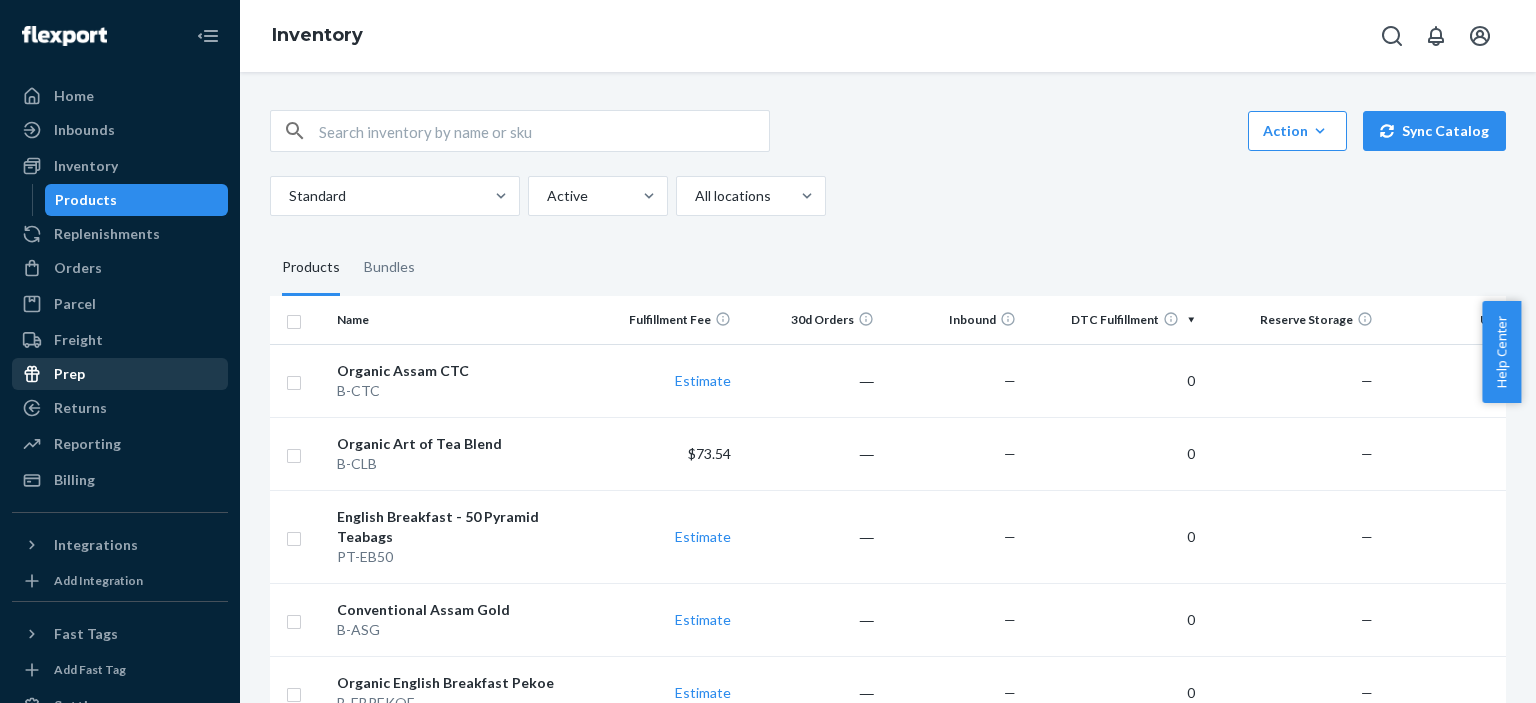 scroll, scrollTop: 0, scrollLeft: 0, axis: both 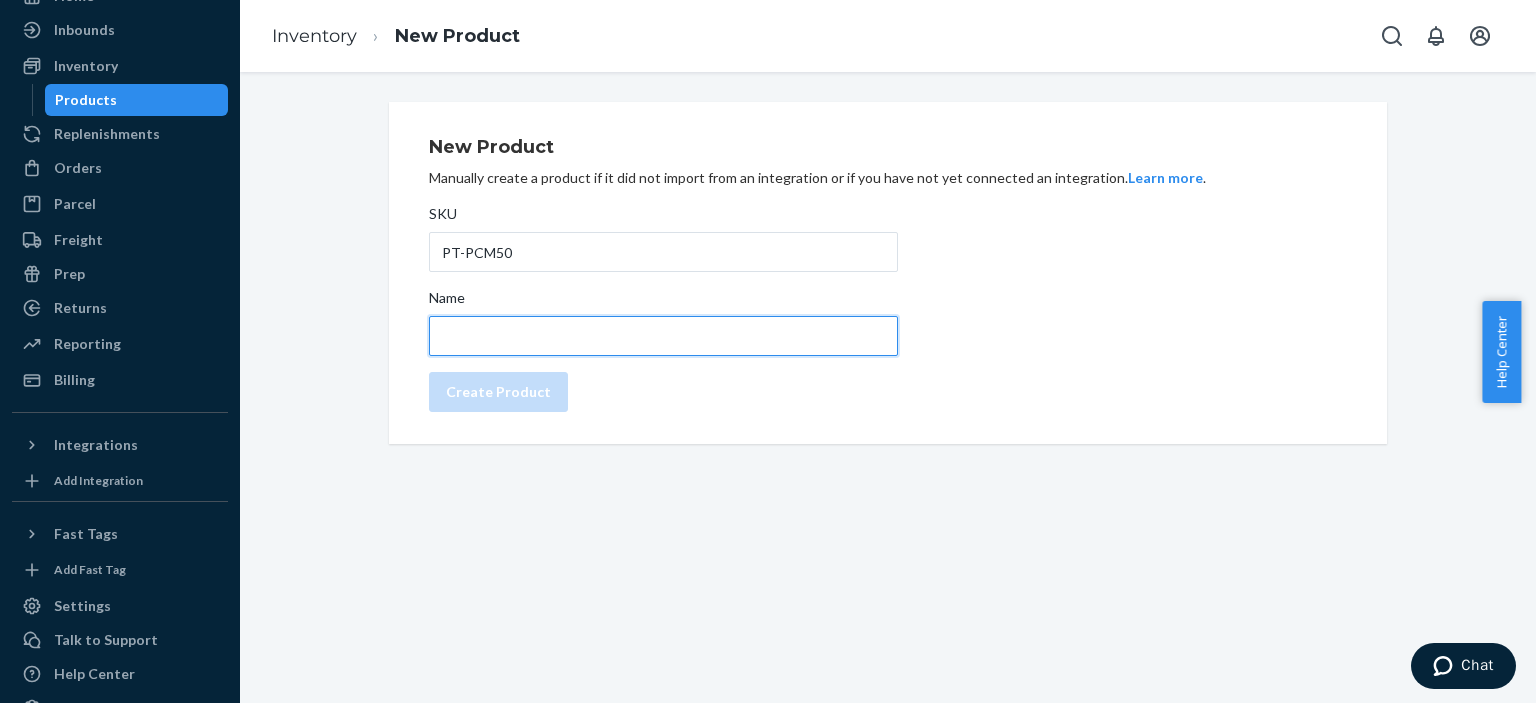 paste on "Organic Pacific Coast Mint - 50 Pyramid Teabags" 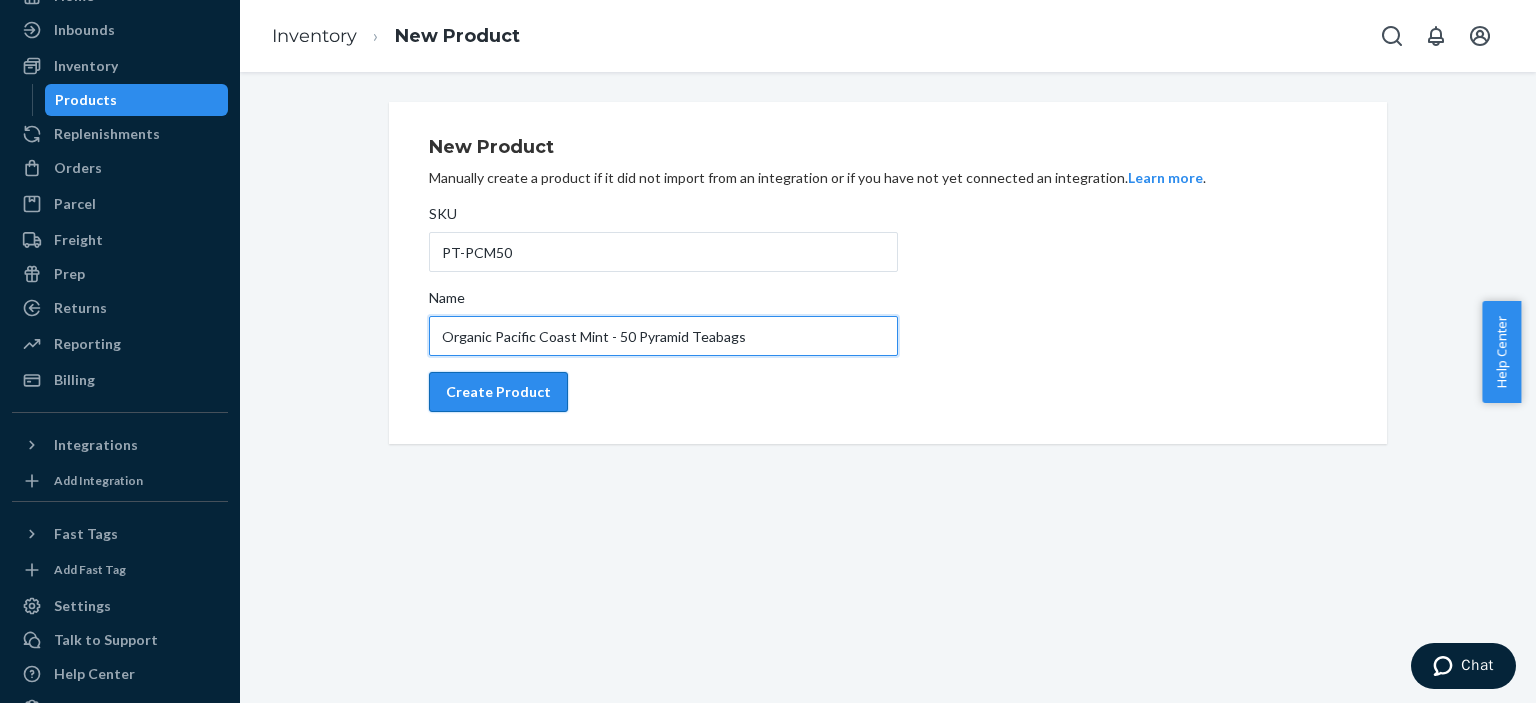 type on "Organic Pacific Coast Mint - 50 Pyramid Teabags" 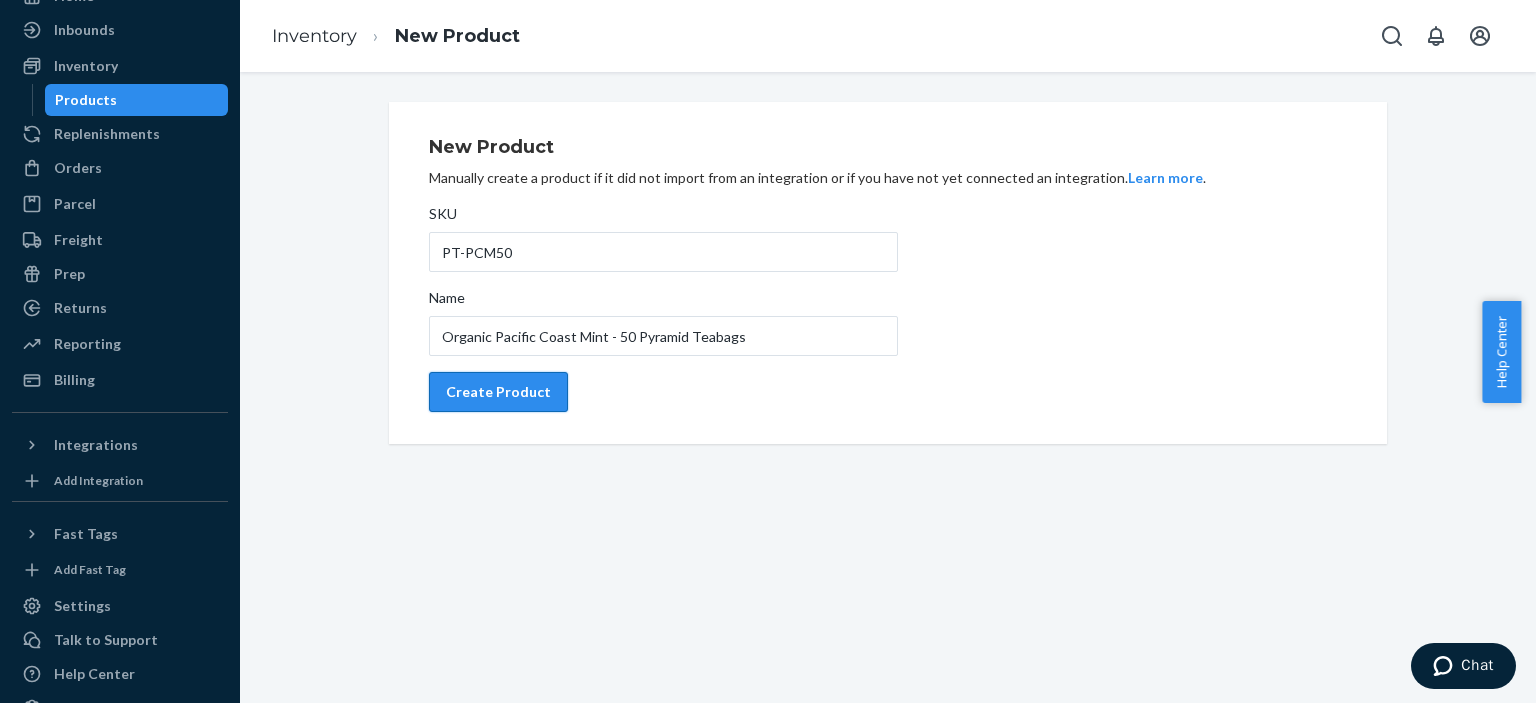 click on "Create Product" at bounding box center [498, 392] 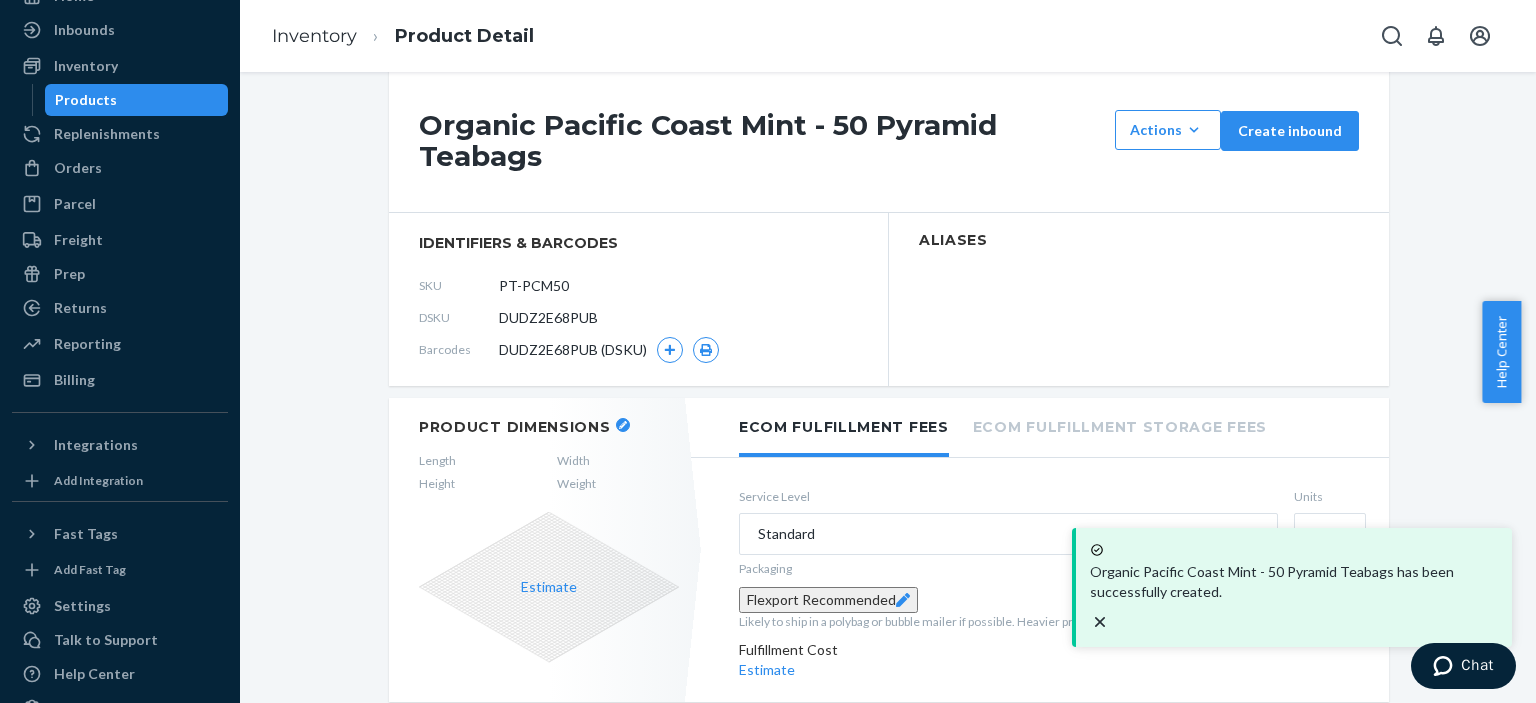 scroll, scrollTop: 0, scrollLeft: 0, axis: both 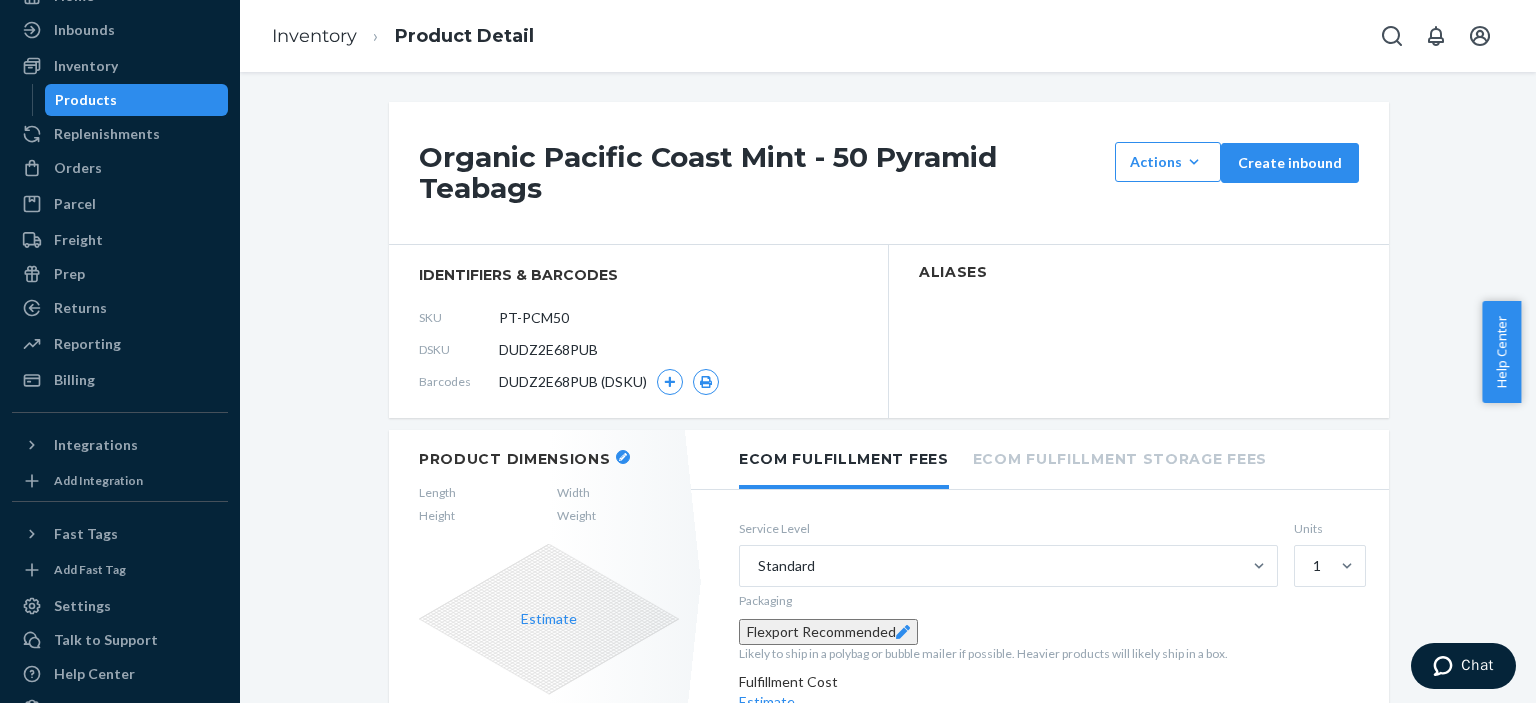 click on "Products" at bounding box center (86, 100) 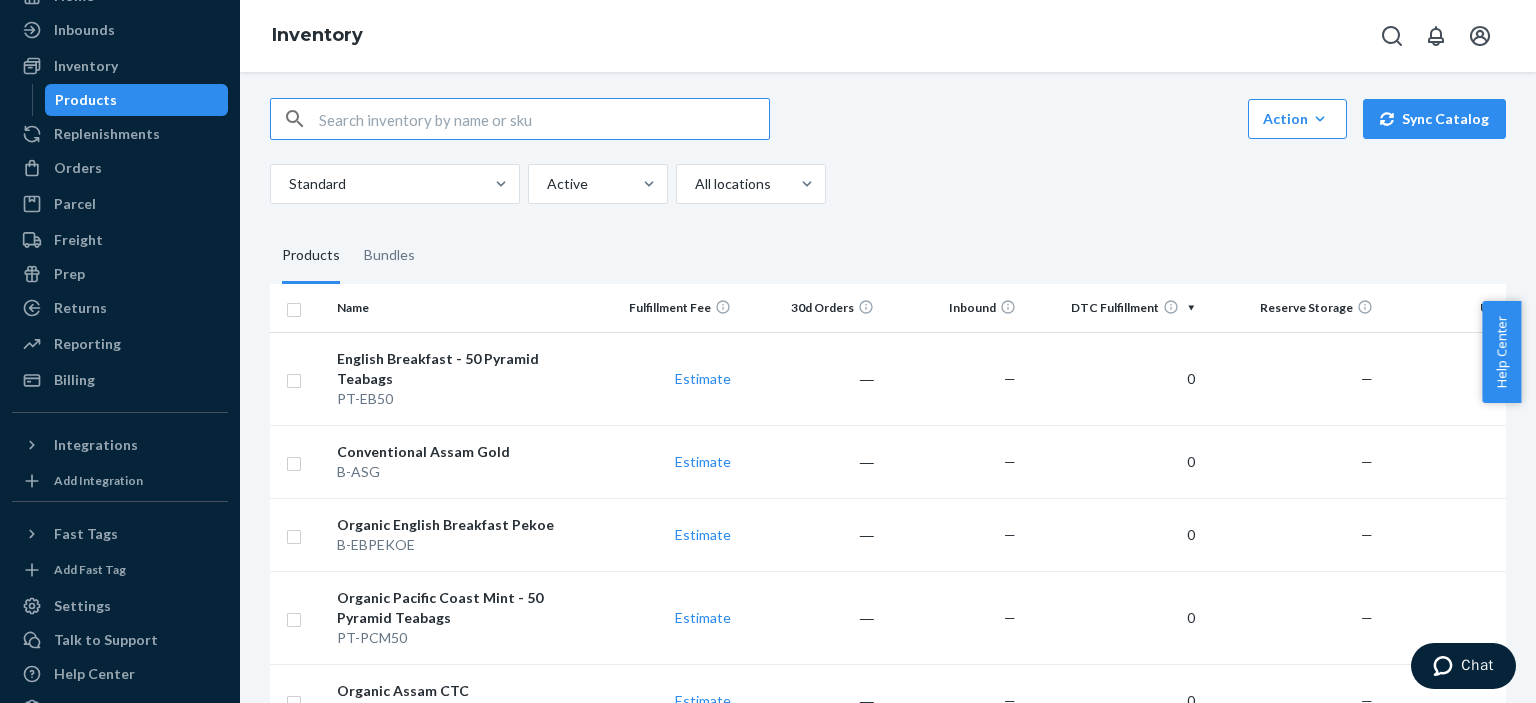 scroll, scrollTop: 0, scrollLeft: 0, axis: both 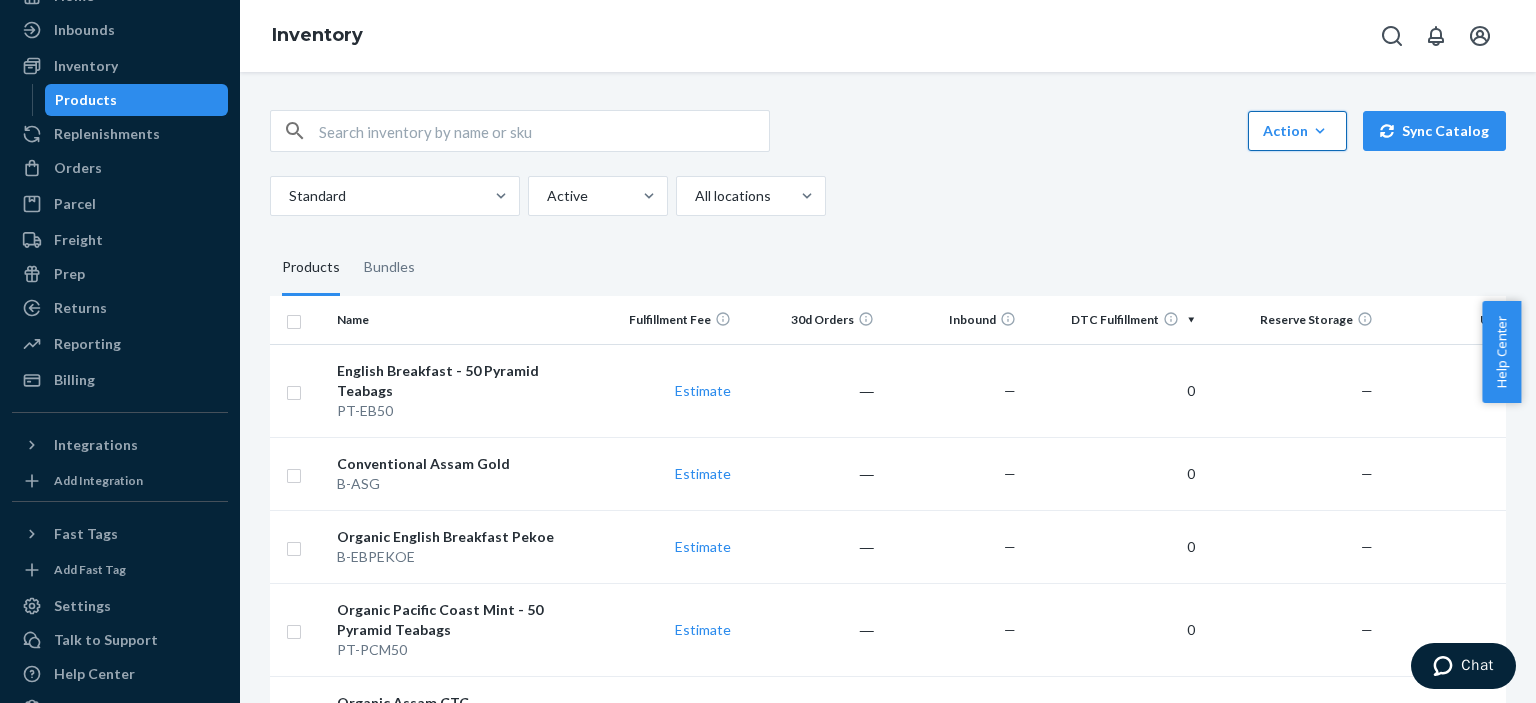 click on "Action" at bounding box center [1297, 131] 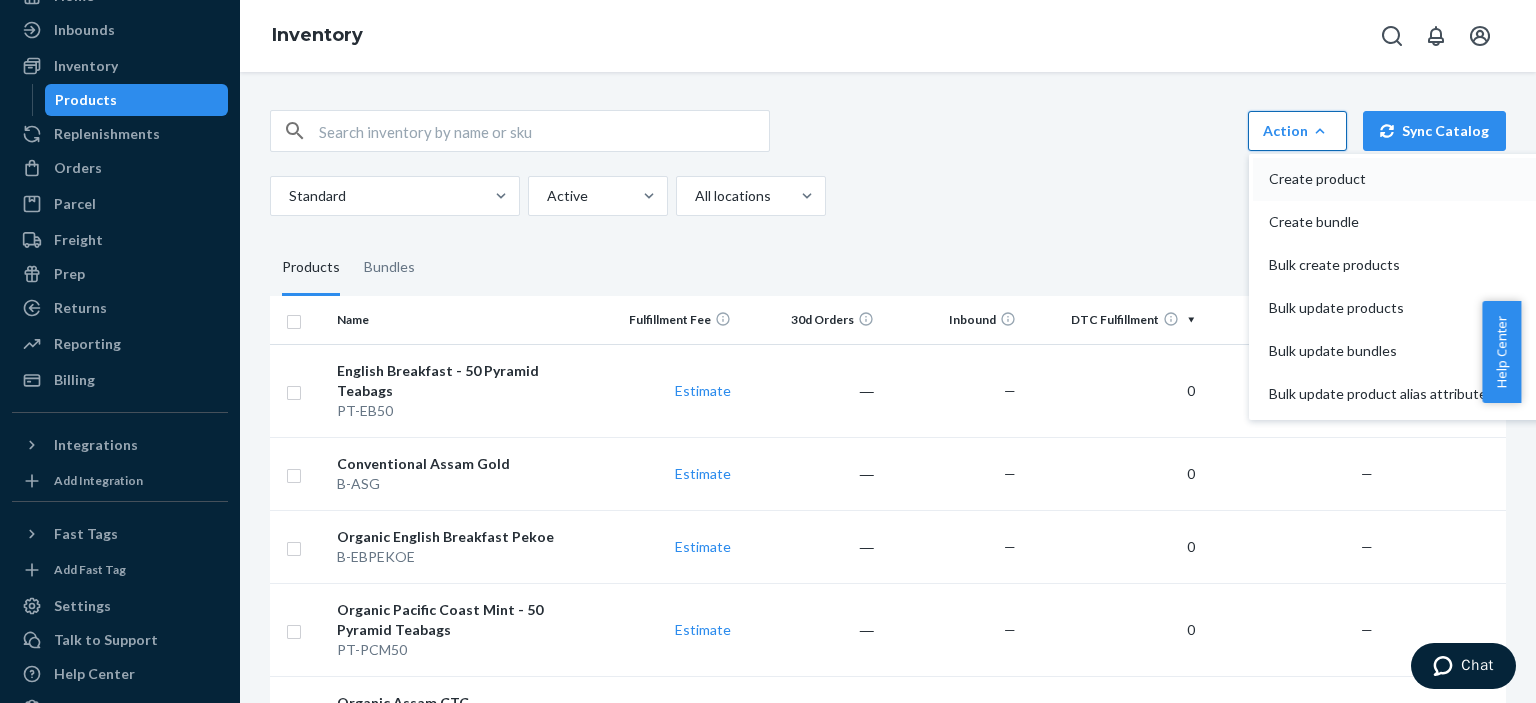 click on "Create product" at bounding box center [1378, 179] 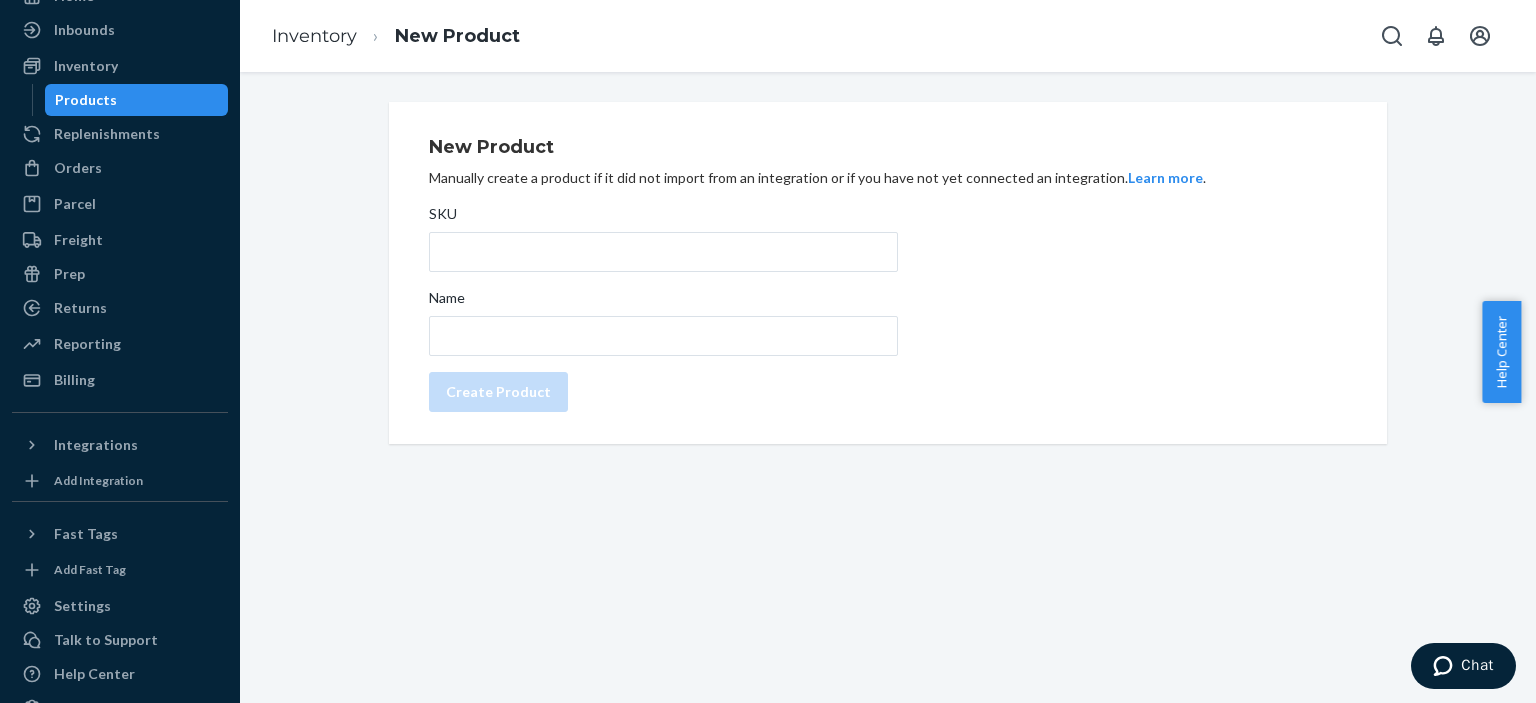 click on "Name" at bounding box center [663, 302] 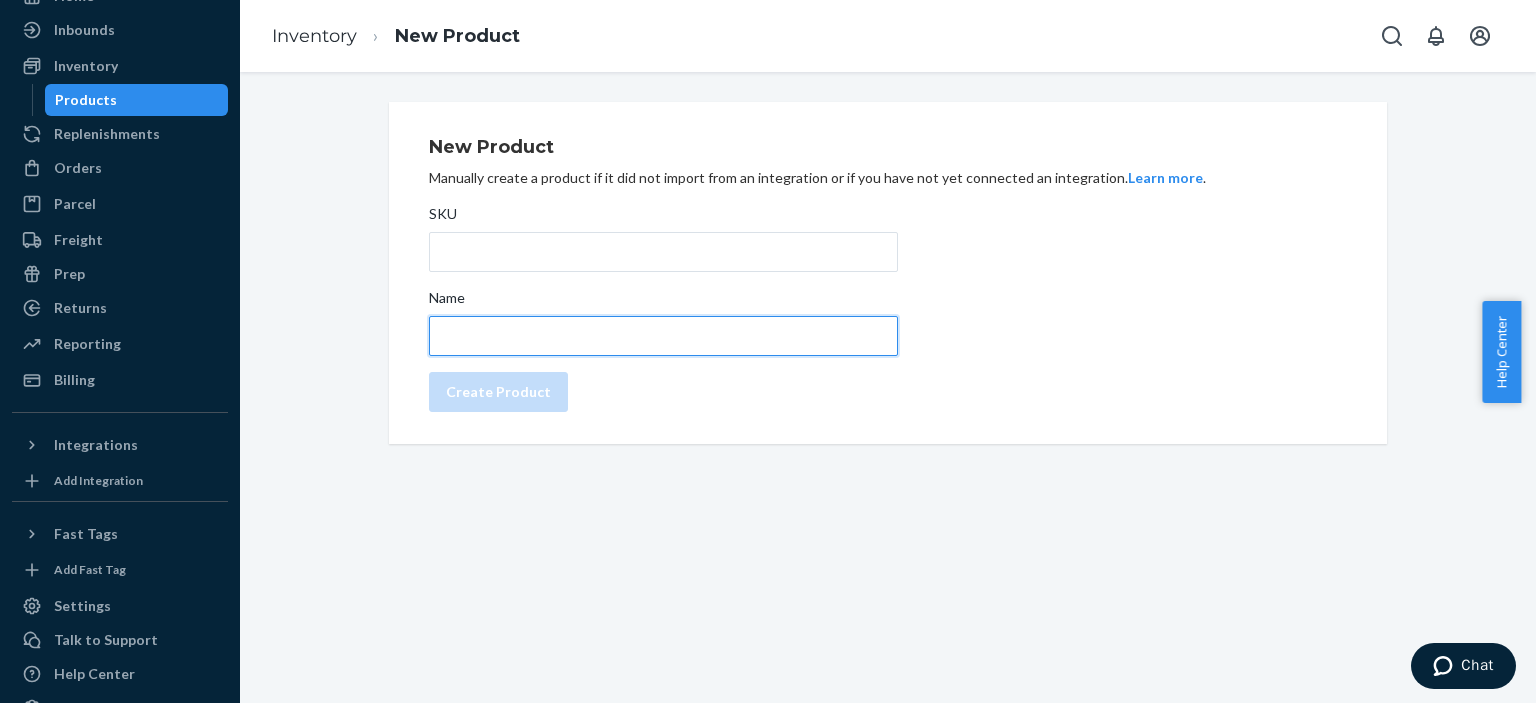 click on "Name" at bounding box center (663, 336) 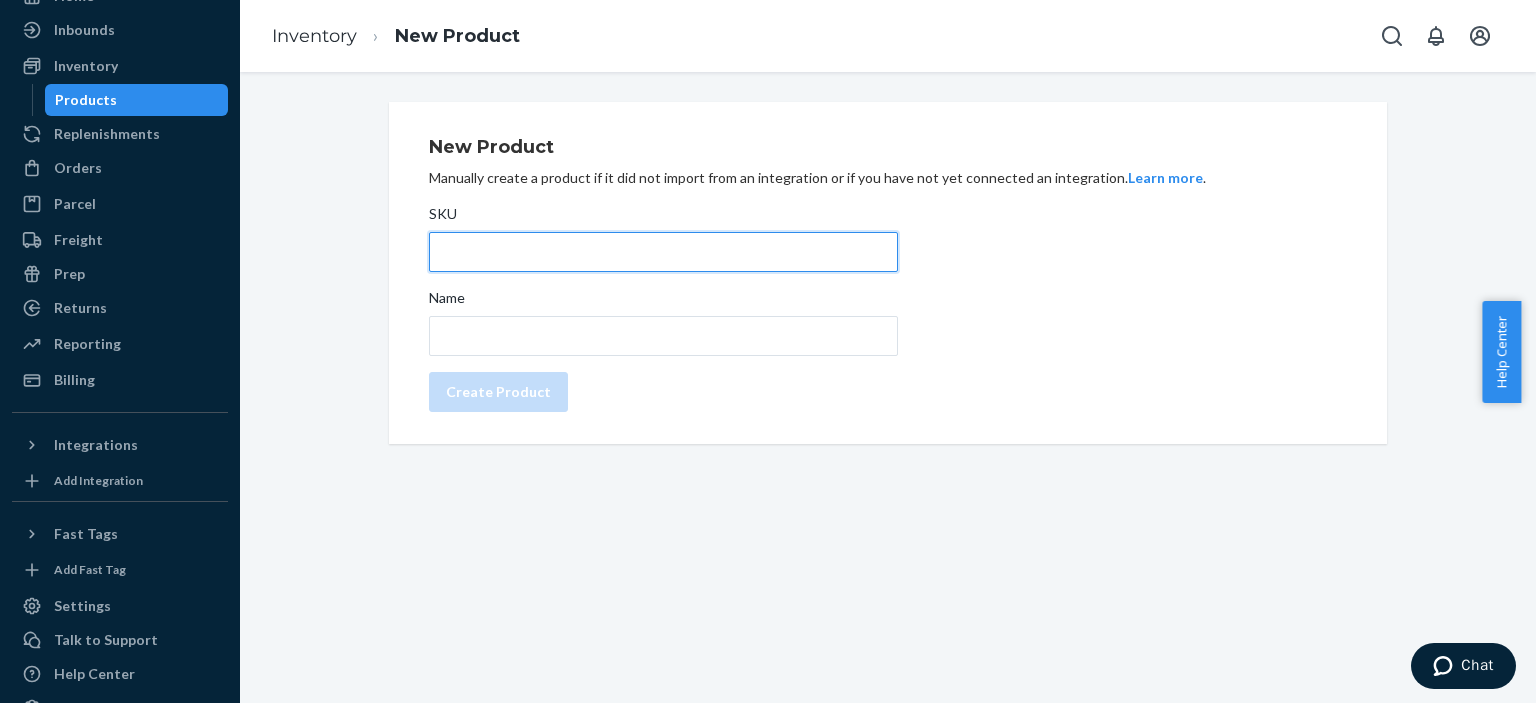 click on "SKU" at bounding box center (663, 252) 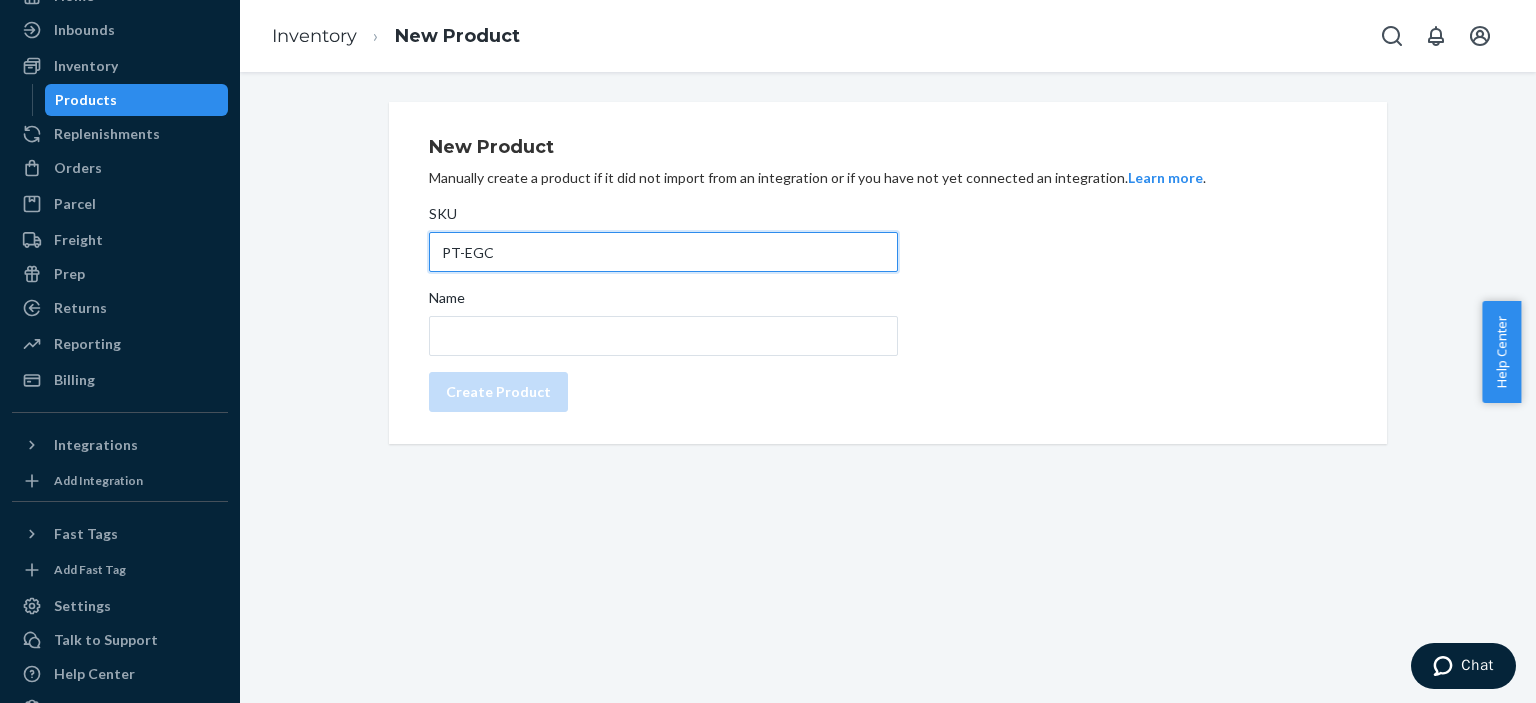 type on "PT-EGC" 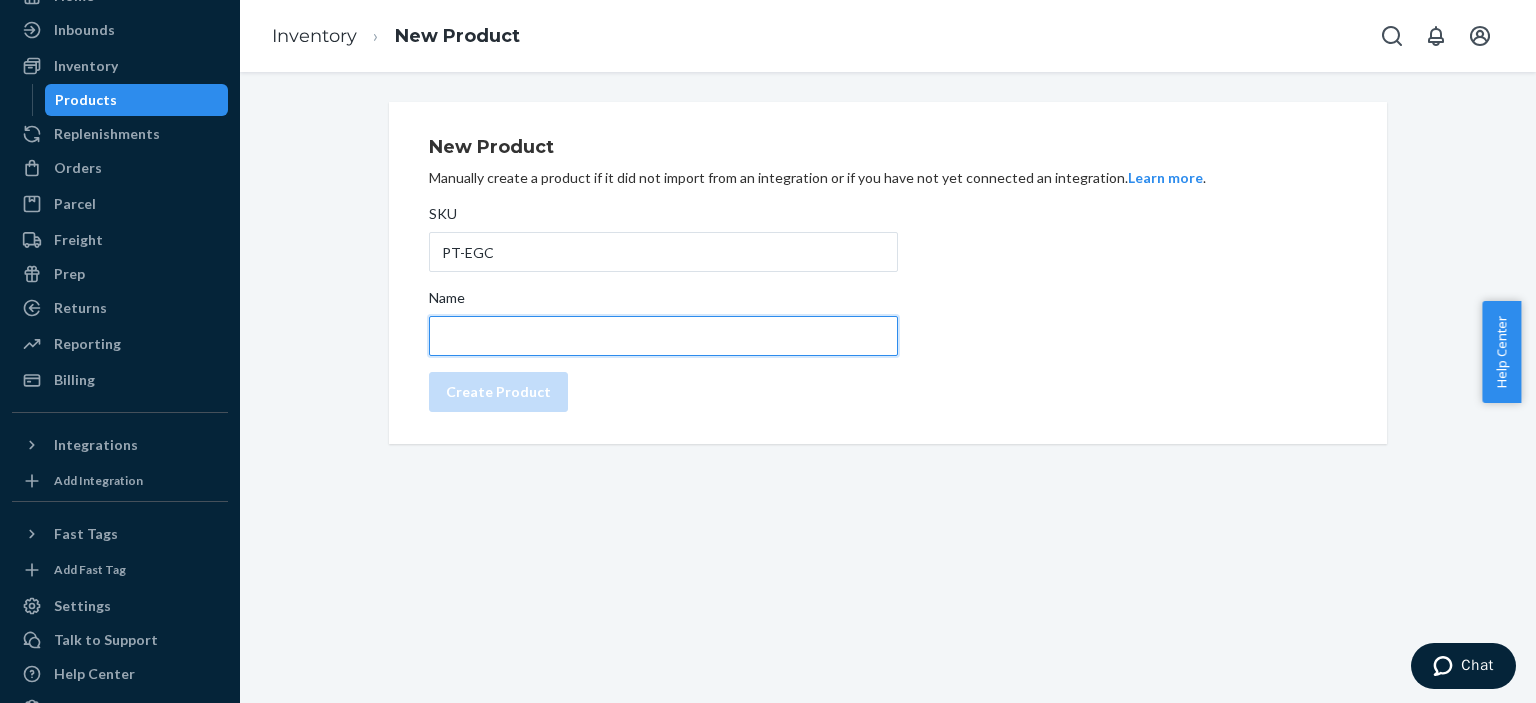 click on "Name" at bounding box center [663, 336] 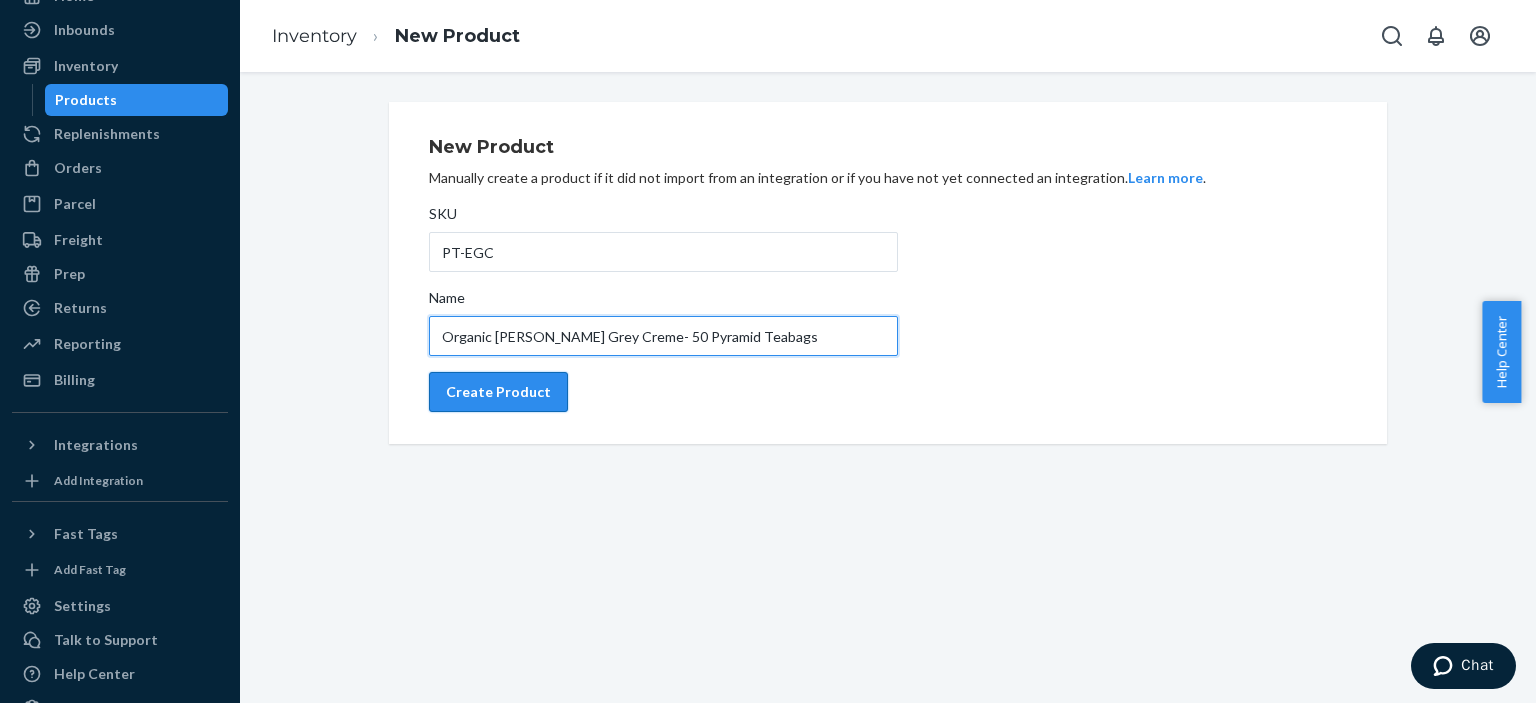 type on "Organic Earl Grey Creme- 50 Pyramid Teabags" 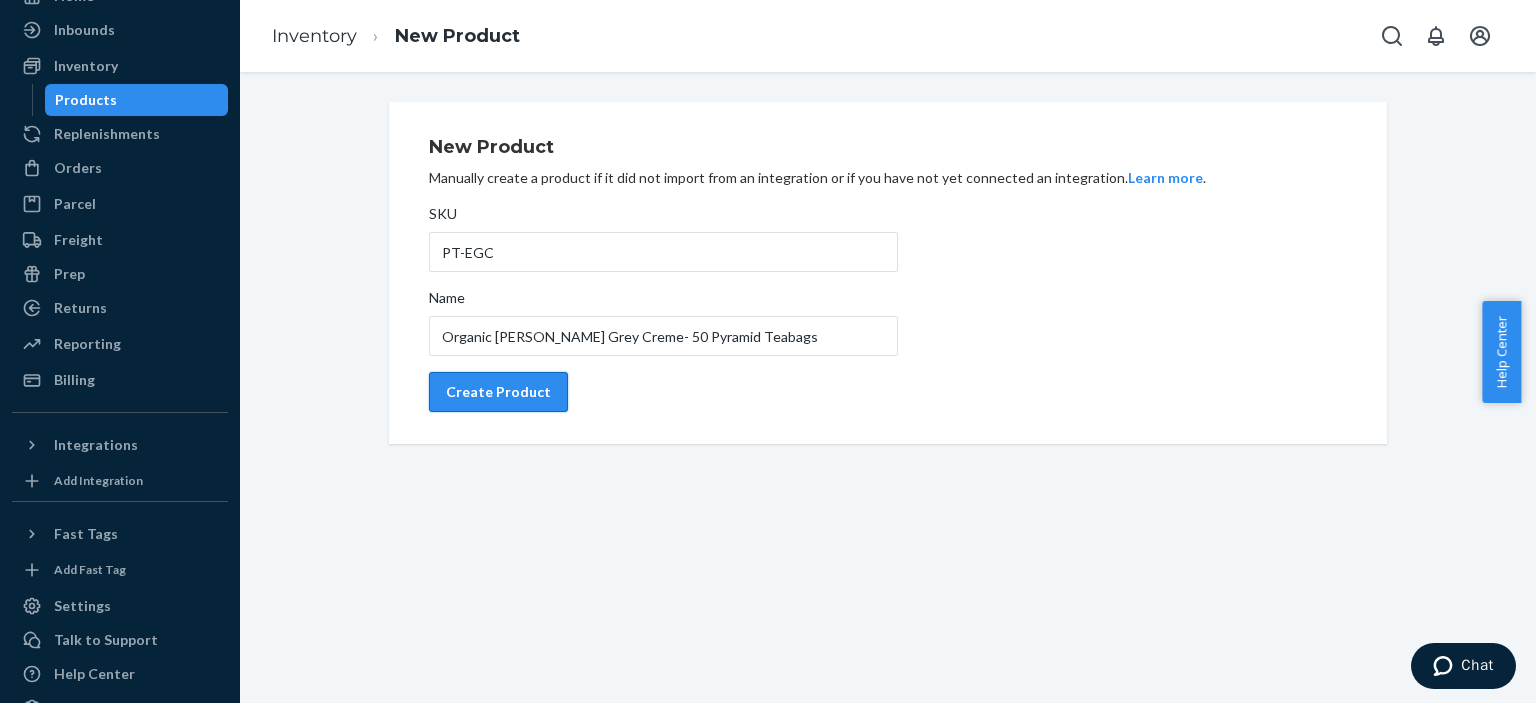 click on "Create Product" at bounding box center [498, 392] 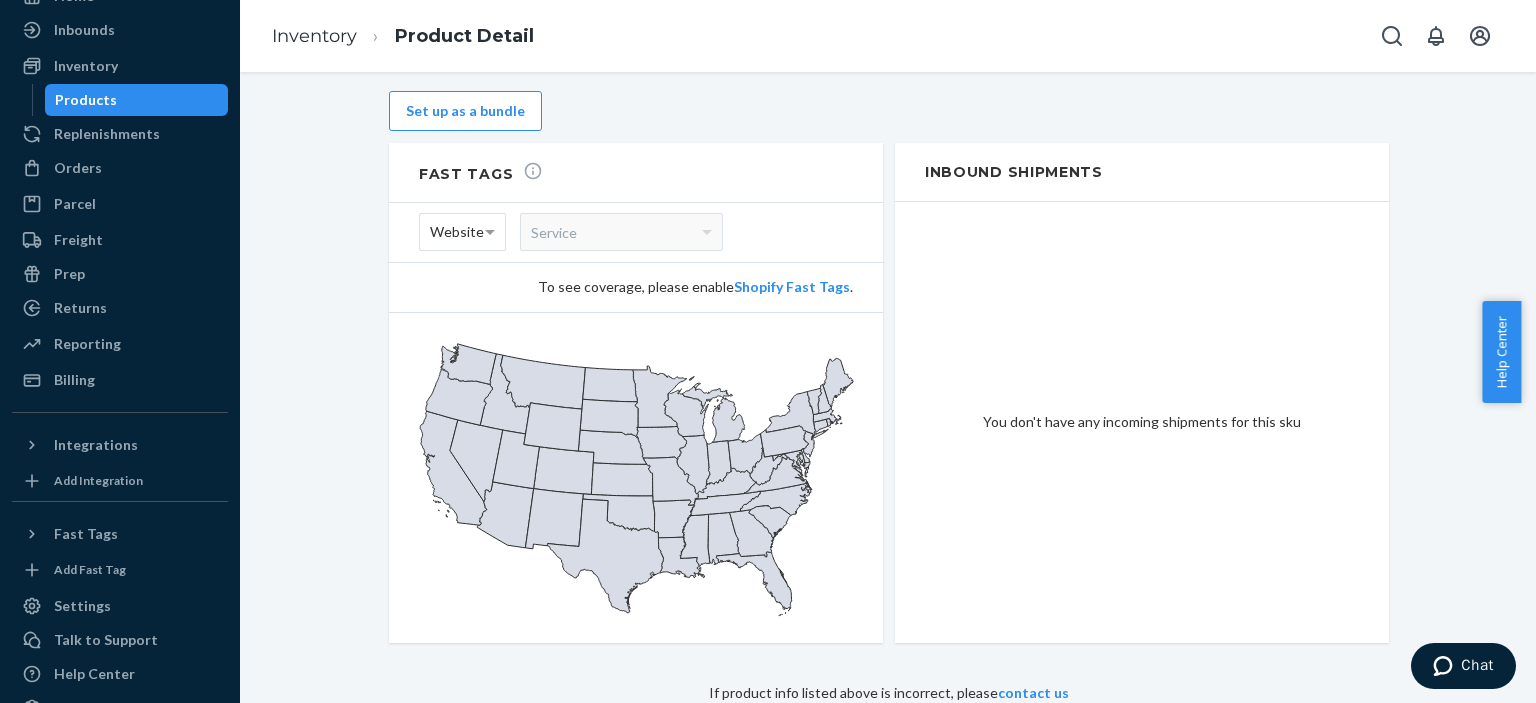 scroll, scrollTop: 1307, scrollLeft: 0, axis: vertical 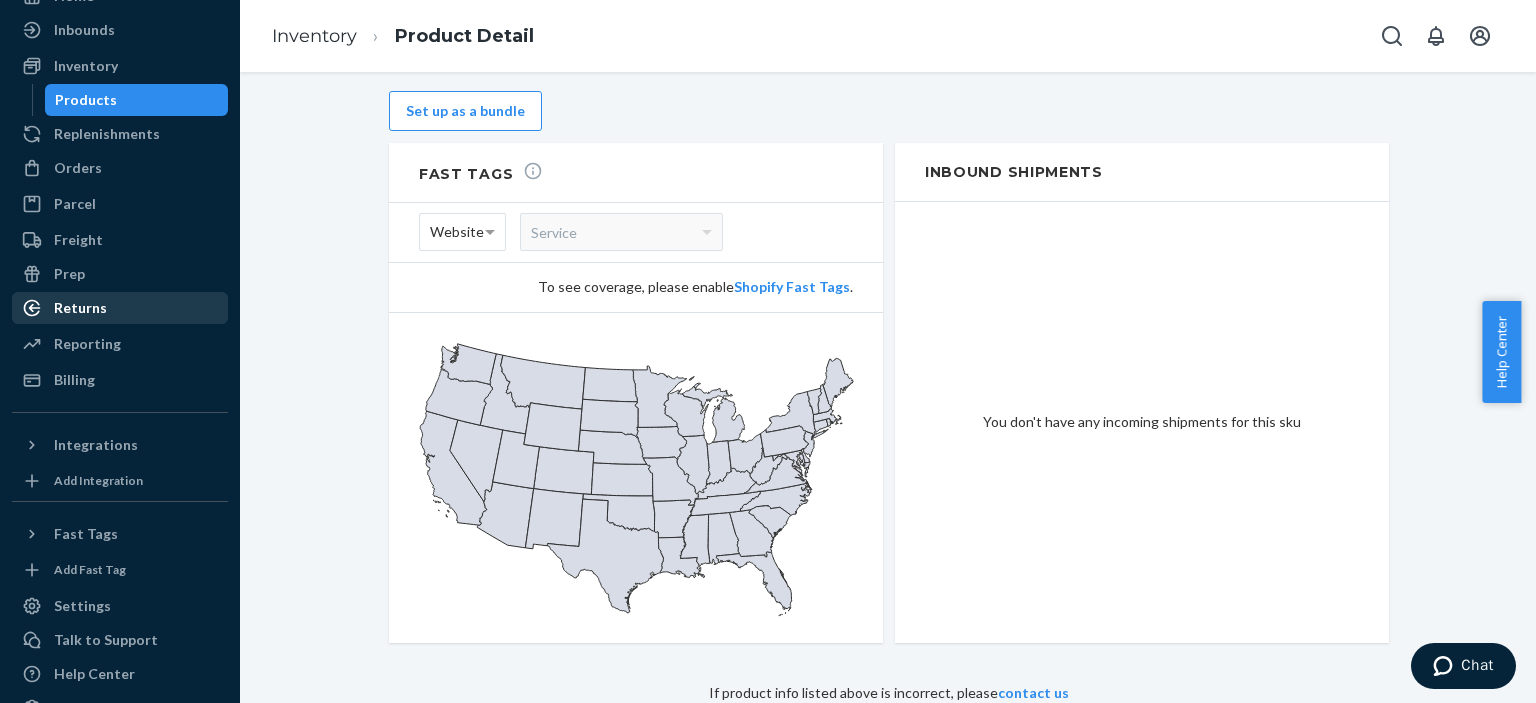 click on "Returns" at bounding box center [120, 308] 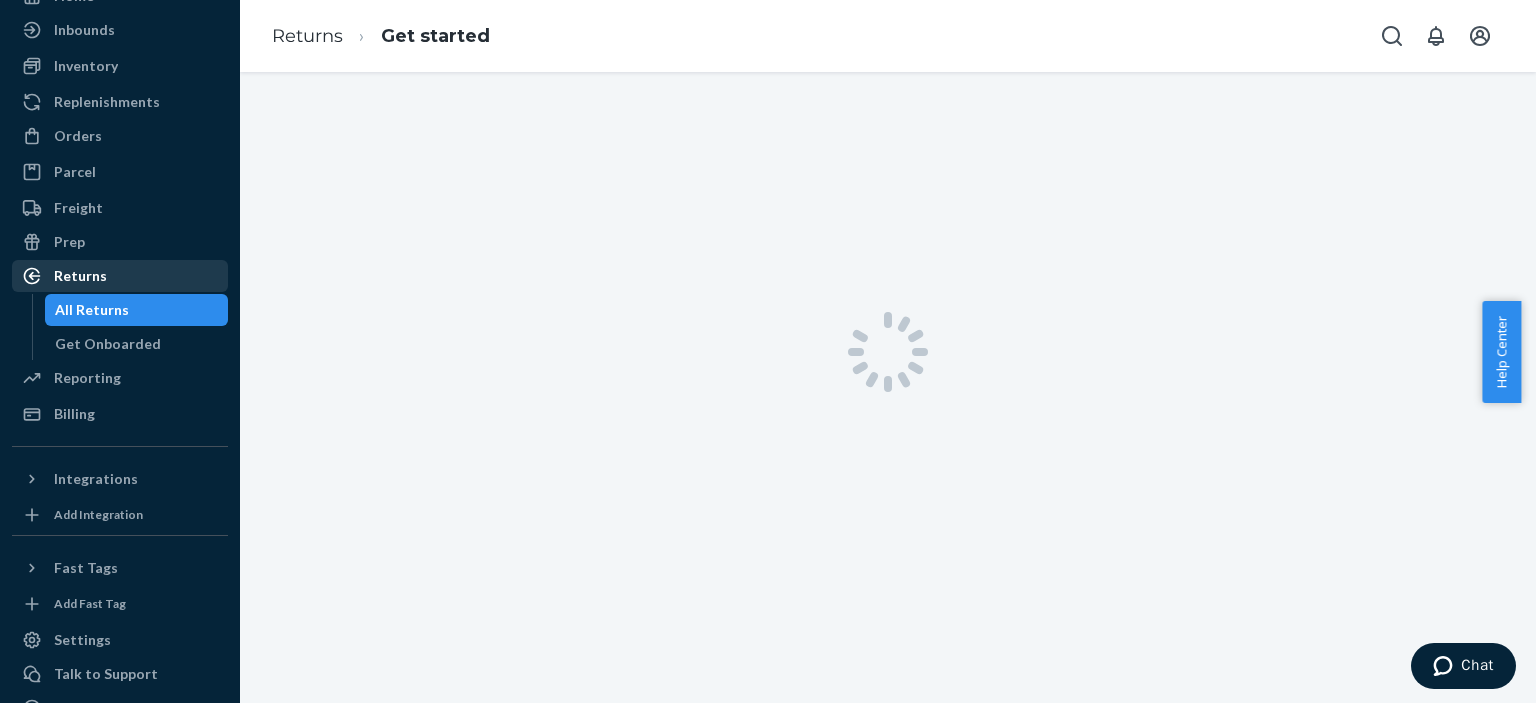 scroll, scrollTop: 0, scrollLeft: 0, axis: both 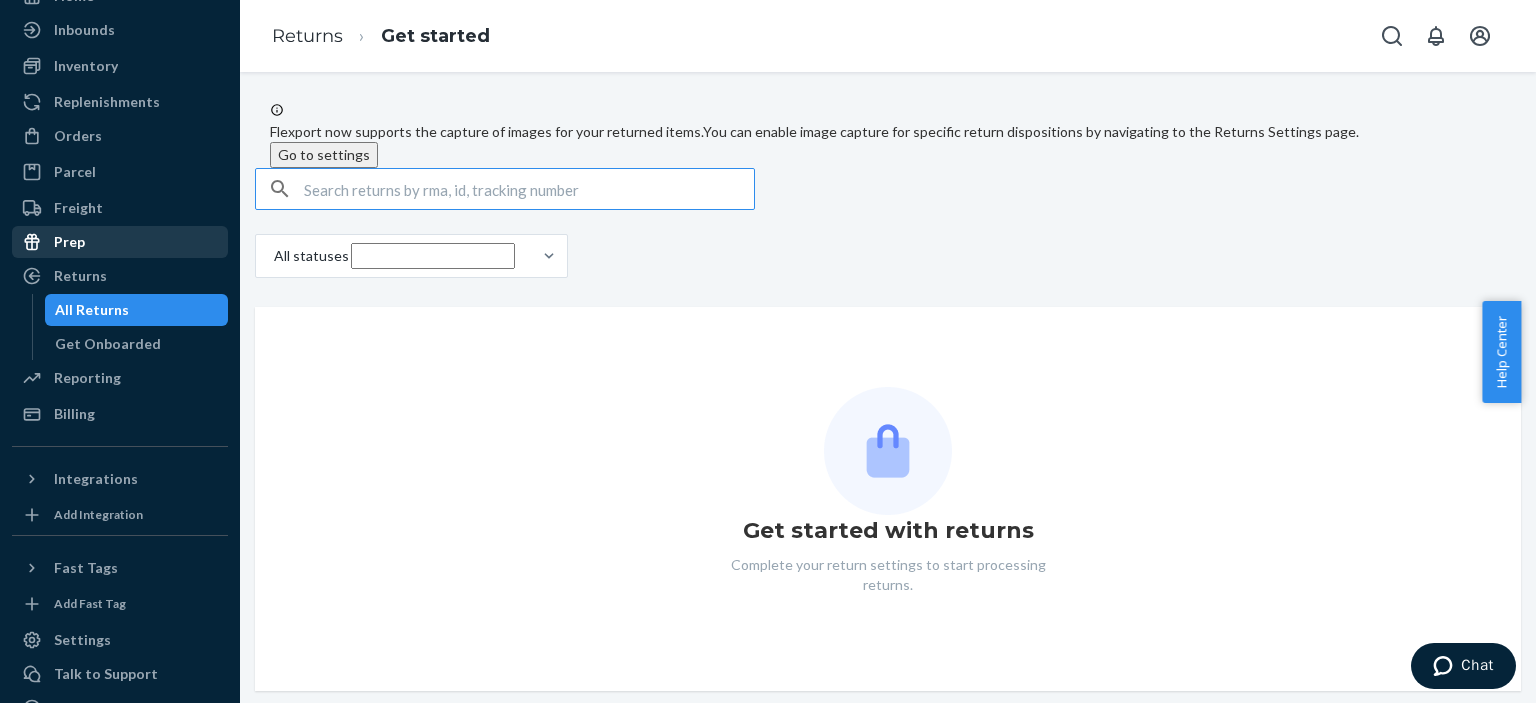 click on "Prep" at bounding box center [120, 242] 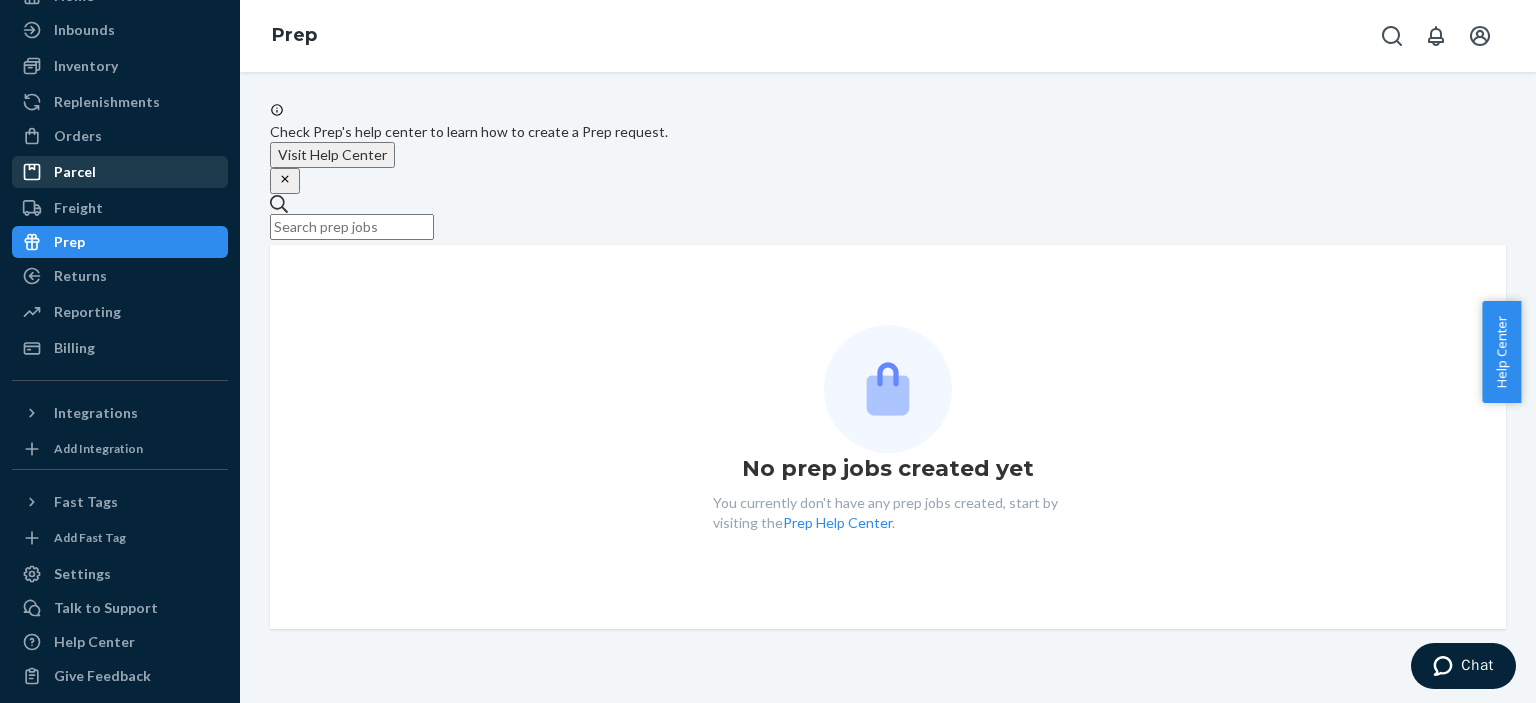 click on "Parcel" at bounding box center (120, 172) 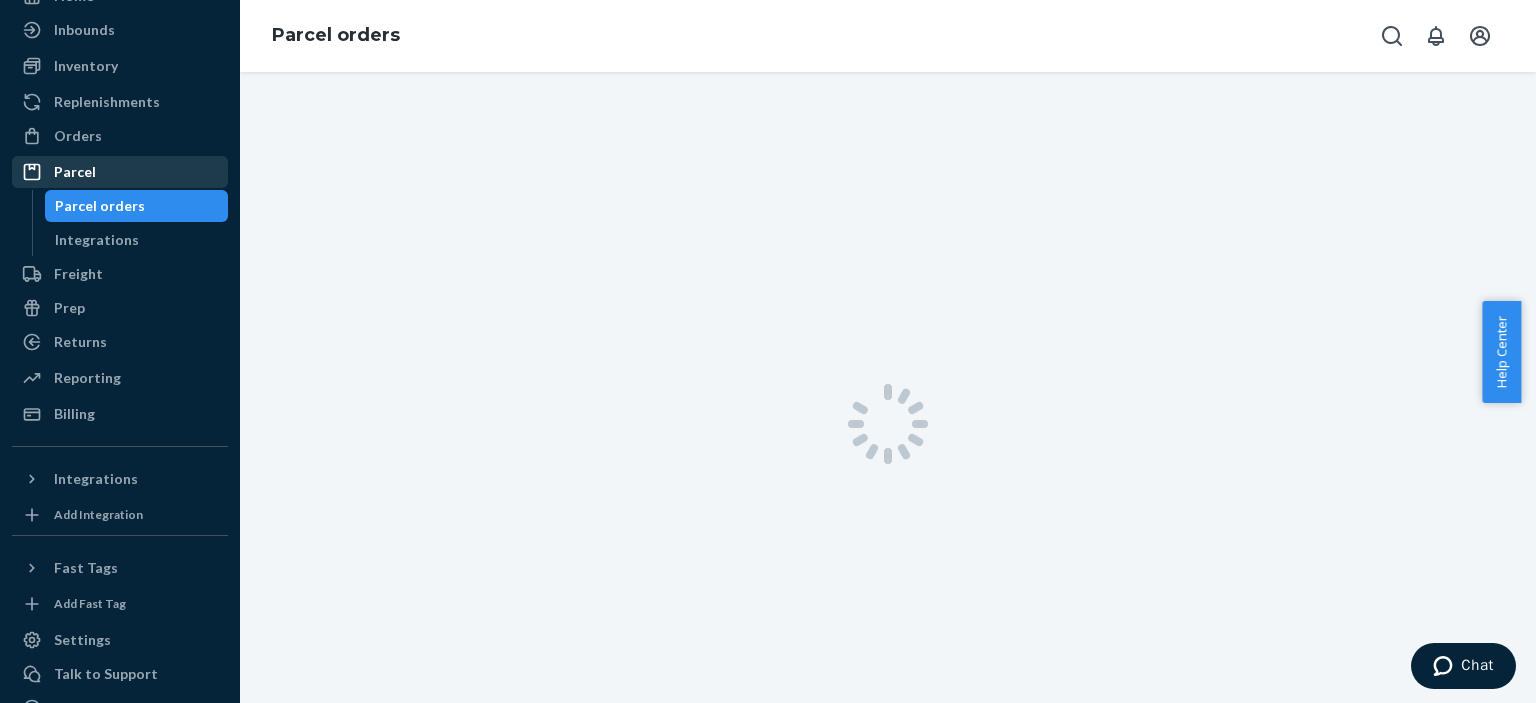 click on "Parcel" at bounding box center [120, 172] 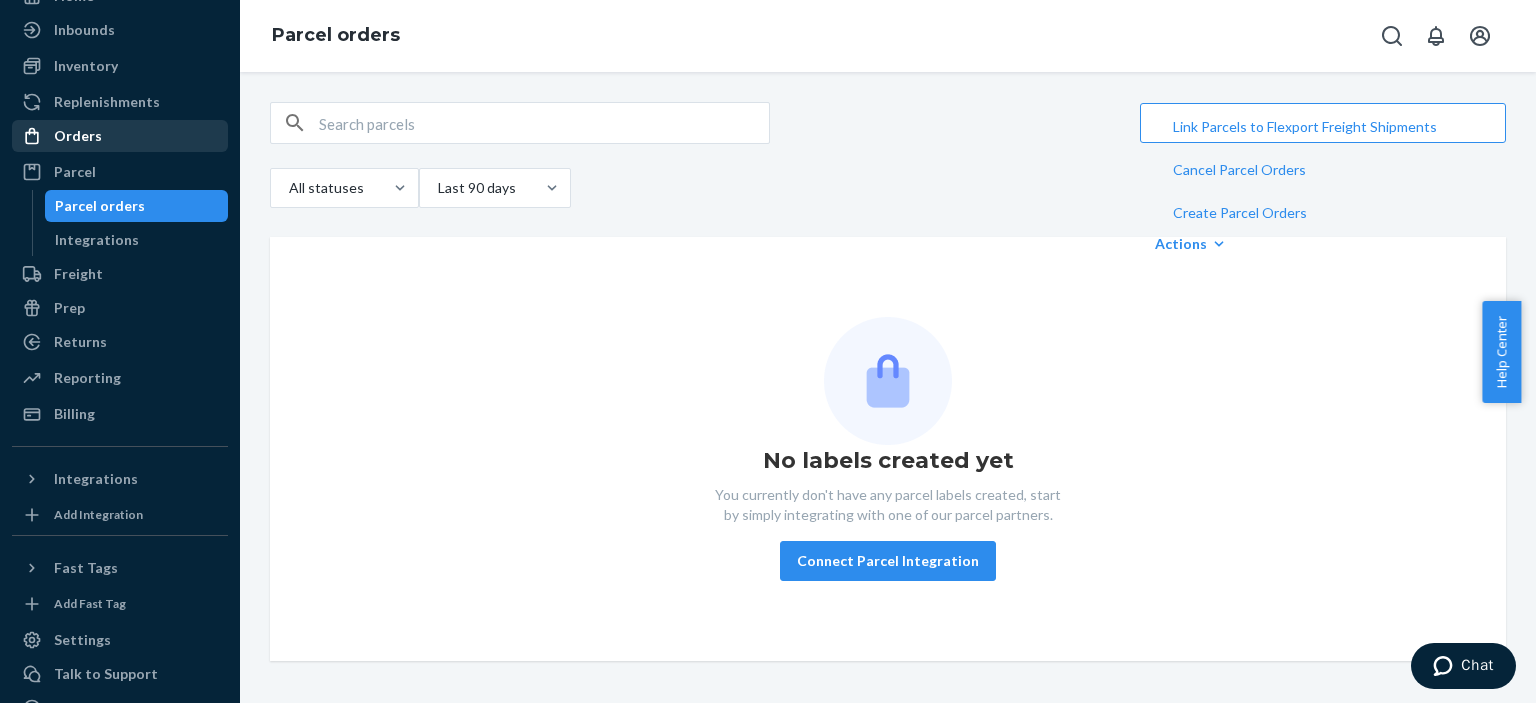 click on "Orders" at bounding box center [120, 136] 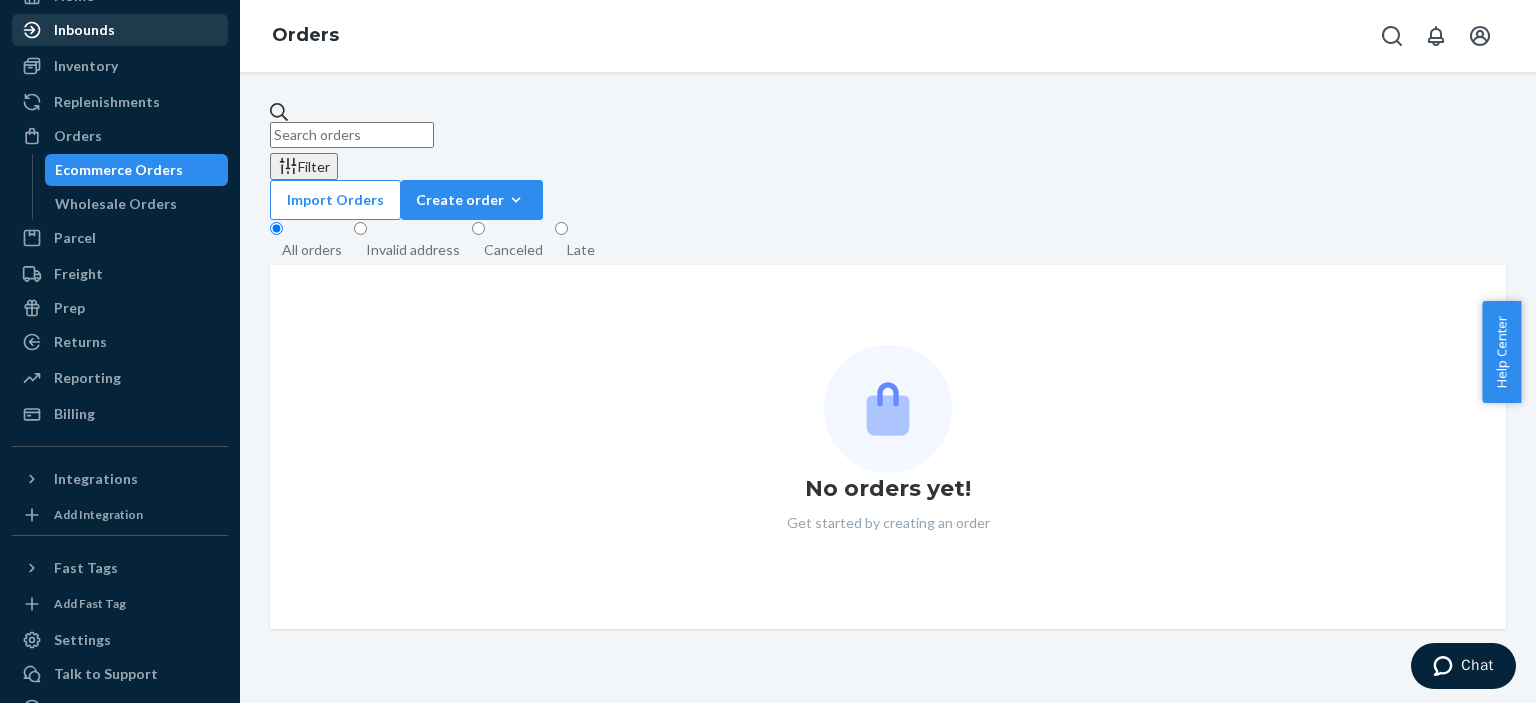 click on "Inbounds" at bounding box center (84, 30) 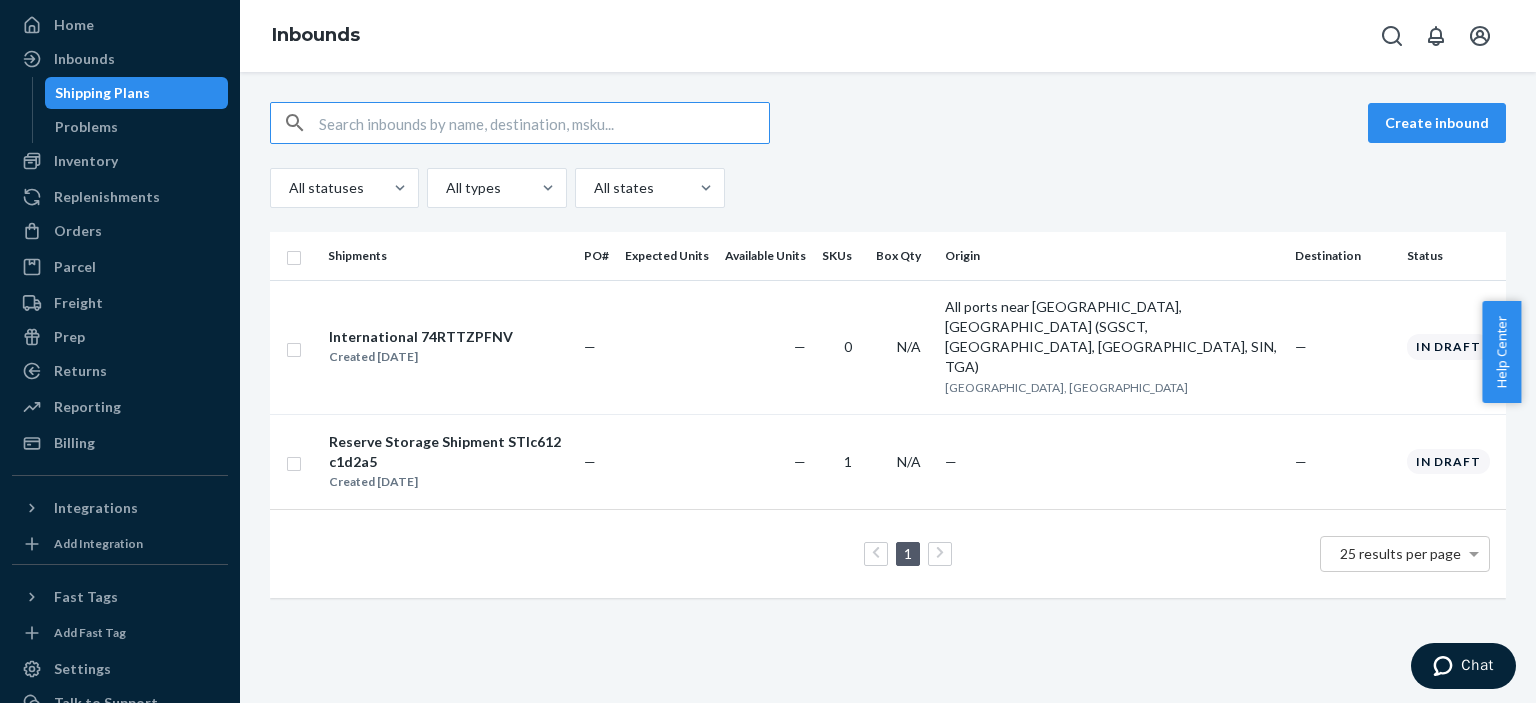 scroll, scrollTop: 0, scrollLeft: 0, axis: both 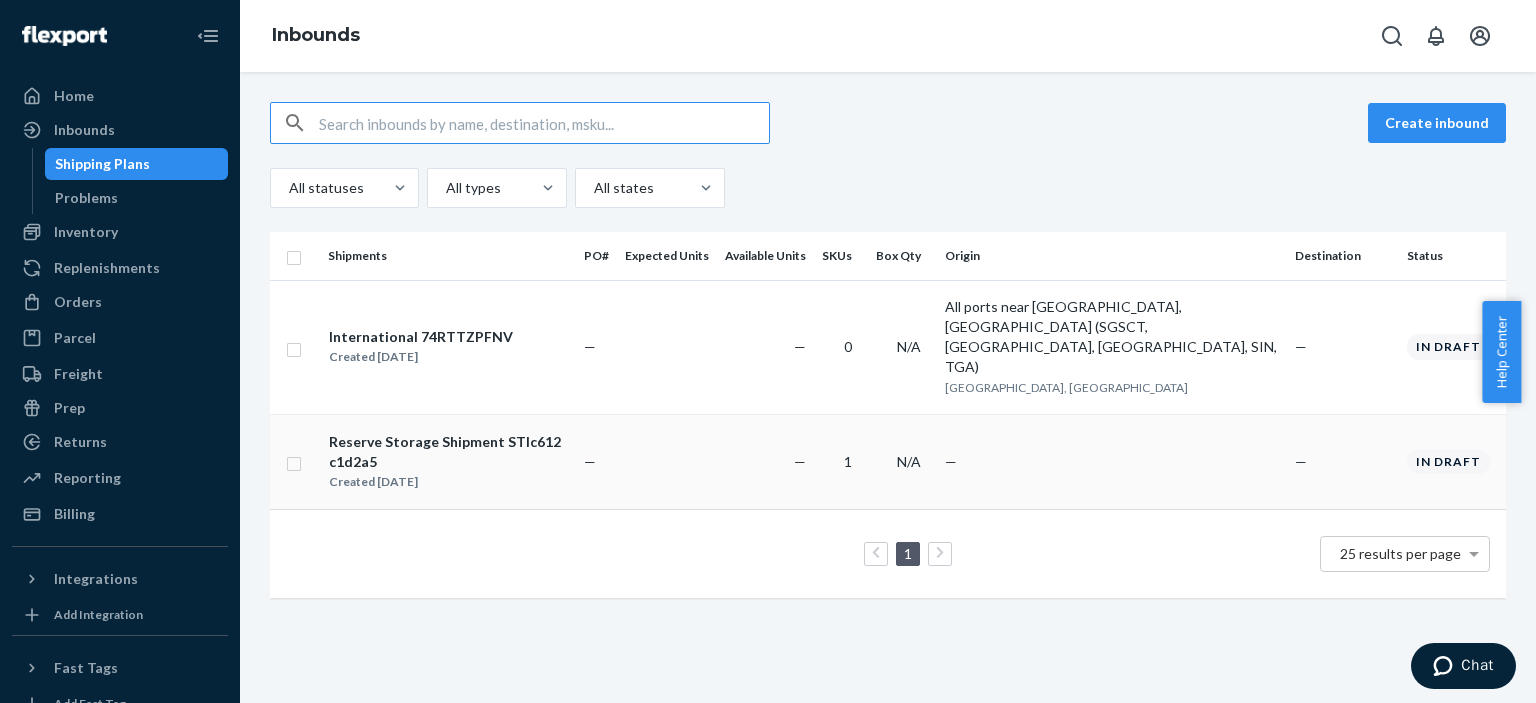 click on "Reserve Storage Shipment STIc612c1d2a5" at bounding box center (448, 452) 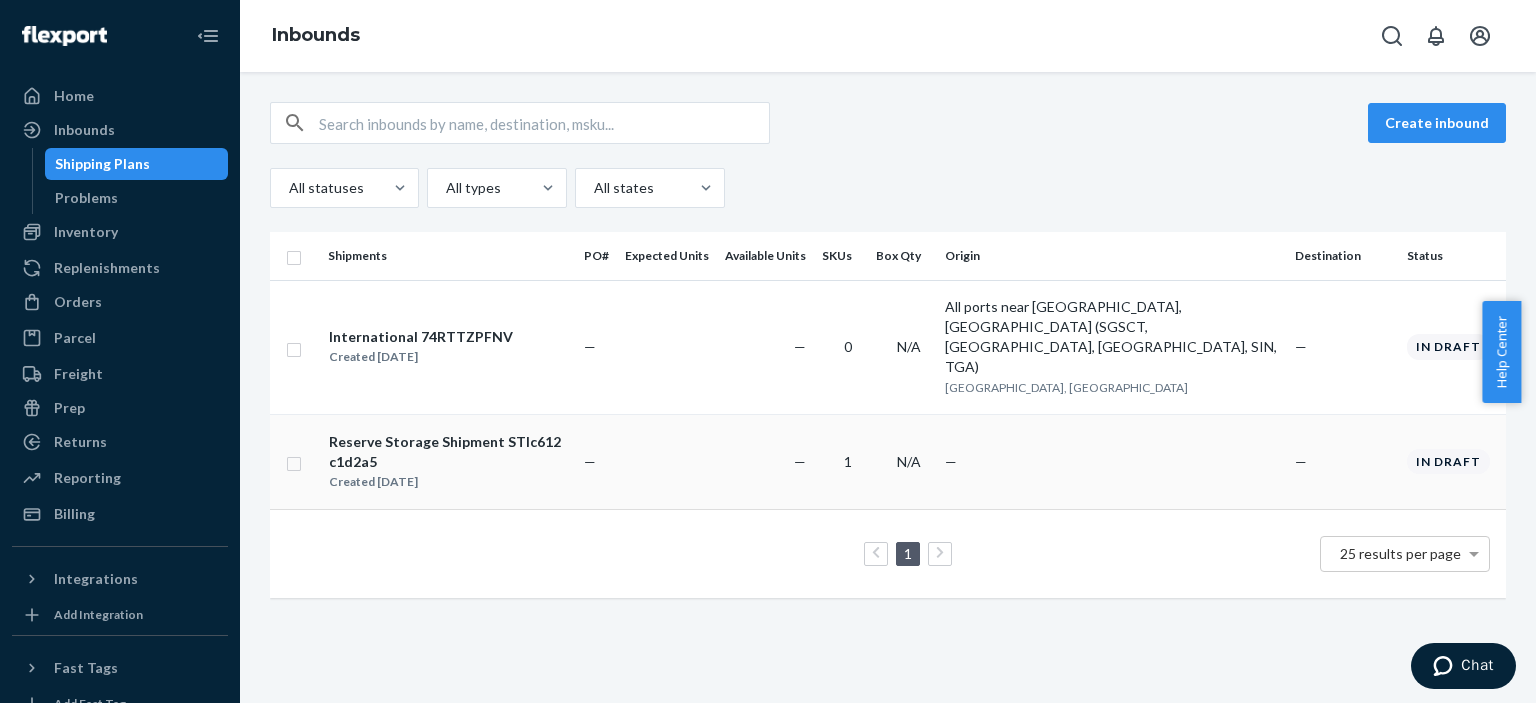 click on "Reserve Storage Shipment STIc612c1d2a5" at bounding box center (448, 452) 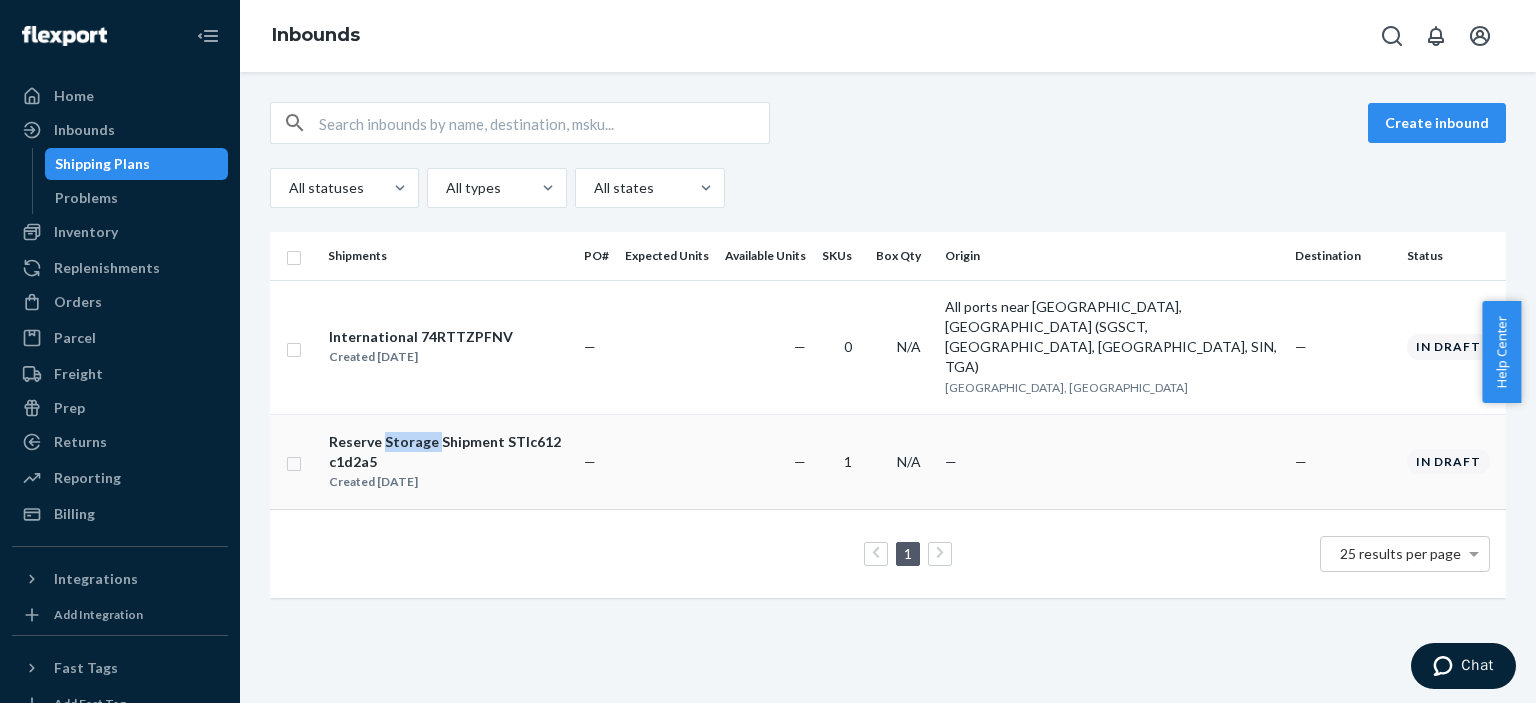 click on "Reserve Storage Shipment STIc612c1d2a5" at bounding box center (448, 452) 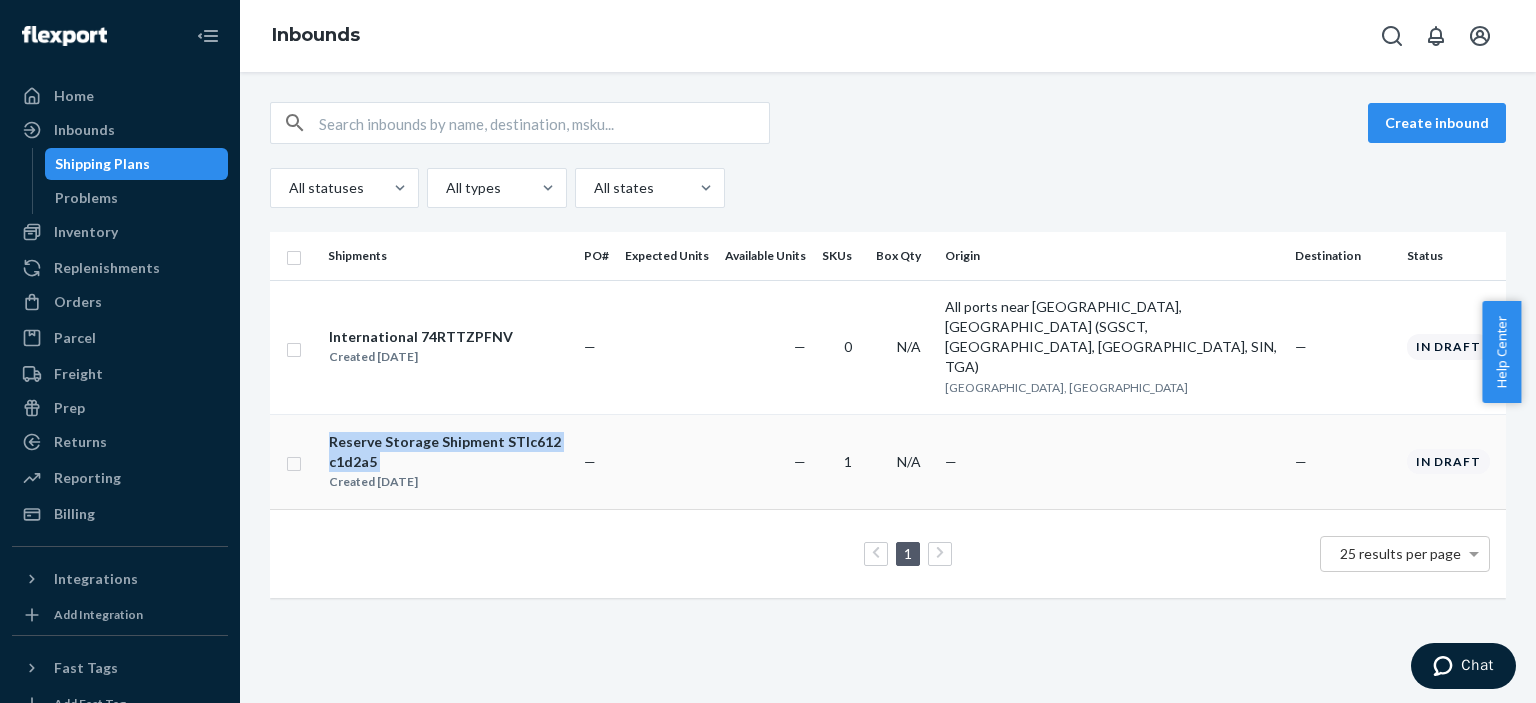click on "Reserve Storage Shipment STIc612c1d2a5" at bounding box center [448, 452] 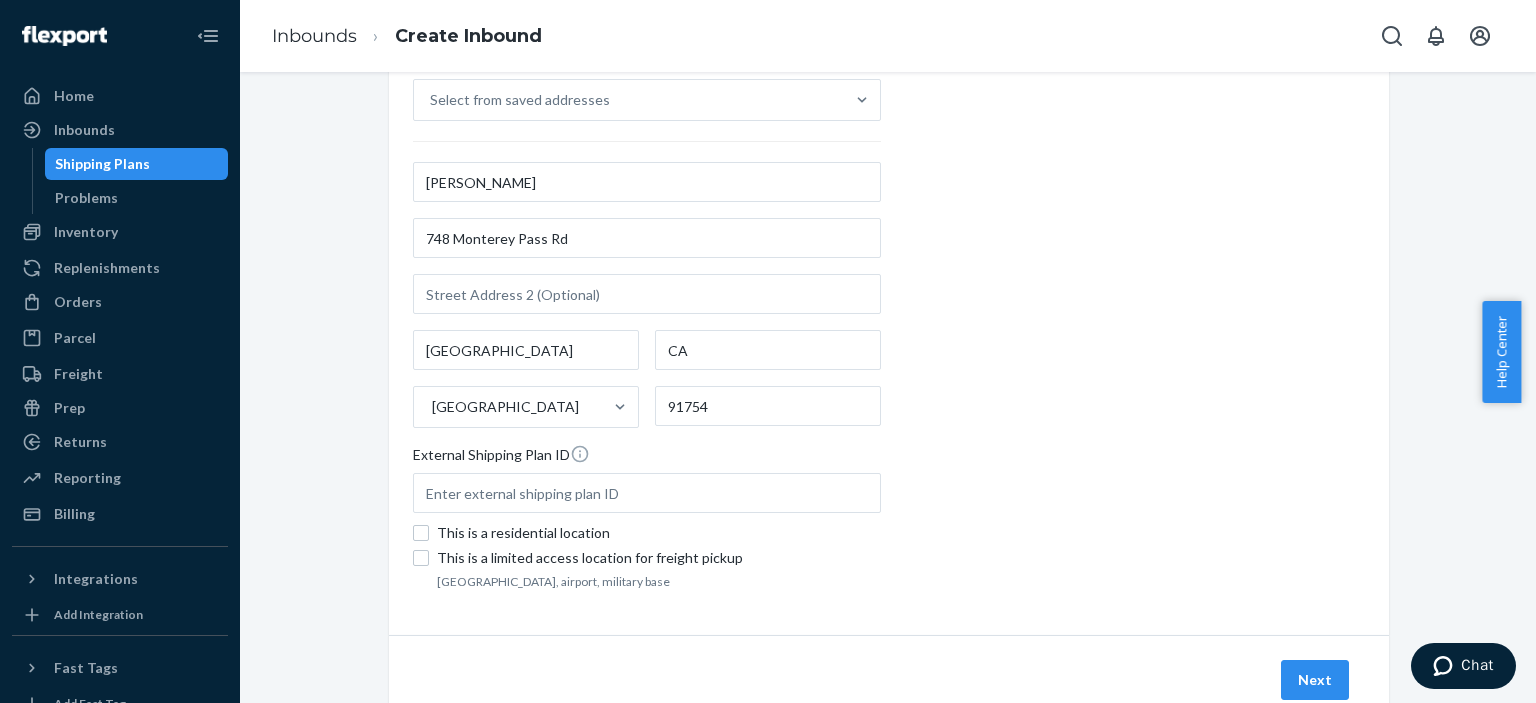 scroll, scrollTop: 356, scrollLeft: 0, axis: vertical 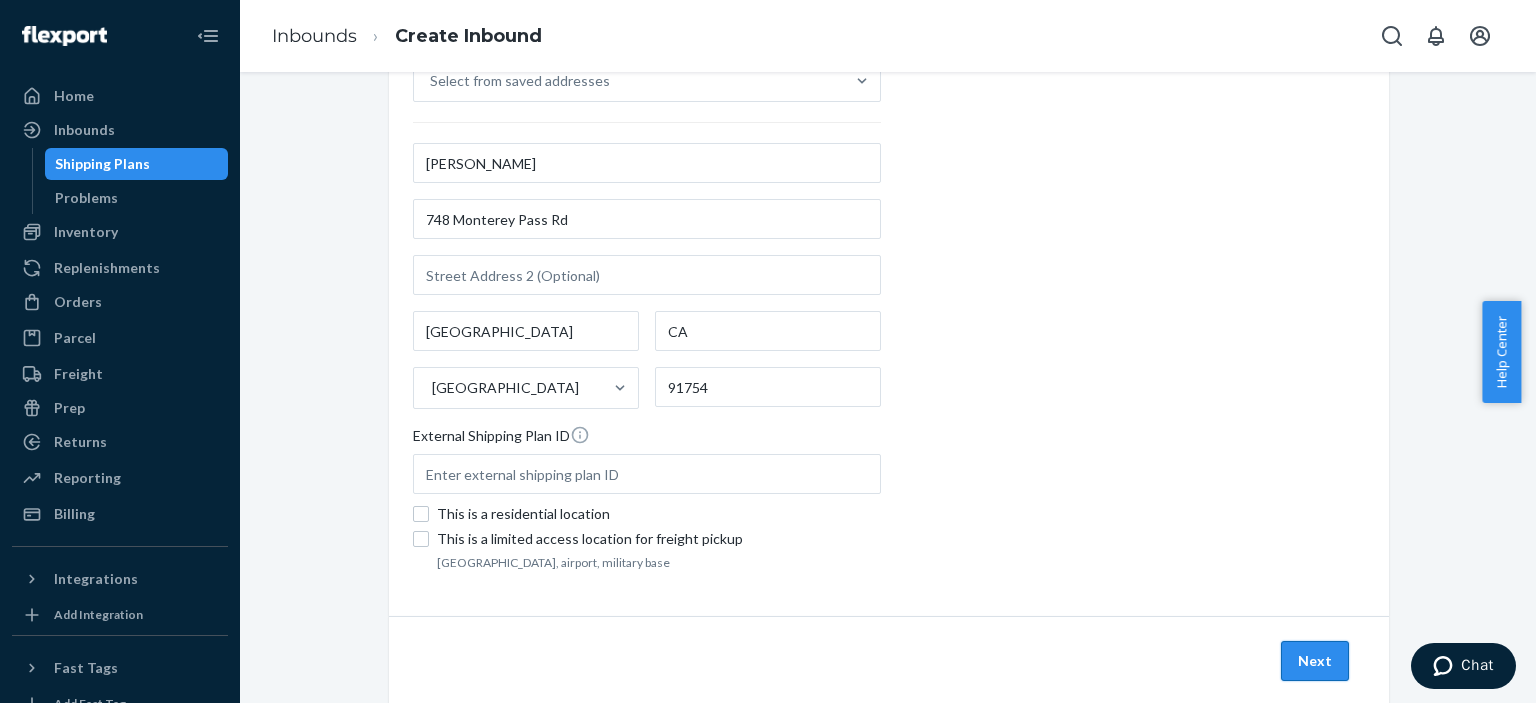 click on "Next" at bounding box center (1315, 661) 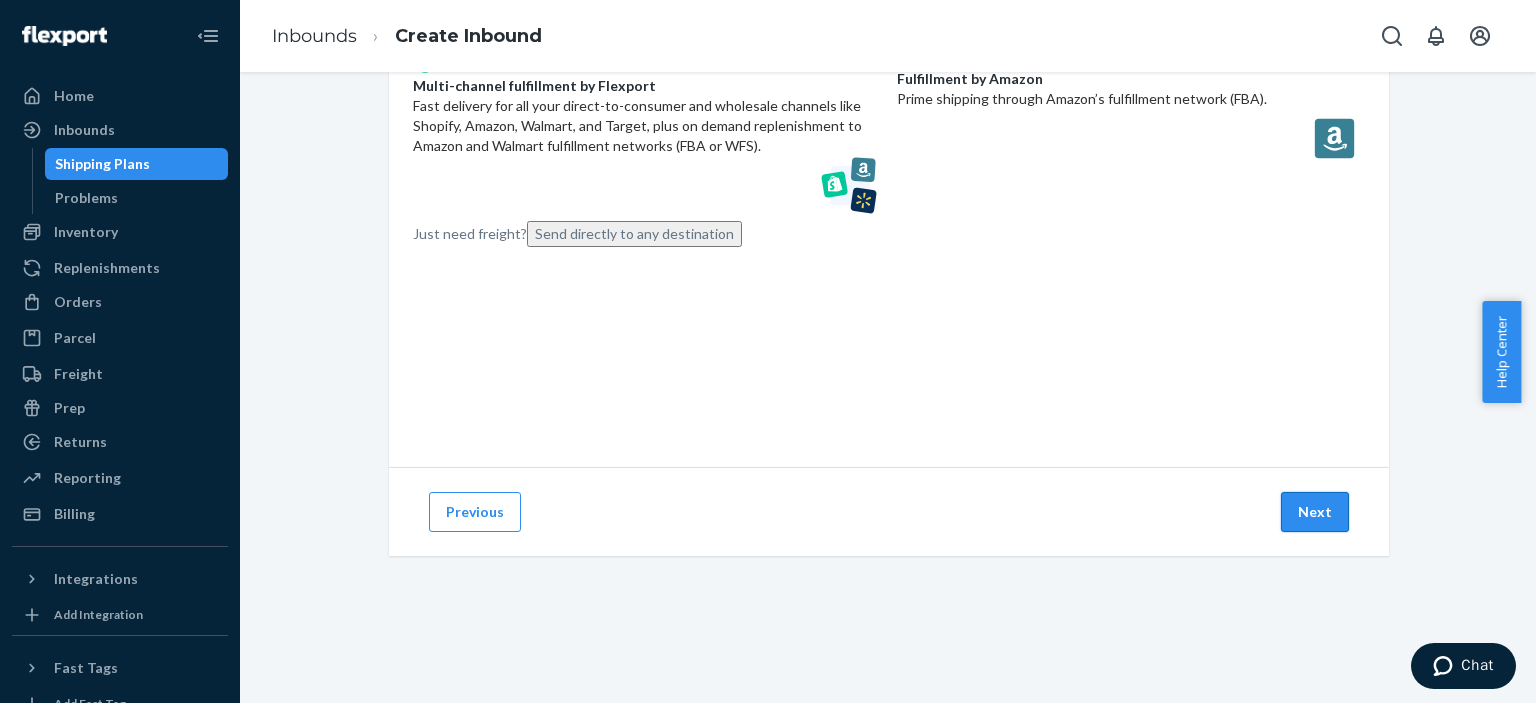 scroll, scrollTop: 0, scrollLeft: 0, axis: both 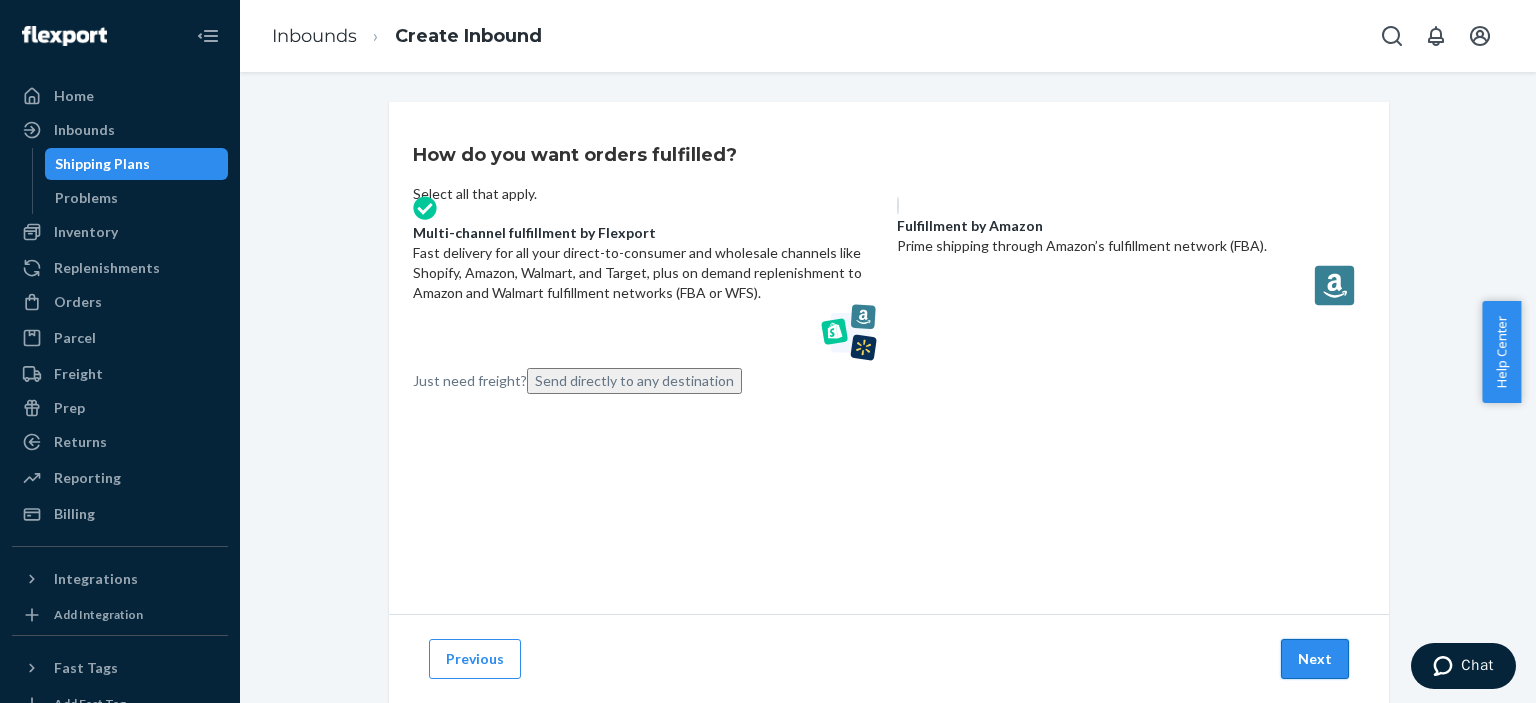 click on "Next" at bounding box center (1315, 659) 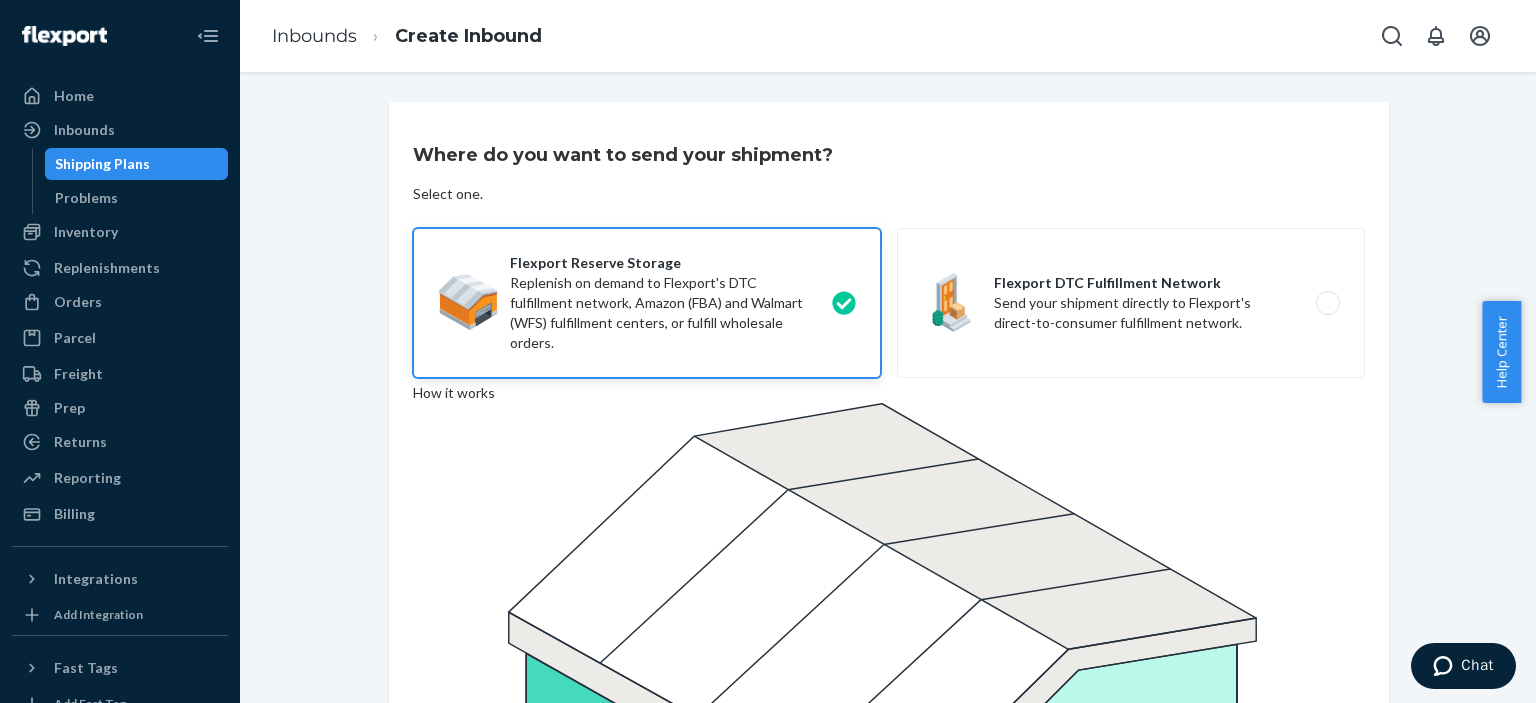 scroll, scrollTop: 176, scrollLeft: 0, axis: vertical 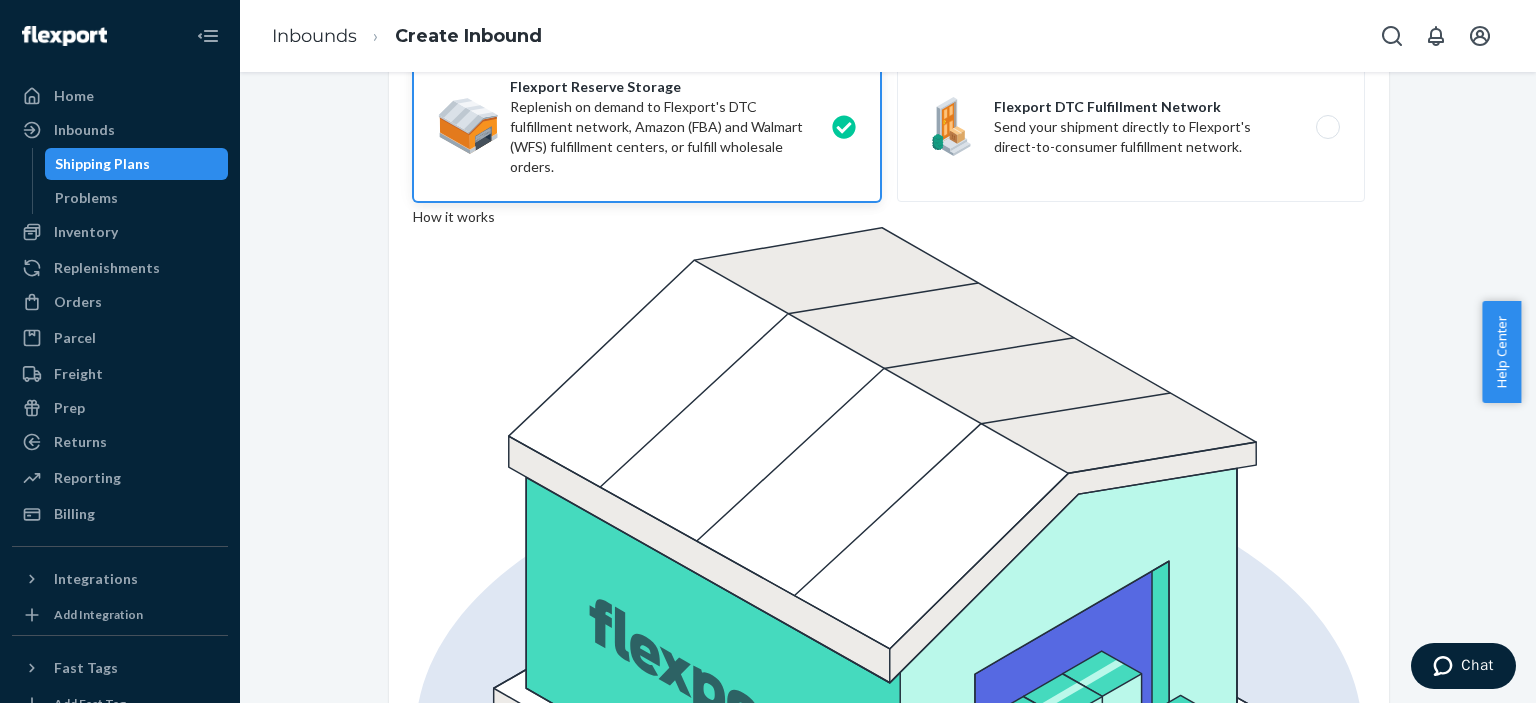 click on "Next" at bounding box center [1315, 2046] 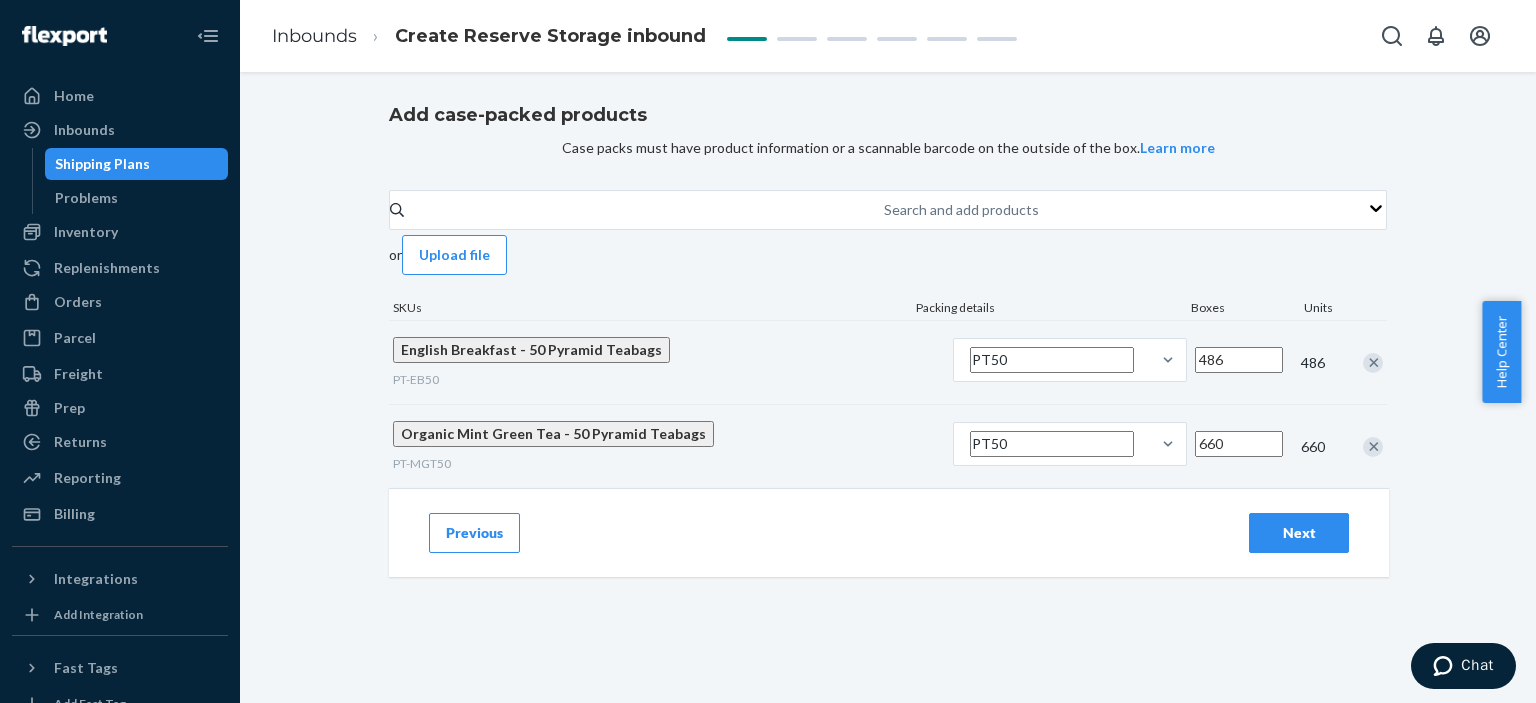 scroll, scrollTop: 0, scrollLeft: 0, axis: both 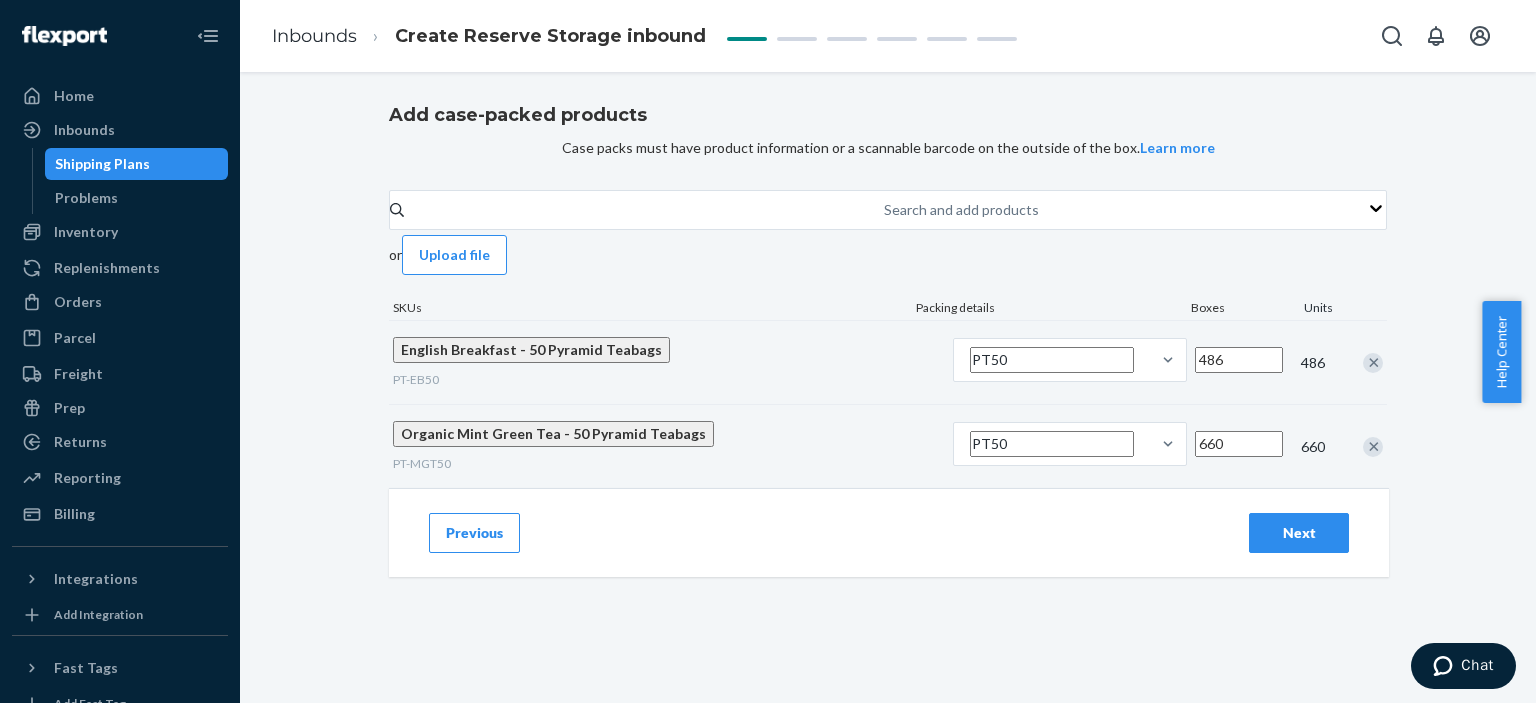 click on "660" at bounding box center [1239, 444] 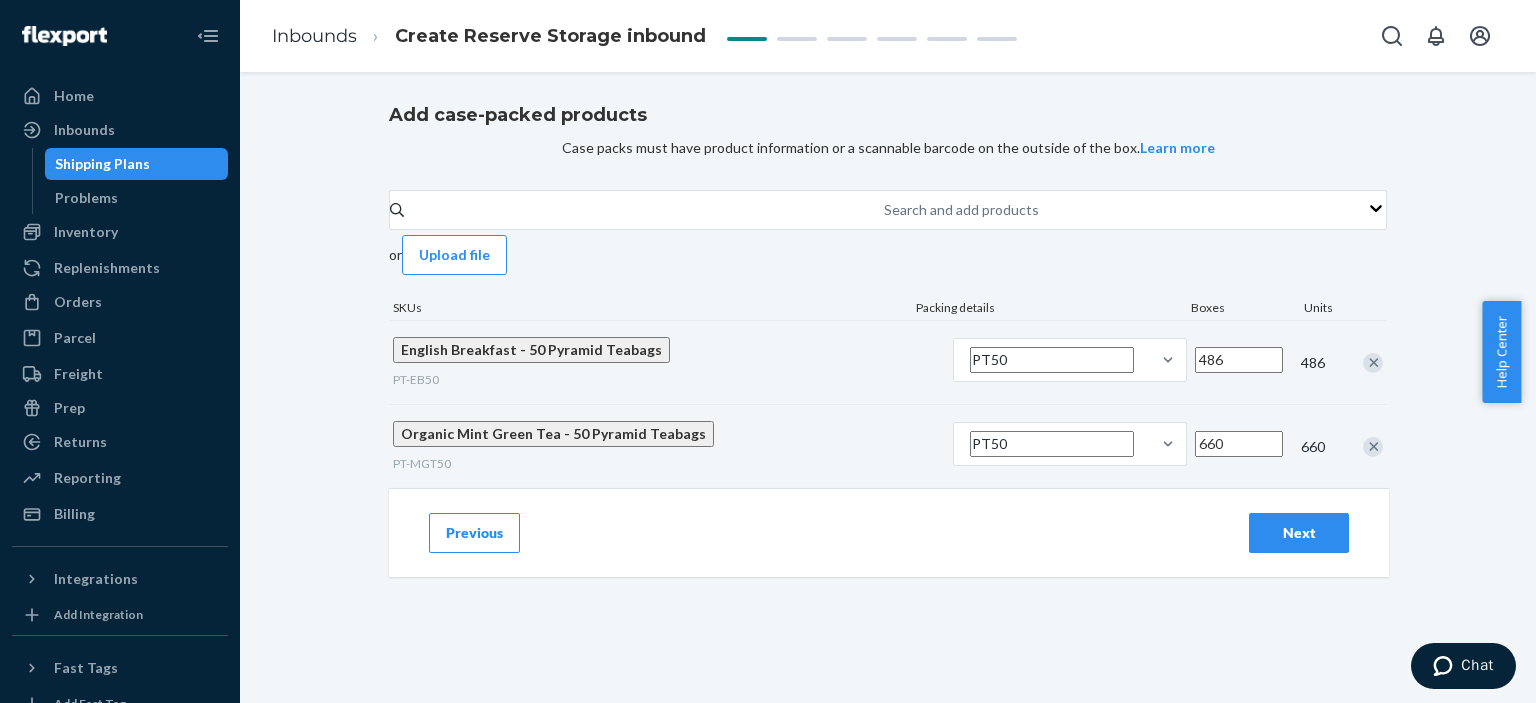 click on "660" at bounding box center [1239, 444] 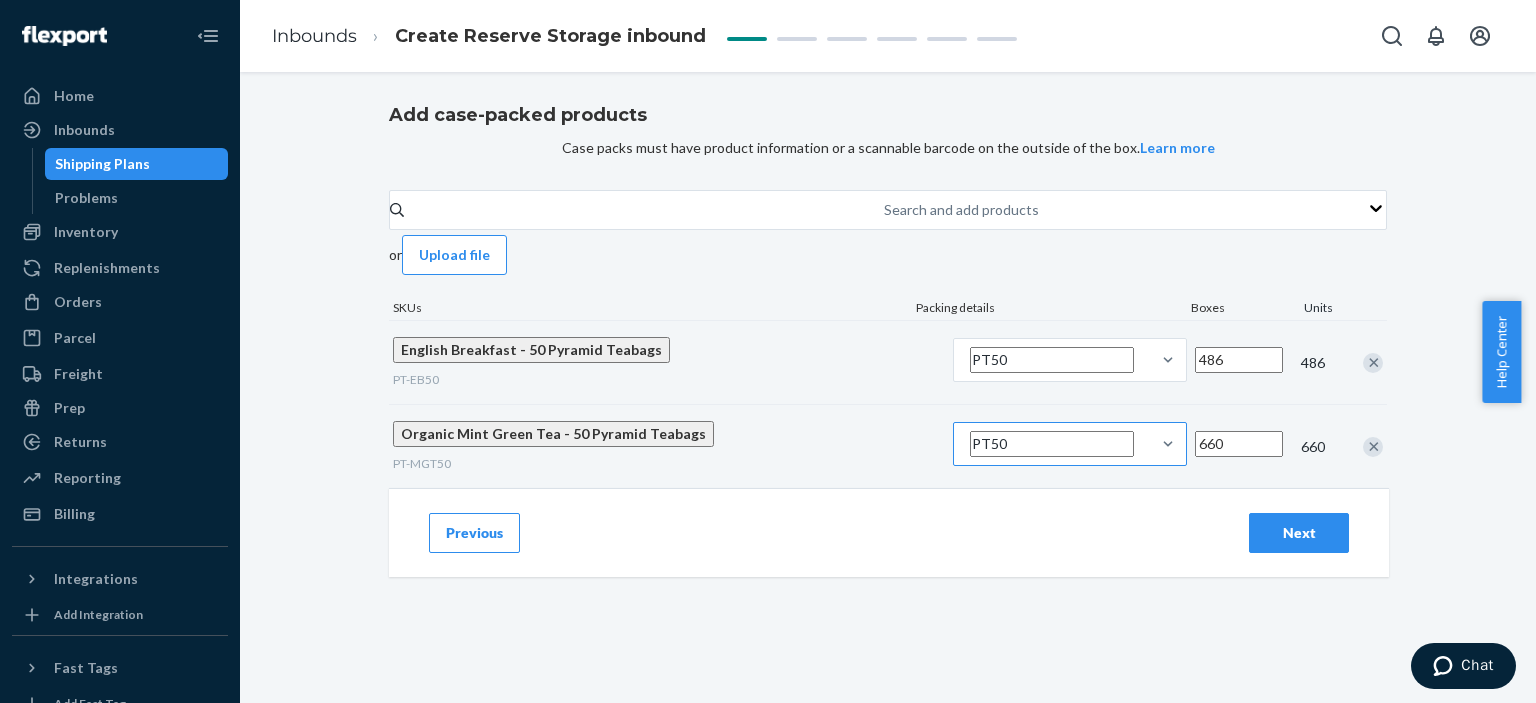 click on "PT50" at bounding box center (1052, 360) 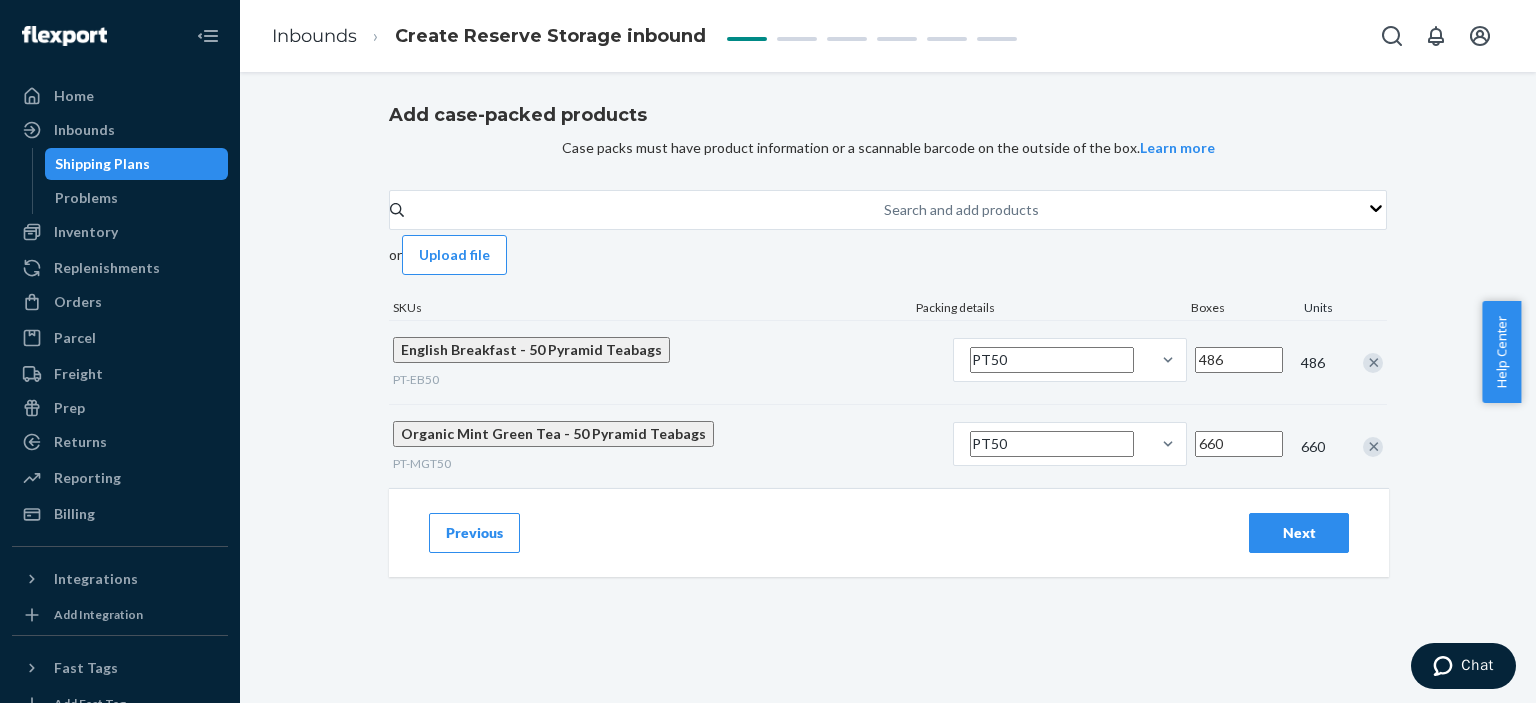 click on "PT50" at bounding box center [1070, 362] 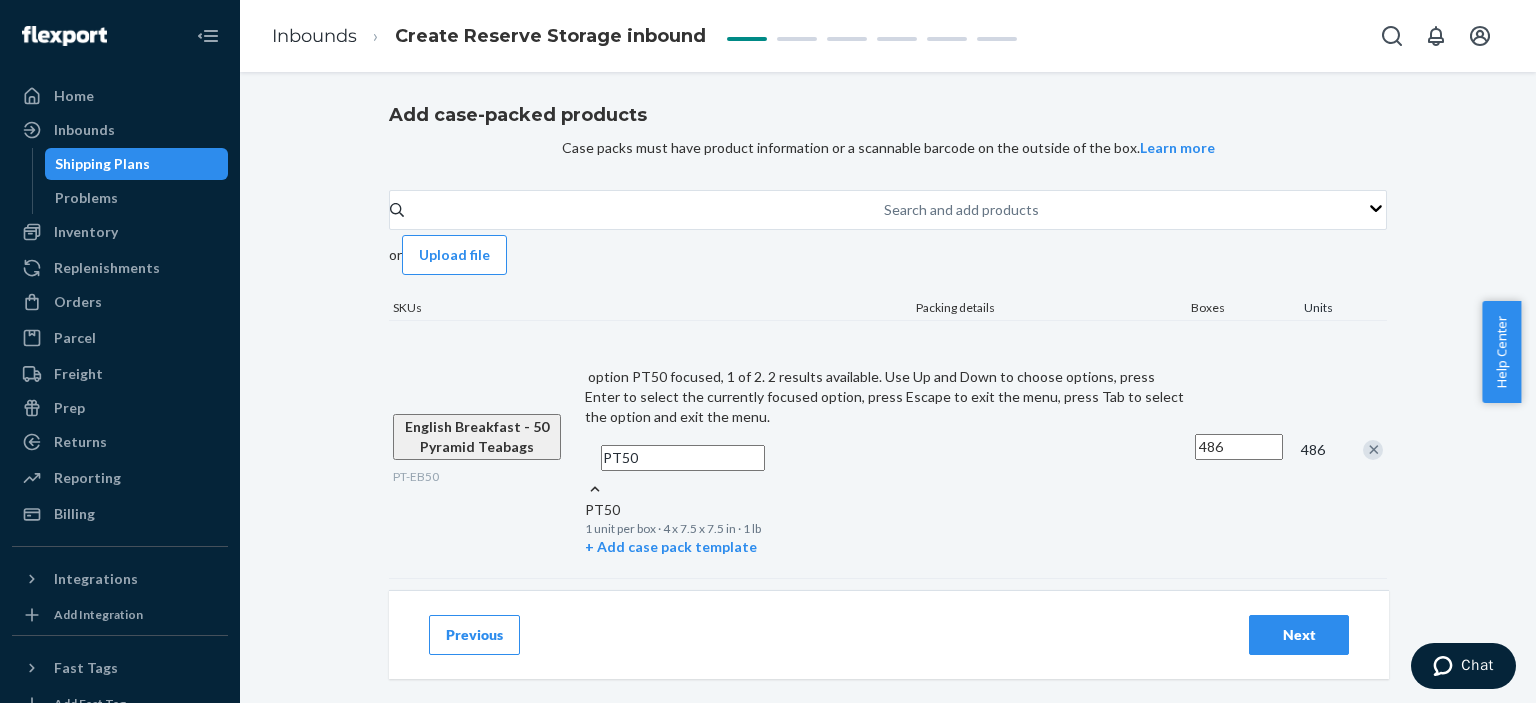 click on "1 unit per box · 4 x 7.5 x 7.5 in · 1 lb" at bounding box center [886, 528] 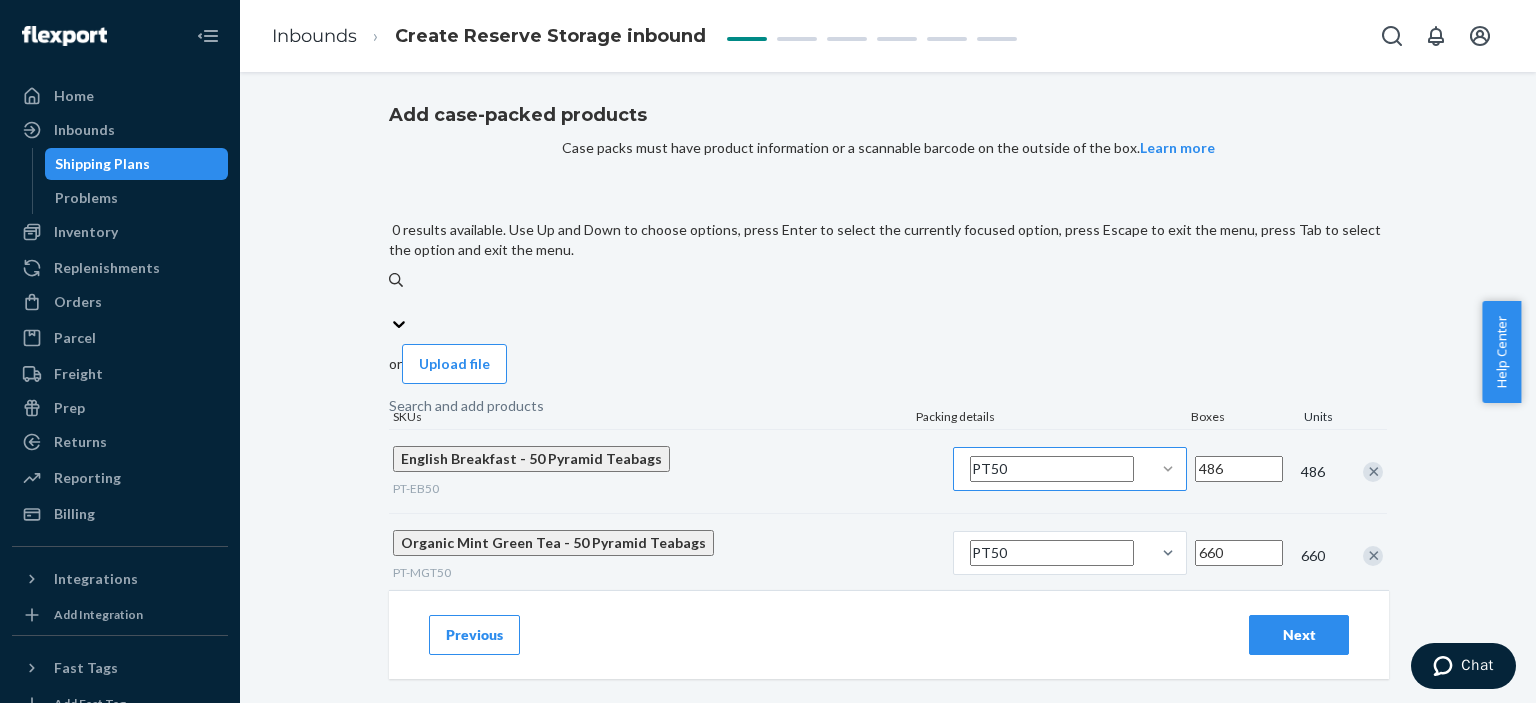 click on "Search and add products" at bounding box center [888, 302] 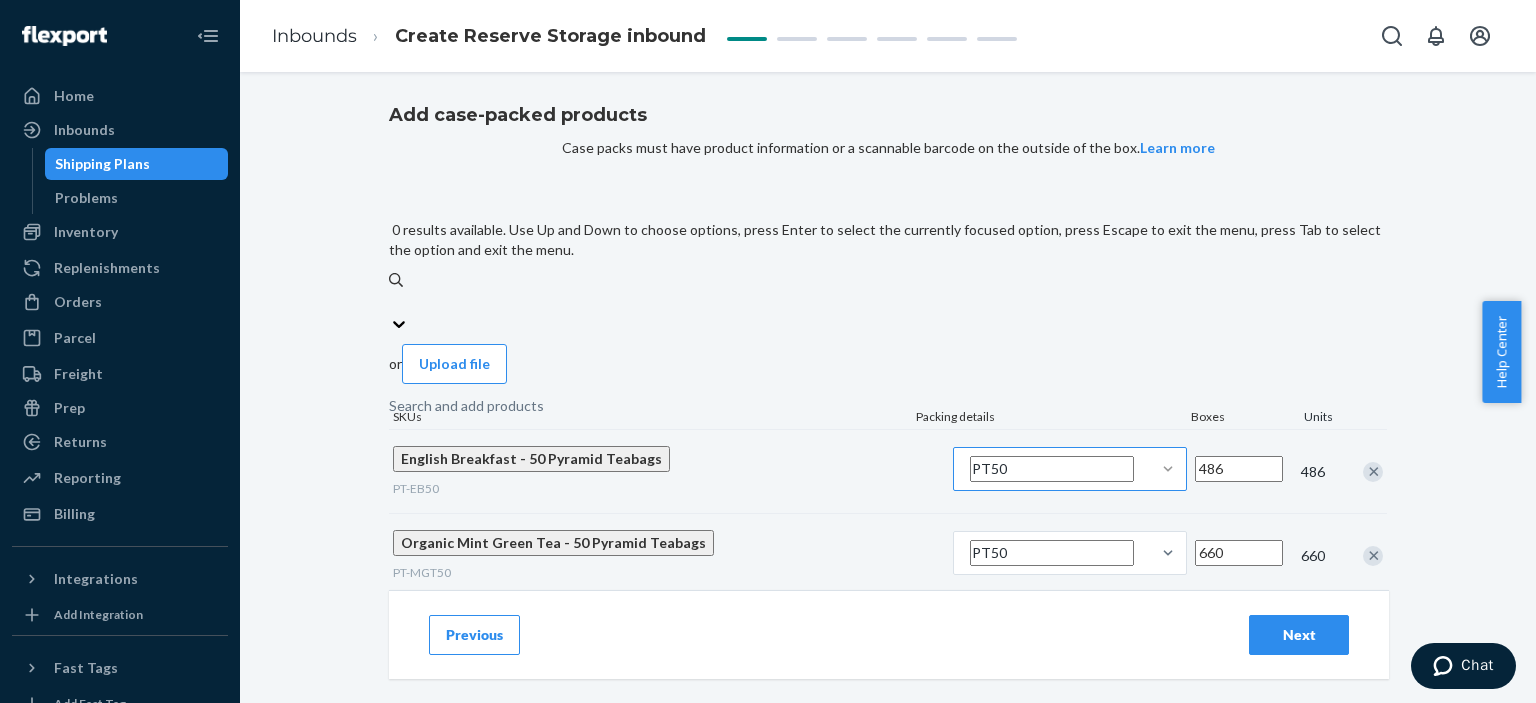 click on "0 results available. Use Up and Down to choose options, press Enter to select the currently focused option, press Escape to exit the menu, press Tab to select the option and exit the menu. Search and add products" at bounding box center [390, 302] 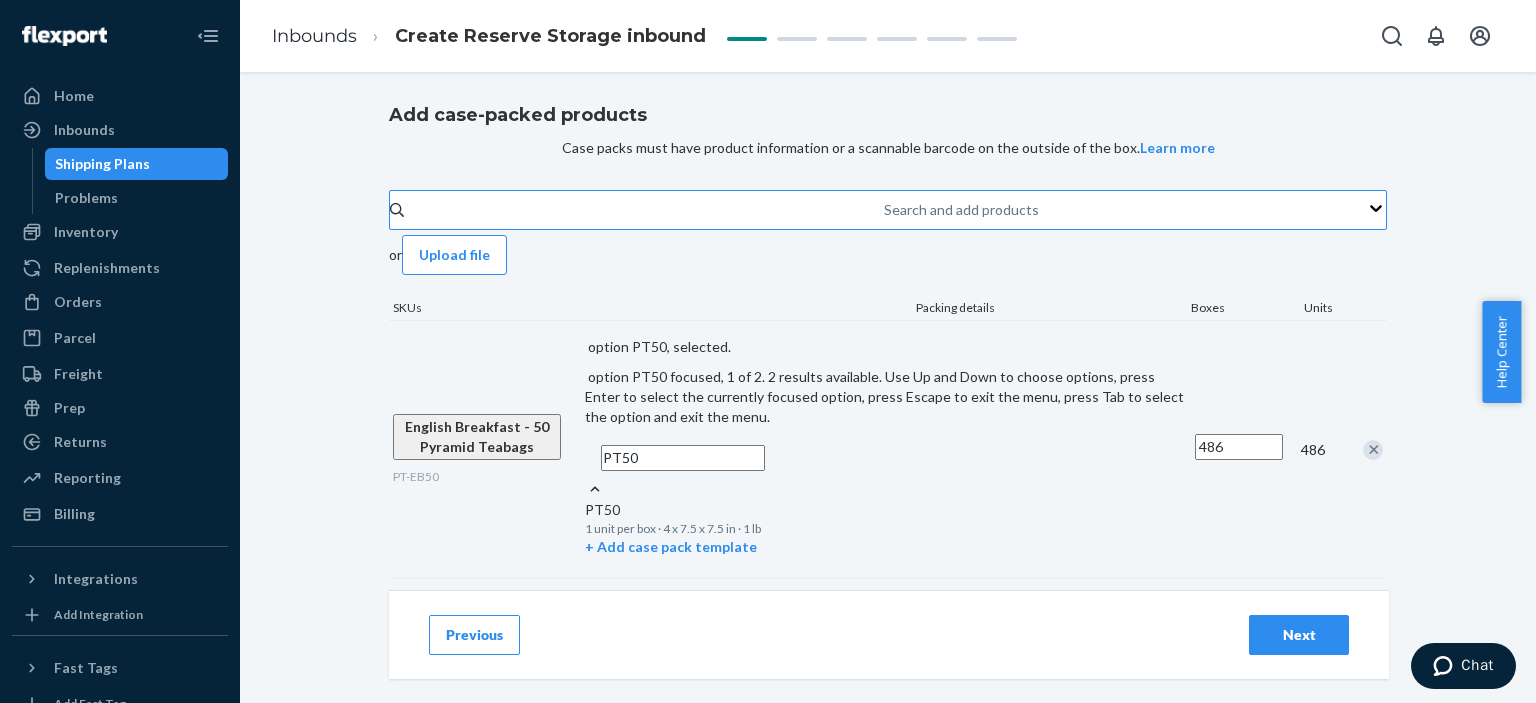 click on "Search and add products" at bounding box center [885, 210] 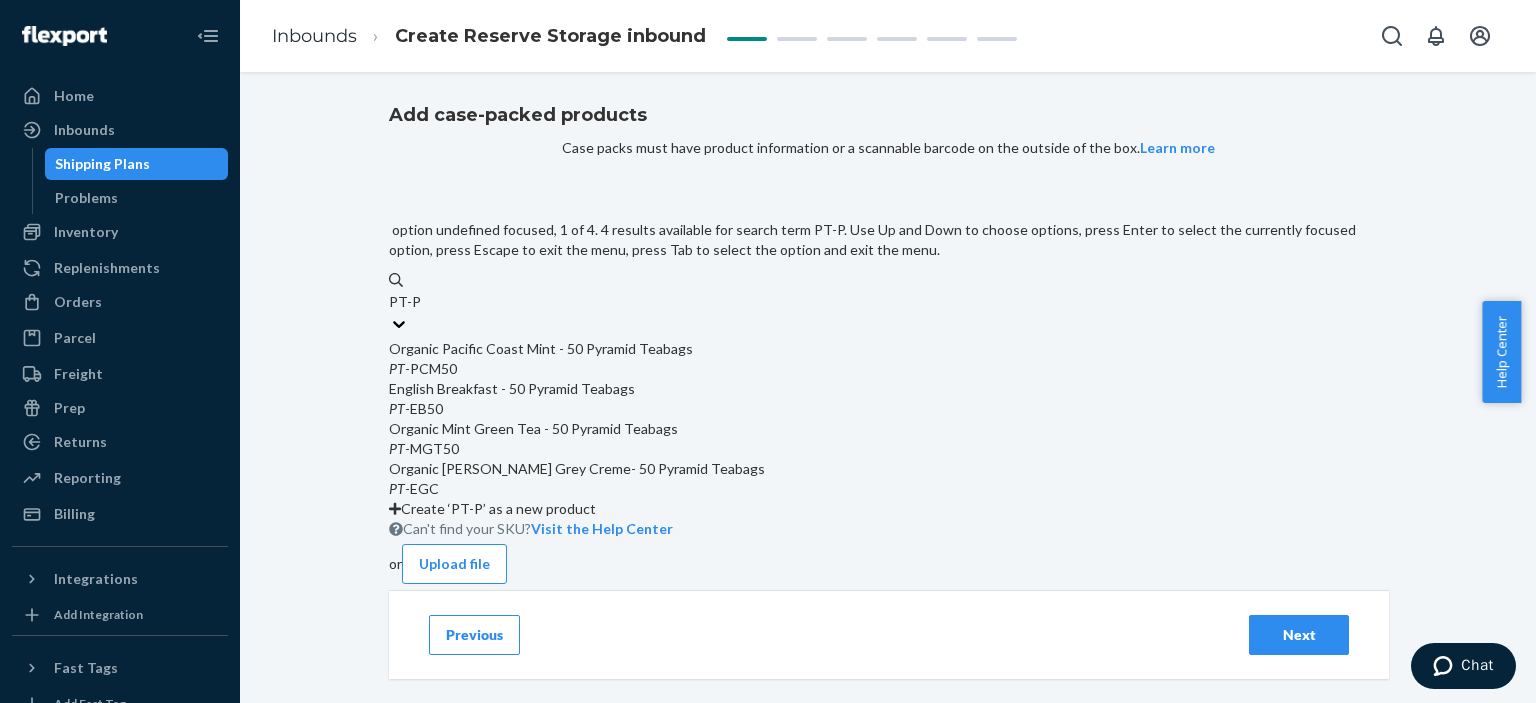 type on "PT-PCM" 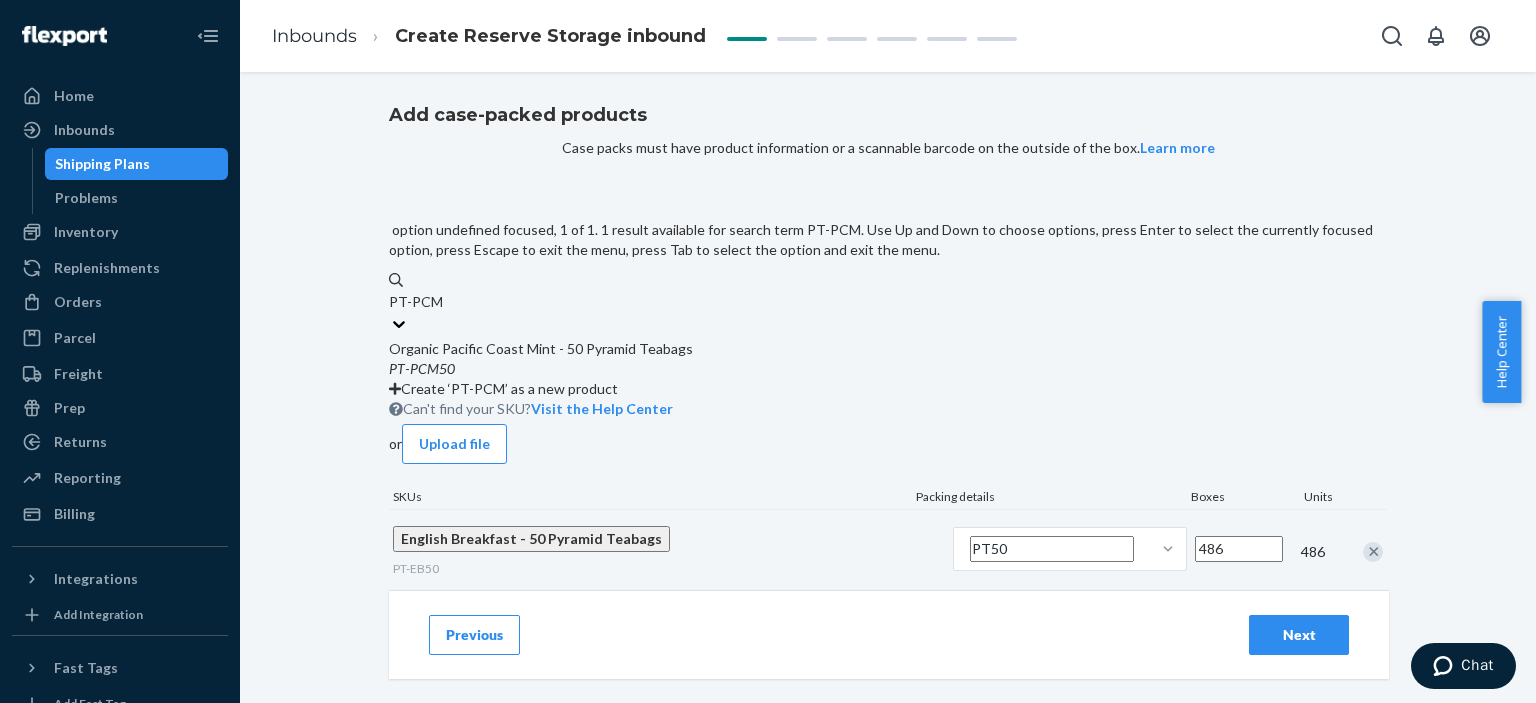 click on "PT - PCM50" at bounding box center [888, 369] 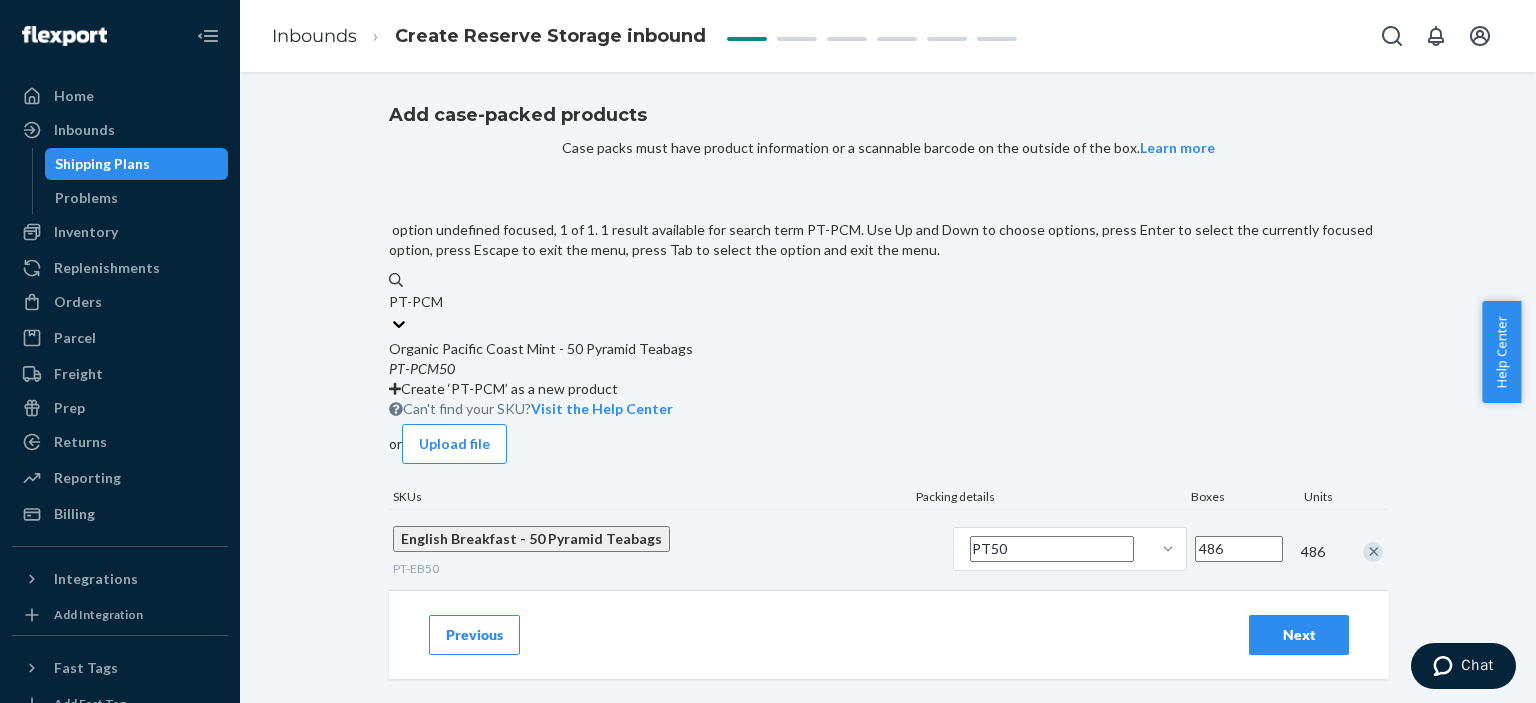 click on "PT-PCM" at bounding box center (415, 302) 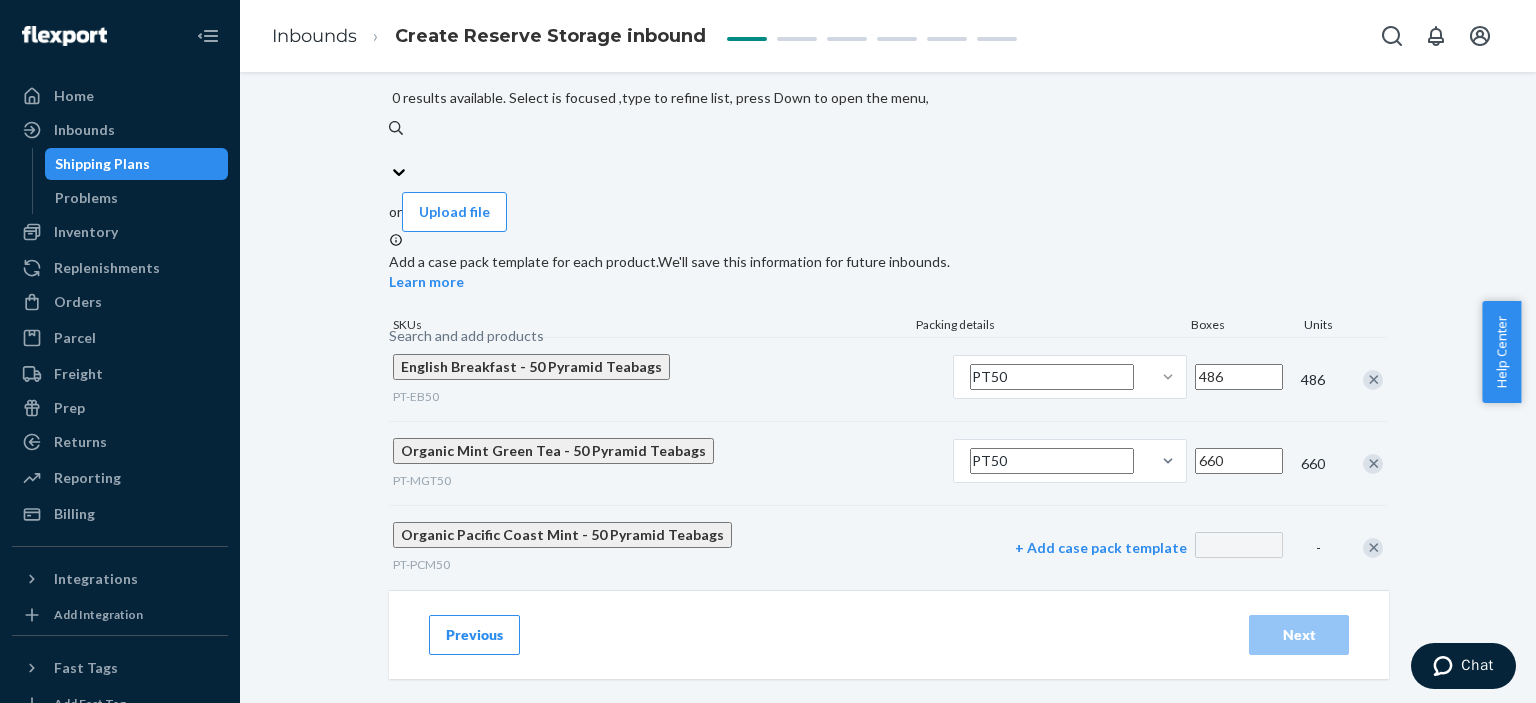 scroll, scrollTop: 174, scrollLeft: 0, axis: vertical 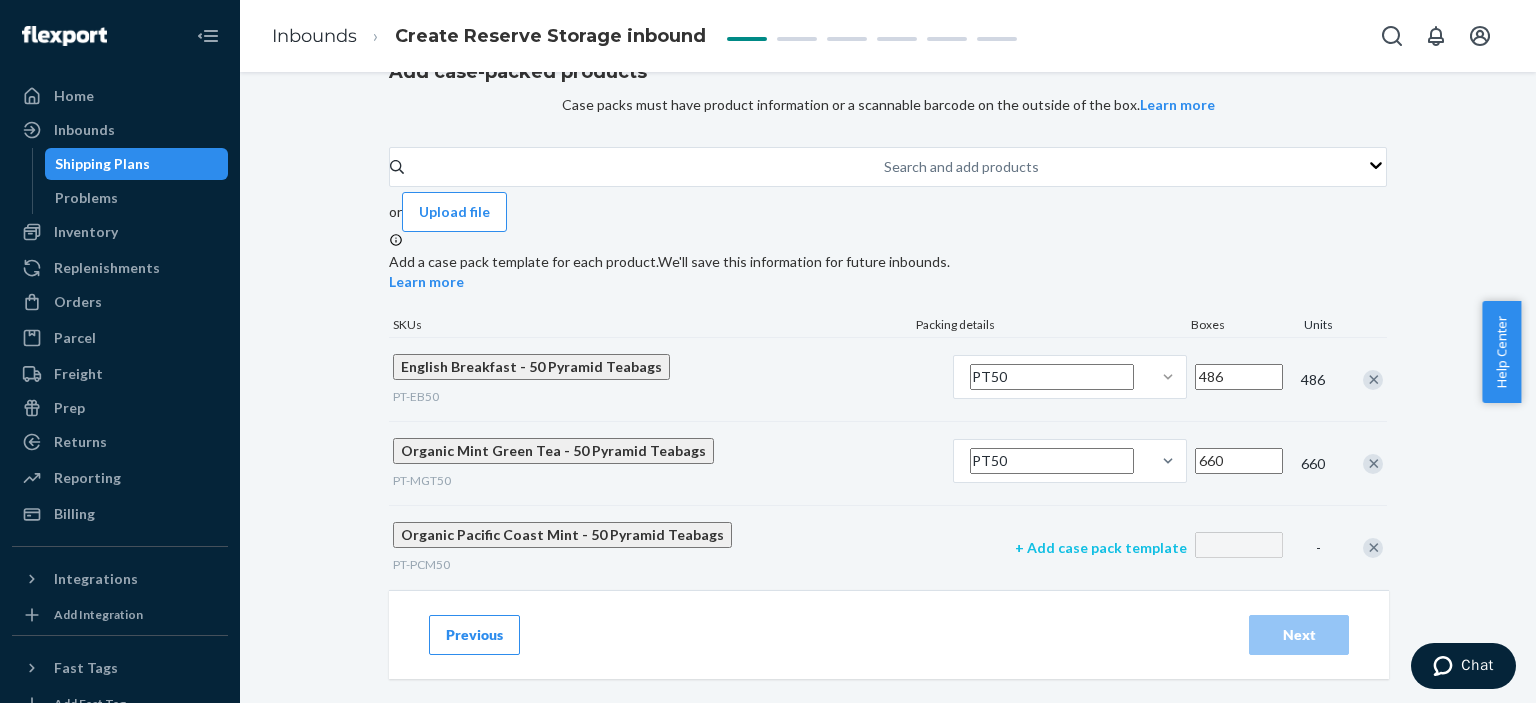 click on "+ Add case pack template" at bounding box center (1101, 548) 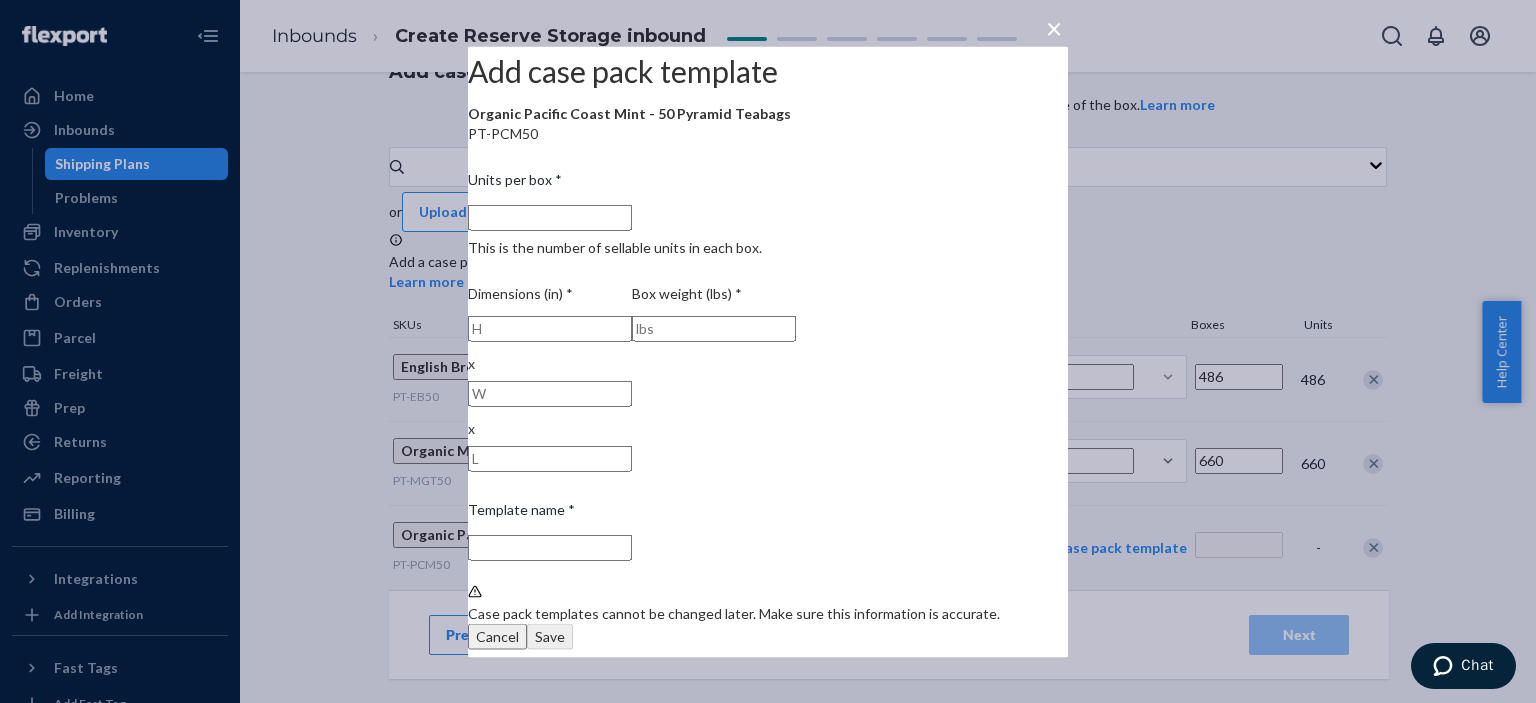 click on "× Add case pack template Organic Pacific Coast Mint - 50 Pyramid Teabags PT-PCM50 Units per box * This is the number of sellable units in each box. Dimensions (in) * x x Box weight (lbs) * Template name * Case pack templates cannot be changed later. Make sure this information is accurate. Cancel Save" at bounding box center (768, 351) 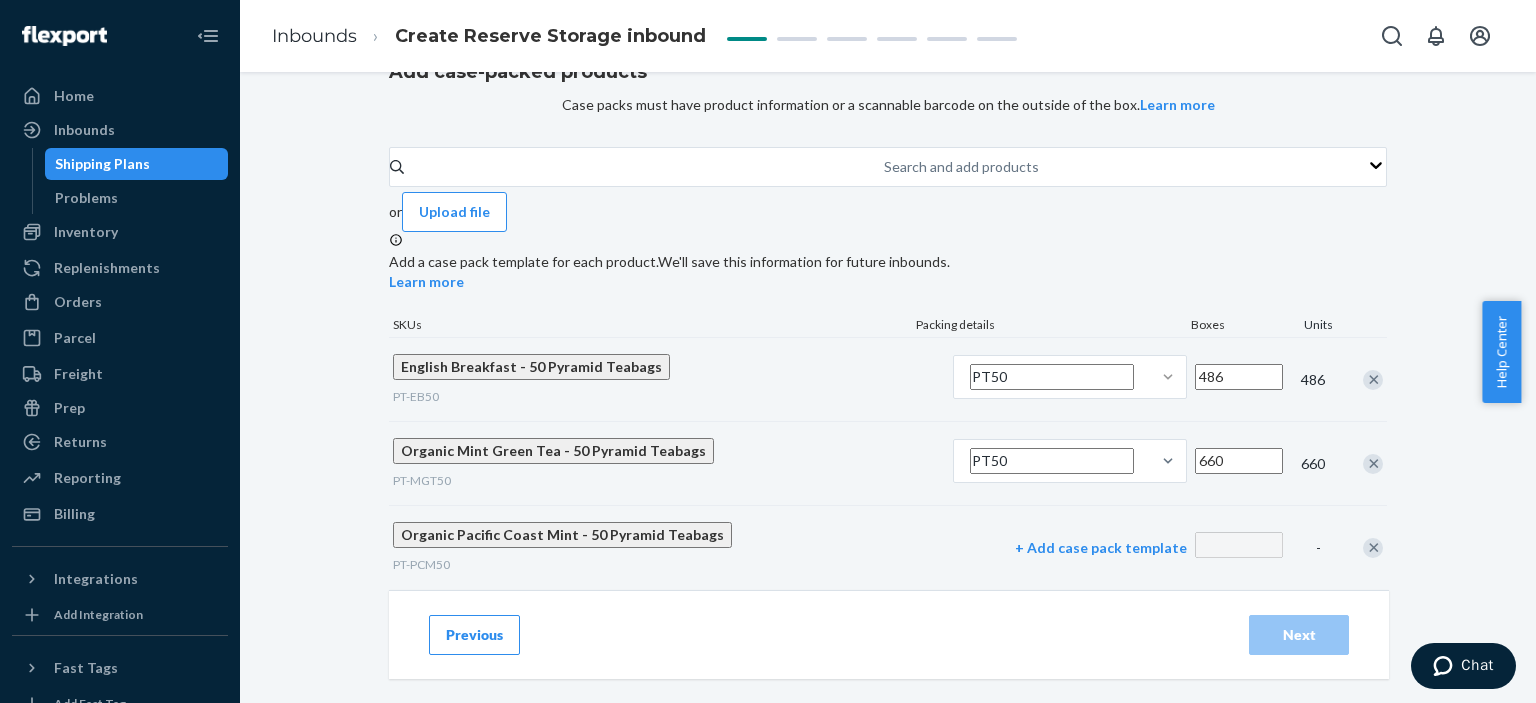 click on "PT50" at bounding box center [1052, 377] 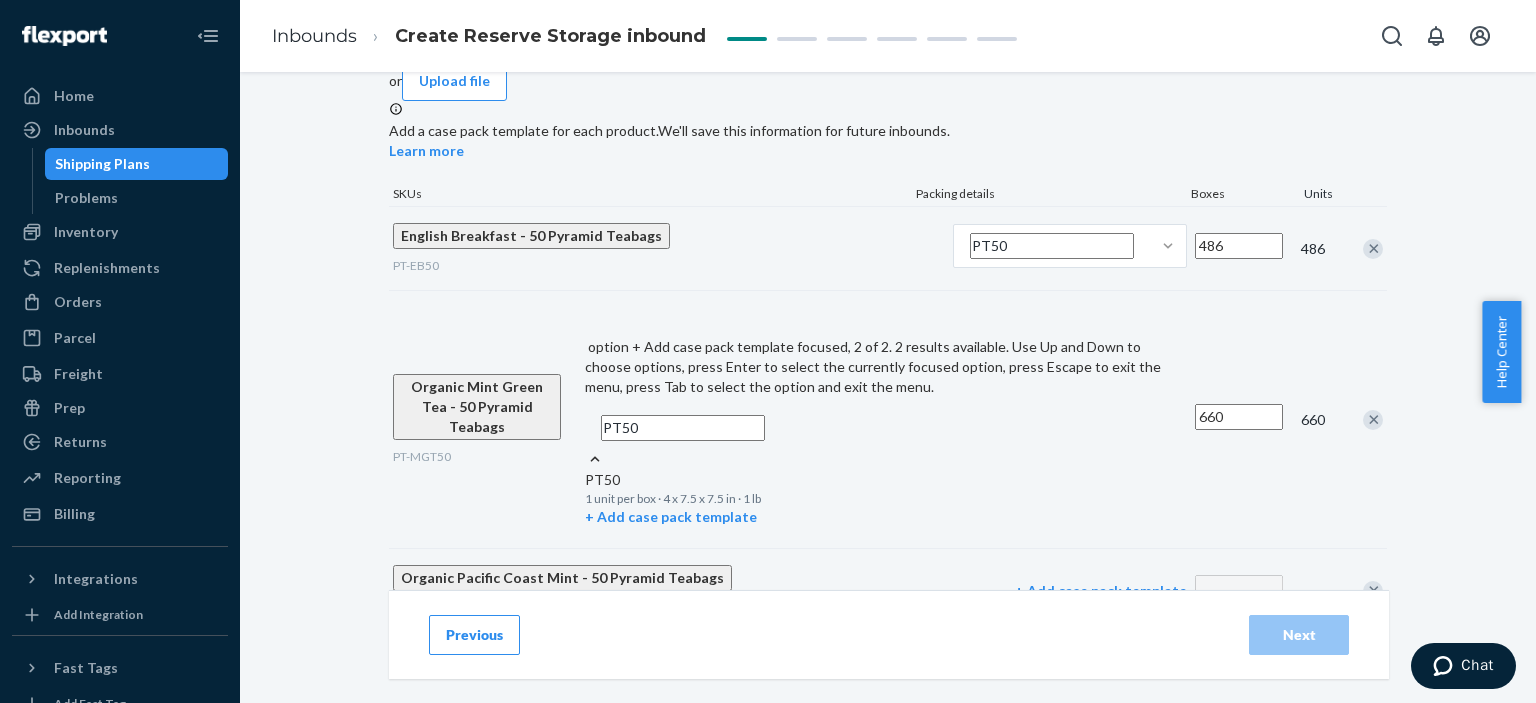 click on "PT-PCM50" at bounding box center (700, 607) 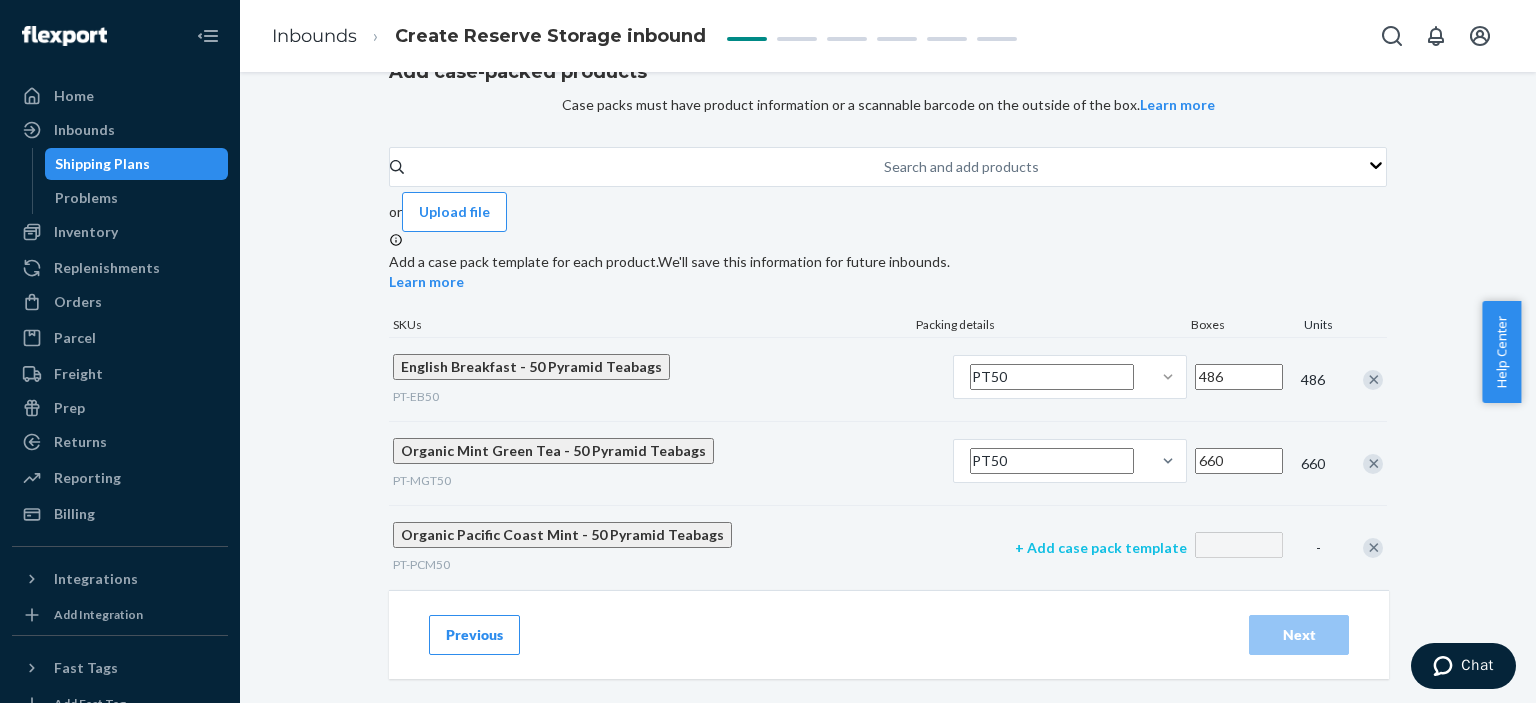 click on "+ Add case pack template" at bounding box center (1101, 548) 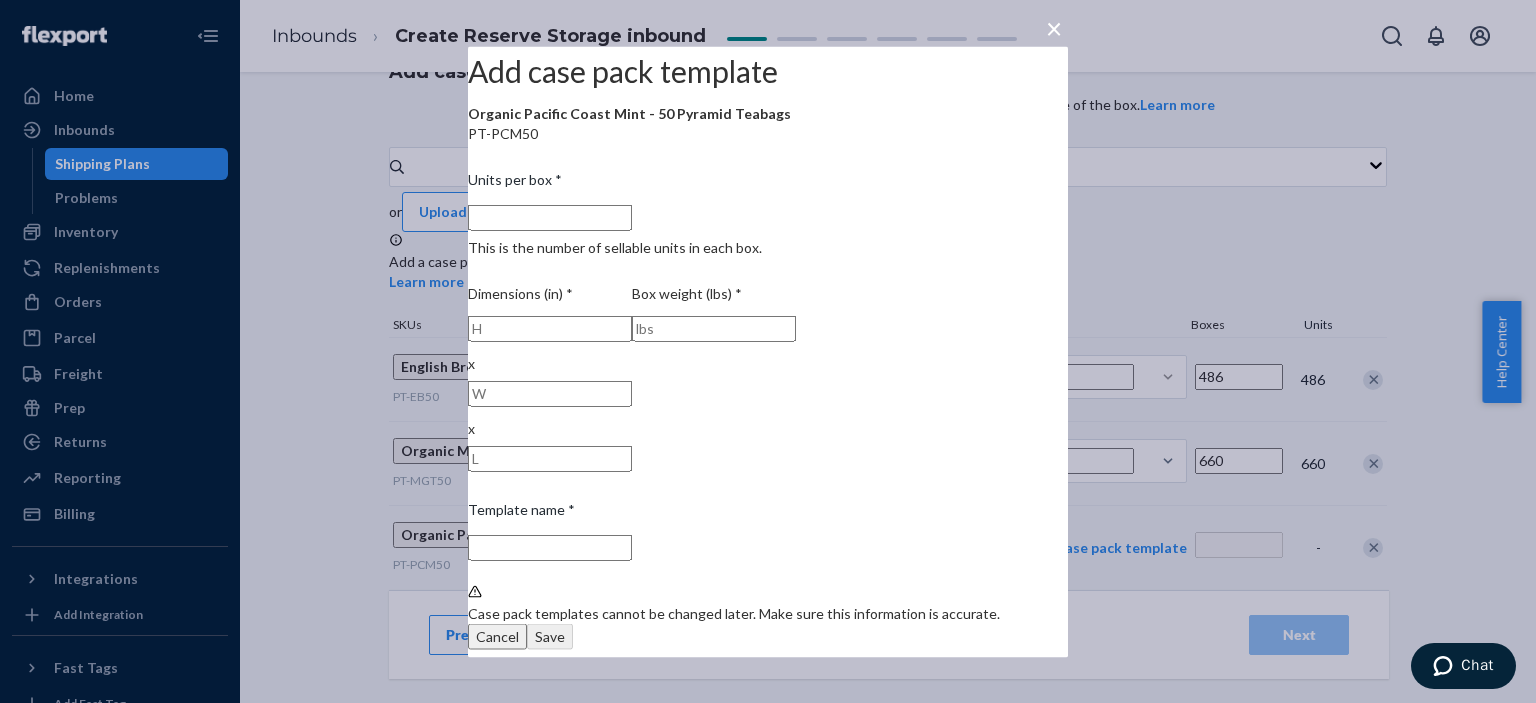 drag, startPoint x: 600, startPoint y: 361, endPoint x: 604, endPoint y: 349, distance: 12.649111 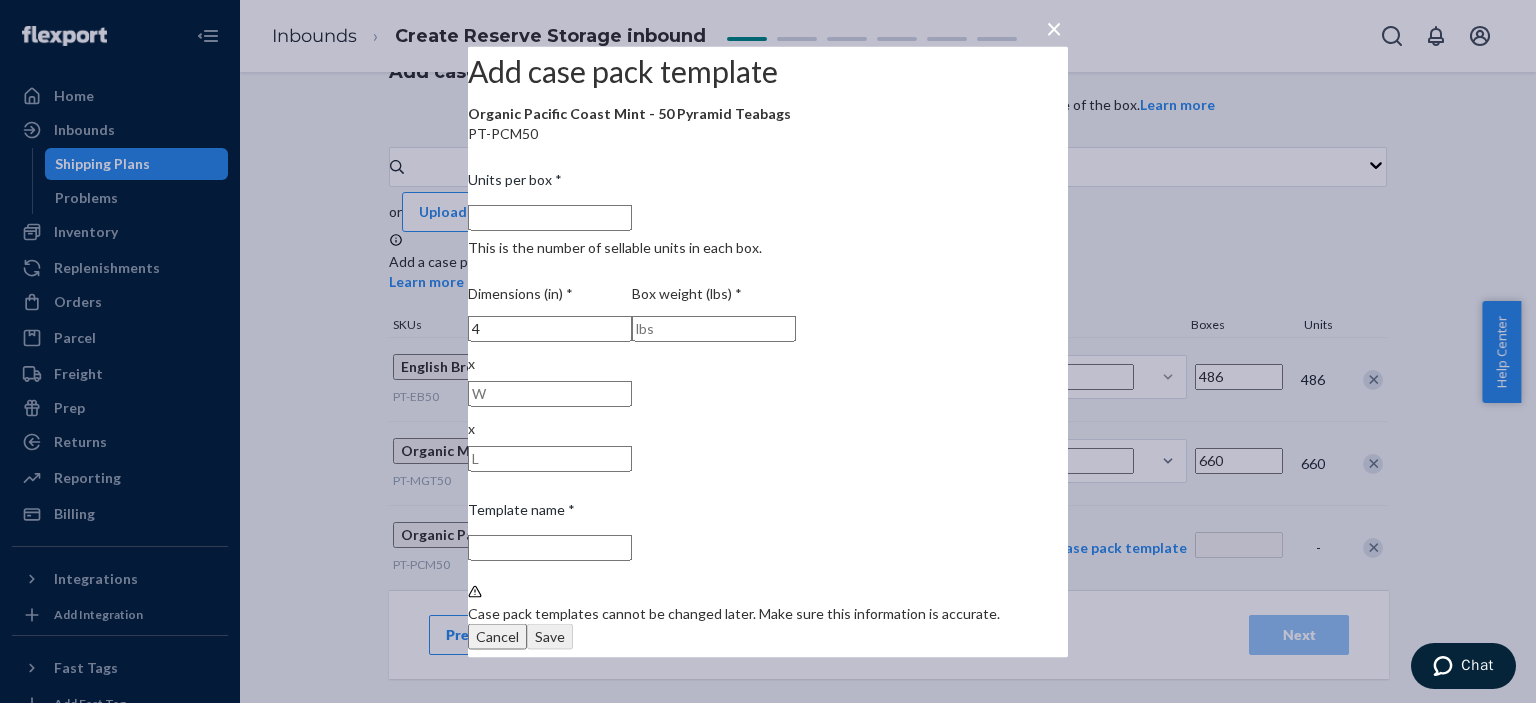 type on "4" 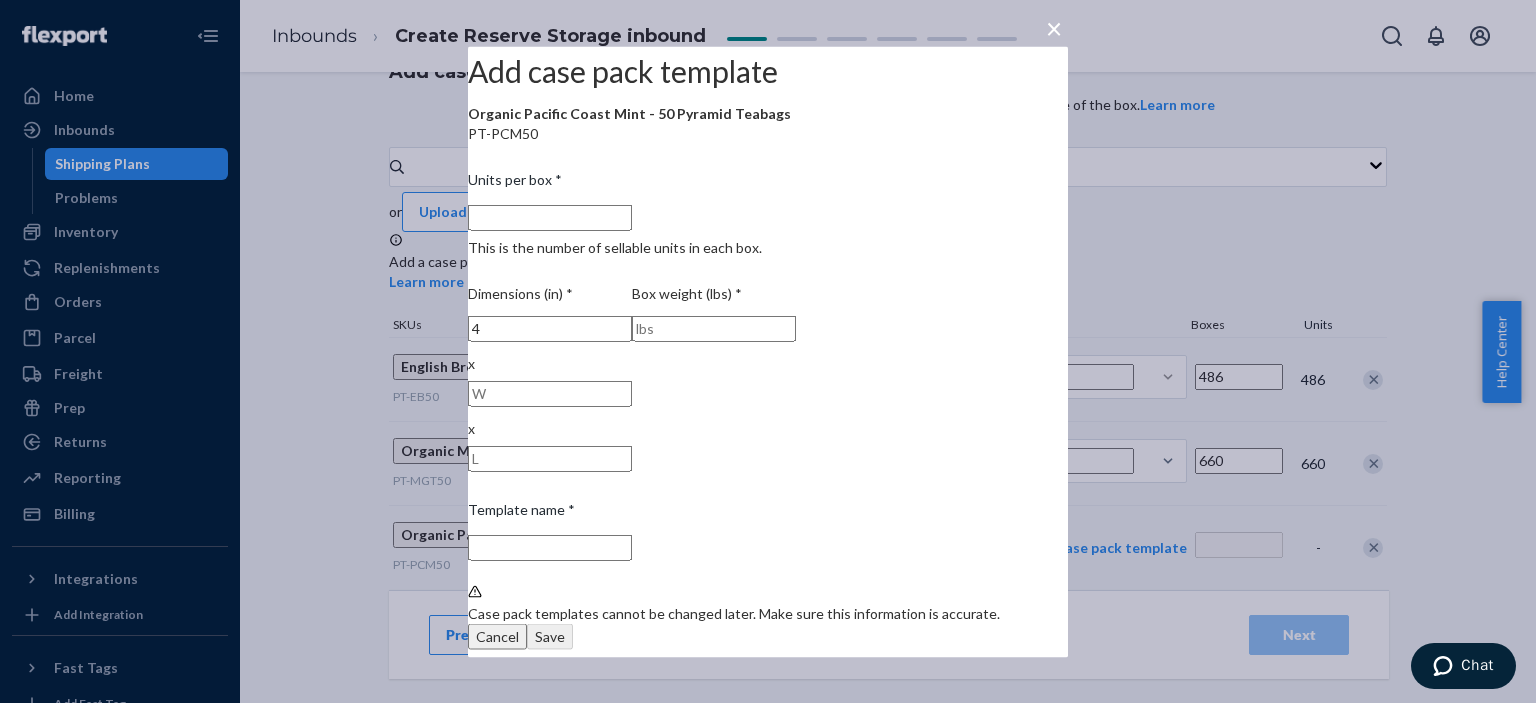 click at bounding box center [550, 393] 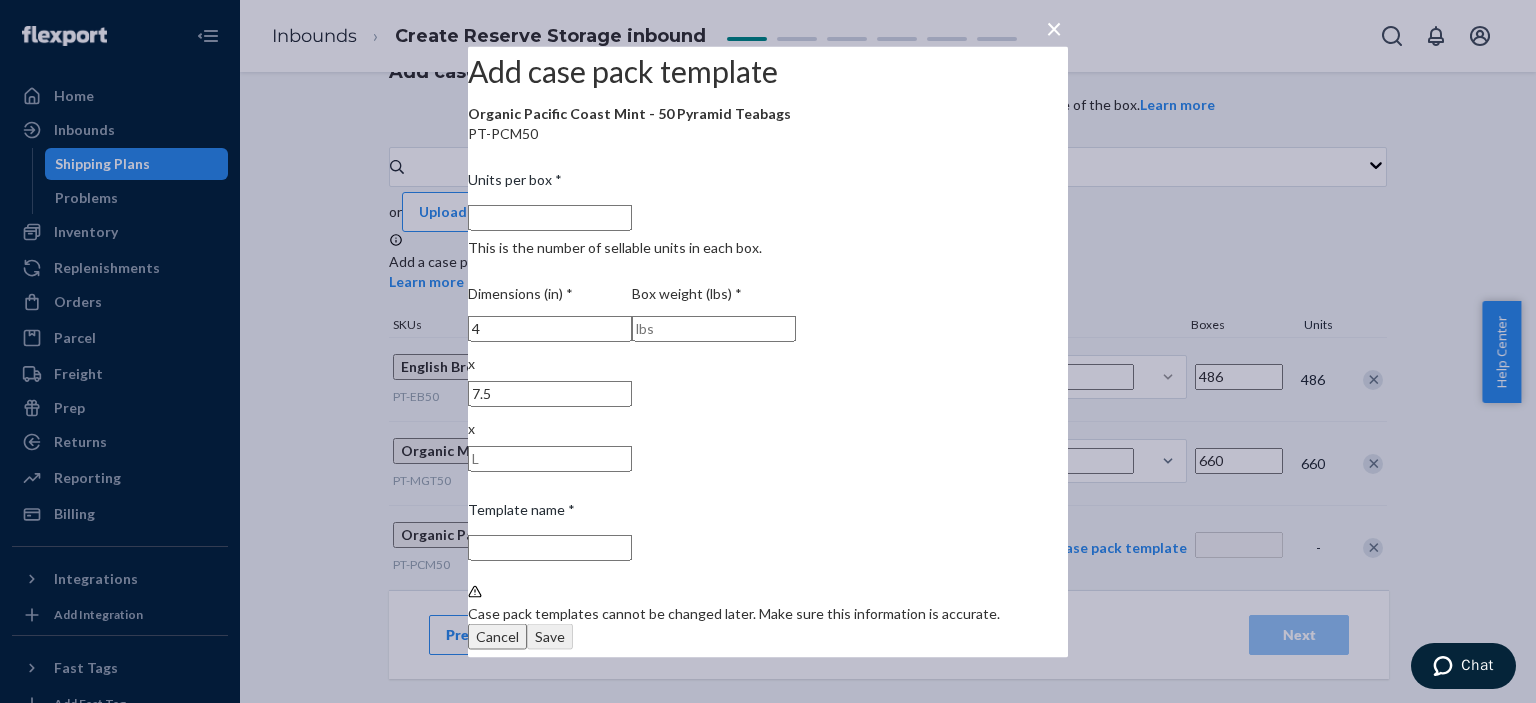 type on "7.5" 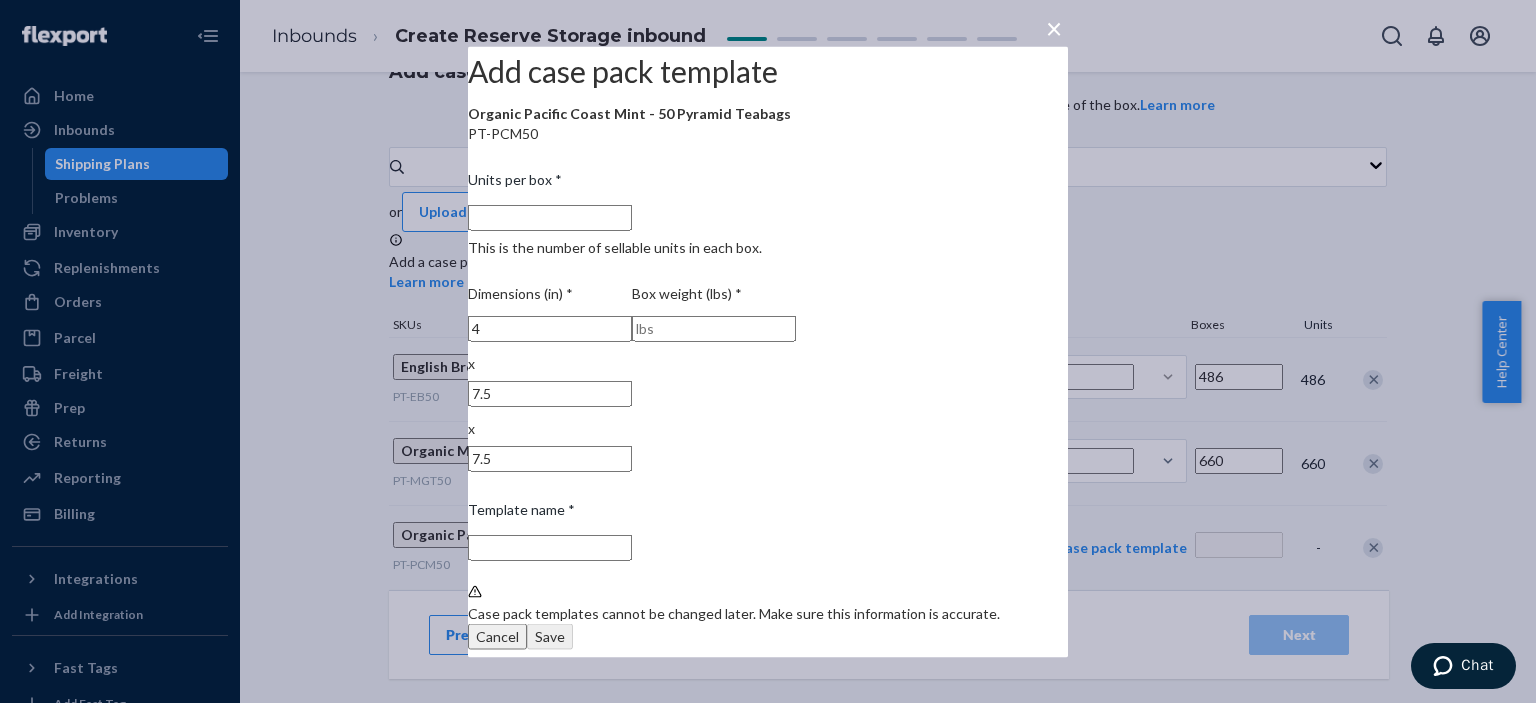 type on "7.5" 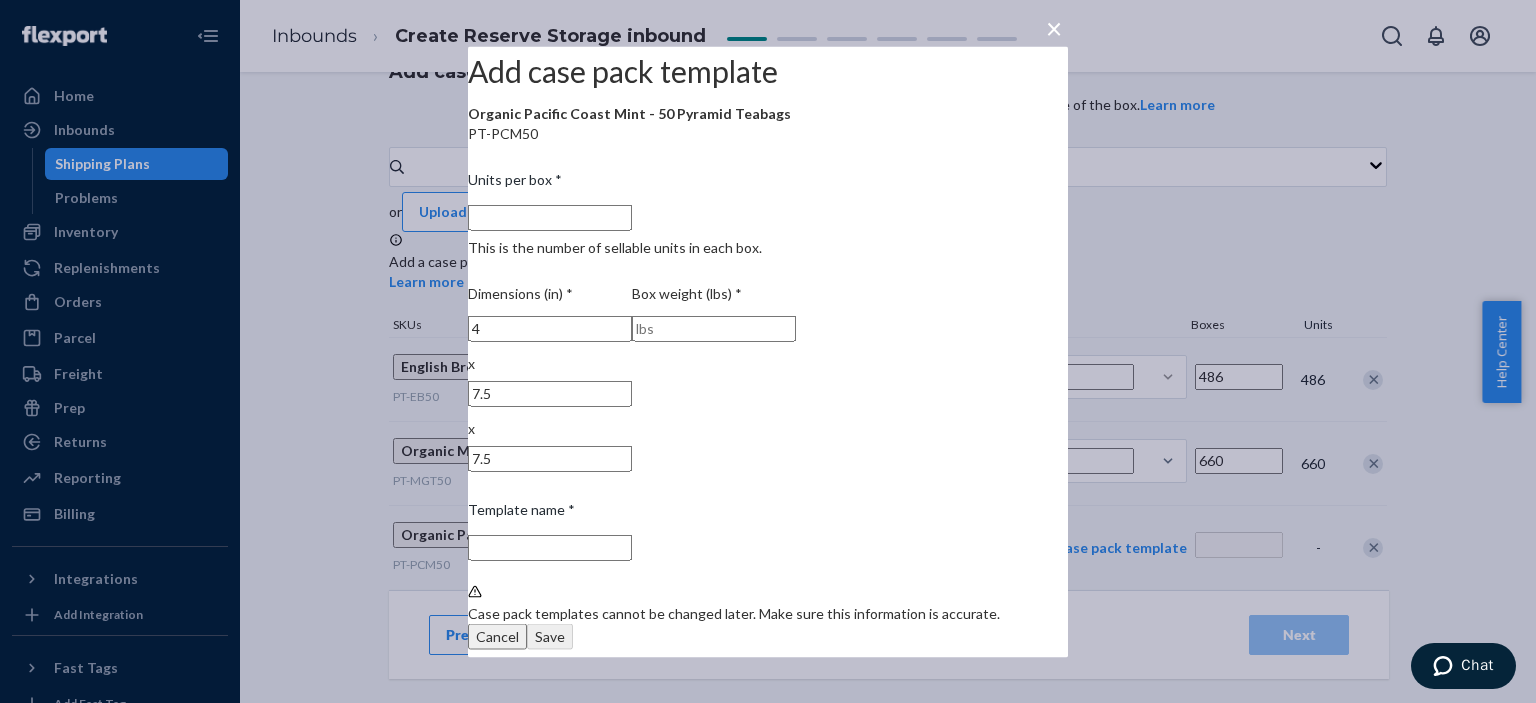 click at bounding box center [714, 328] 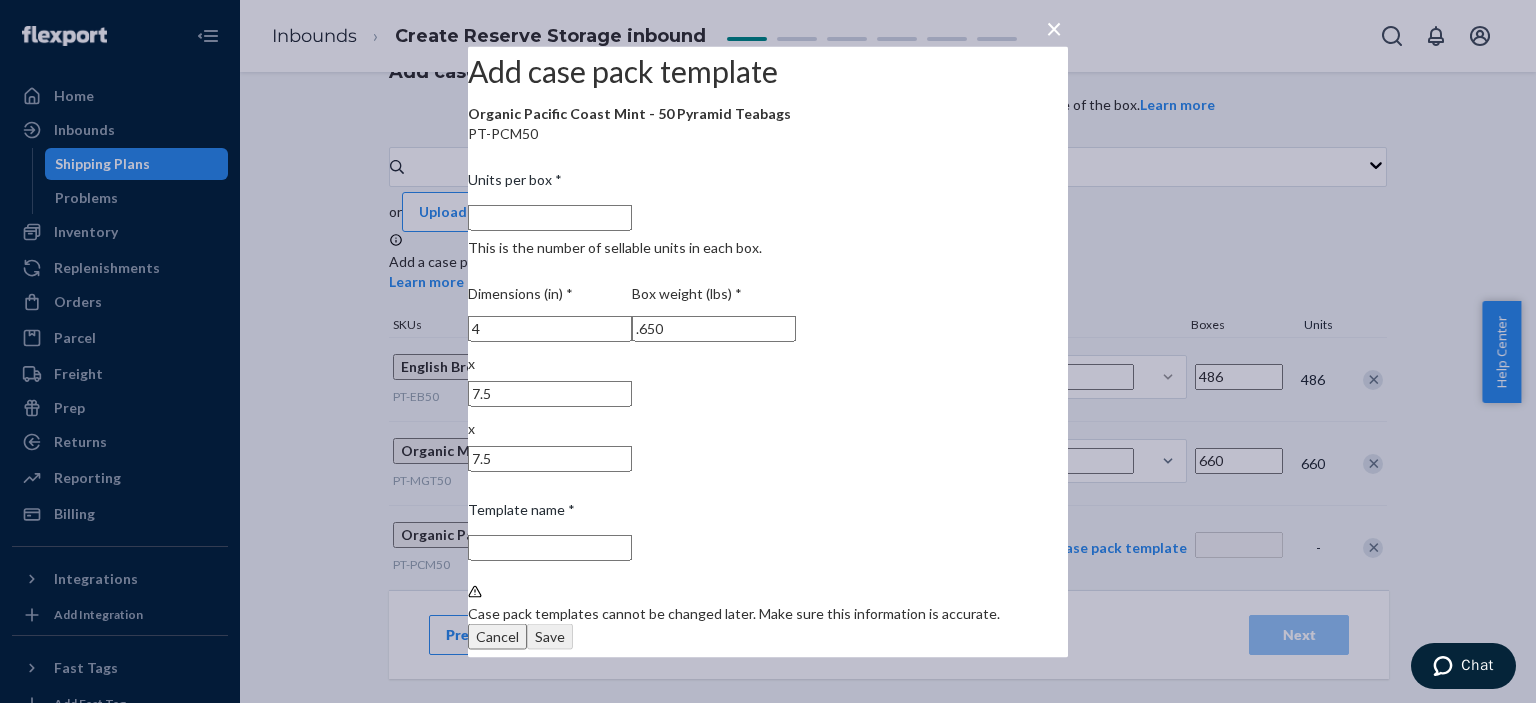 click on "Template name *" at bounding box center [550, 547] 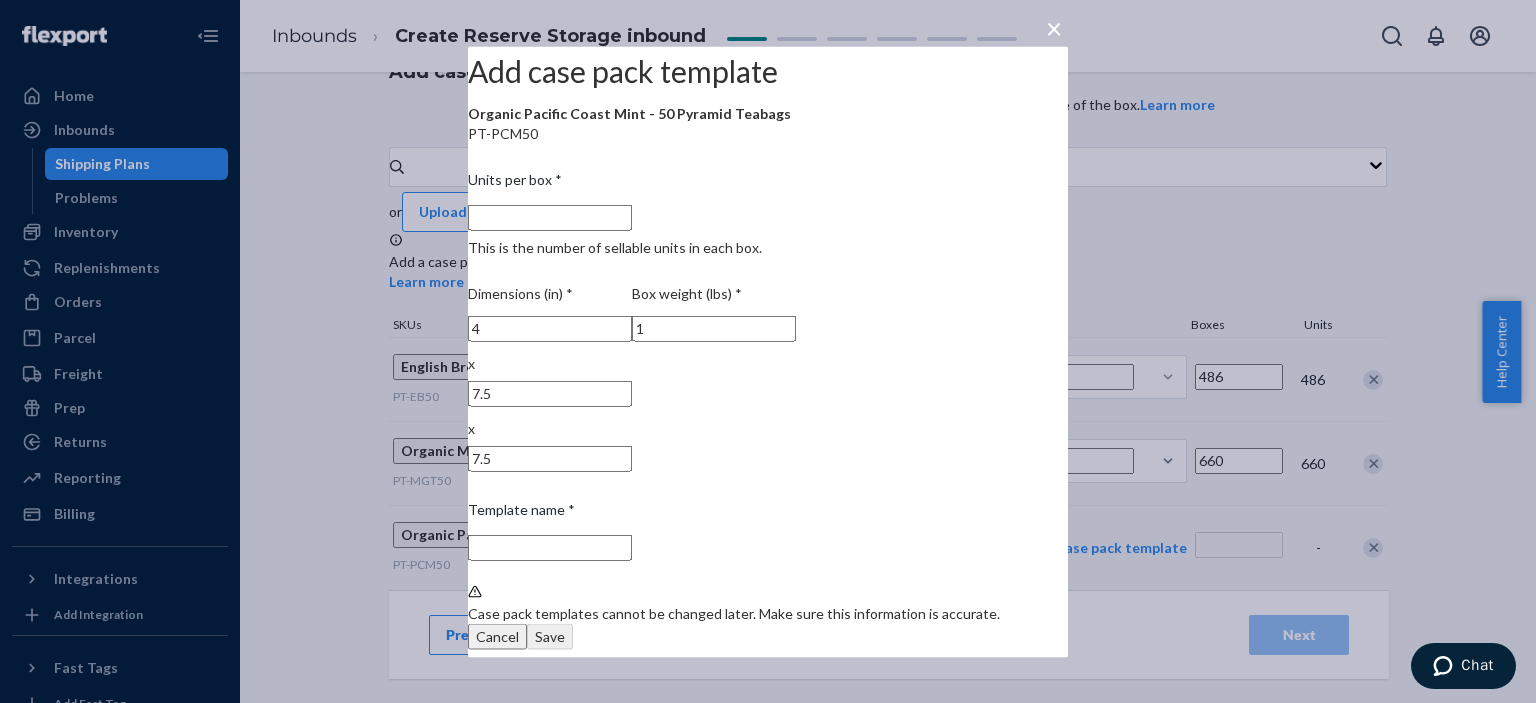 type on "1" 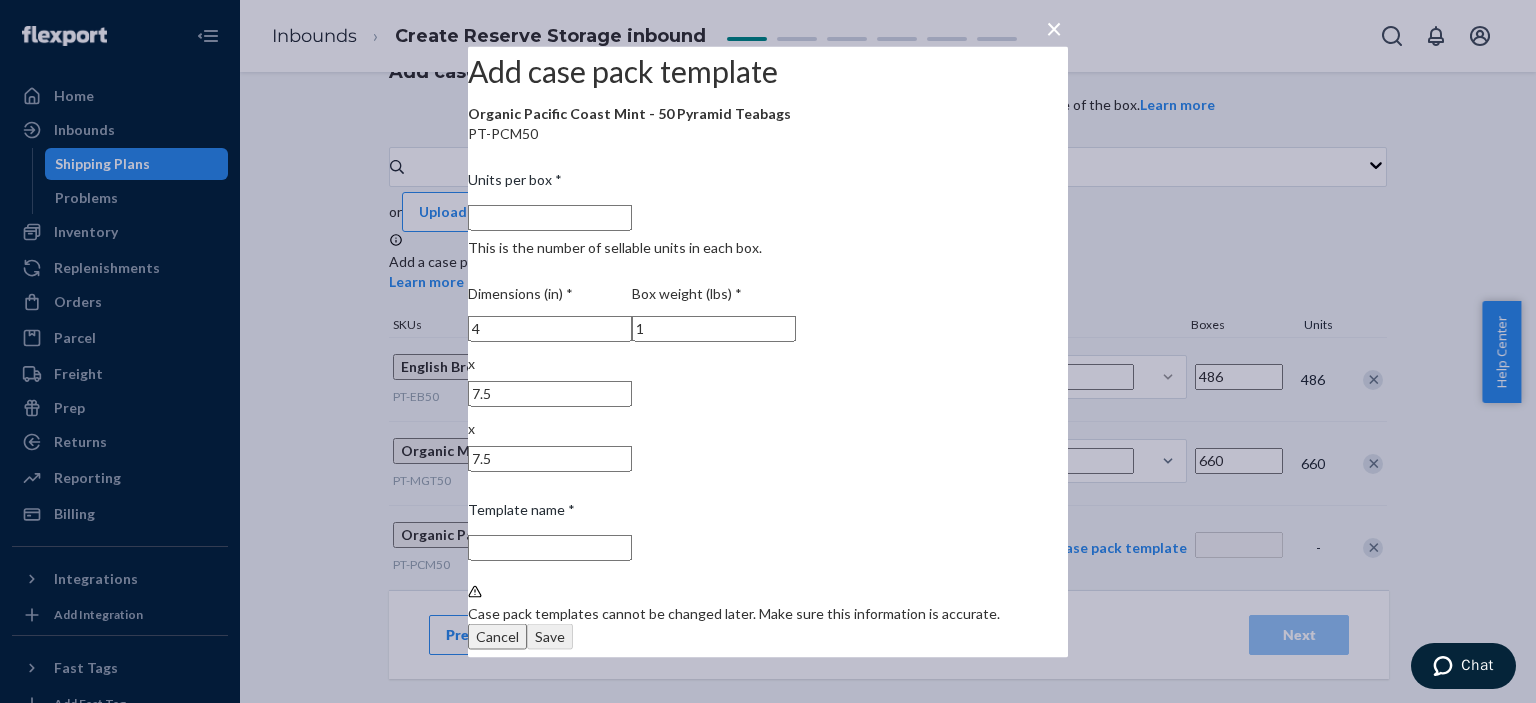 type on "1" 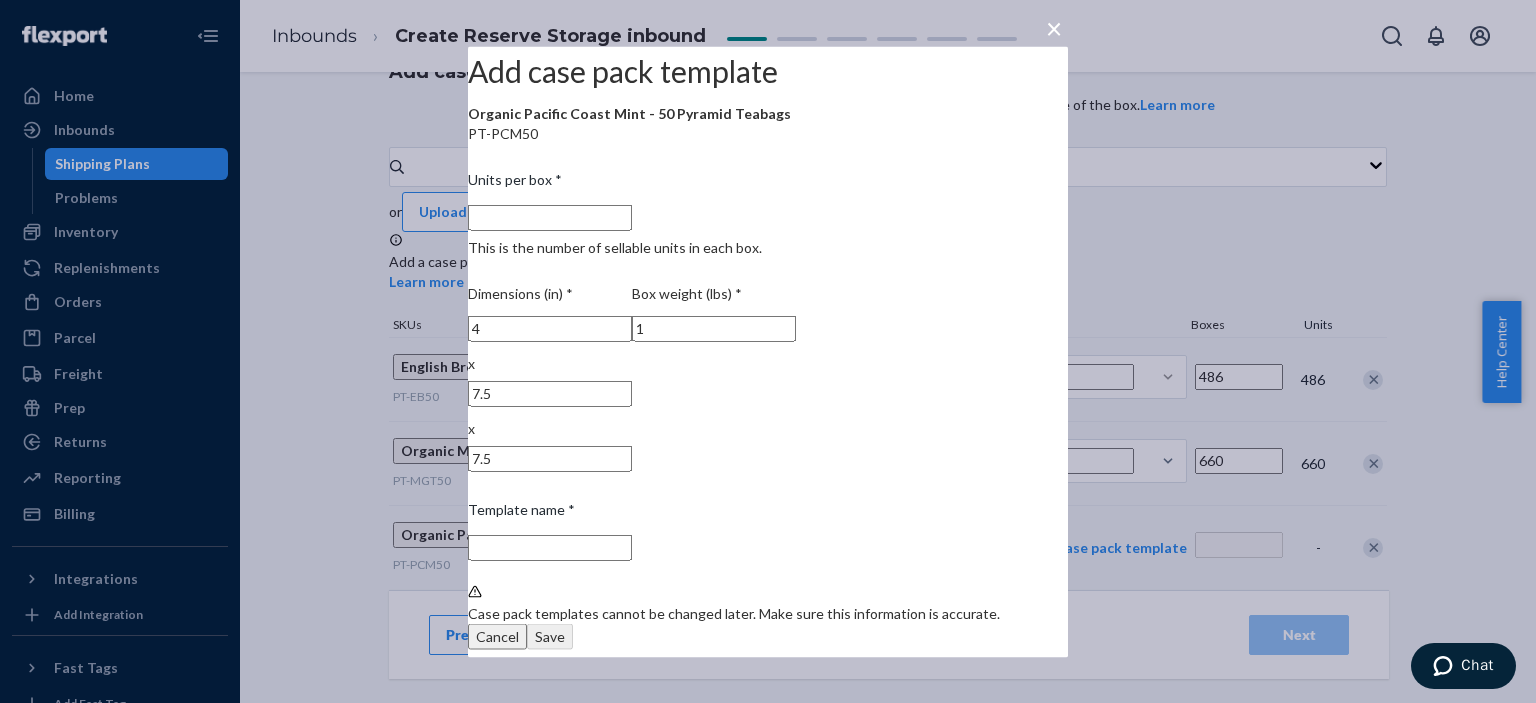 type on "1 unit per box" 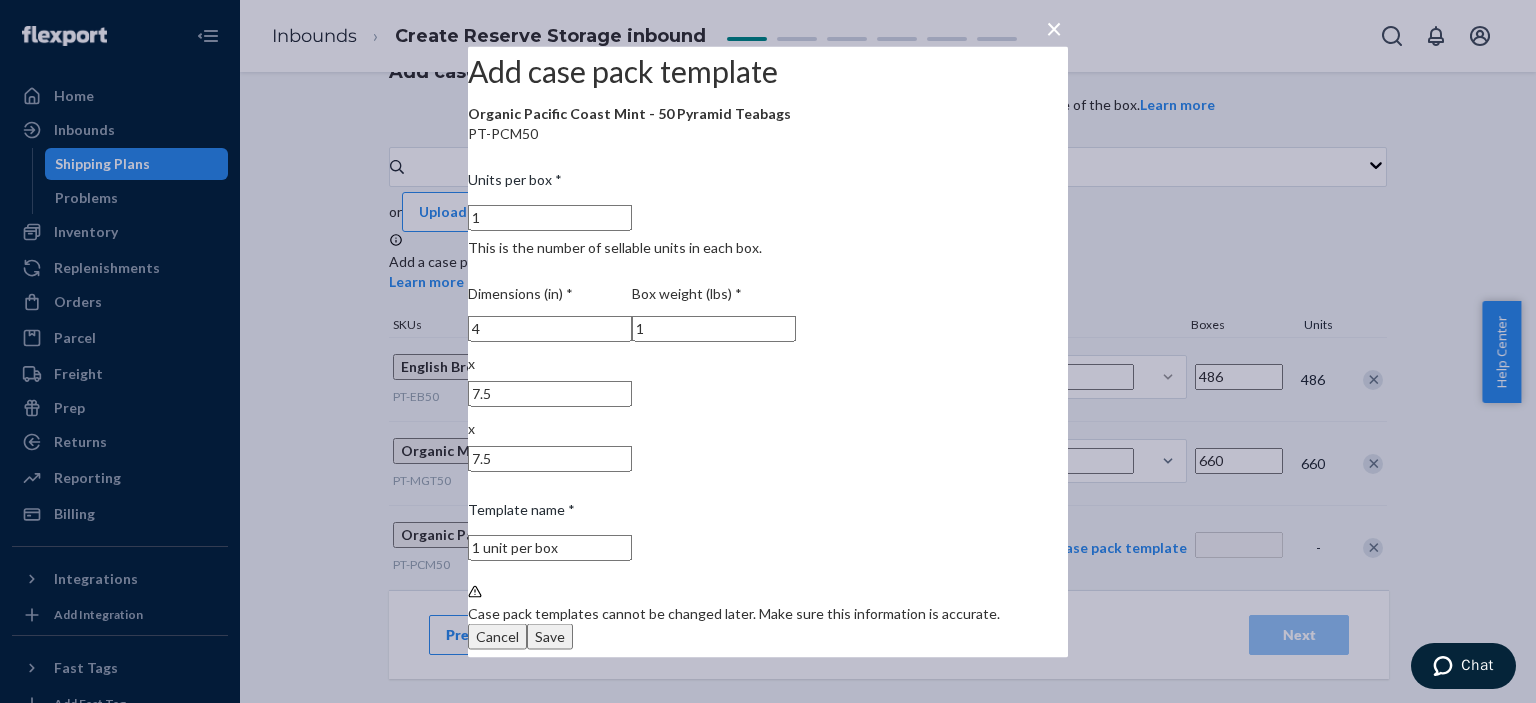 type on "1" 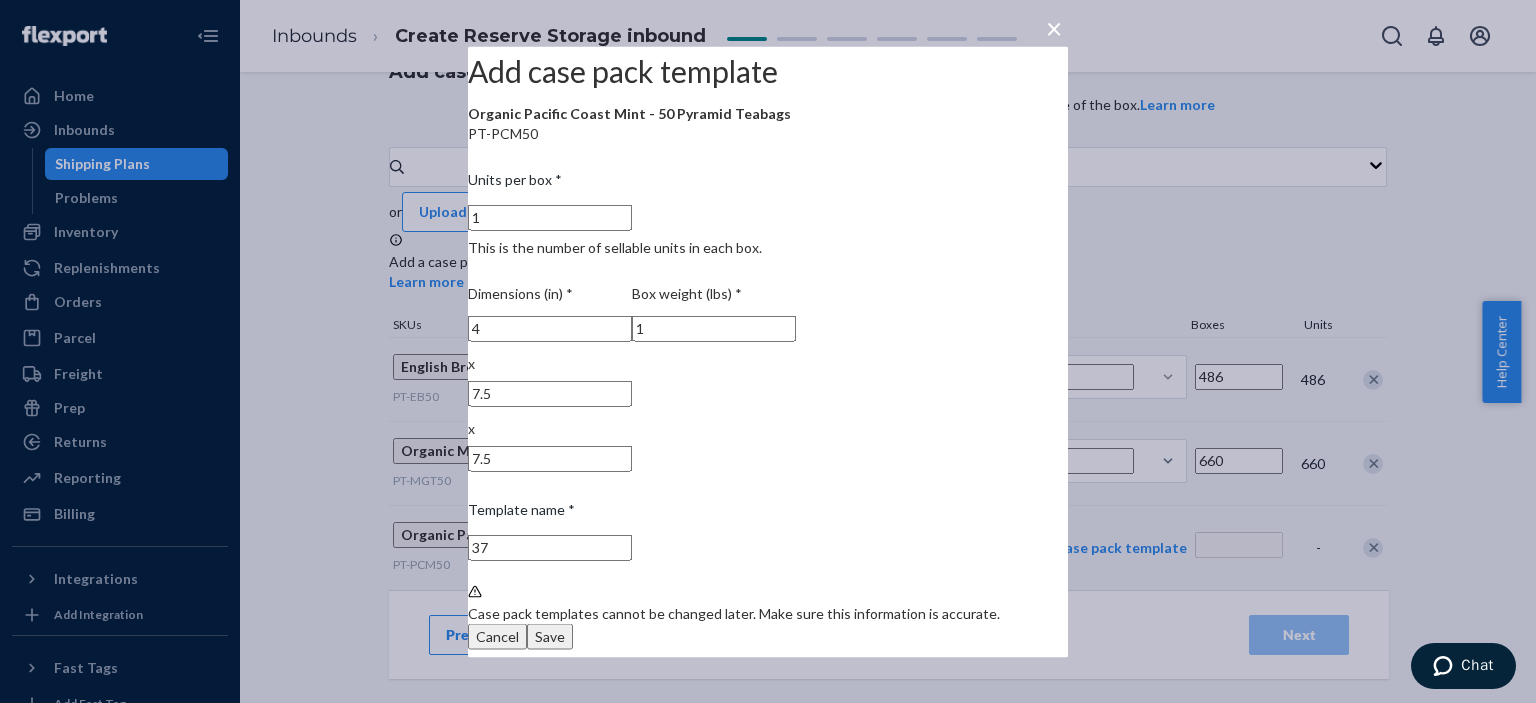 type on "3" 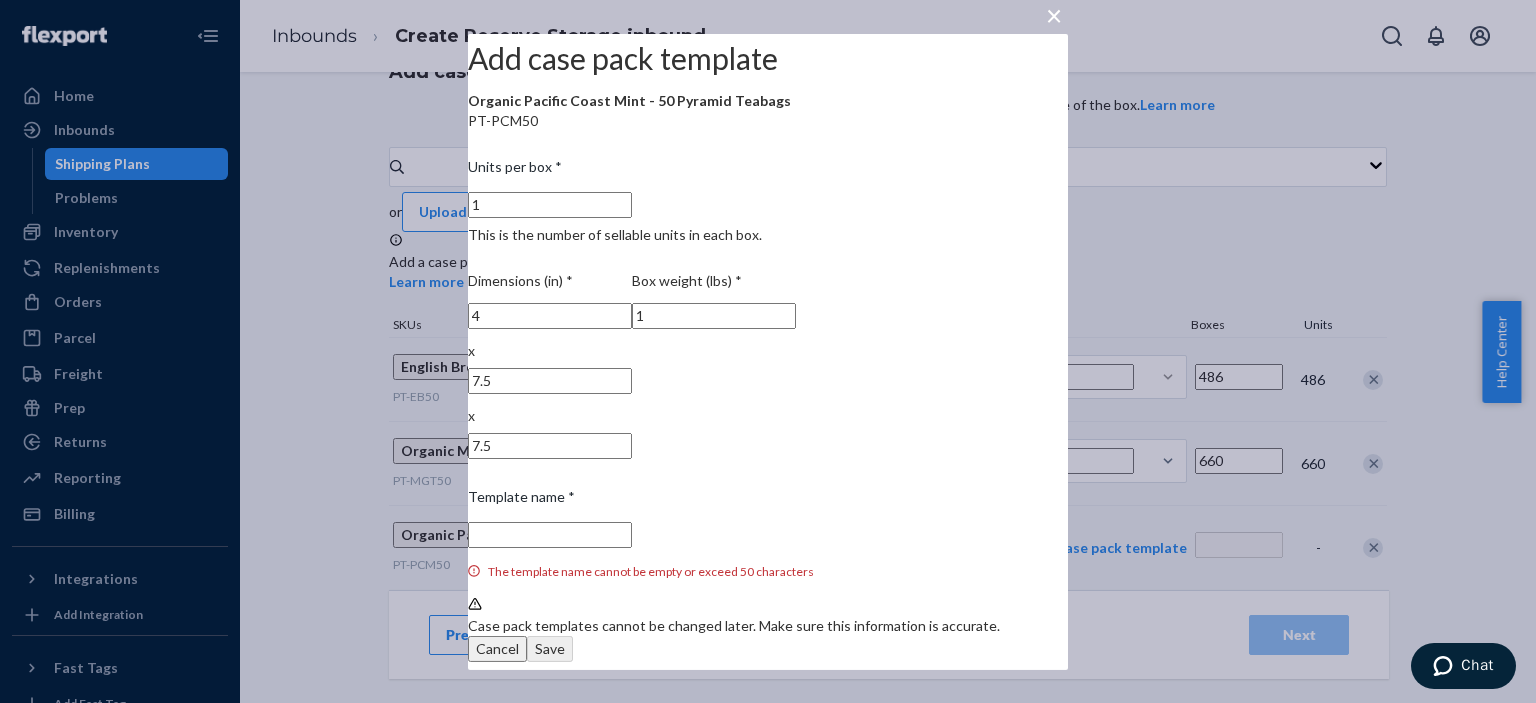 type on "O" 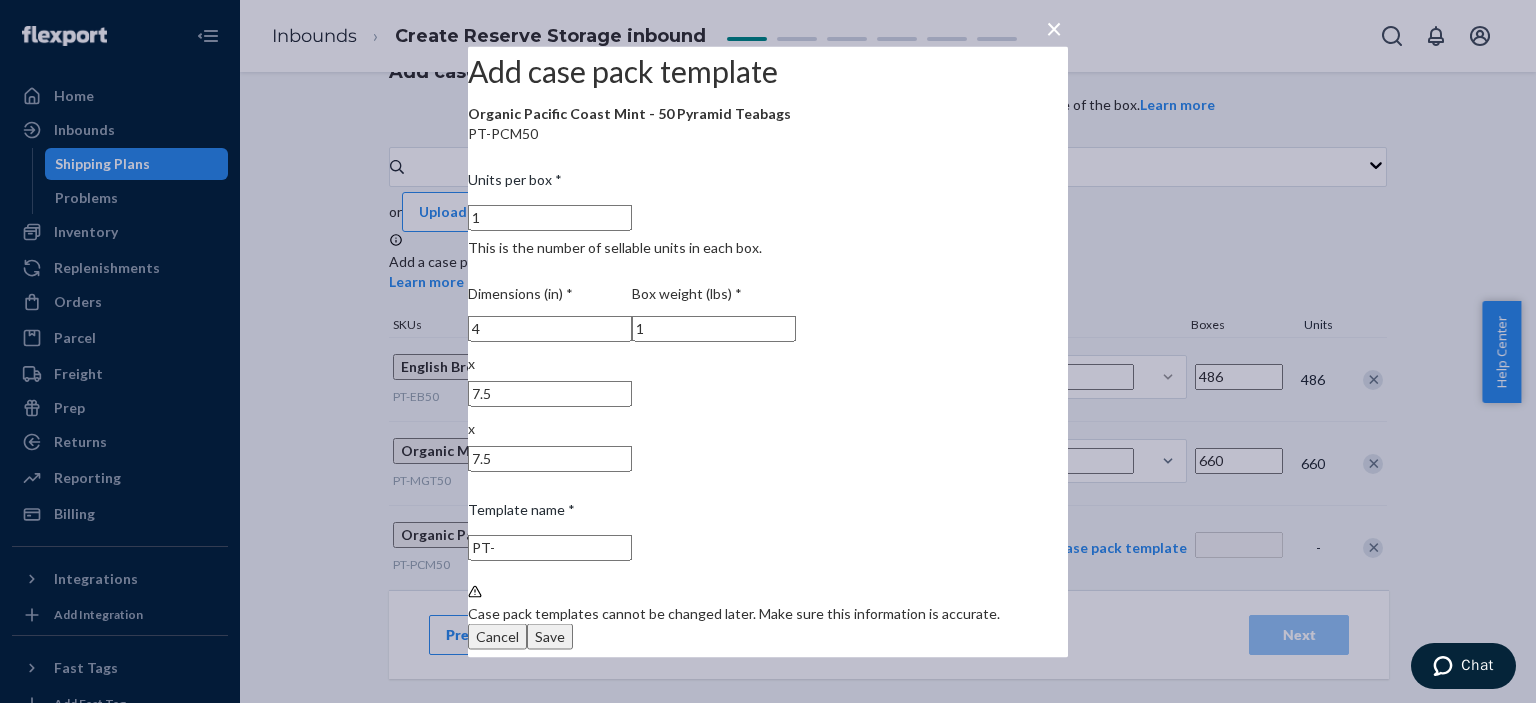 click on "PT-" at bounding box center [550, 547] 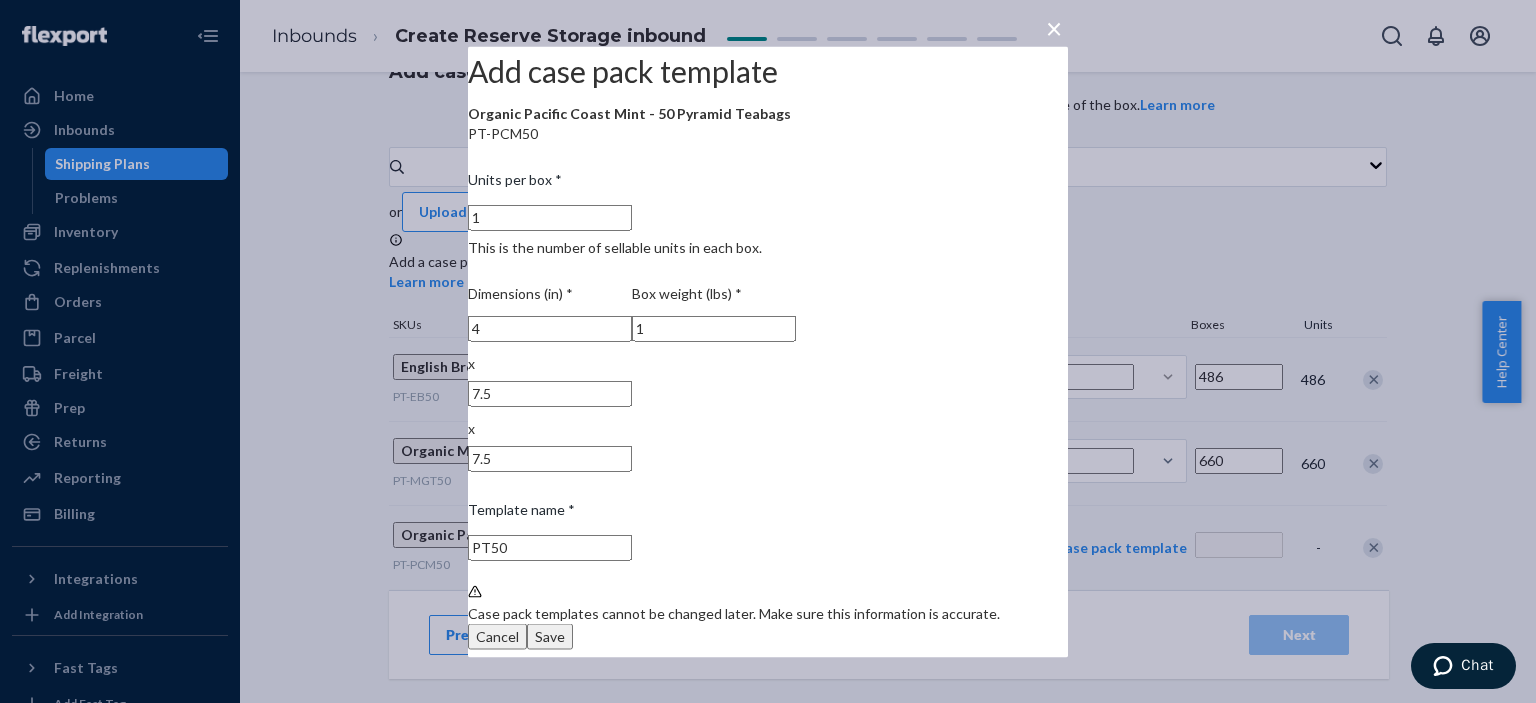 type on "PT50" 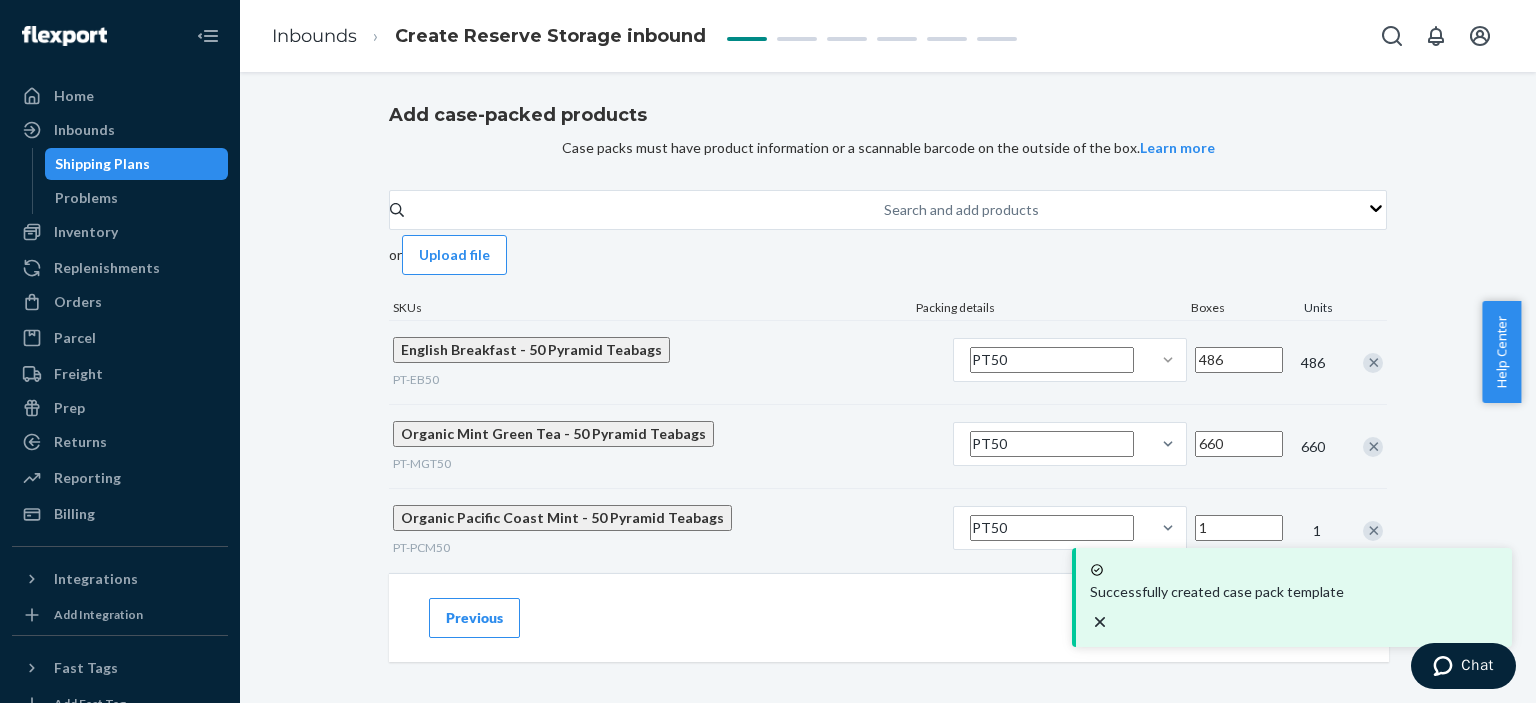scroll, scrollTop: 92, scrollLeft: 0, axis: vertical 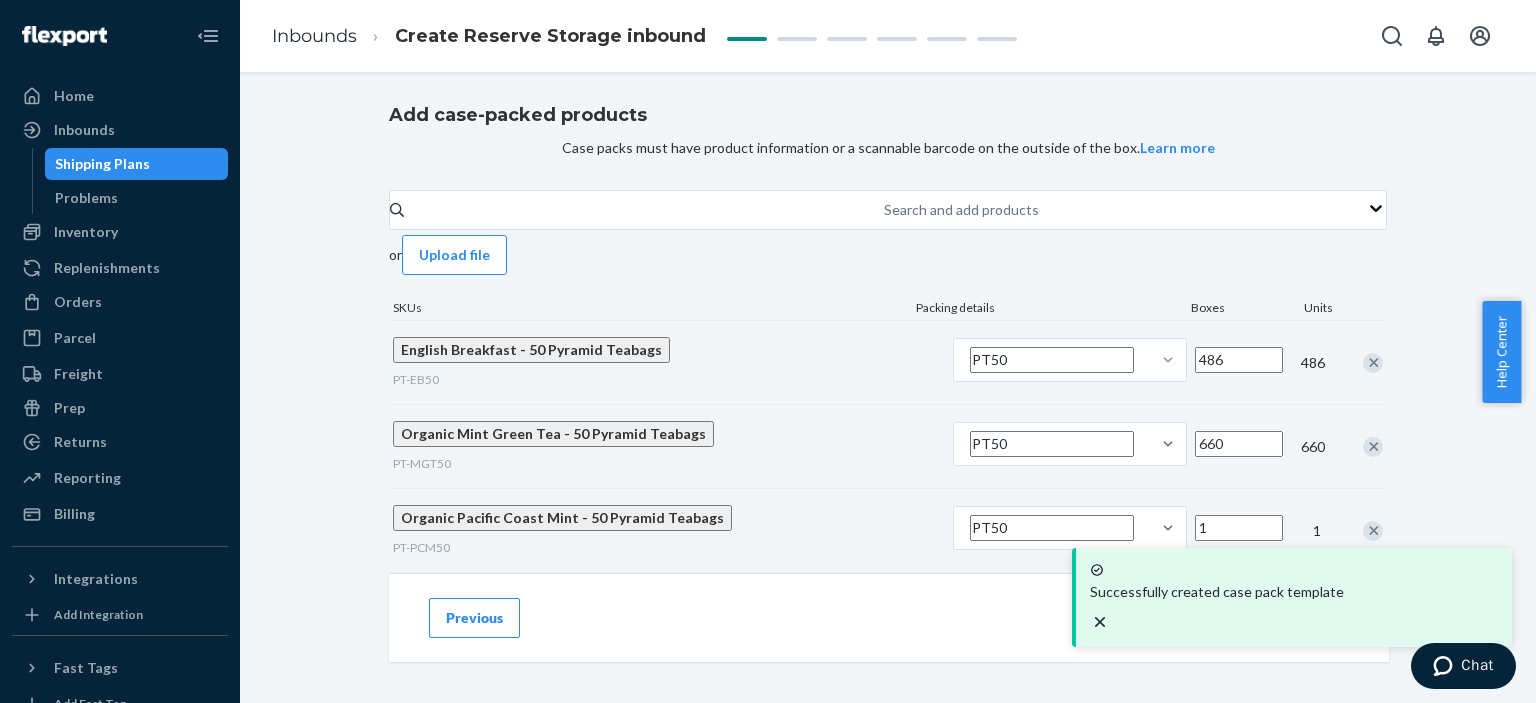 click on "1" at bounding box center [1239, 528] 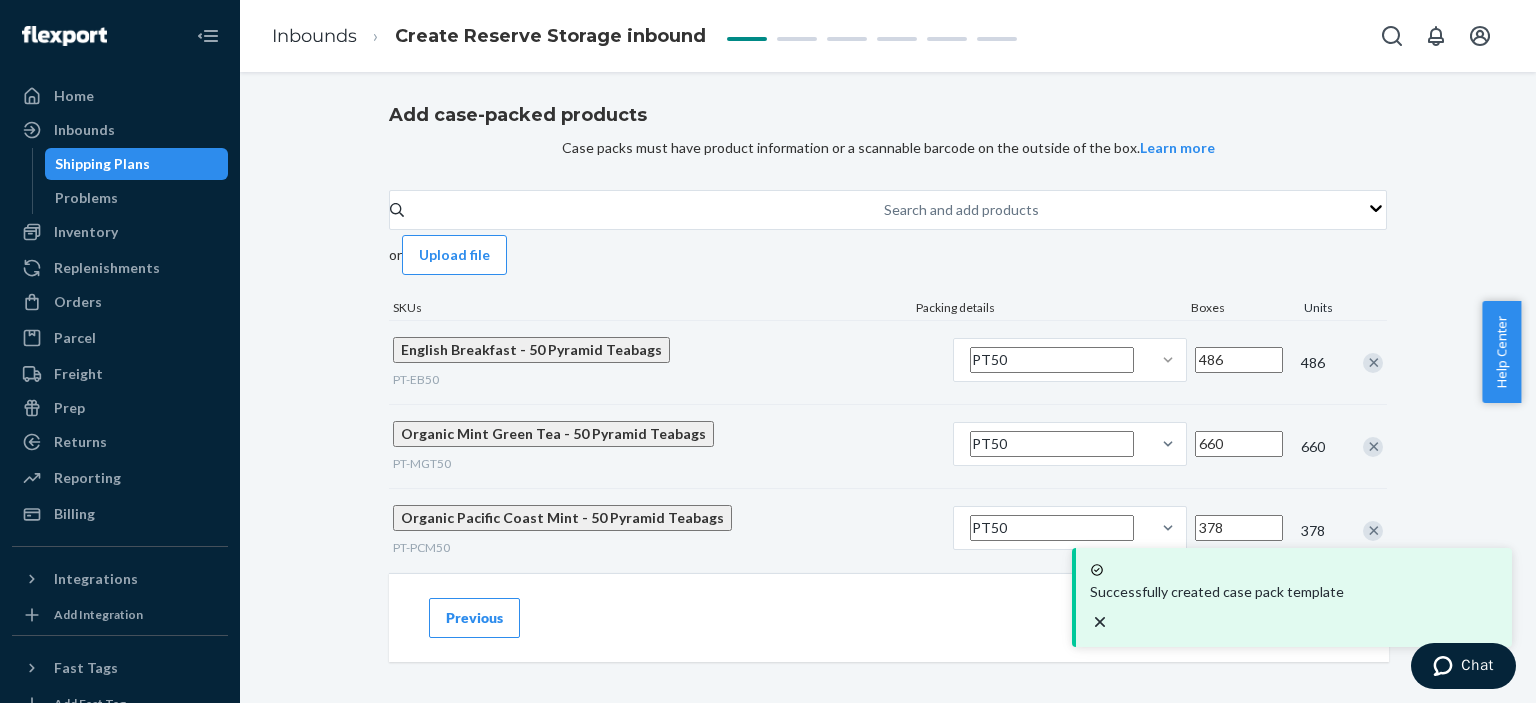 type on "378" 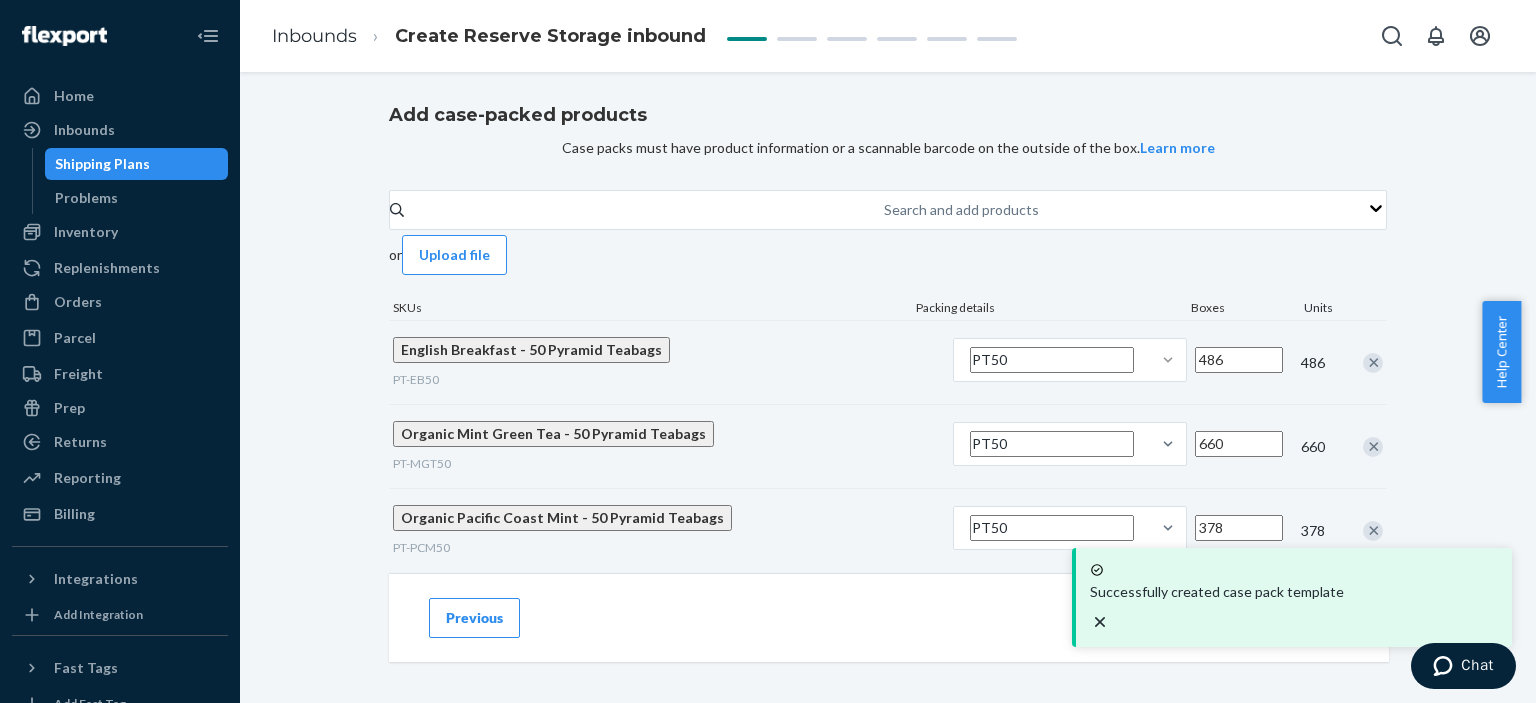click on "660" at bounding box center (1239, 444) 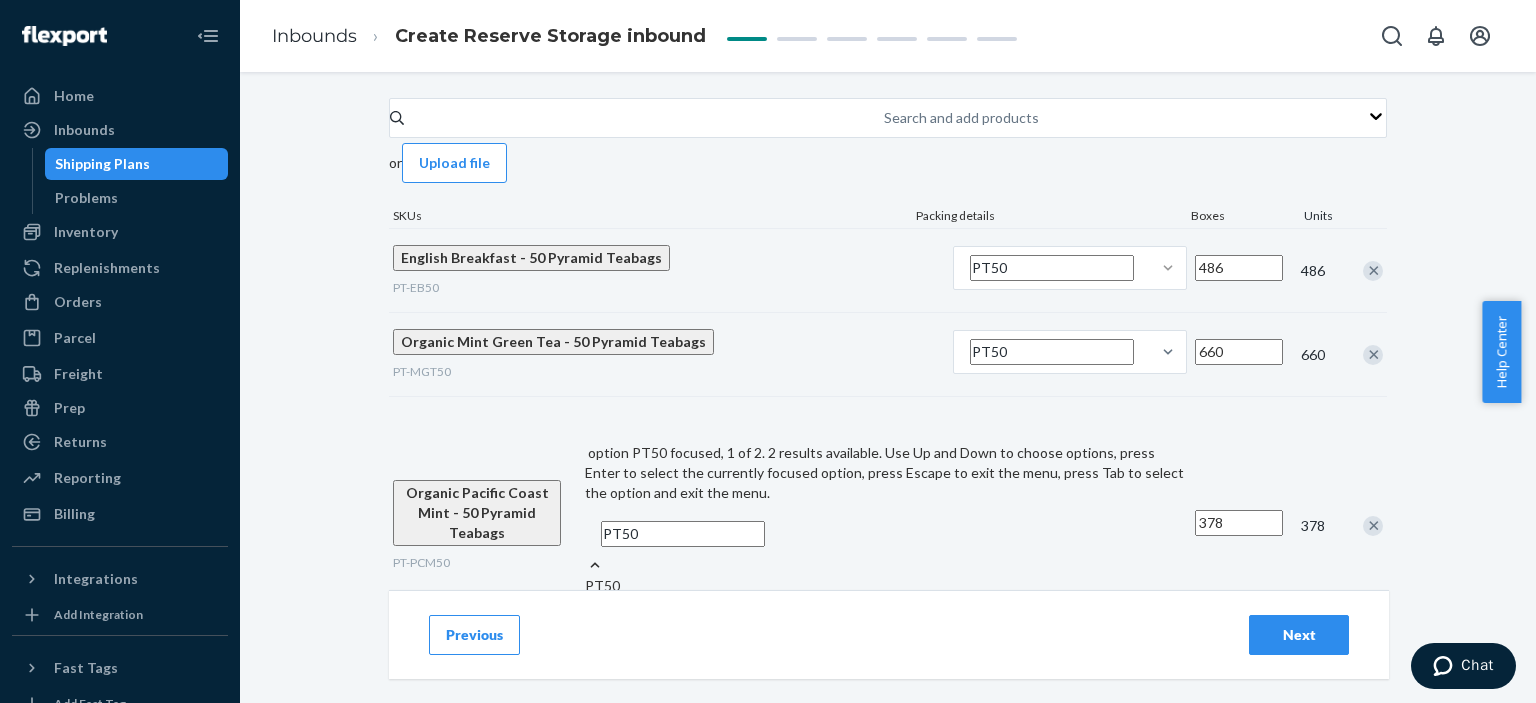 click on "PT50" at bounding box center [886, 534] 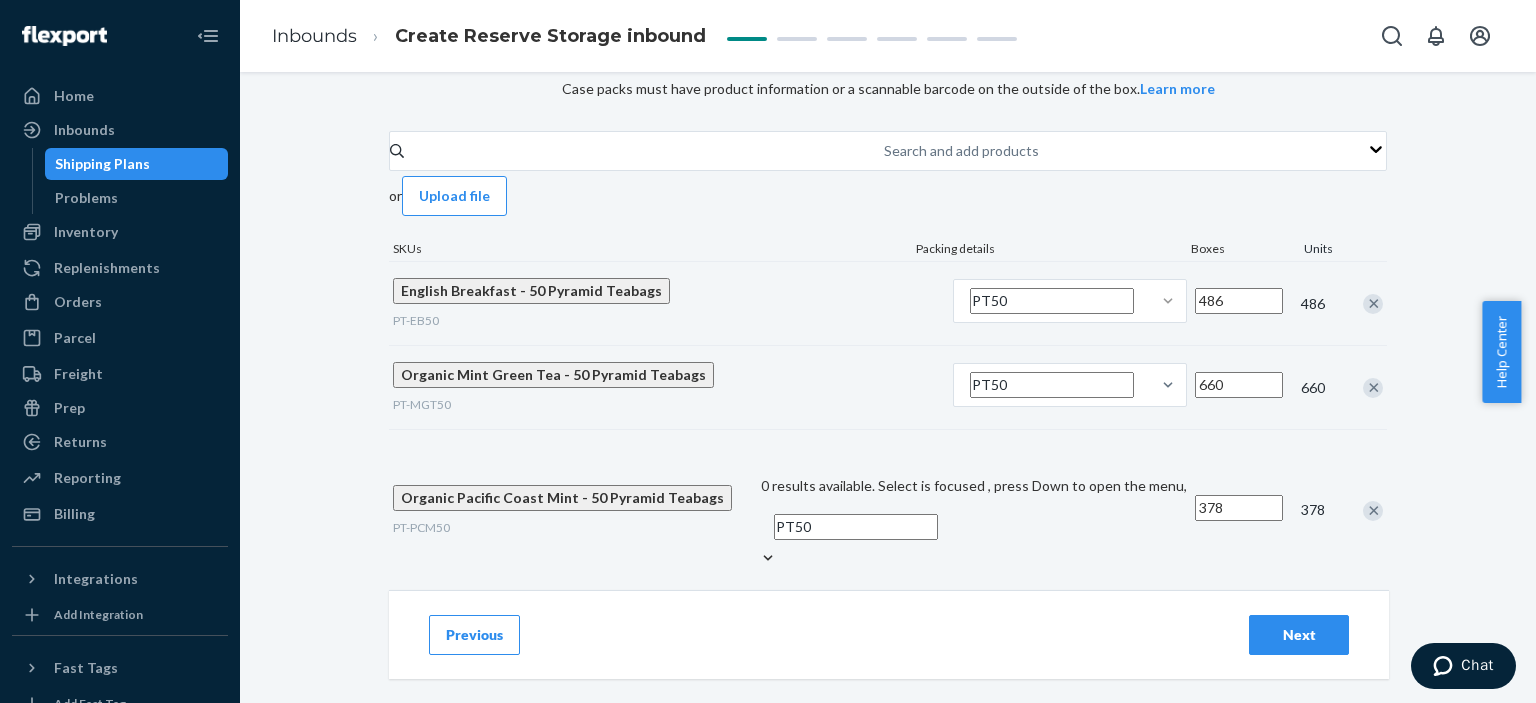 click on "PT50" at bounding box center (1070, 387) 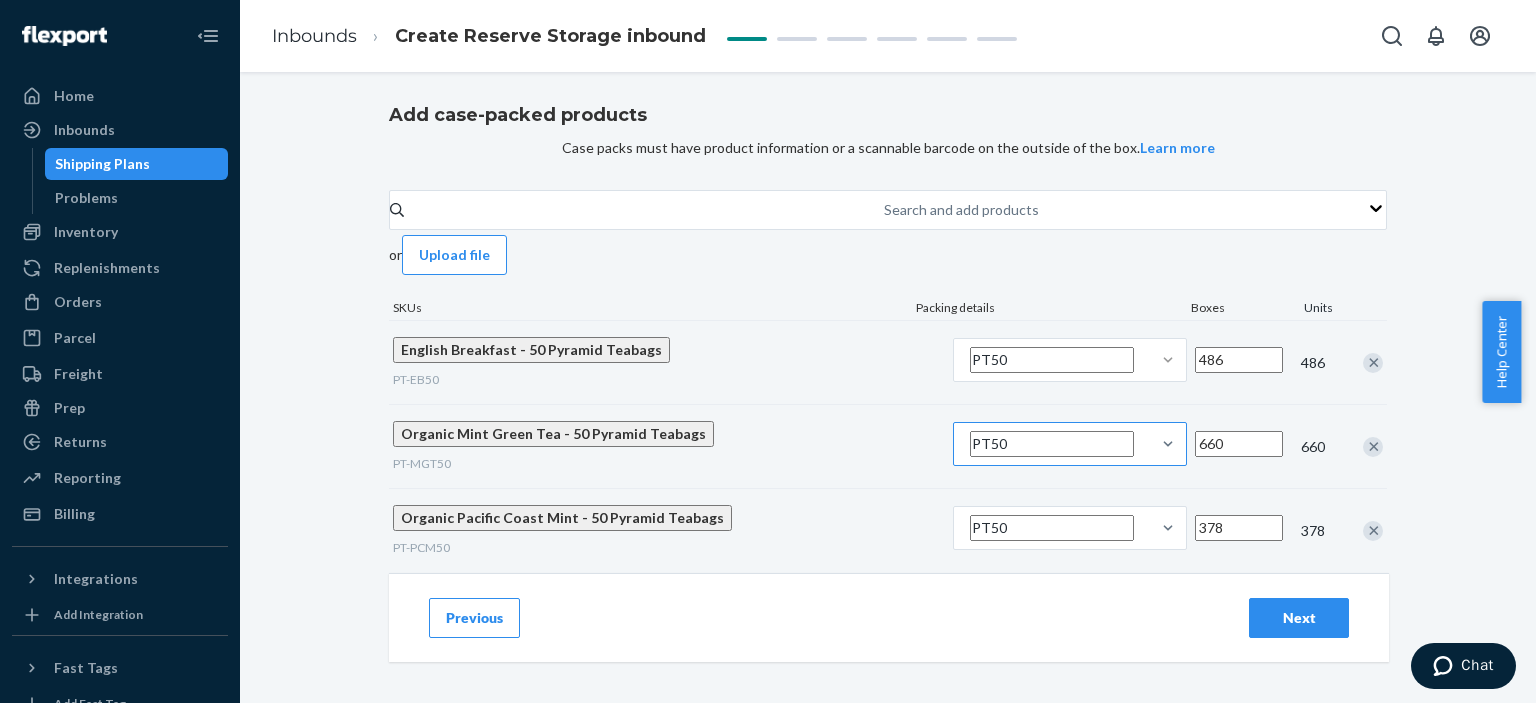 click on "PT50" at bounding box center [1052, 360] 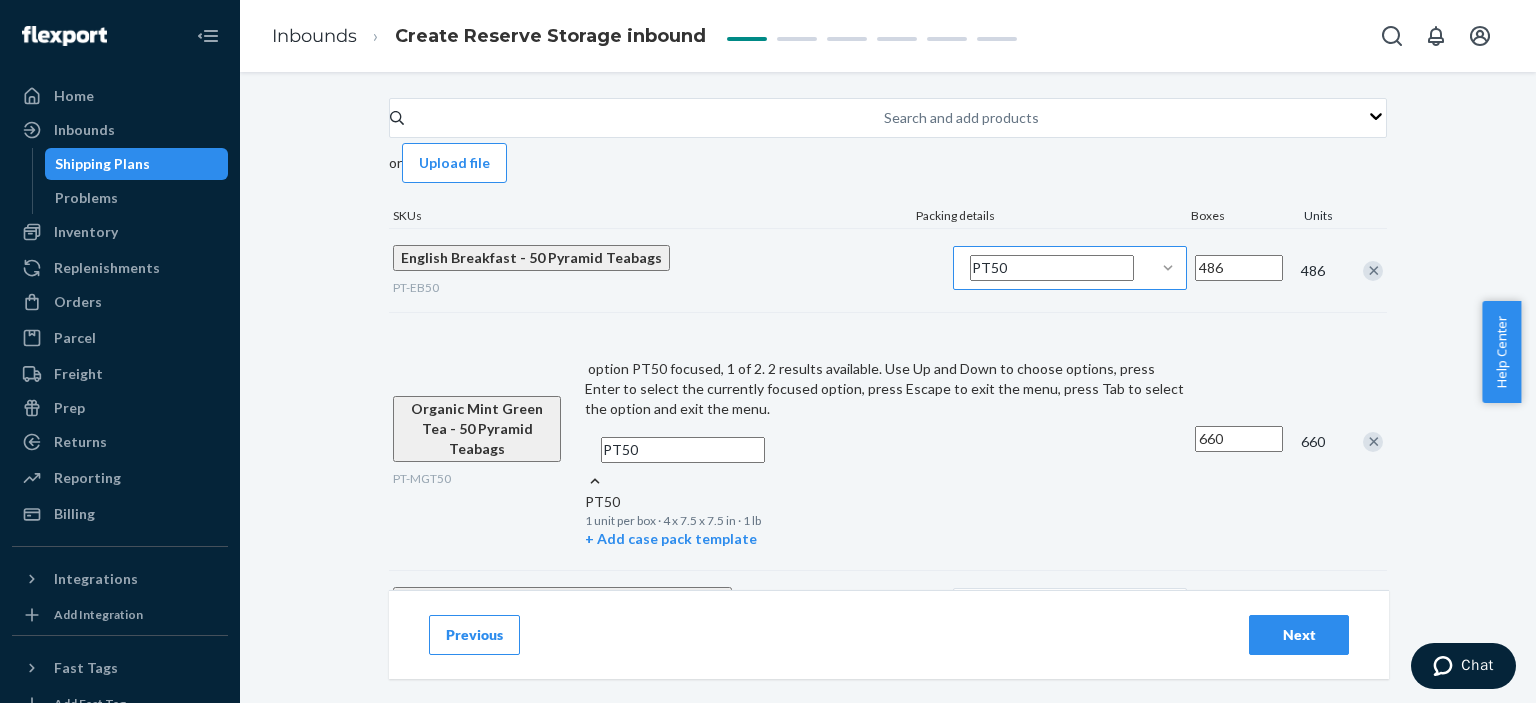 click on "PT50" at bounding box center [1052, 268] 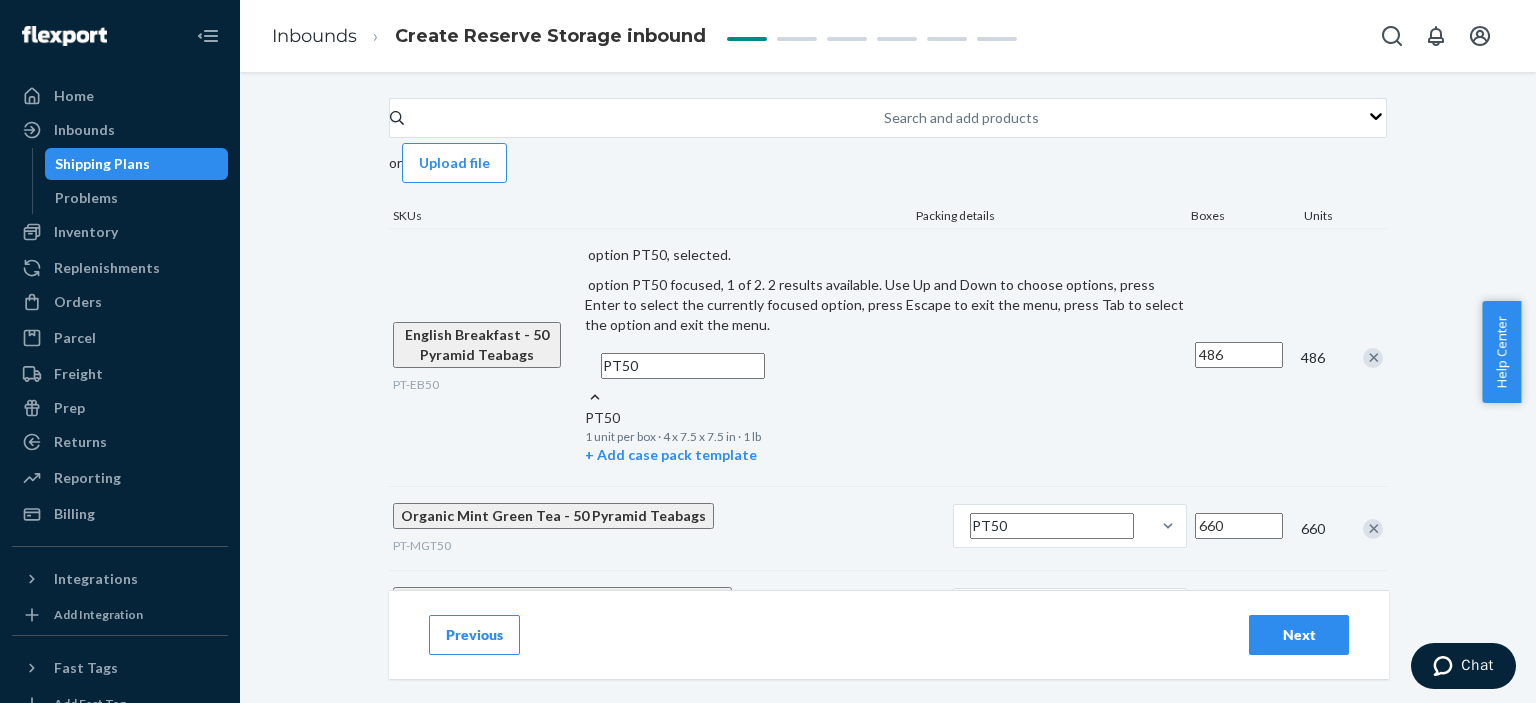 click on "PT50" at bounding box center [886, 366] 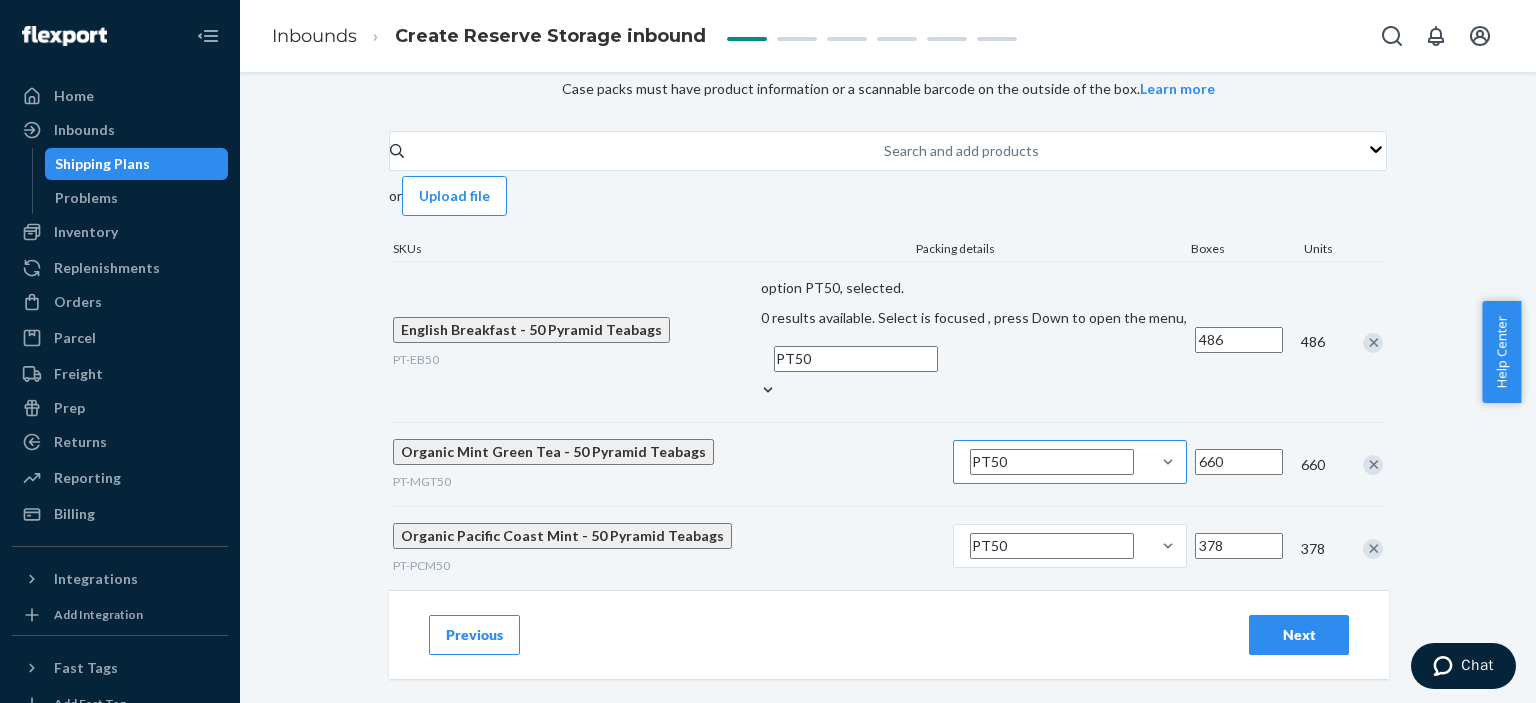 click on "PT50" at bounding box center [1052, 462] 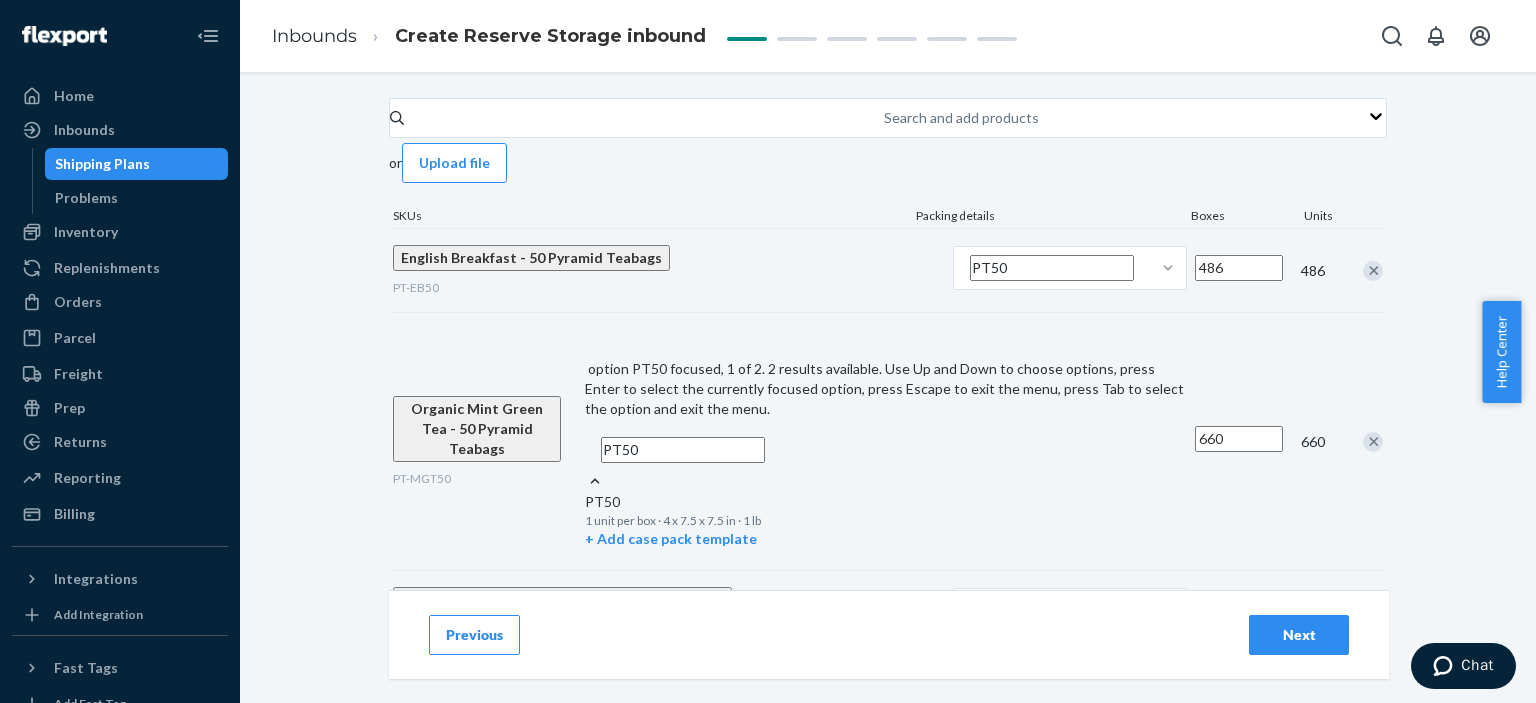 click on "PT50" at bounding box center [886, 450] 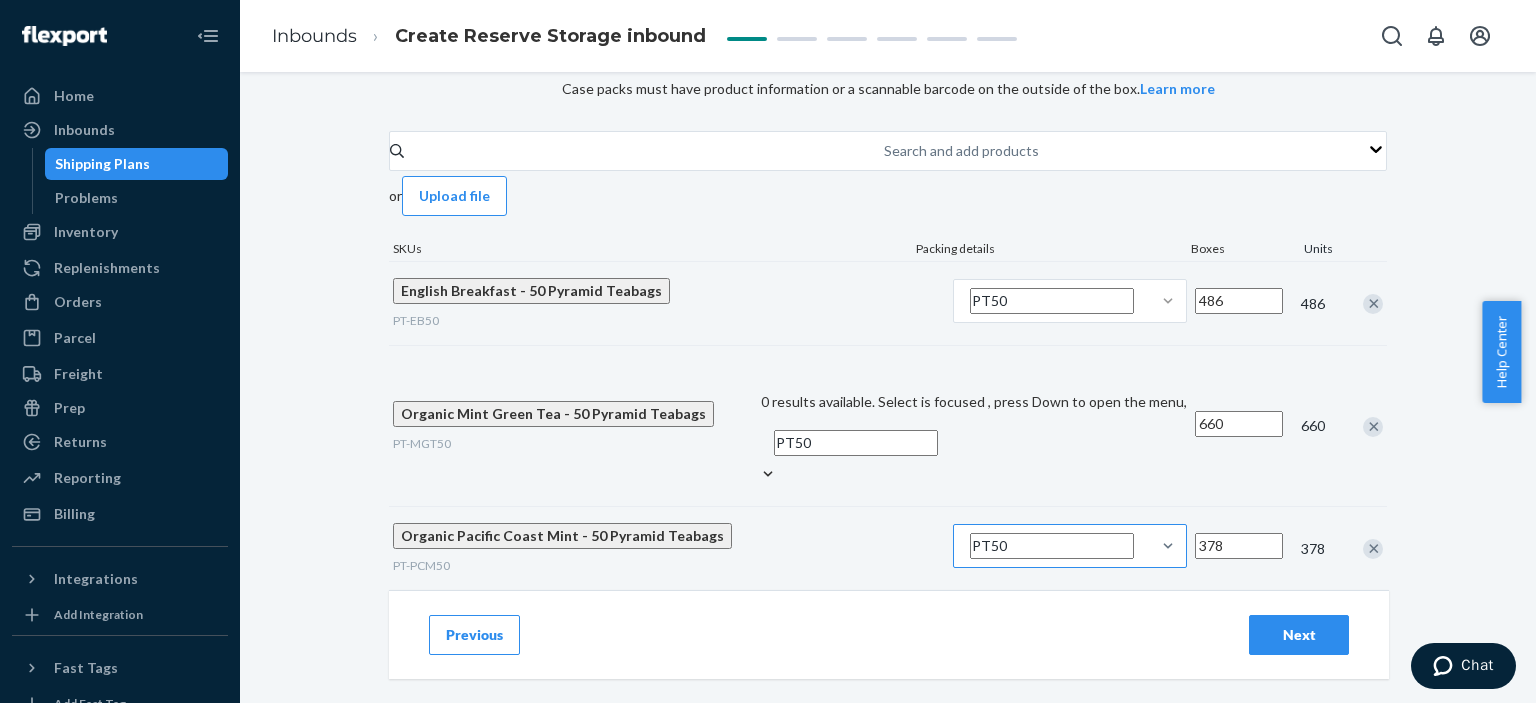 click on "PT50" at bounding box center (1052, 301) 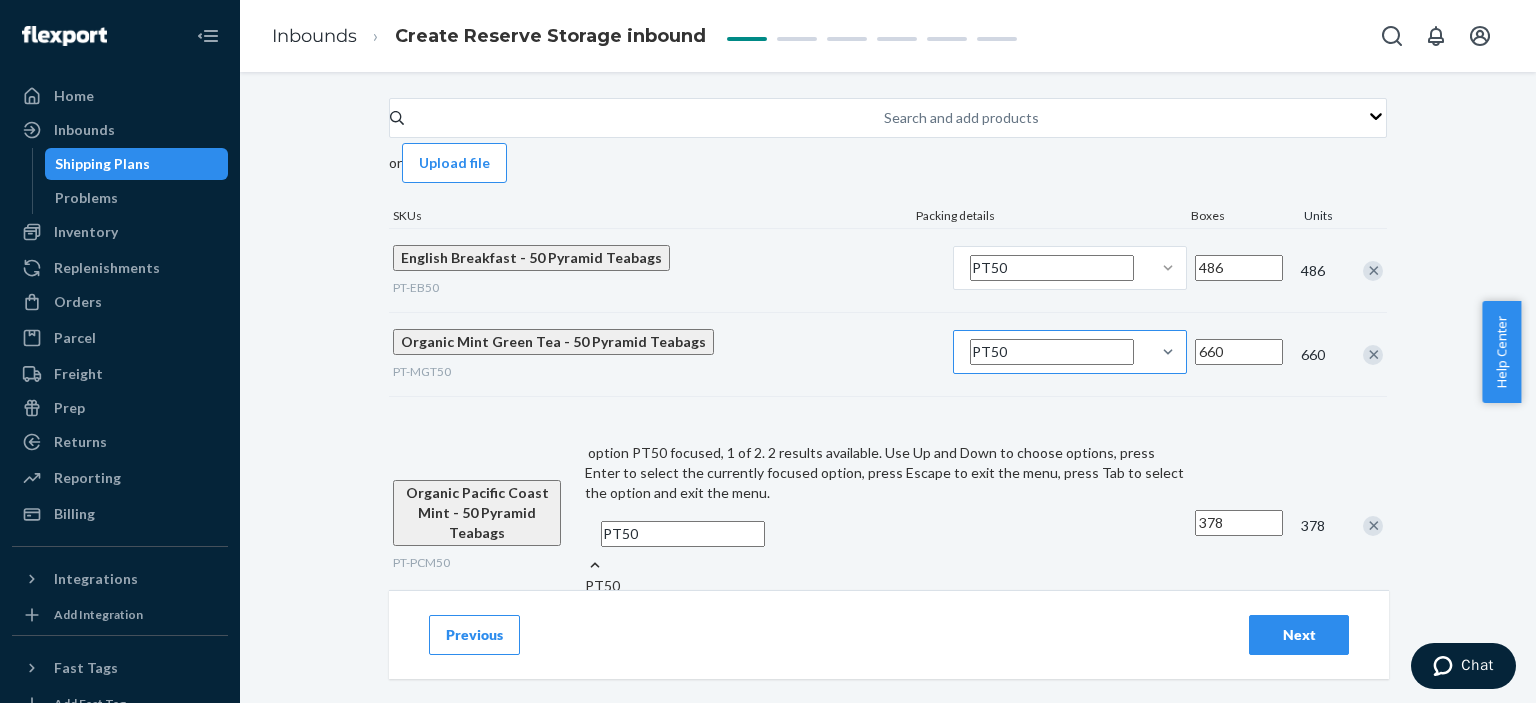 click on "PT50" at bounding box center (1052, 268) 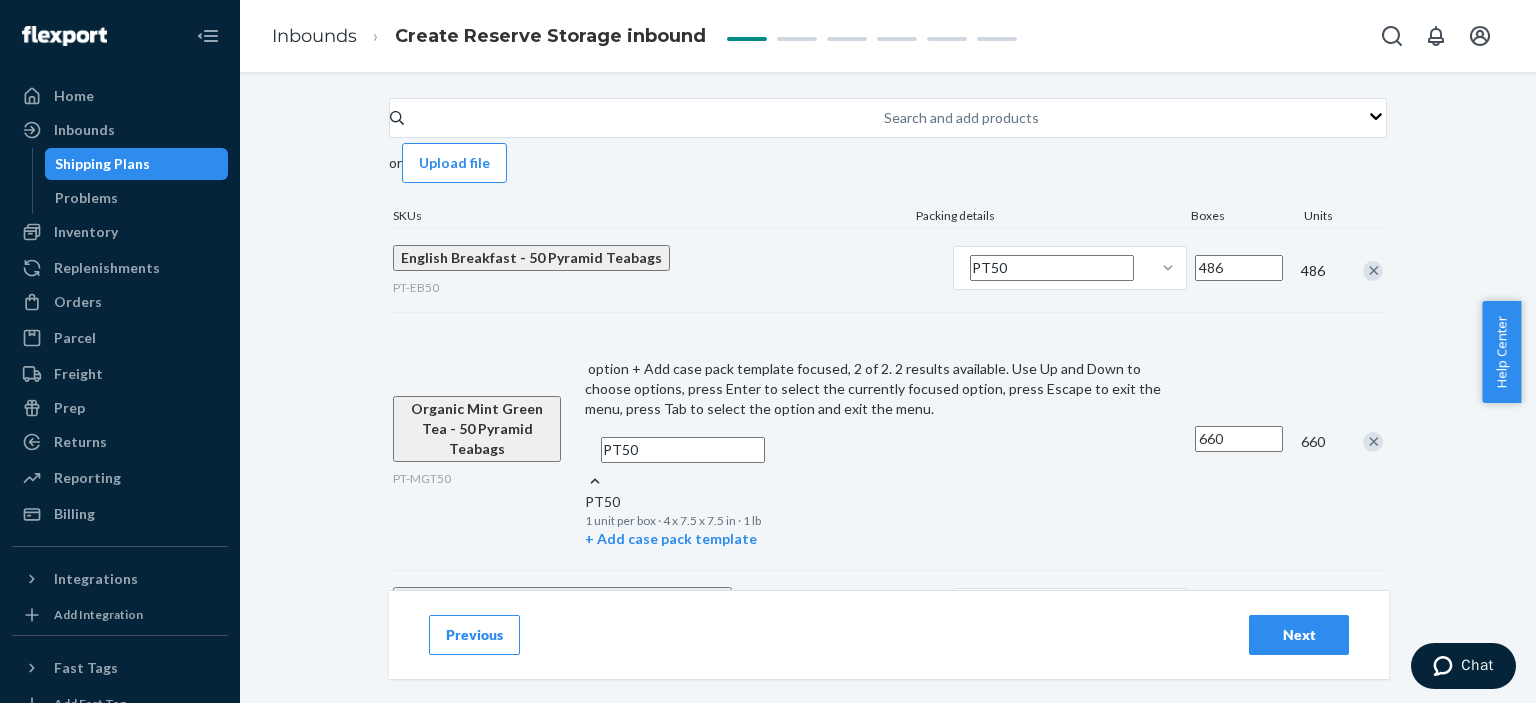 click on "Previous Next" at bounding box center (889, 634) 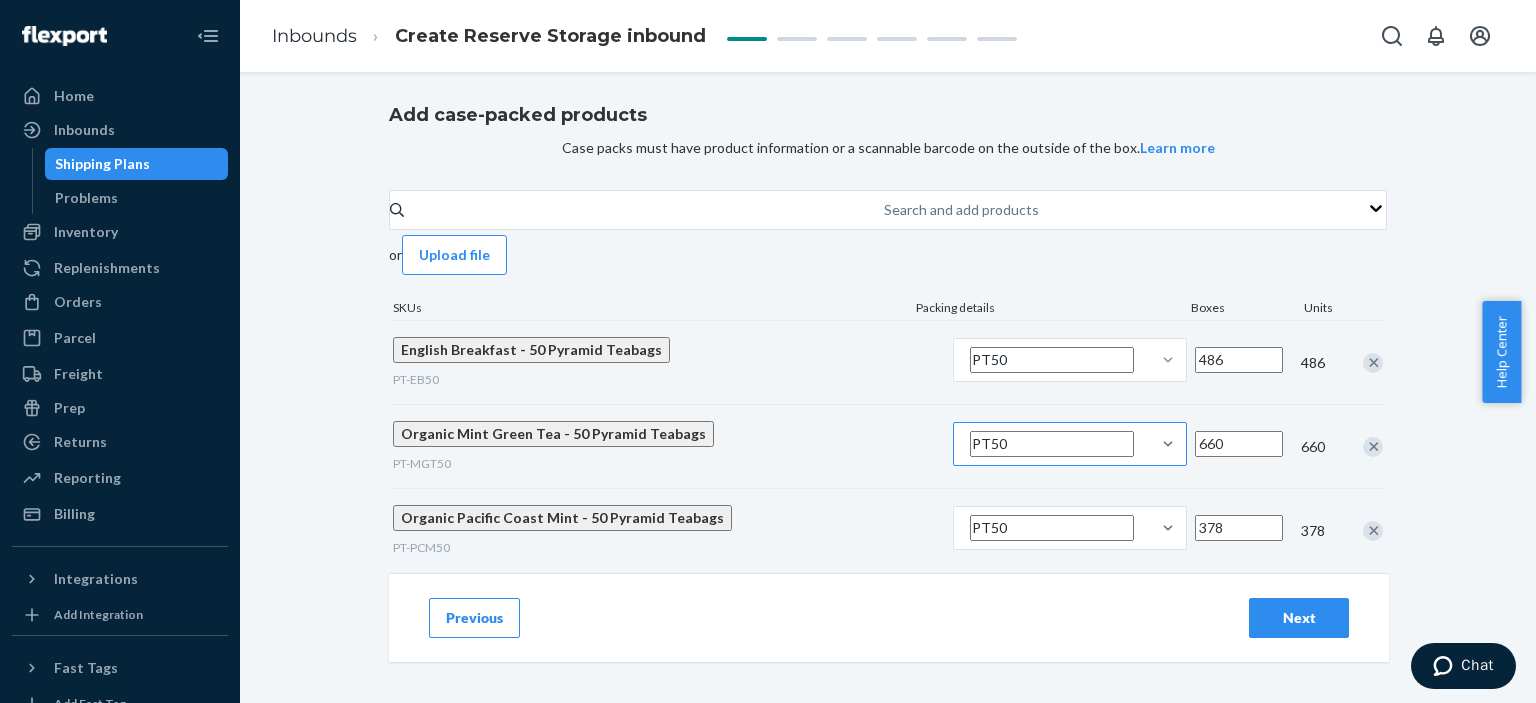 click on "PT50" at bounding box center (1052, 360) 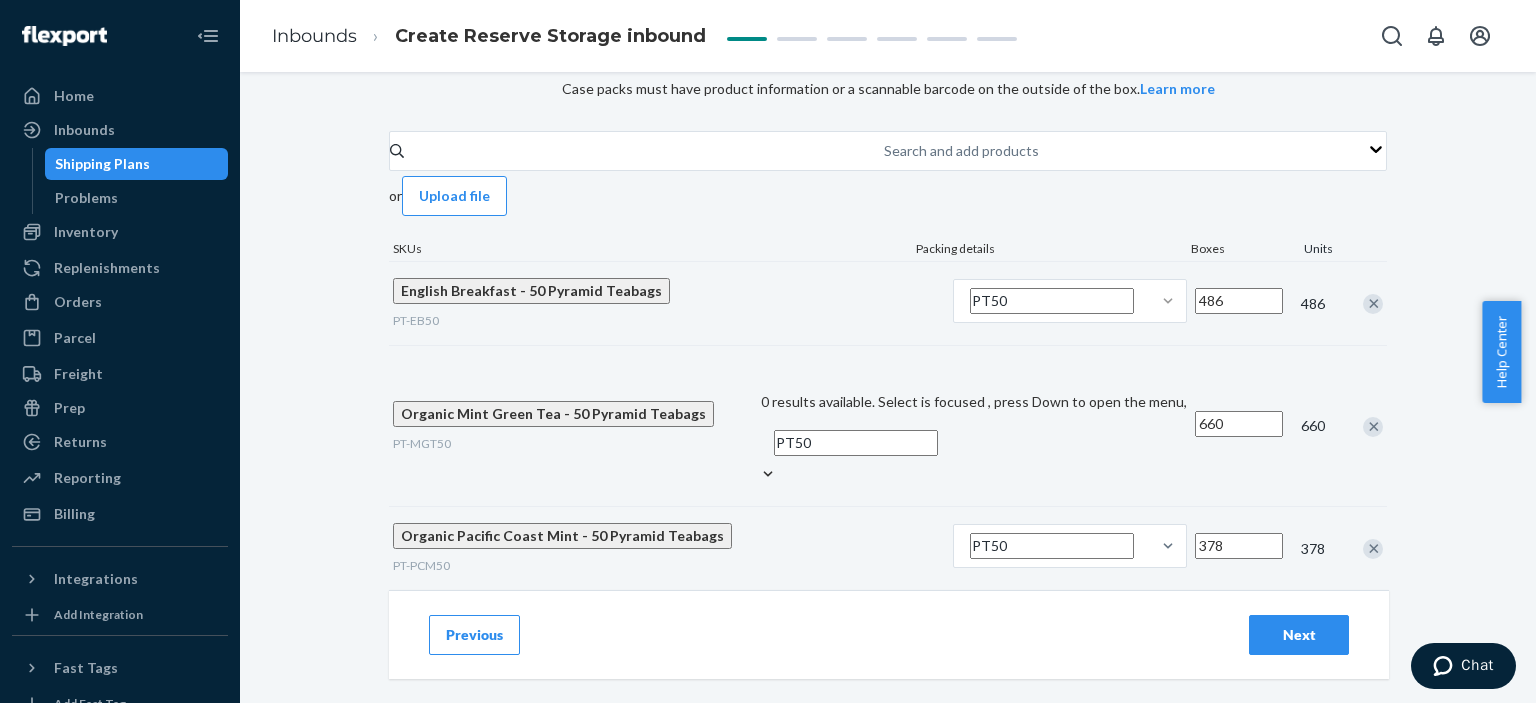 click on "PT50" at bounding box center [972, 443] 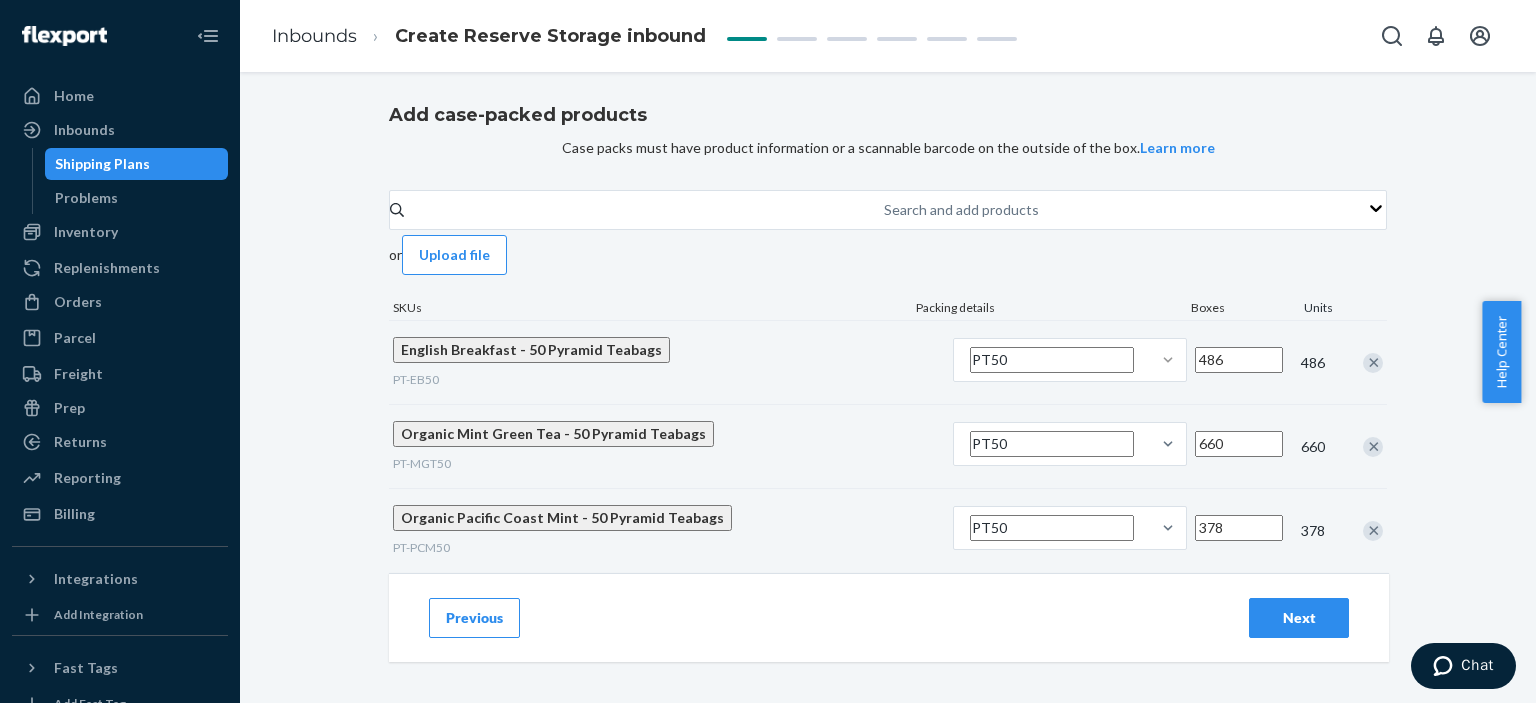 click on "660" at bounding box center (1312, 447) 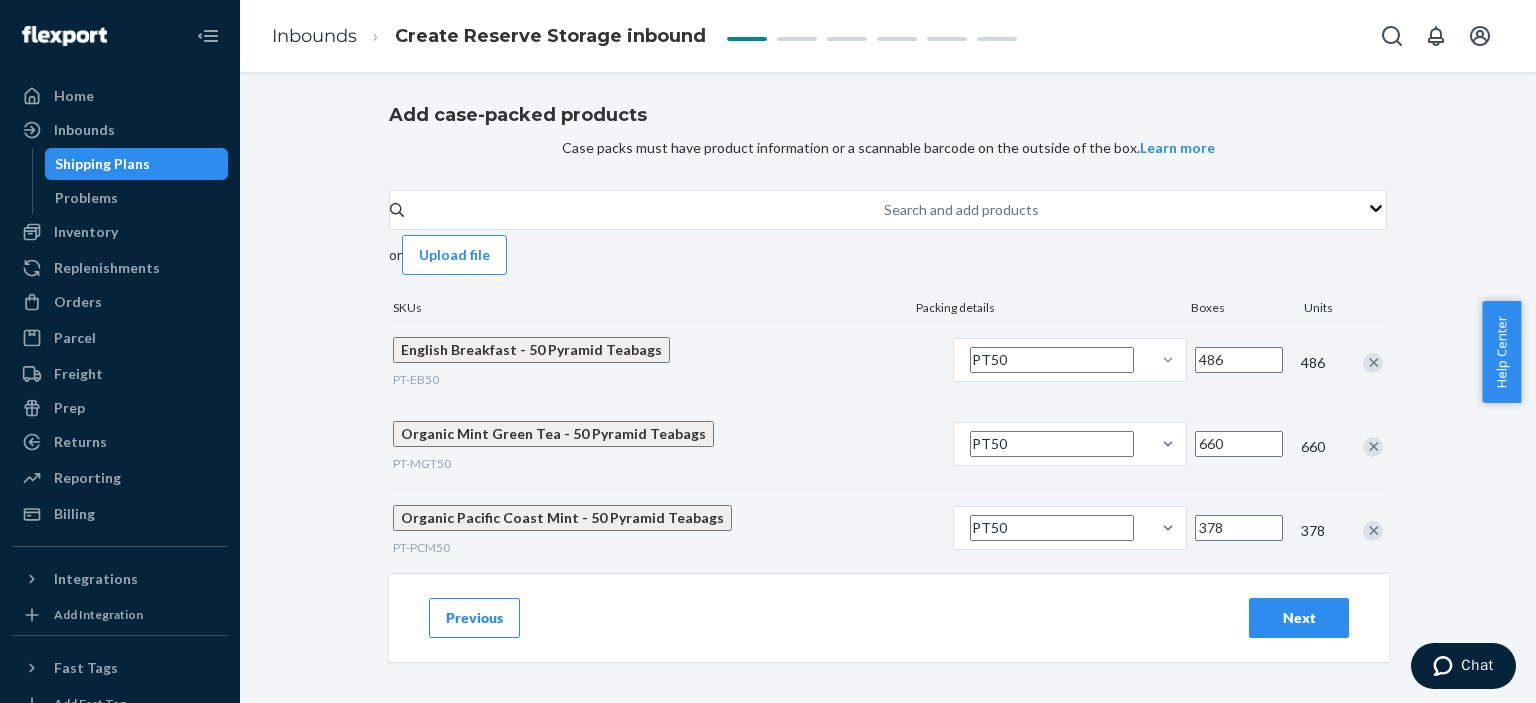 drag, startPoint x: 1196, startPoint y: 388, endPoint x: 1128, endPoint y: 391, distance: 68.06615 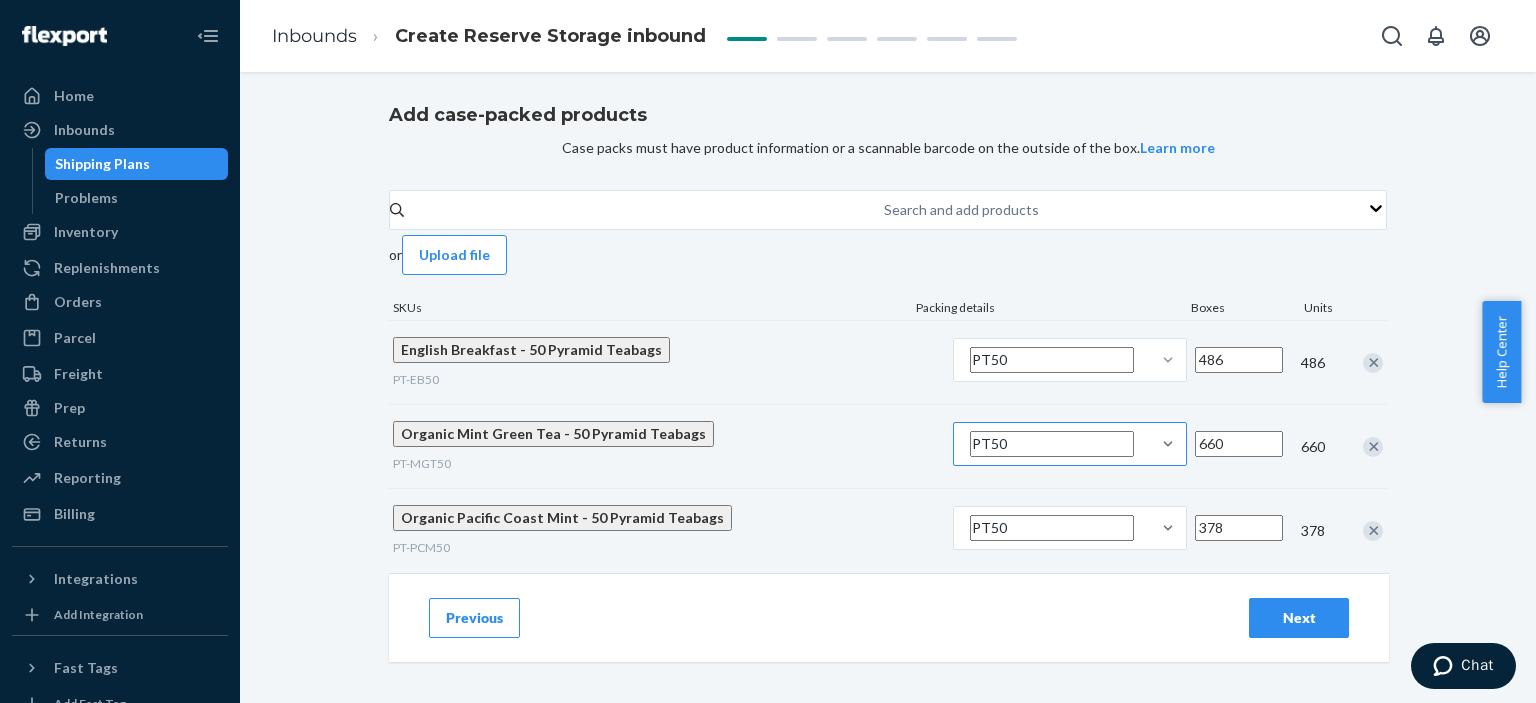 click on "PT50" at bounding box center [1052, 360] 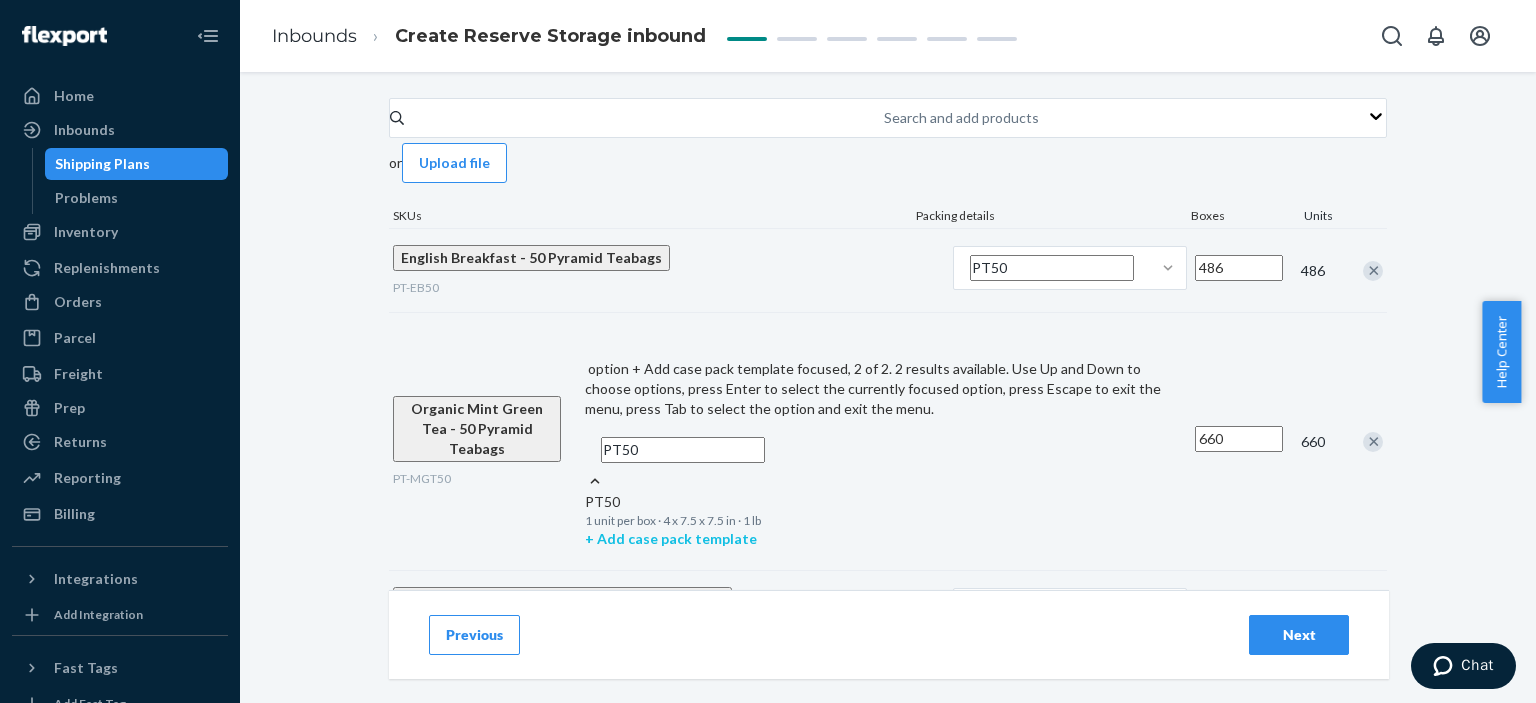 click on "+ Add case pack template" at bounding box center [886, 539] 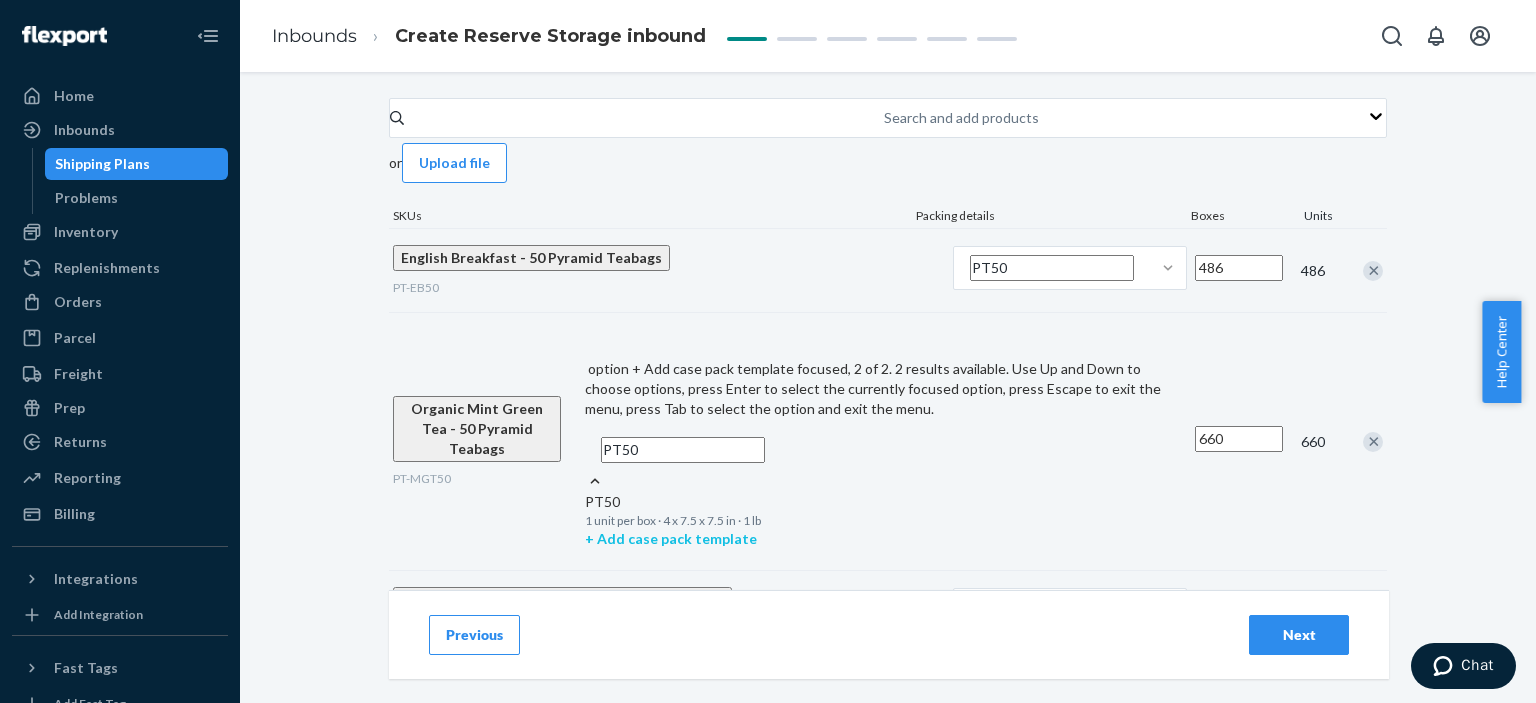 click on "option + Add case pack template focused, 2 of 2. 2 results available. Use Up and Down to choose options, press Enter to select the currently focused option, press Escape to exit the menu, press Tab to select the option and exit the menu. PT50 PT50 1 unit per box · 4 x 7.5 x 7.5 in · 1 lb + Add case pack template" at bounding box center [683, 450] 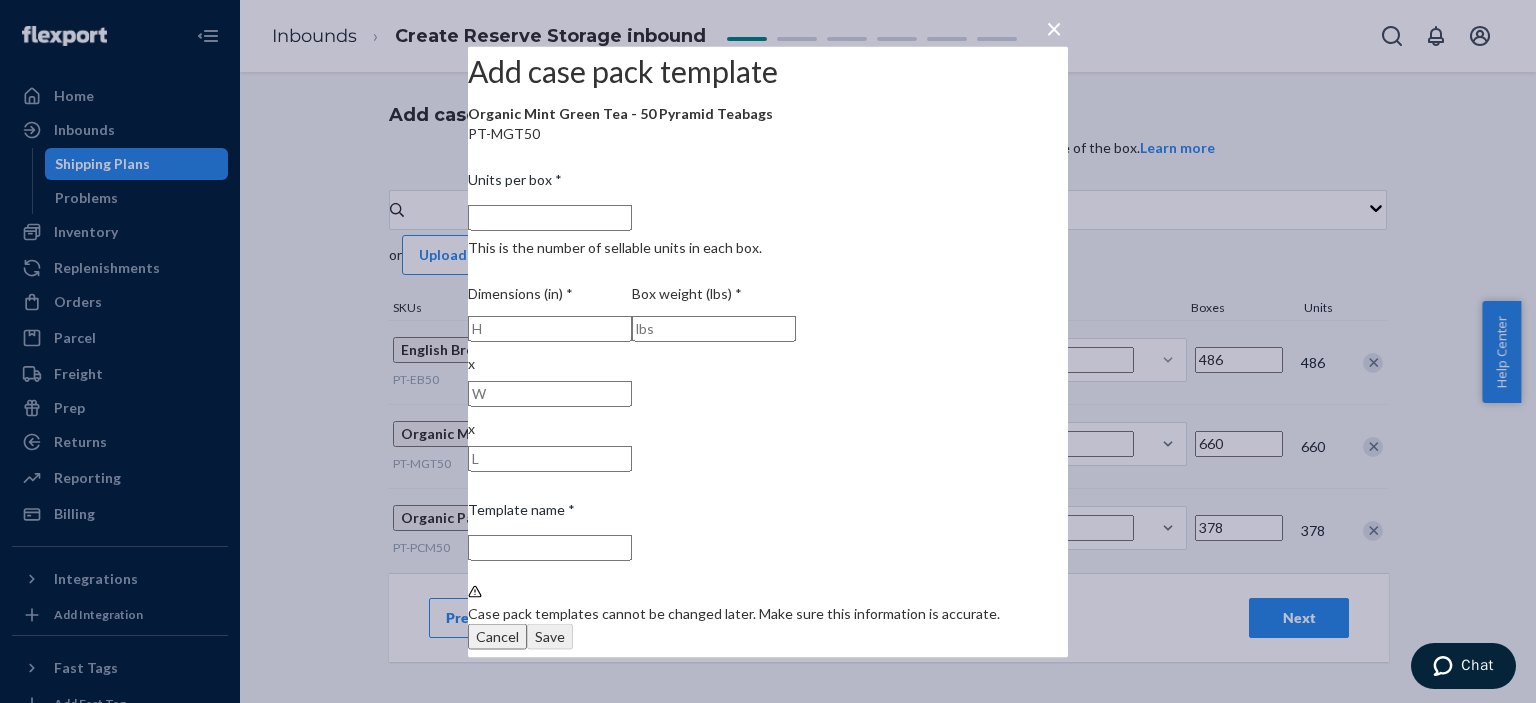 click at bounding box center (550, 328) 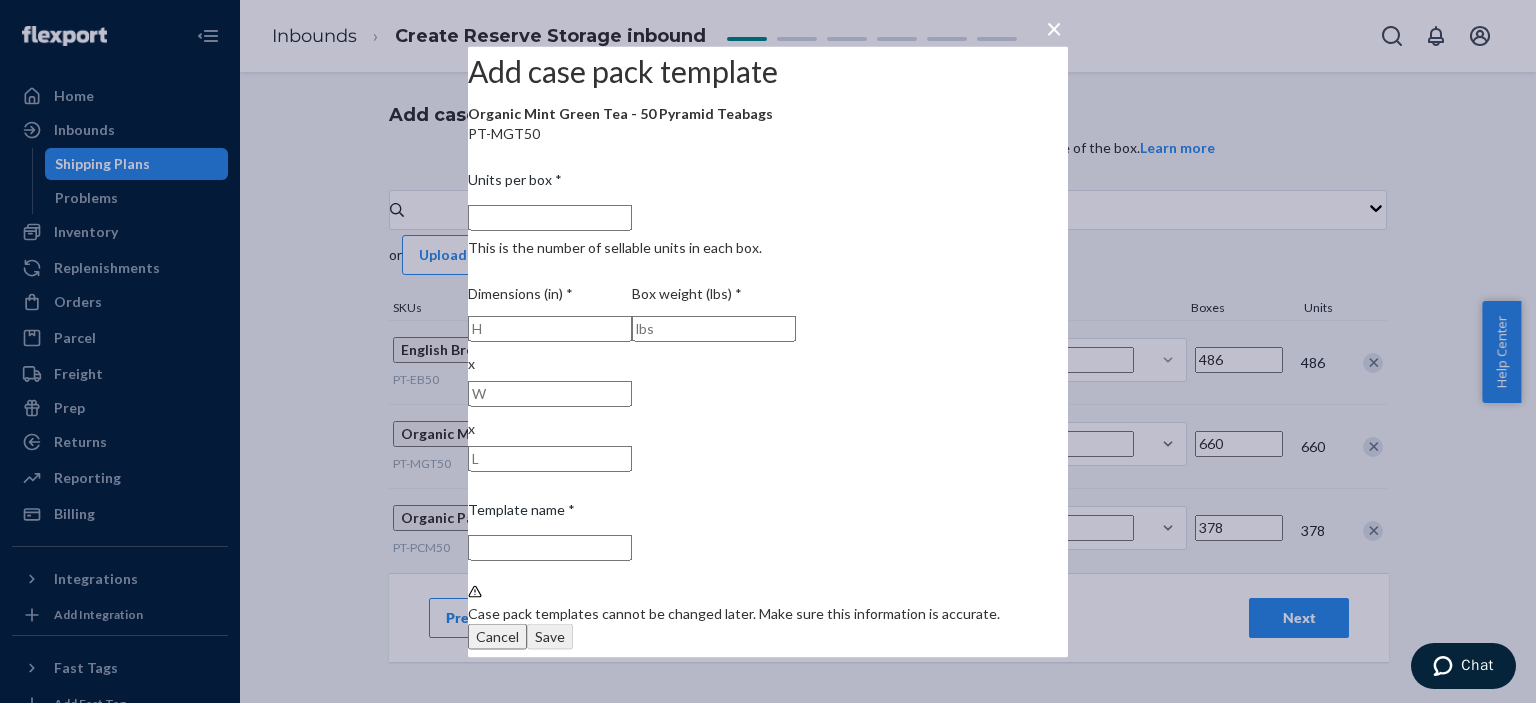 click at bounding box center [550, 328] 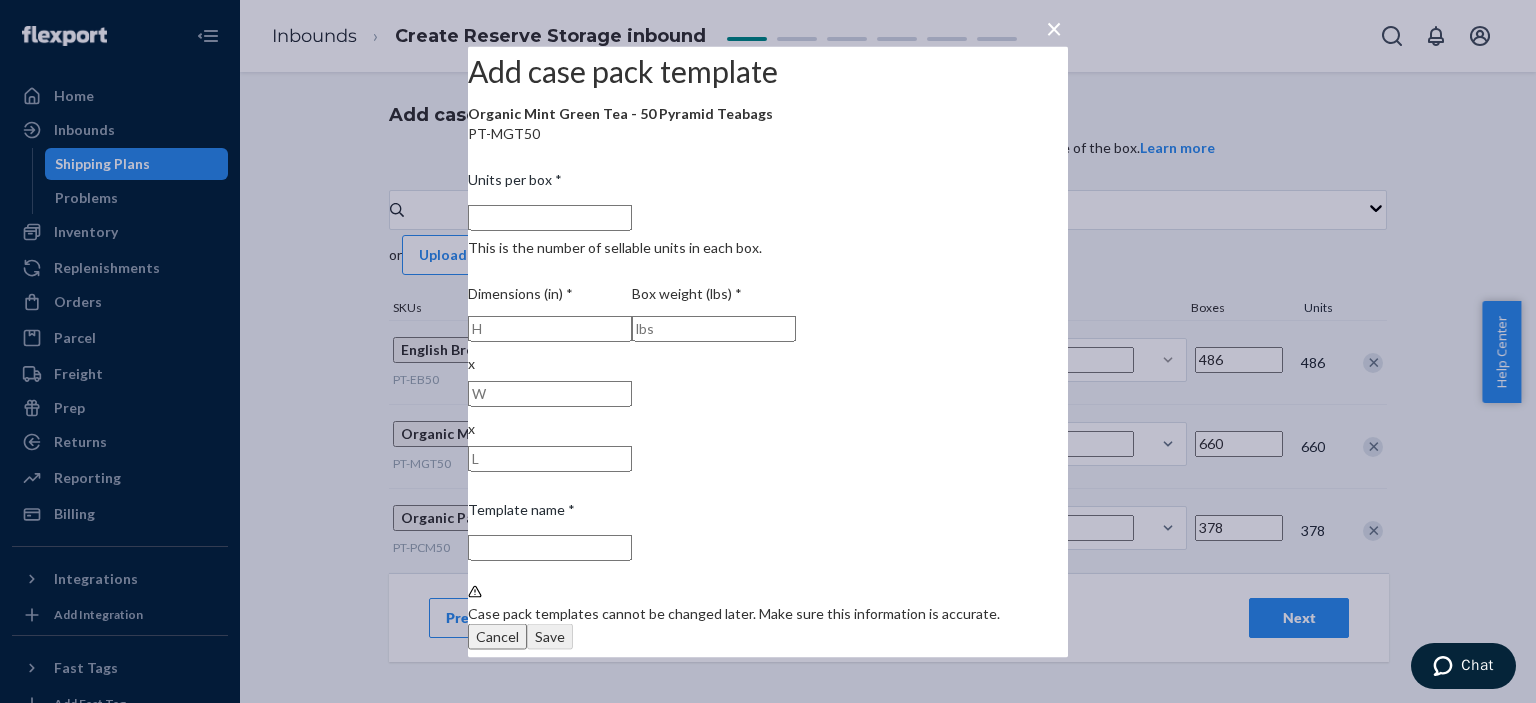 click at bounding box center [550, 328] 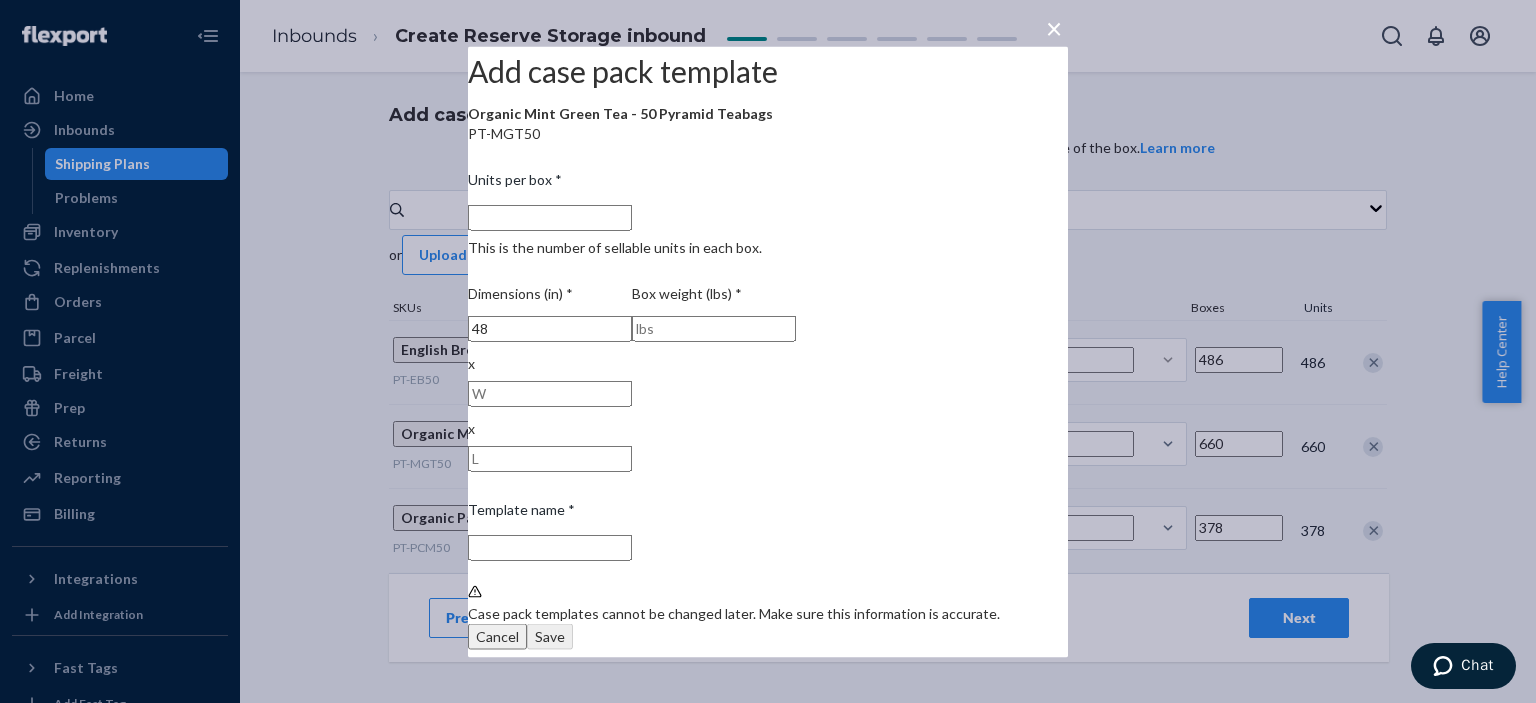 type on "4" 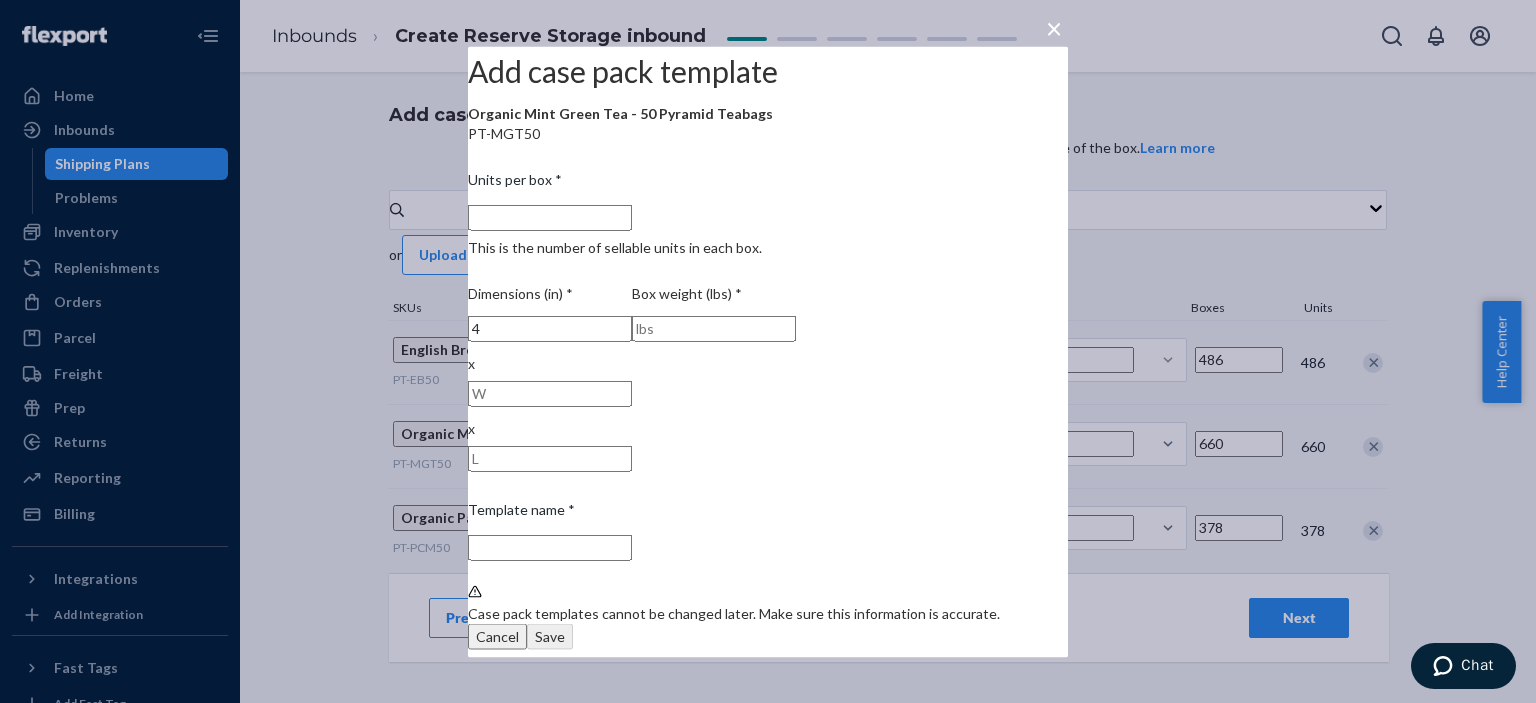 type 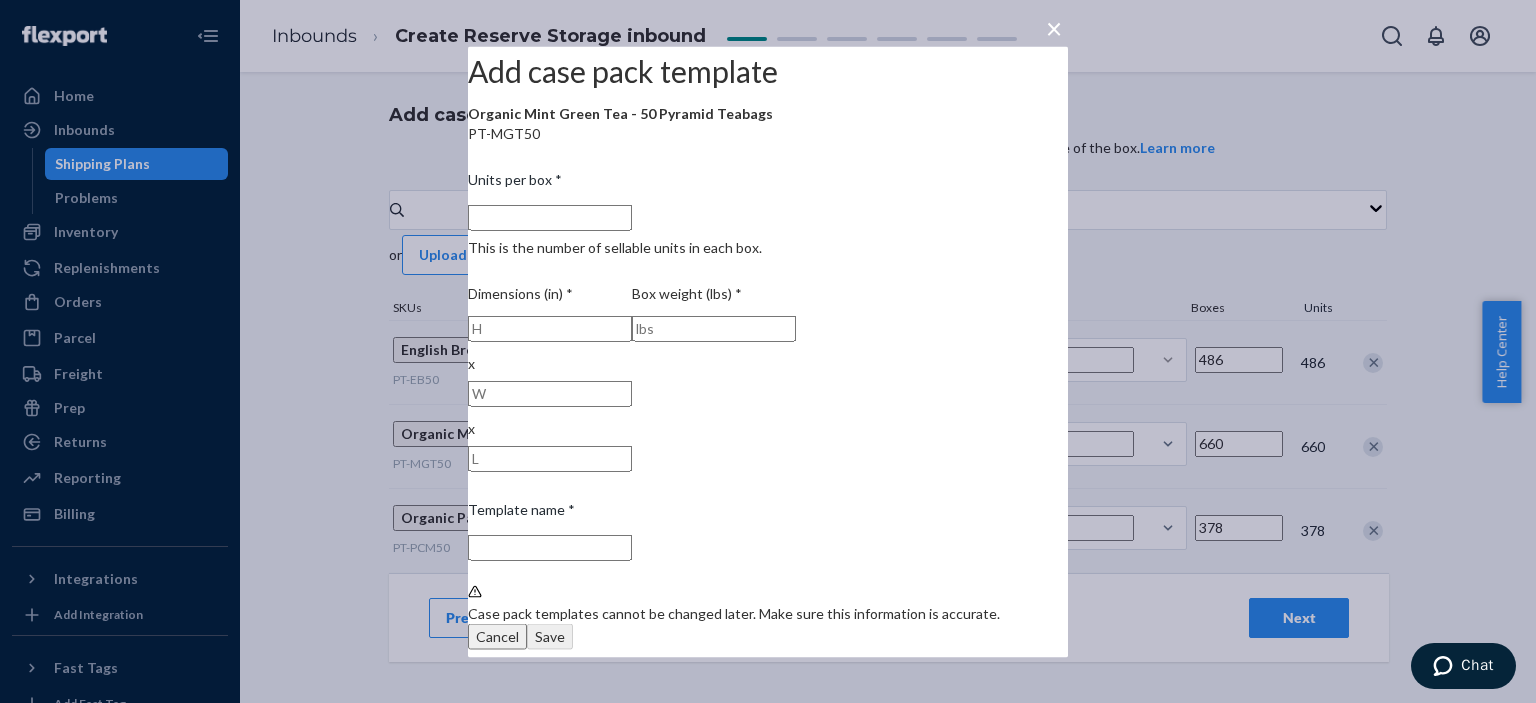 click on "Cancel" at bounding box center [497, 636] 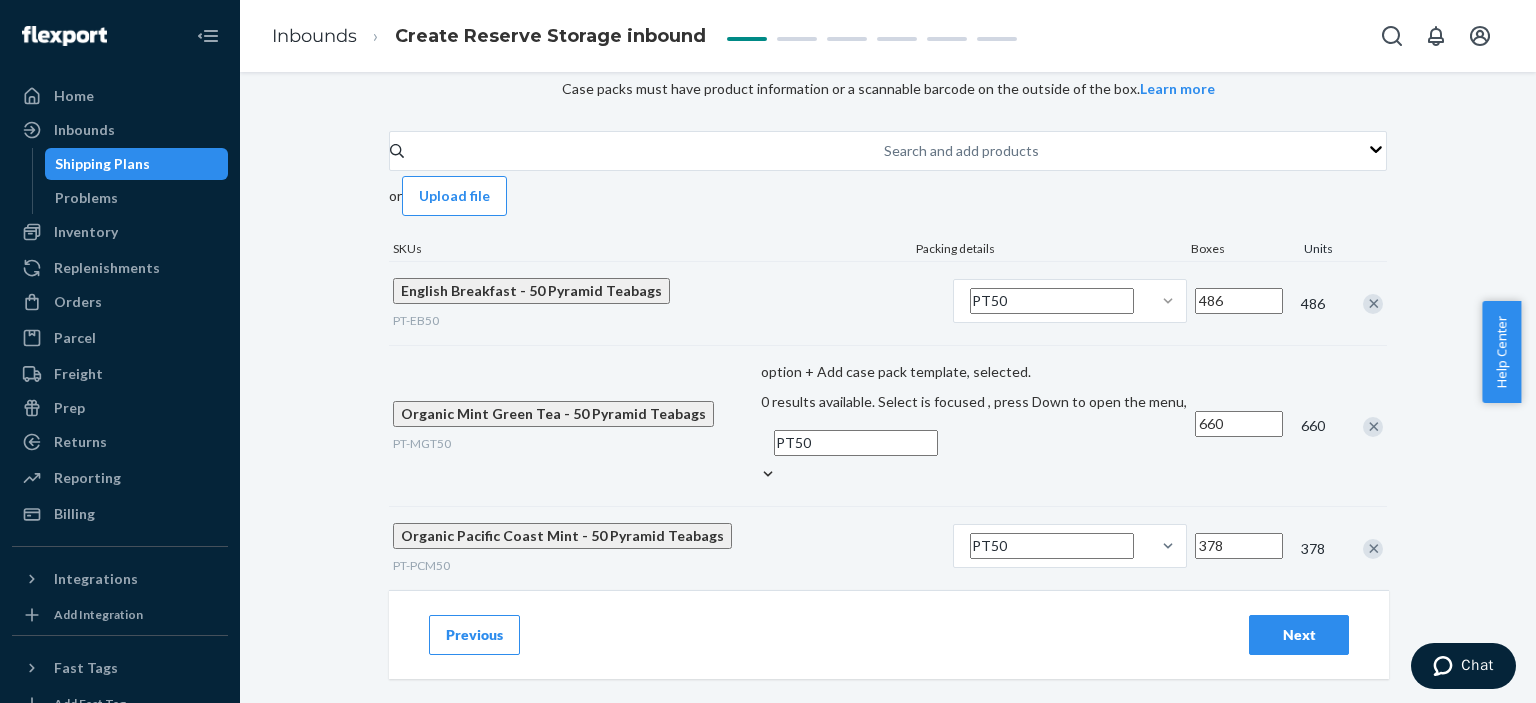 click on "Next" at bounding box center [1299, 635] 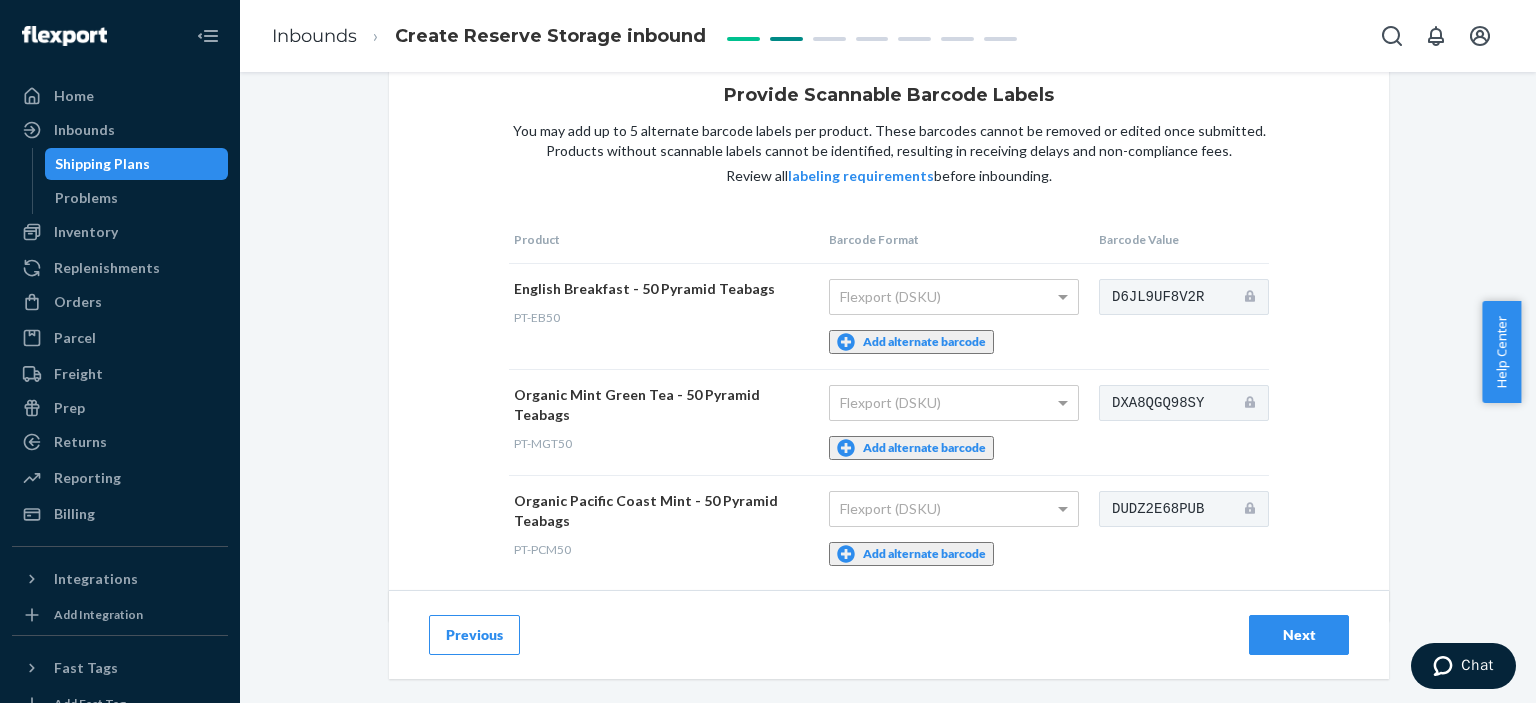 scroll, scrollTop: 68, scrollLeft: 0, axis: vertical 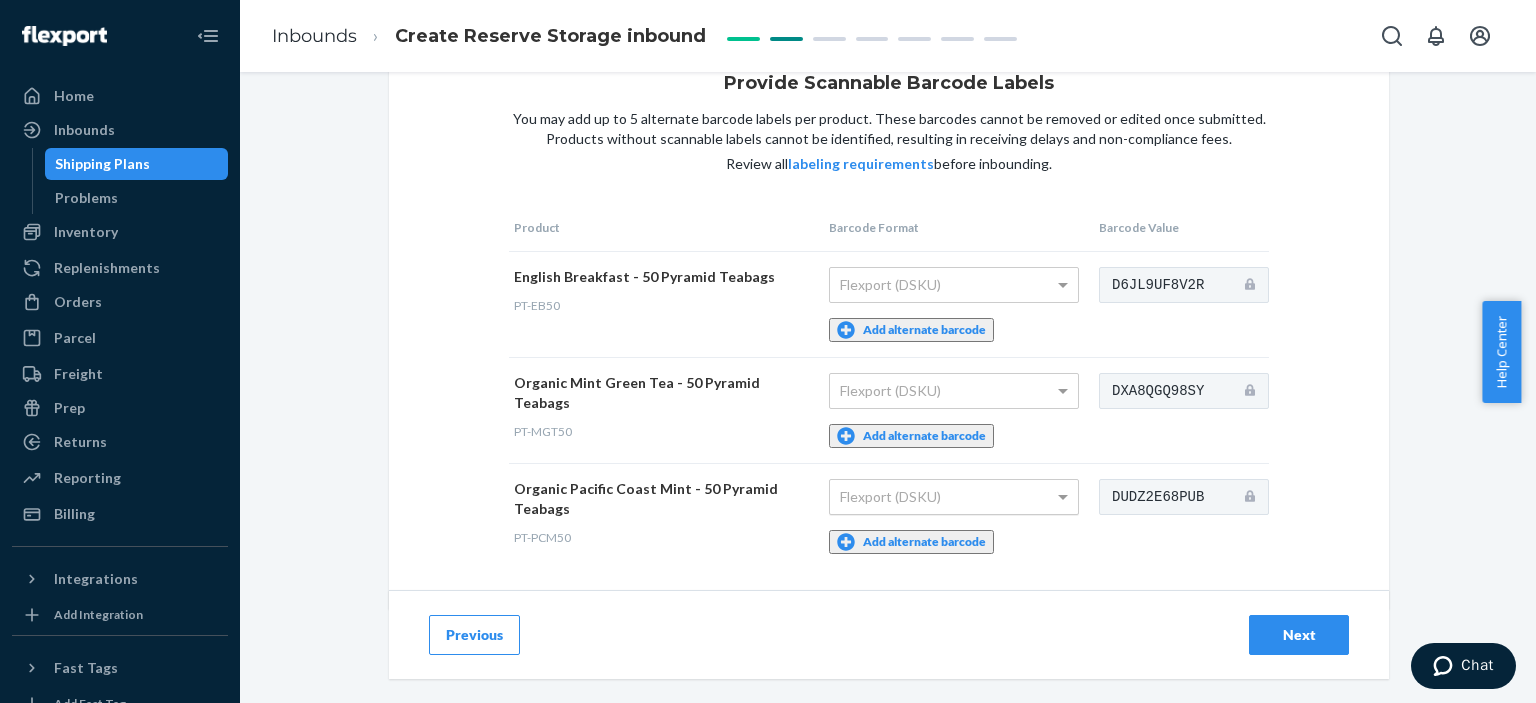 click on "Flexport (DSKU)" at bounding box center [954, 497] 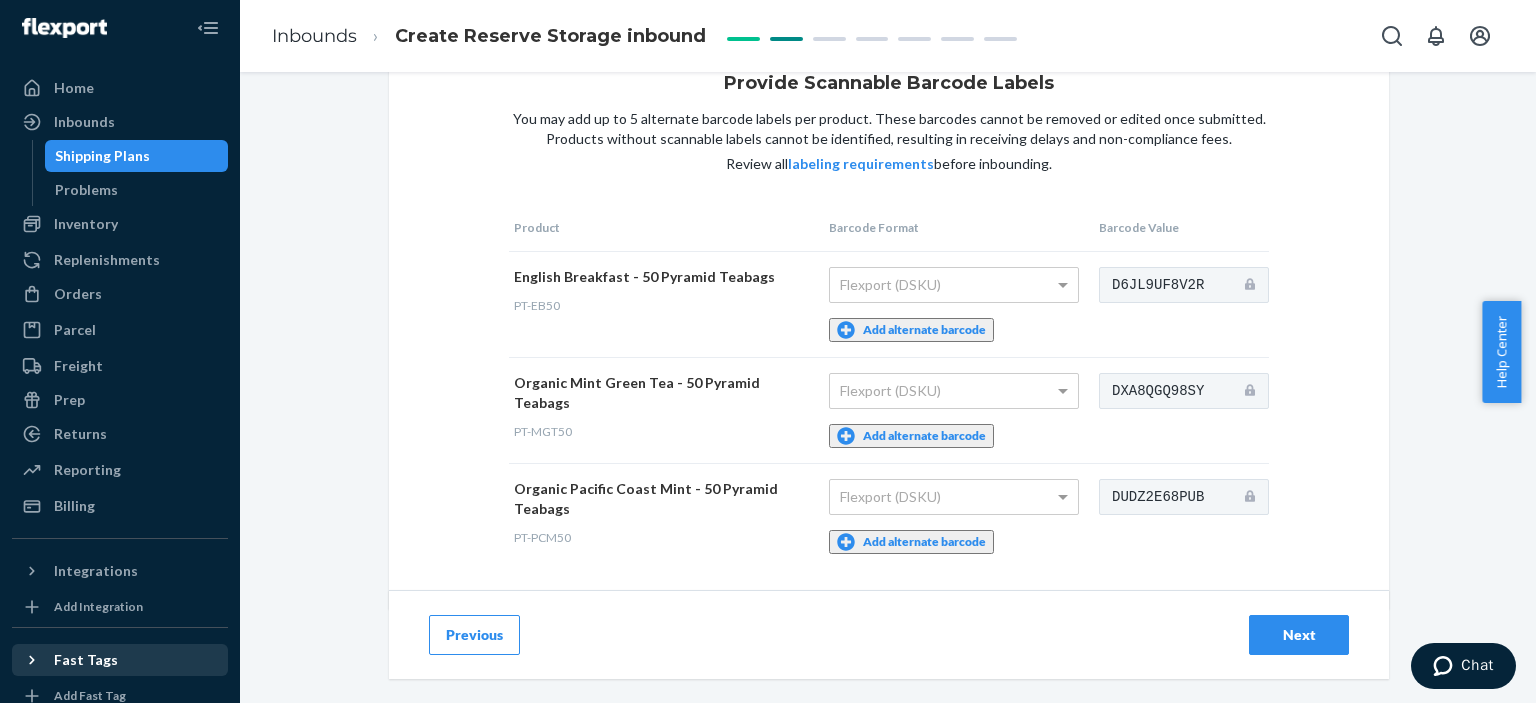 scroll, scrollTop: 0, scrollLeft: 0, axis: both 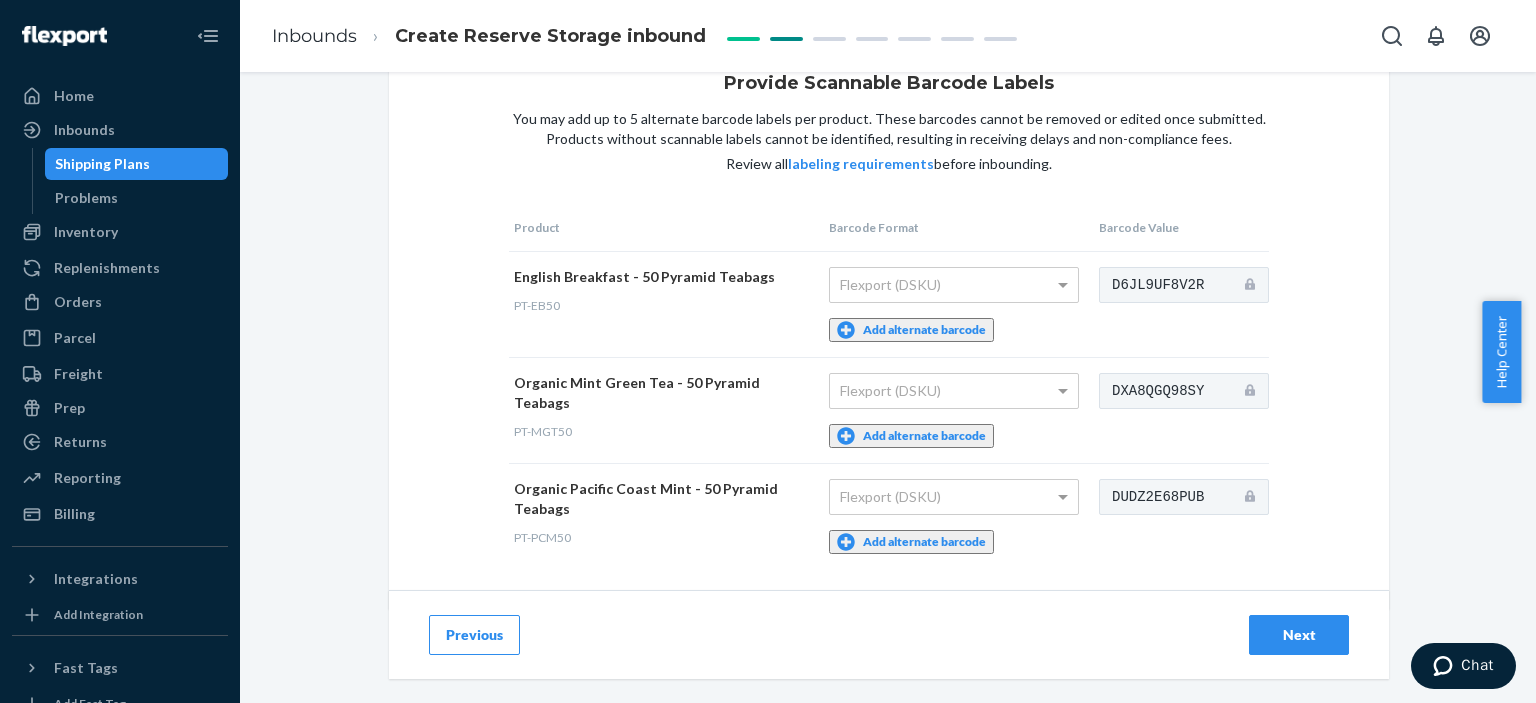 click on "Flexport (DSKU) Add alternate barcode" at bounding box center (959, 304) 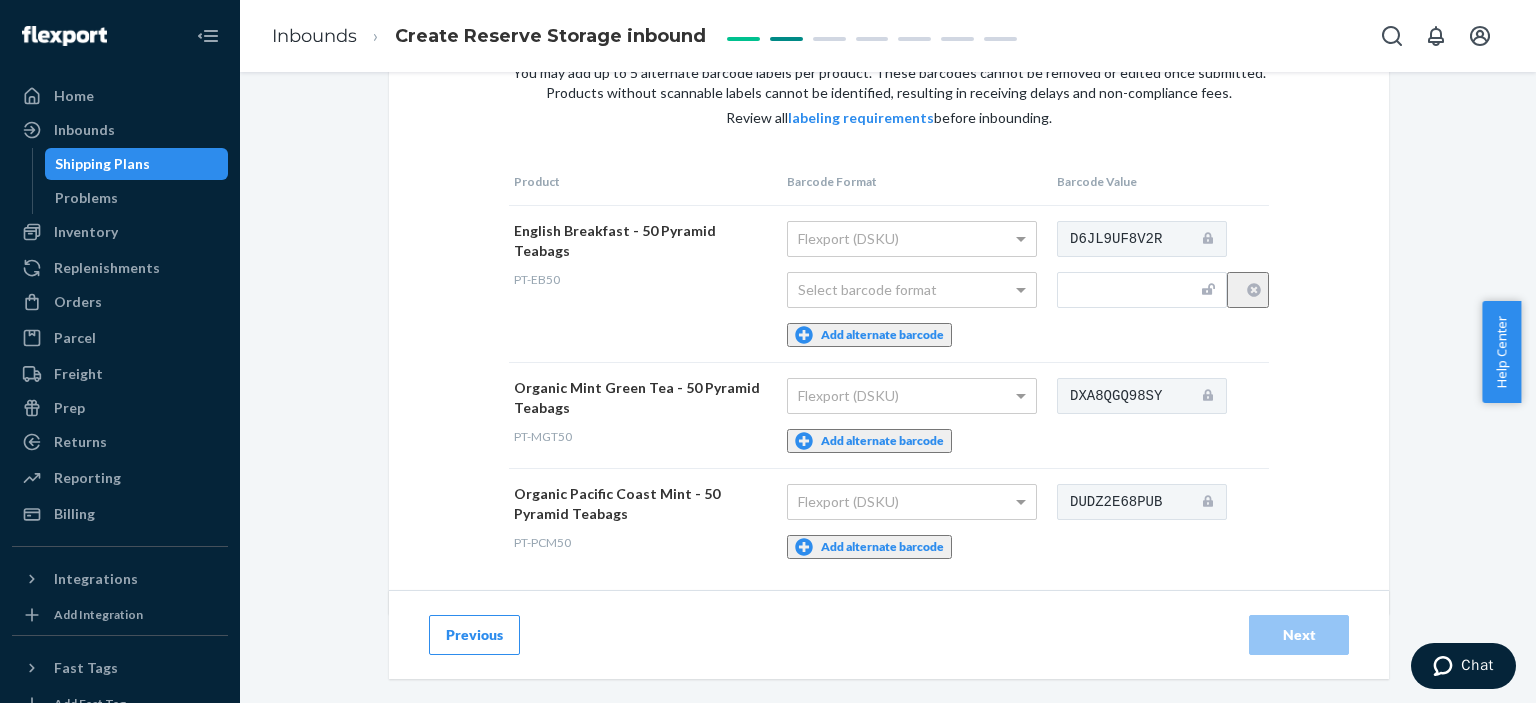 scroll, scrollTop: 119, scrollLeft: 0, axis: vertical 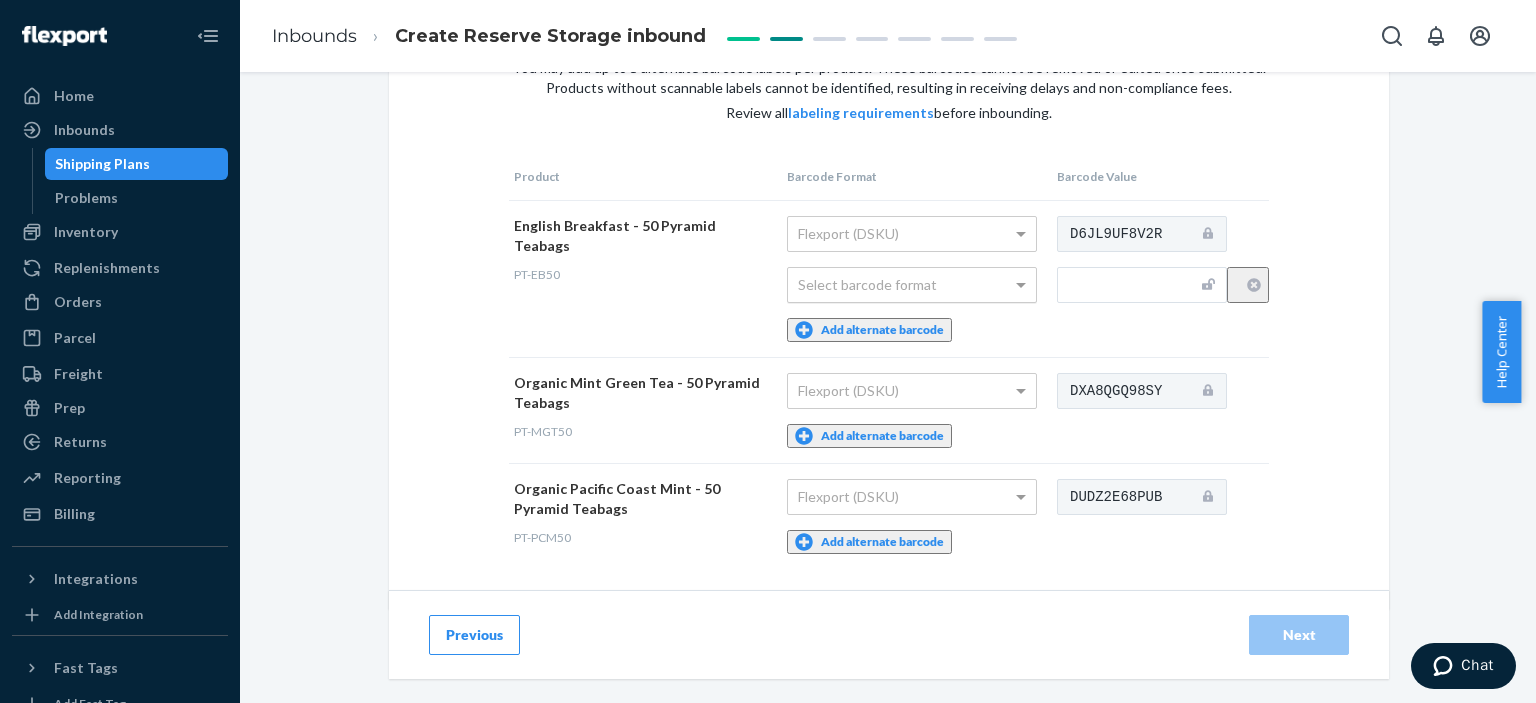 click on "Select barcode format" at bounding box center (912, 285) 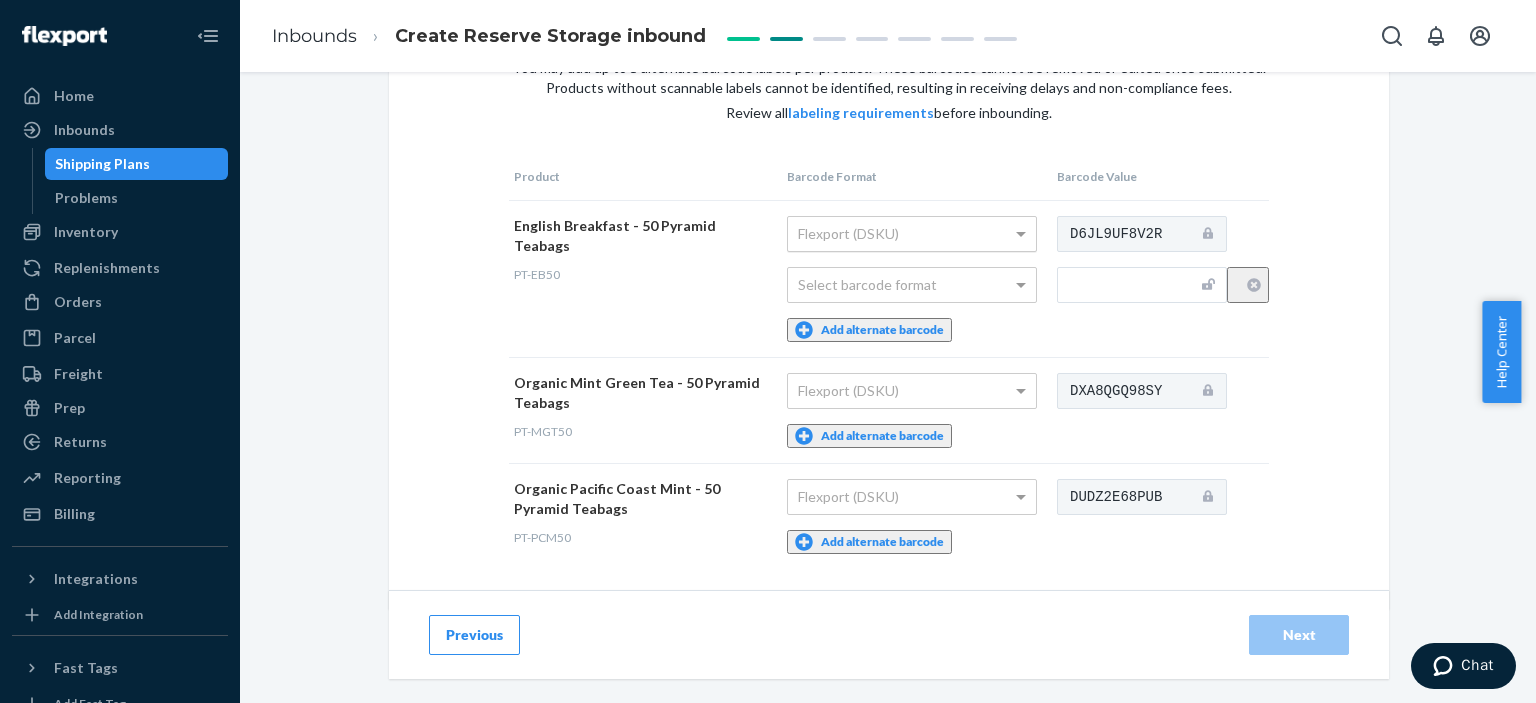 click at bounding box center [1023, 234] 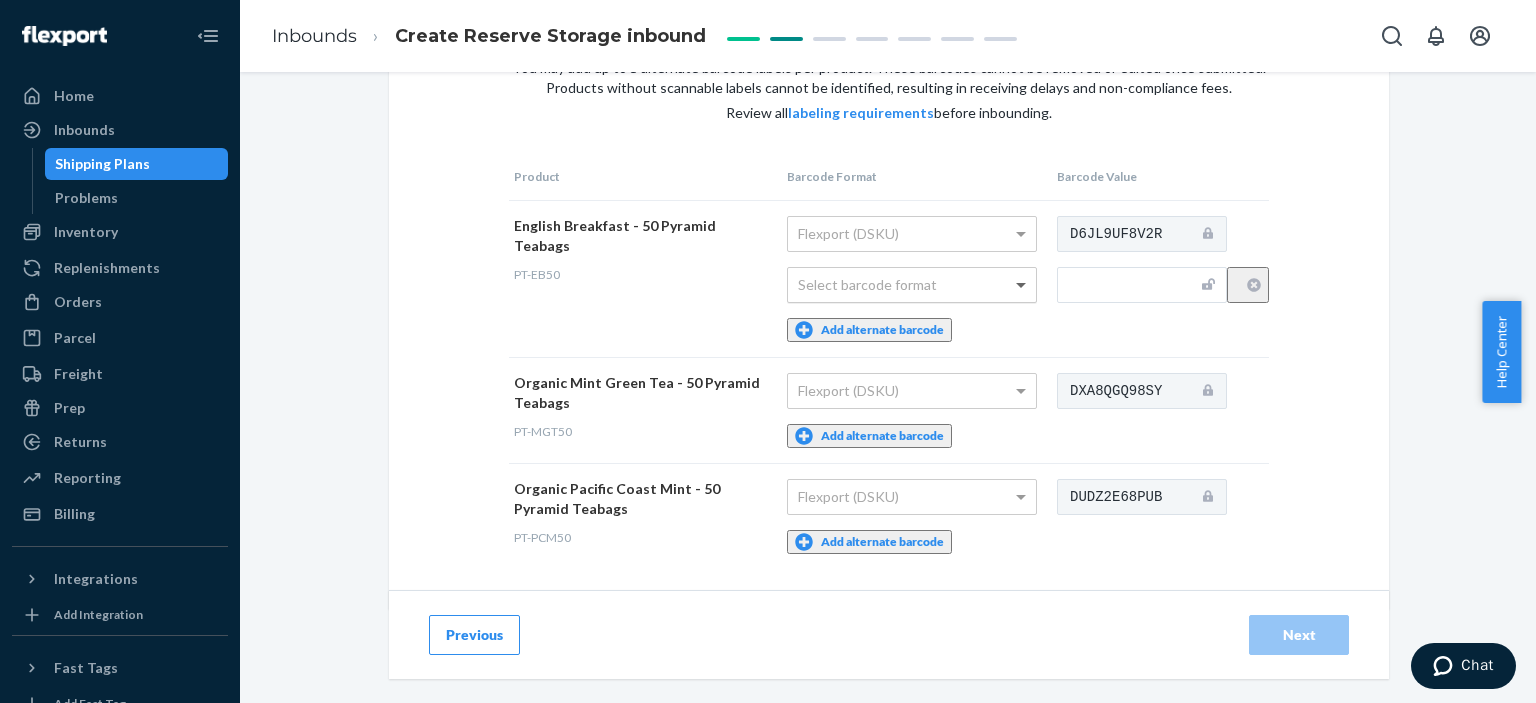 click at bounding box center (1021, 286) 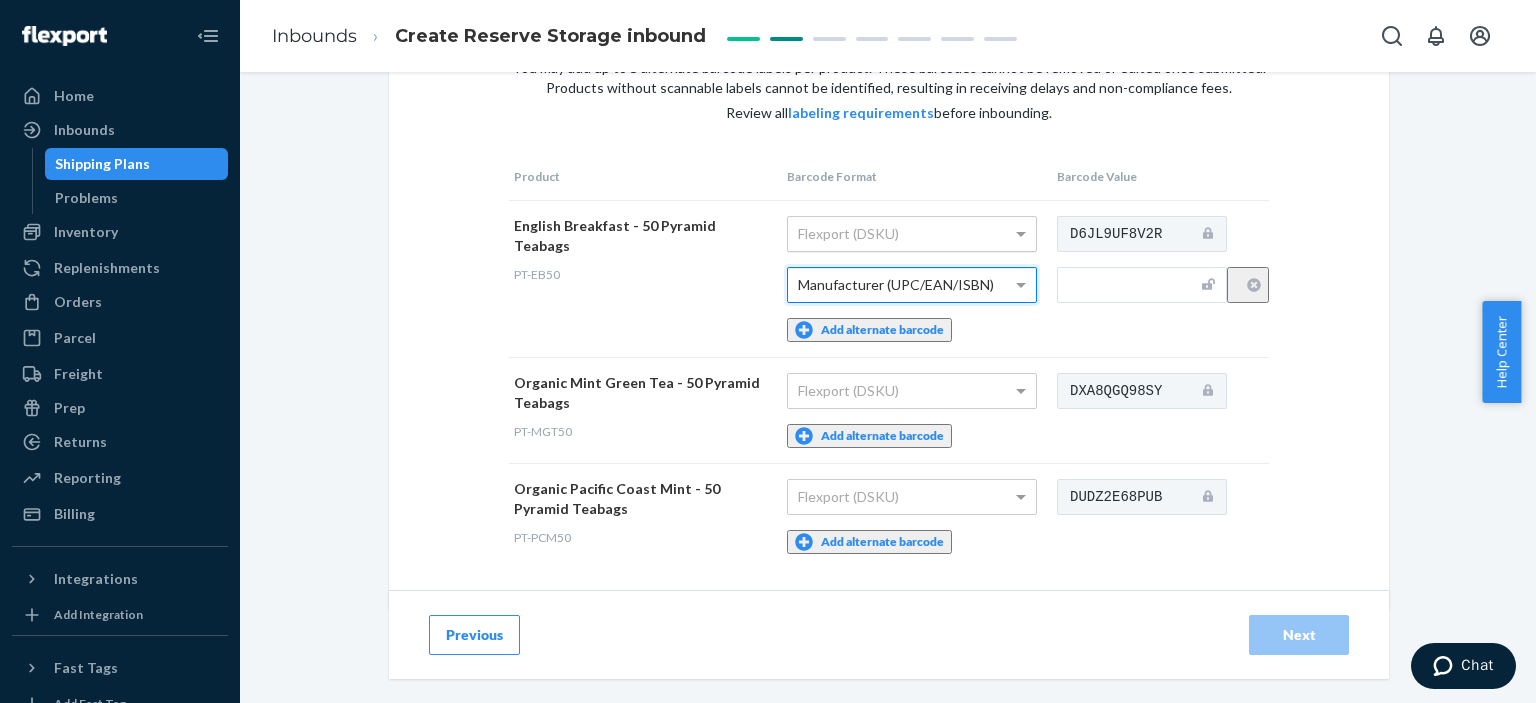 click on "Flexport (DSKU)" at bounding box center (912, 234) 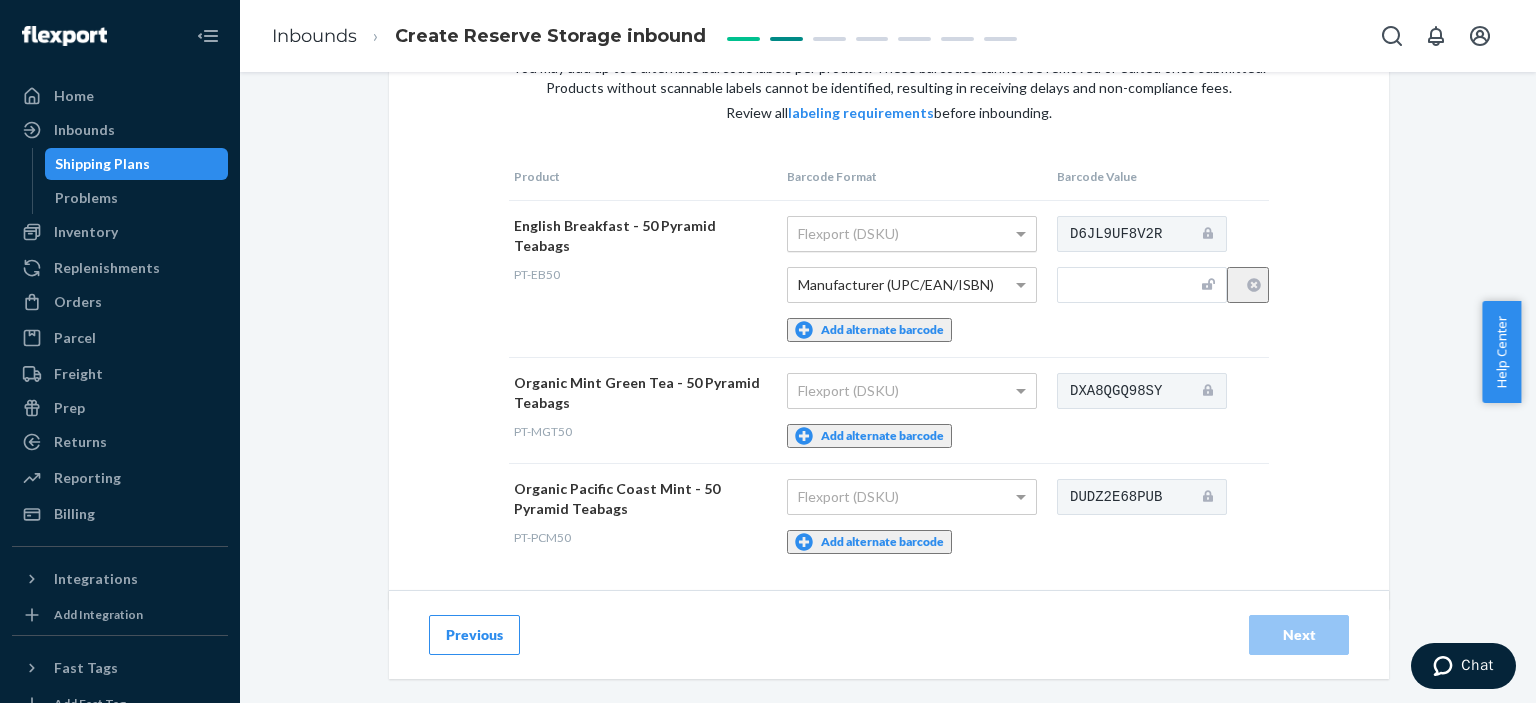 click on "Flexport (DSKU)" at bounding box center [912, 234] 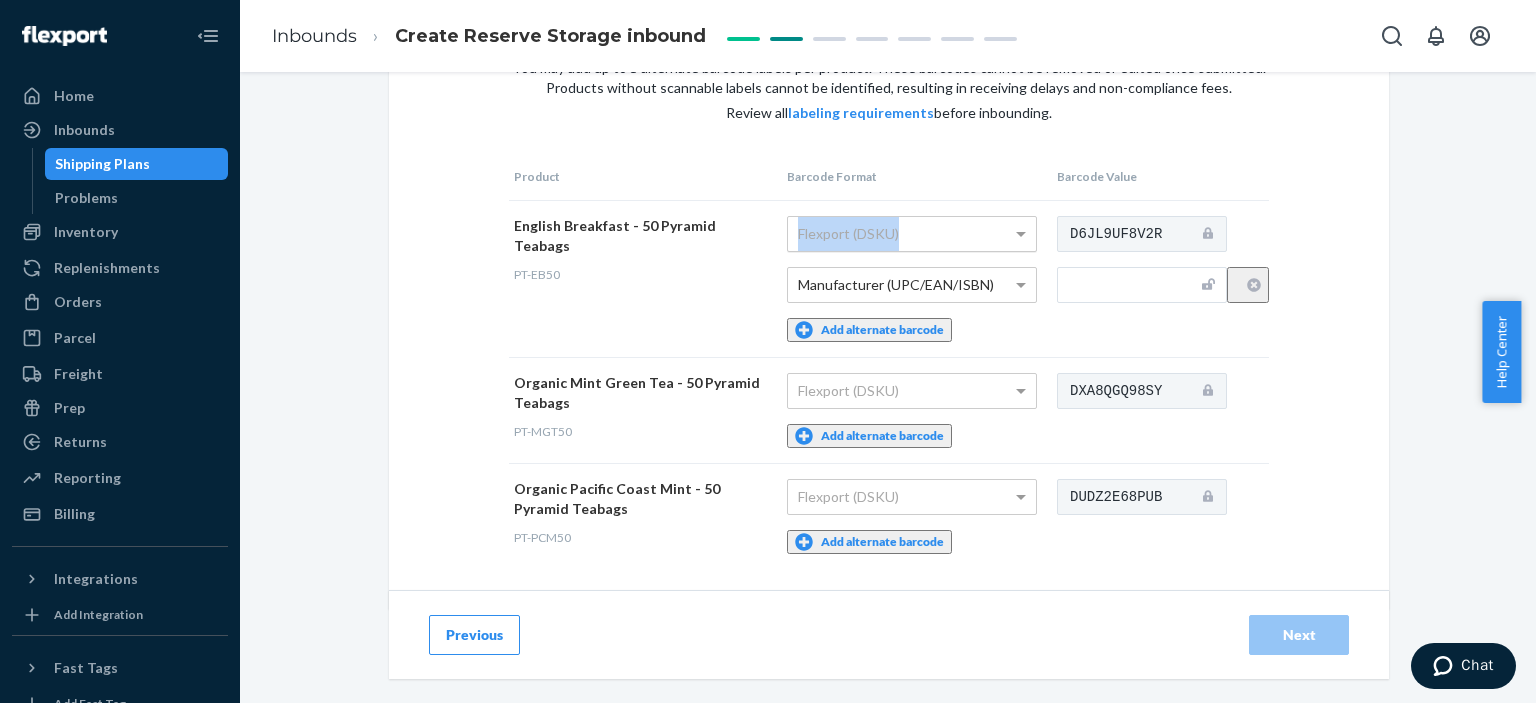 click on "Flexport (DSKU)" at bounding box center [912, 234] 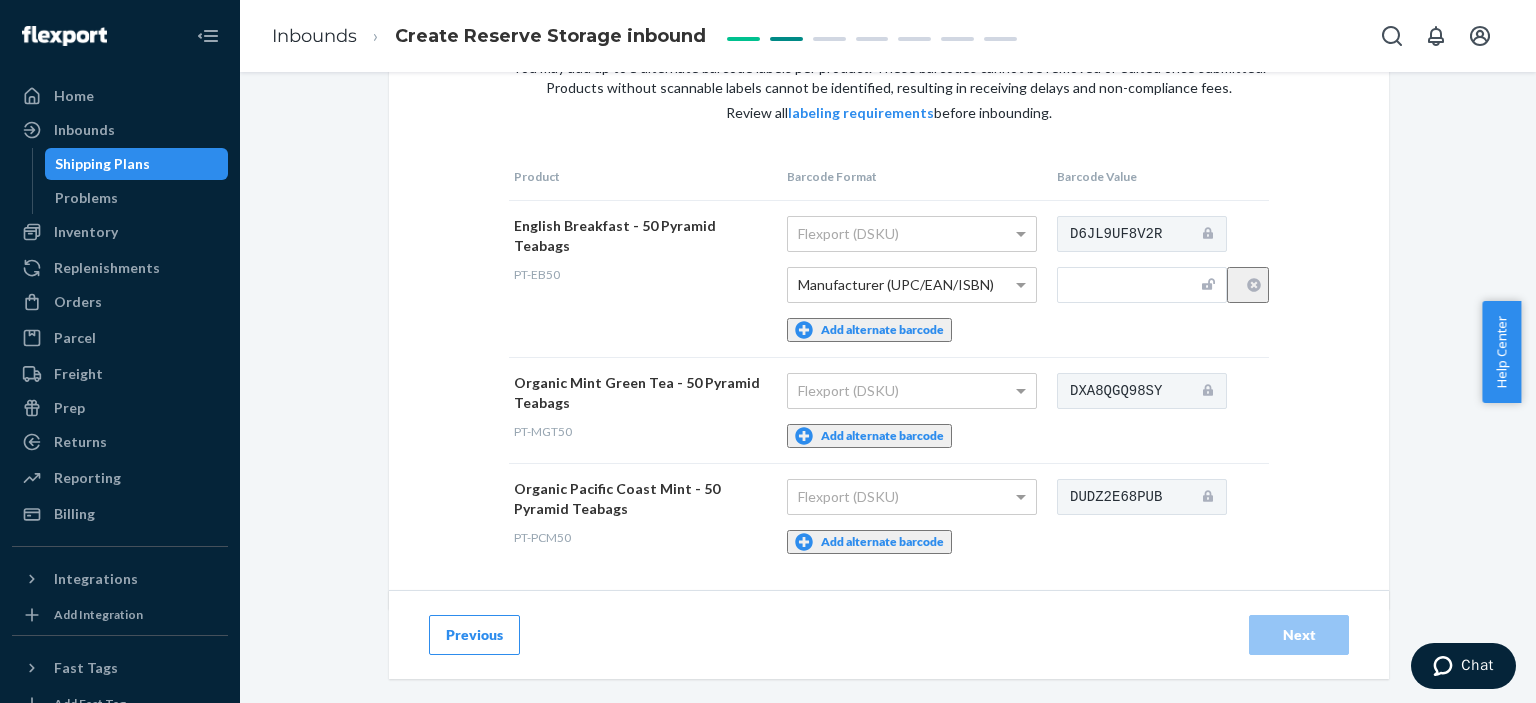 click on "D6JL9UF8V2R" at bounding box center (1160, 278) 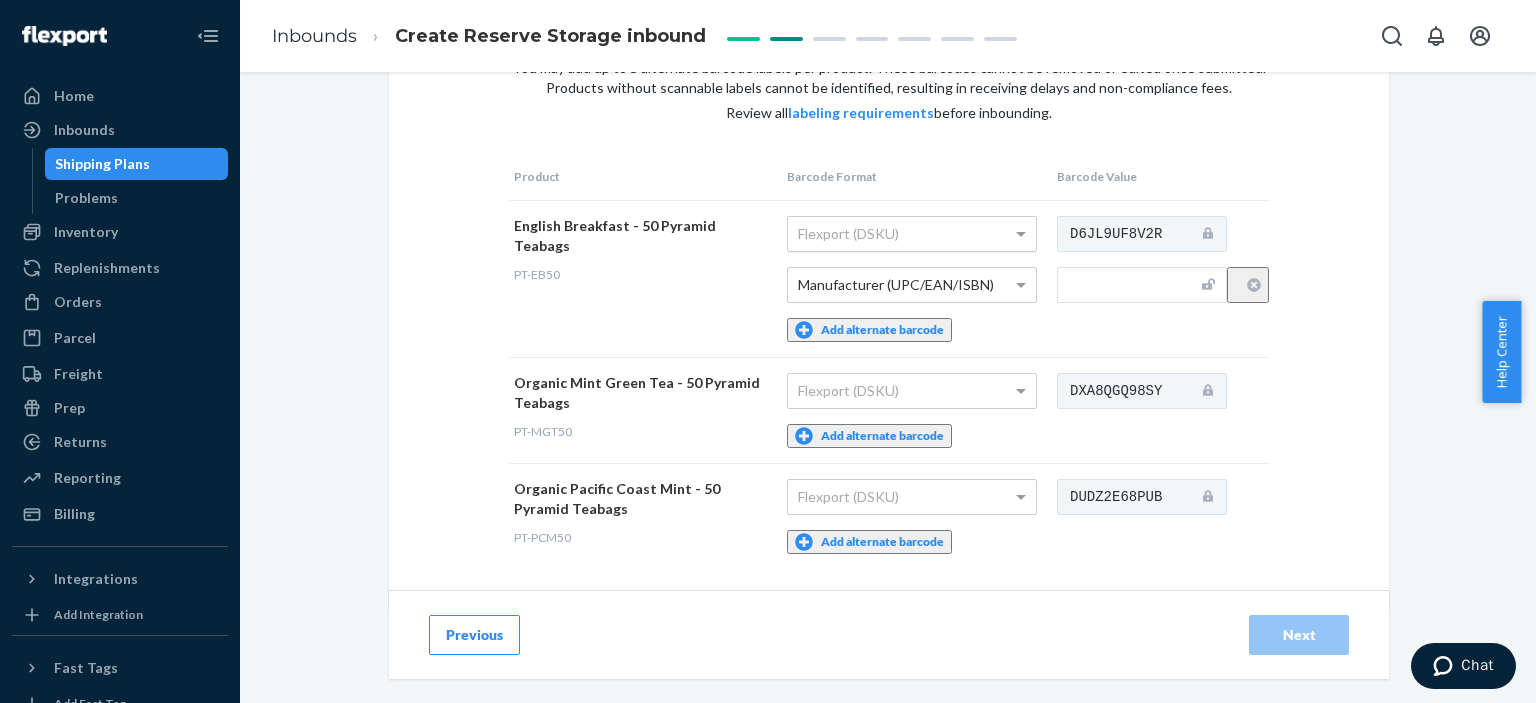click on "Flexport (DSKU)" at bounding box center (912, 234) 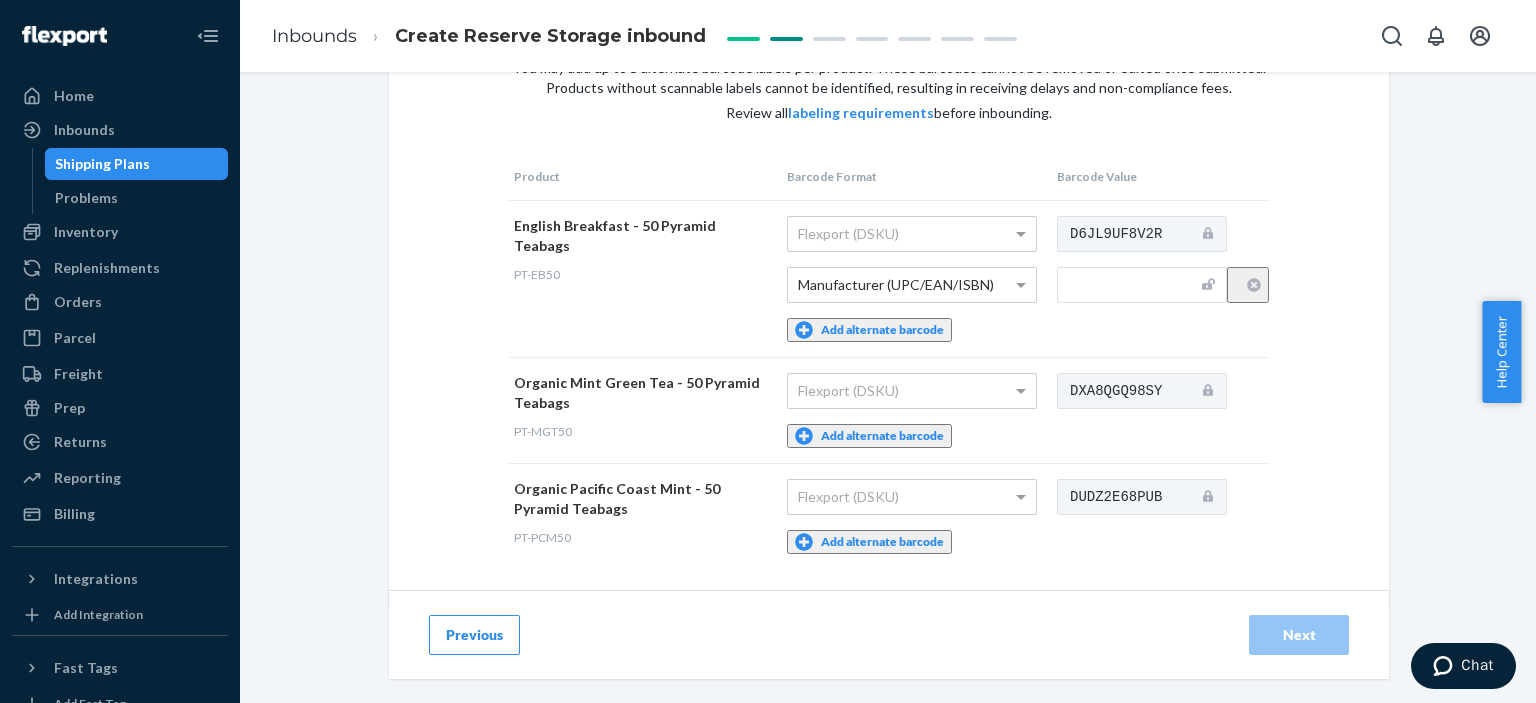 click at bounding box center [1142, 285] 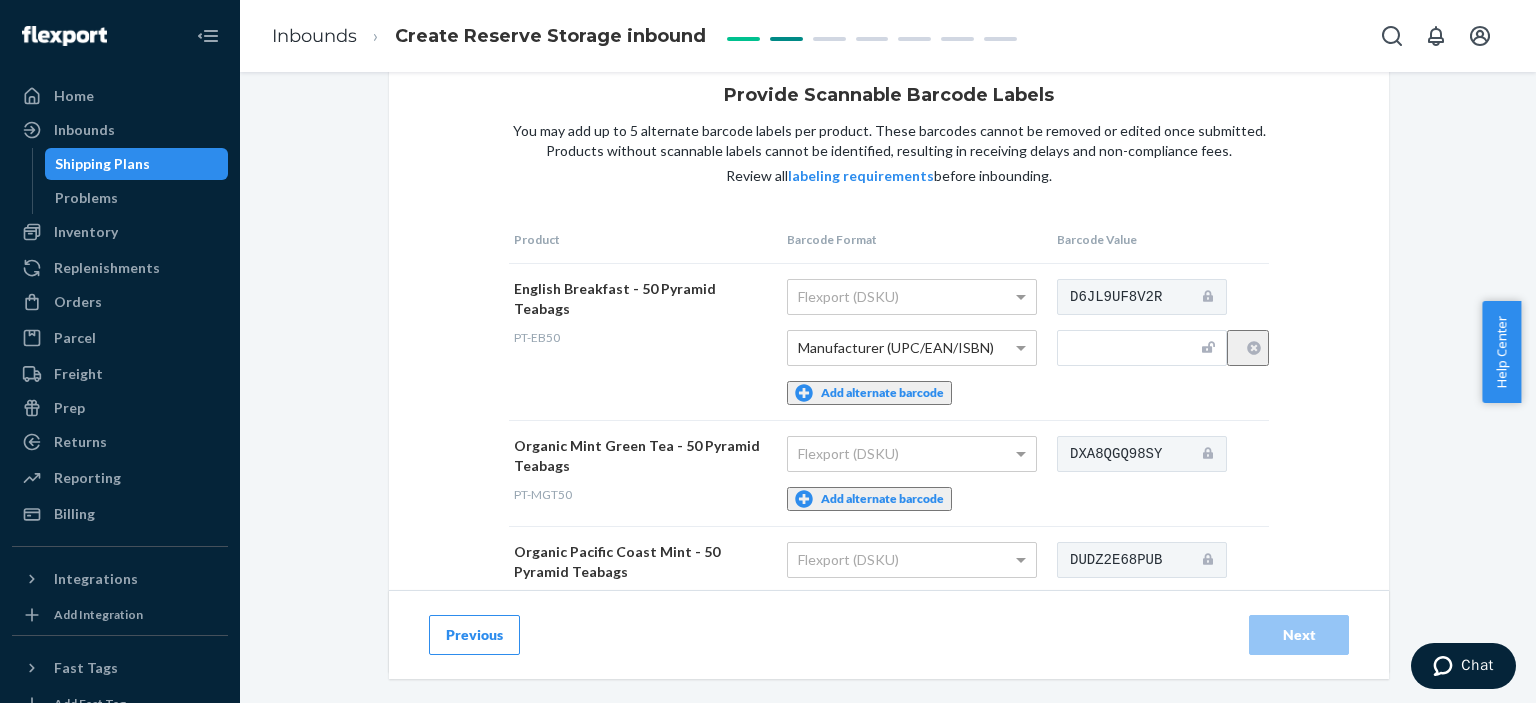 scroll, scrollTop: 0, scrollLeft: 0, axis: both 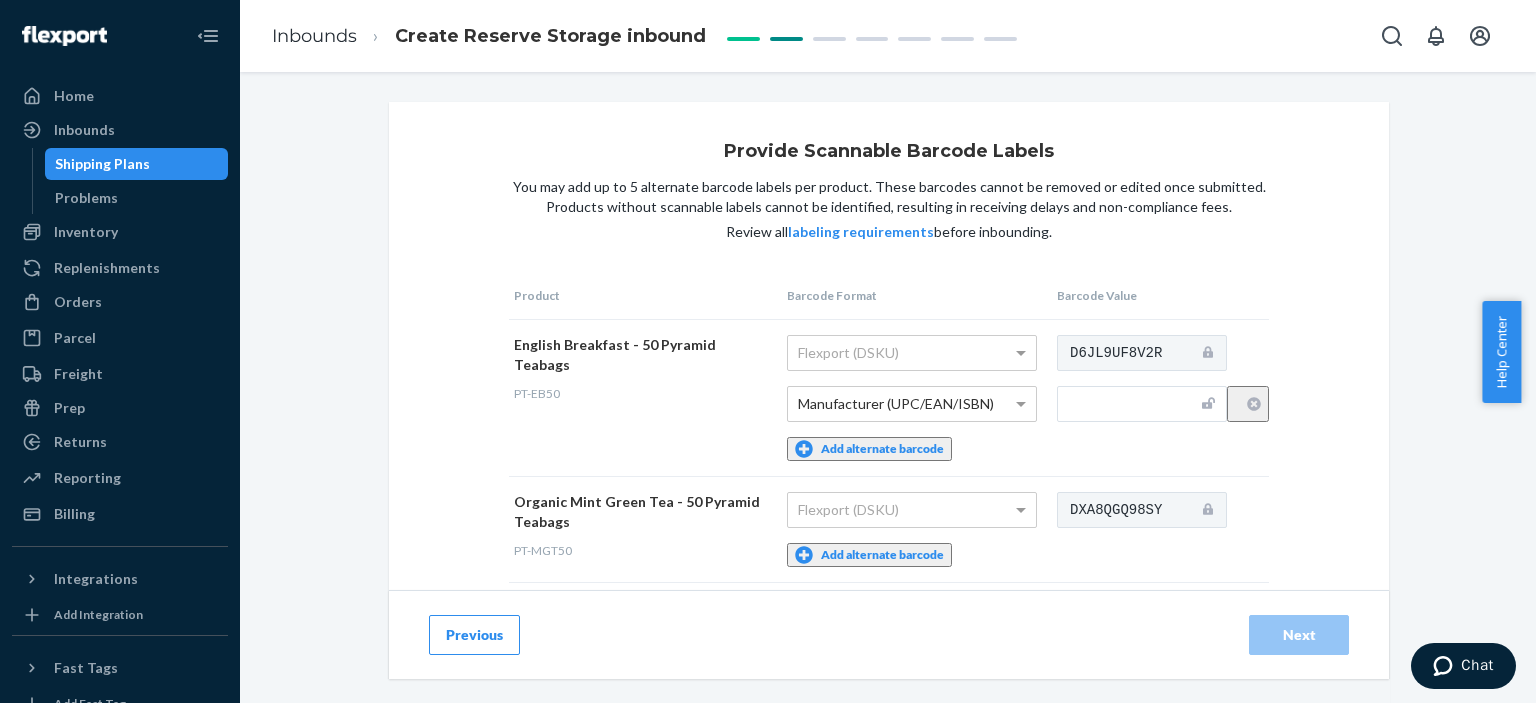 click on "Previous" at bounding box center [474, 635] 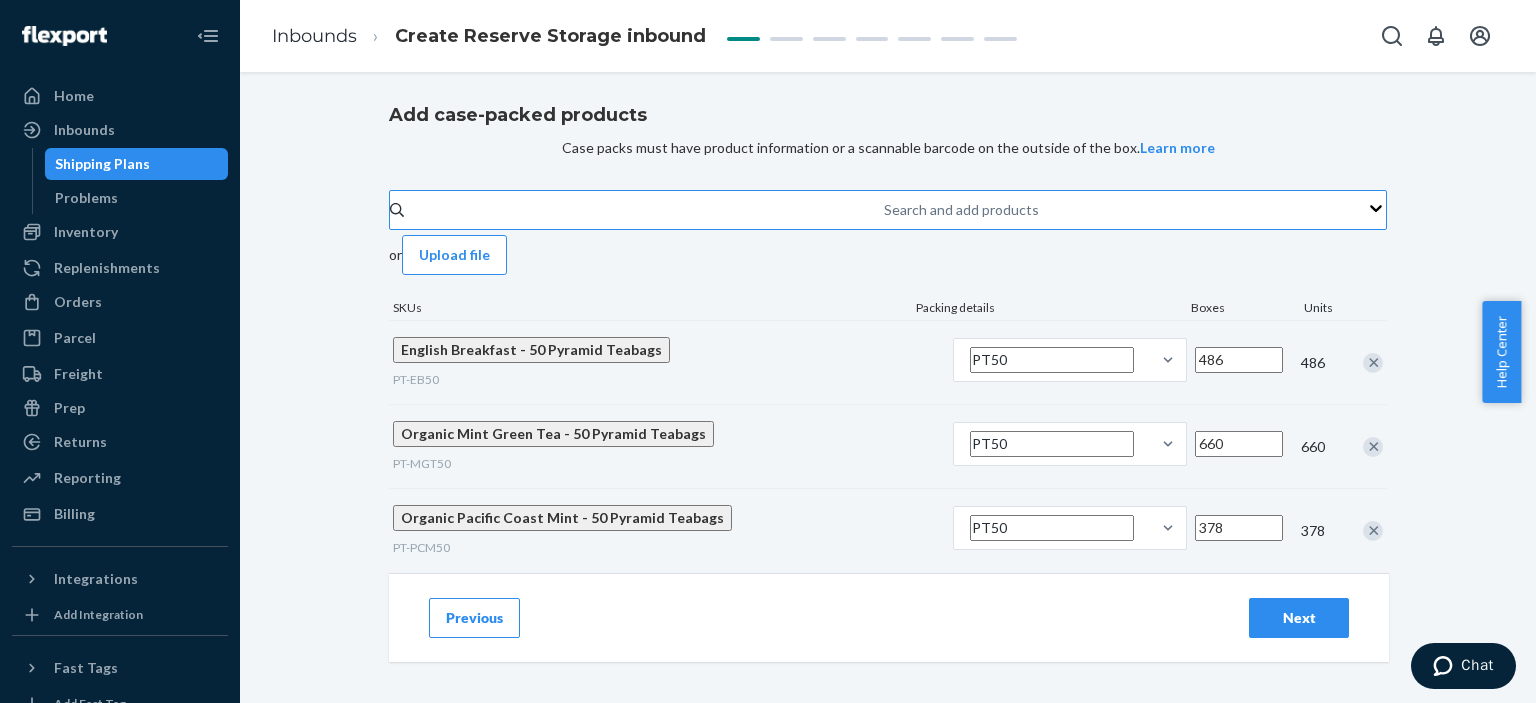 click on "Search and add products" at bounding box center (885, 210) 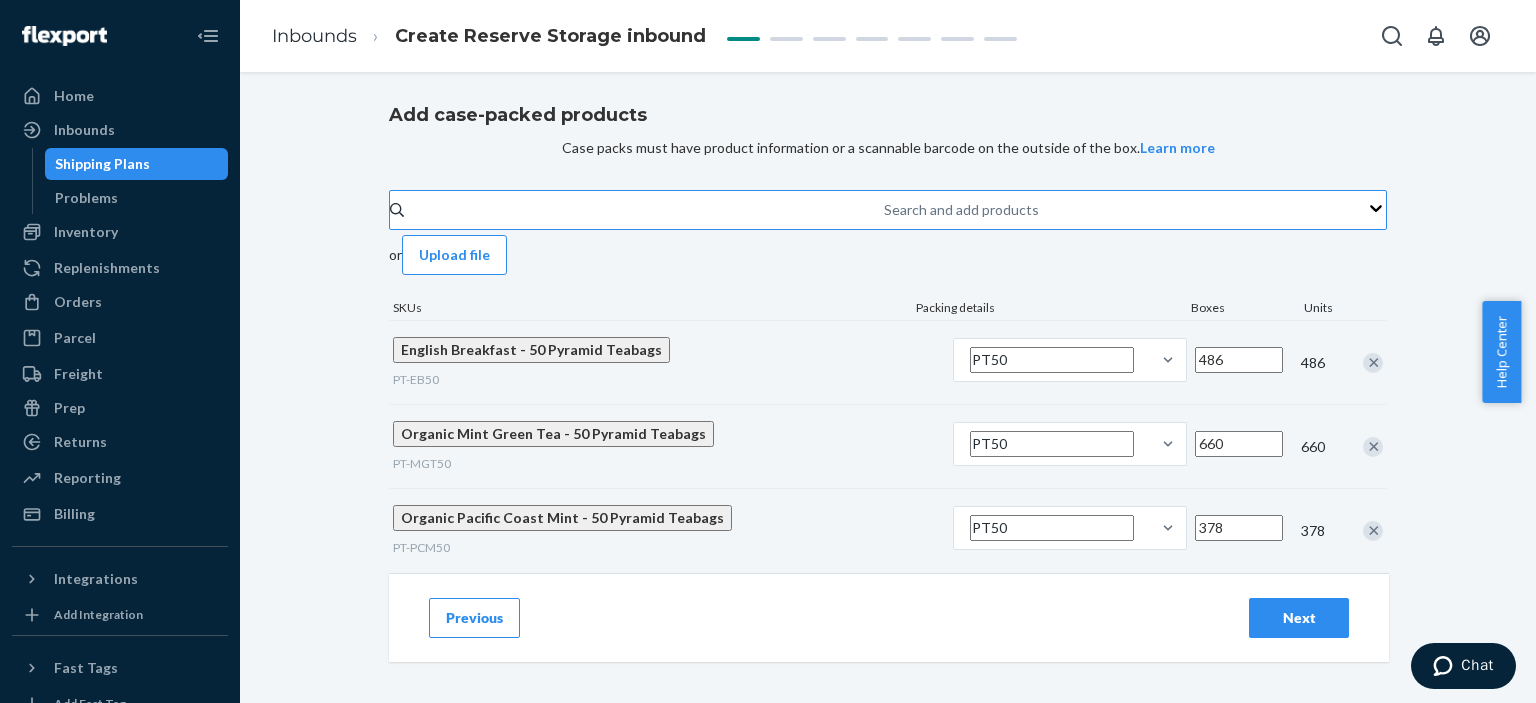 click on "Search and add products" at bounding box center [885, 210] 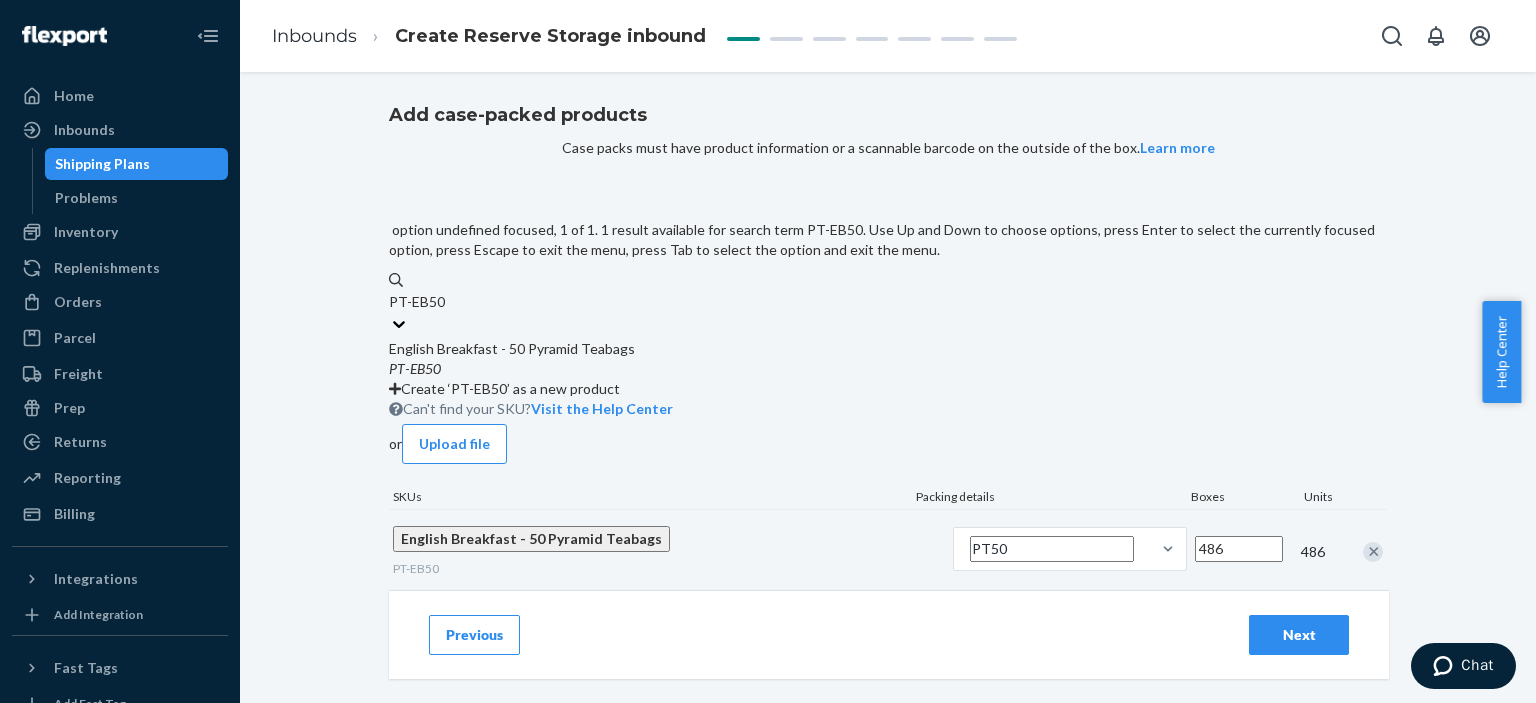 click on "PT - EB50" at bounding box center (888, 369) 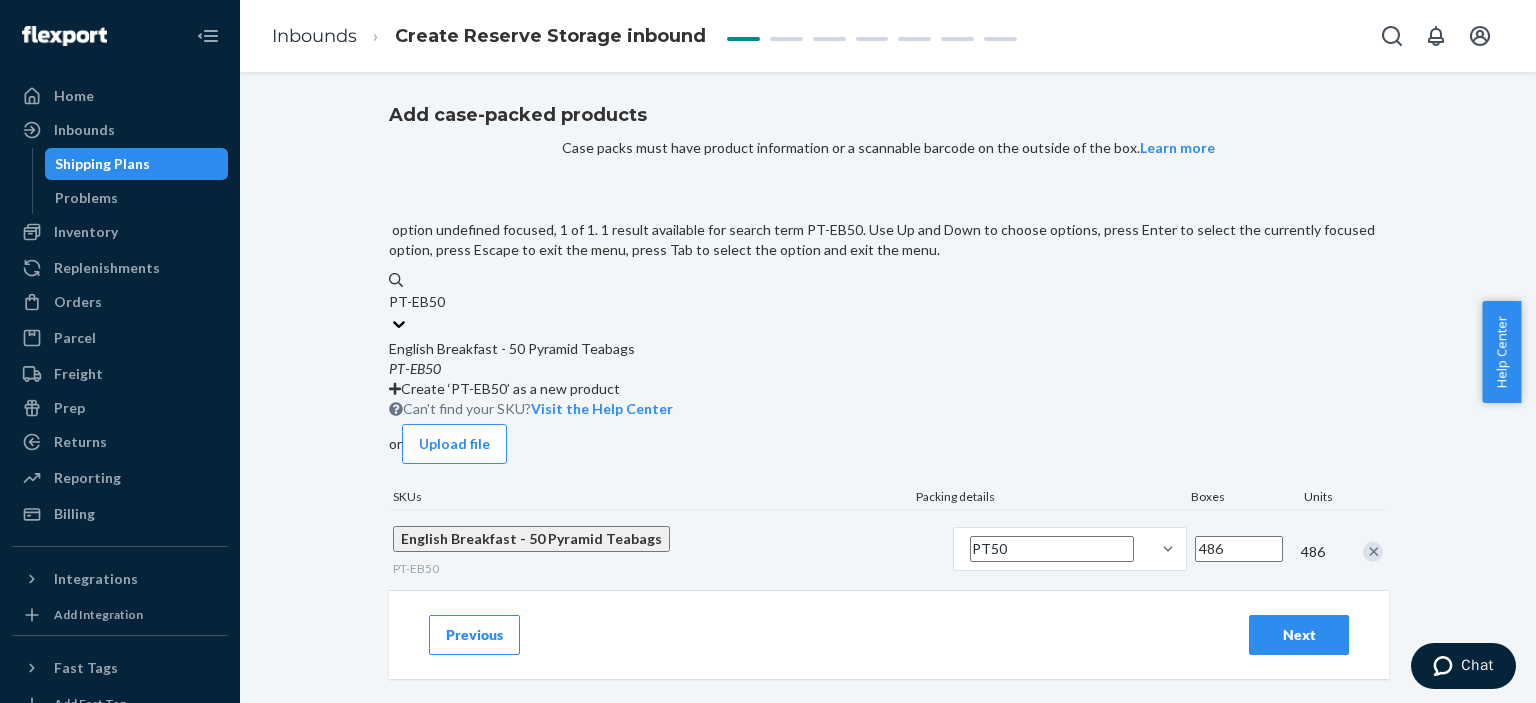 click on "PT-EB50" at bounding box center (417, 302) 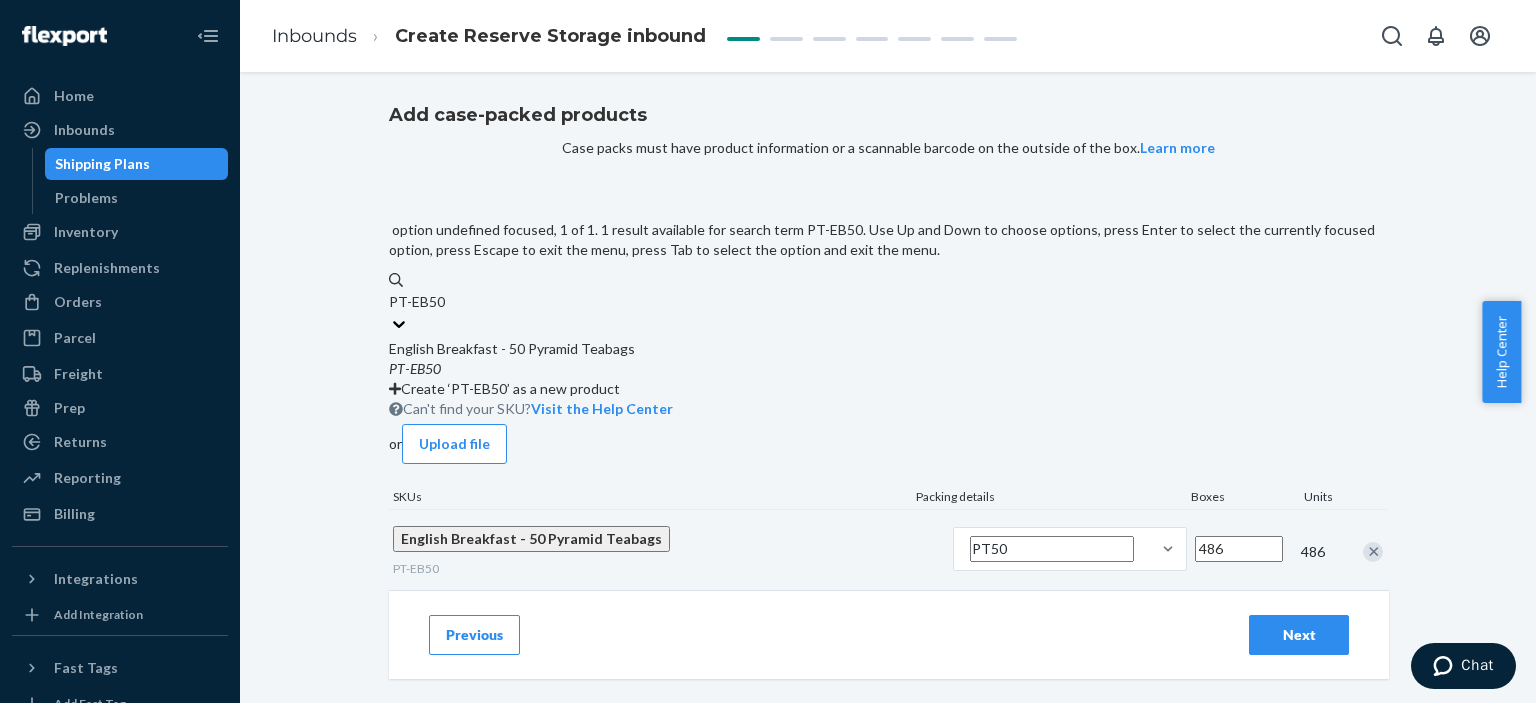 type on "PT-EB50" 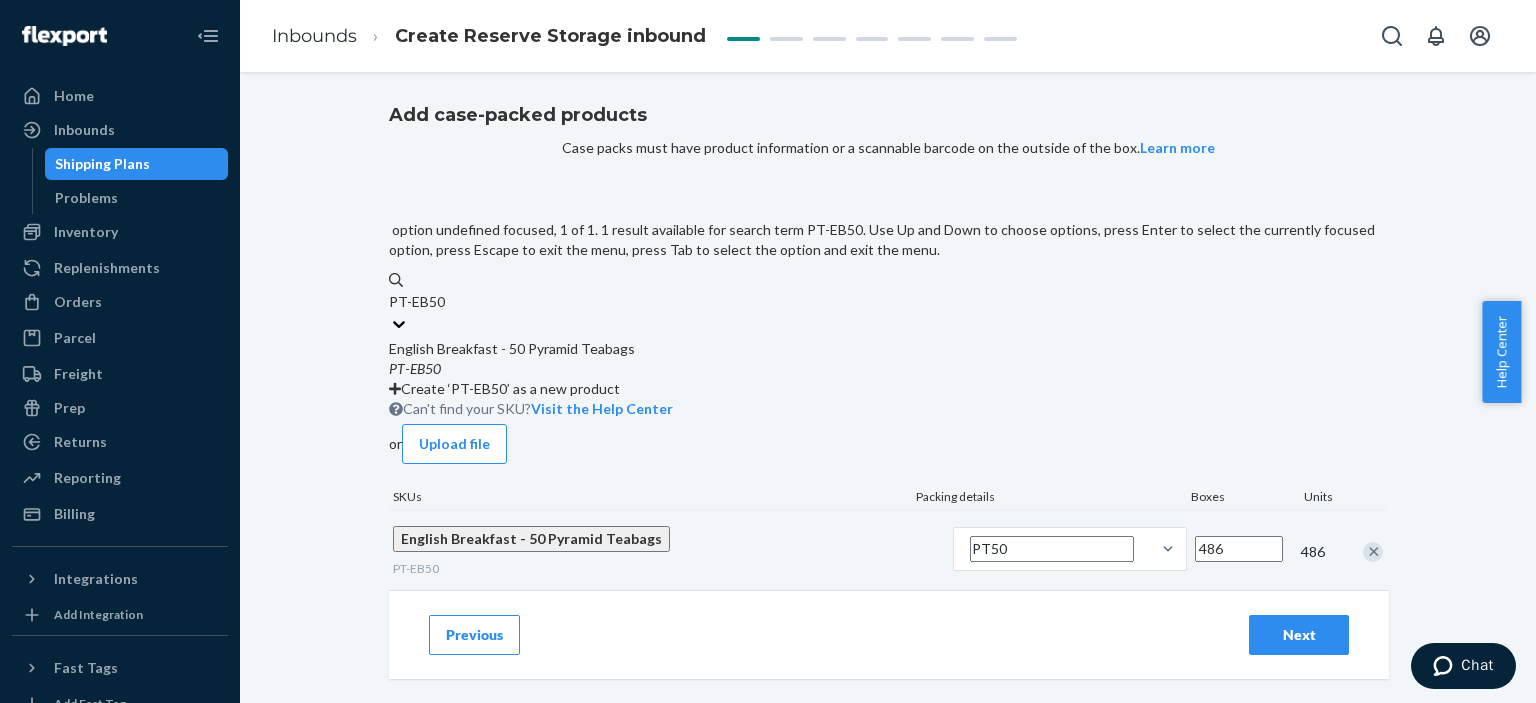 type 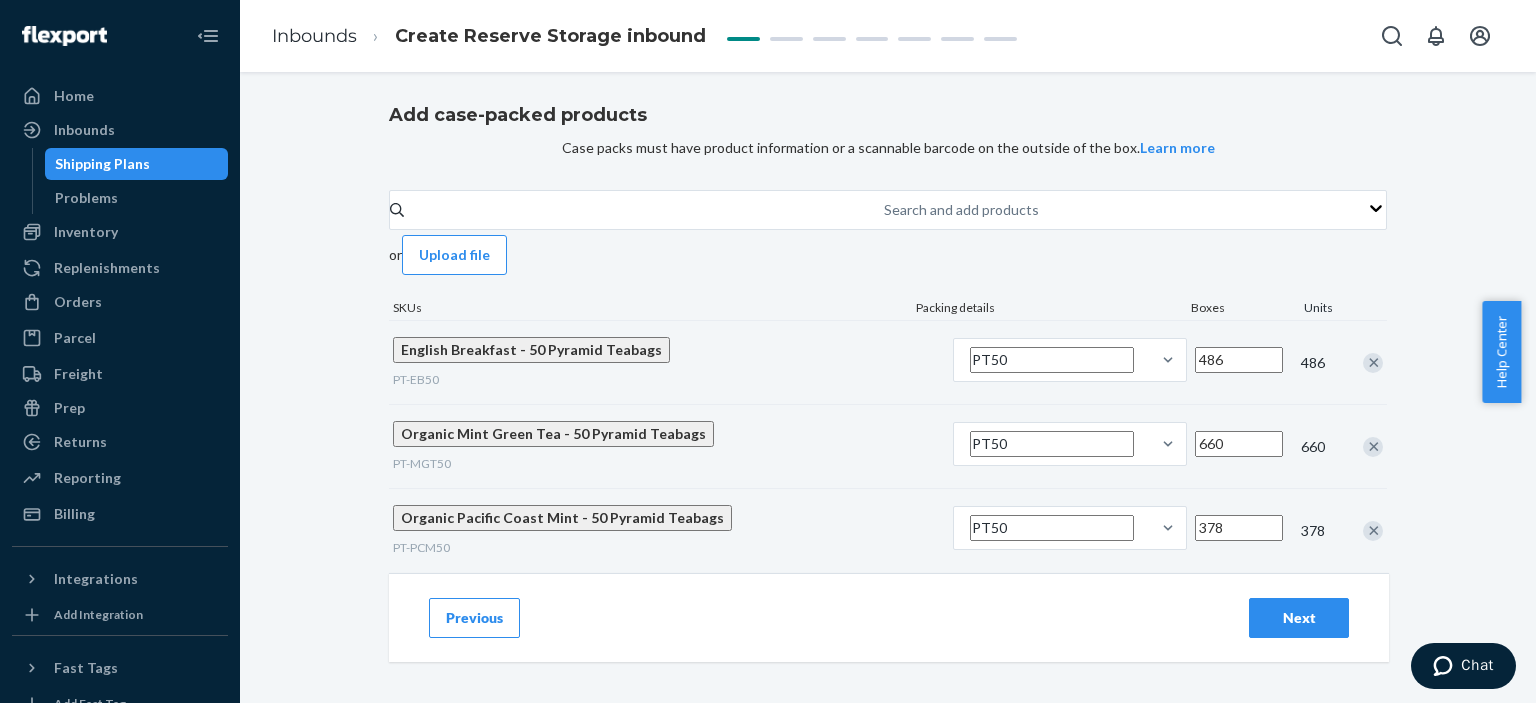 click on "Add case-packed products Case packs must have product information or a scannable barcode on the outside of the box.  Learn more Search and add products or Upload file SKUs Packing details Boxes Units English Breakfast - 50 Pyramid Teabags PT-EB50 PT50 486 486 Organic Mint Green Tea - 50 Pyramid Teabags PT-MGT50 PT50 660 660 Organic Pacific Coast Mint - 50 Pyramid Teabags PT-PCM50 PT50 378 378" at bounding box center (888, 337) 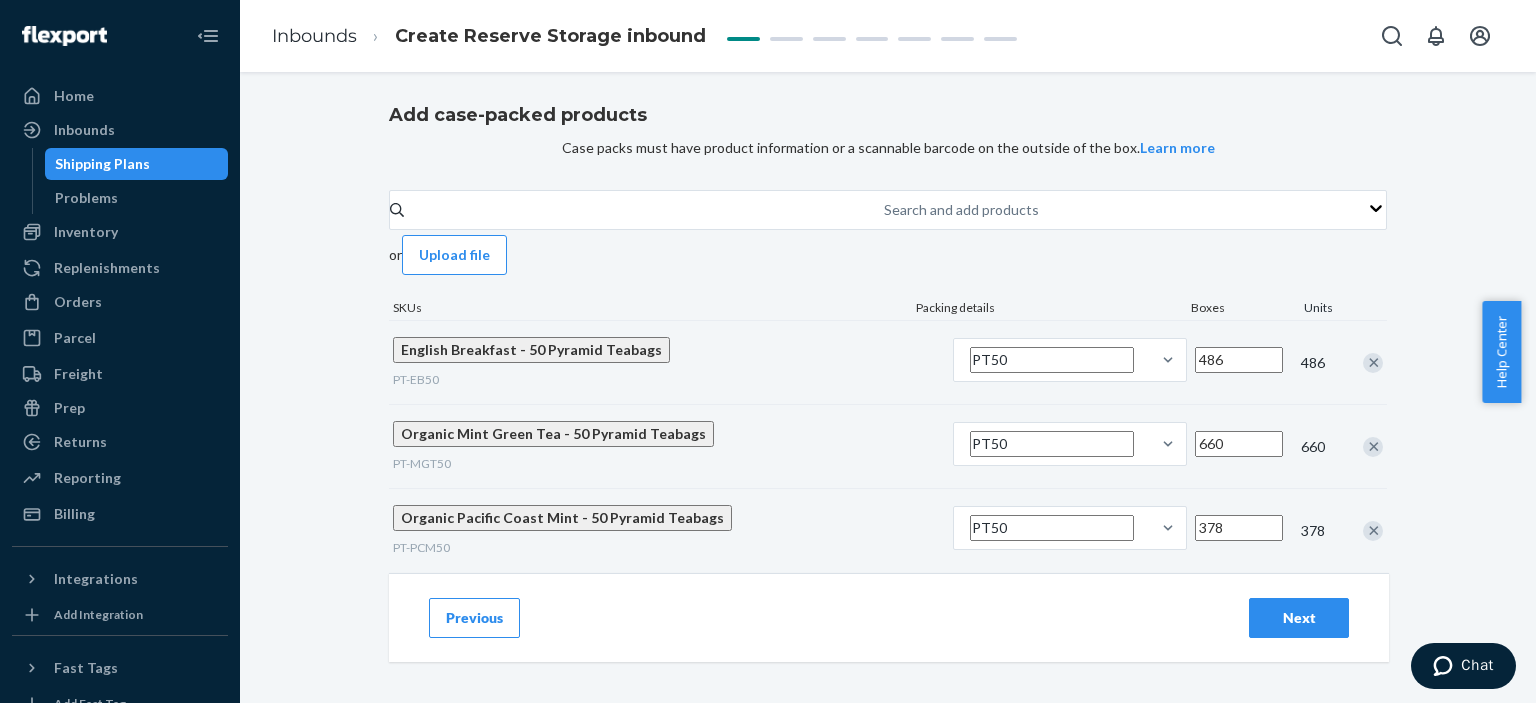 scroll, scrollTop: 92, scrollLeft: 0, axis: vertical 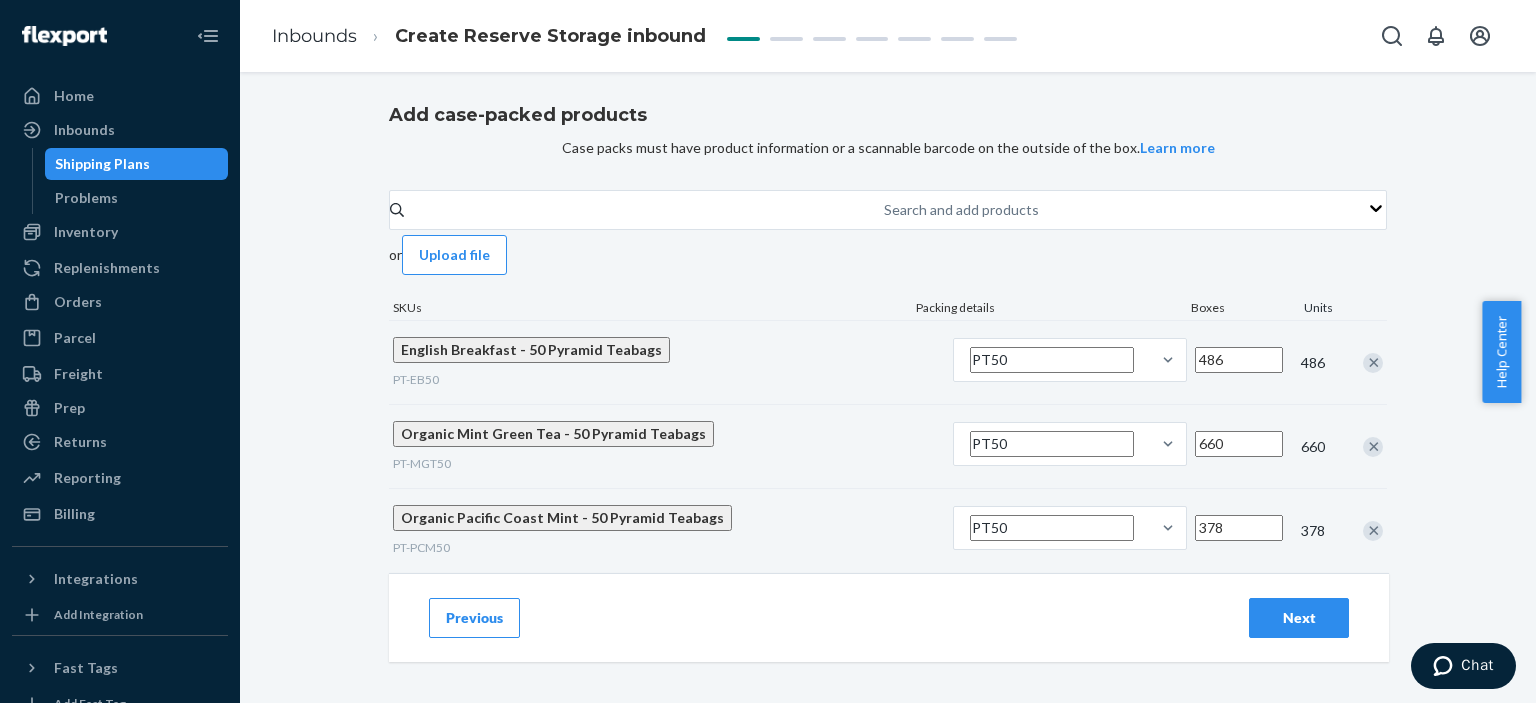 click on "486" at bounding box center (1239, 360) 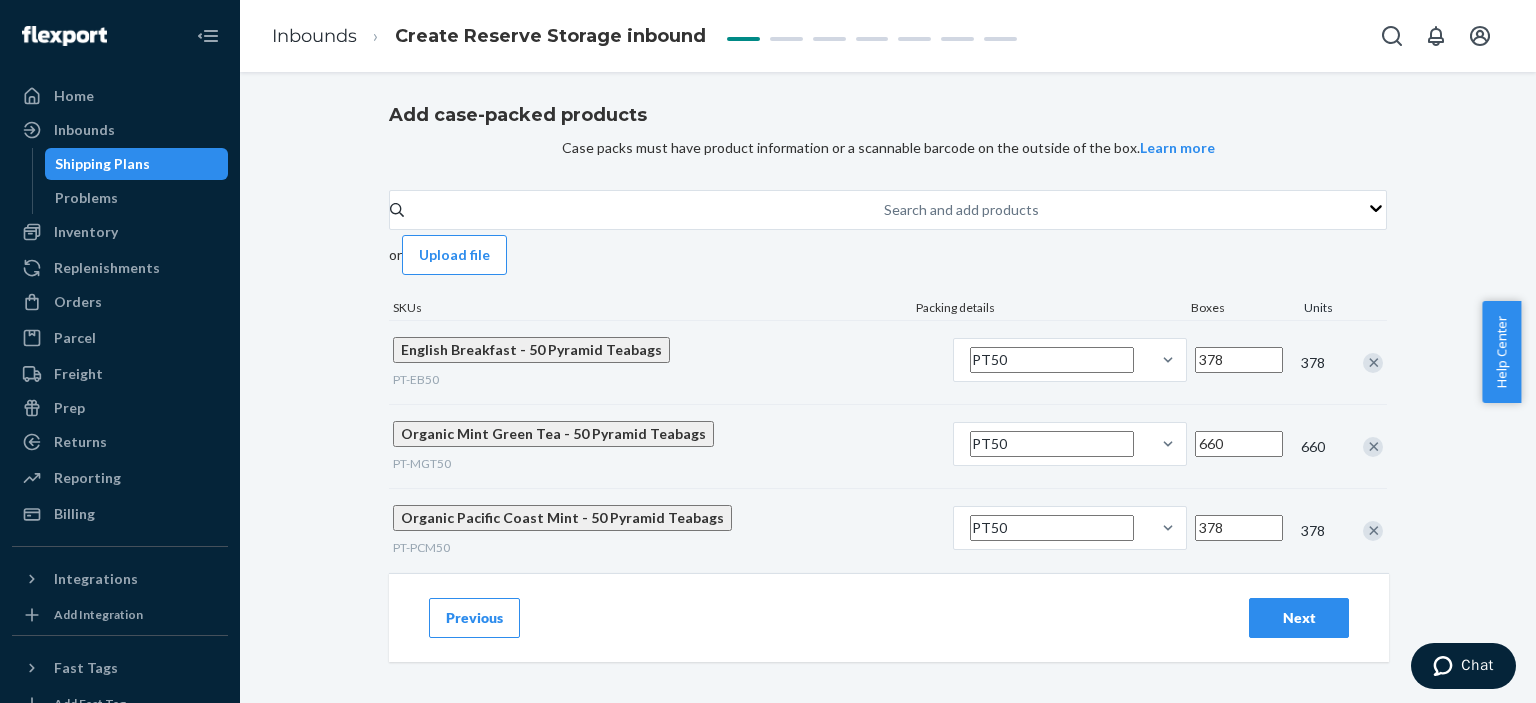 type on "378" 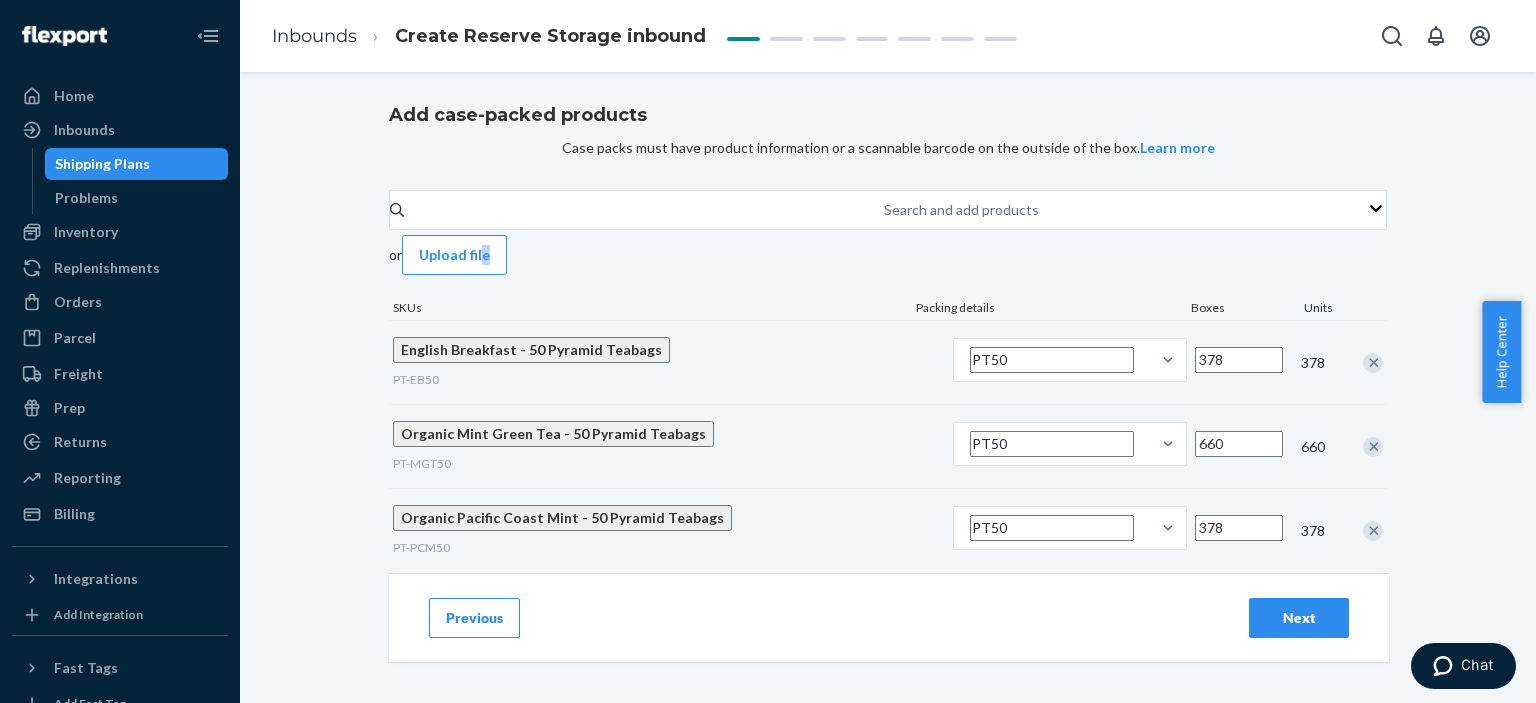 click on "Add case-packed products Case packs must have product information or a scannable barcode on the outside of the box.  Learn more Search and add products or Upload file SKUs Packing details Boxes Units English Breakfast - 50 Pyramid Teabags PT-EB50 PT50 378 378 Organic Mint Green Tea - 50 Pyramid Teabags PT-MGT50 PT50 660 660 Organic Pacific Coast Mint - 50 Pyramid Teabags PT-PCM50 PT50 378 378" at bounding box center (888, 337) 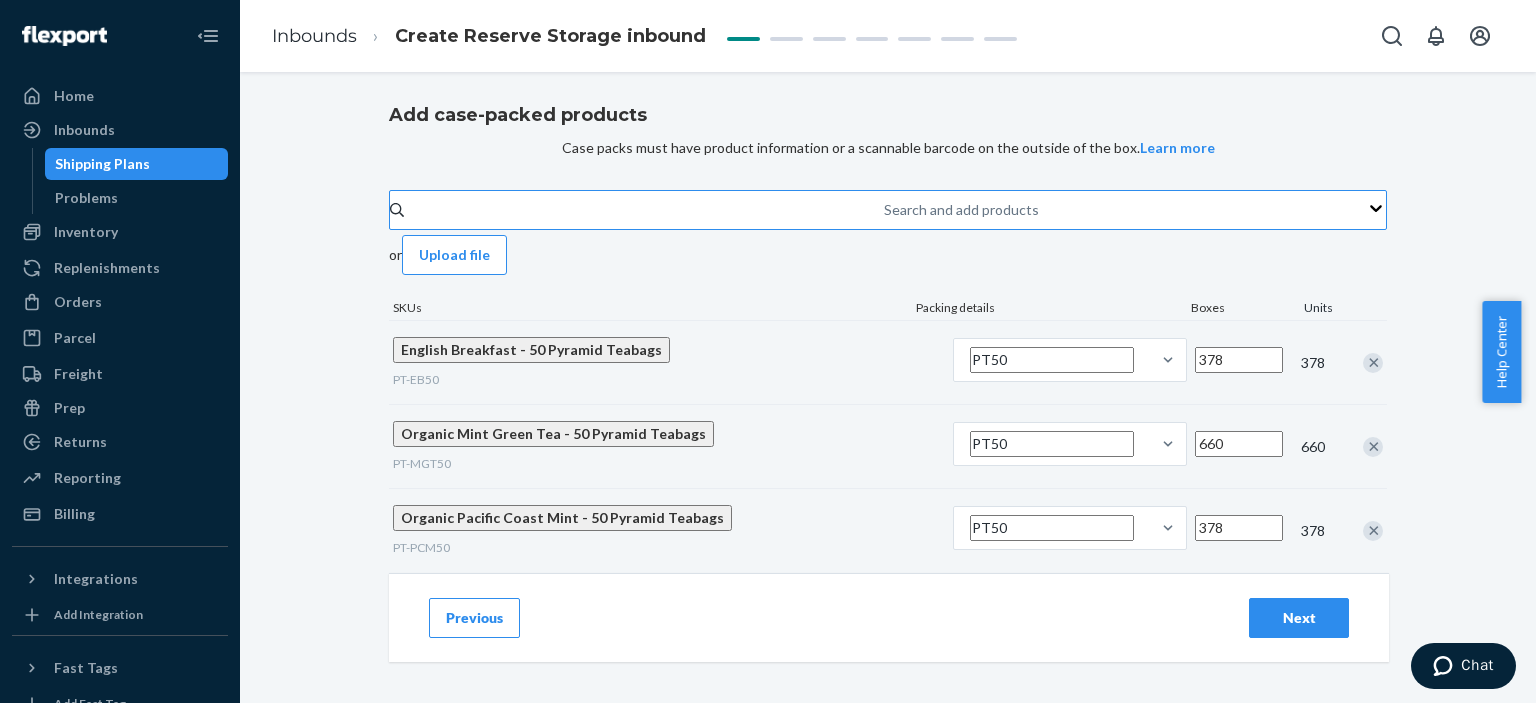 drag, startPoint x: 903, startPoint y: 175, endPoint x: 916, endPoint y: 202, distance: 29.966648 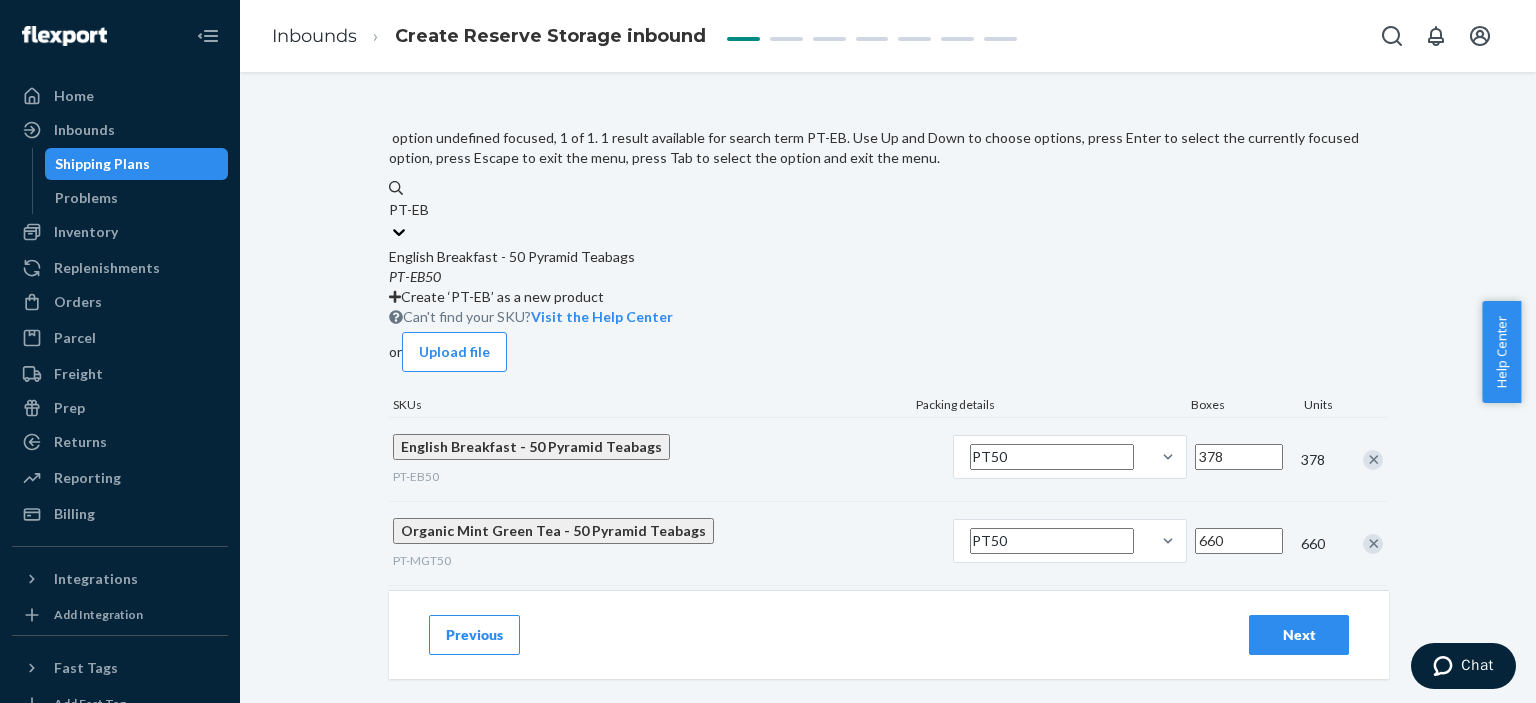 type on "PT-EB" 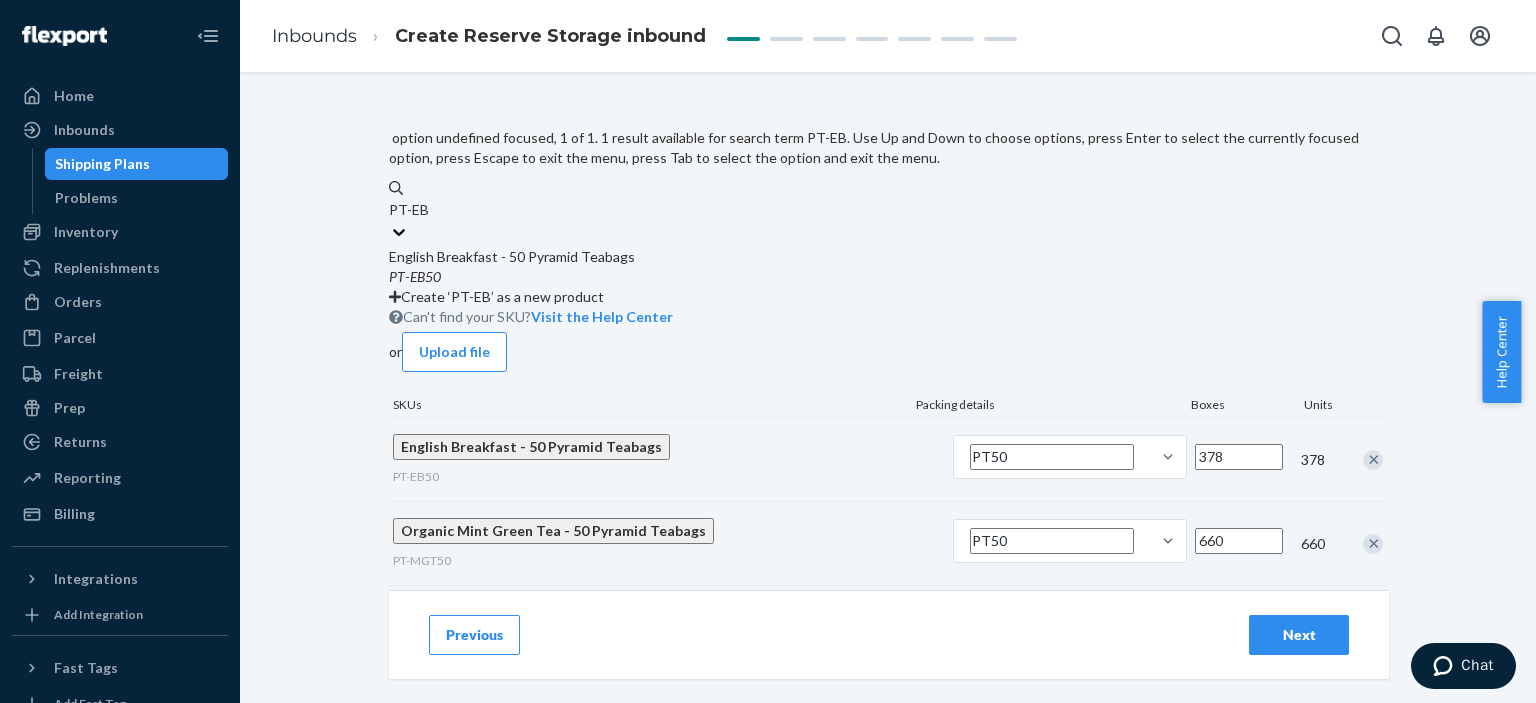 type 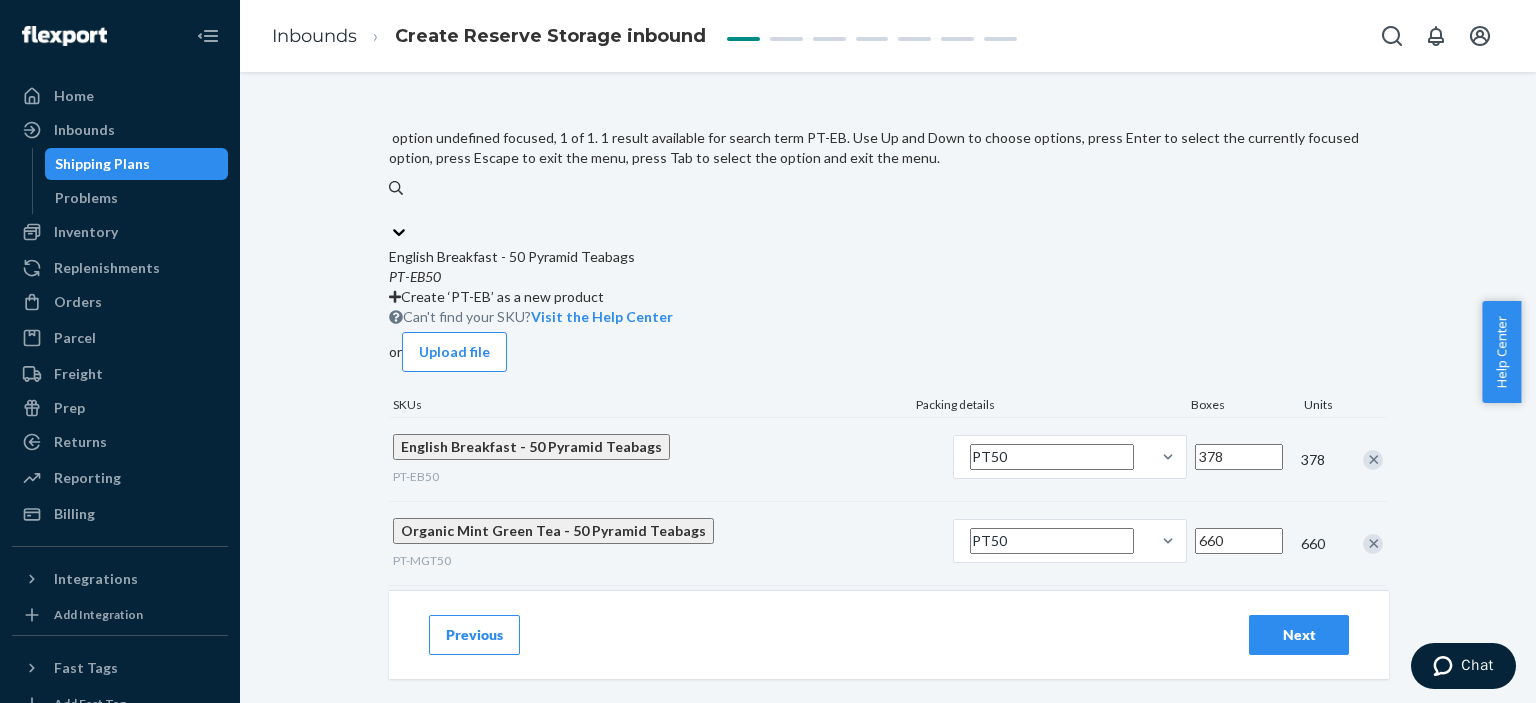 click on "Add case-packed products Case packs must have product information or a scannable barcode on the outside of the box.  Learn more      option undefined focused, 1 of 1. 1 result available for search term PT-EB. Use Up and Down to choose options, press Enter to select the currently focused option, press Escape to exit the menu, press Tab to select the option and exit the menu. PT-EB English Breakfast - 50 Pyramid Teabags PT - EB50 Create ‘PT-EB’ as a new product Can't find your SKU?  Visit the Help Center or Upload file SKUs Packing details Boxes Units English Breakfast - 50 Pyramid Teabags PT-EB50 PT50 378 378 Organic Mint Green Tea - 50 Pyramid Teabags PT-MGT50 PT50 660 660 Organic Pacific Coast Mint - 50 Pyramid Teabags PT-PCM50 PT50 378 378" at bounding box center [888, 340] 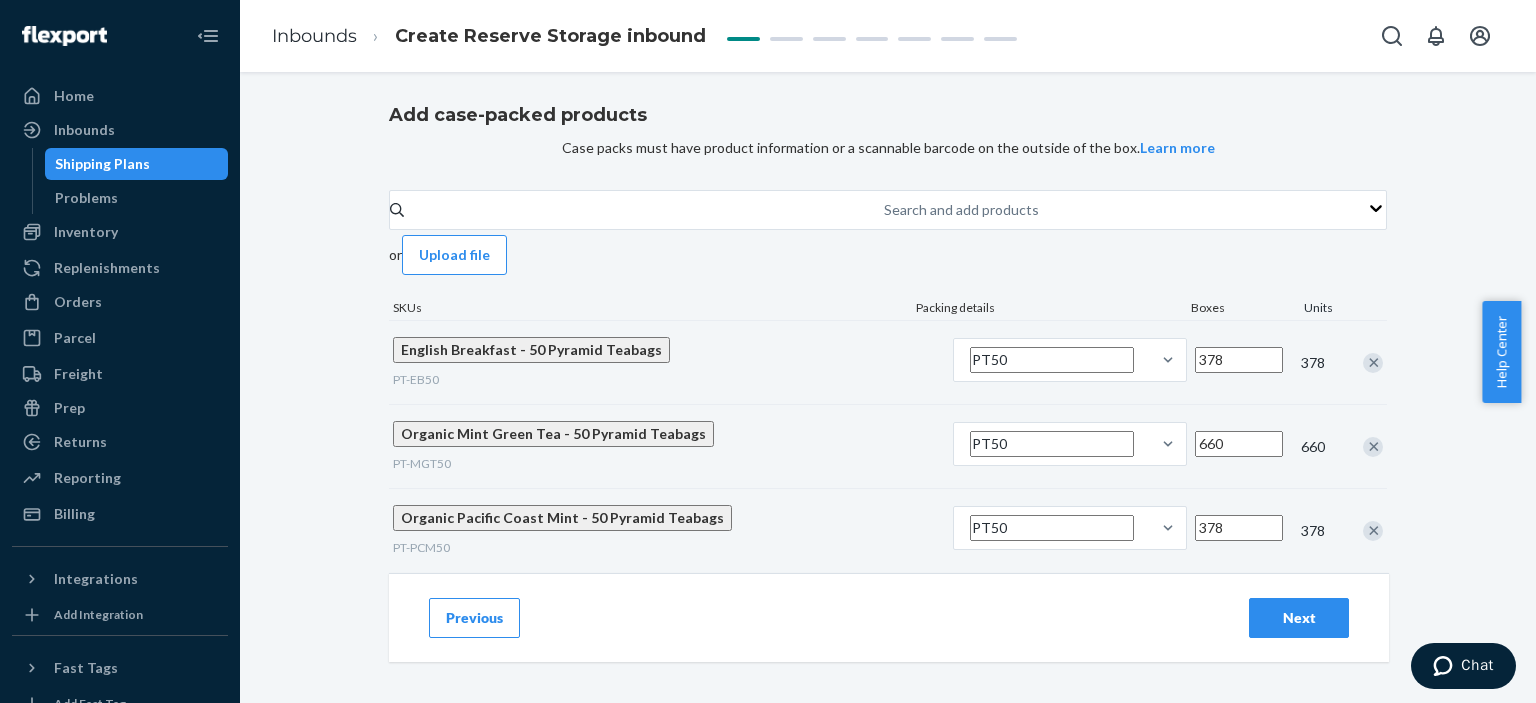 click on "378" at bounding box center [1239, 360] 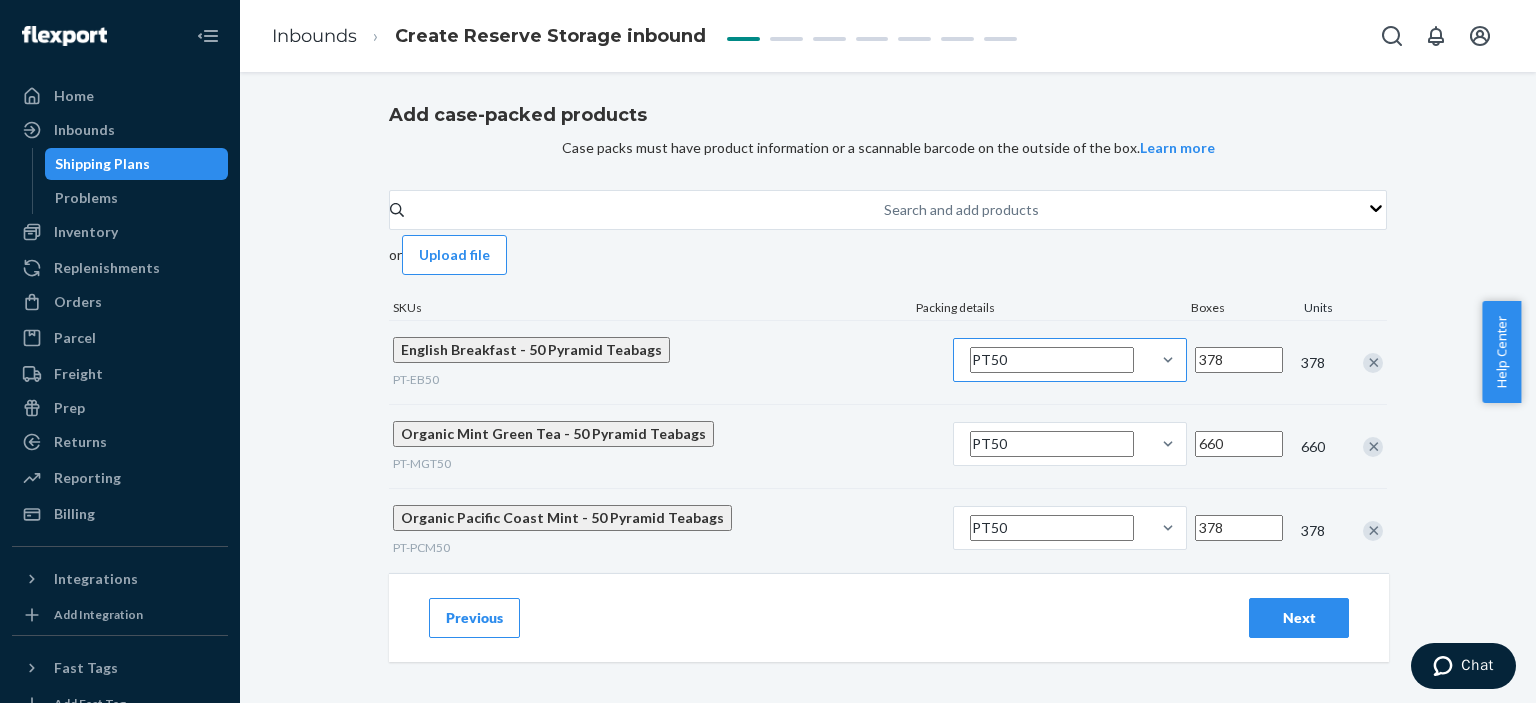 click on "PT50" at bounding box center (1052, 360) 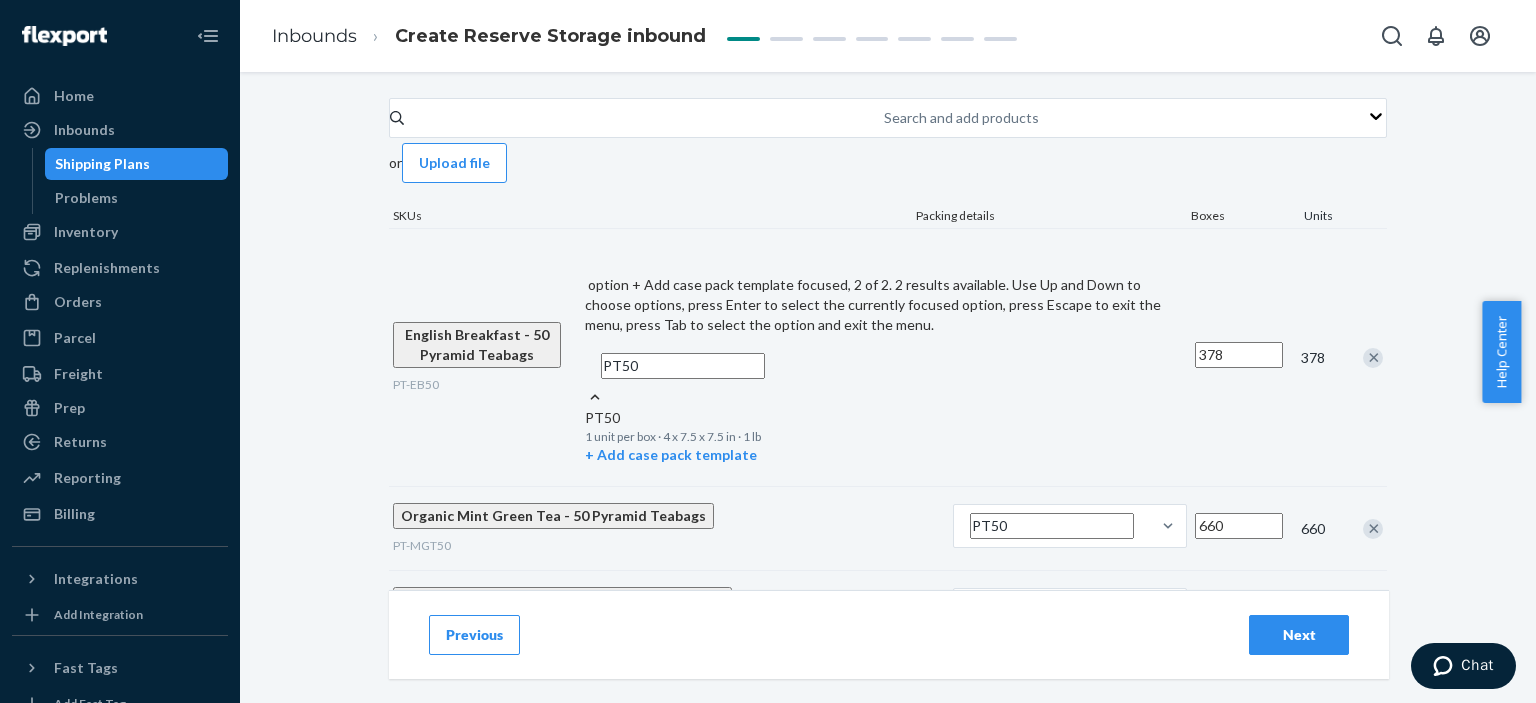 click on "Add case-packed products Case packs must have product information or a scannable barcode on the outside of the box.  Learn more Search and add products or Upload file SKUs Packing details Boxes Units English Breakfast - 50 Pyramid Teabags PT-EB50      option + Add case pack template focused, 2 of 2. 2 results available. Use Up and Down to choose options, press Enter to select the currently focused option, press Escape to exit the menu, press Tab to select the option and exit the menu. PT50 PT50 1 unit per box · 4 x 7.5 x 7.5 in · 1 lb + Add case pack template 378 378 Organic Mint Green Tea - 50 Pyramid Teabags PT-MGT50 PT50 660 660 Organic Pacific Coast Mint - 50 Pyramid Teabags PT-PCM50 PT50 378 378" at bounding box center [888, 332] 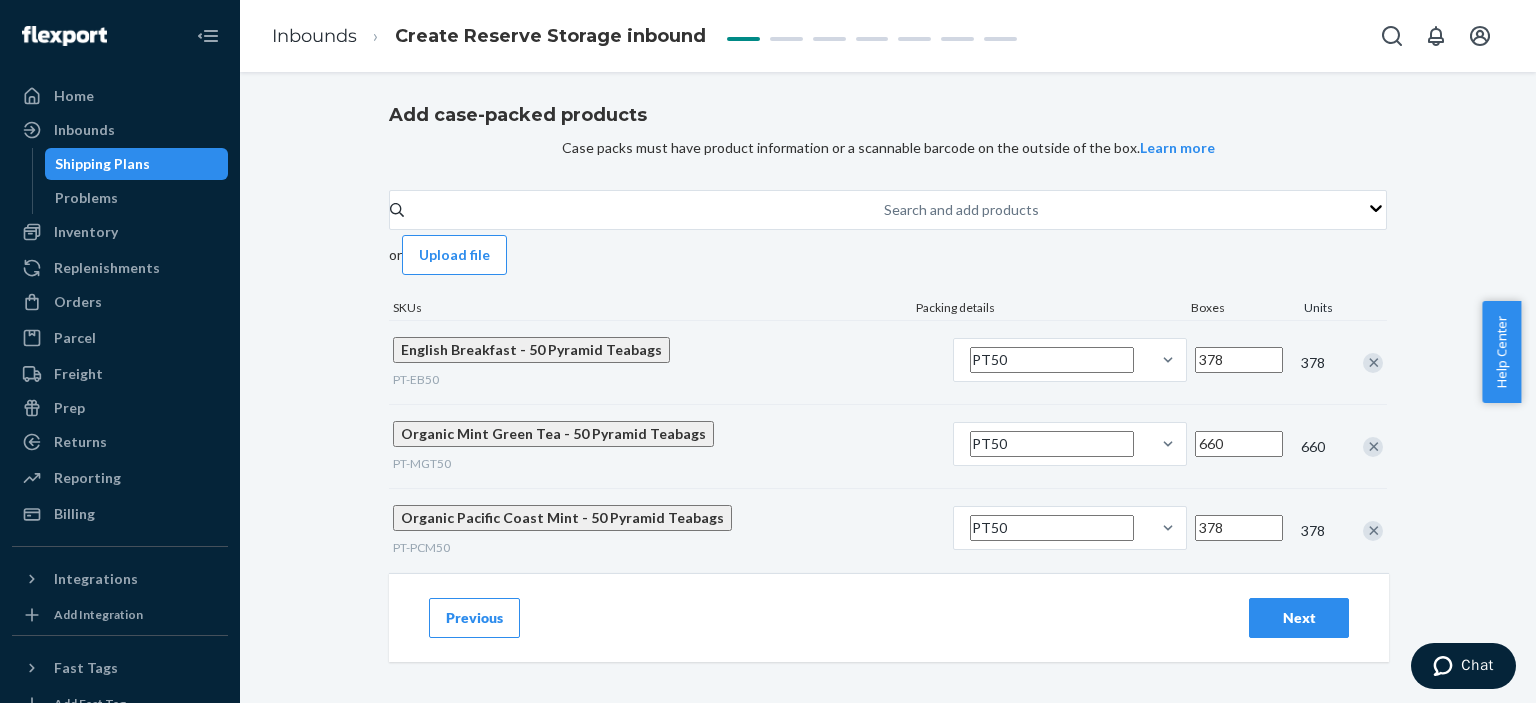 click on "Next" at bounding box center (1299, 618) 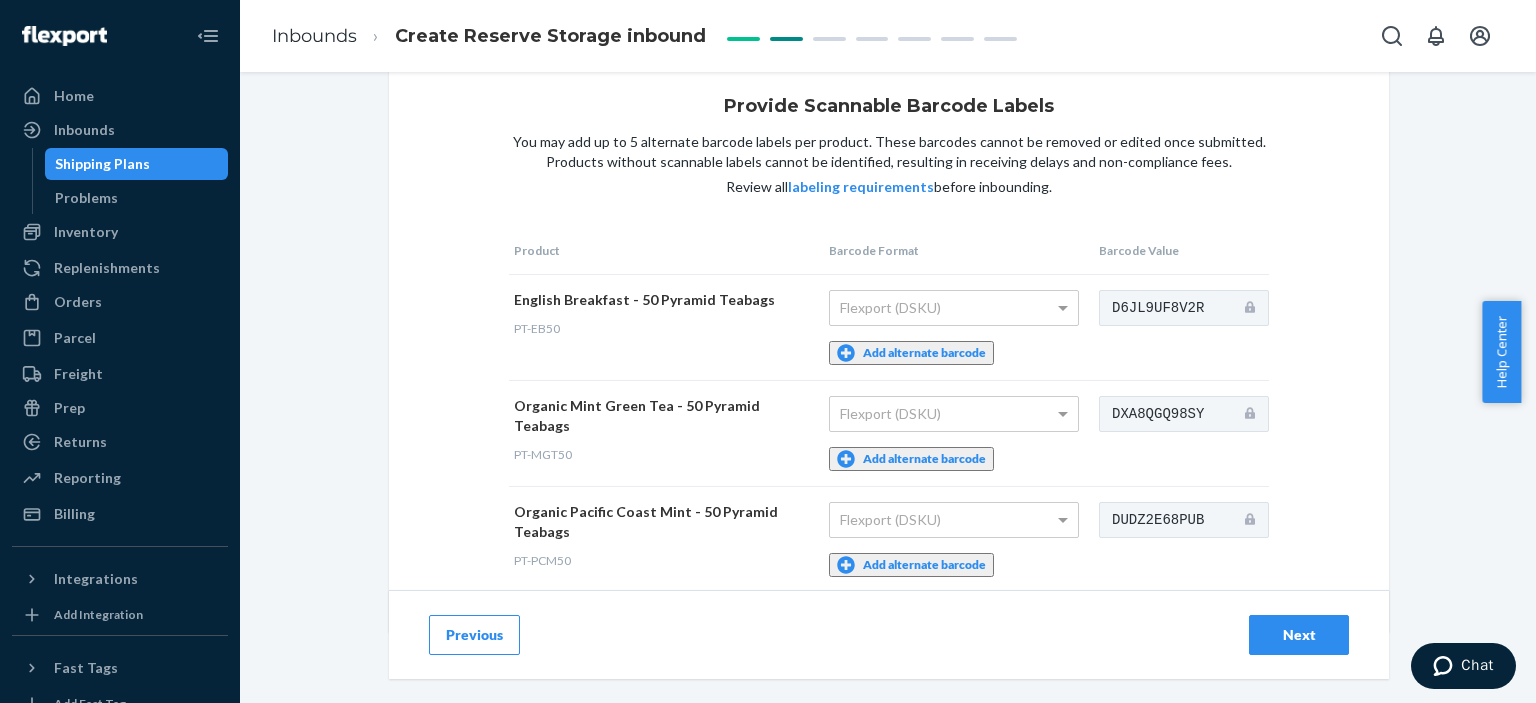 scroll, scrollTop: 68, scrollLeft: 0, axis: vertical 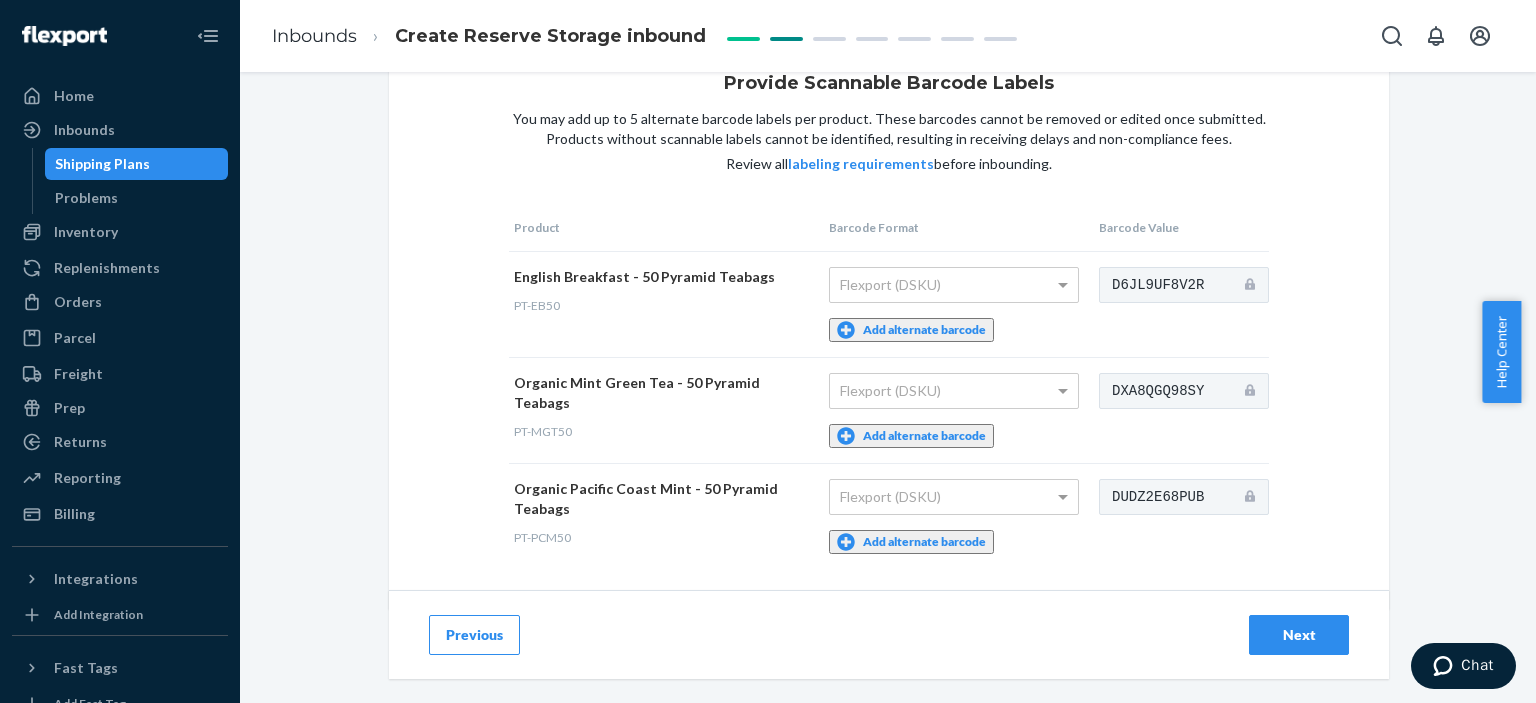 click on "Previous" at bounding box center (474, 635) 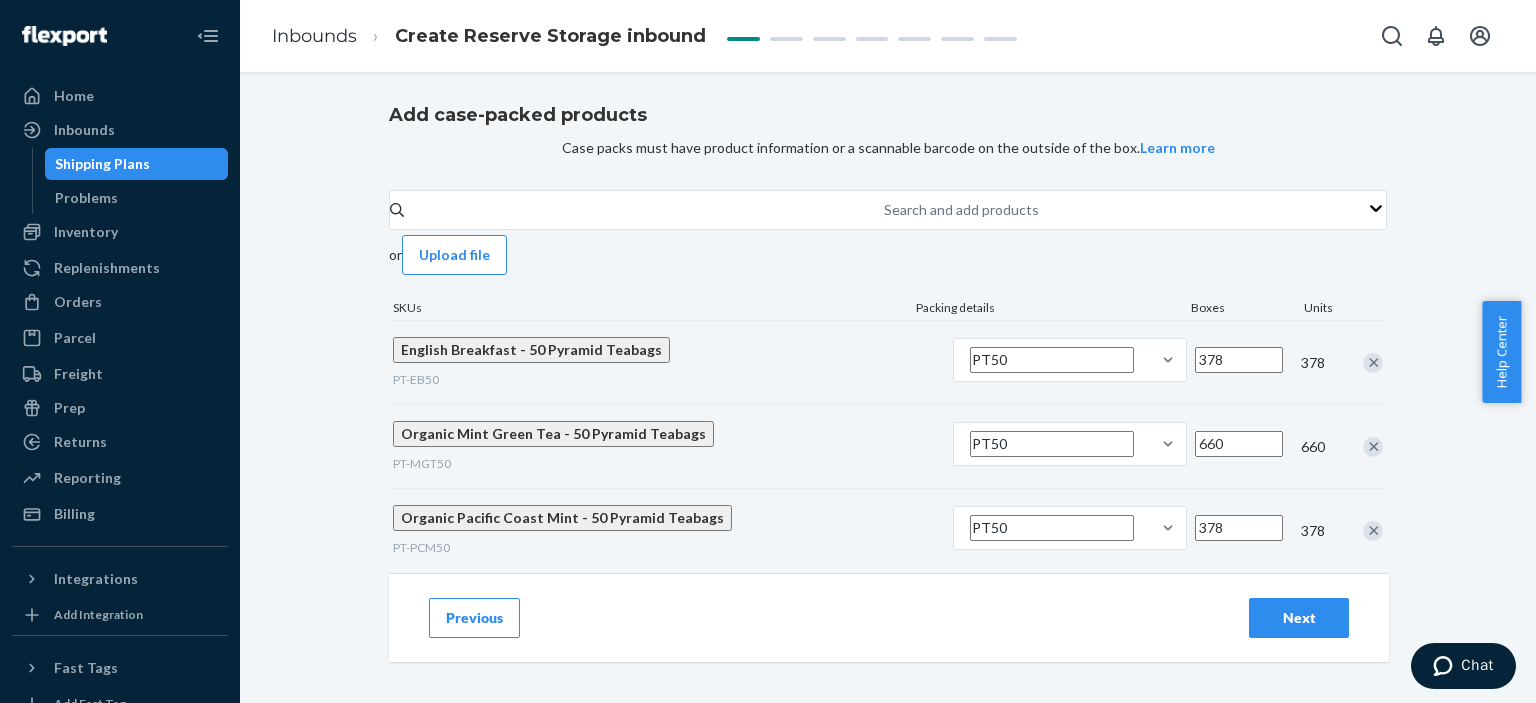 scroll, scrollTop: 0, scrollLeft: 0, axis: both 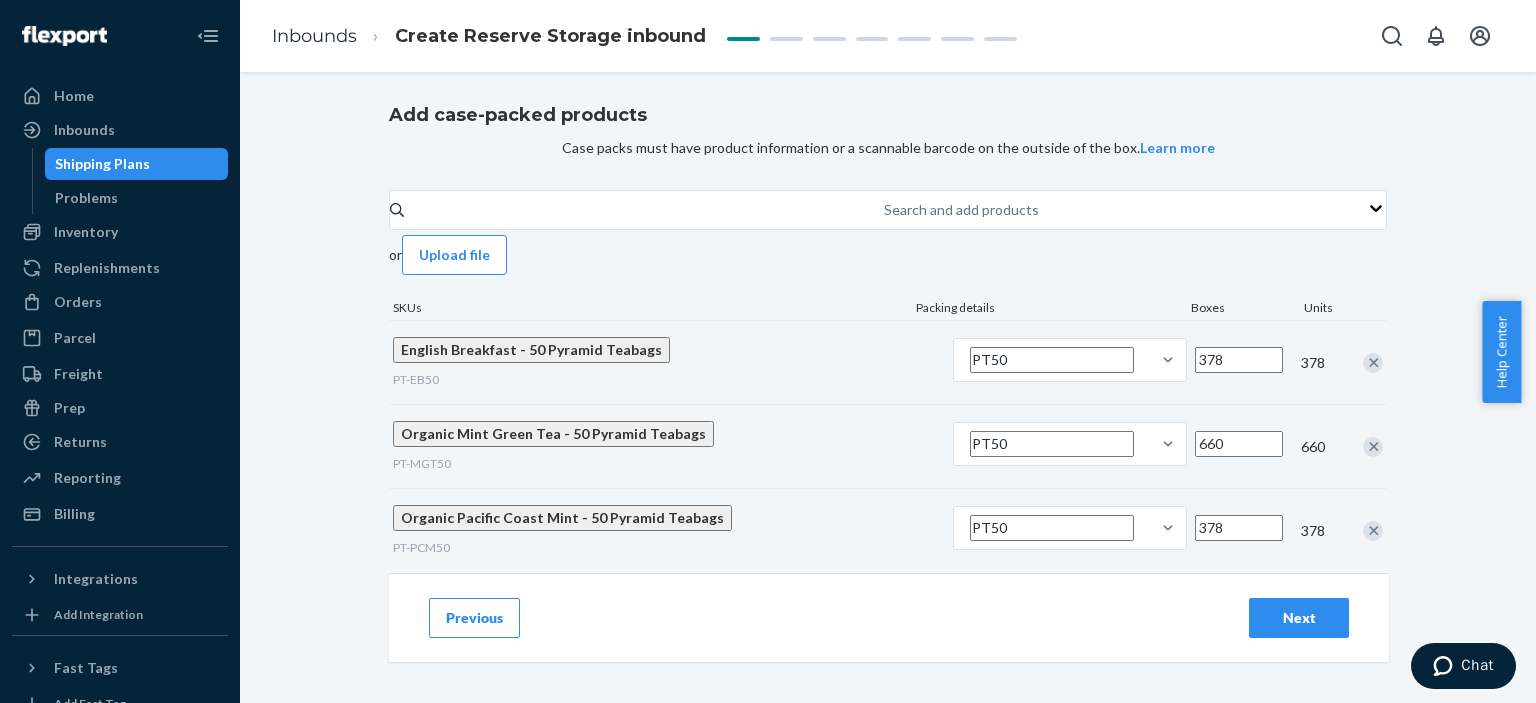 click on "378" at bounding box center (1239, 360) 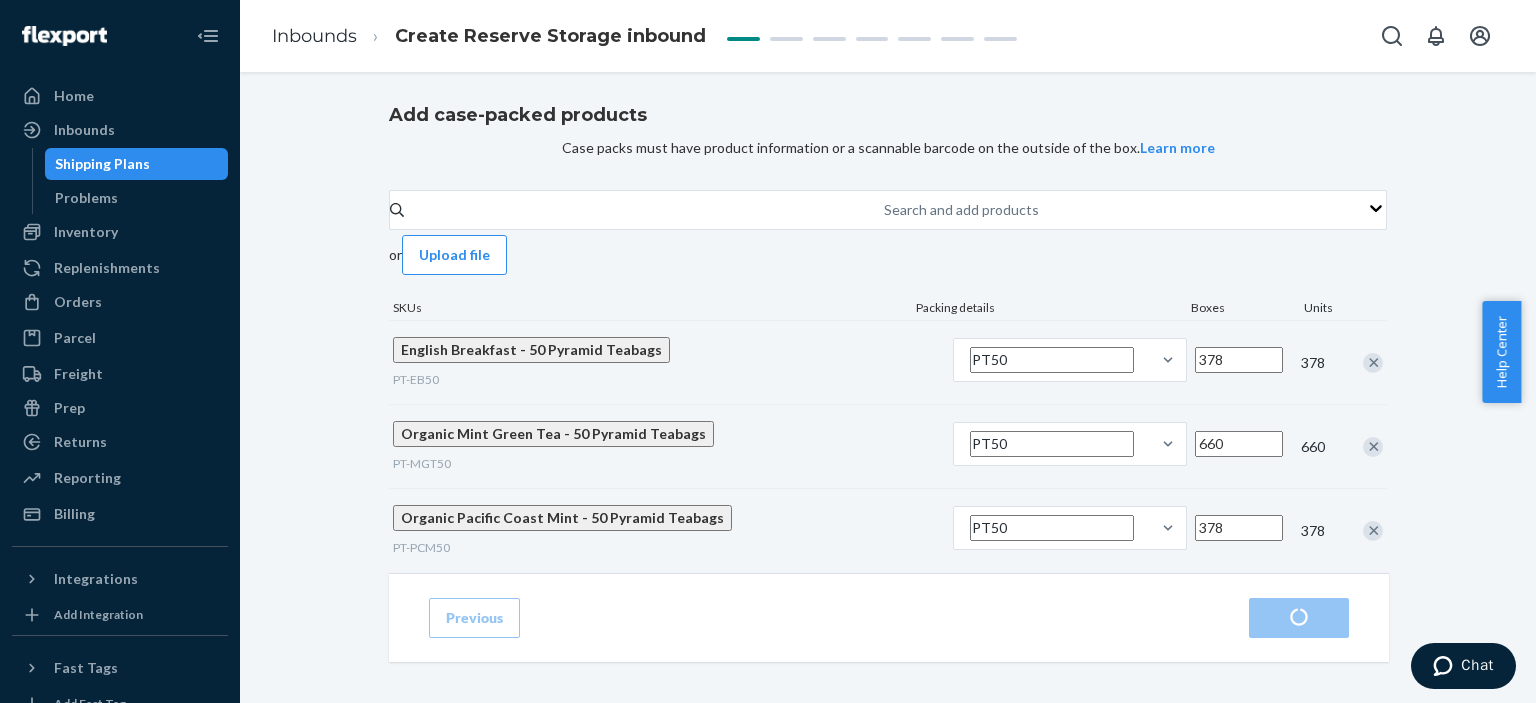 scroll, scrollTop: 92, scrollLeft: 0, axis: vertical 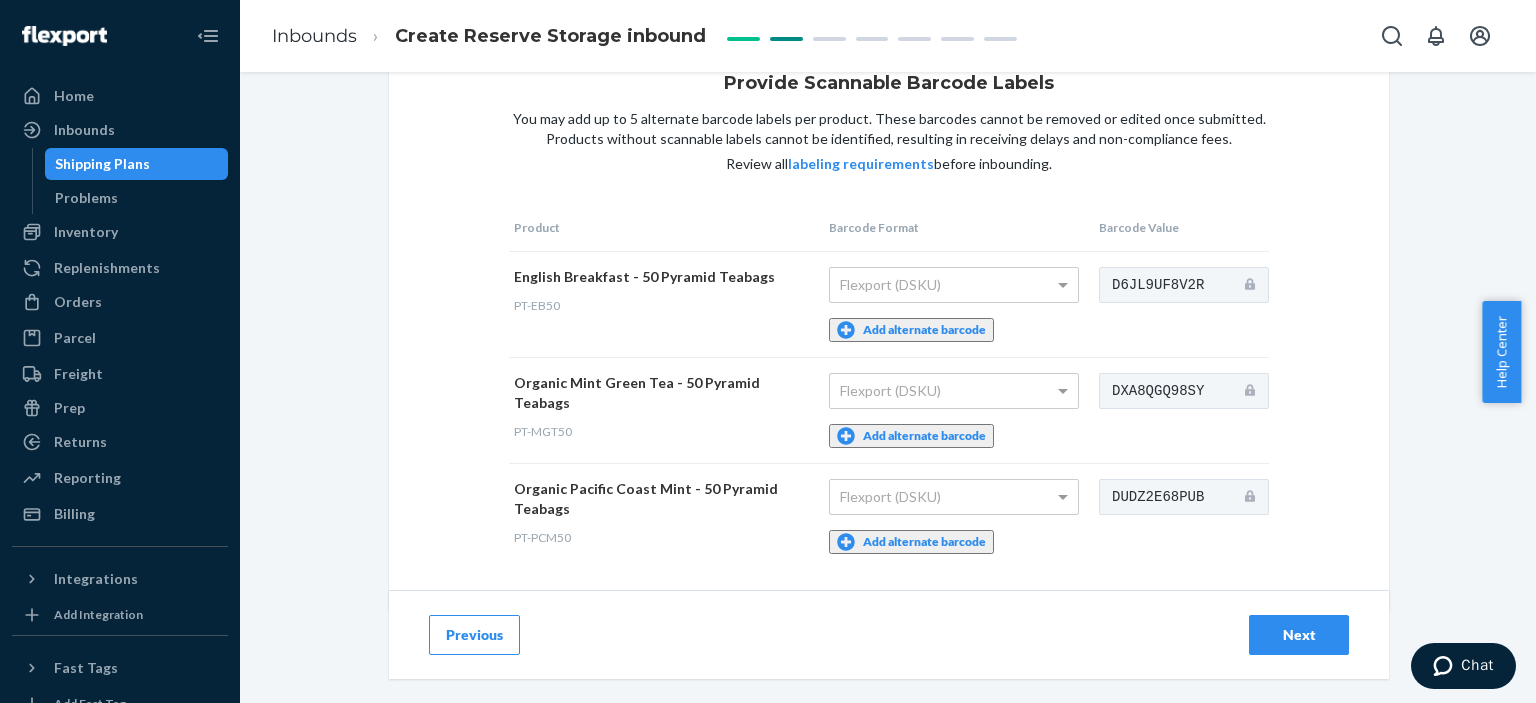 click on "Previous" at bounding box center [474, 635] 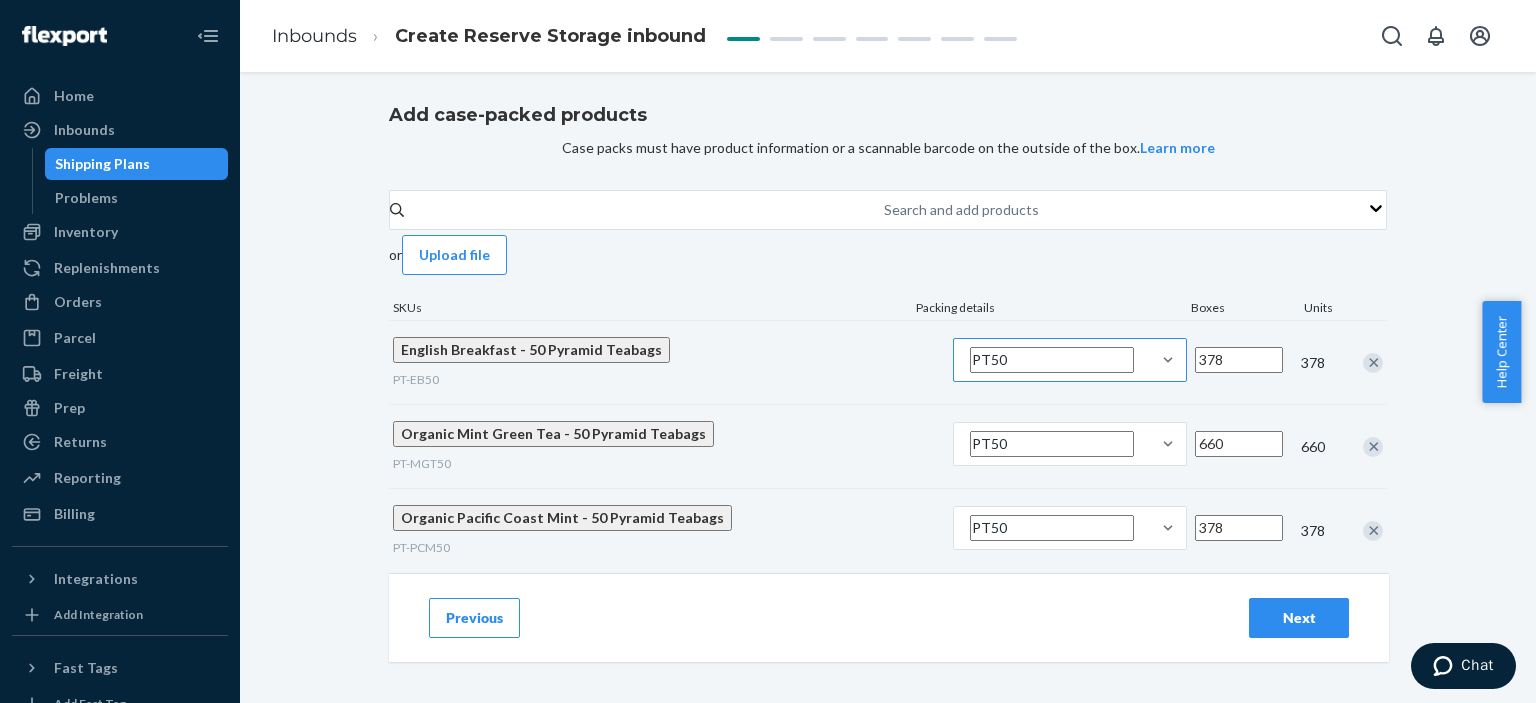 scroll, scrollTop: 92, scrollLeft: 0, axis: vertical 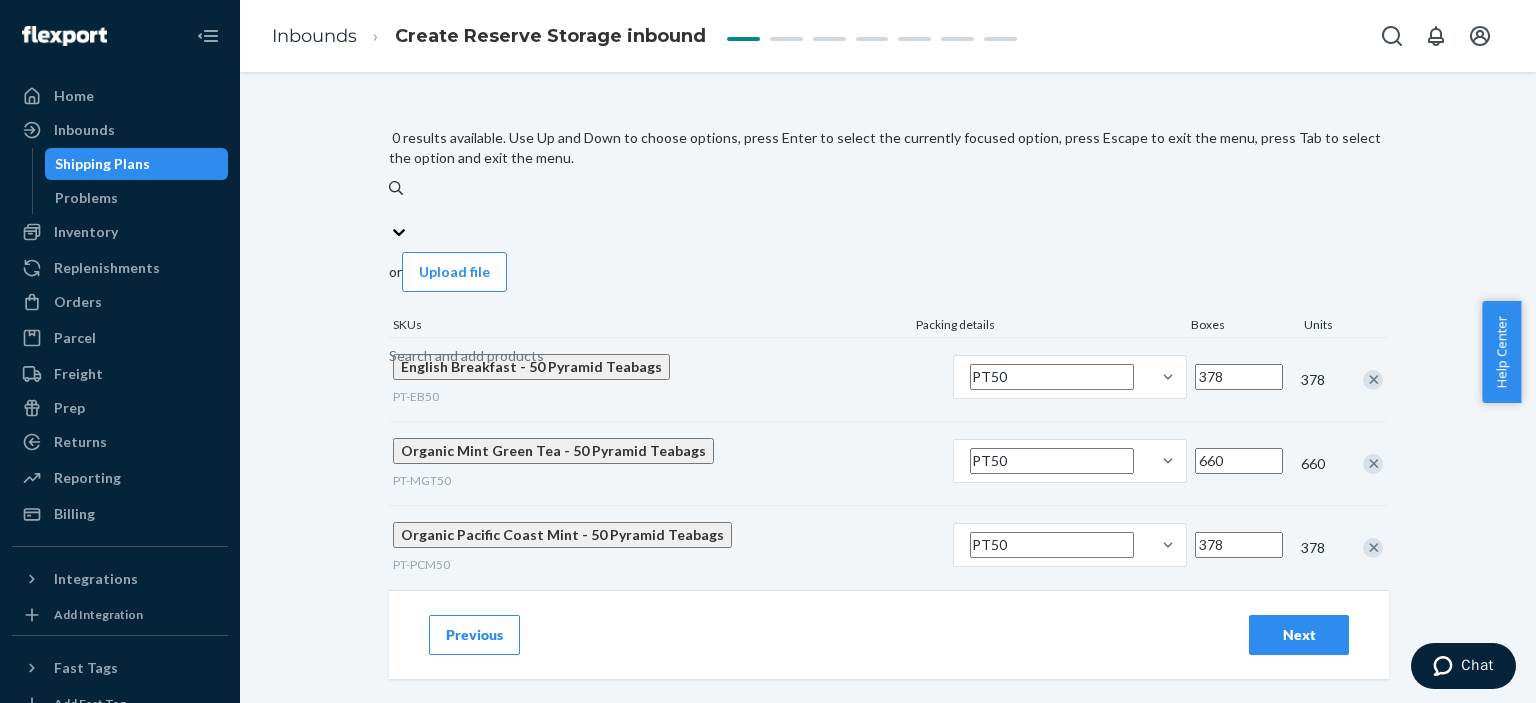 drag, startPoint x: 684, startPoint y: 180, endPoint x: 724, endPoint y: 143, distance: 54.48853 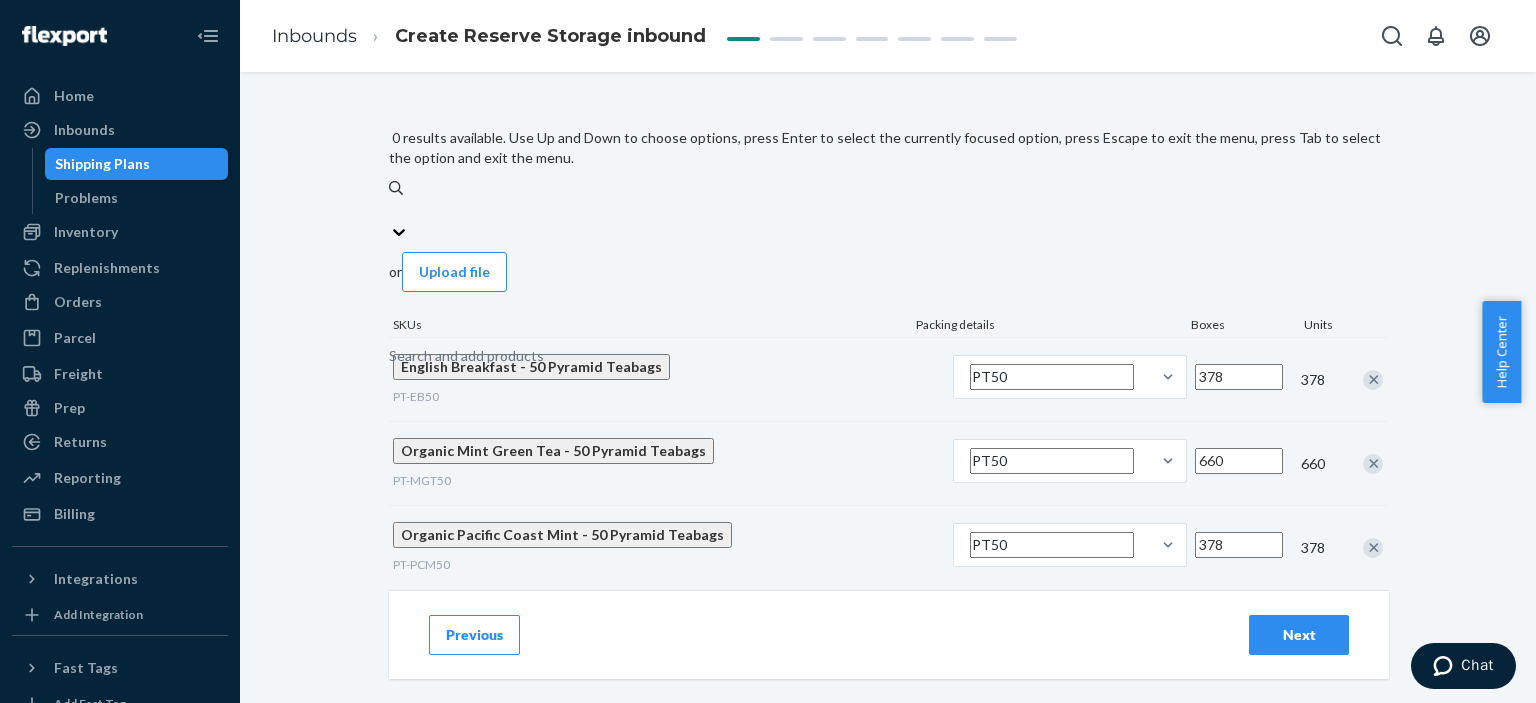 click on "Add case-packed products Case packs must have product information or a scannable barcode on the outside of the box.  Learn more       0 results available. Use Up and Down to choose options, press Enter to select the currently focused option, press Escape to exit the menu, press Tab to select the option and exit the menu. Search and add products or Upload file SKUs Packing details Boxes Units English Breakfast - 50 Pyramid Teabags PT-EB50 PT50 378 378 Organic Mint Green Tea - 50 Pyramid Teabags PT-MGT50 PT50 660 660 Organic Pacific Coast Mint - 50 Pyramid Teabags PT-PCM50 PT50 378 378" at bounding box center (888, 300) 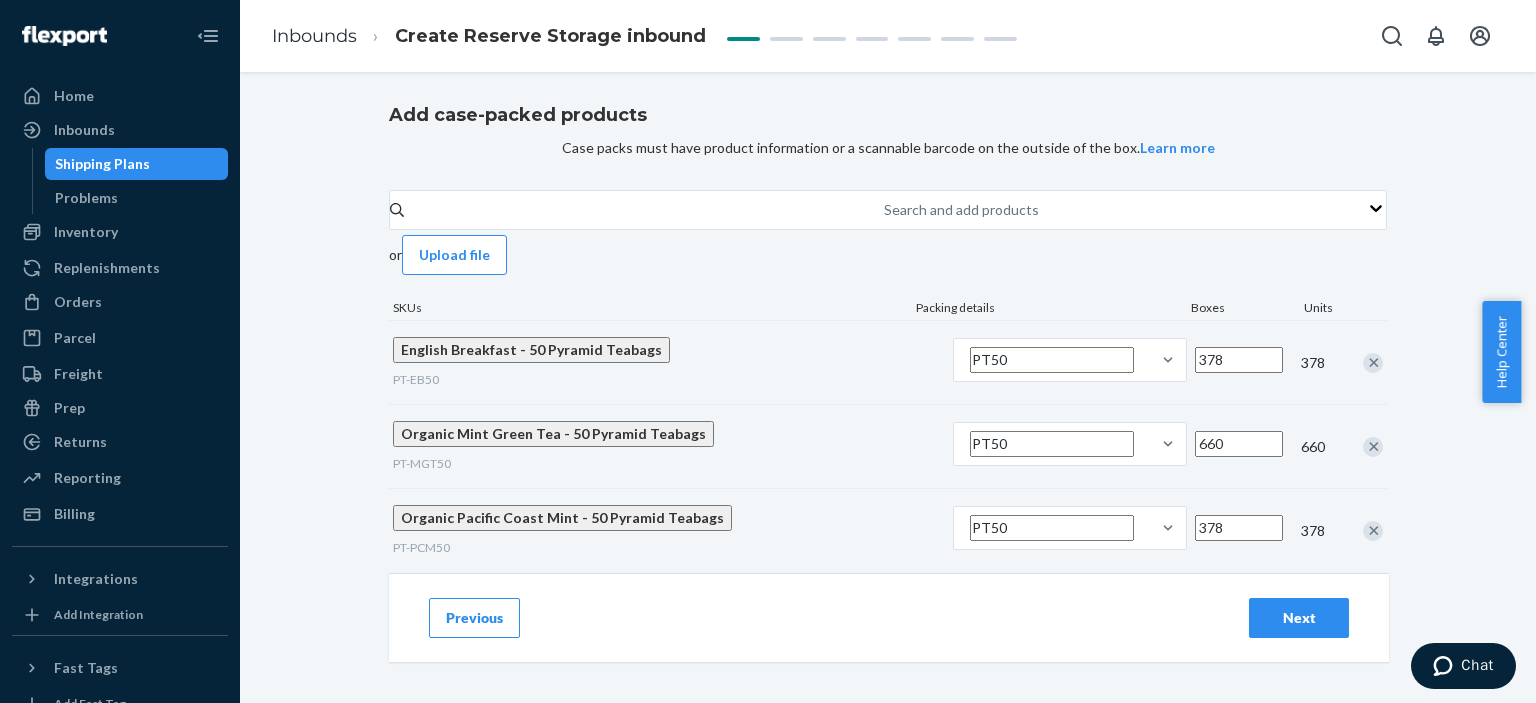 click on "Search and add products or Upload file SKUs Packing details Boxes Units English Breakfast - 50 Pyramid Teabags PT-EB50 PT50 378 378 Organic Mint Green Tea - 50 Pyramid Teabags PT-MGT50 PT50 660 660 Organic Pacific Coast Mint - 50 Pyramid Teabags PT-PCM50 PT50 378 378" at bounding box center [888, 381] 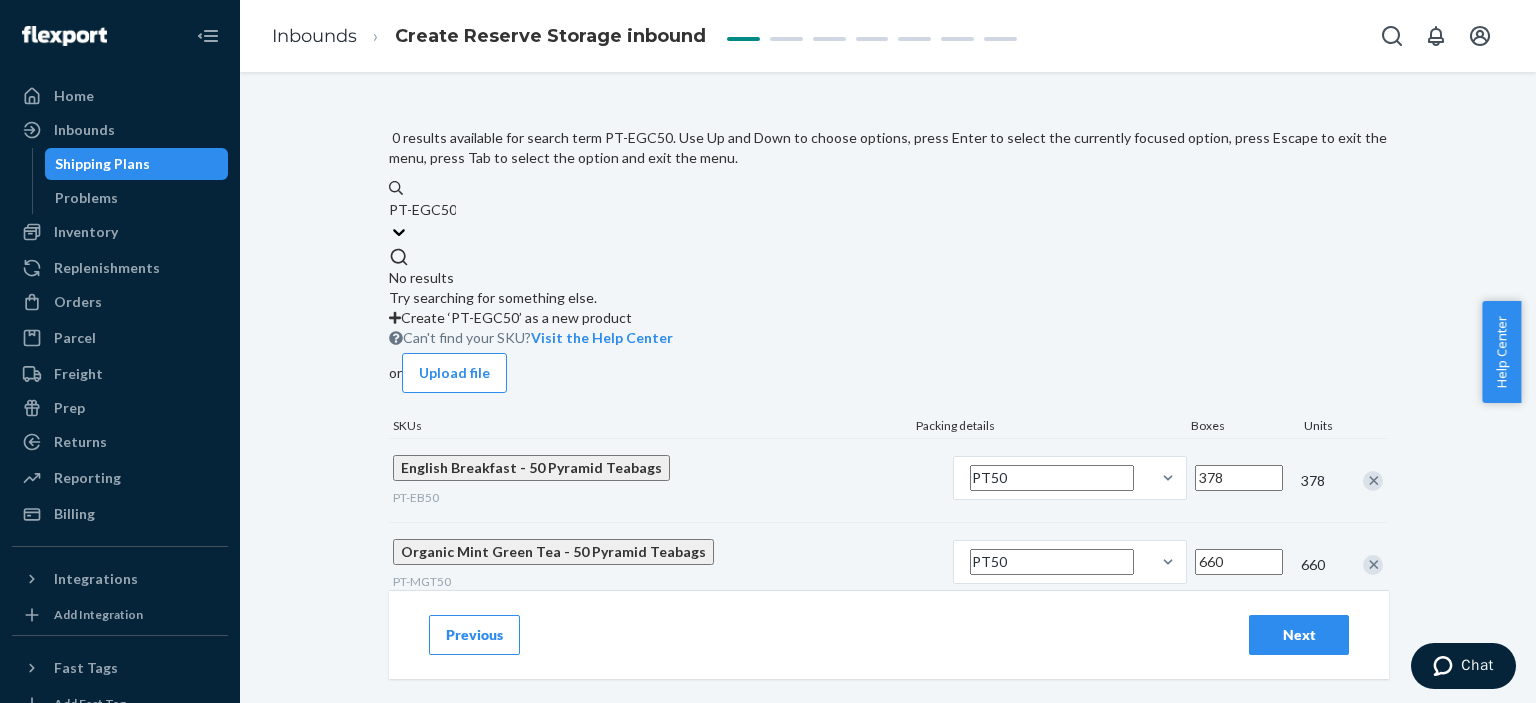 click on "Create ‘PT-EGC50’ as a new product" at bounding box center [516, 317] 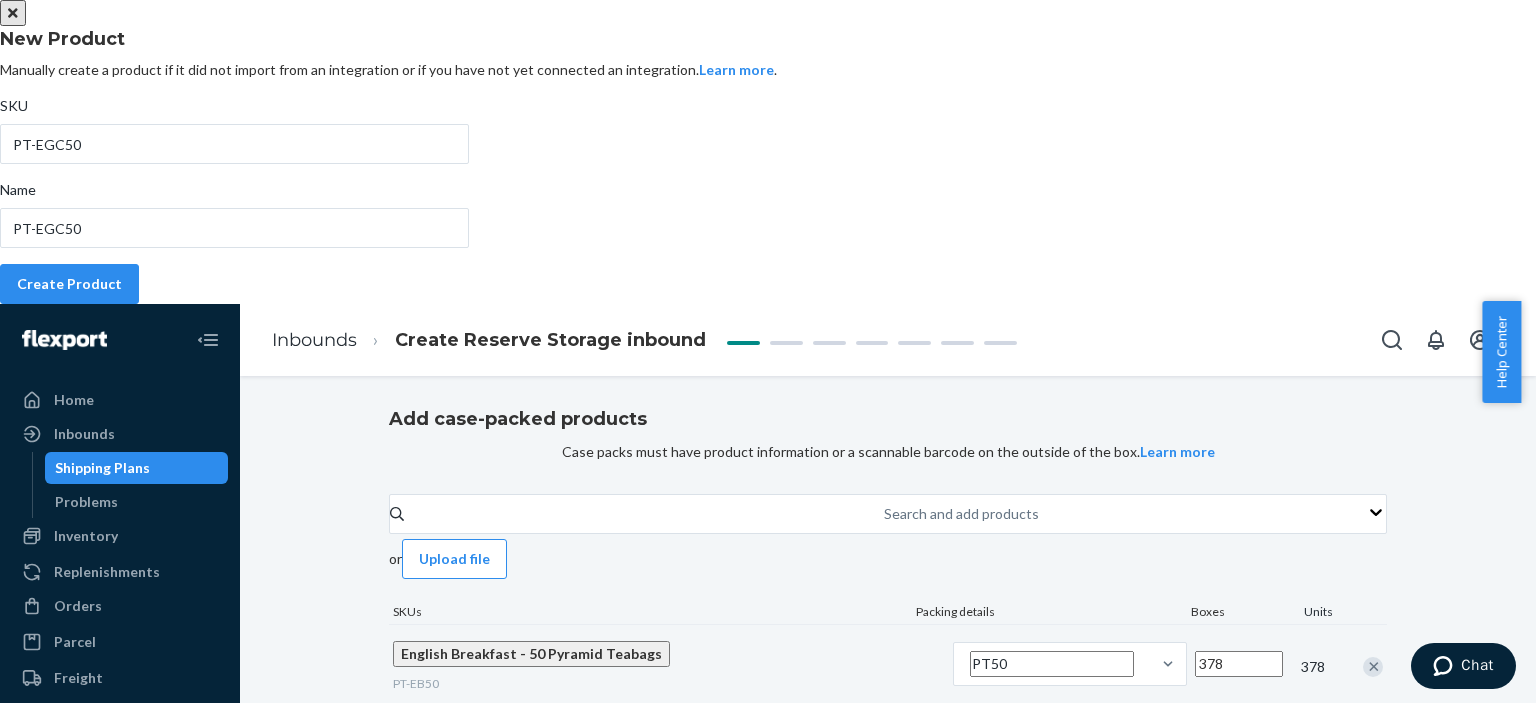 drag, startPoint x: 1002, startPoint y: 203, endPoint x: 928, endPoint y: 222, distance: 76.40026 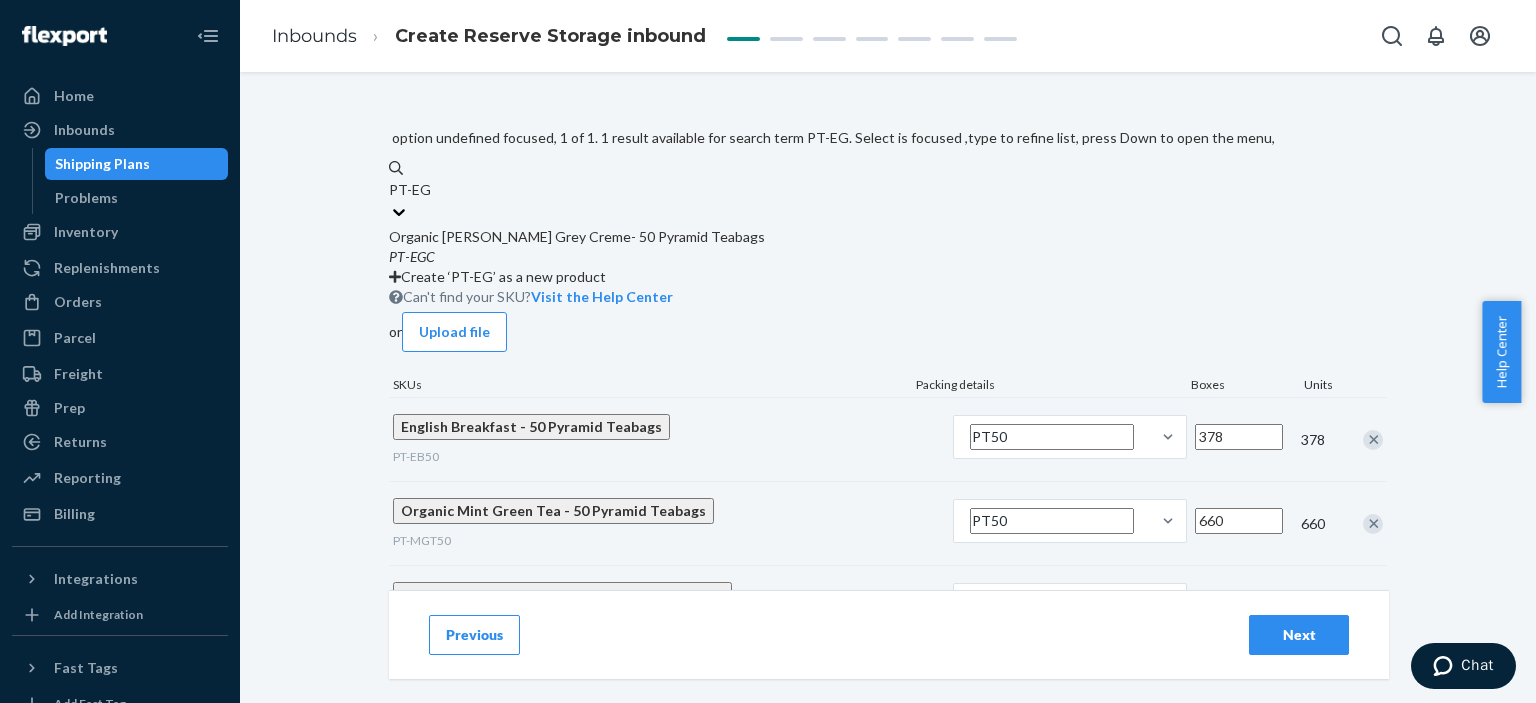 type on "PT-EGC" 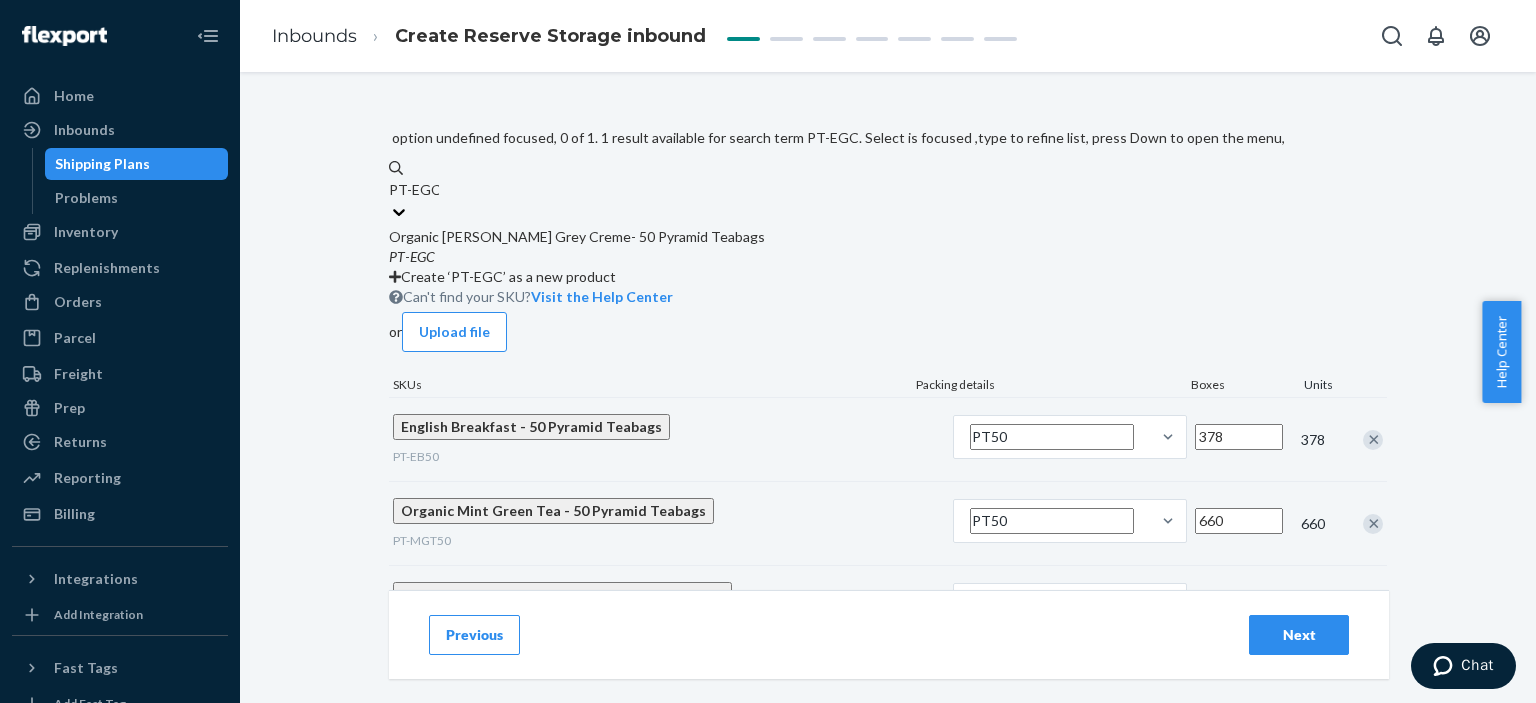 click on "Organic Earl Grey Creme- 50 Pyramid Teabags" at bounding box center [888, 237] 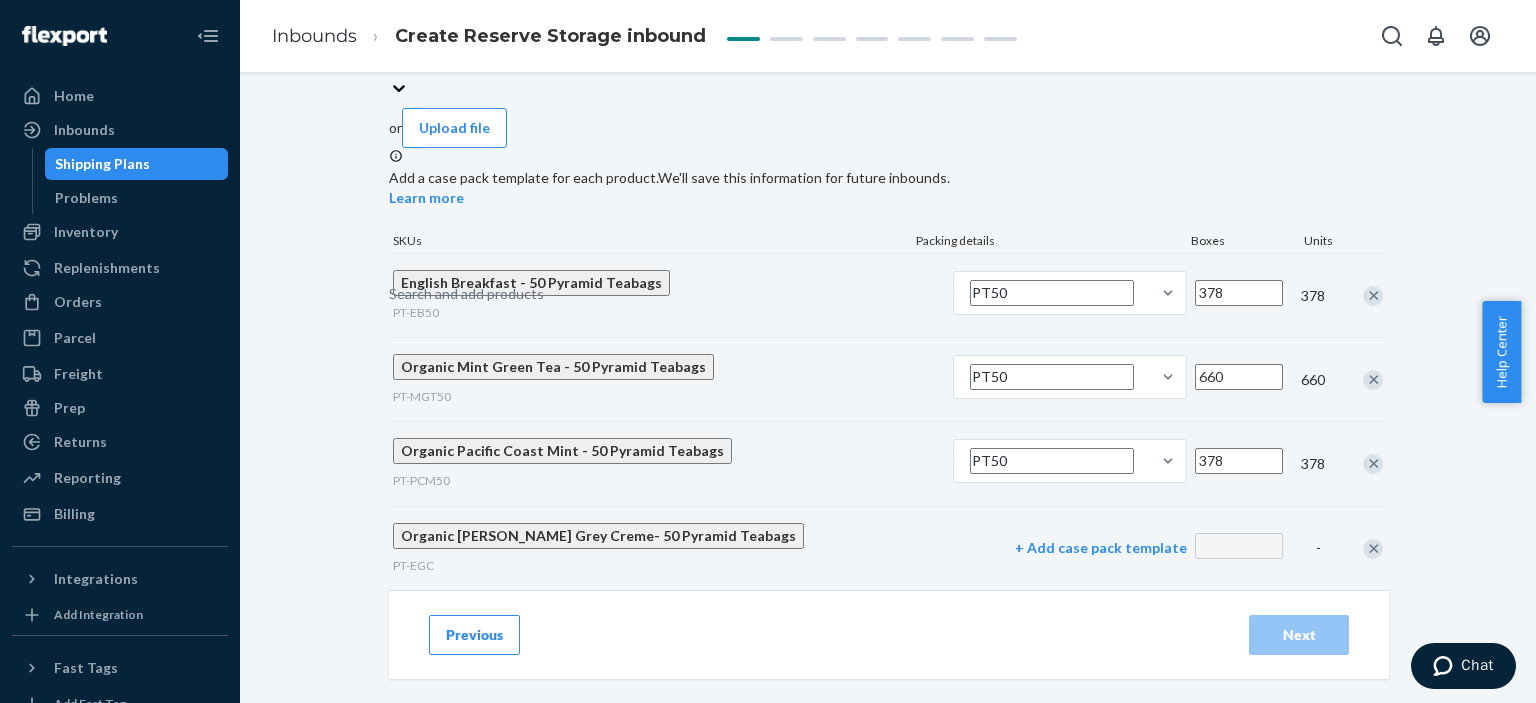 scroll, scrollTop: 272, scrollLeft: 0, axis: vertical 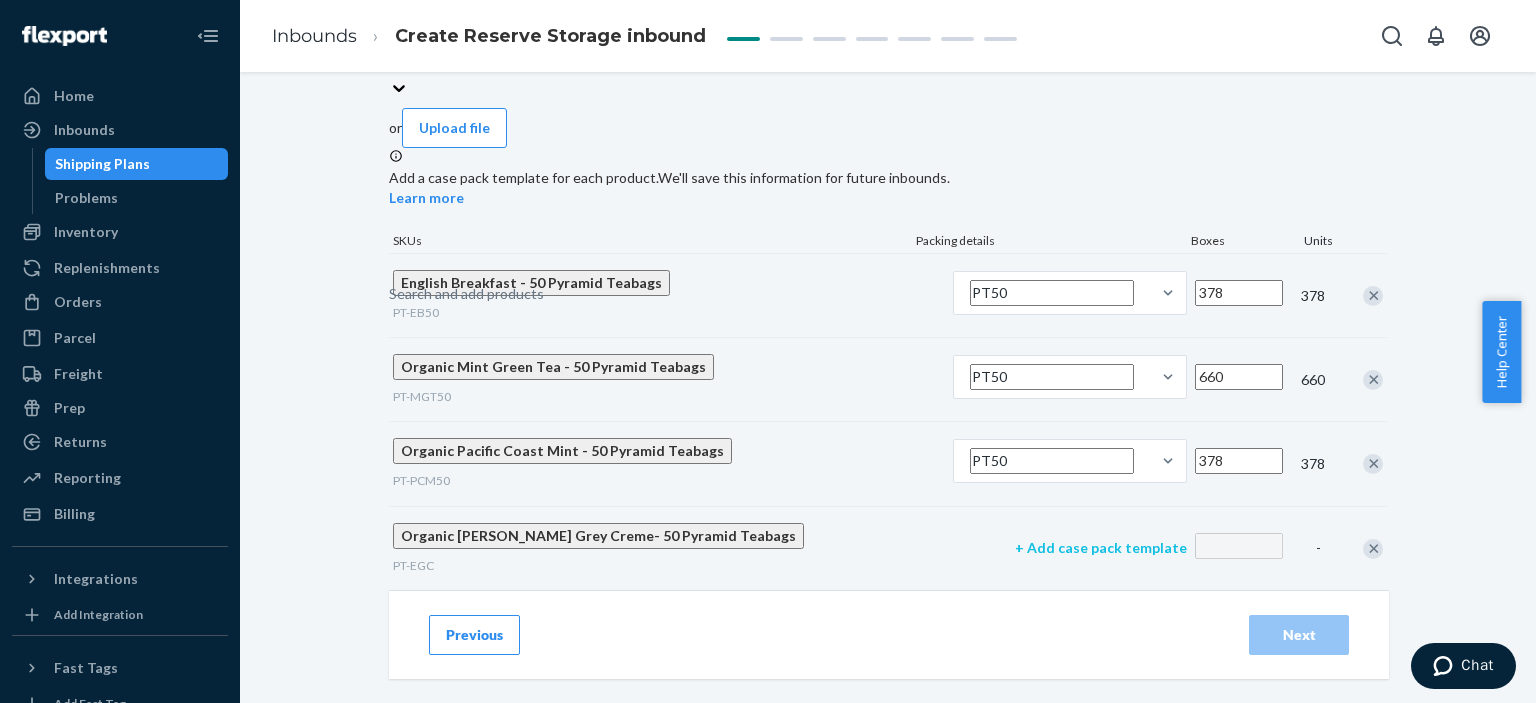 click on "+ Add case pack template" at bounding box center (1101, 548) 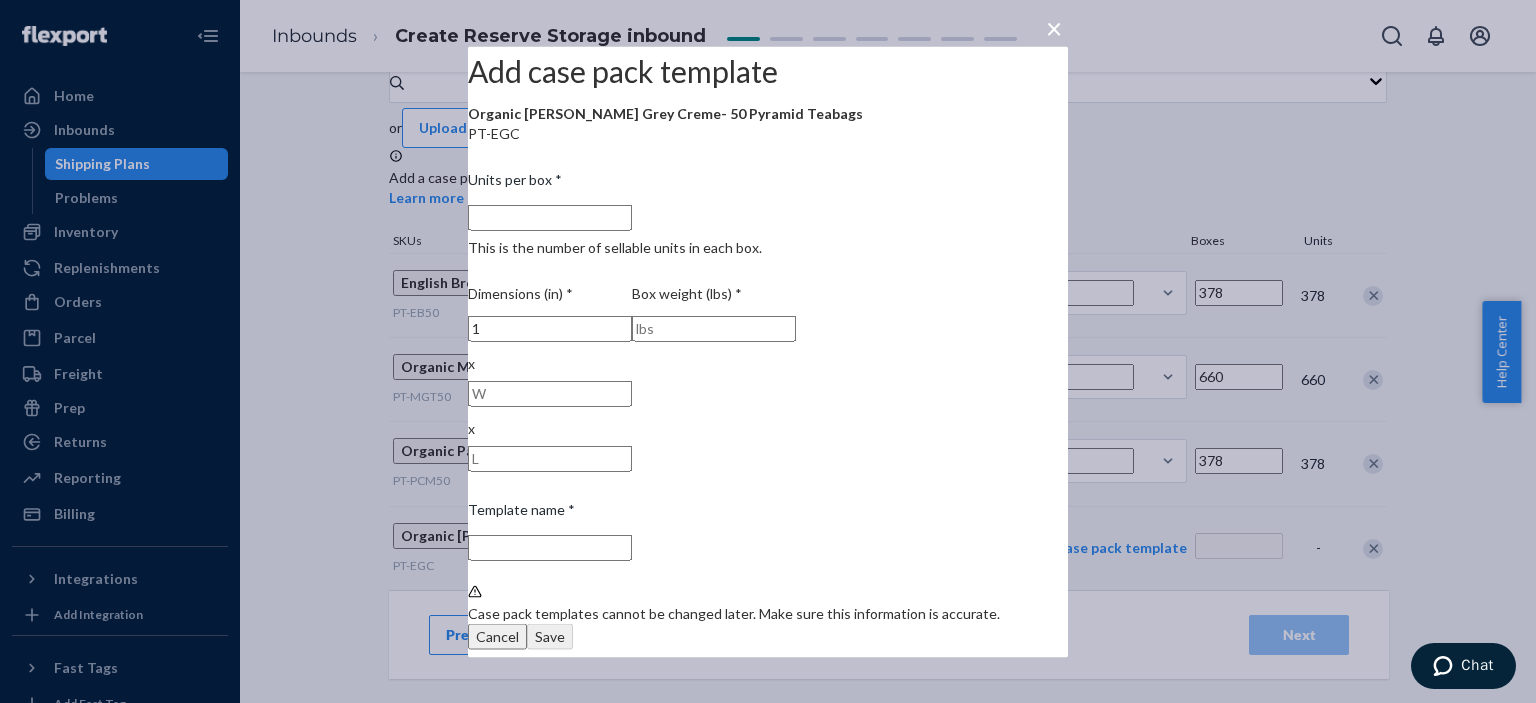 drag, startPoint x: 617, startPoint y: 344, endPoint x: 550, endPoint y: 335, distance: 67.601776 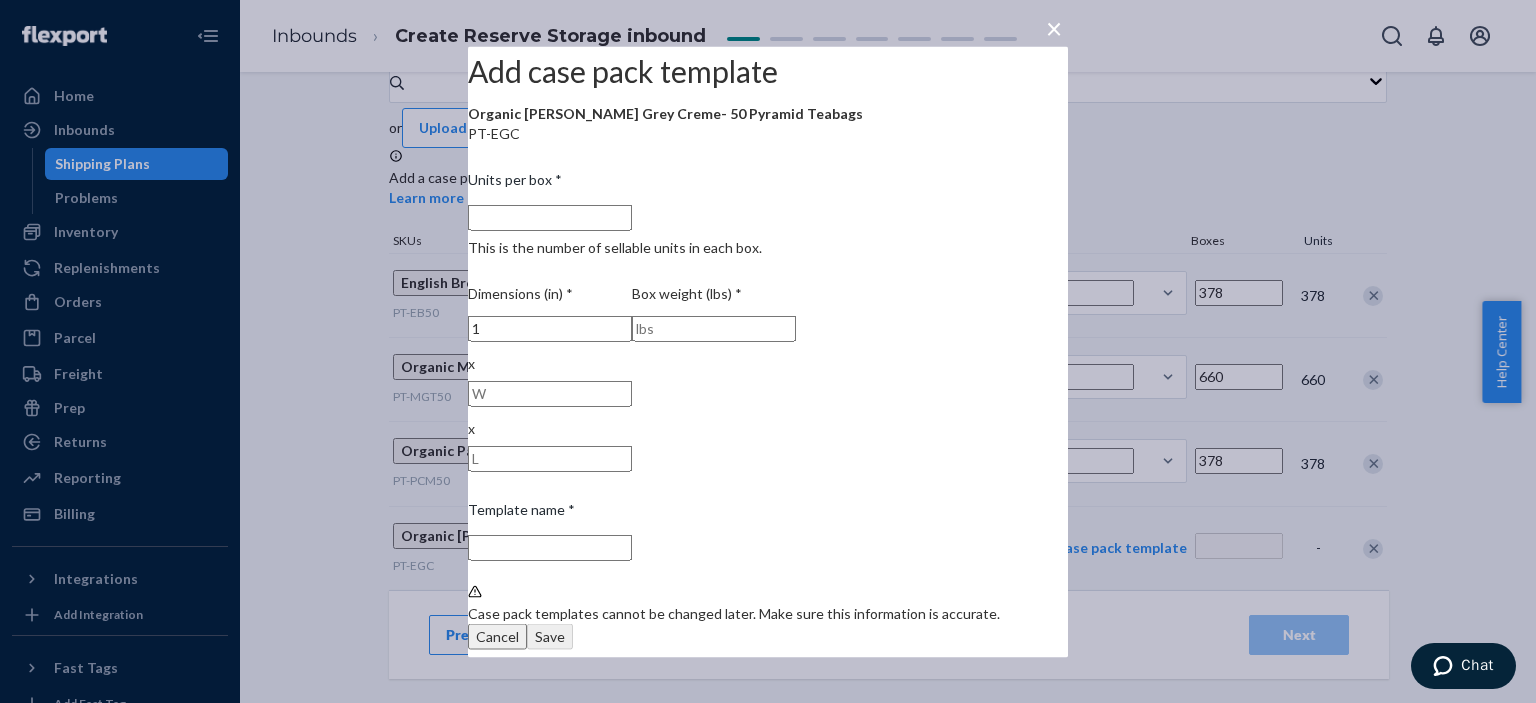 type on "1" 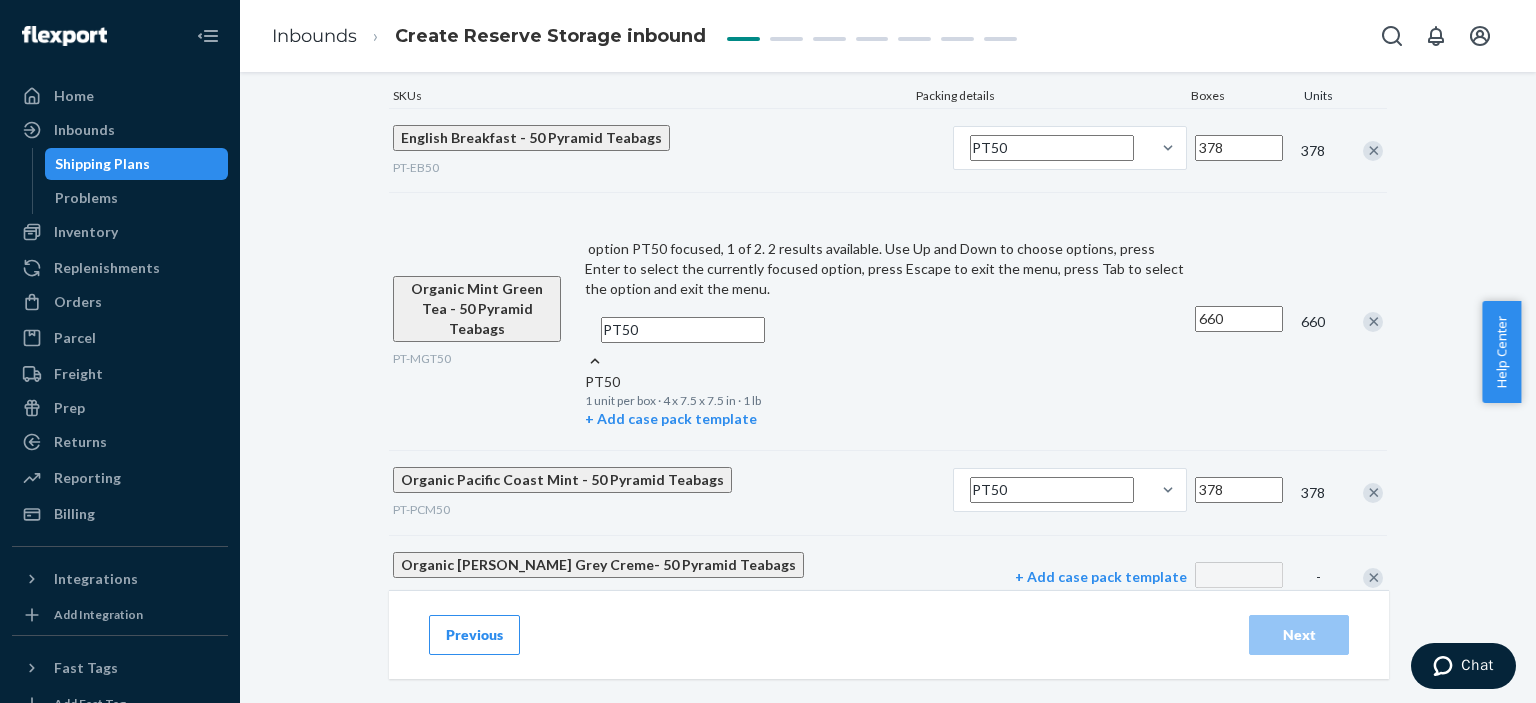 click on "PT50" at bounding box center (620, 330) 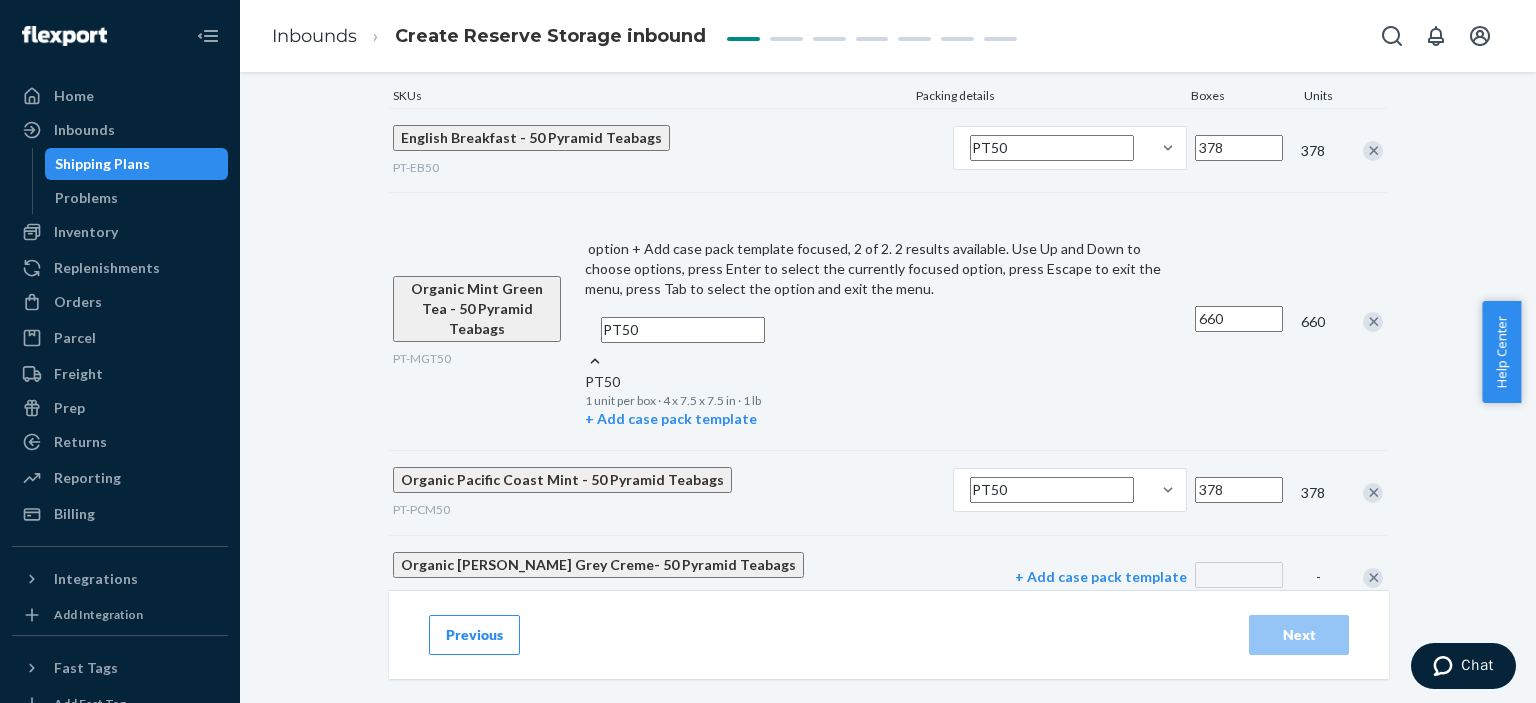 click on "Organic Pacific Coast Mint - 50 Pyramid Teabags PT-PCM50" at bounding box center (669, 492) 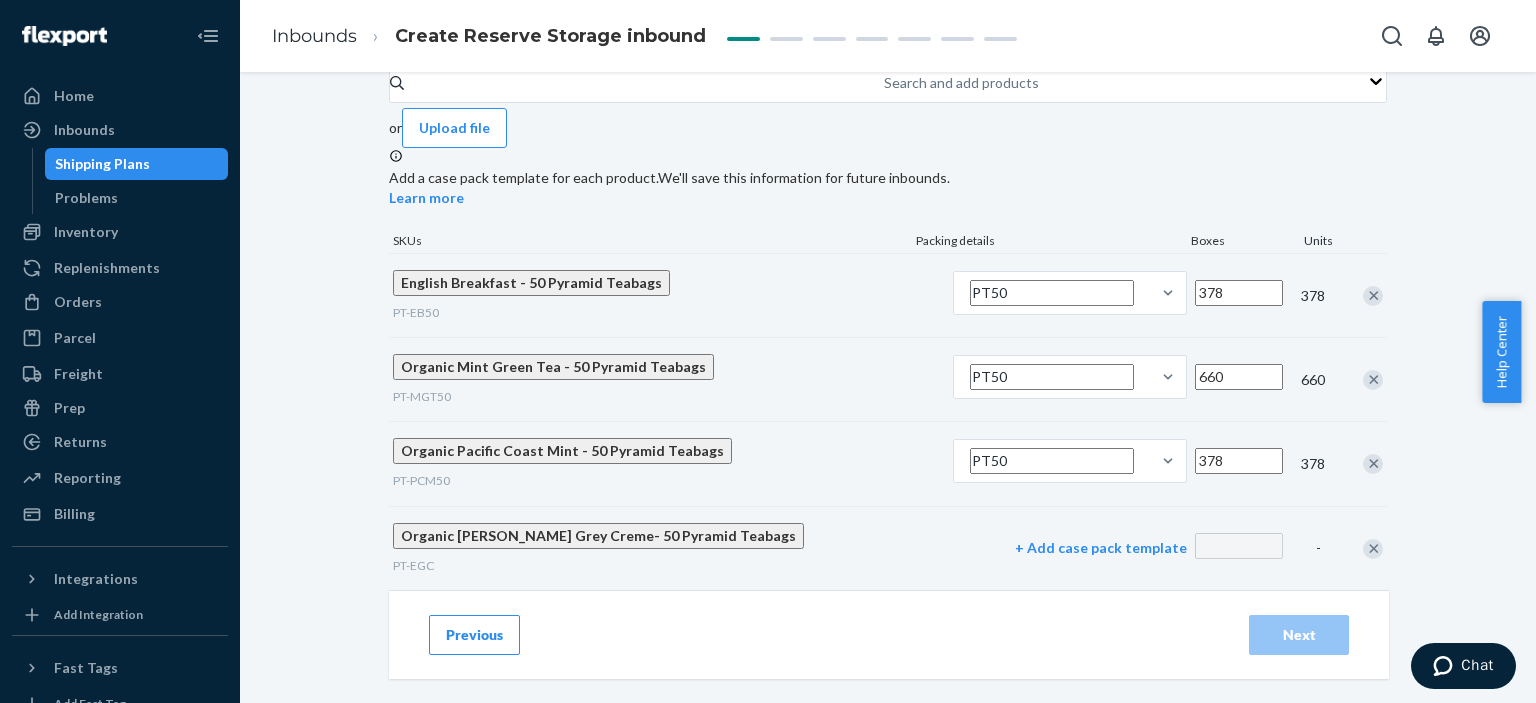 click on "PT50" at bounding box center [1070, 463] 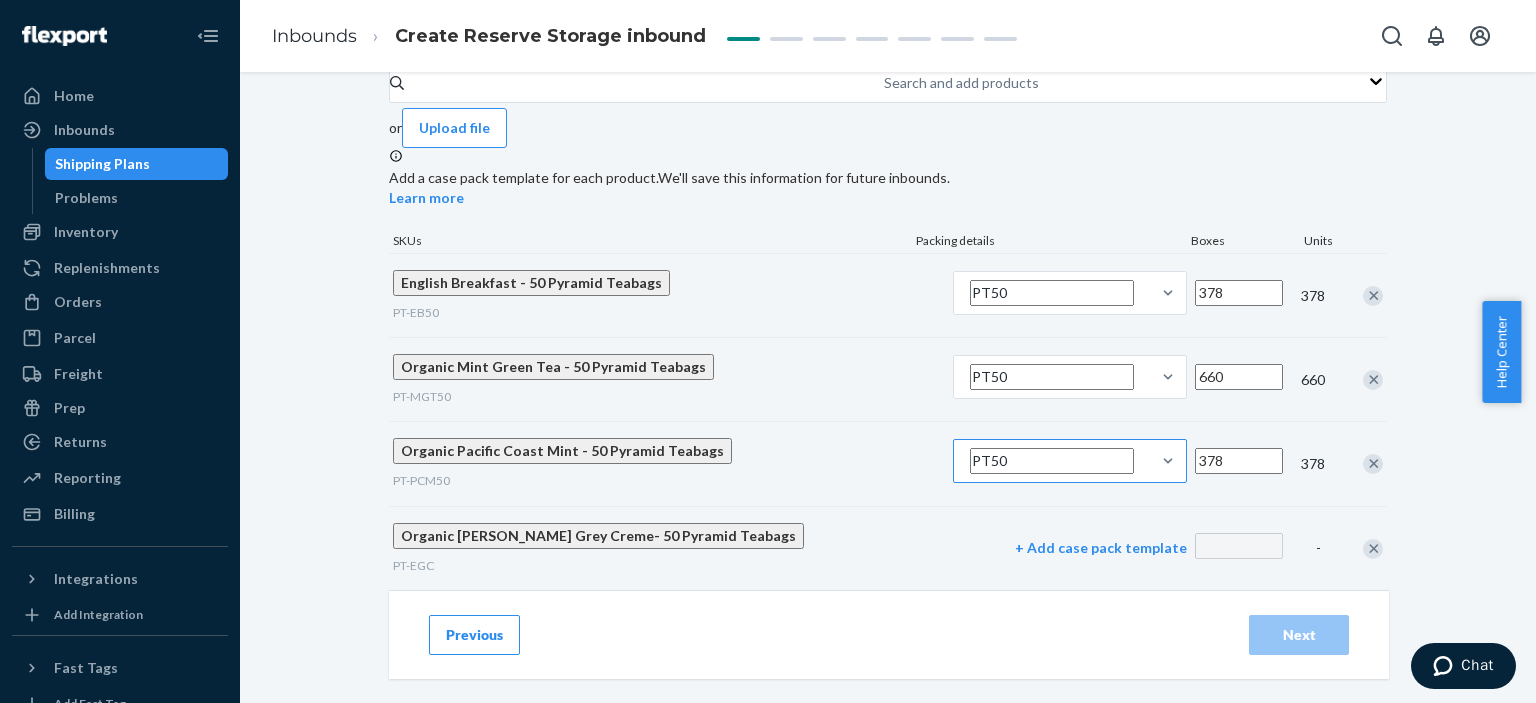 click on "PT50" at bounding box center [1052, 293] 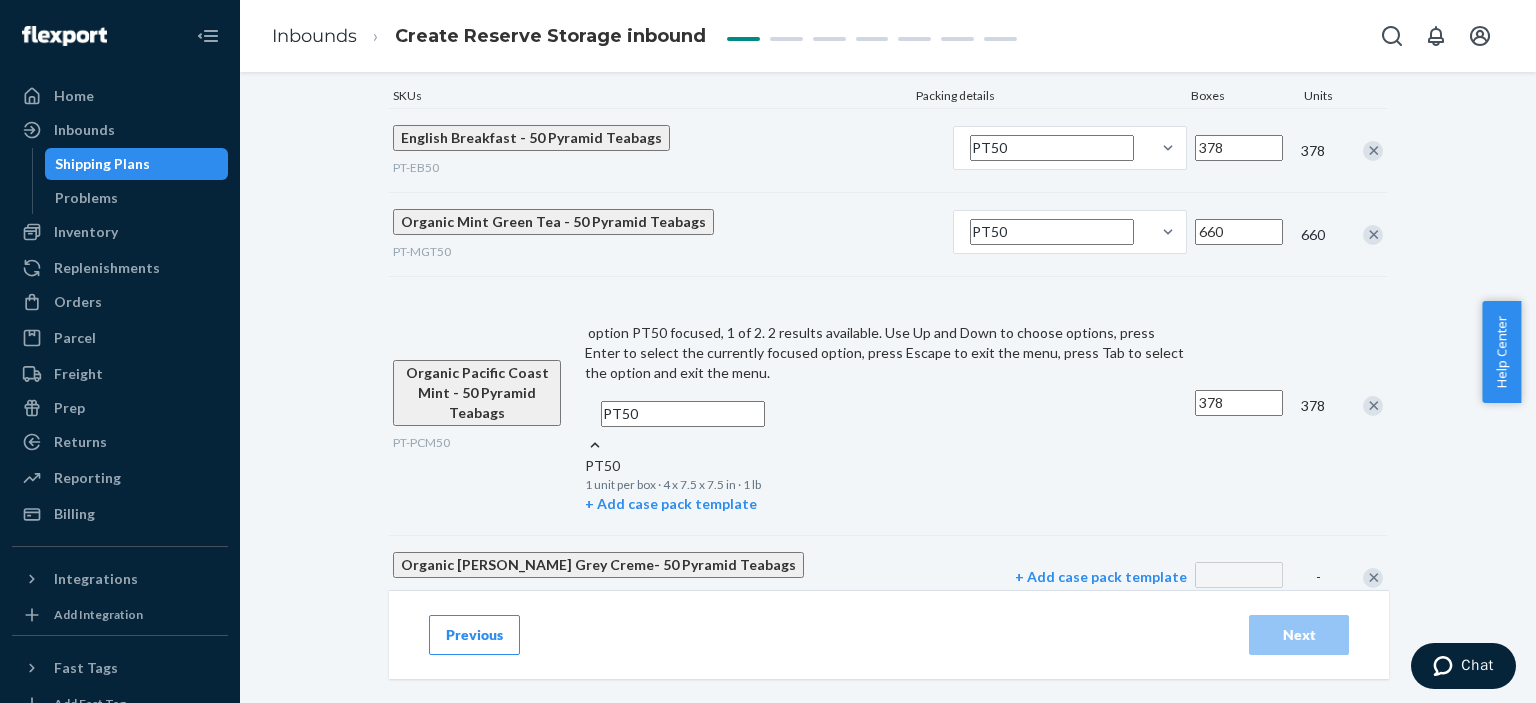 click on "Organic Earl Grey Creme- 50 Pyramid Teabags" at bounding box center [598, 565] 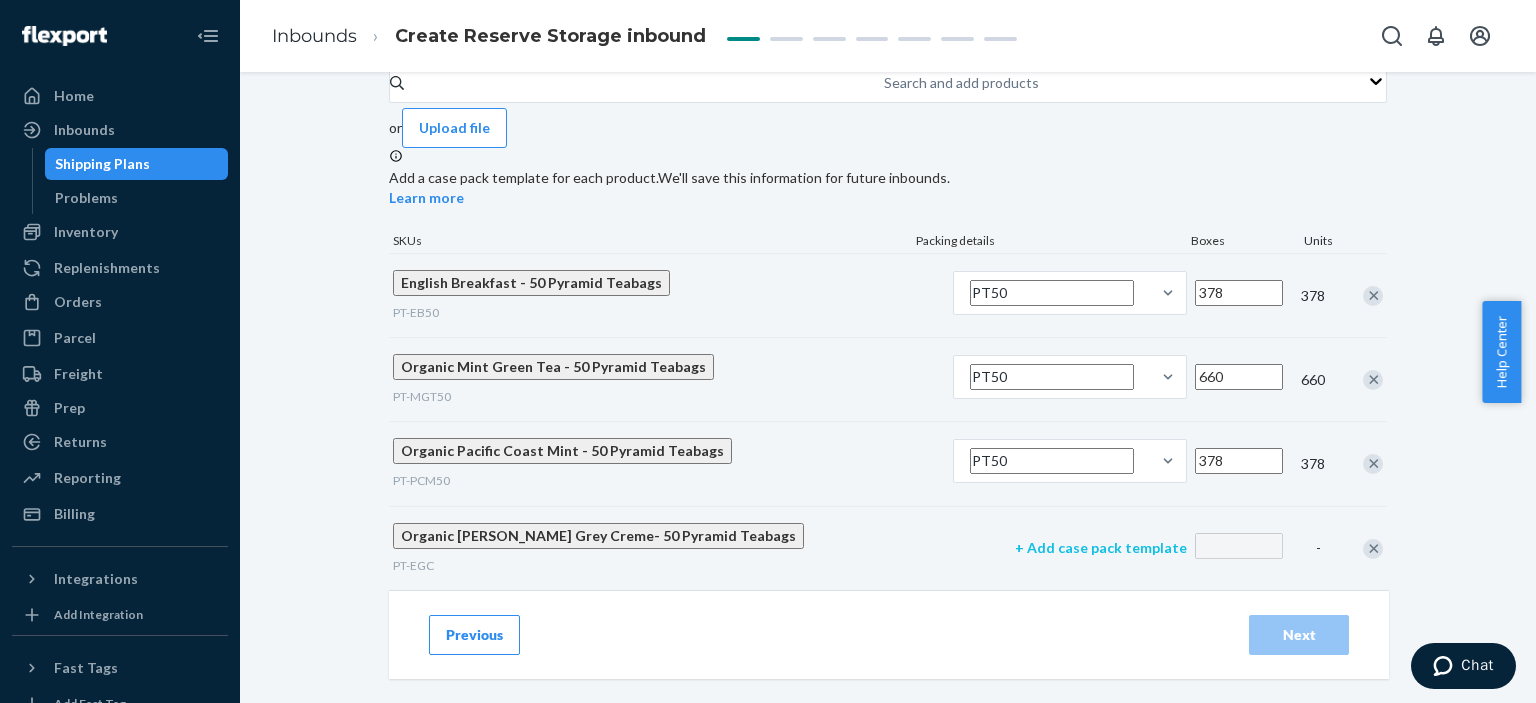click on "+ Add case pack template" at bounding box center [1101, 548] 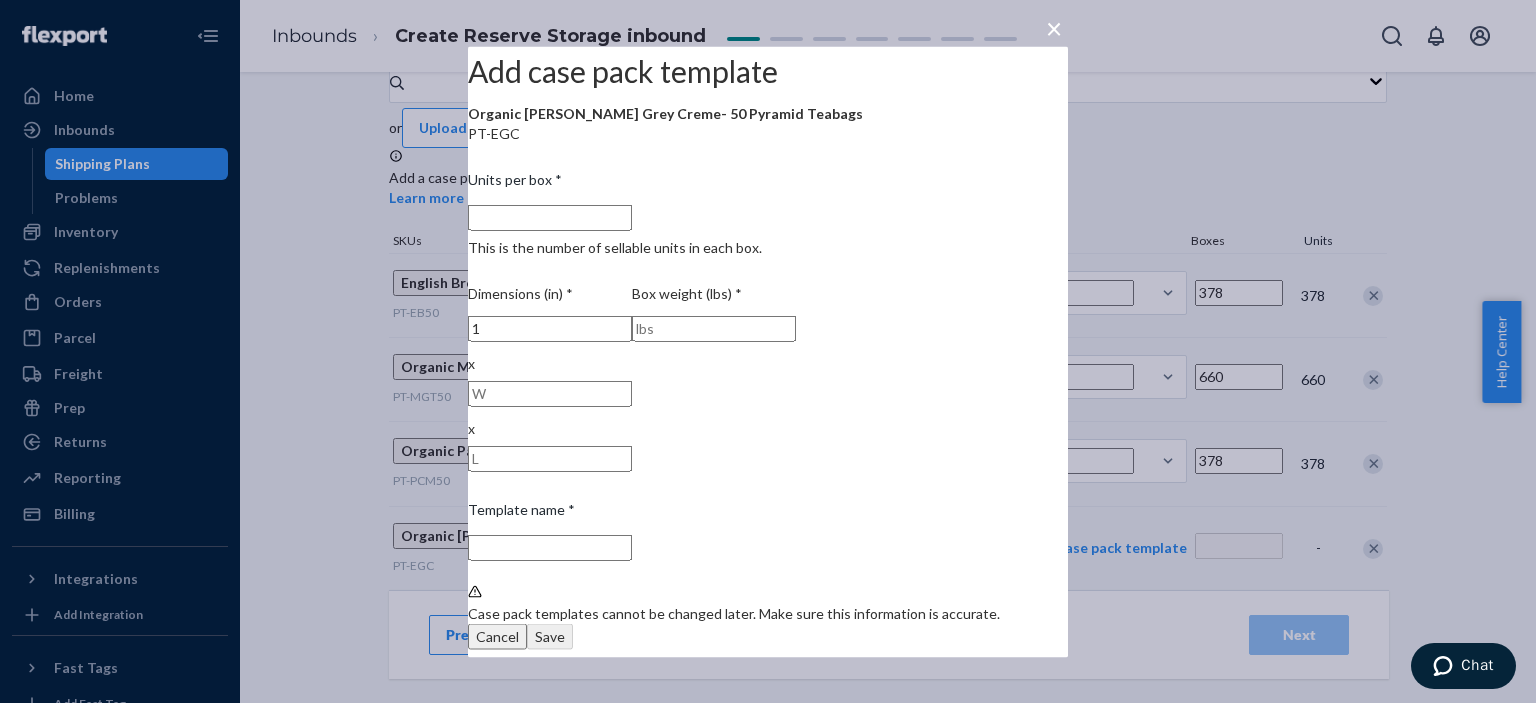 click on "1" at bounding box center [550, 328] 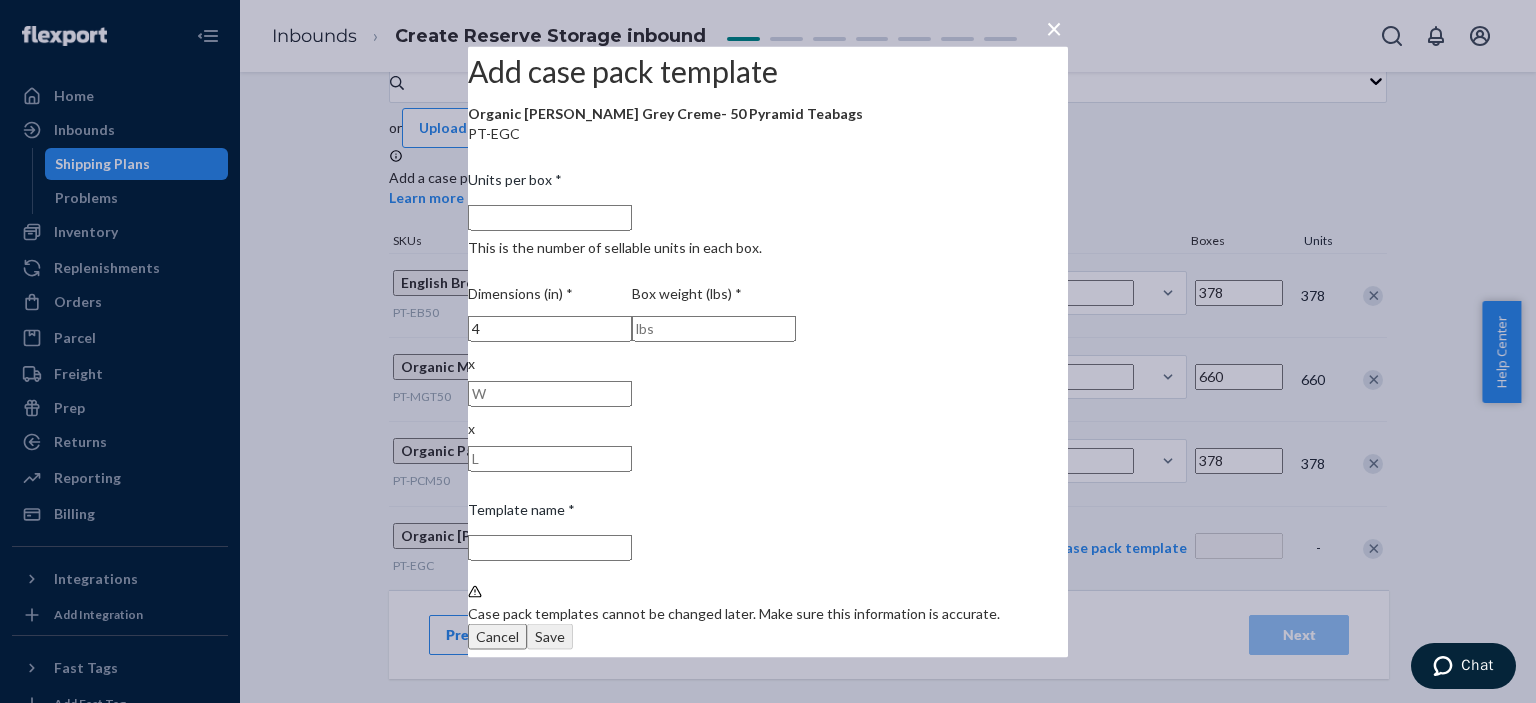 type on "4" 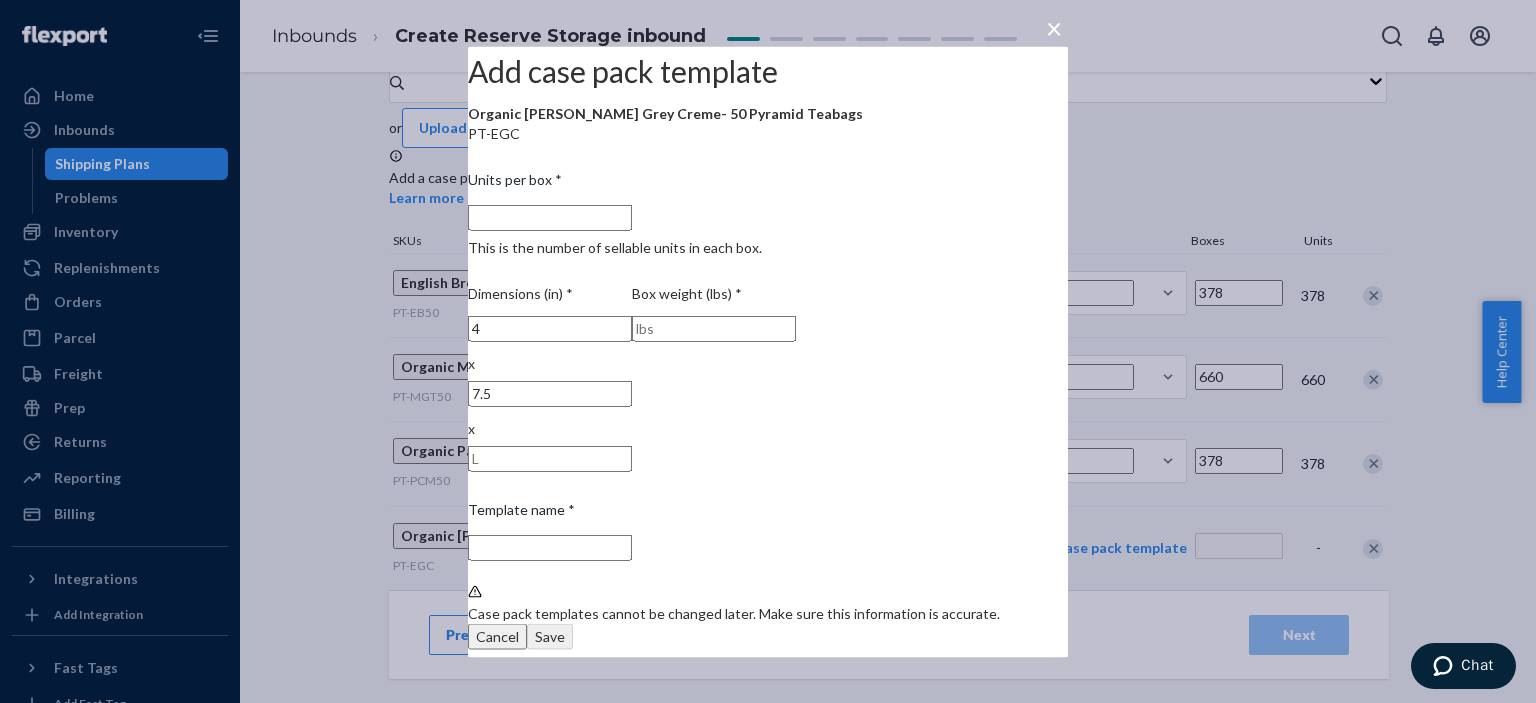 type on "7.5" 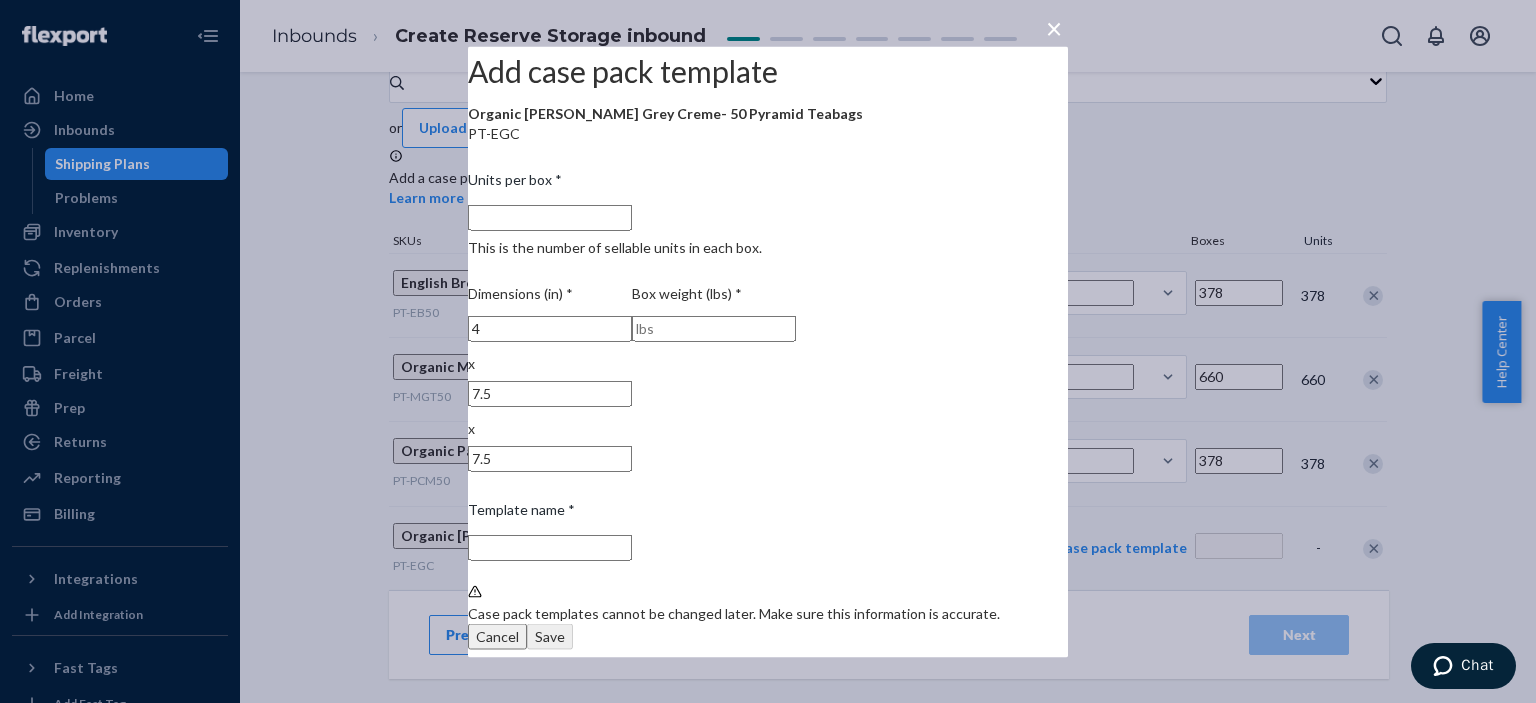 type on "7.5" 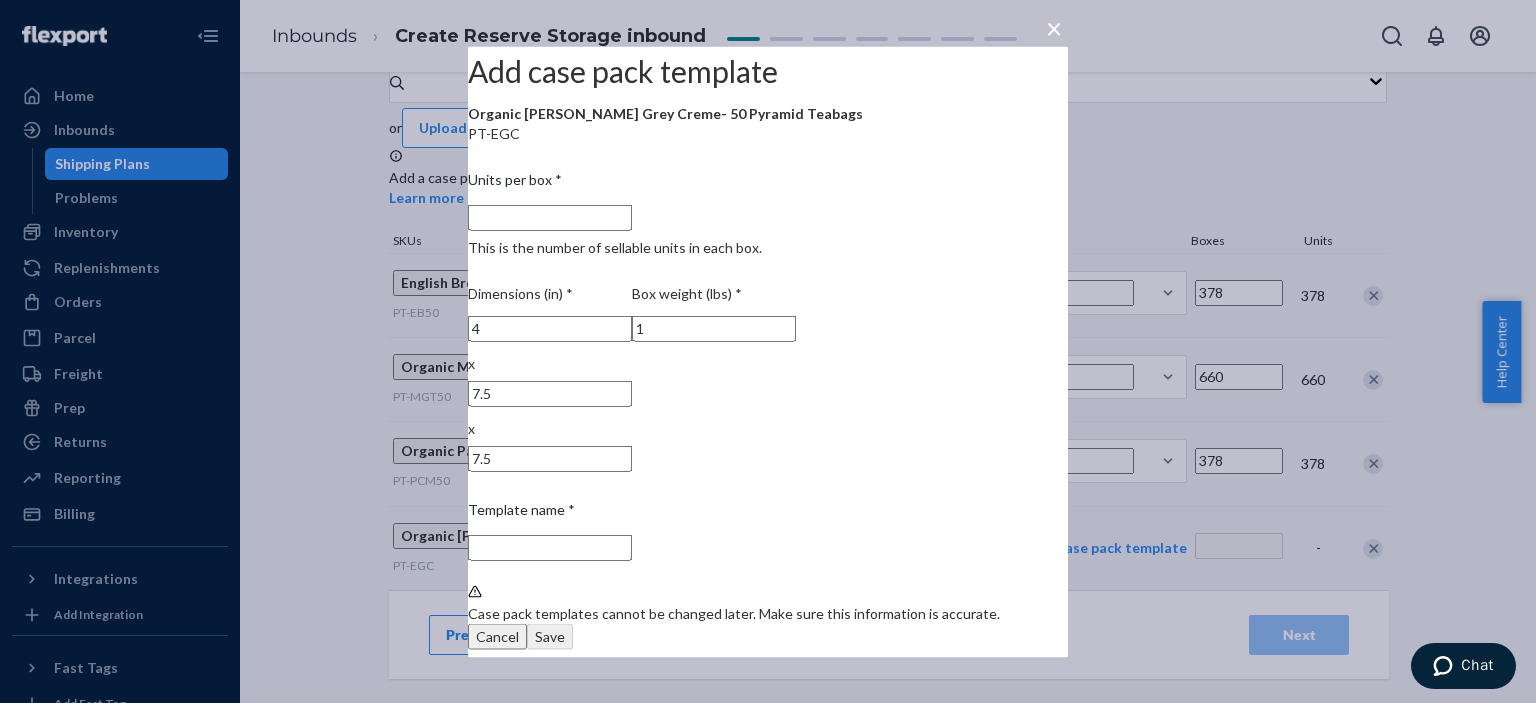 type on "1" 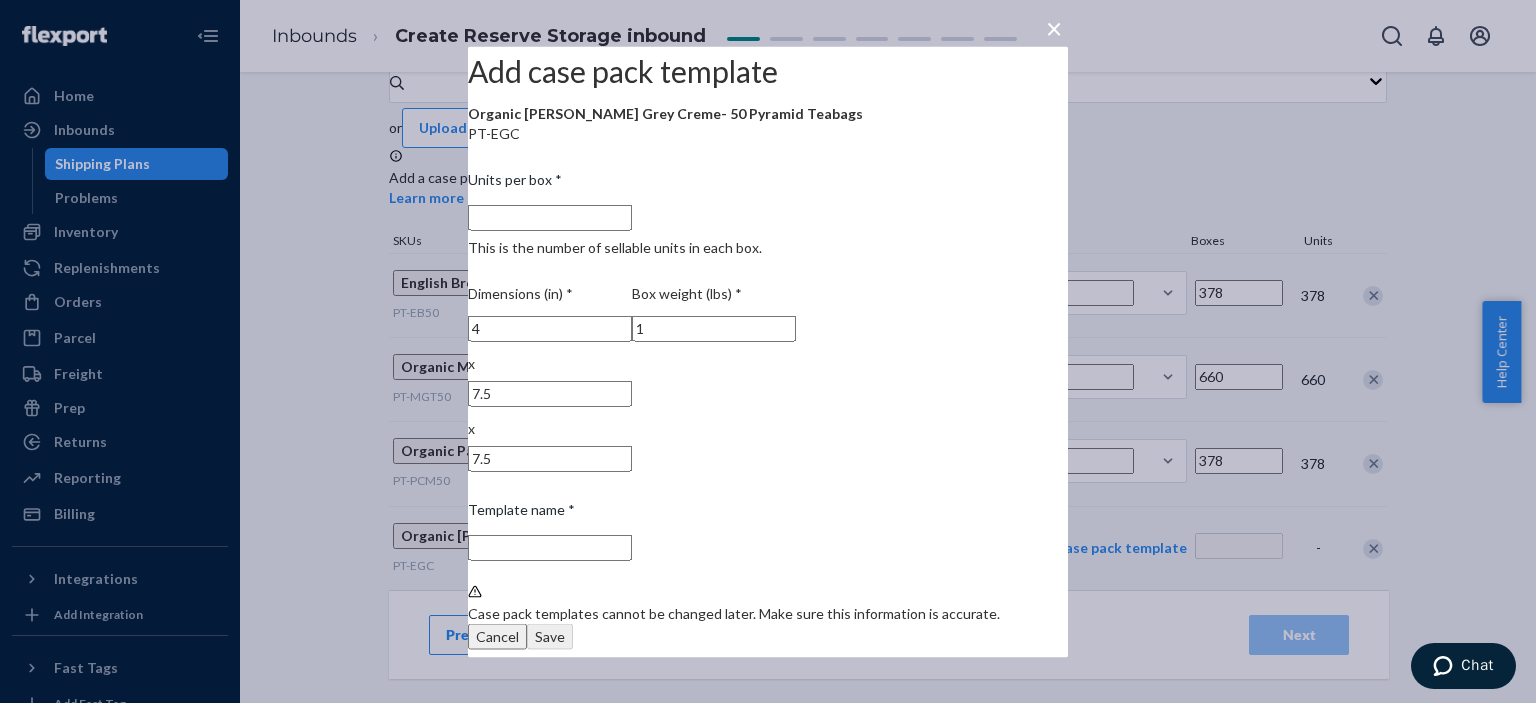 click on "Template name *" at bounding box center [550, 547] 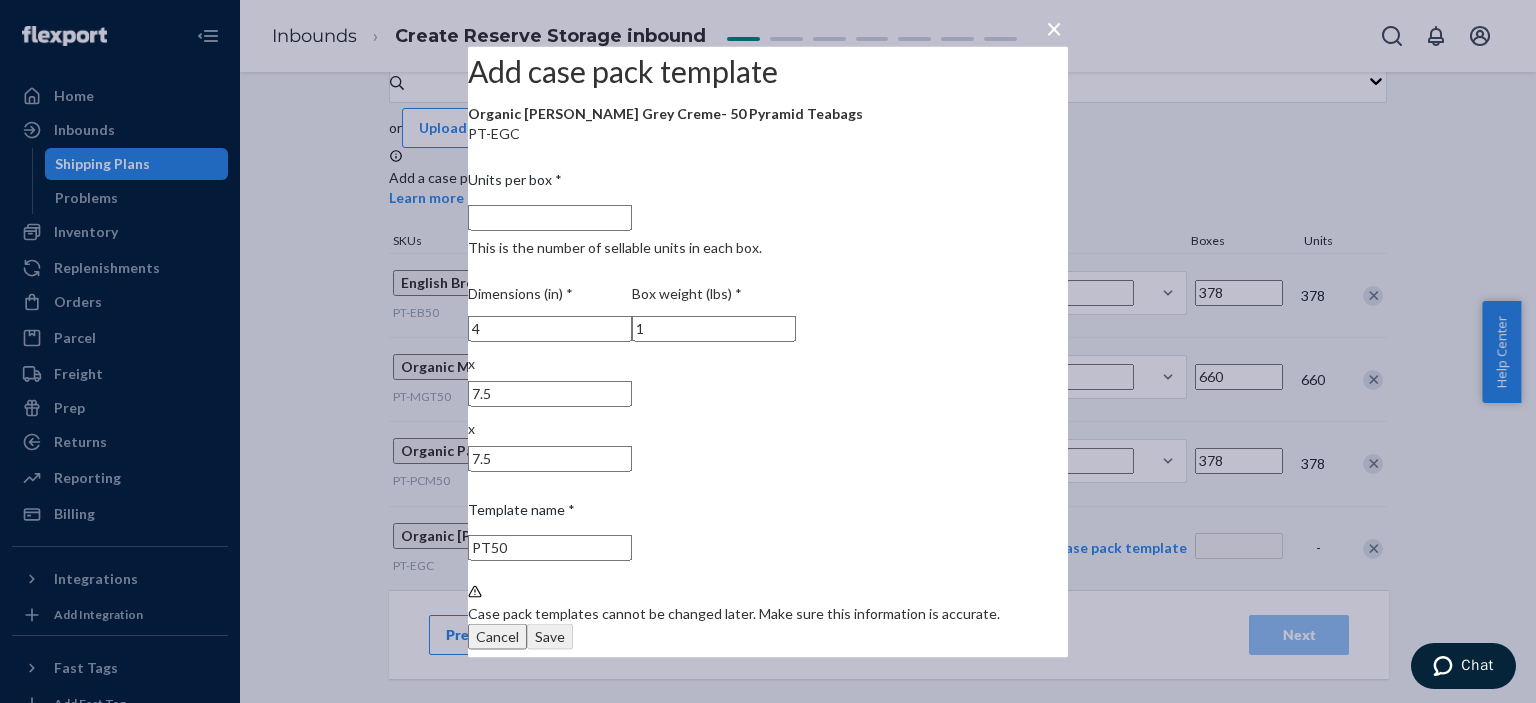 type on "PT50" 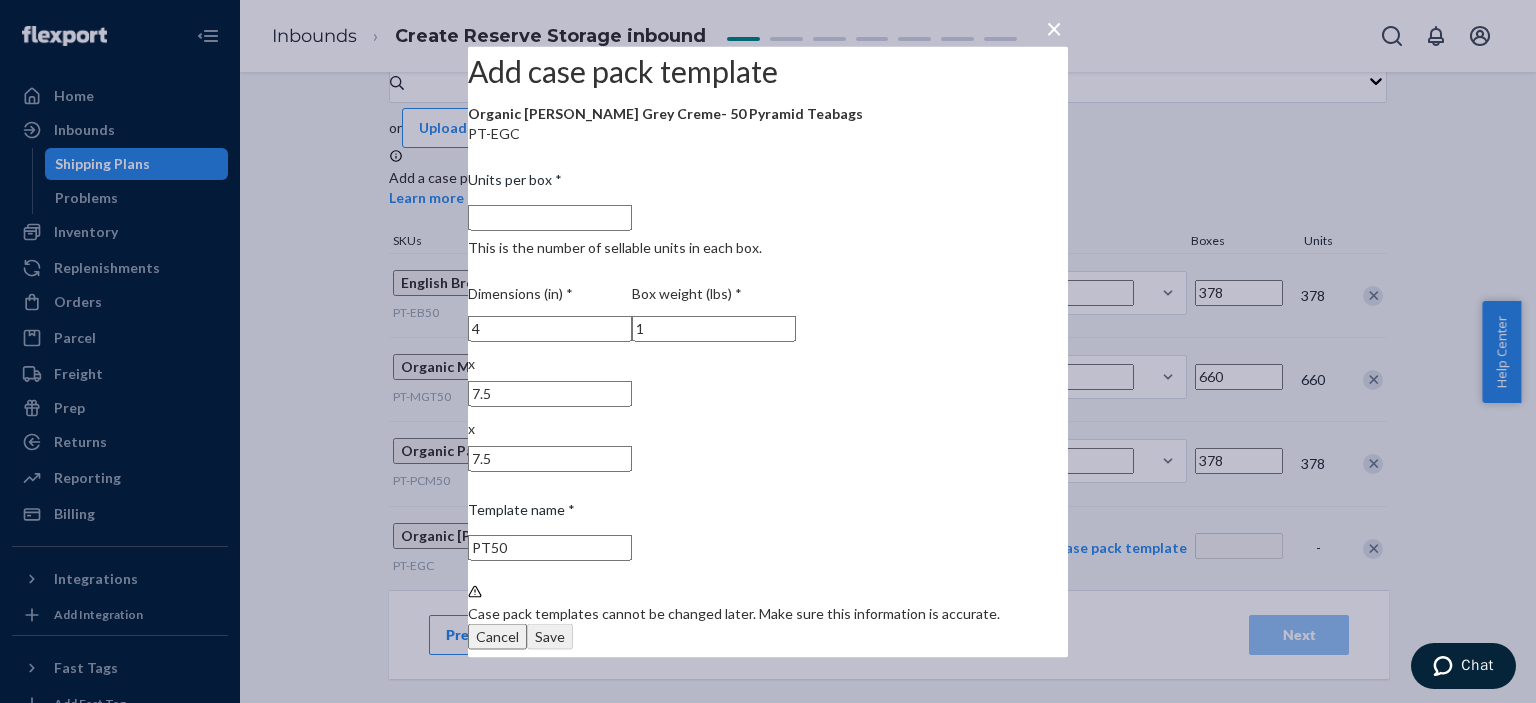 click on "Units per box * This is the number of sellable units in each box." at bounding box center [550, 217] 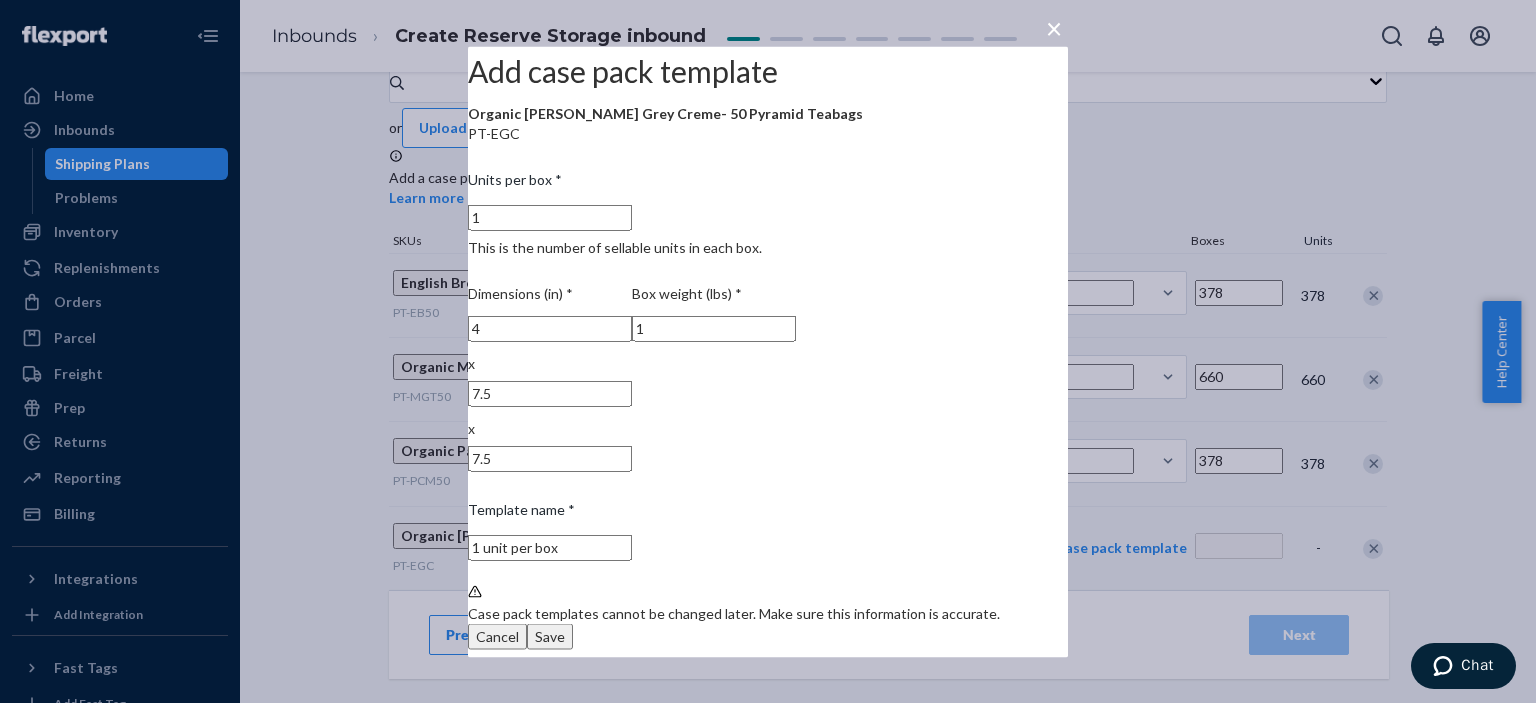 type on "1" 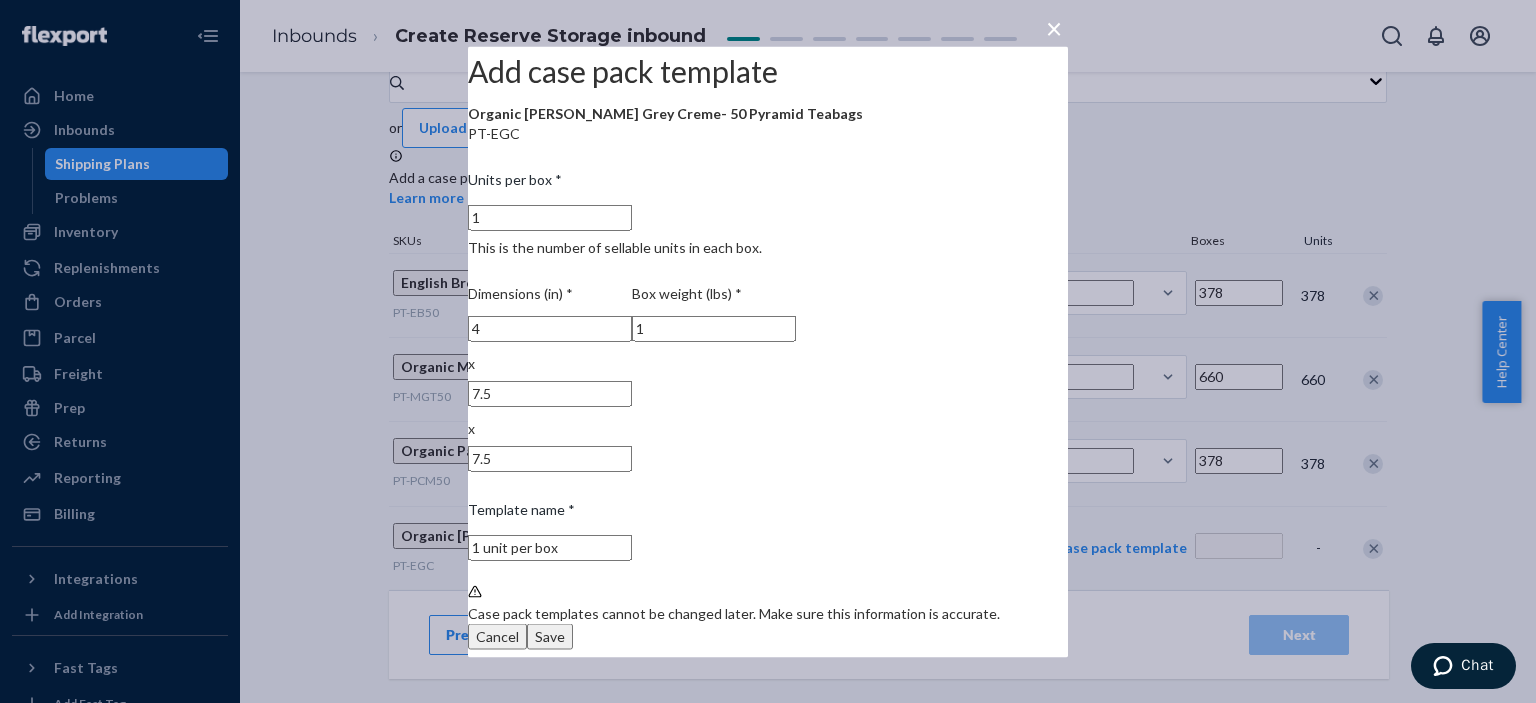 click on "1 unit per box" at bounding box center [550, 547] 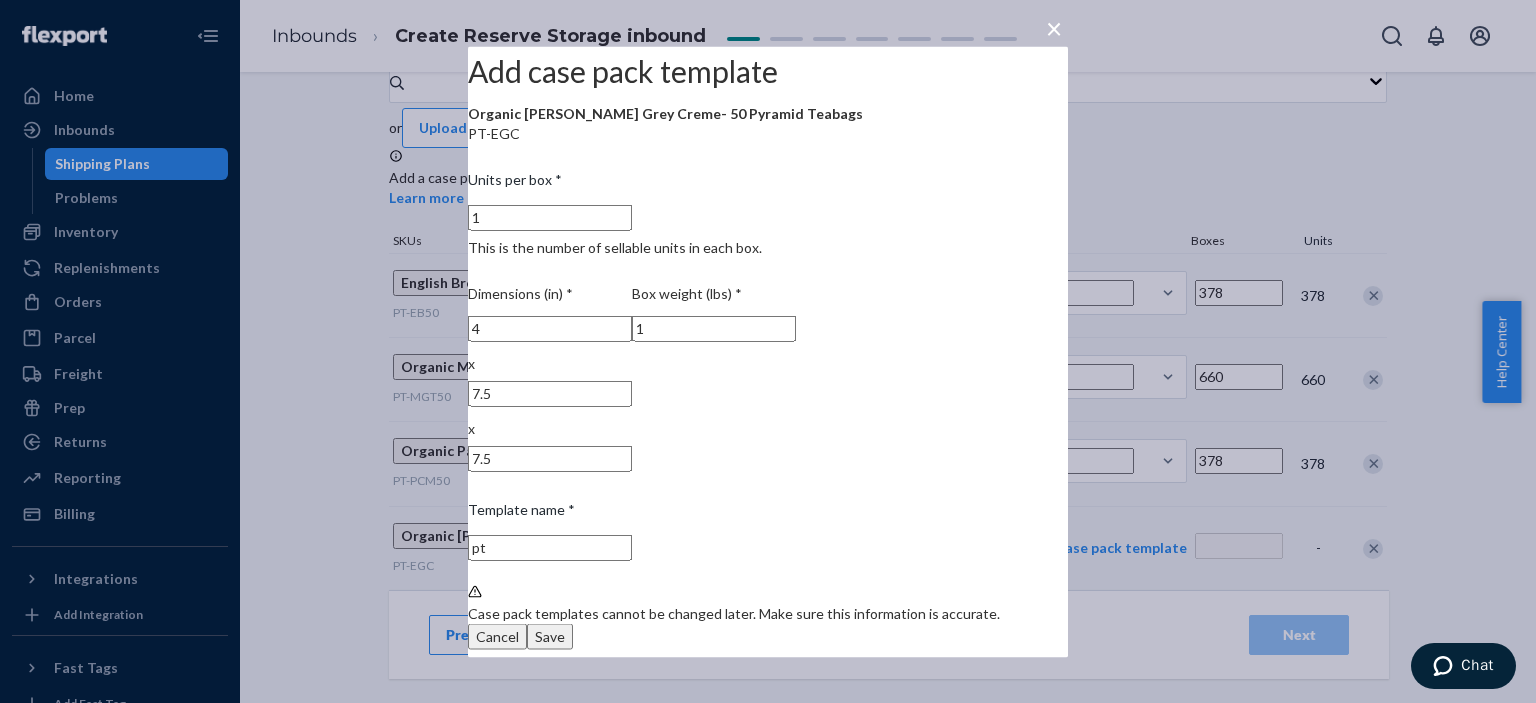type on "p" 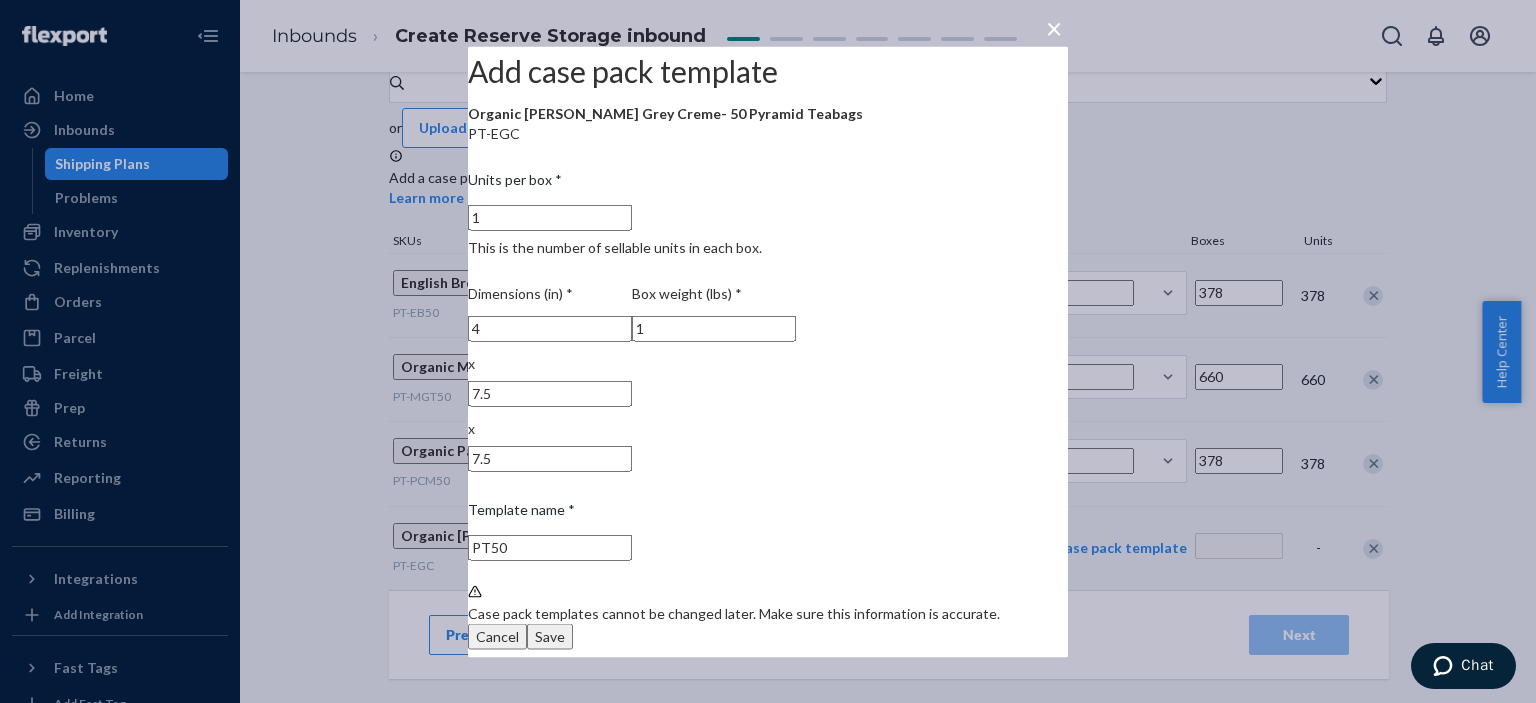 type on "PT50" 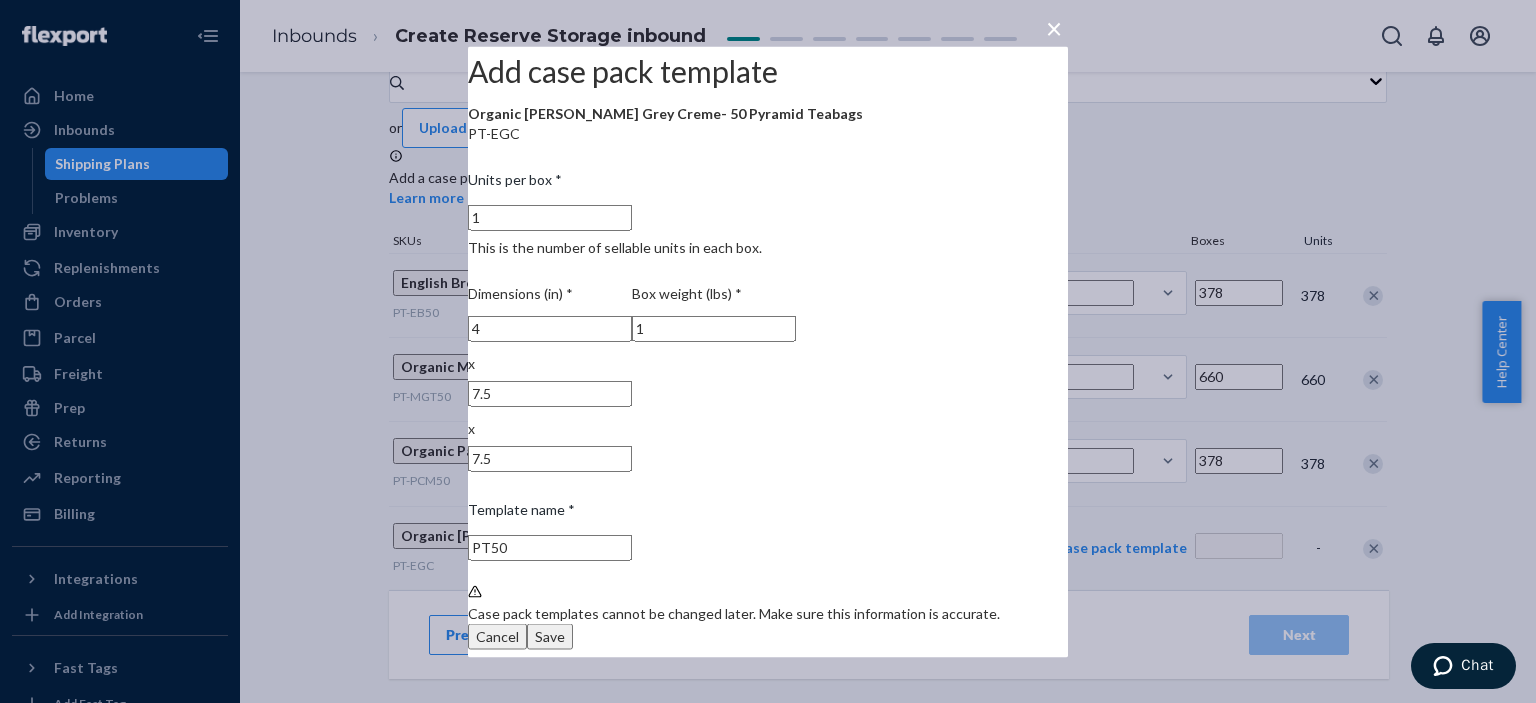 click on "Save" at bounding box center (550, 636) 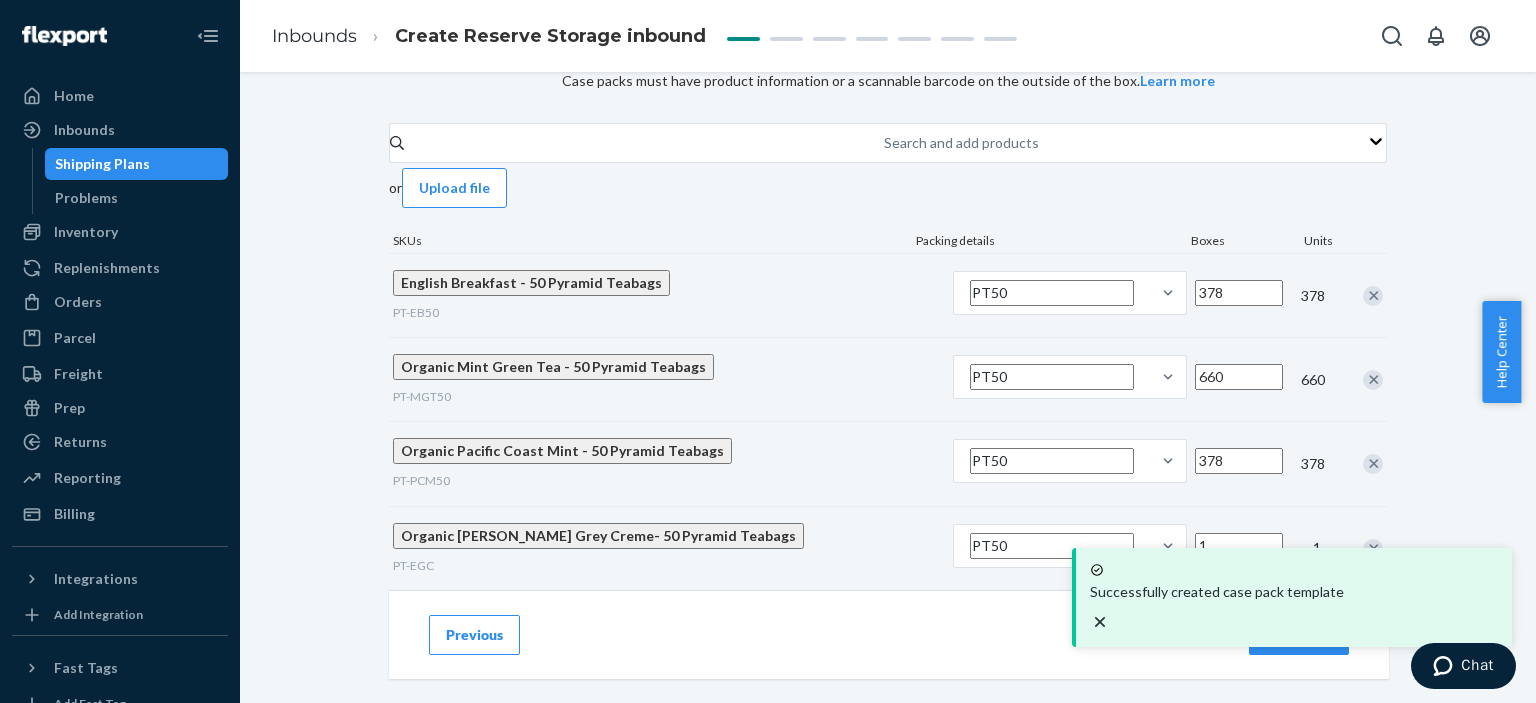 scroll, scrollTop: 180, scrollLeft: 0, axis: vertical 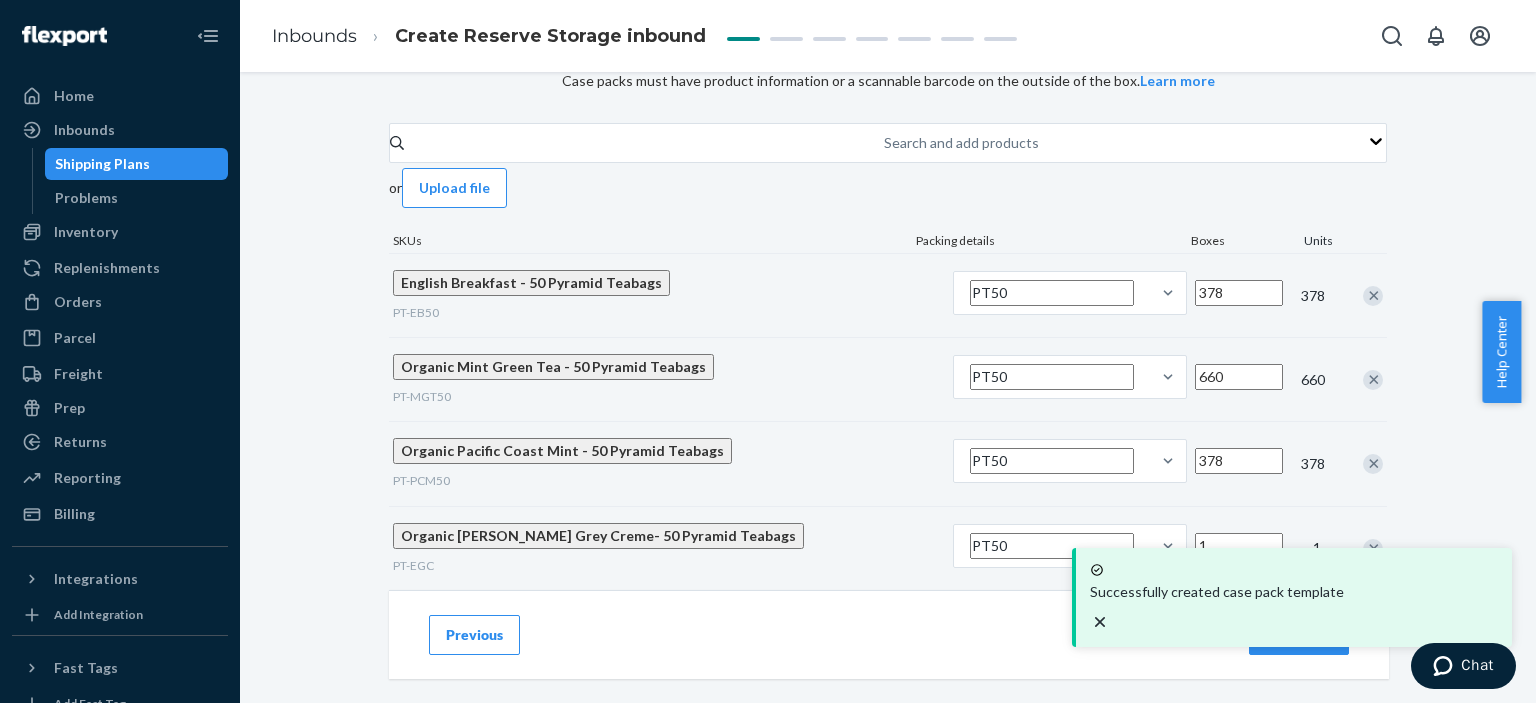 click on "1" at bounding box center [1239, 546] 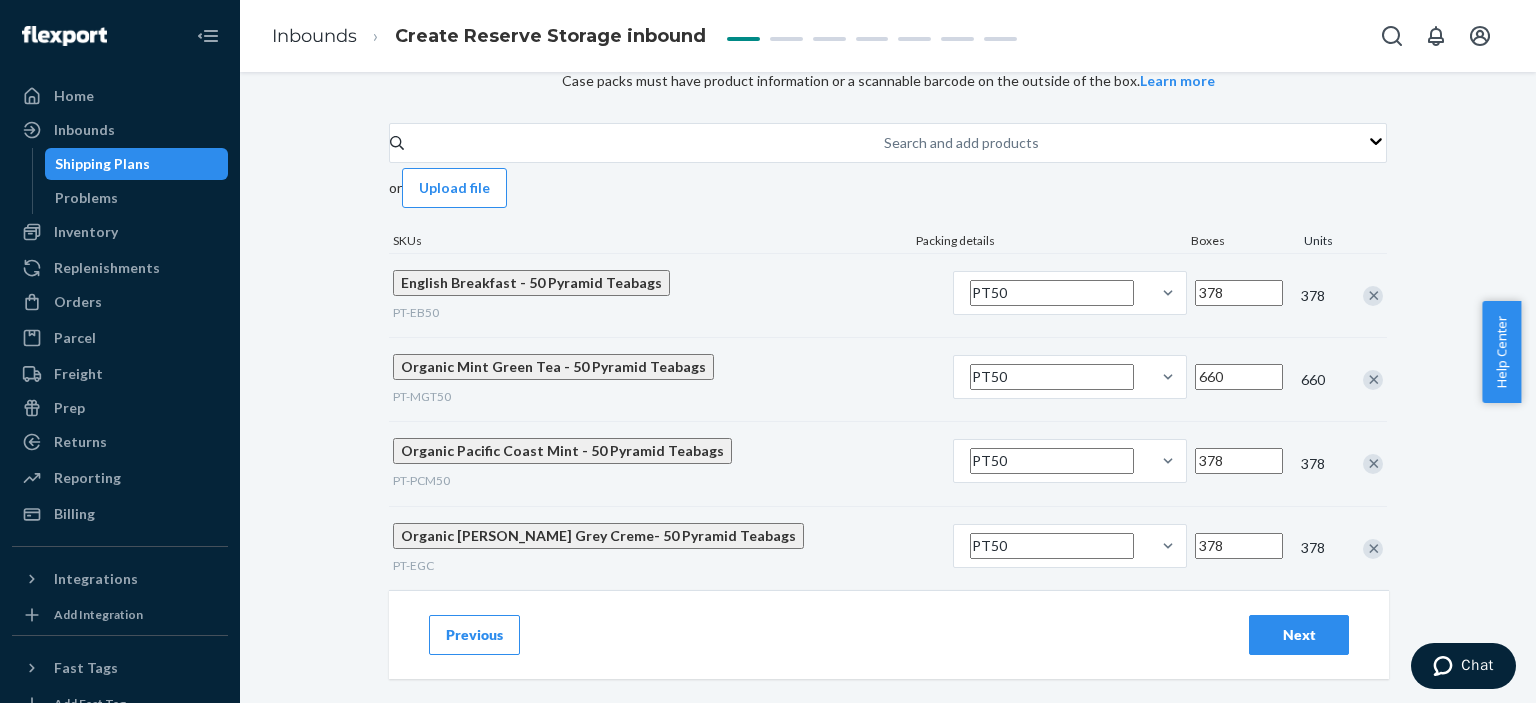 type on "378" 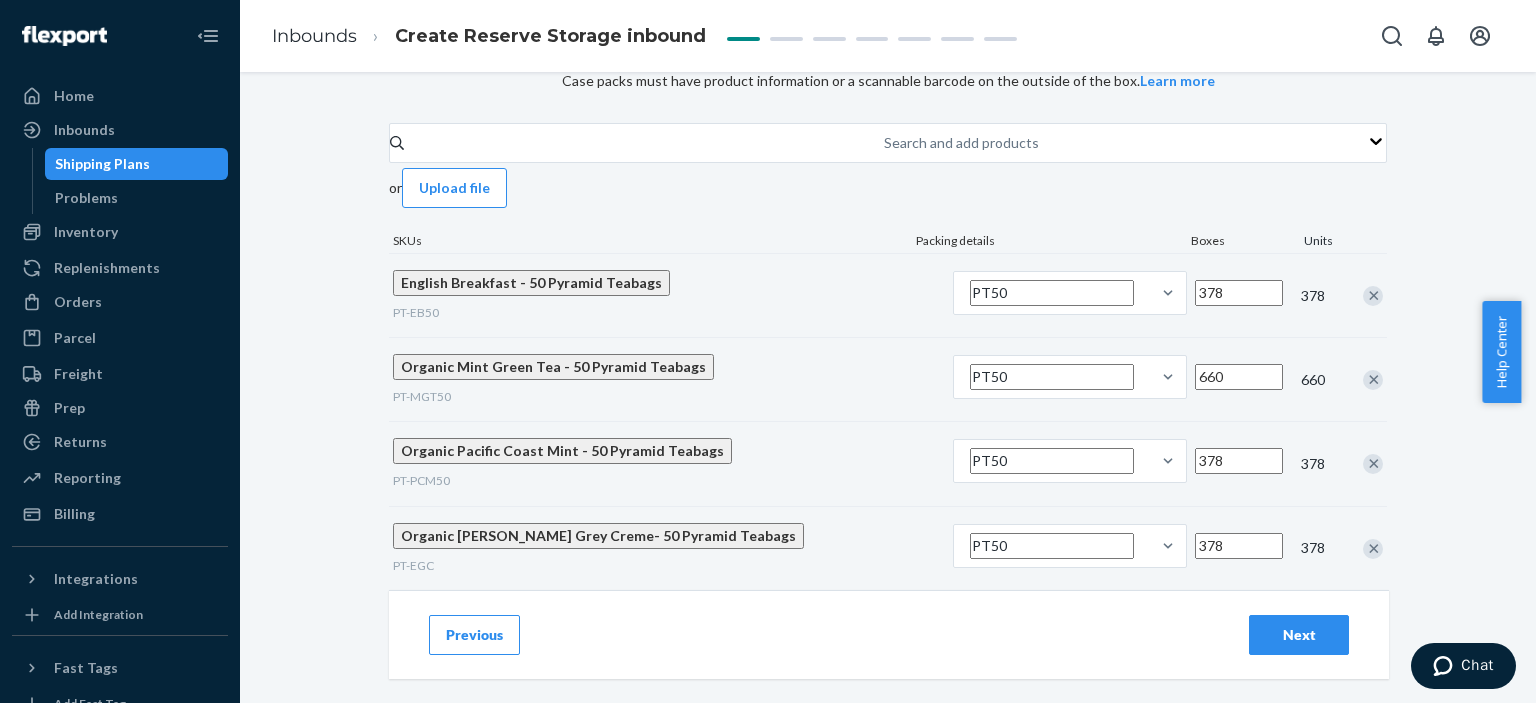 click on "378" at bounding box center (1239, 293) 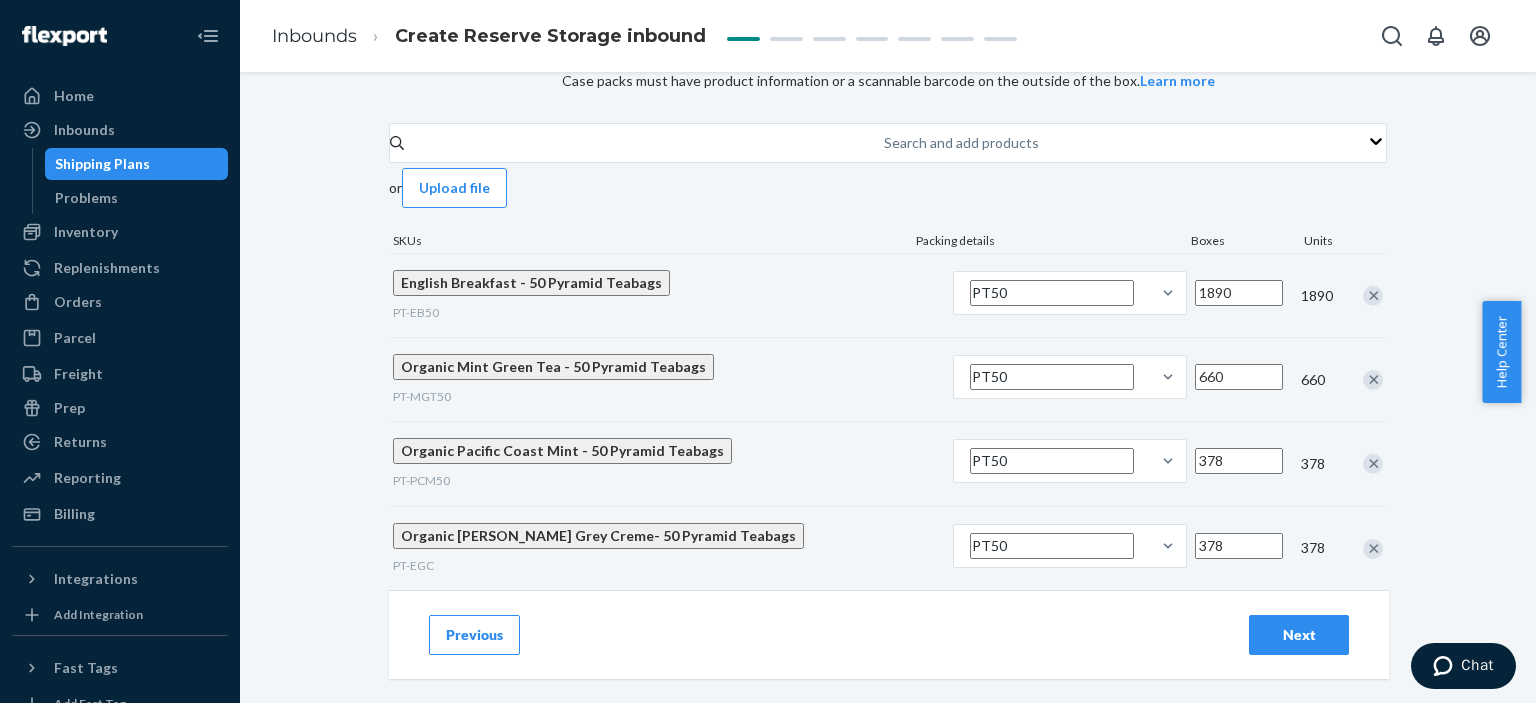 type on "1890" 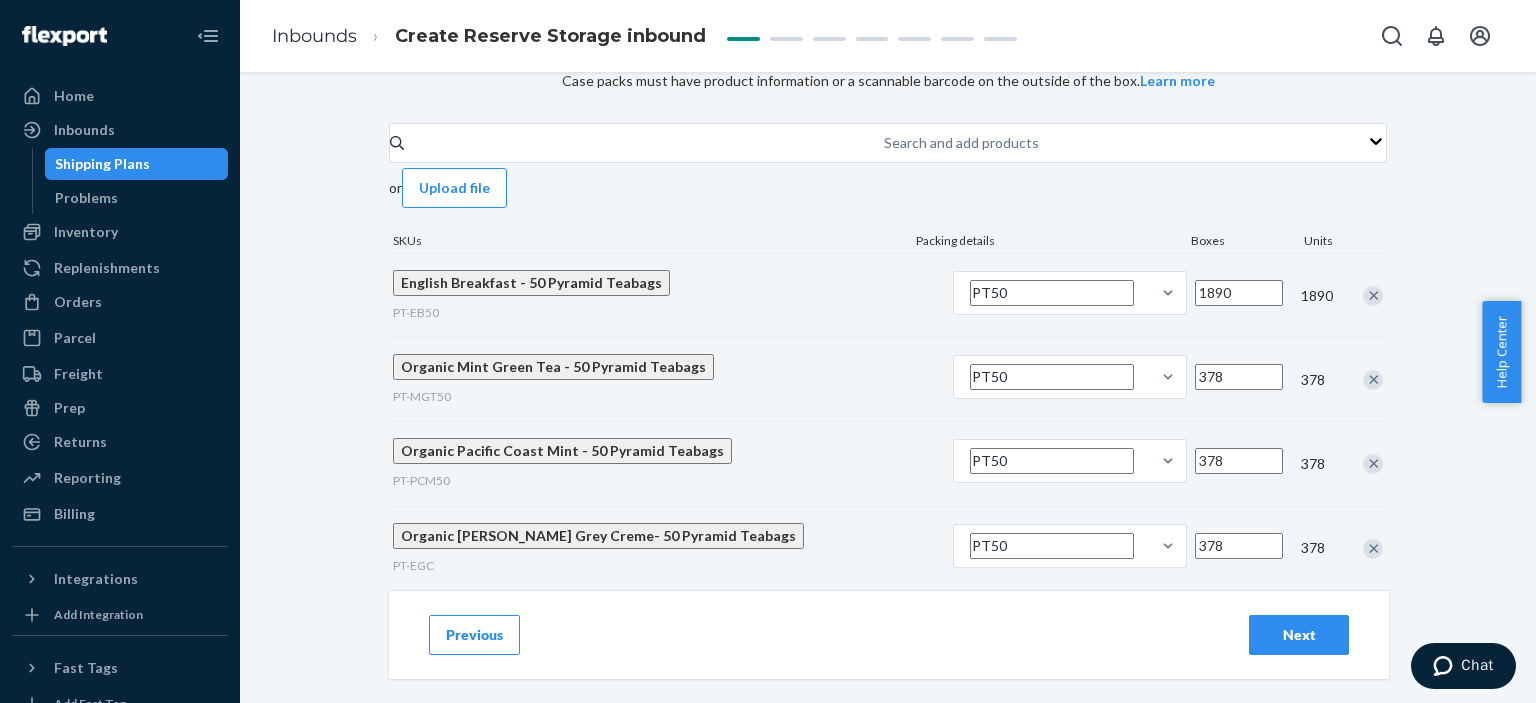 type on "378" 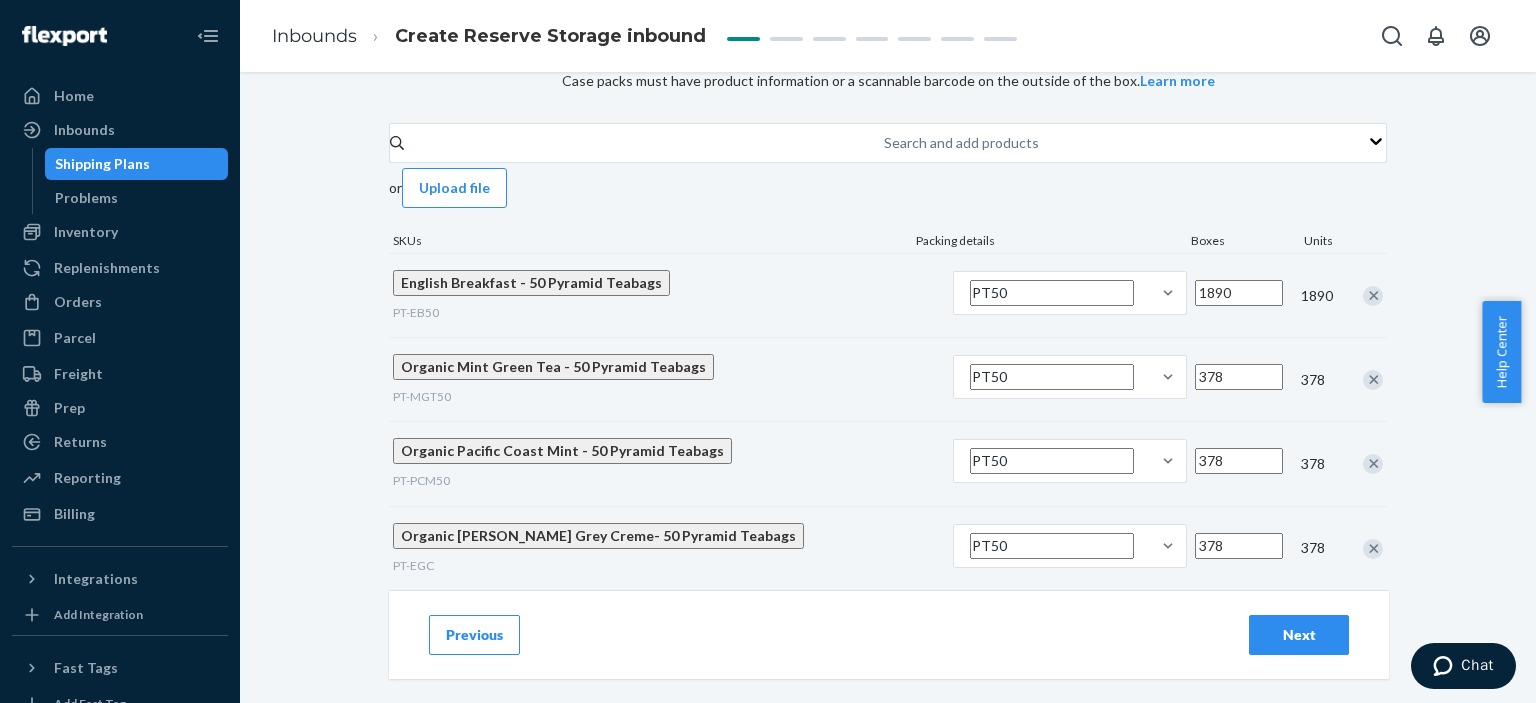 click on "378" at bounding box center [1239, 461] 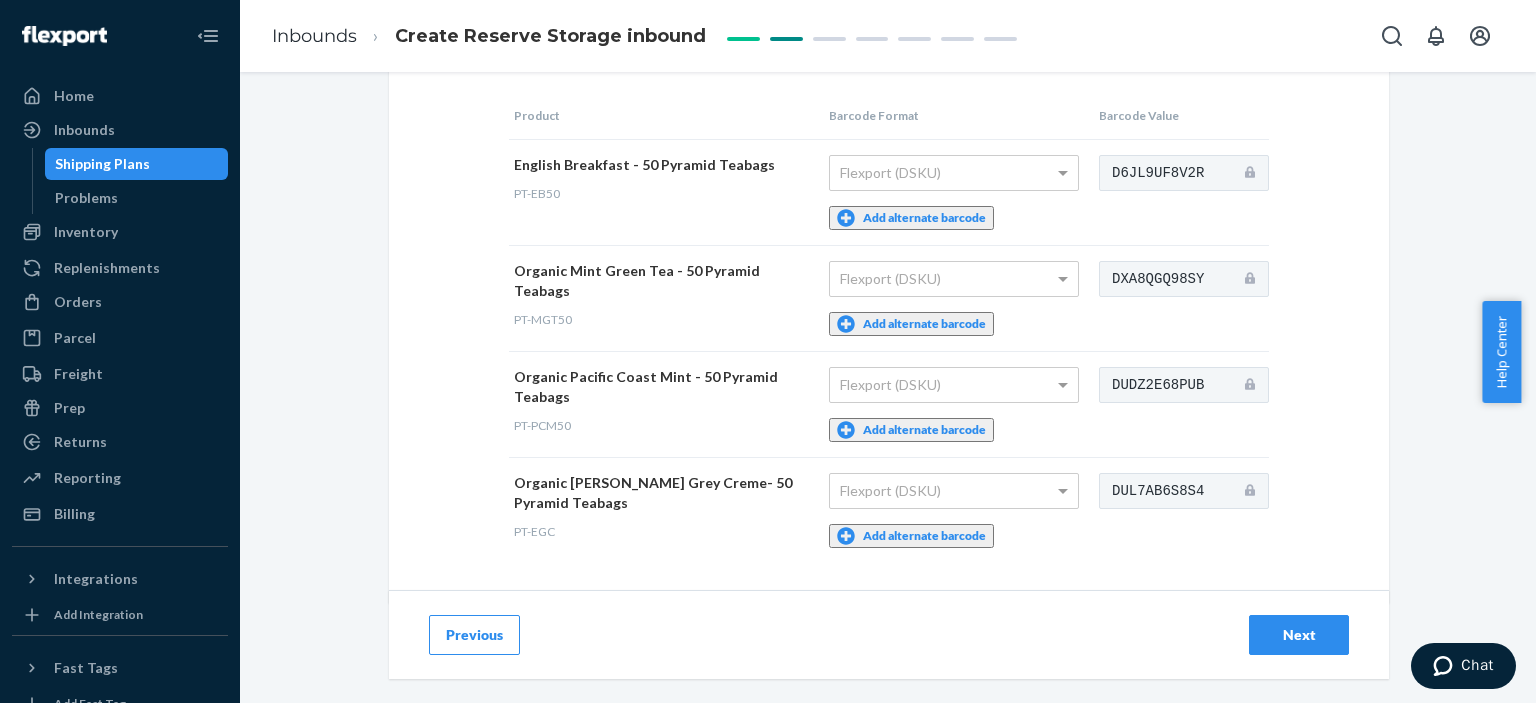 scroll, scrollTop: 0, scrollLeft: 0, axis: both 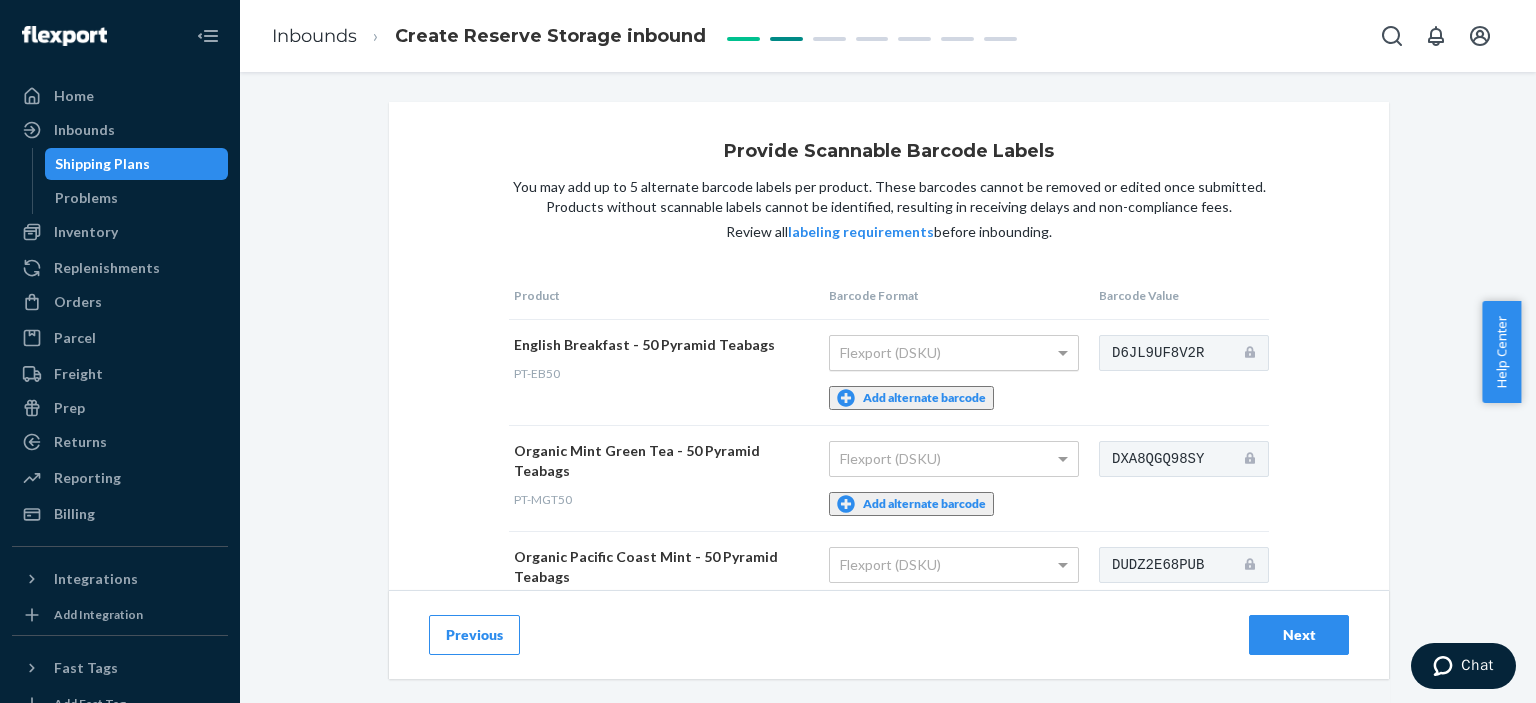drag, startPoint x: 968, startPoint y: 338, endPoint x: 973, endPoint y: 347, distance: 10.29563 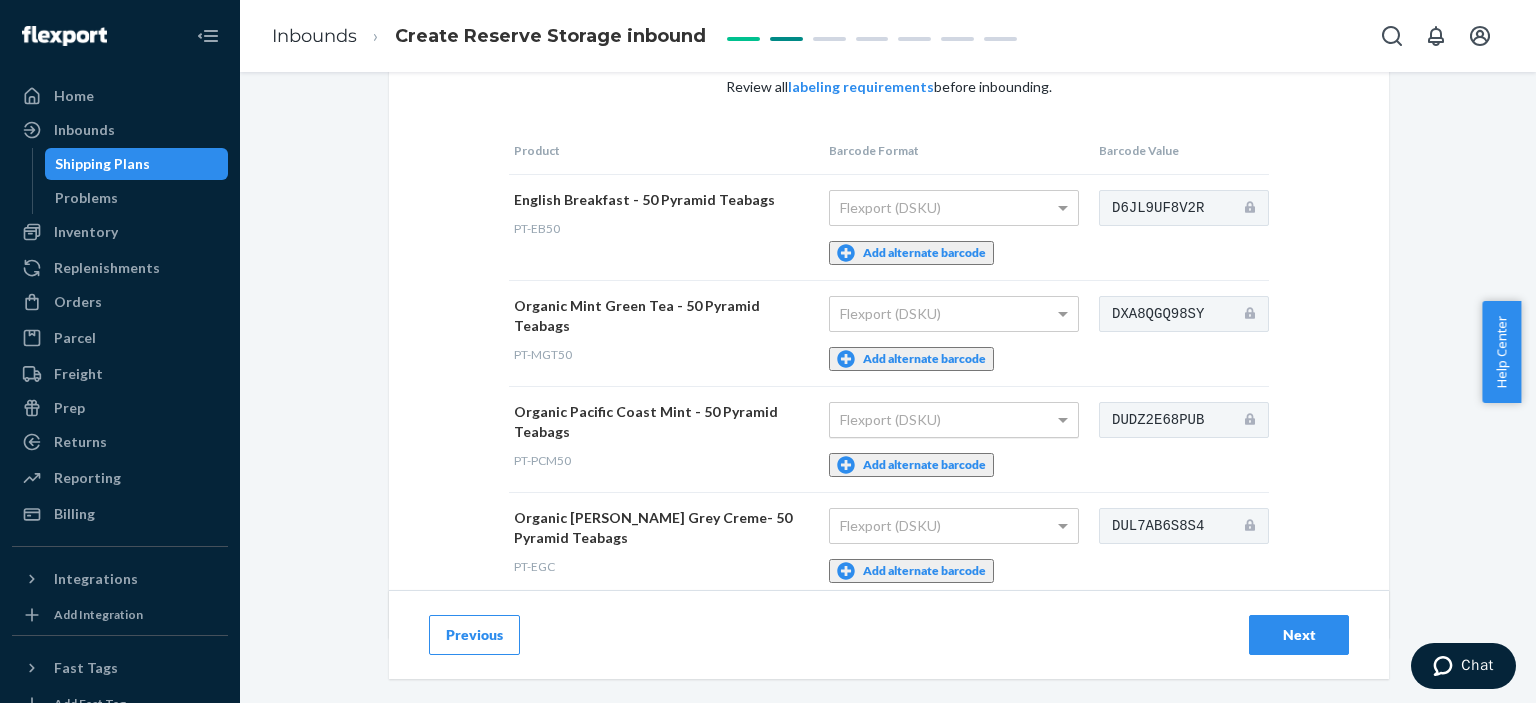 scroll, scrollTop: 168, scrollLeft: 0, axis: vertical 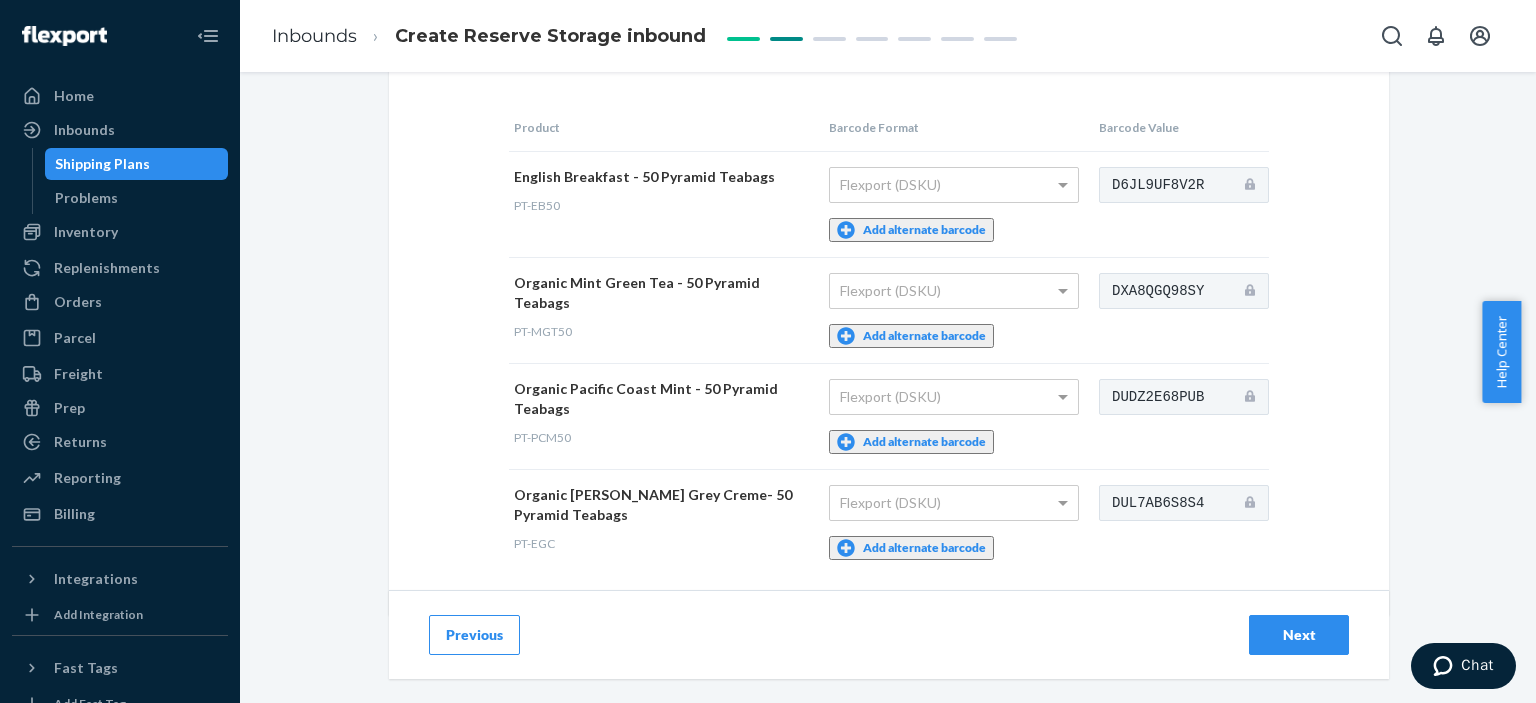 click on "Flexport (DSKU) Add alternate barcode" at bounding box center [959, 310] 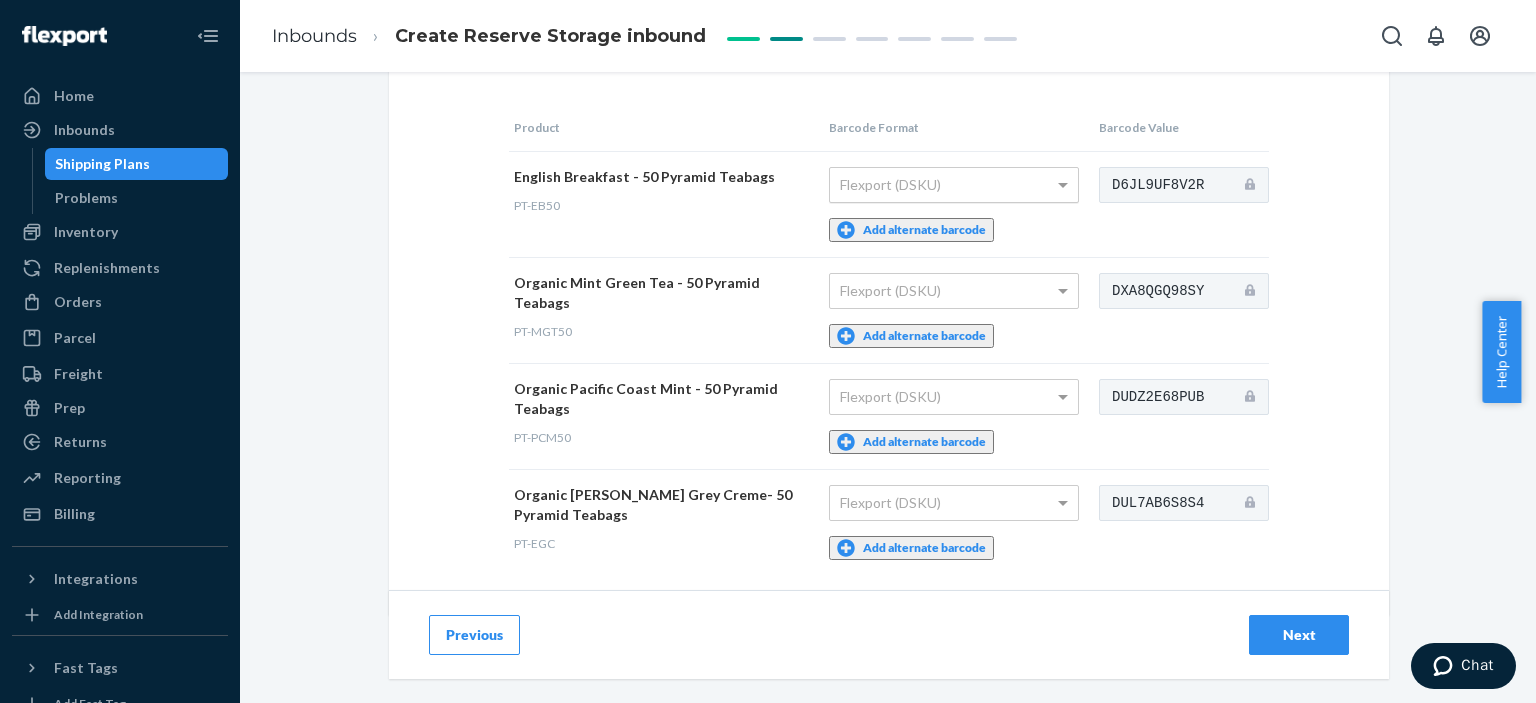 click at bounding box center [1065, 185] 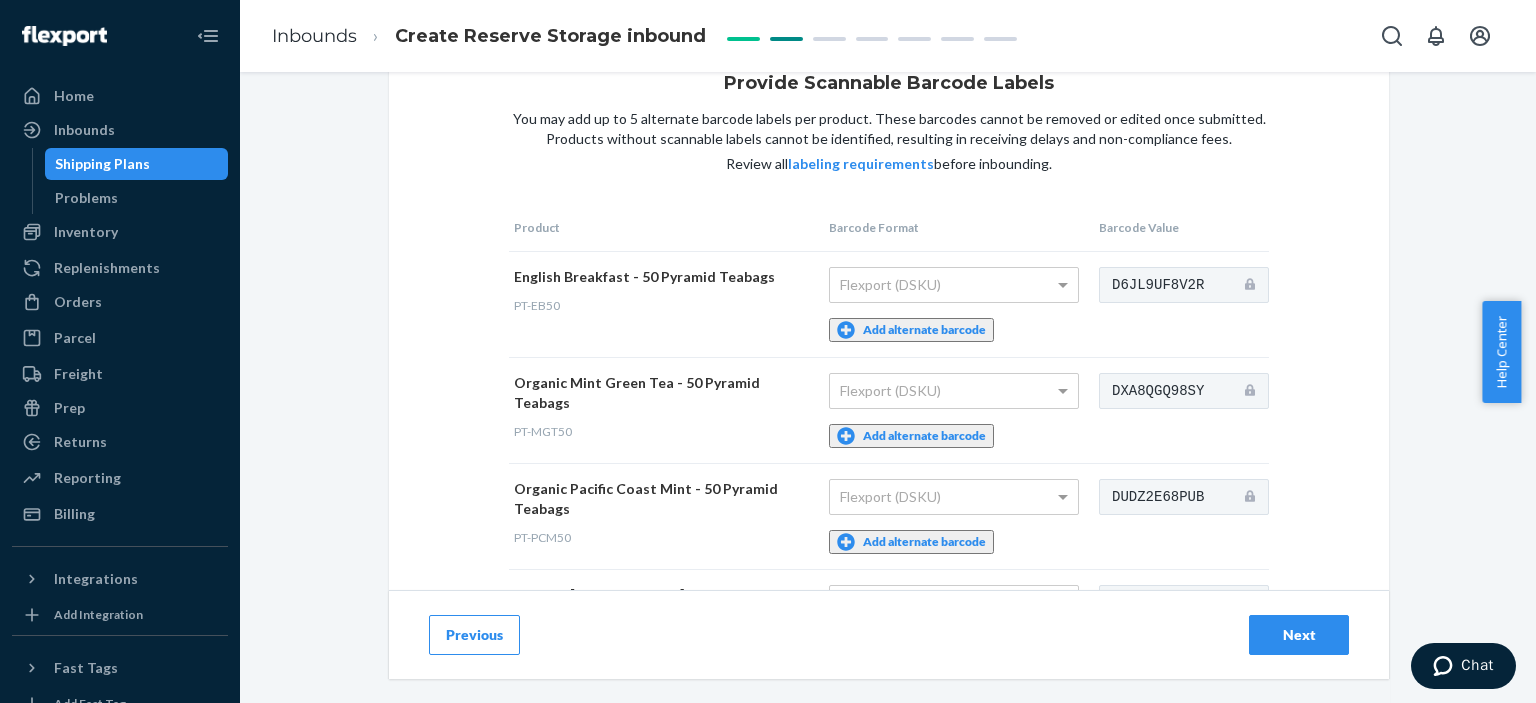 scroll, scrollTop: 0, scrollLeft: 0, axis: both 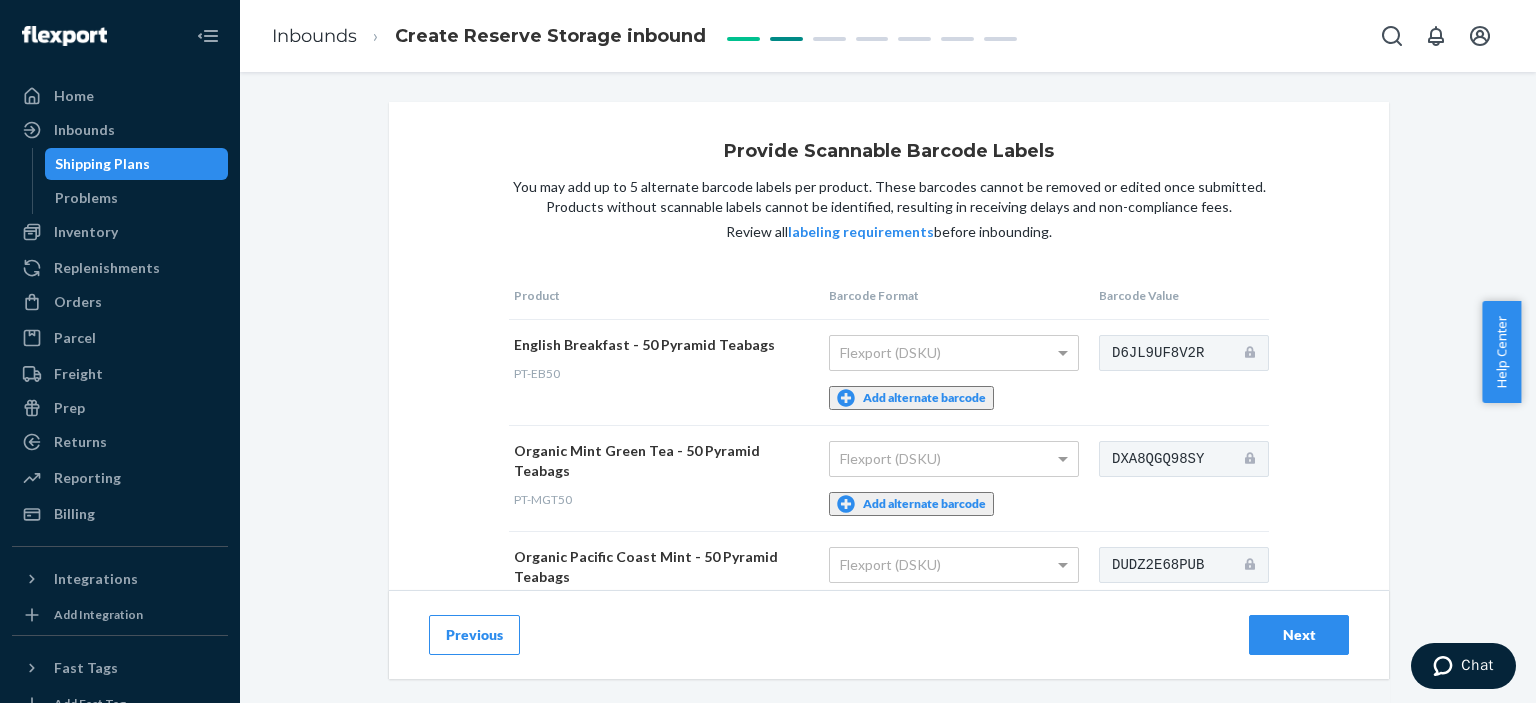 click on "Add alternate barcode" at bounding box center (911, 398) 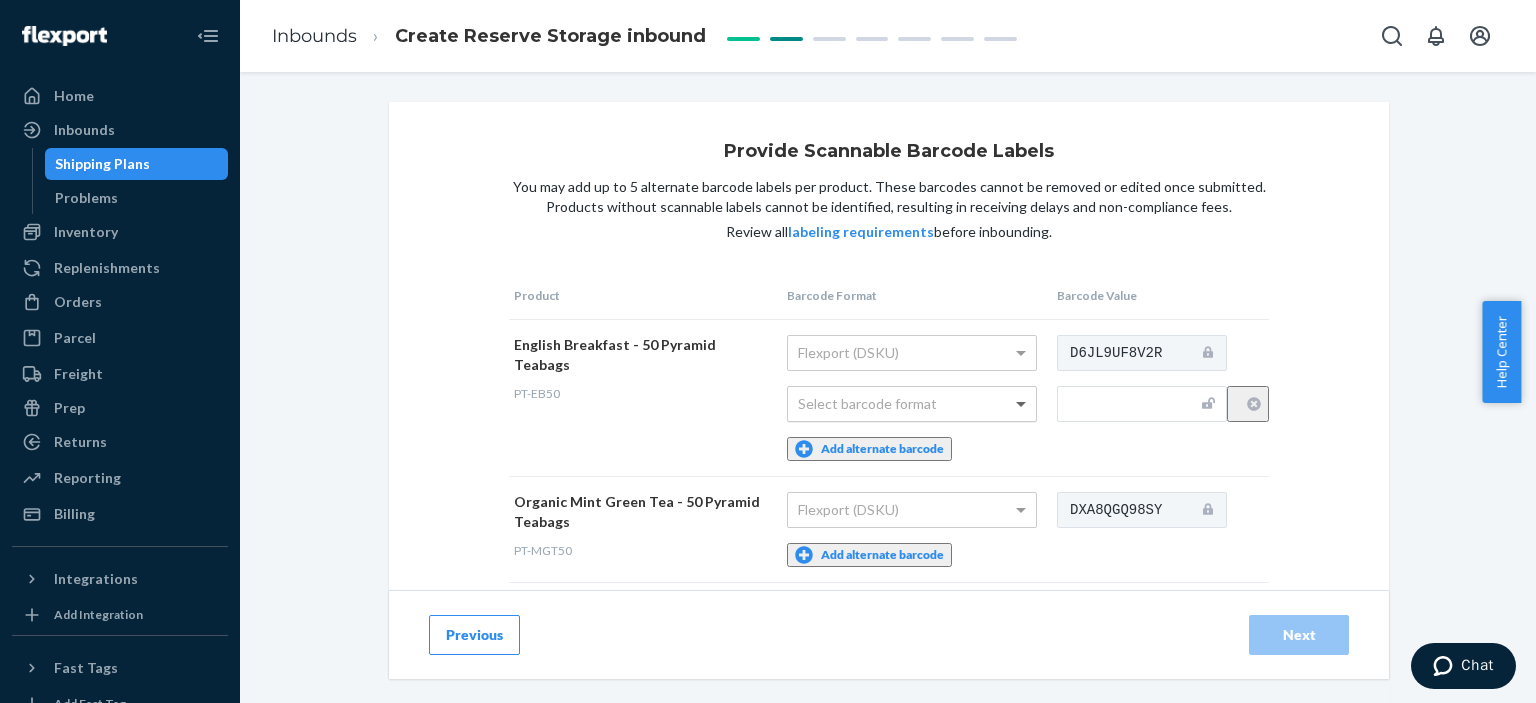 click at bounding box center (1023, 404) 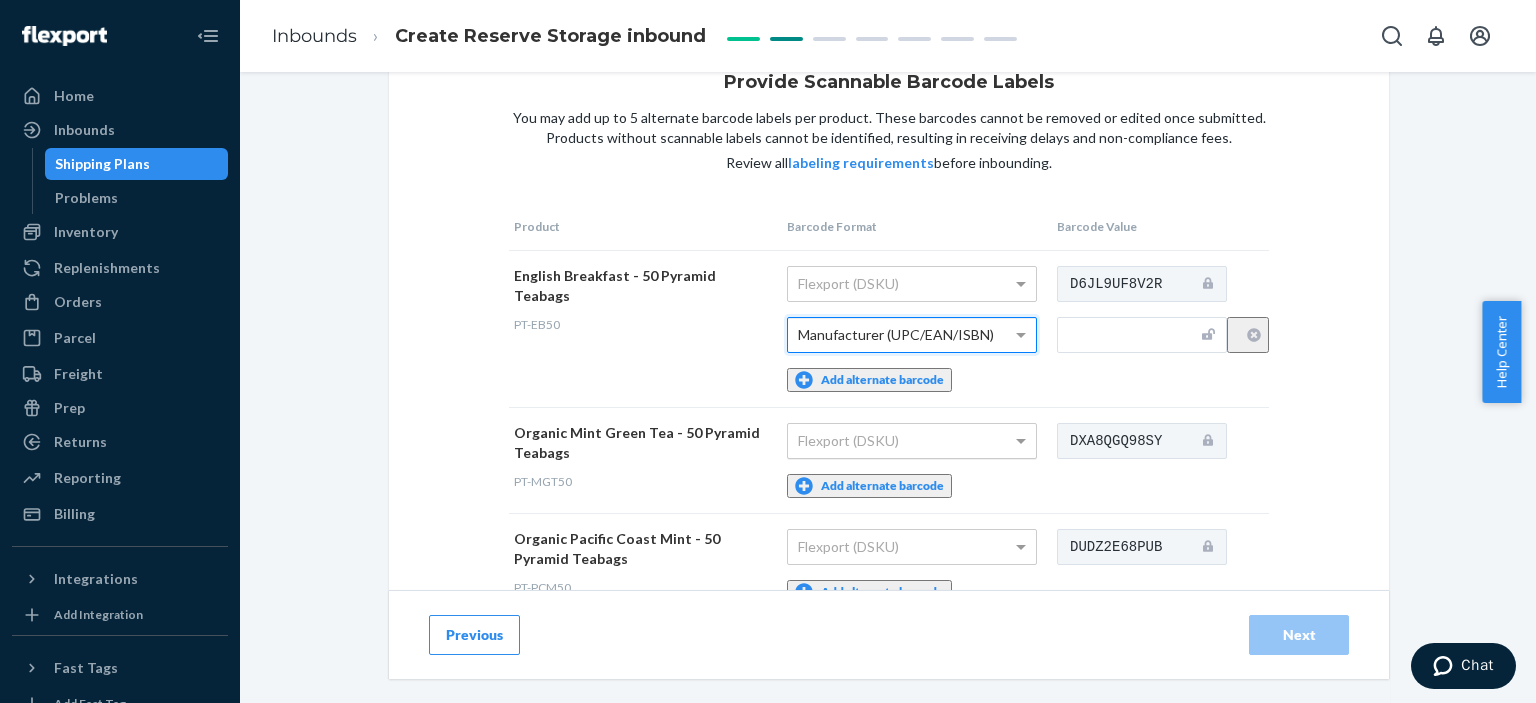 scroll, scrollTop: 100, scrollLeft: 0, axis: vertical 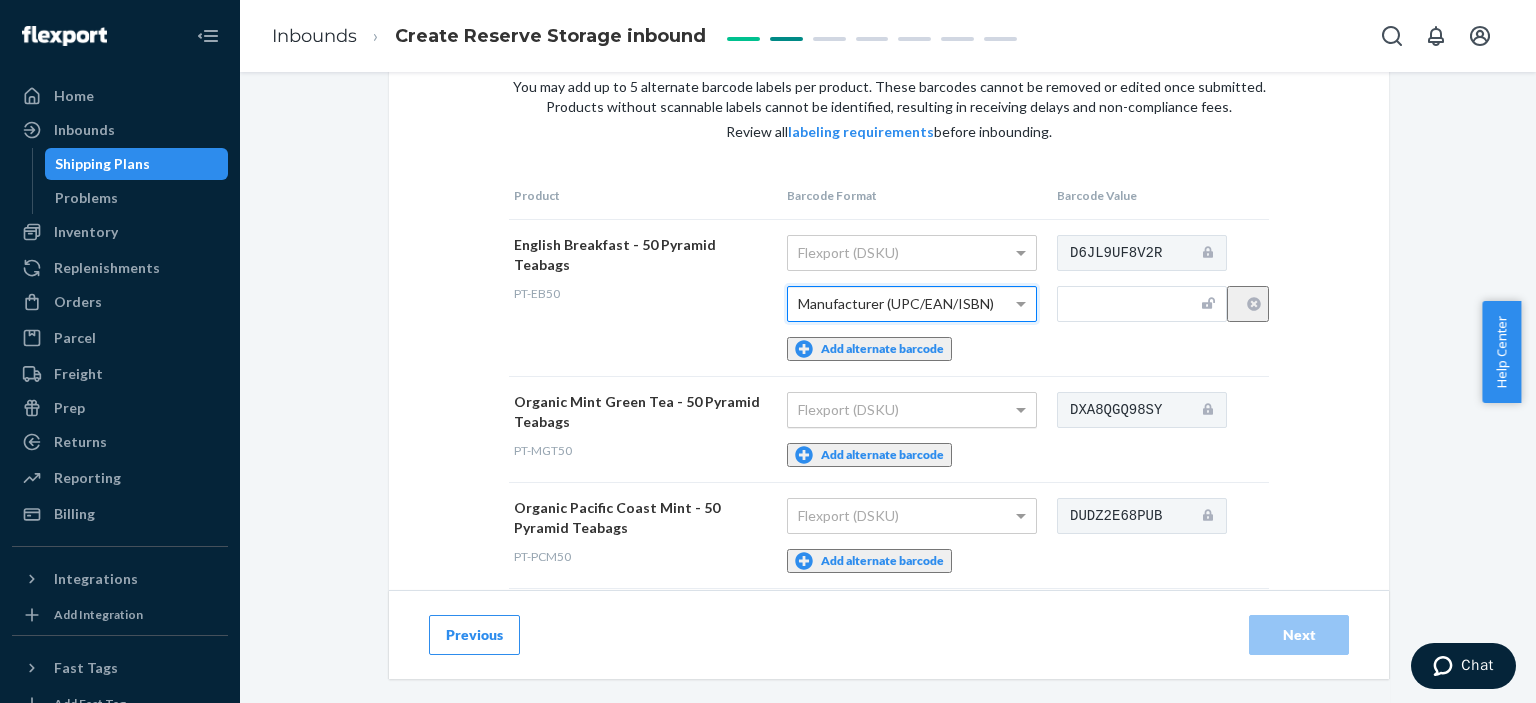 click on "Flexport (DSKU)" at bounding box center [912, 410] 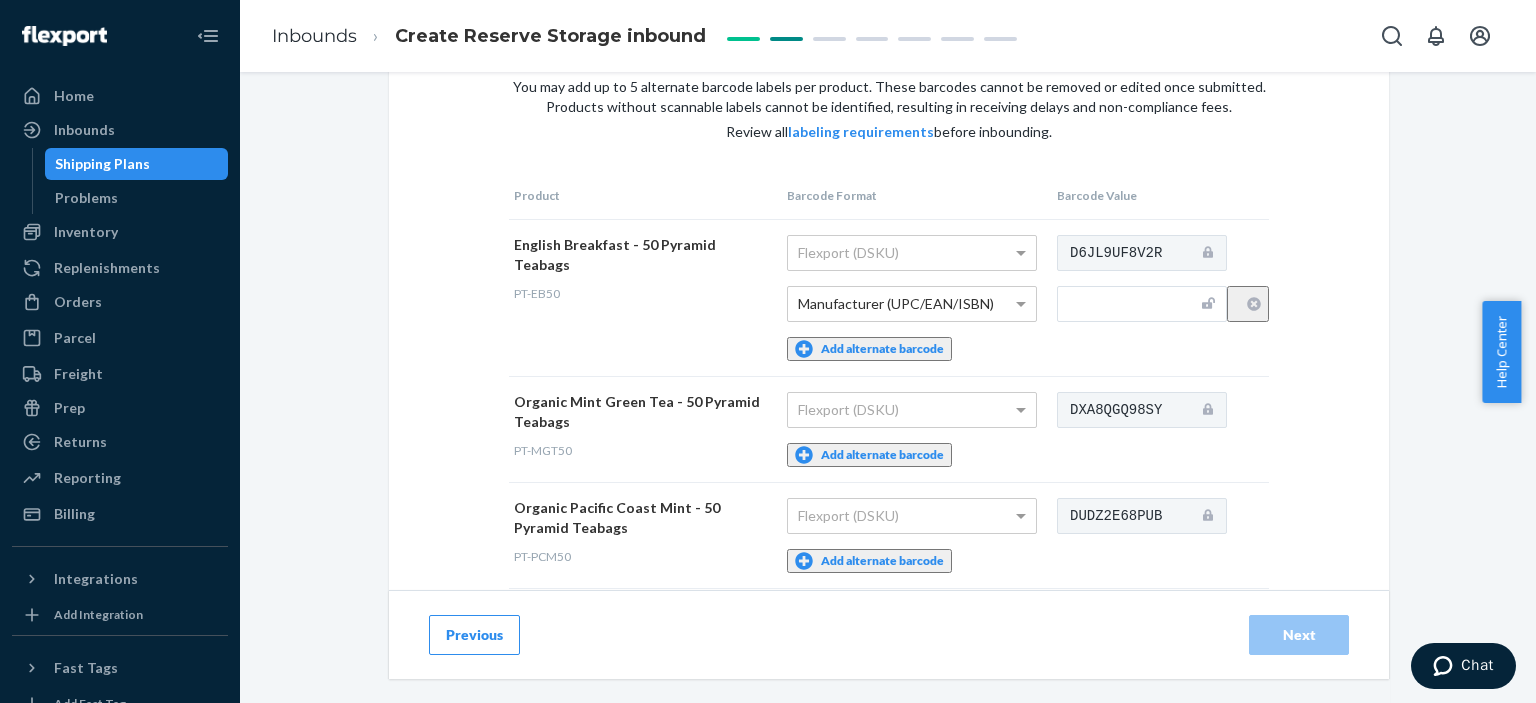 click on "Flexport (DSKU) Add alternate barcode" at bounding box center [917, 429] 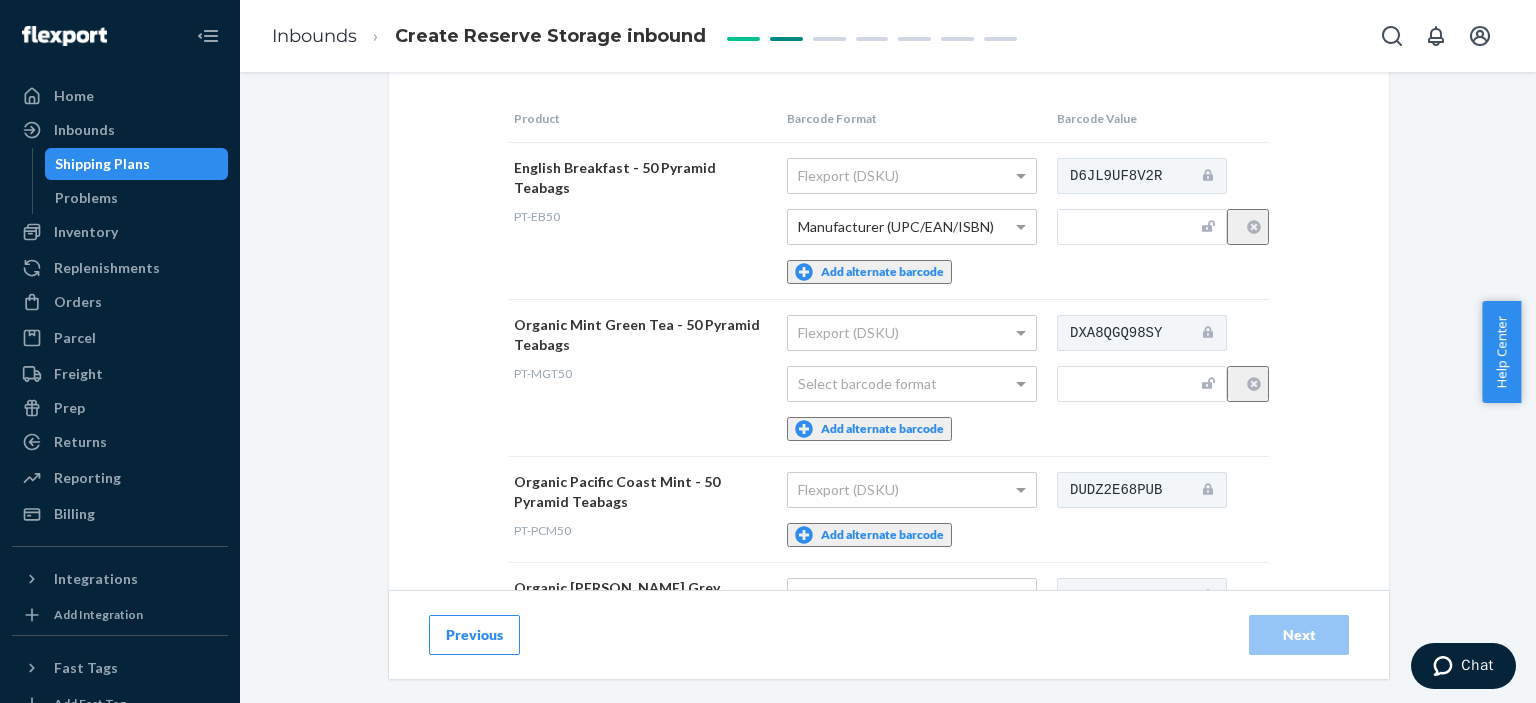 scroll, scrollTop: 269, scrollLeft: 0, axis: vertical 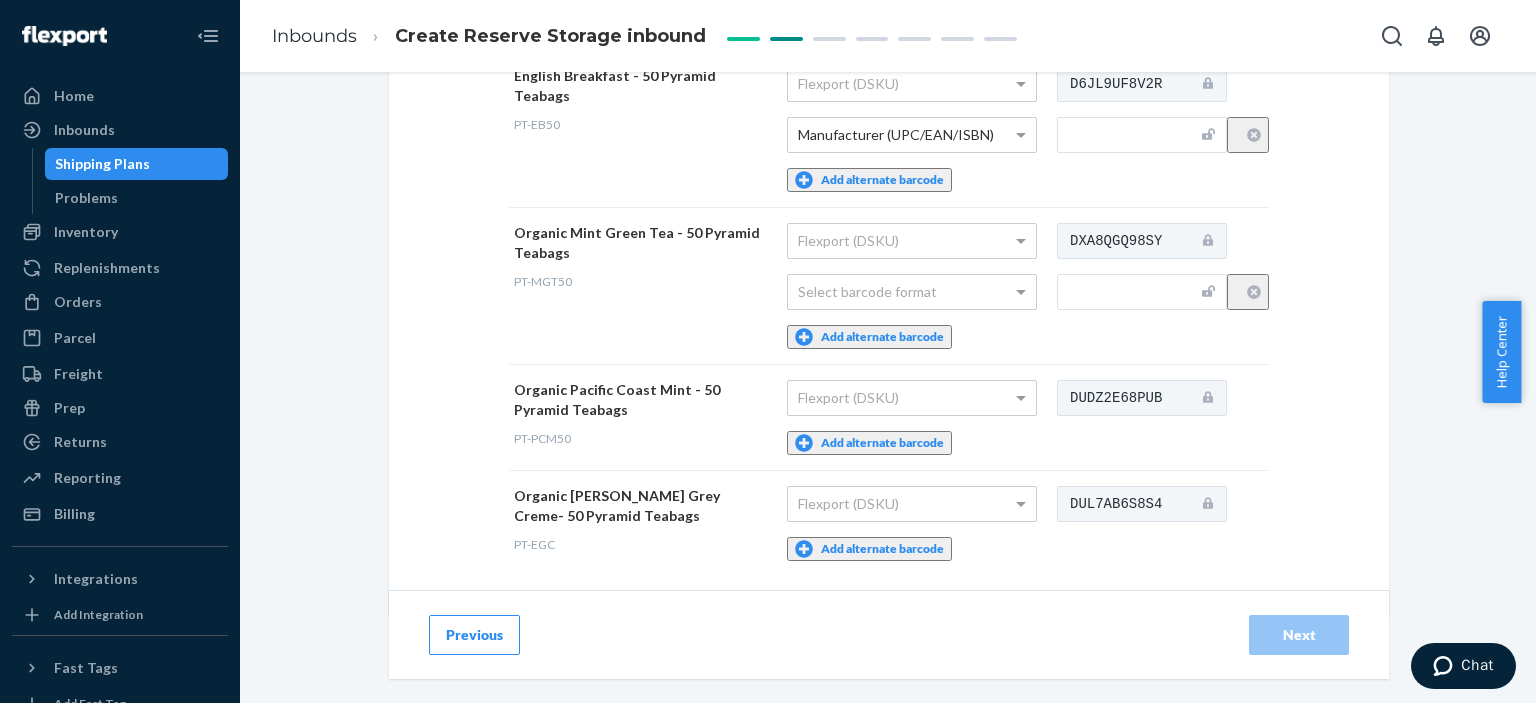 click on "Flexport (DSKU) Add alternate barcode" at bounding box center [917, 417] 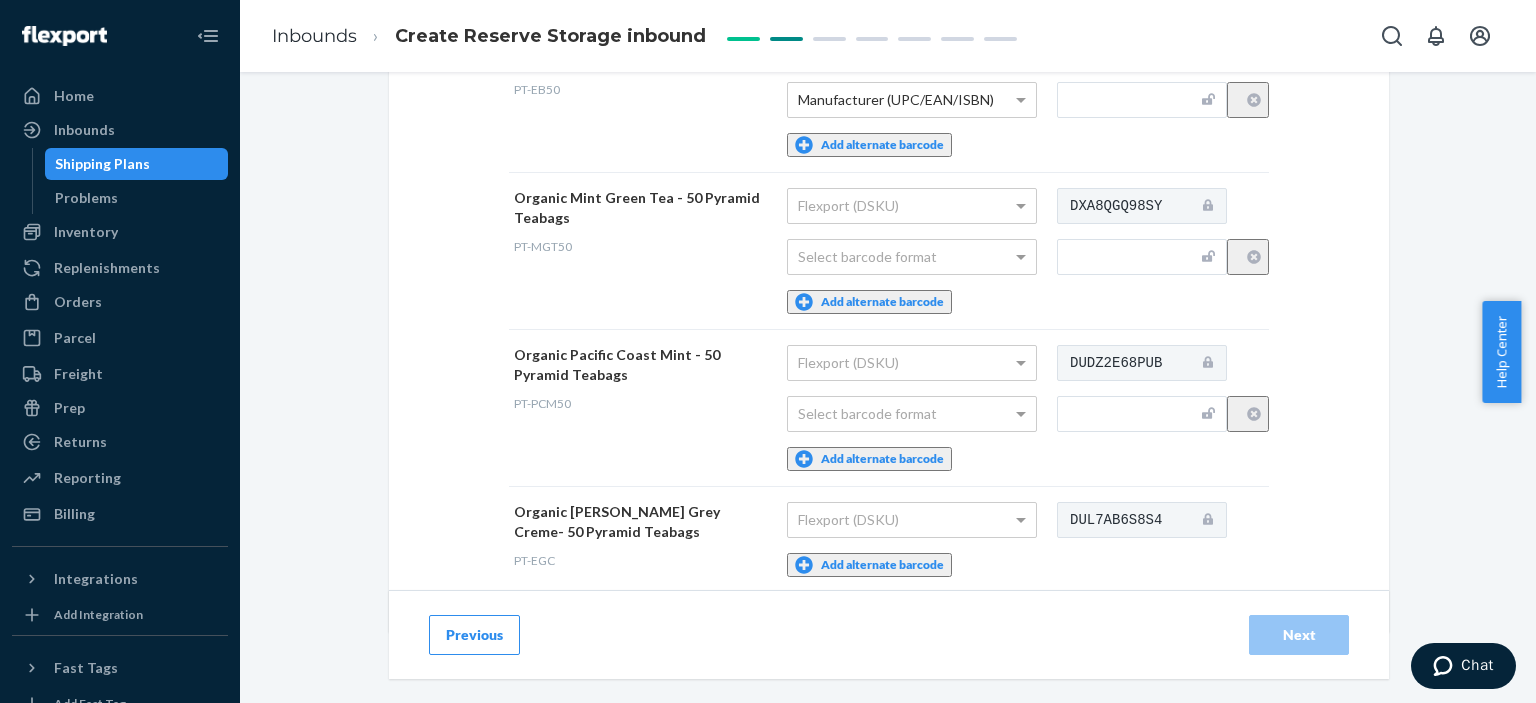scroll, scrollTop: 320, scrollLeft: 0, axis: vertical 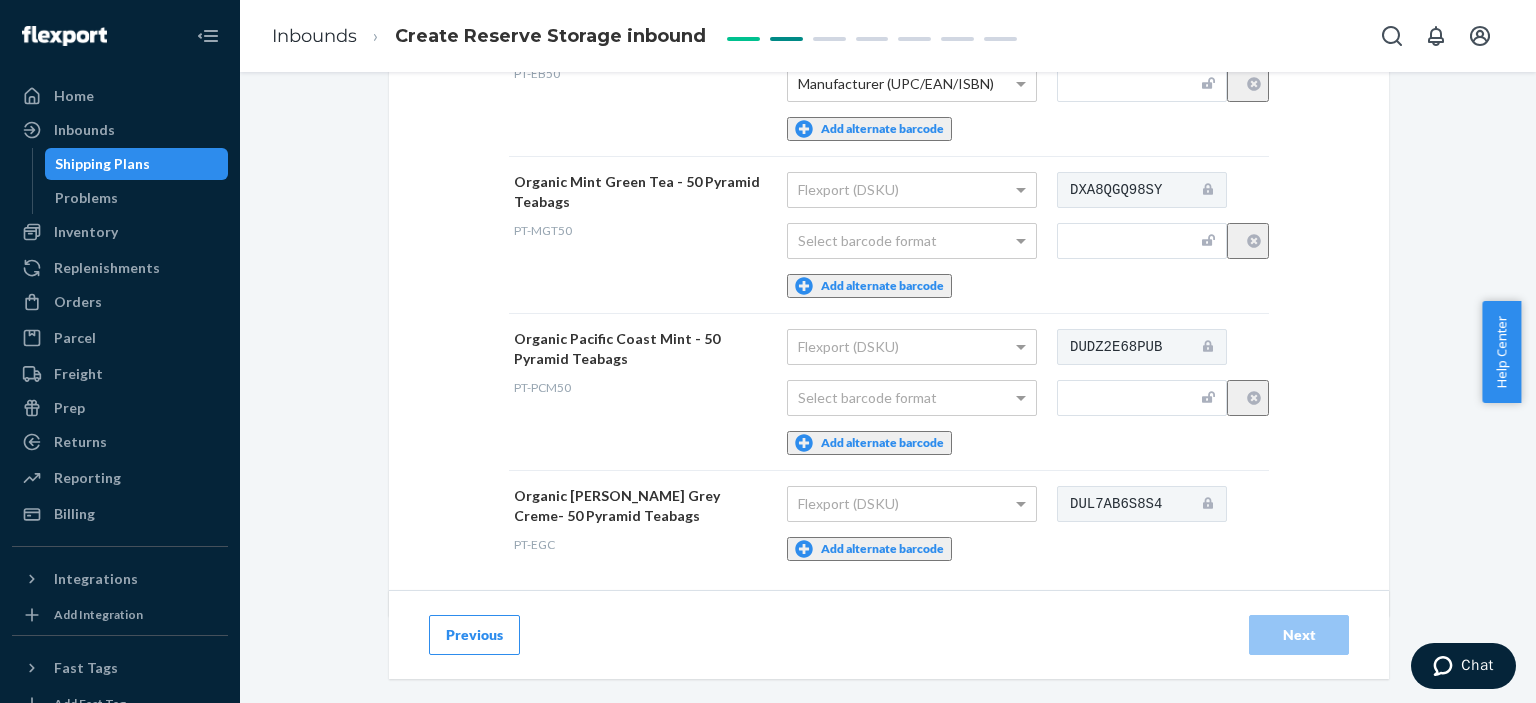 click on "Add alternate barcode" at bounding box center [869, 549] 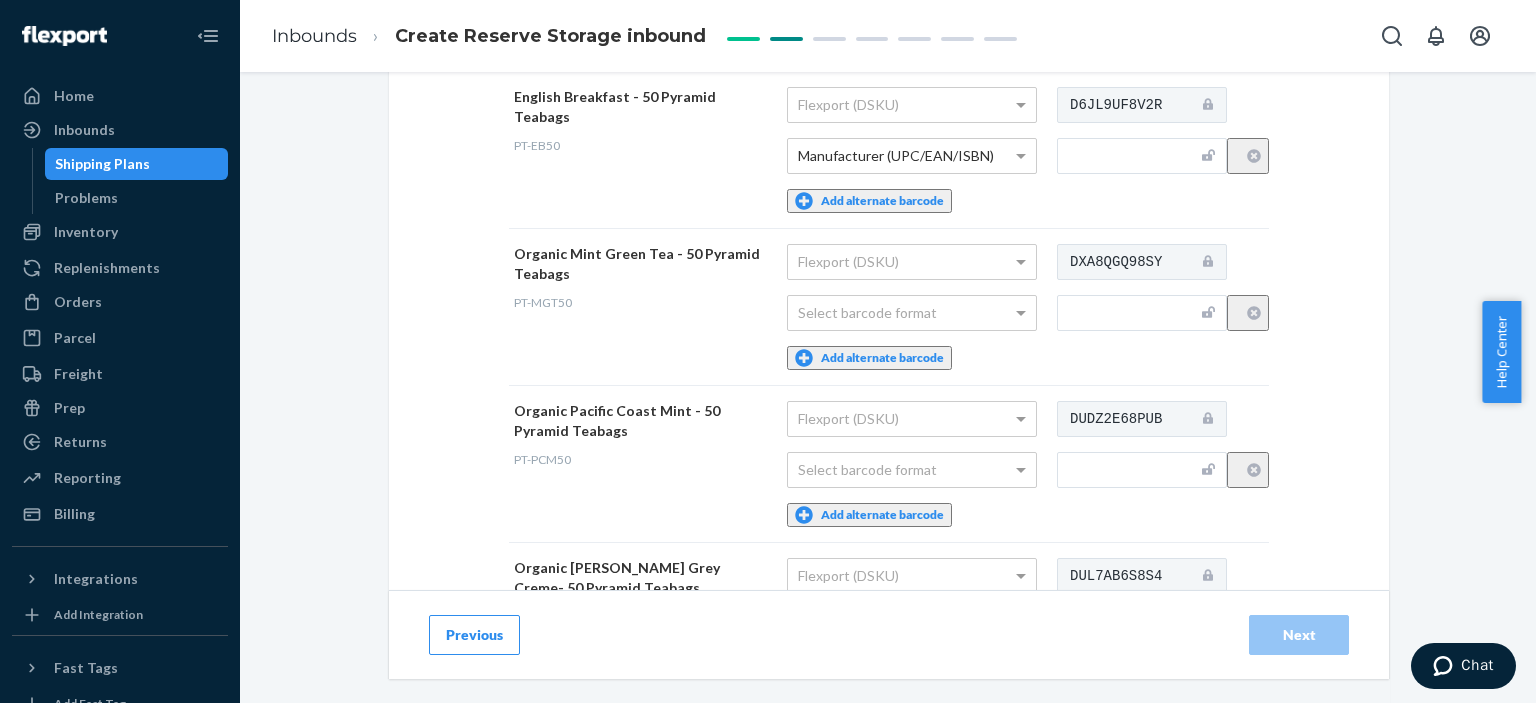 scroll, scrollTop: 120, scrollLeft: 0, axis: vertical 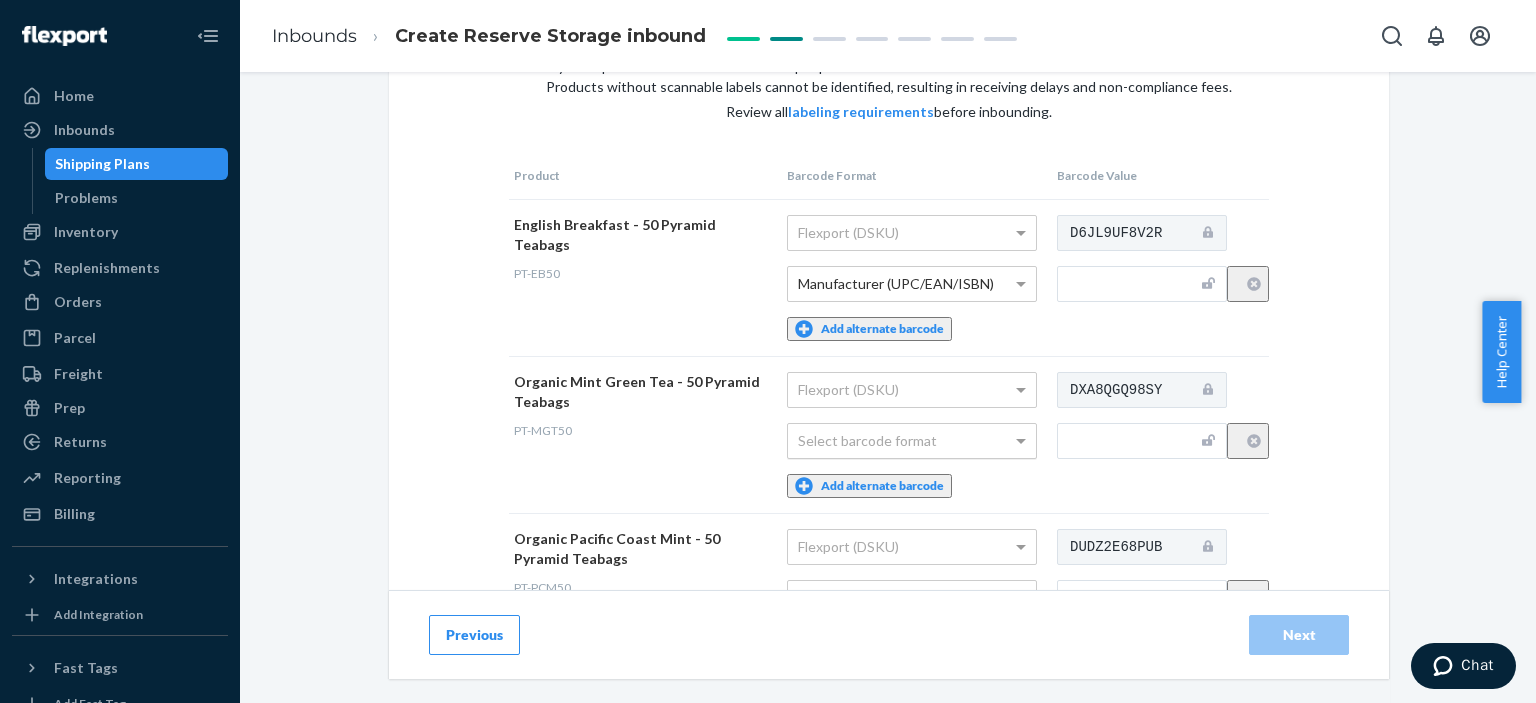 click on "Select barcode format" at bounding box center [912, 441] 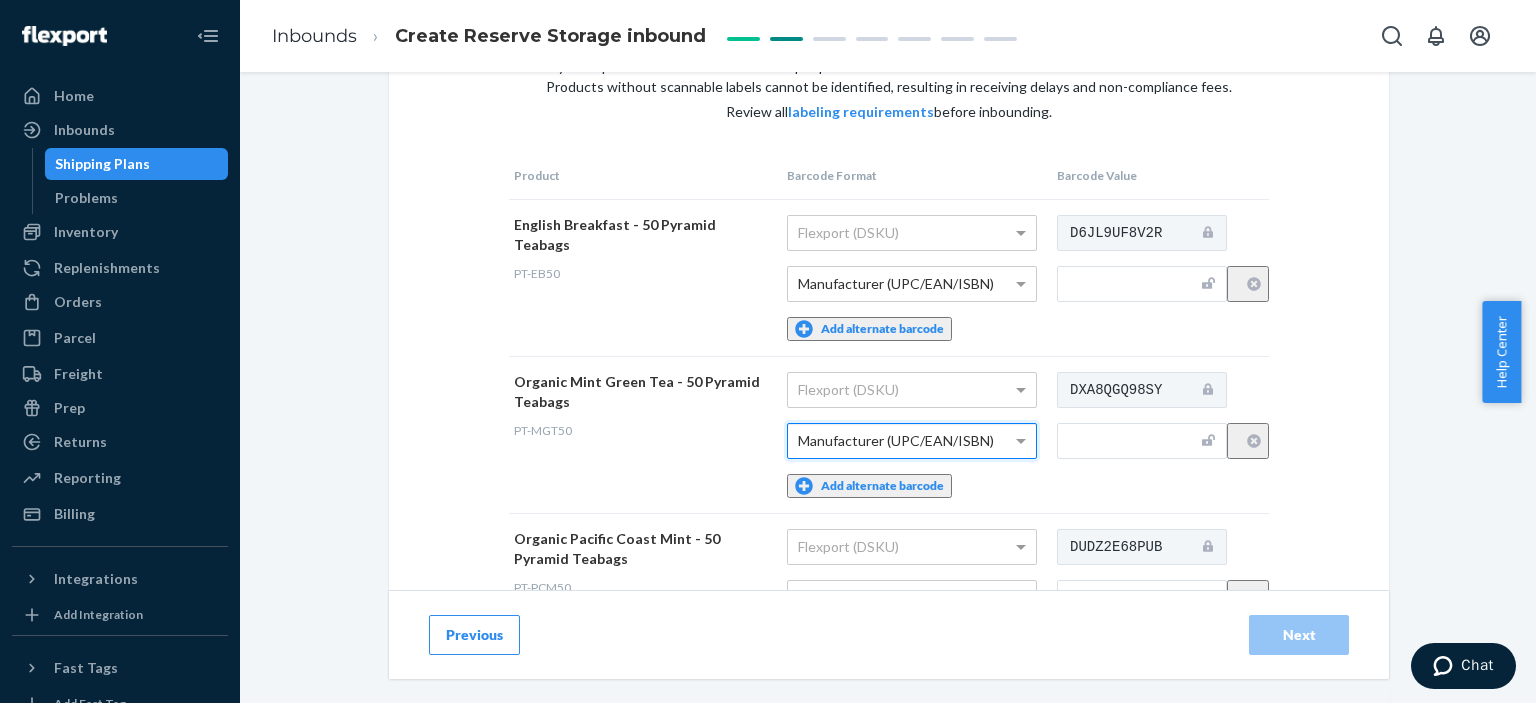 scroll, scrollTop: 320, scrollLeft: 0, axis: vertical 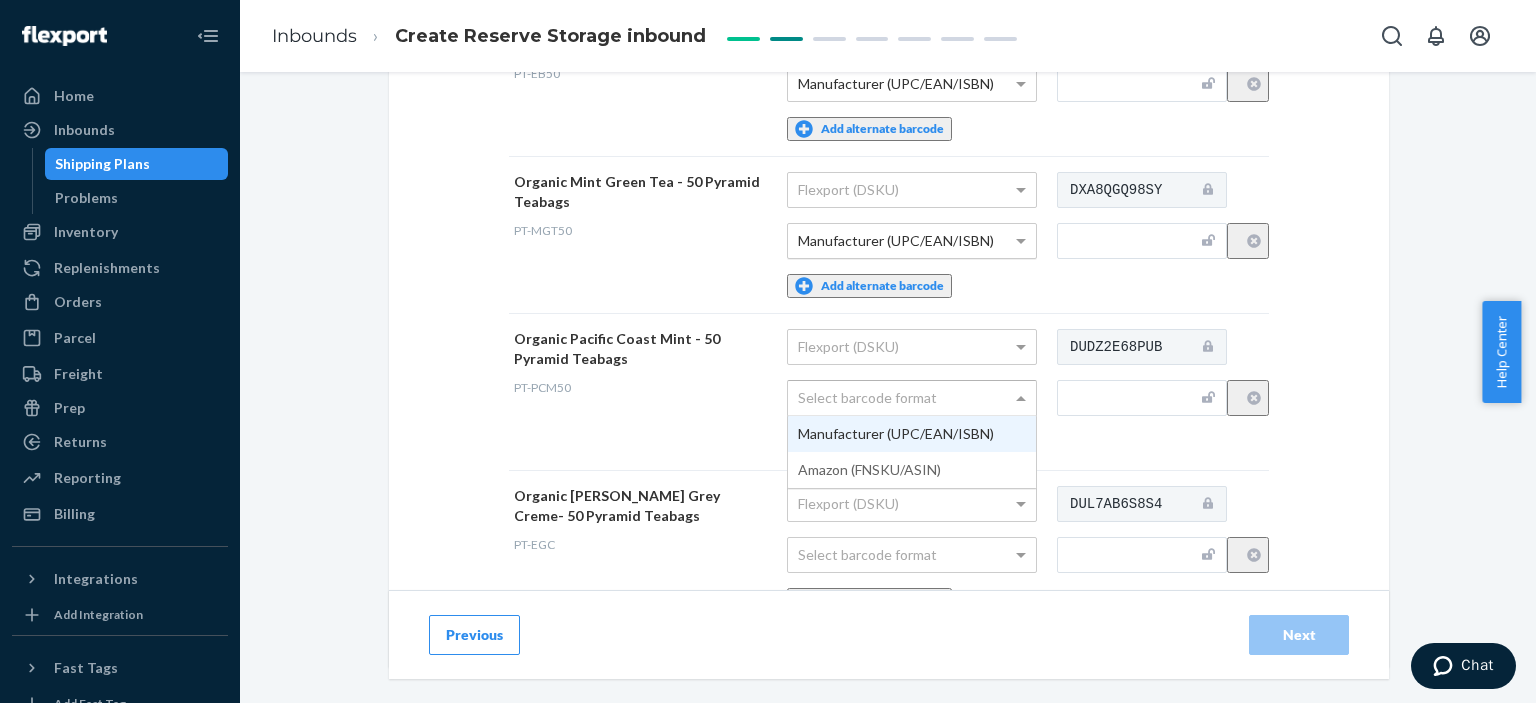 click on "Select barcode format" at bounding box center (912, 398) 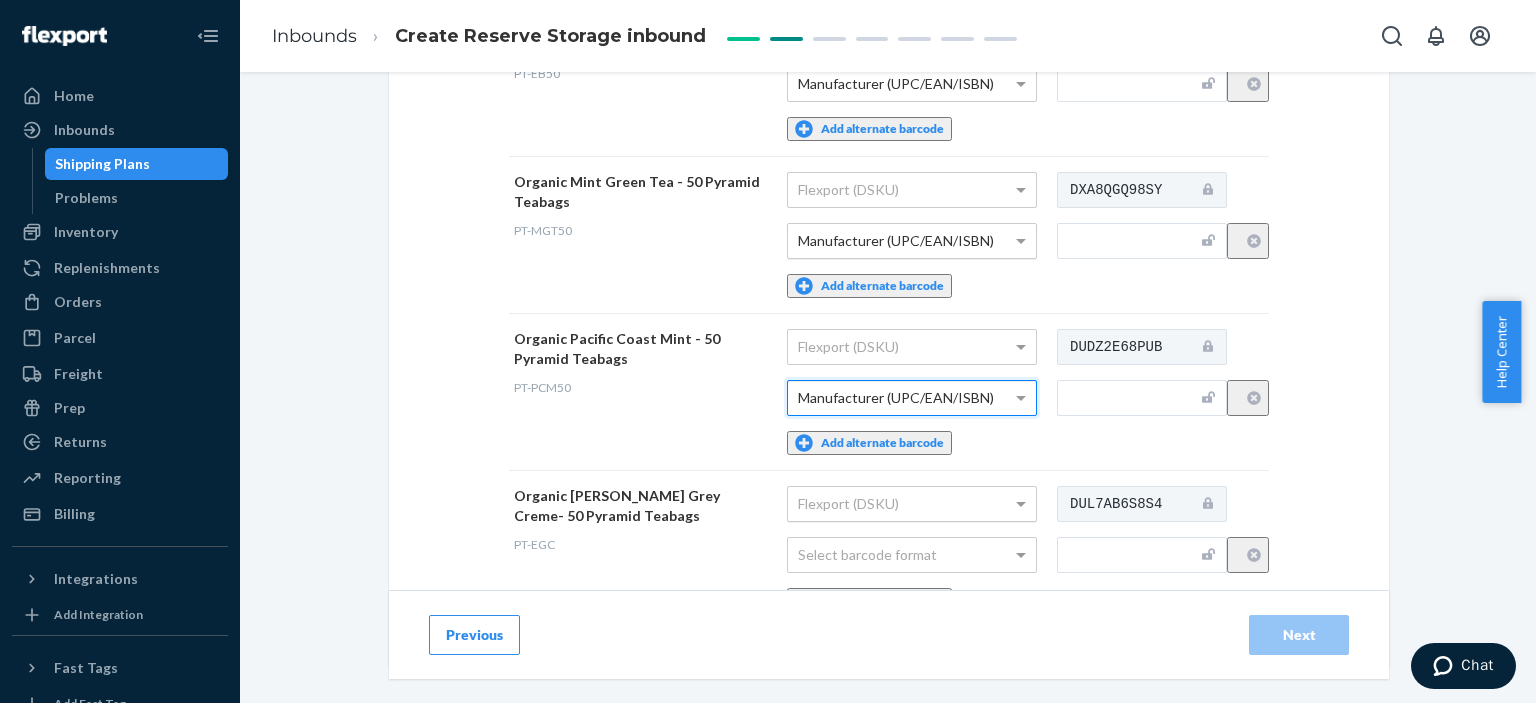 click on "Flexport (DSKU)" at bounding box center [912, 504] 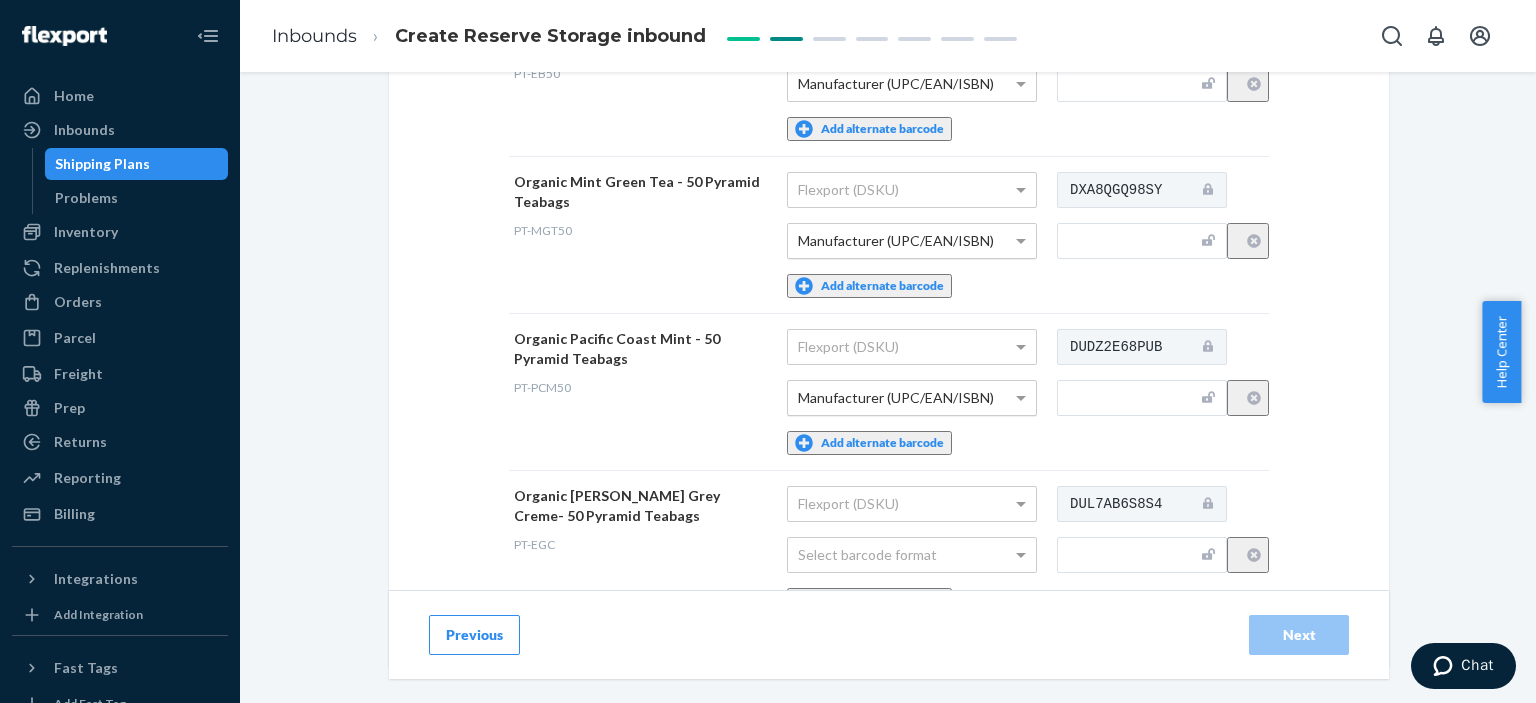 click on "Flexport (DSKU) Select barcode format Add alternate barcode" at bounding box center (917, 548) 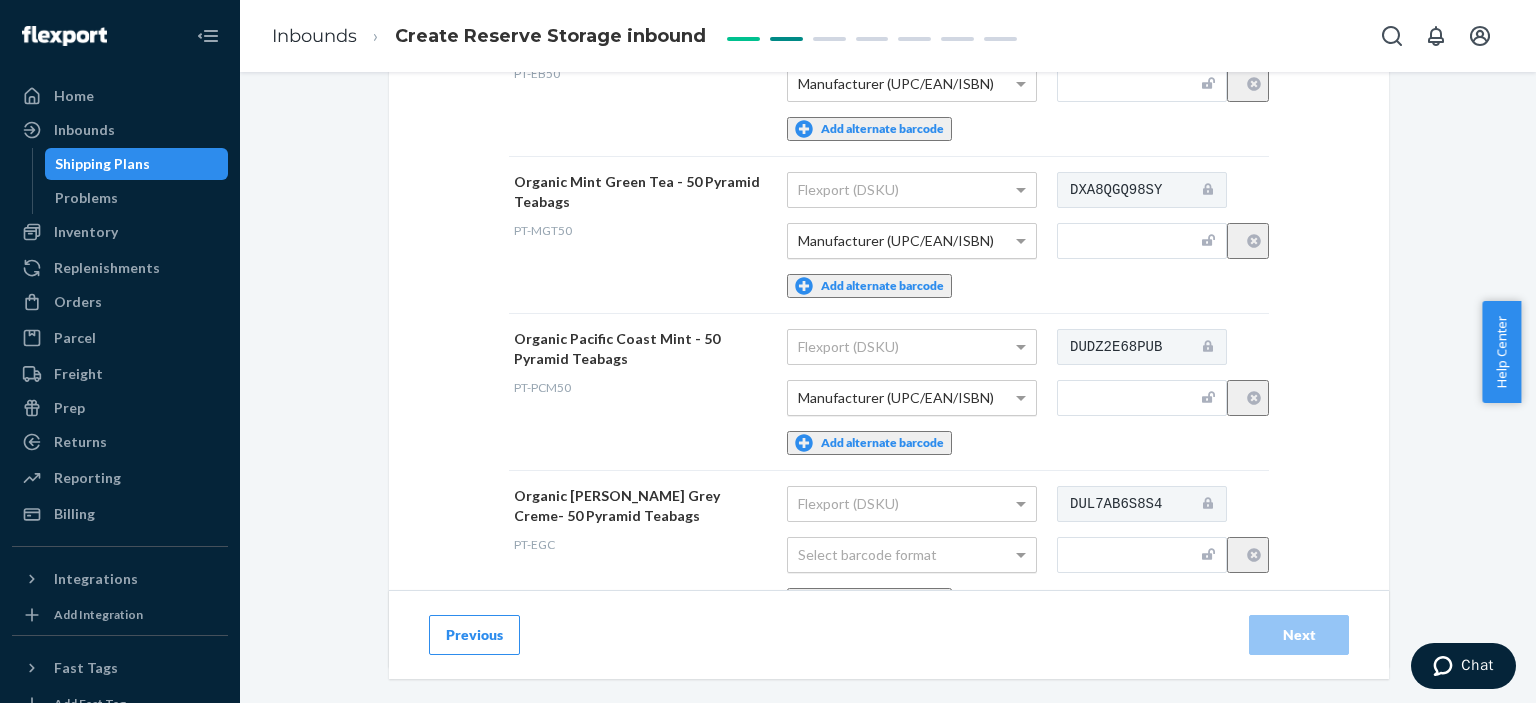 click on "Select barcode format" at bounding box center (912, 555) 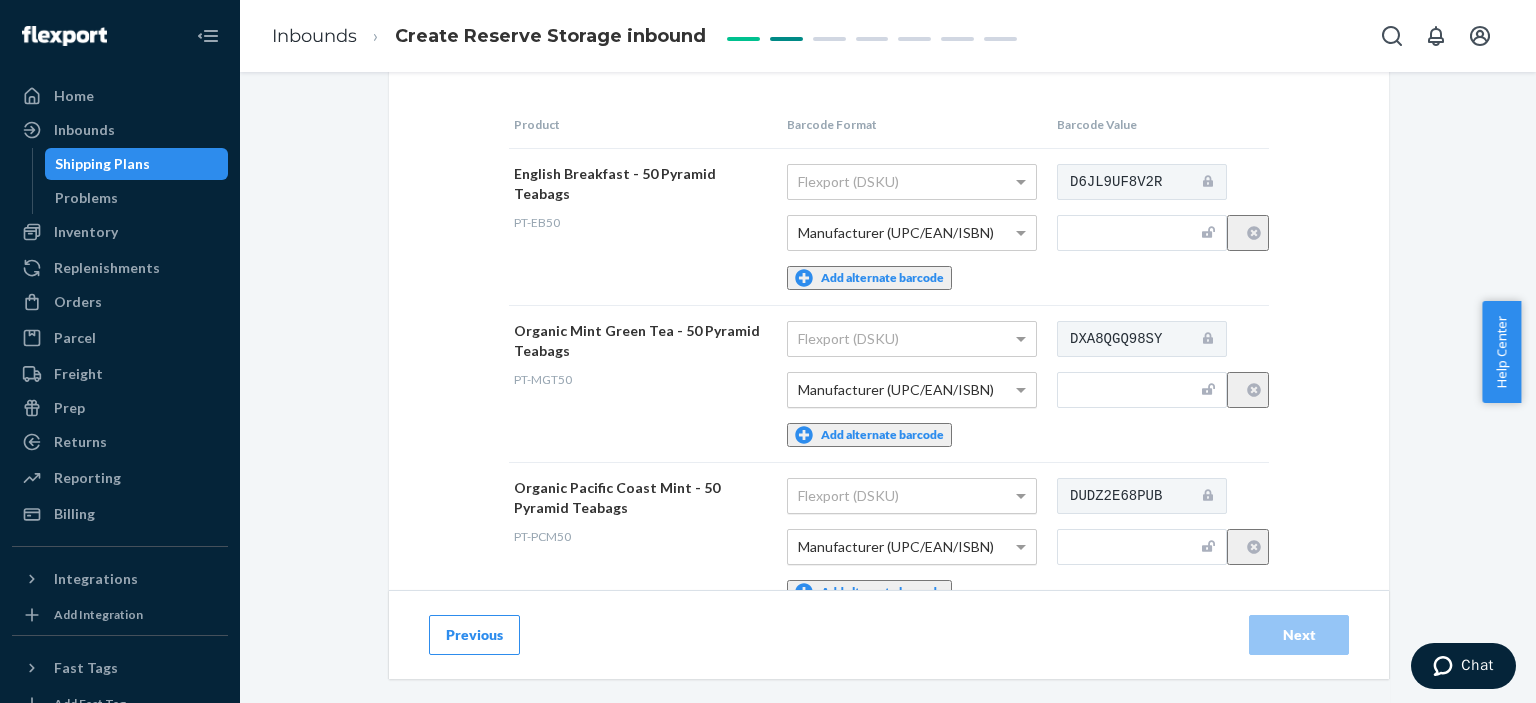 scroll, scrollTop: 0, scrollLeft: 0, axis: both 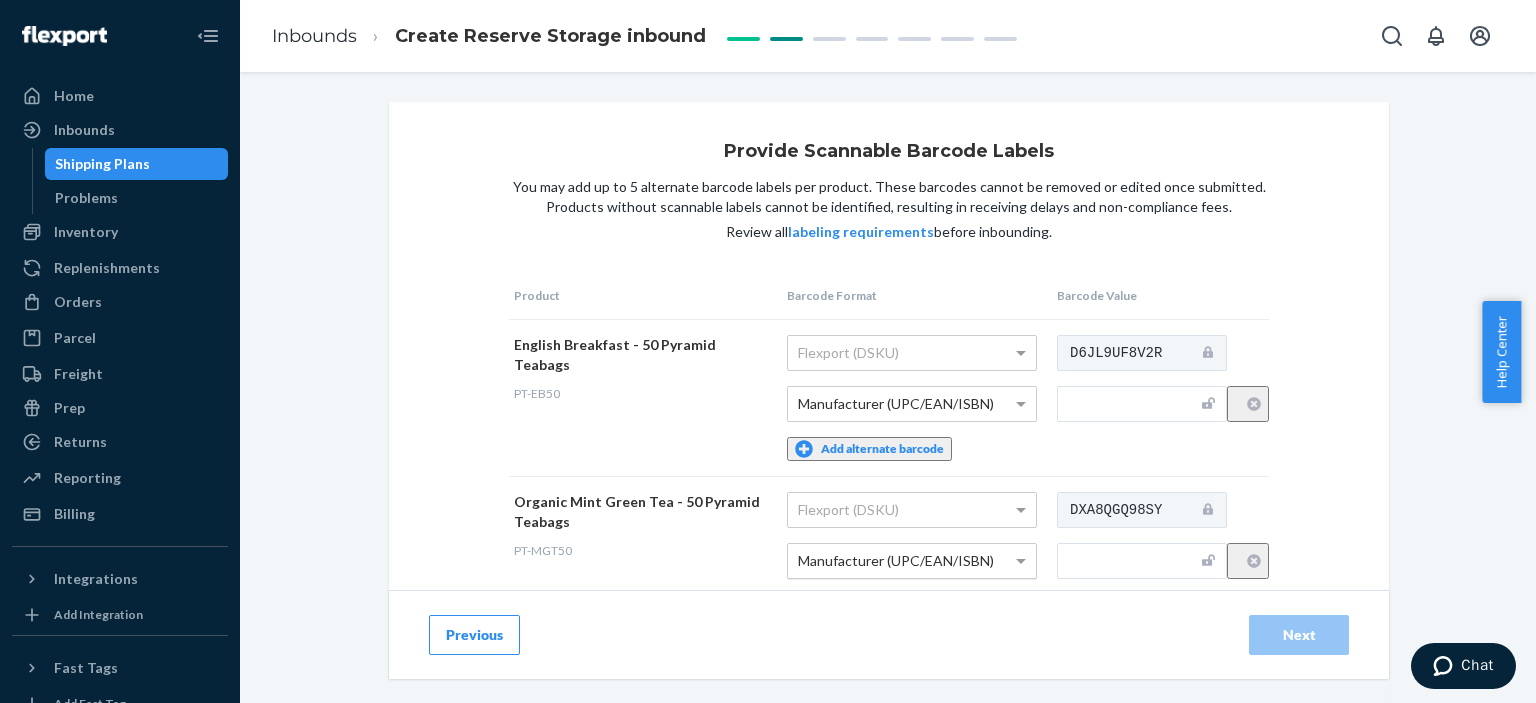 click on "Previous" at bounding box center [474, 635] 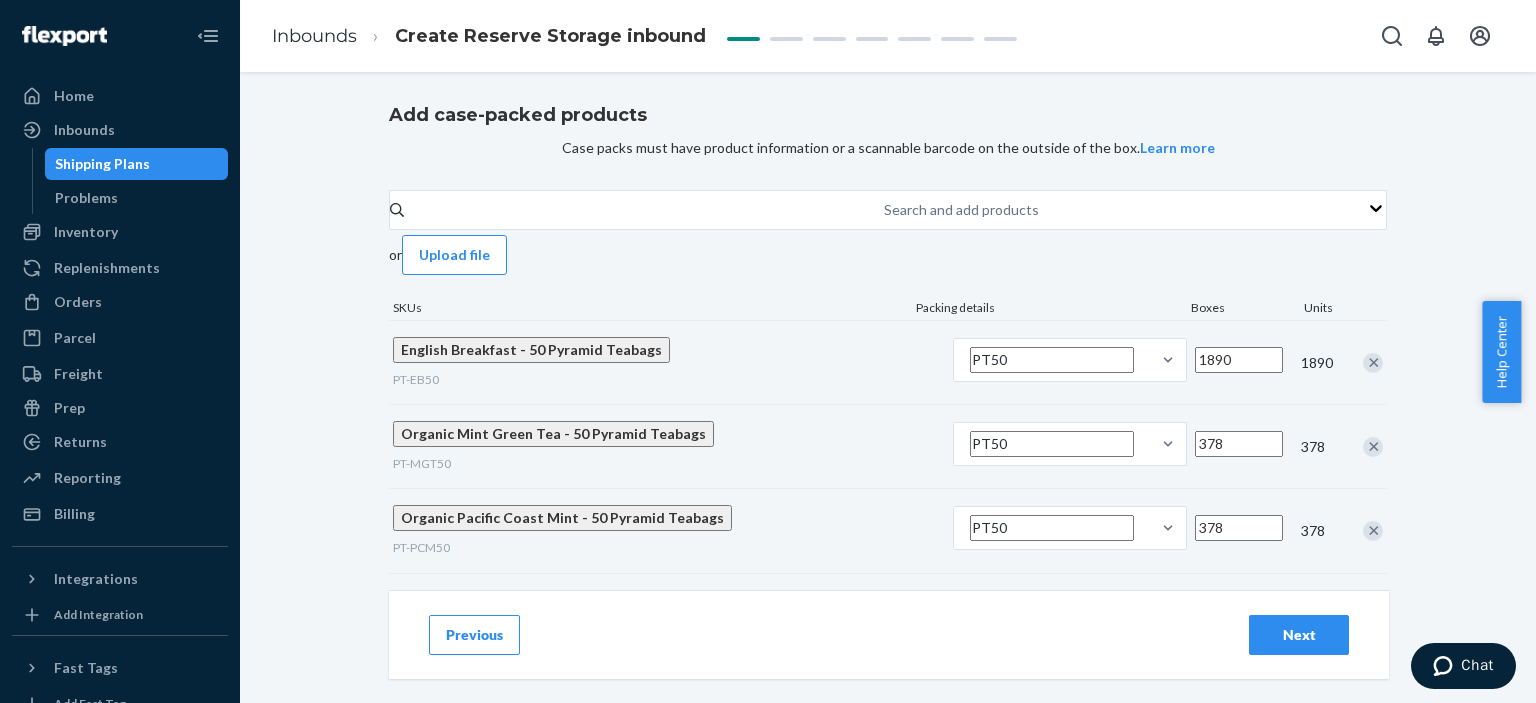 click on "Previous" at bounding box center [474, 635] 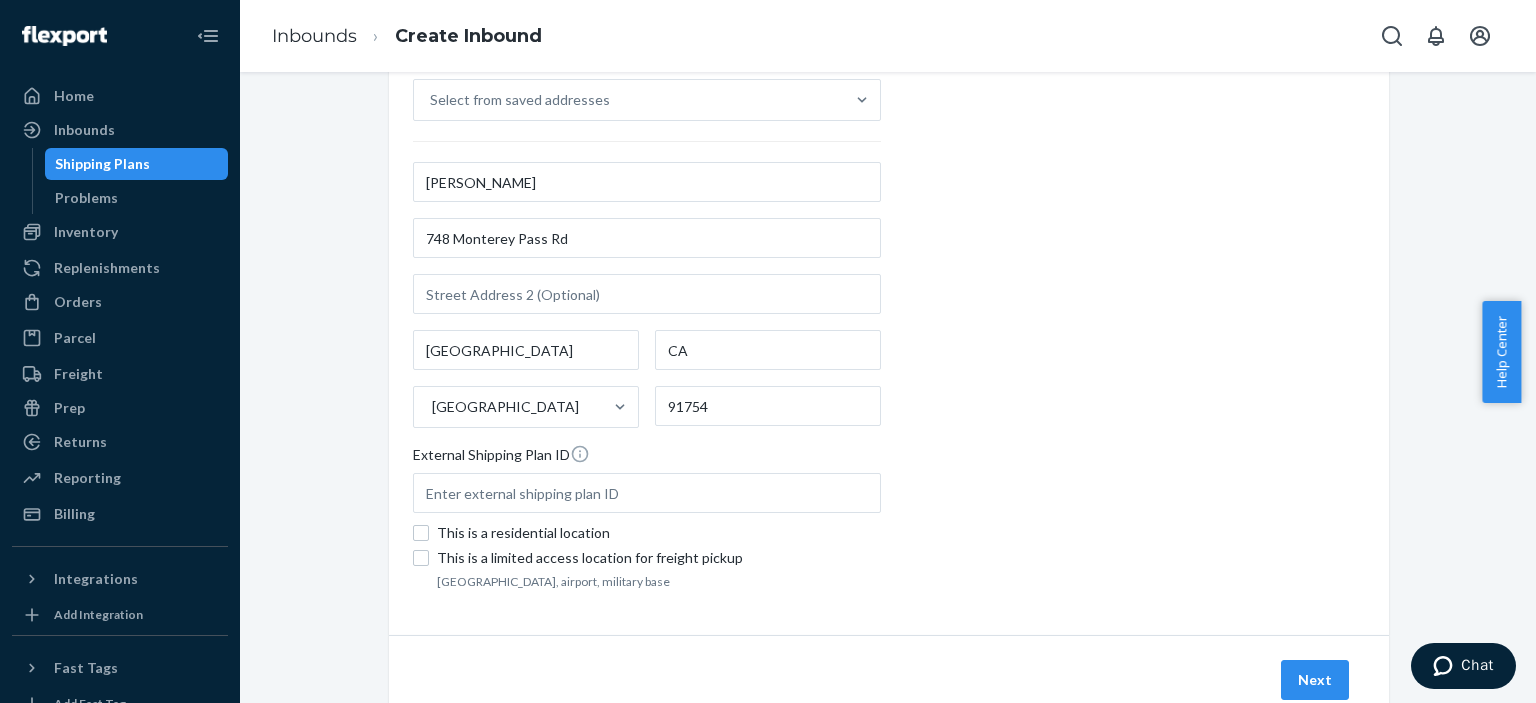 scroll, scrollTop: 356, scrollLeft: 0, axis: vertical 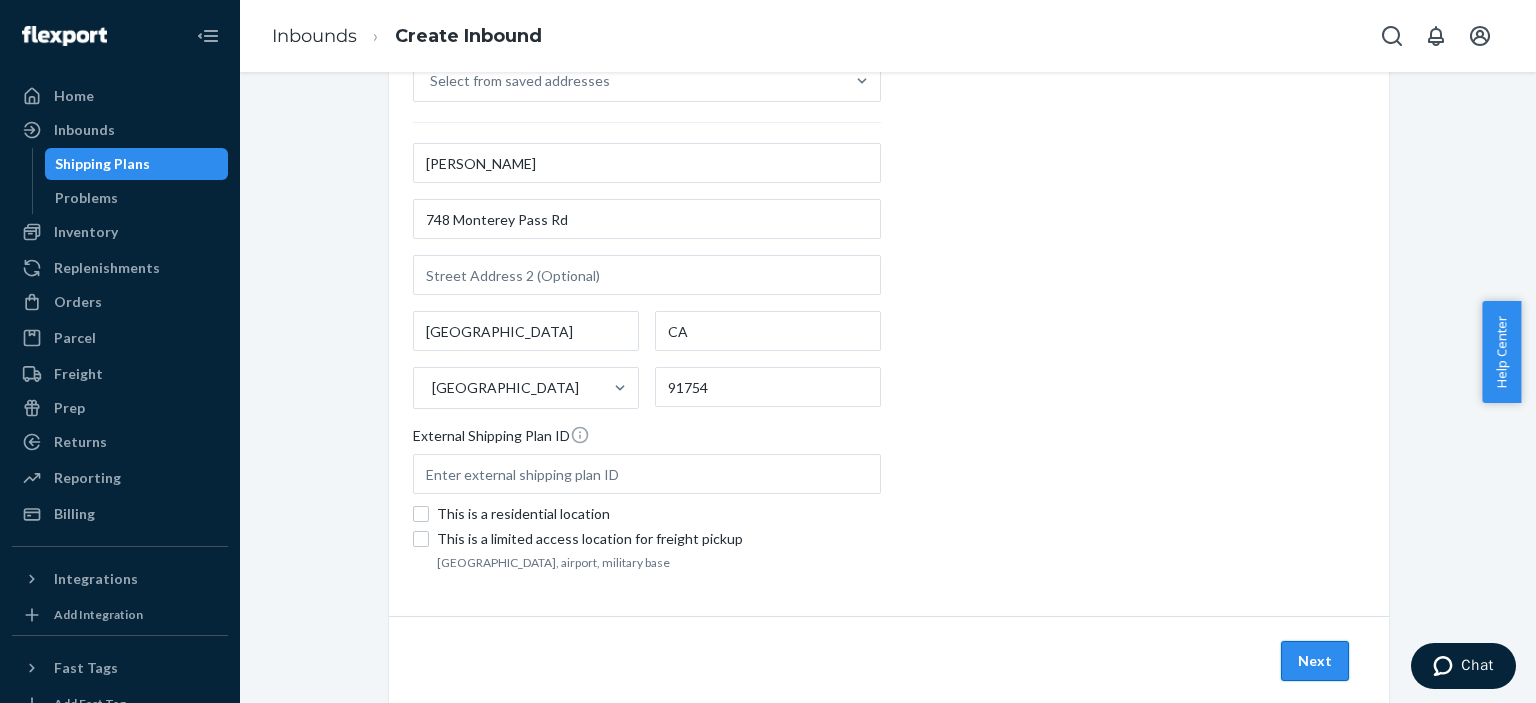 click on "Next" at bounding box center [1315, 661] 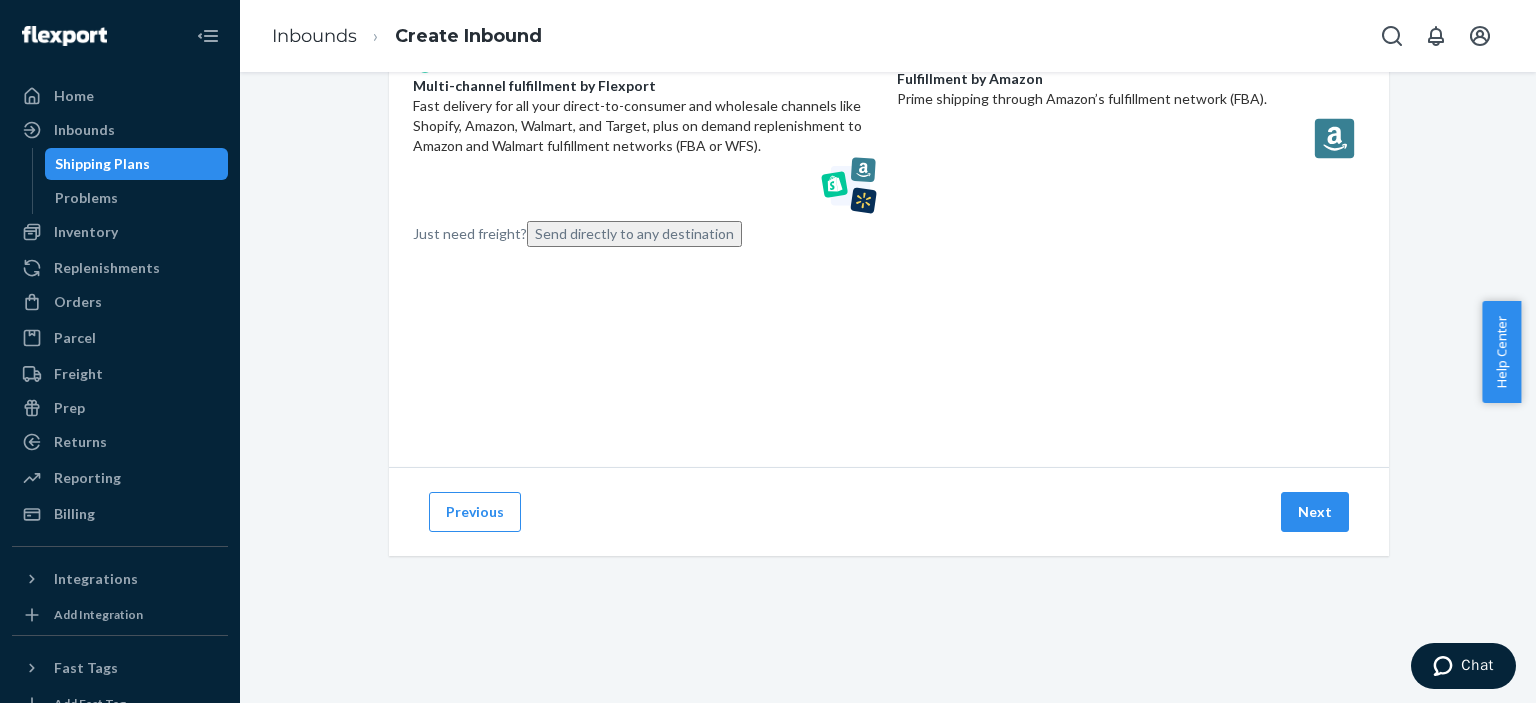 scroll, scrollTop: 0, scrollLeft: 0, axis: both 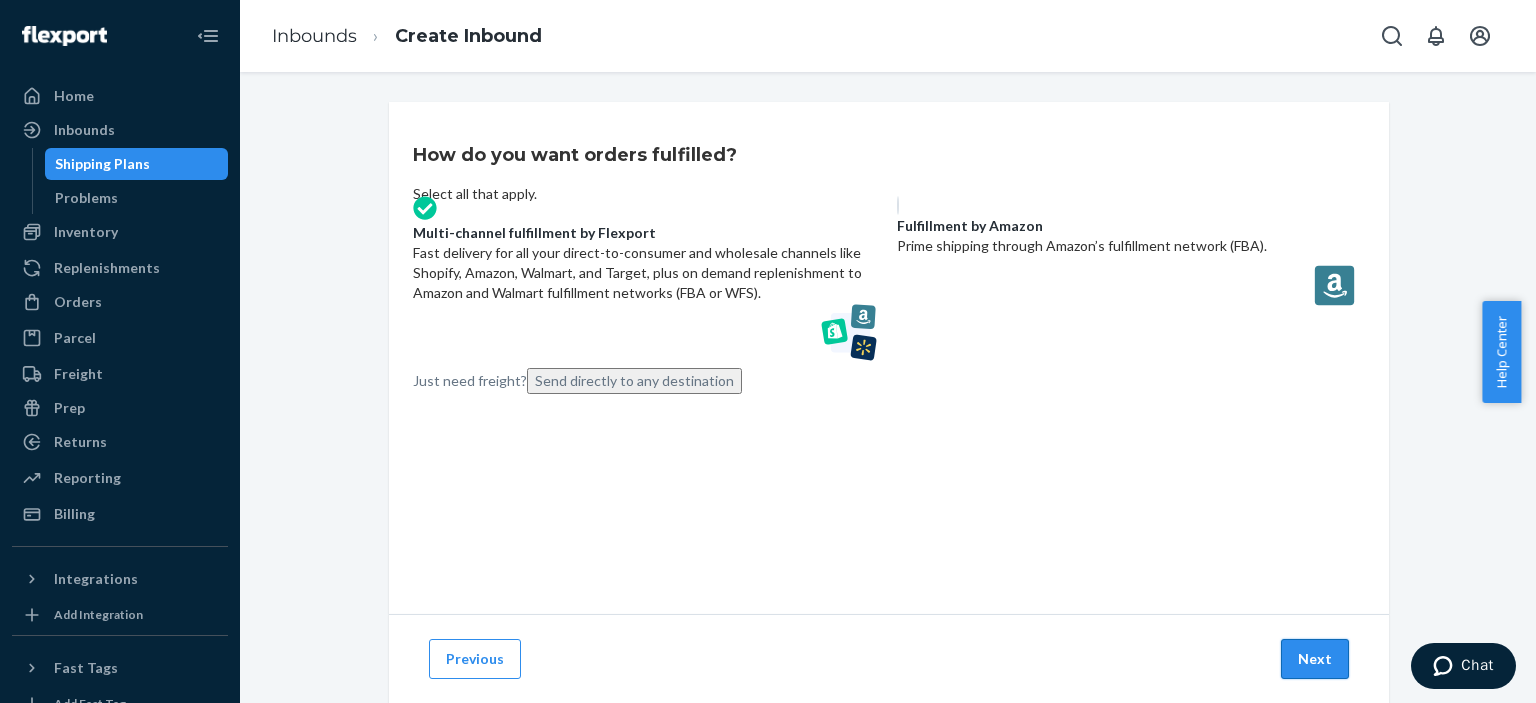 click on "Next" at bounding box center [1315, 659] 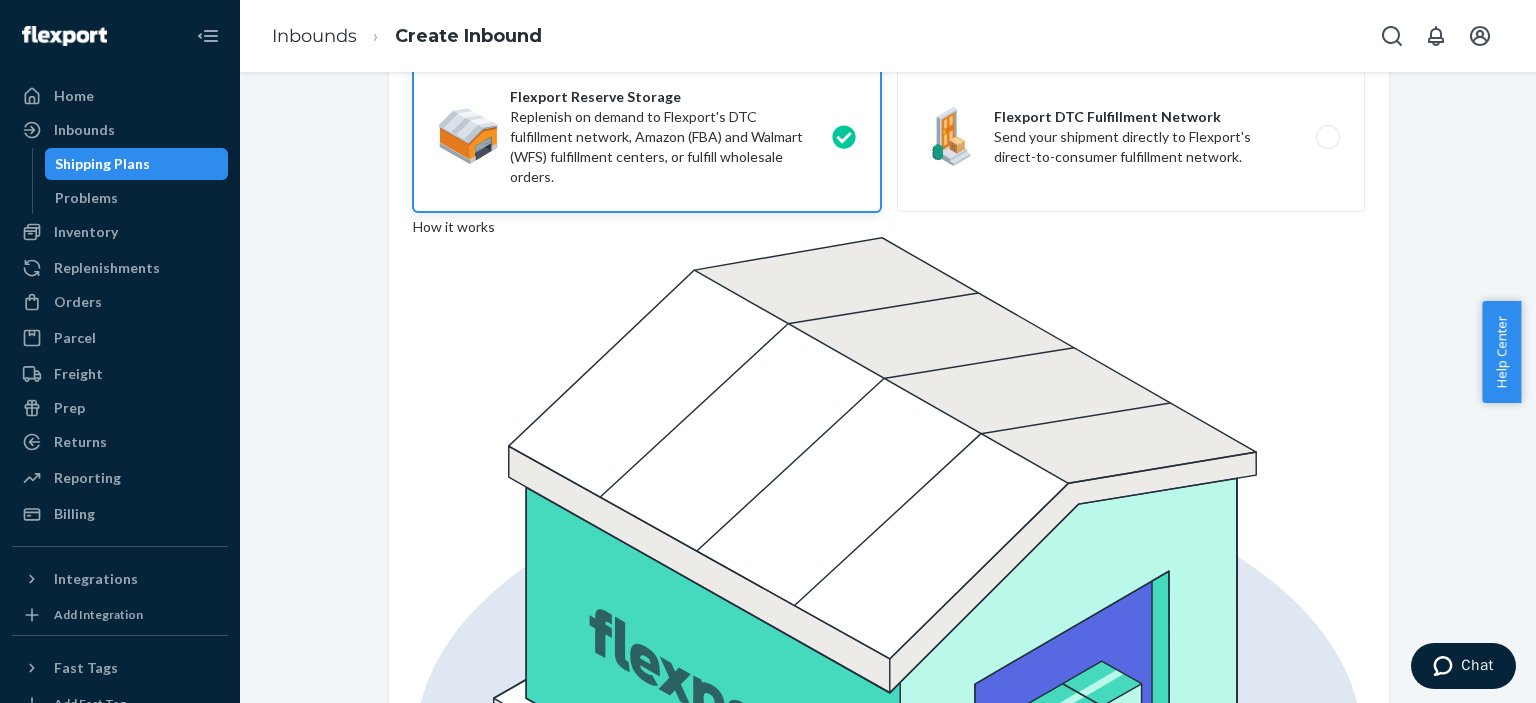 scroll, scrollTop: 176, scrollLeft: 0, axis: vertical 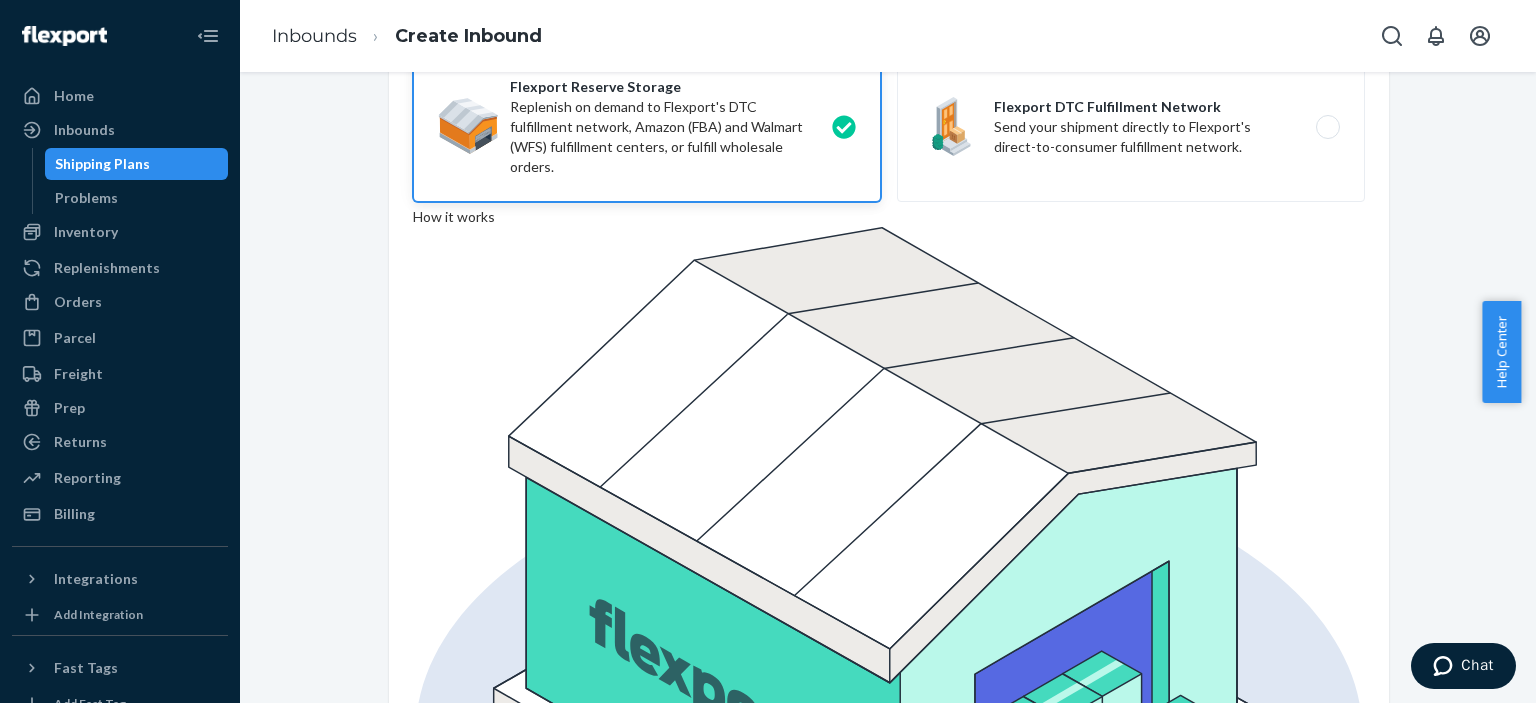 click on "Next" at bounding box center [1315, 2046] 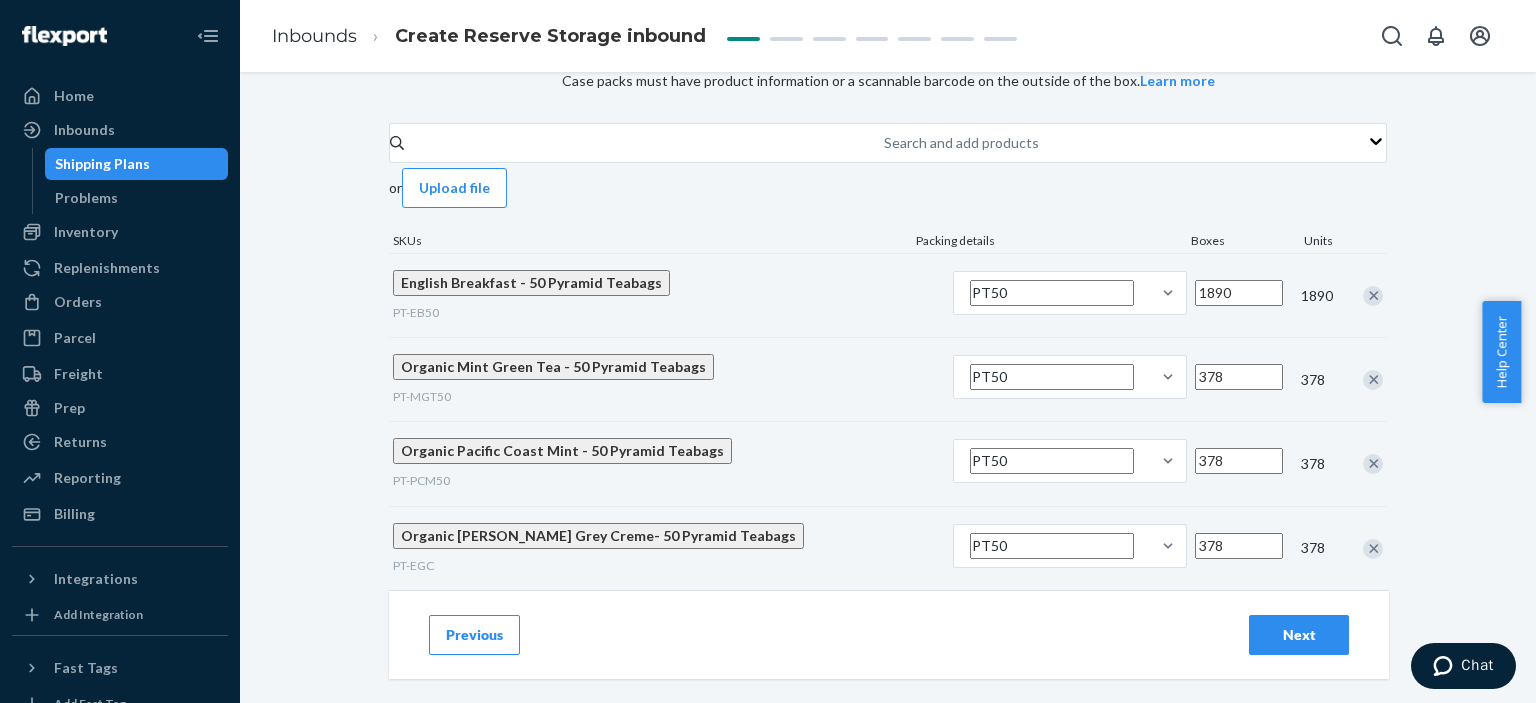 scroll, scrollTop: 0, scrollLeft: 0, axis: both 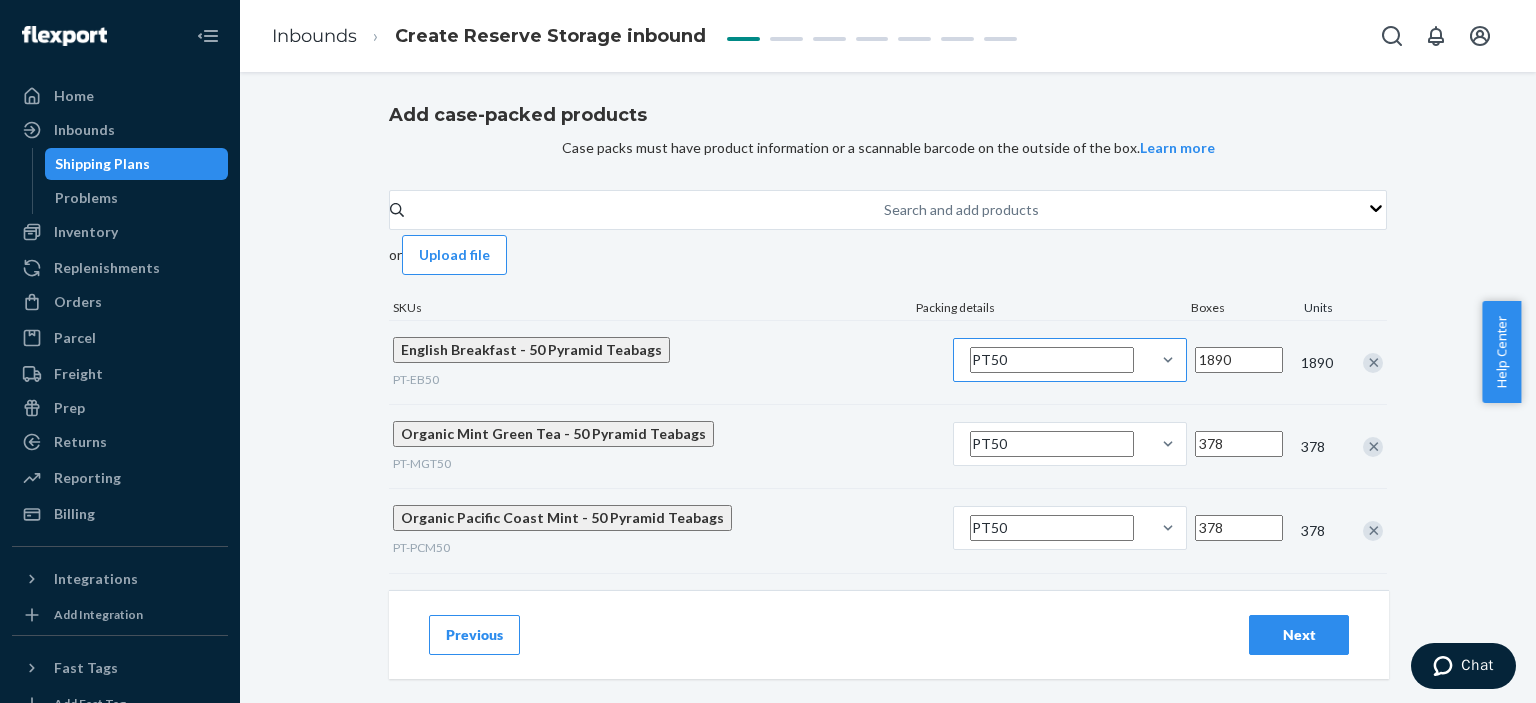 click on "PT50" at bounding box center [1052, 360] 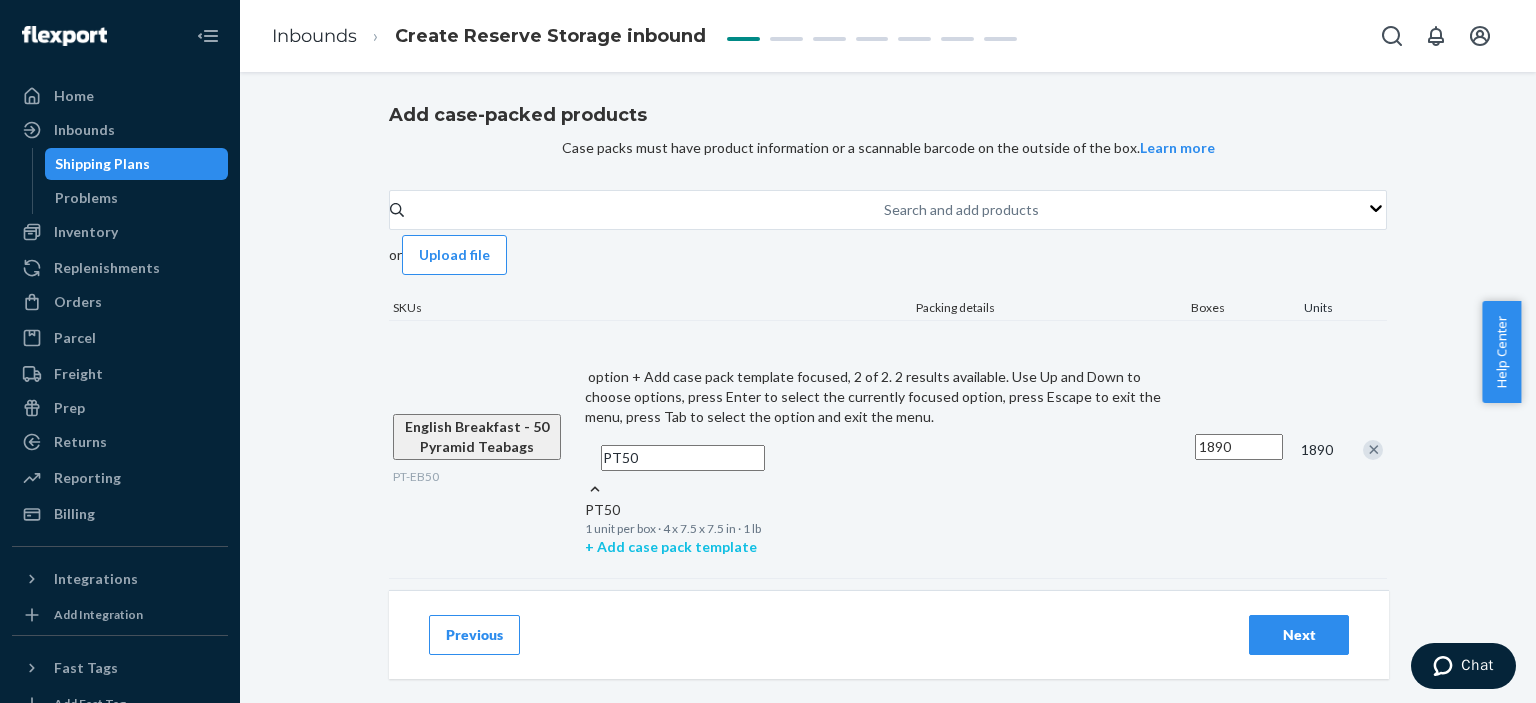 click on "+ Add case pack template" at bounding box center [886, 547] 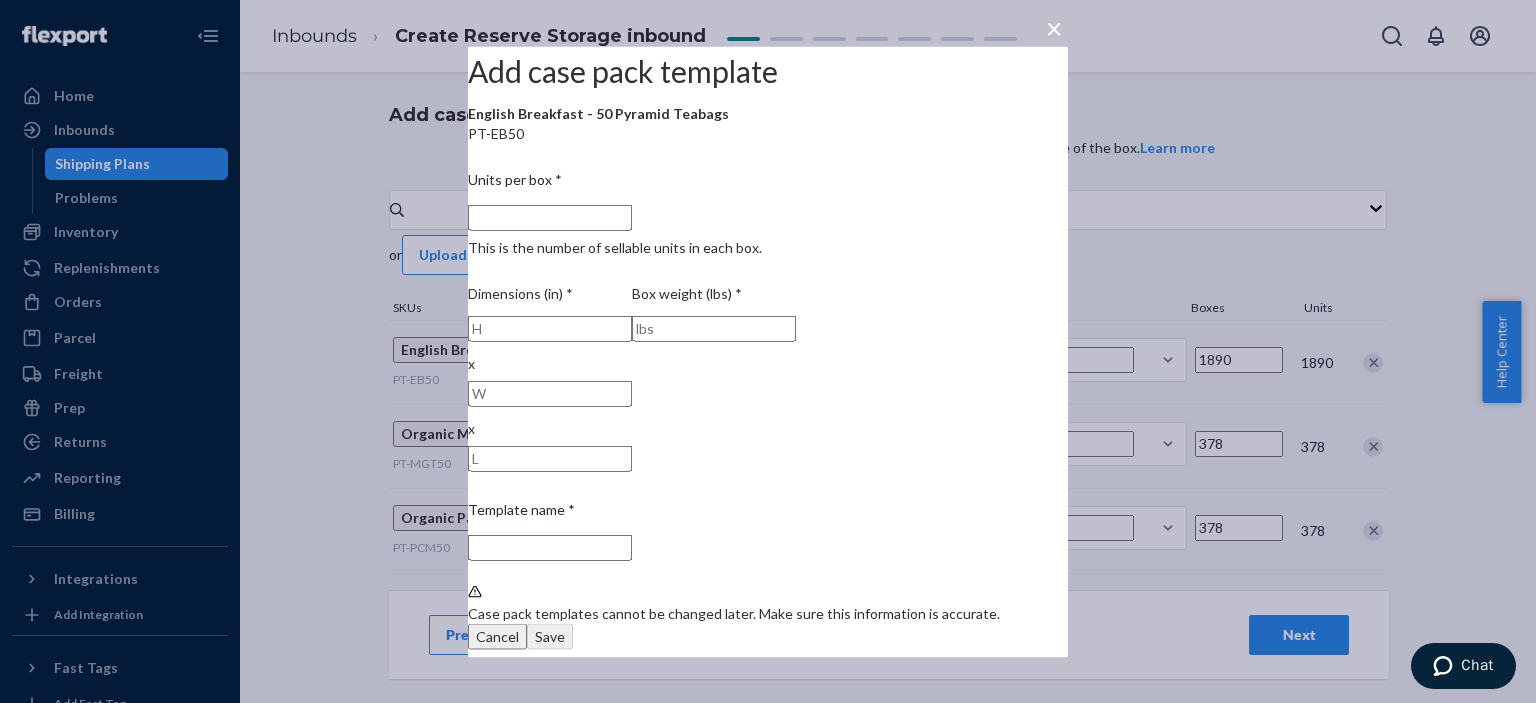 click on "Units per box * This is the number of sellable units in each box." at bounding box center (550, 217) 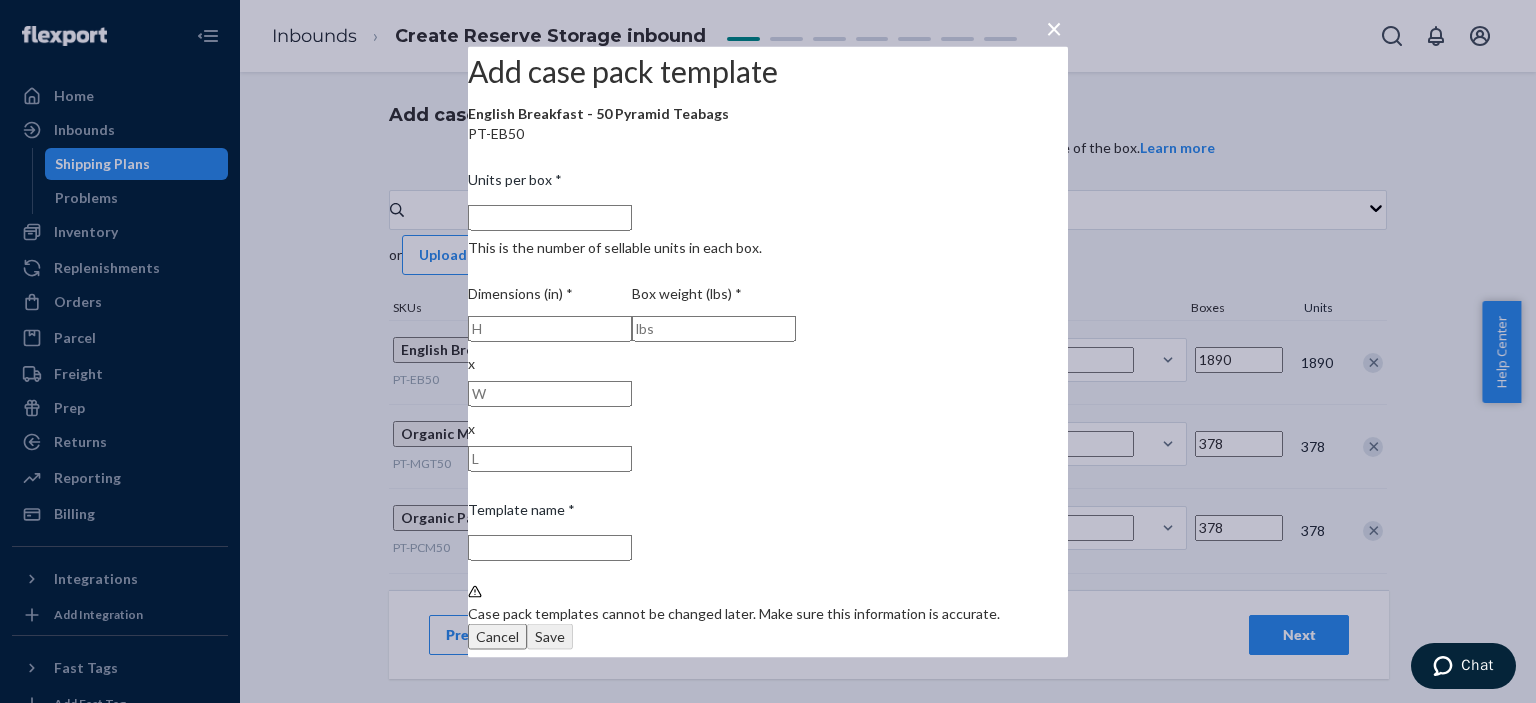 type on "3" 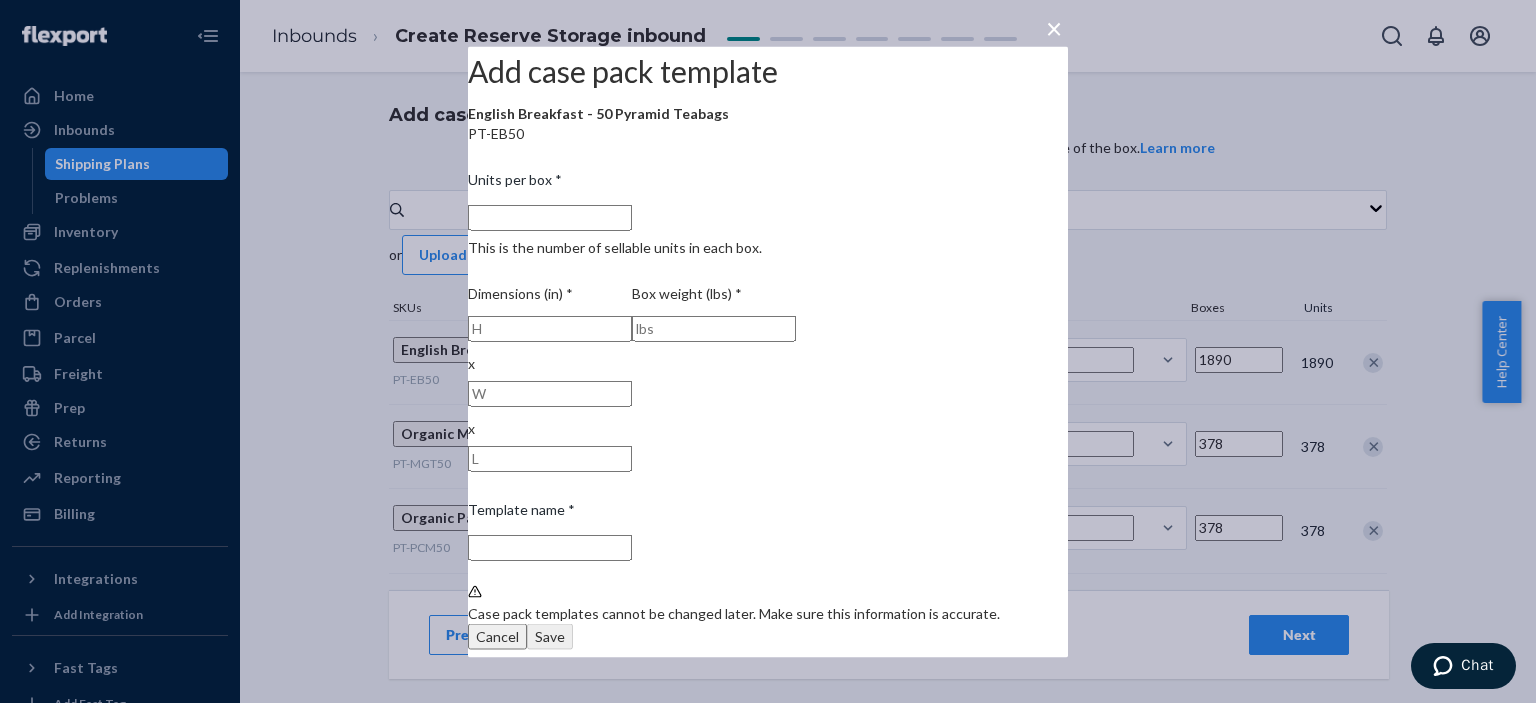 type on "3 units per box" 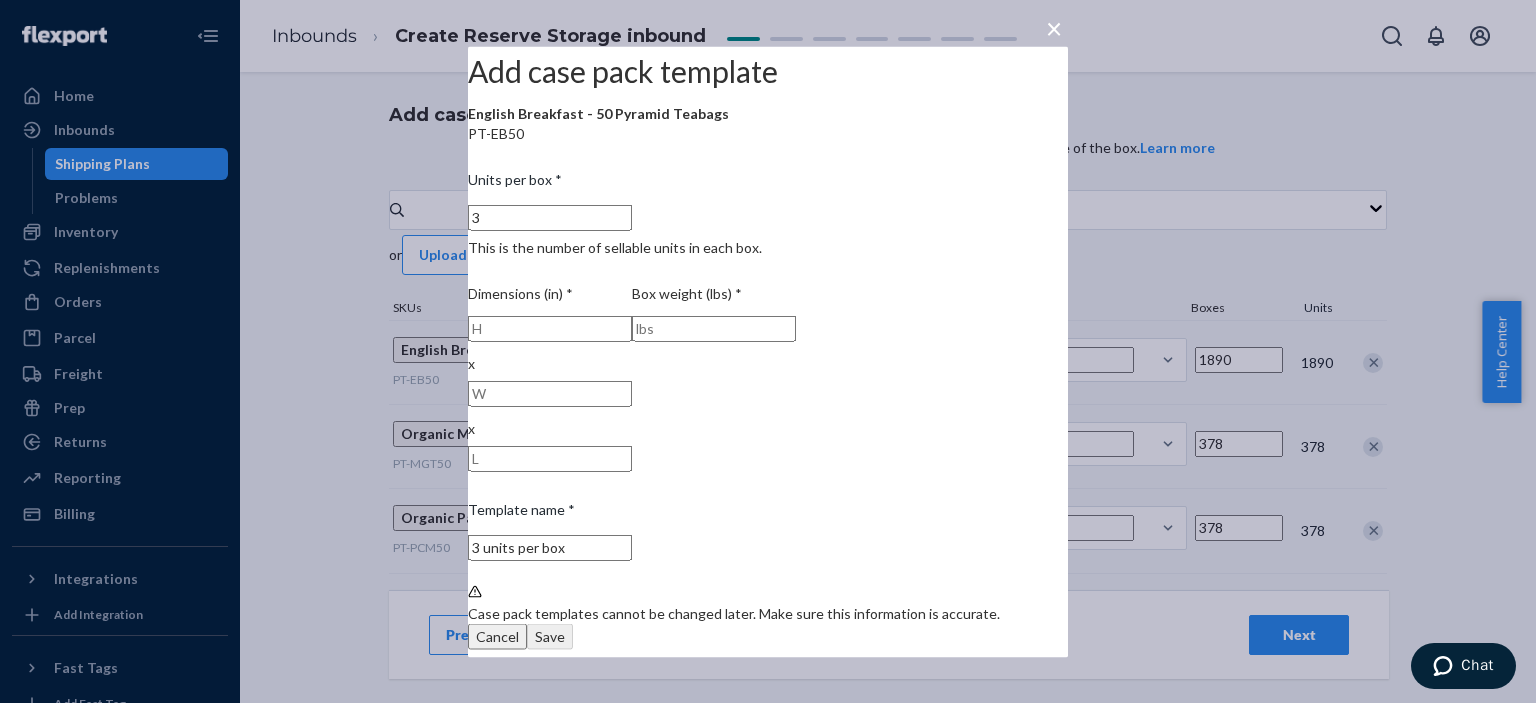 type on "37" 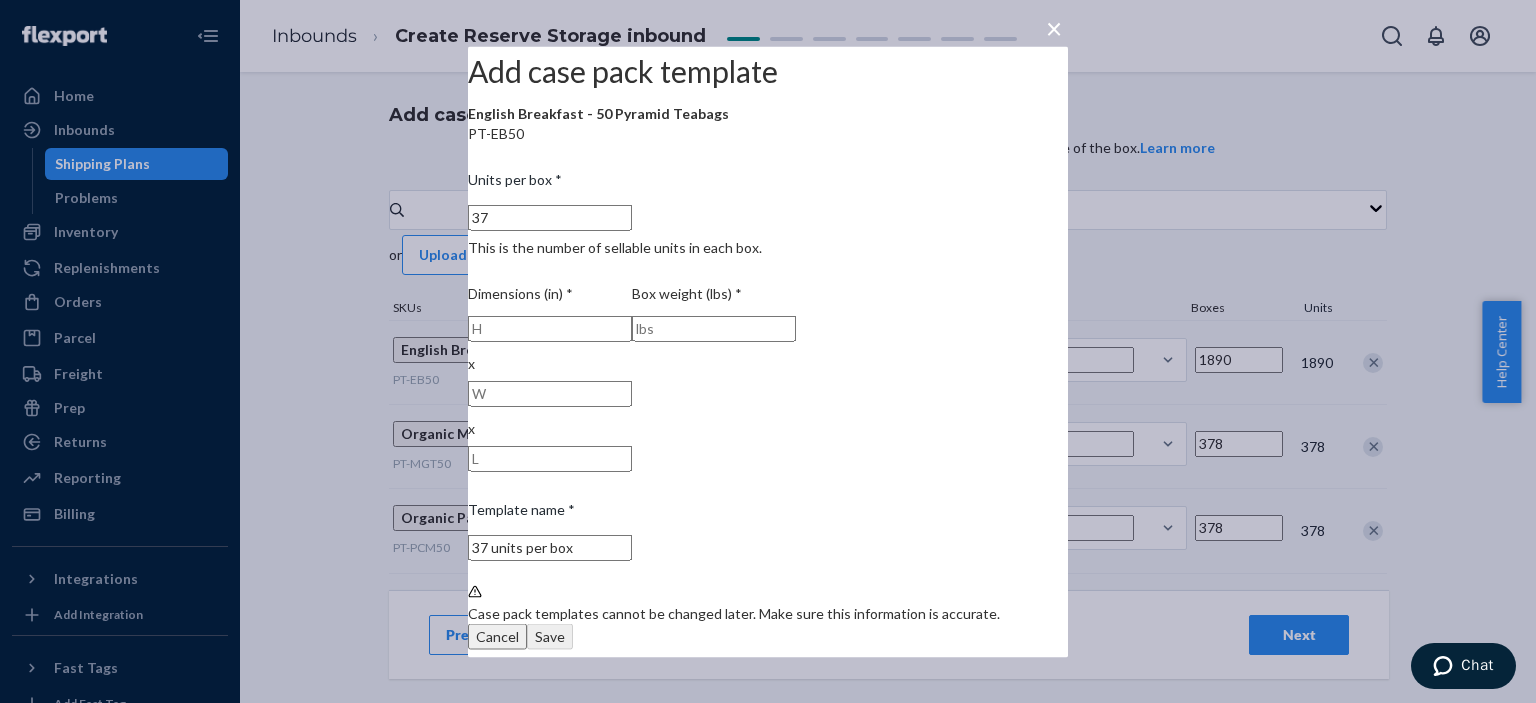 type on "378" 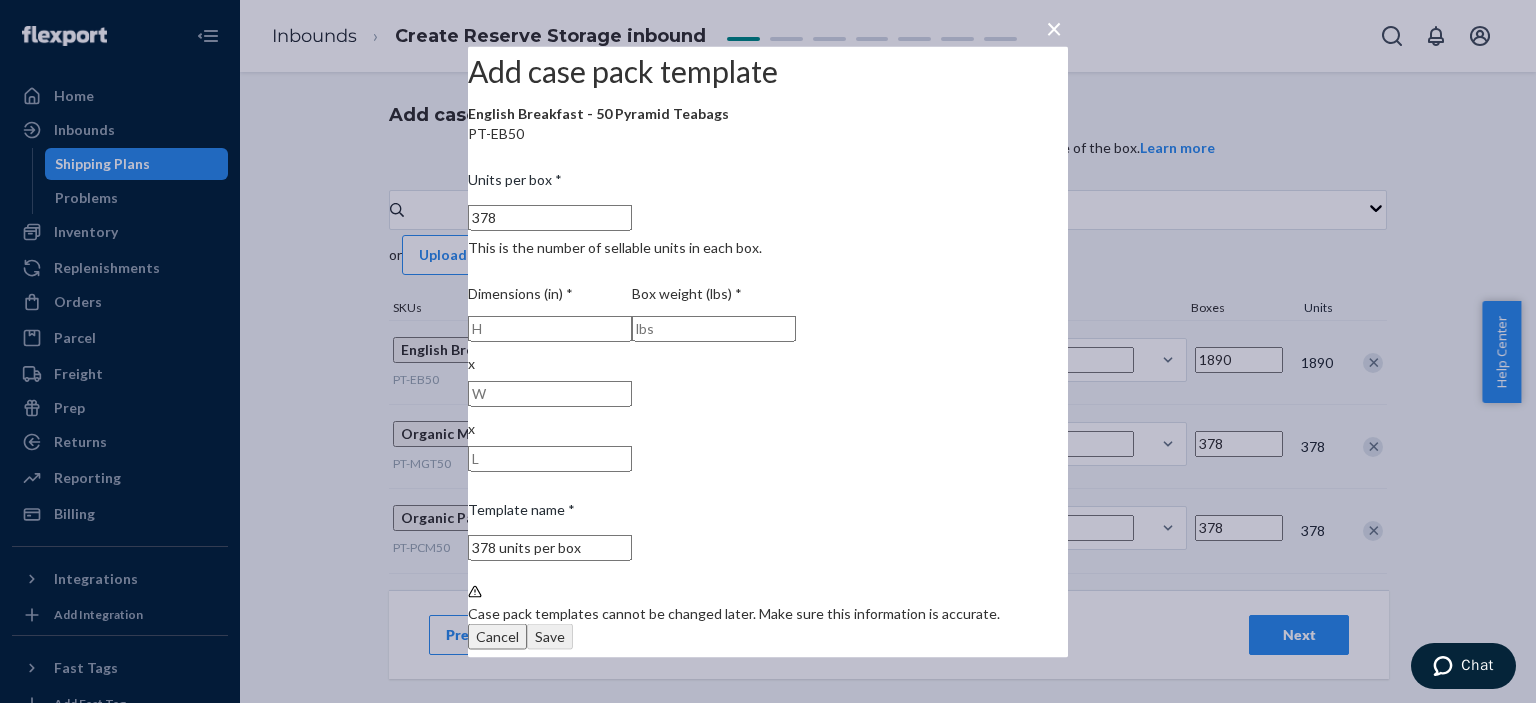 type on "378" 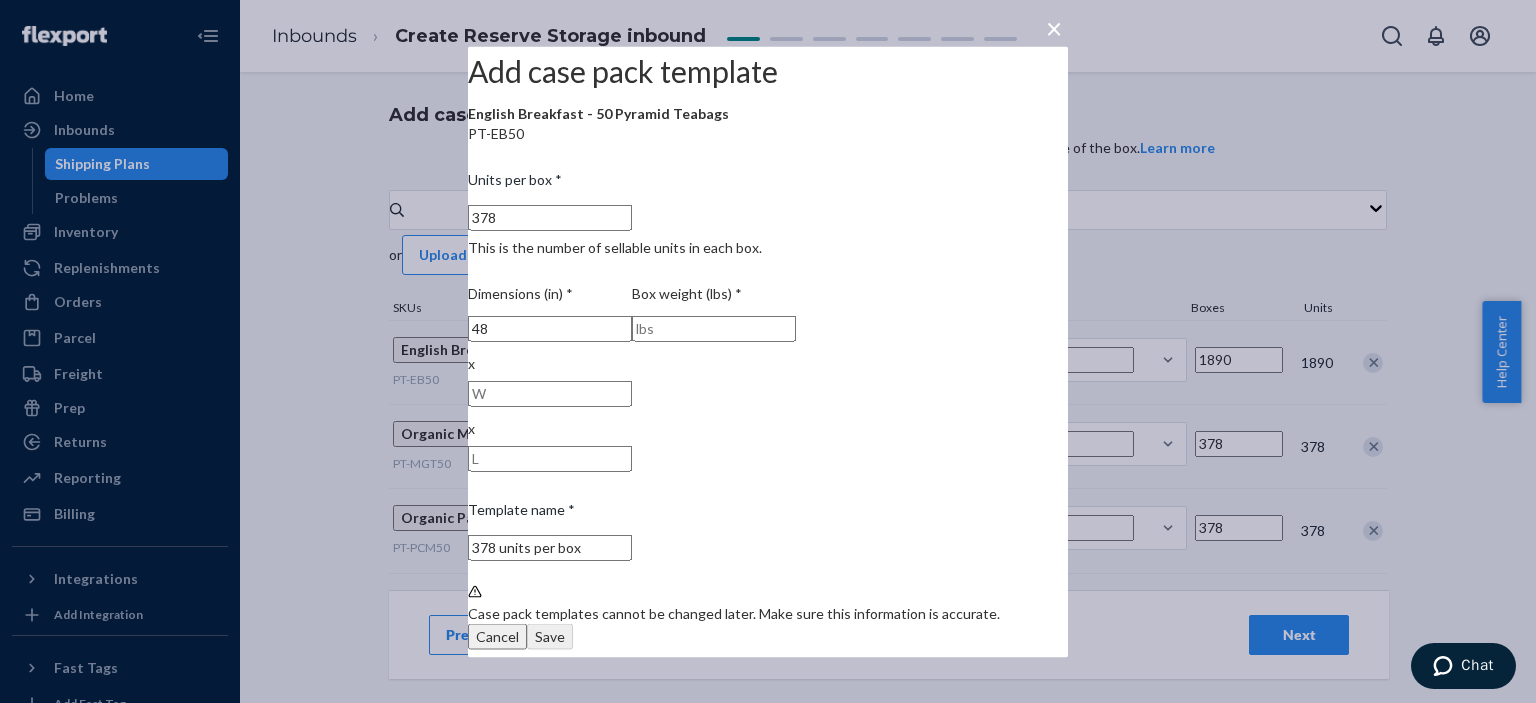 type on "48" 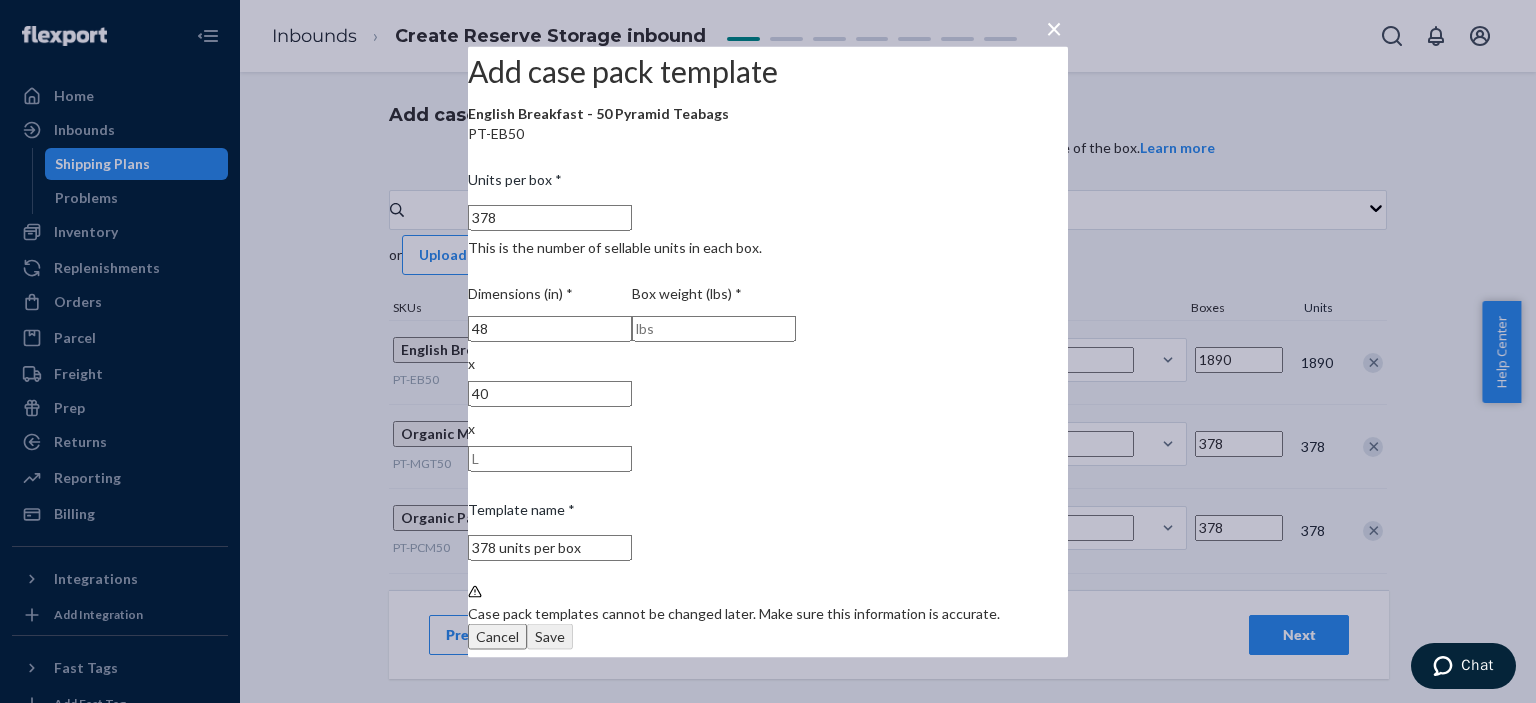type on "40" 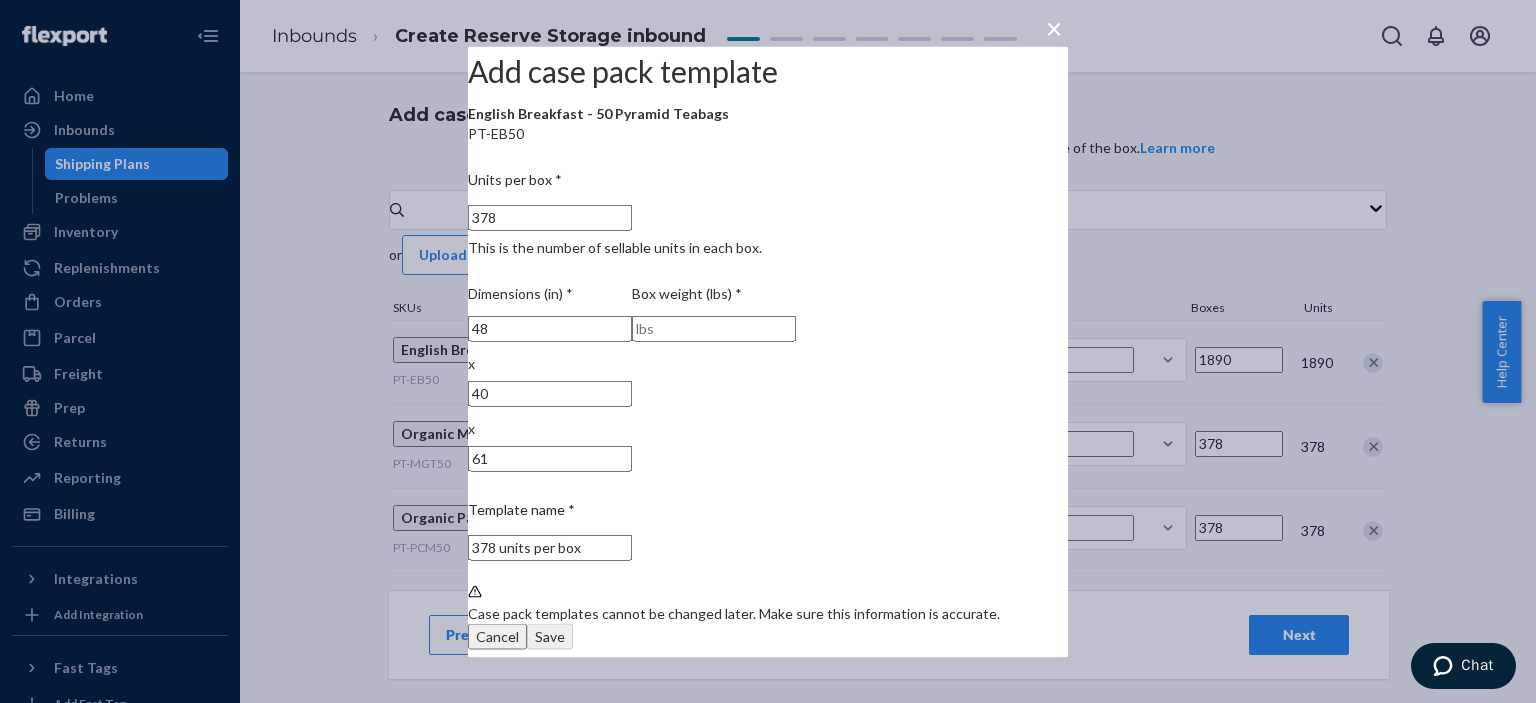type on "61" 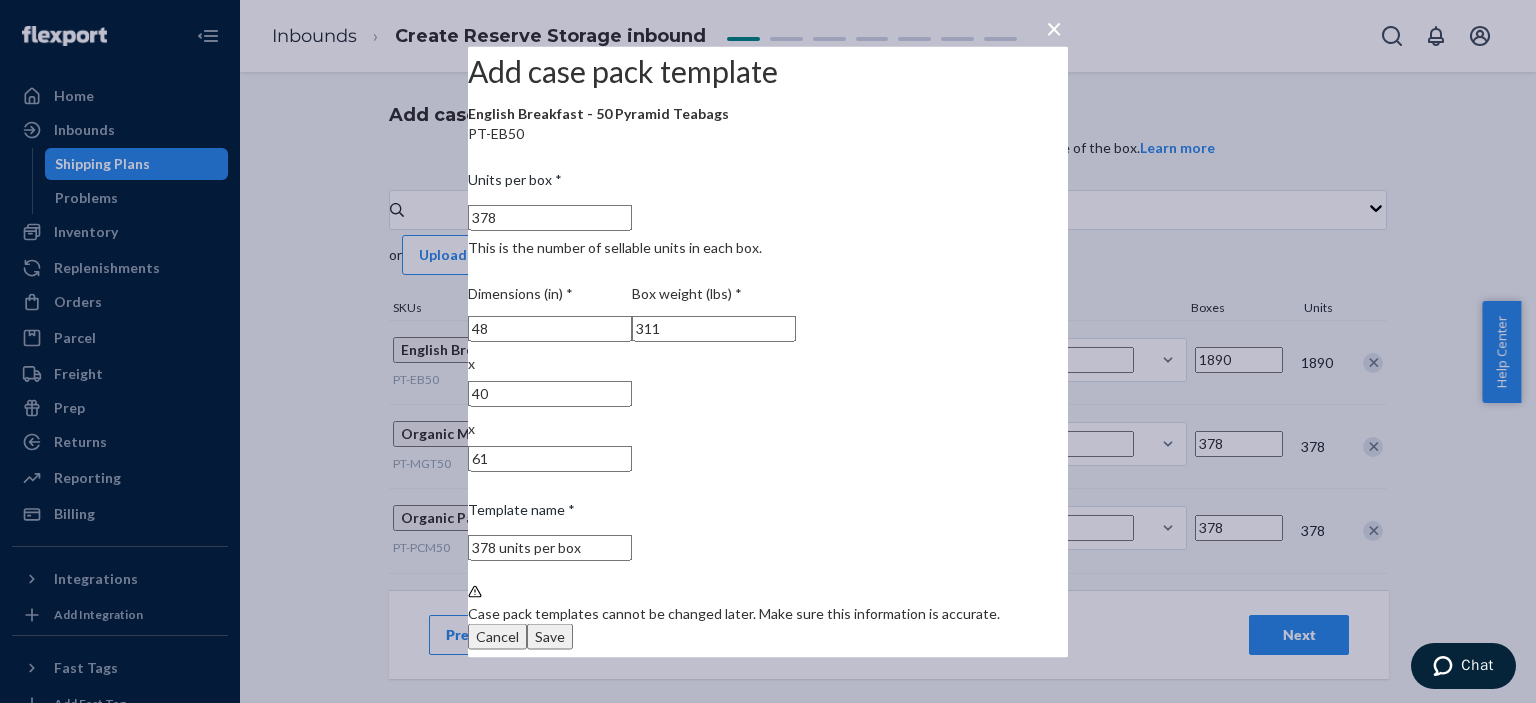 type on "311" 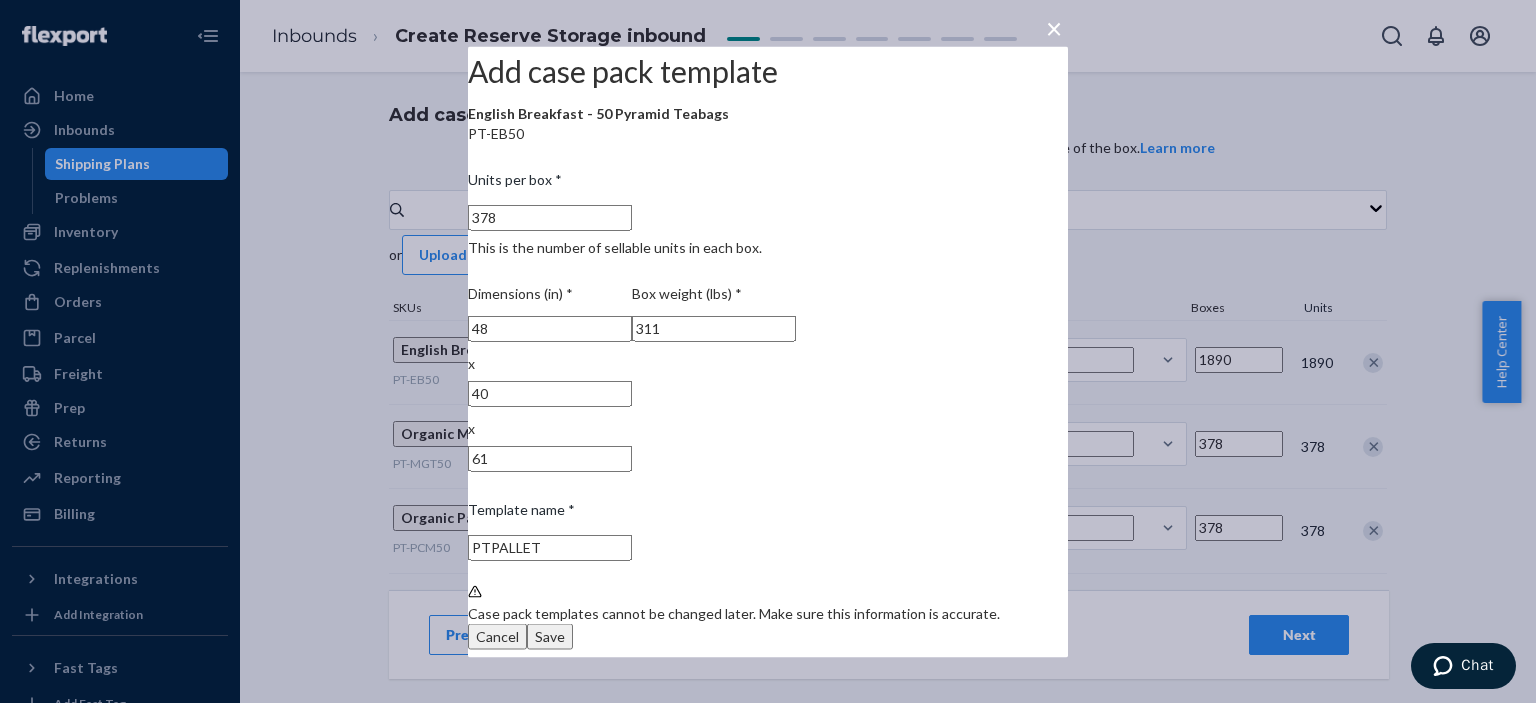 type on "PTPALLET" 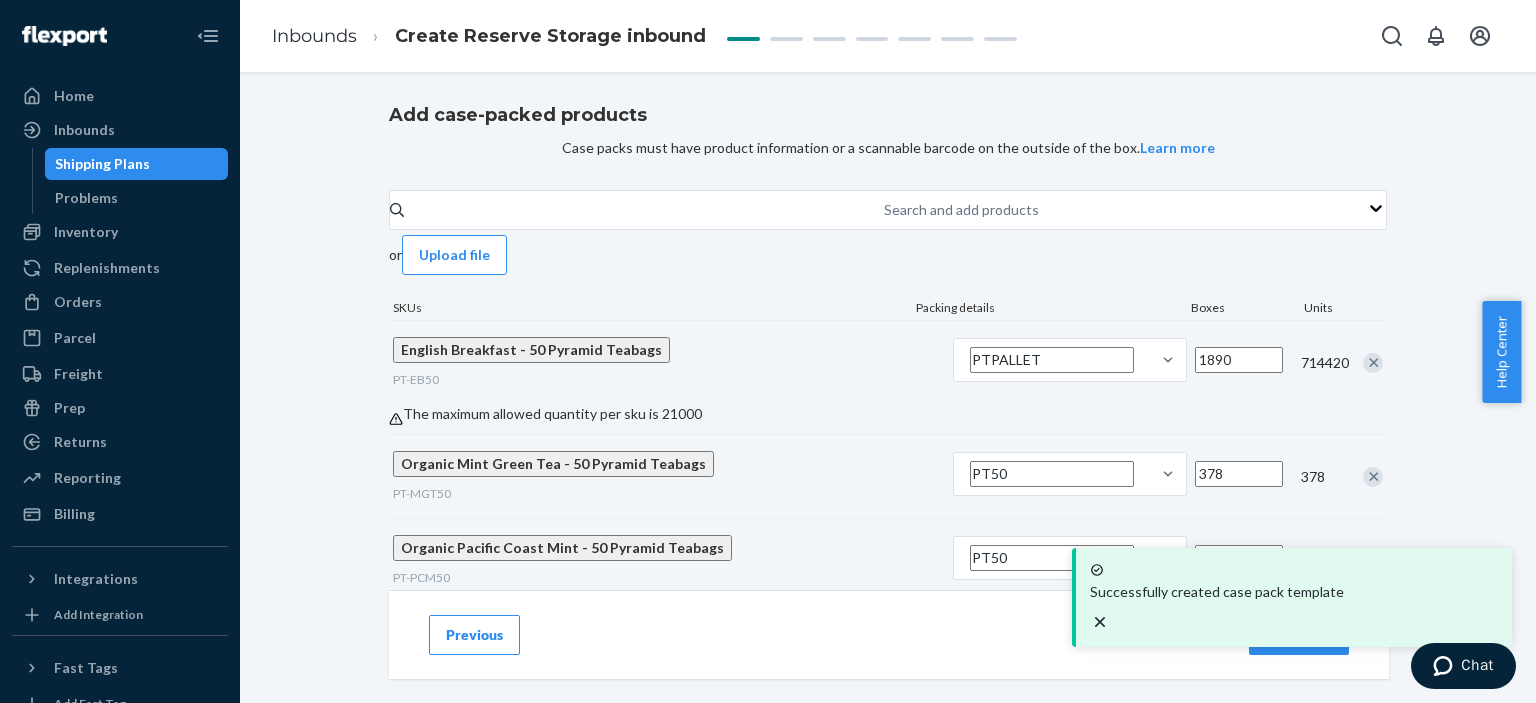 click at bounding box center (1373, 363) 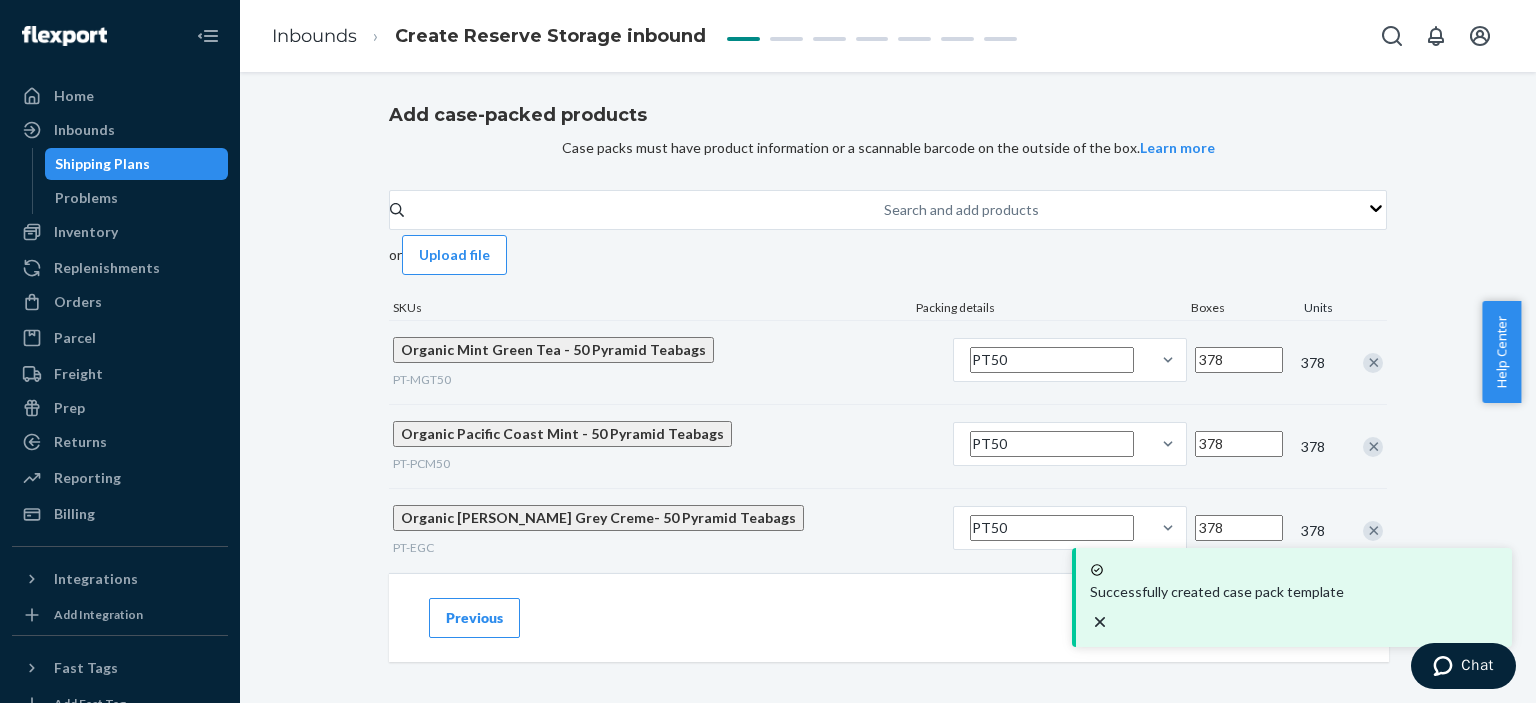 scroll, scrollTop: 98, scrollLeft: 0, axis: vertical 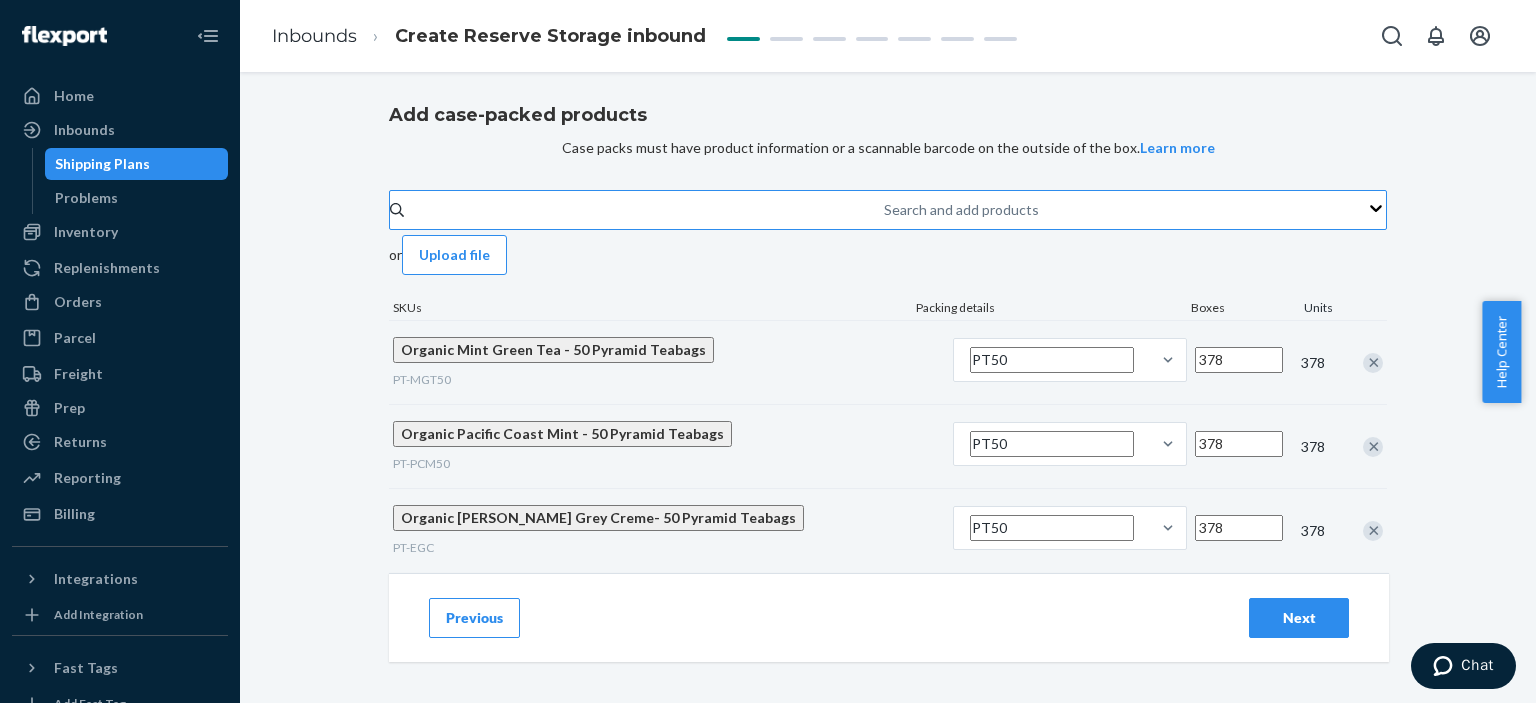 click on "Search and add products" at bounding box center [885, 210] 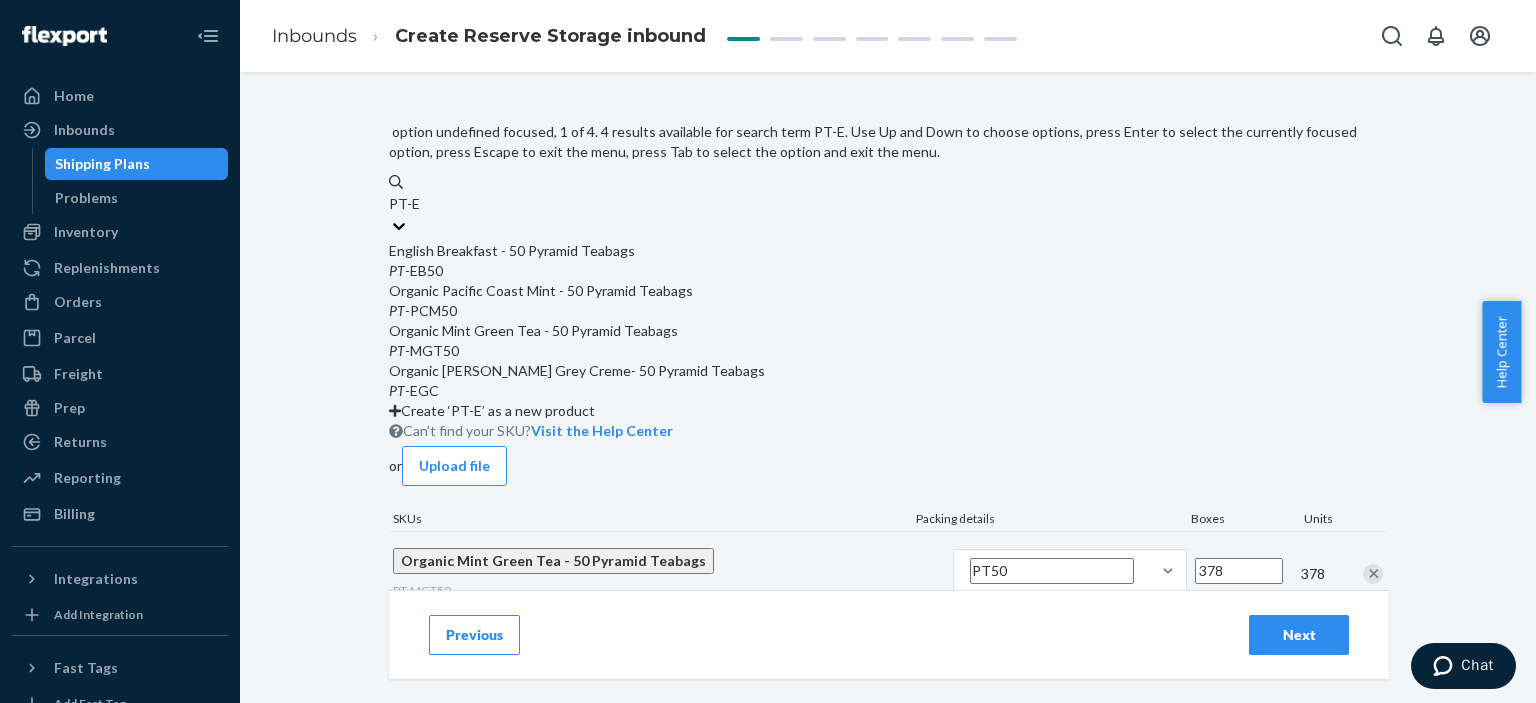 type on "PT-EB" 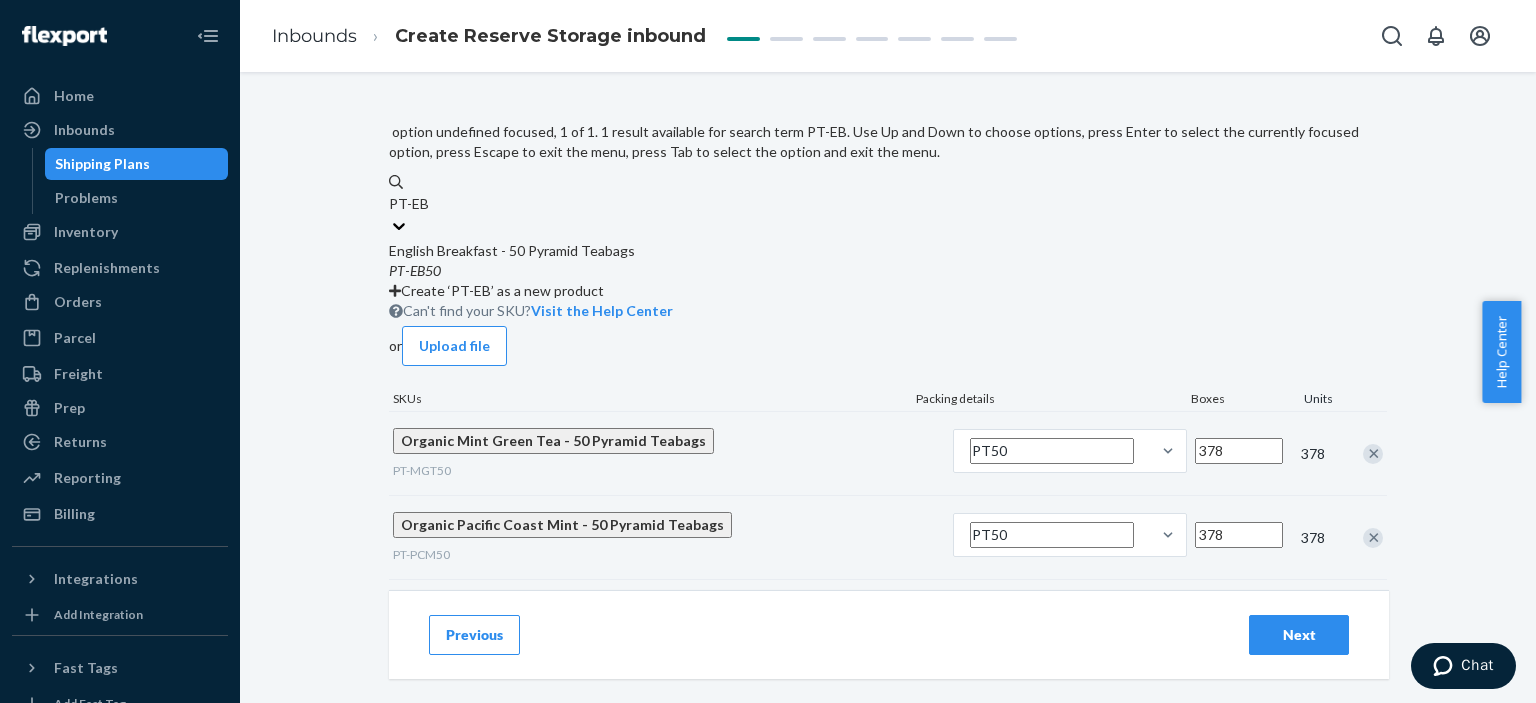 click on "English Breakfast - 50 Pyramid Teabags PT - EB50" at bounding box center (888, 261) 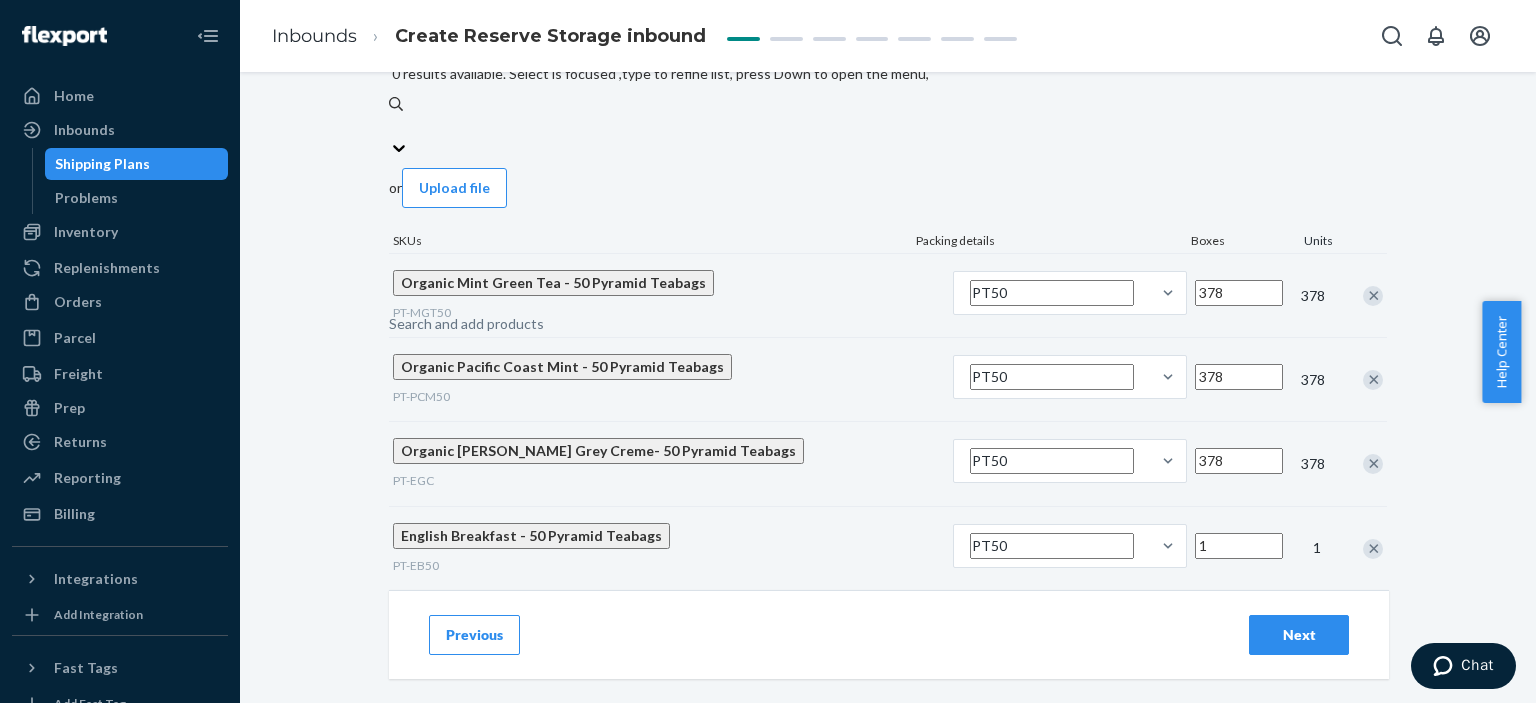 scroll, scrollTop: 180, scrollLeft: 0, axis: vertical 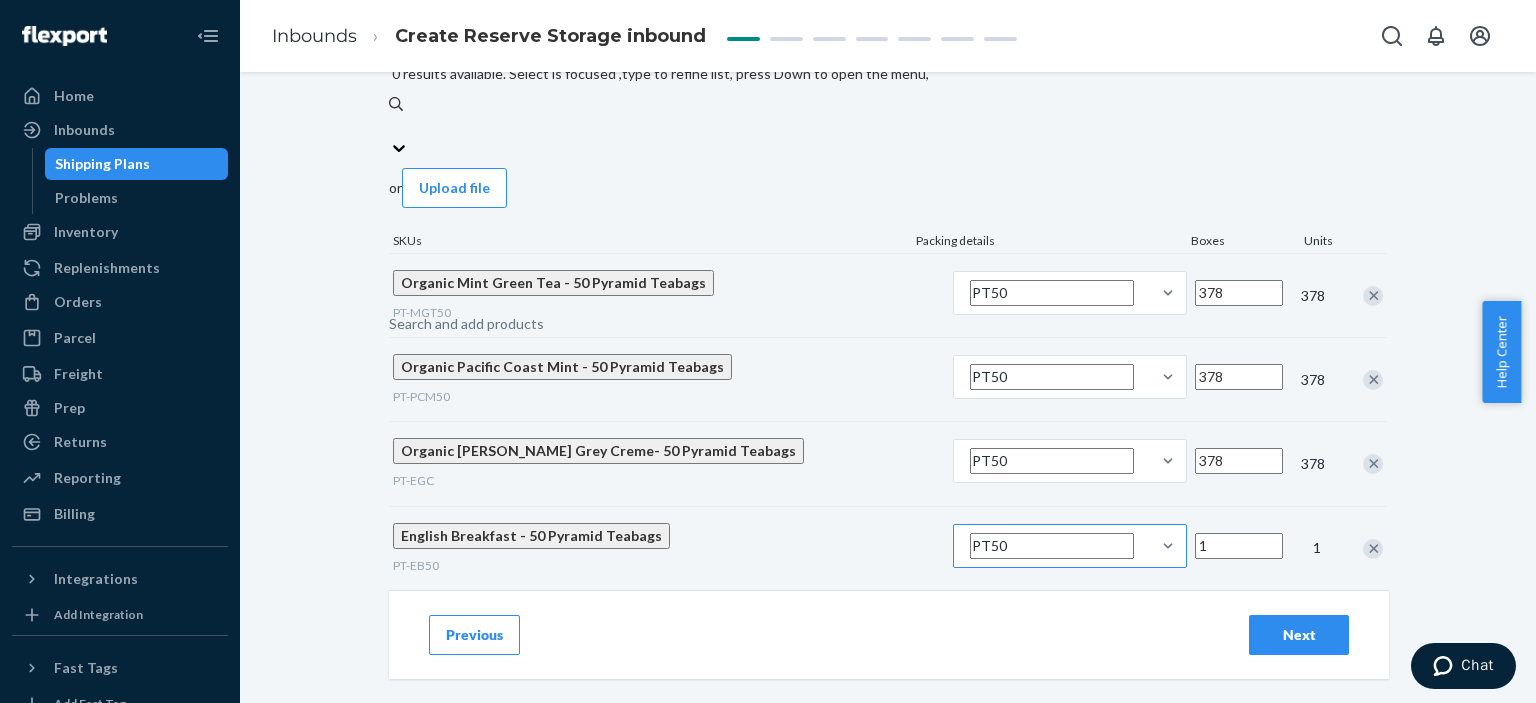 click on "PT50" at bounding box center (1052, 293) 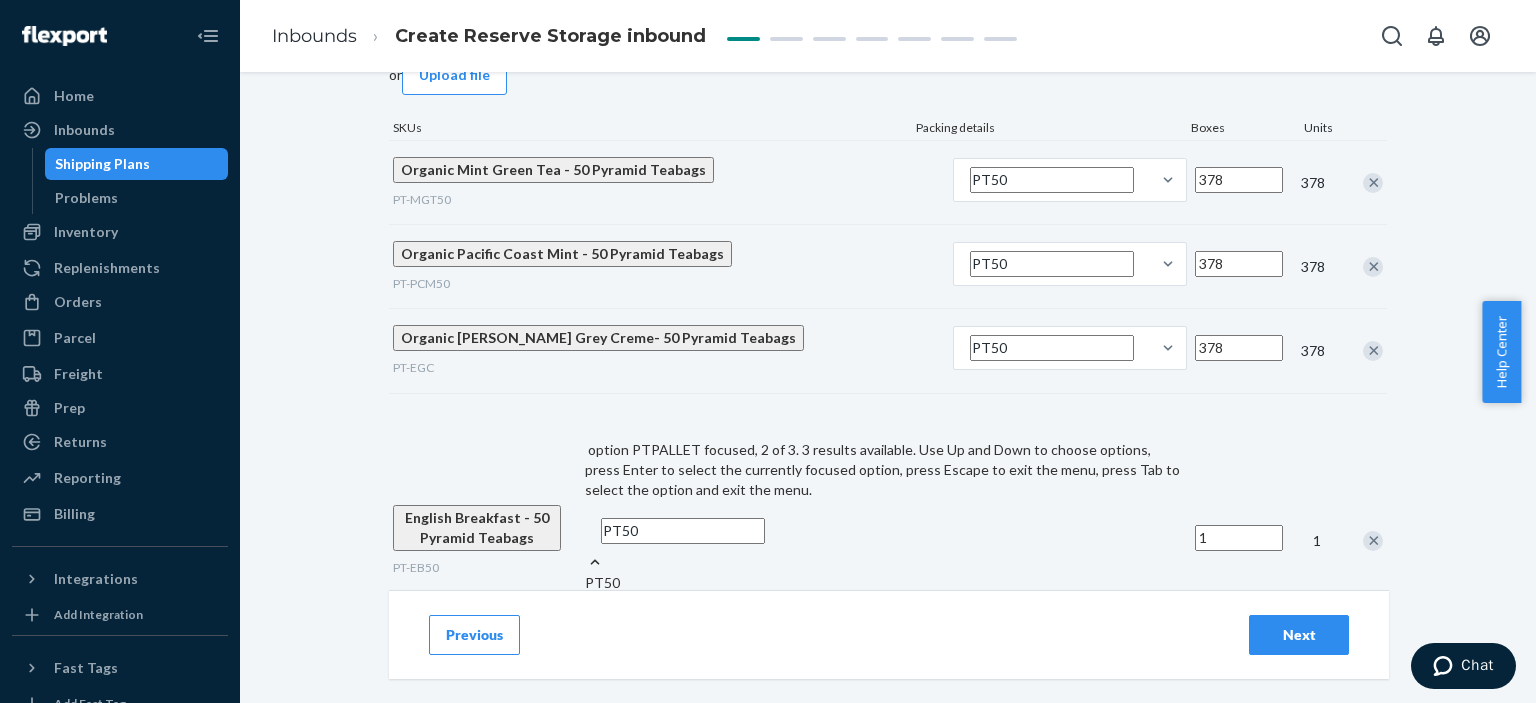 click on "PTPALLET" at bounding box center [886, 620] 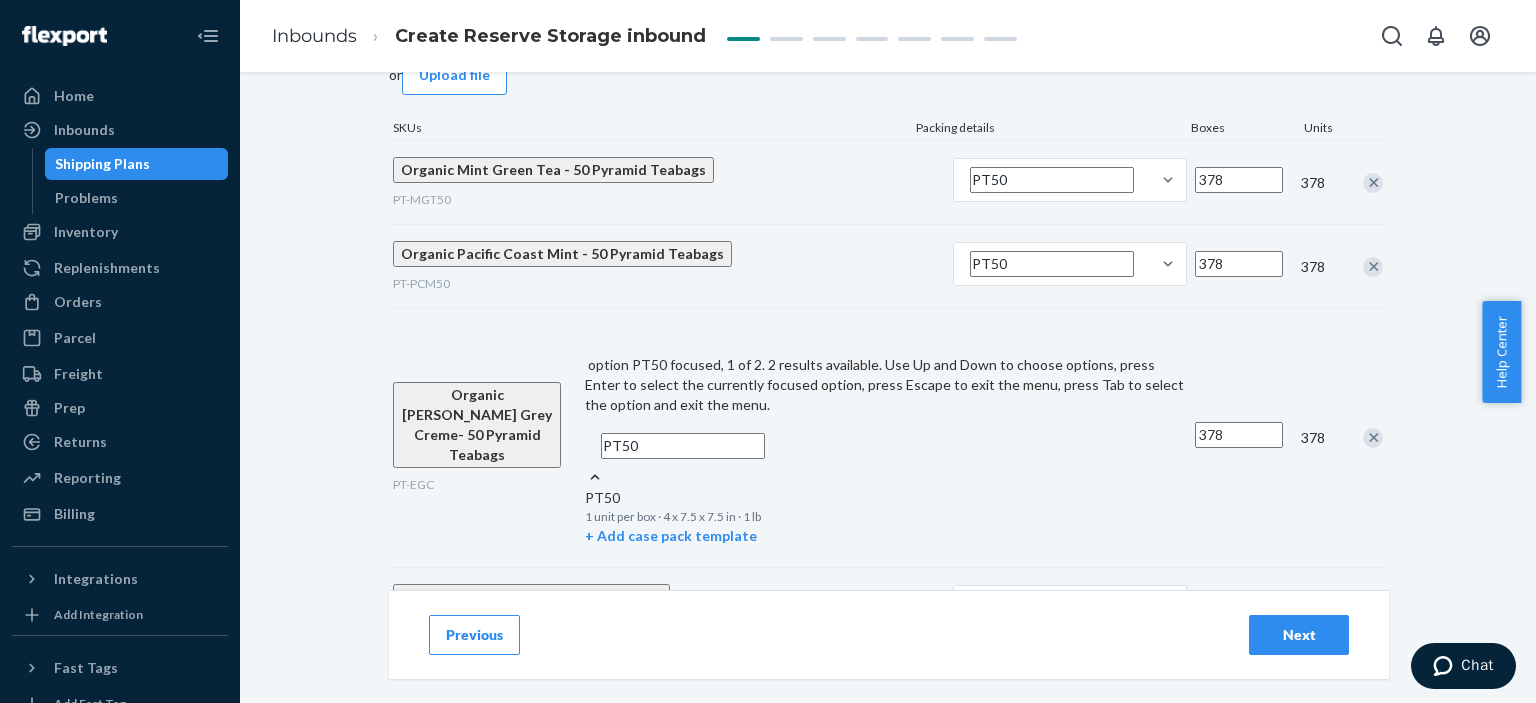 click on "PT50" at bounding box center [886, 446] 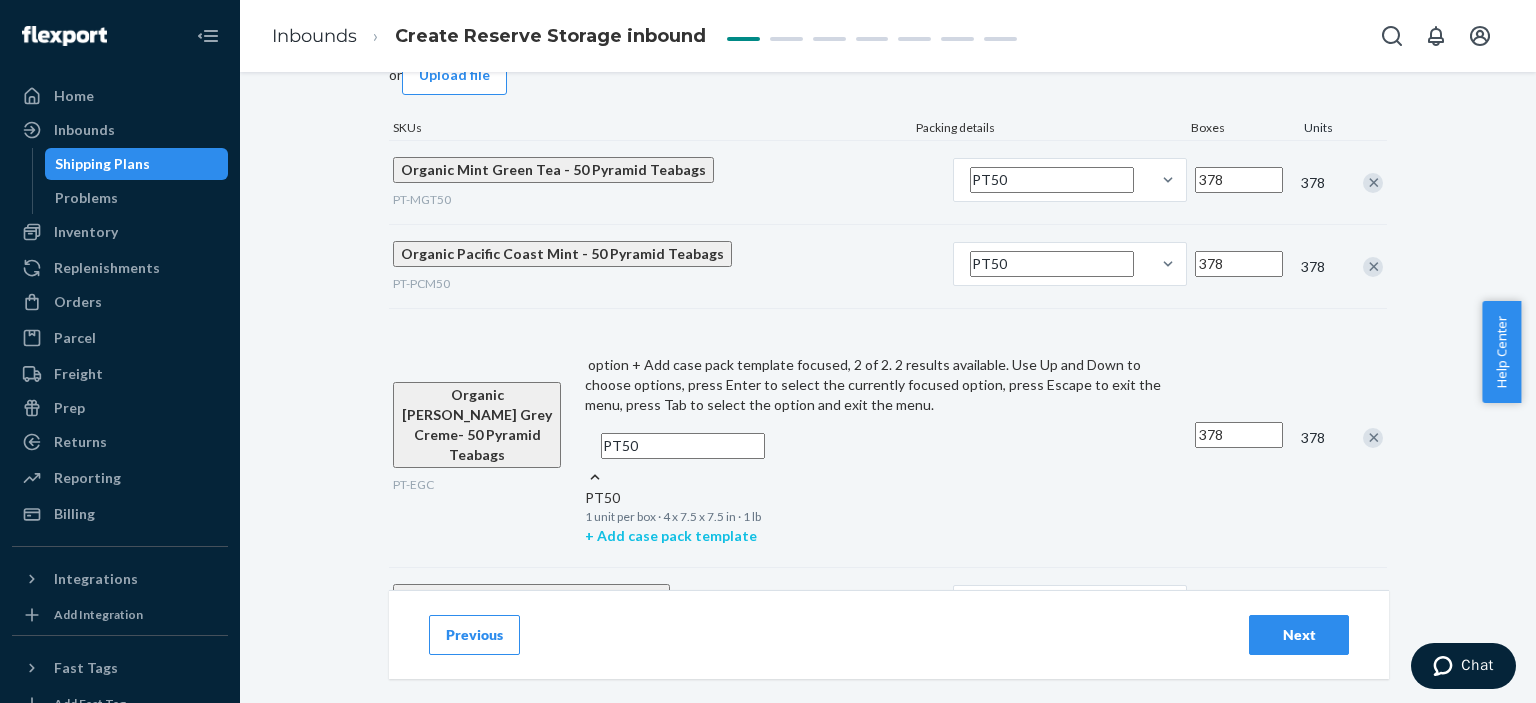 click on "+ Add case pack template" at bounding box center [886, 536] 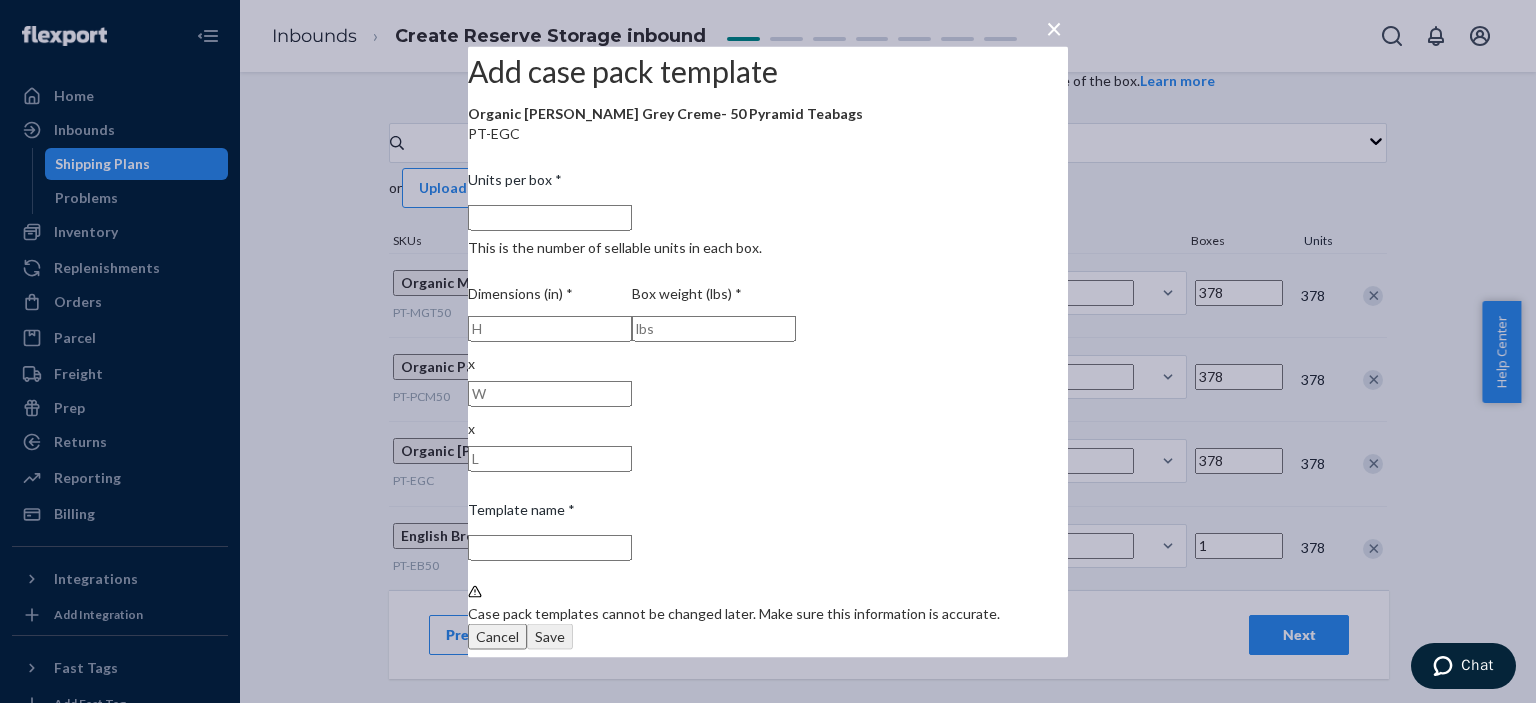 click on "Units per box * This is the number of sellable units in each box." at bounding box center (550, 217) 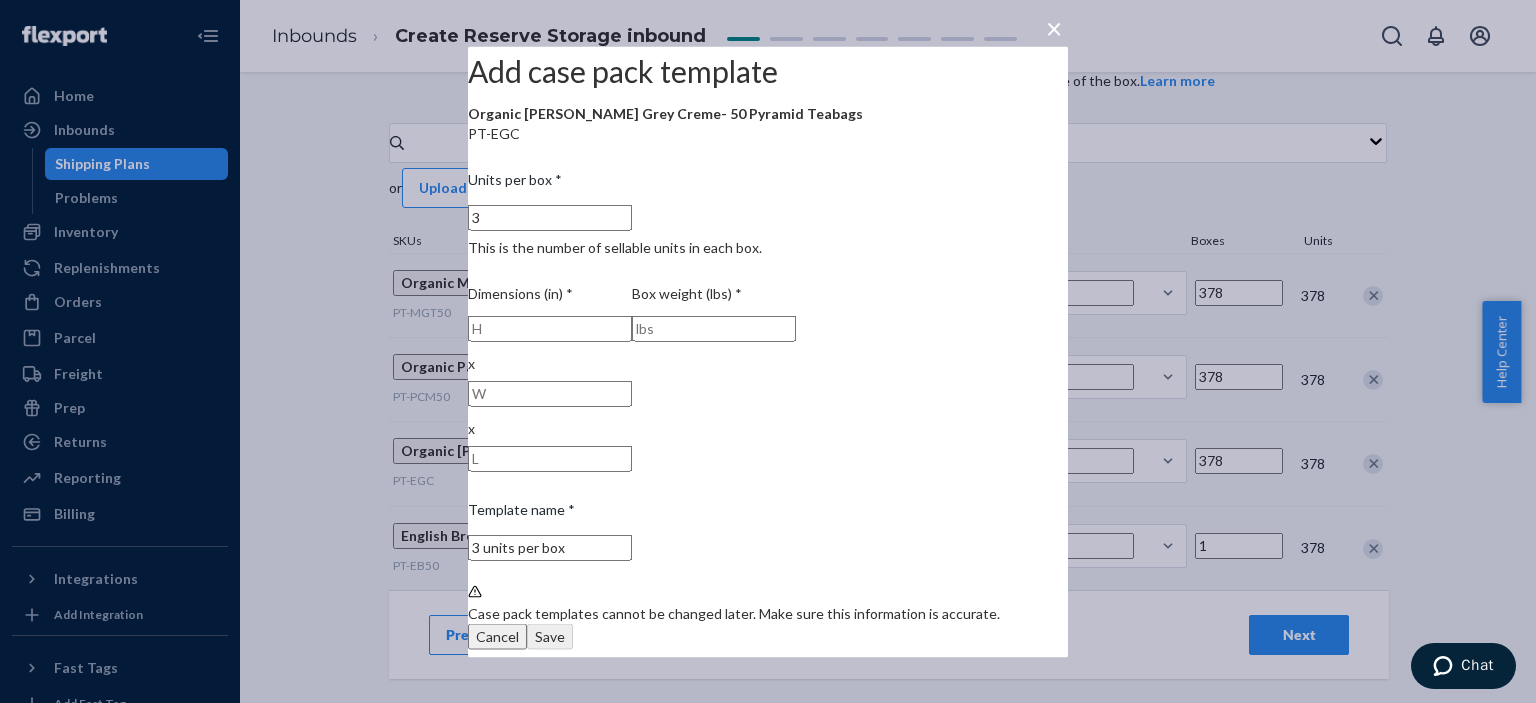type on "37" 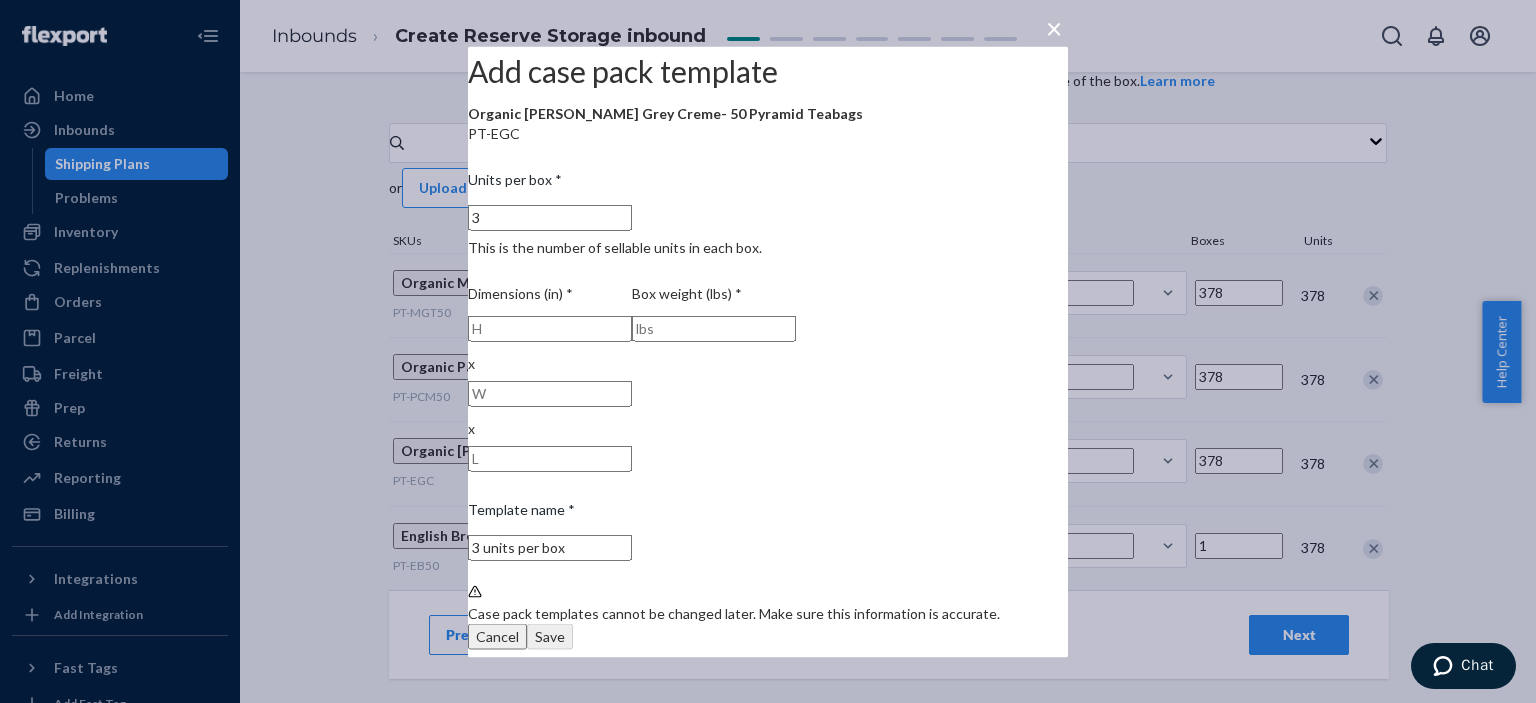 type on "37 units per box" 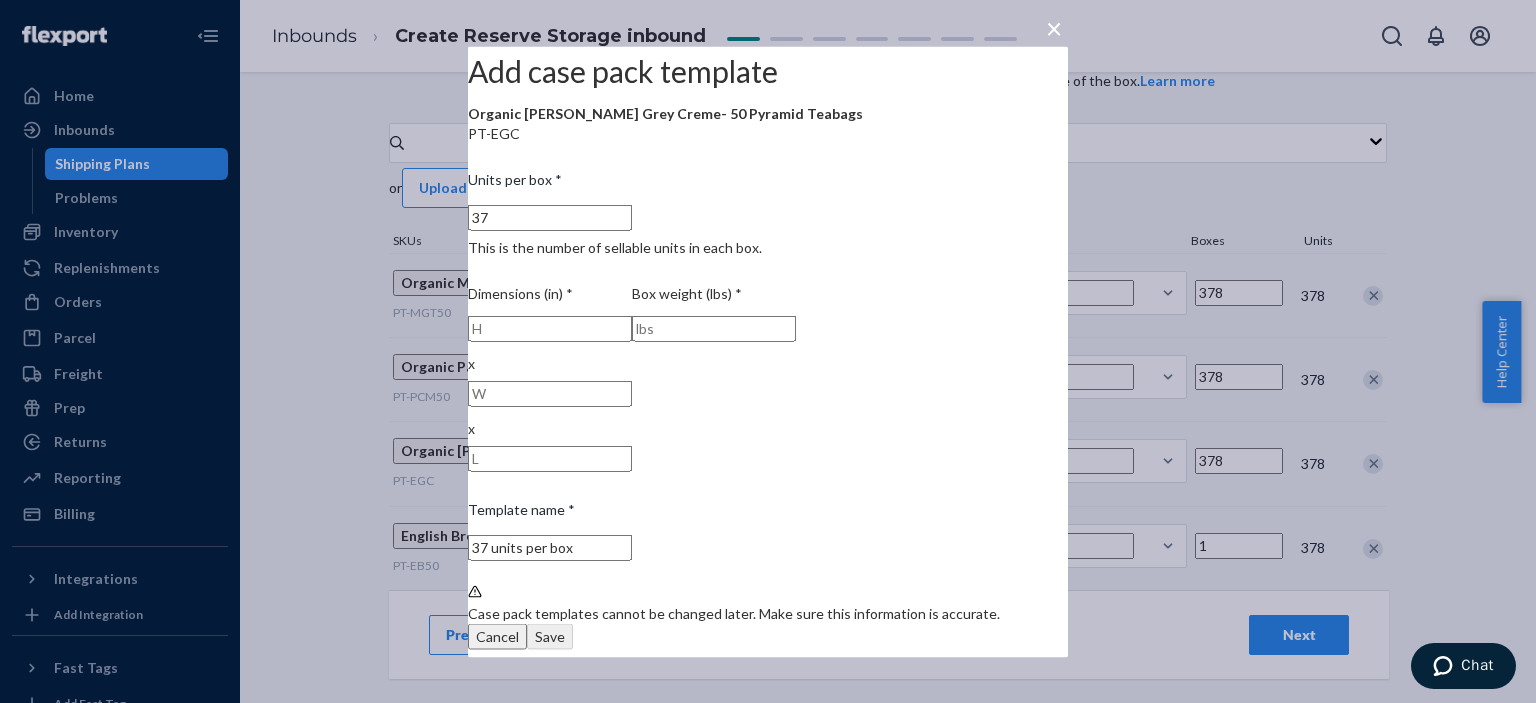 type on "378" 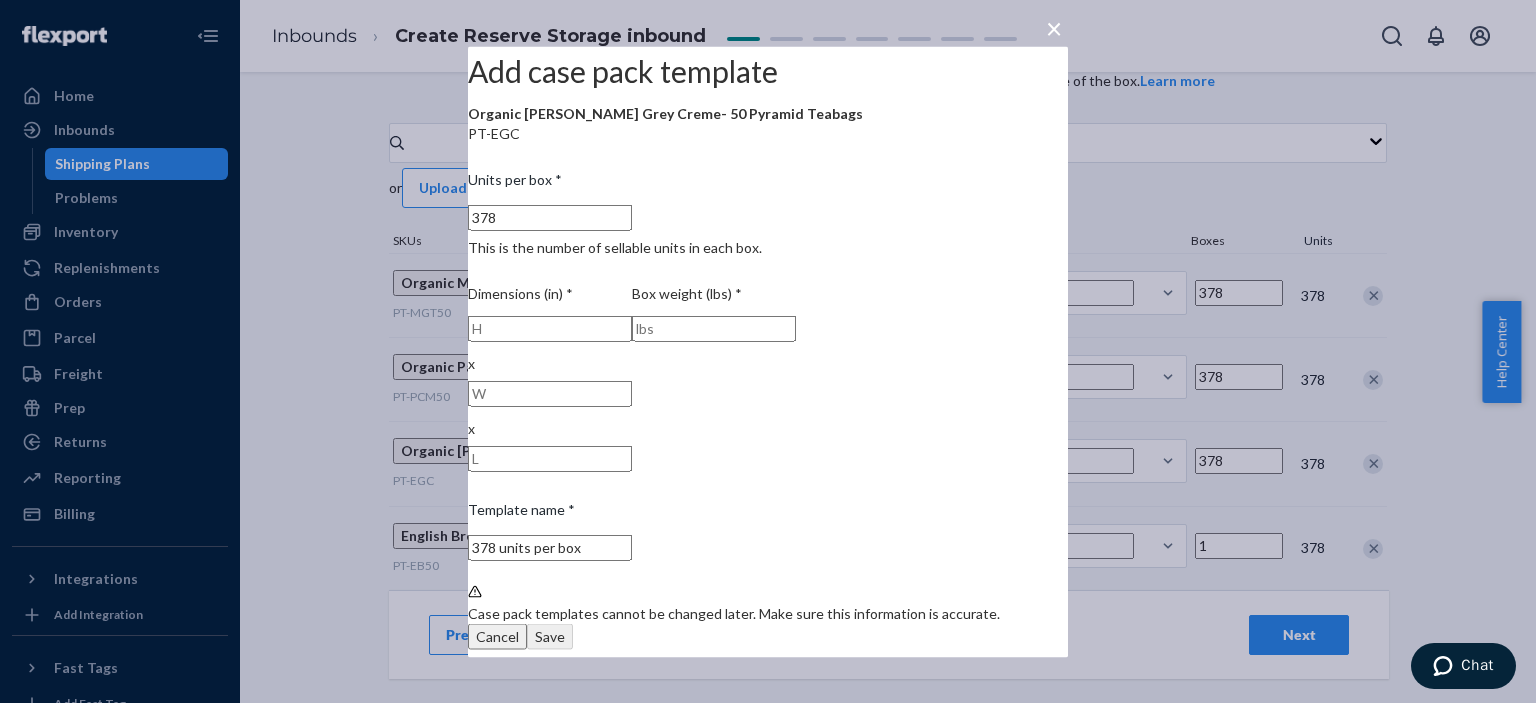 type on "377" 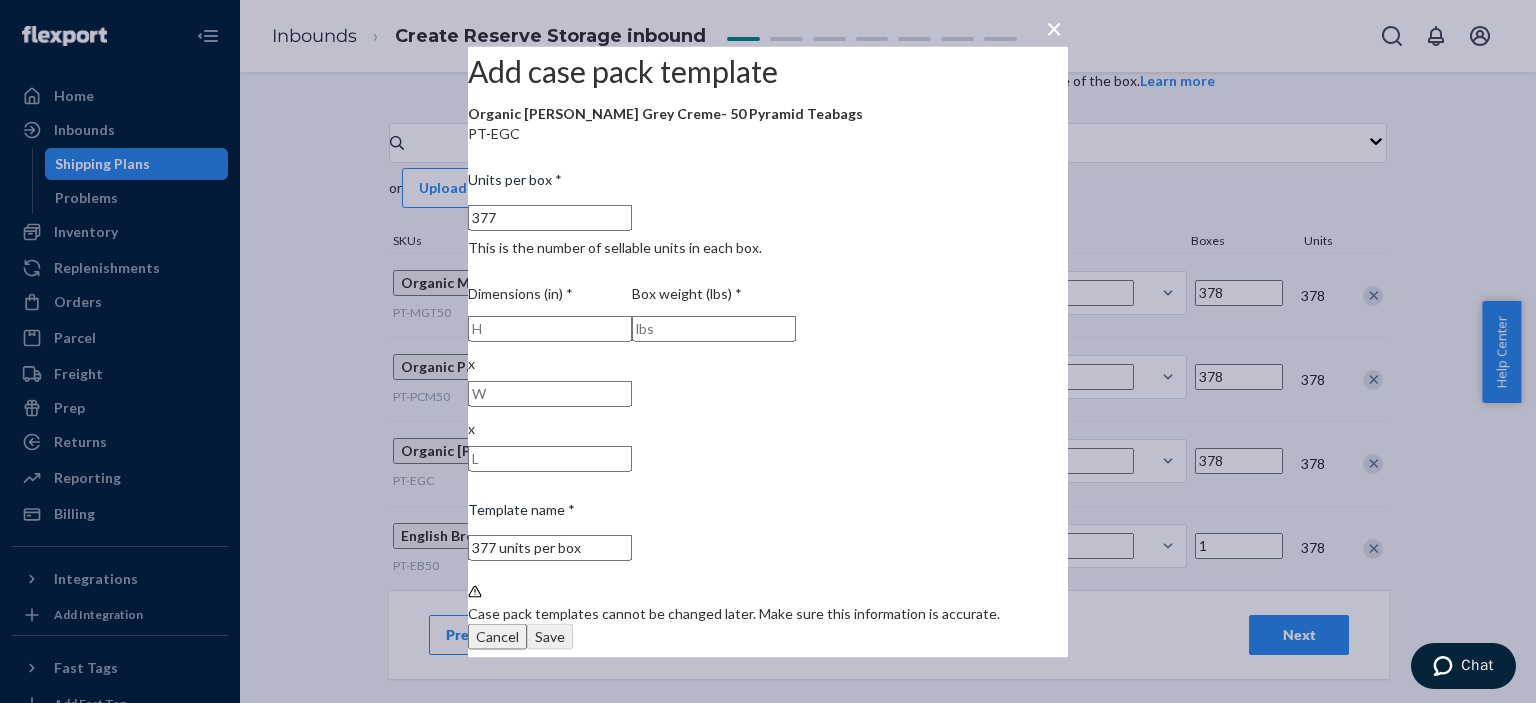 click at bounding box center [550, 328] 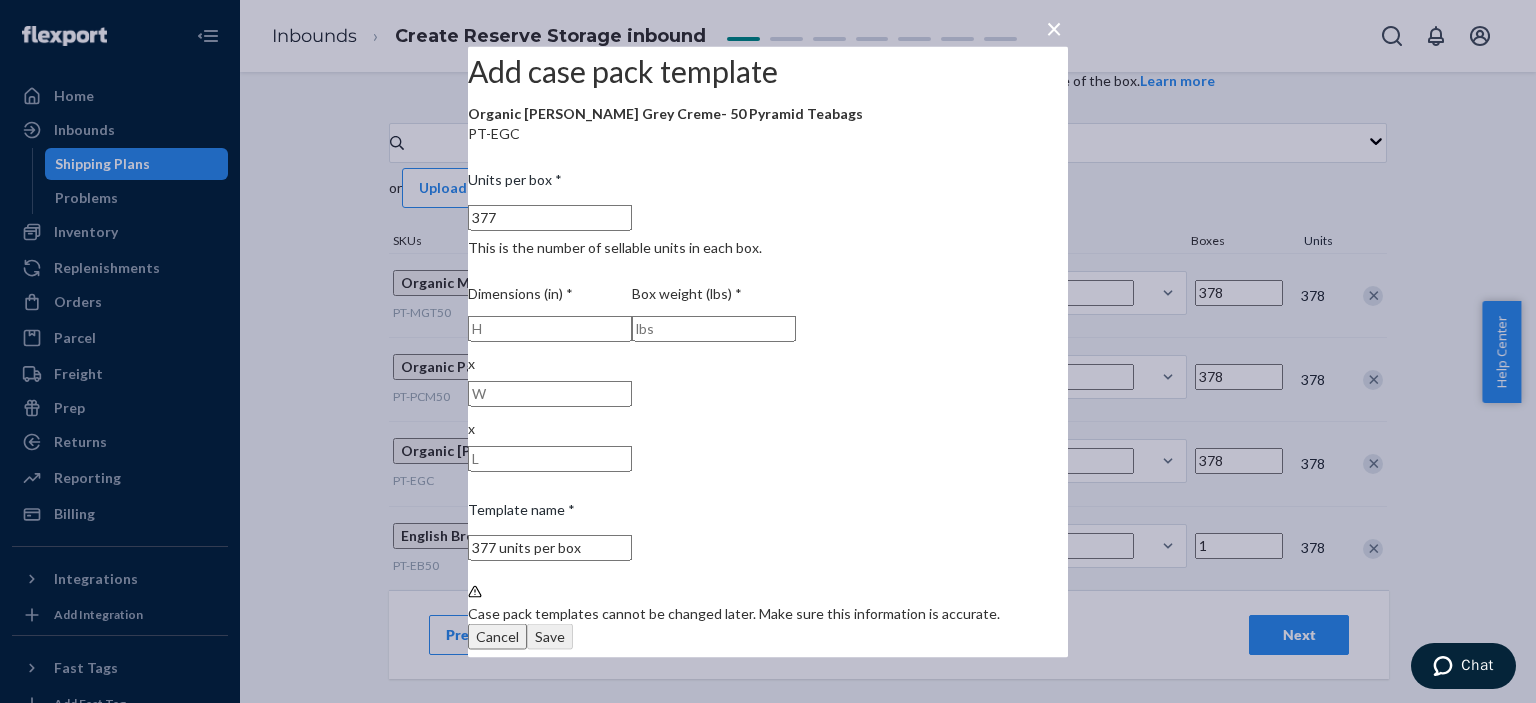 type on "378" 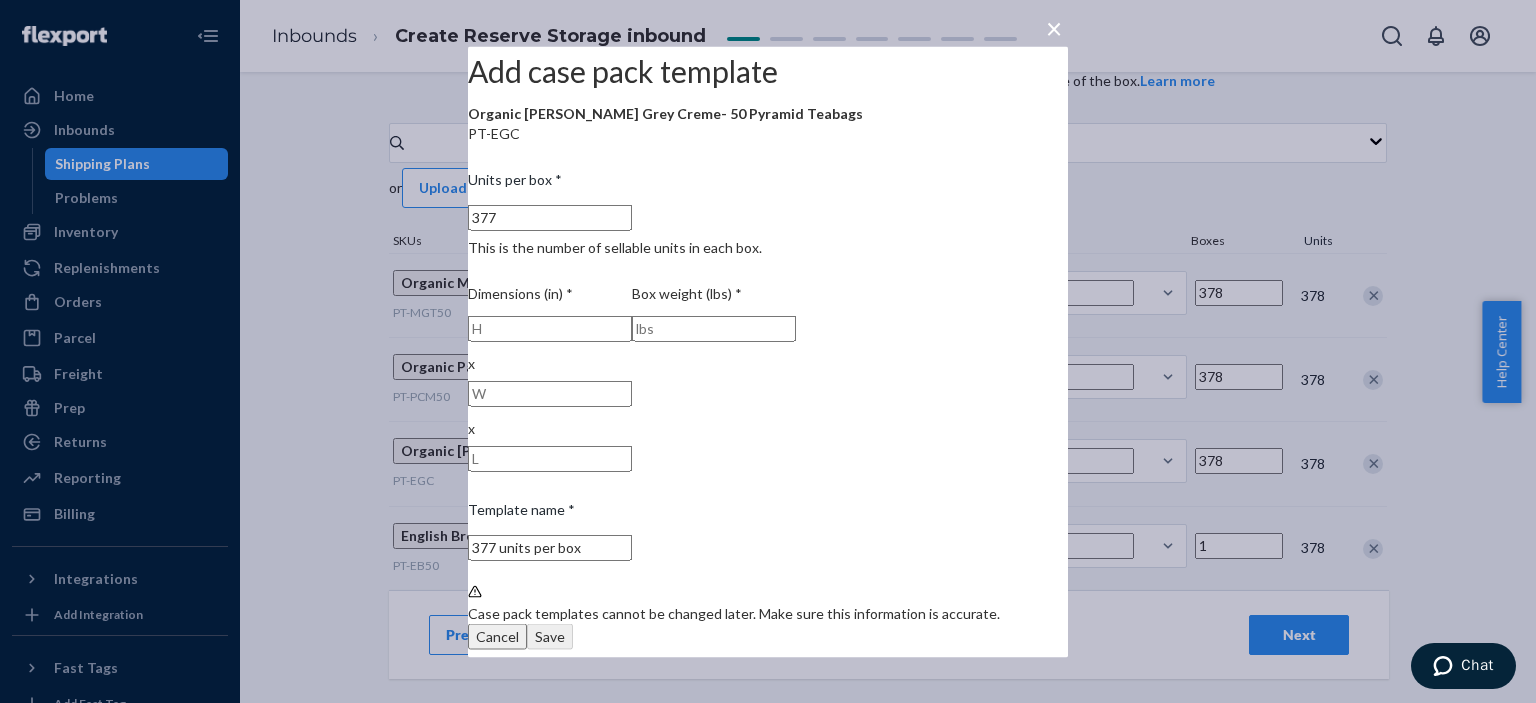 type on "378 units per box" 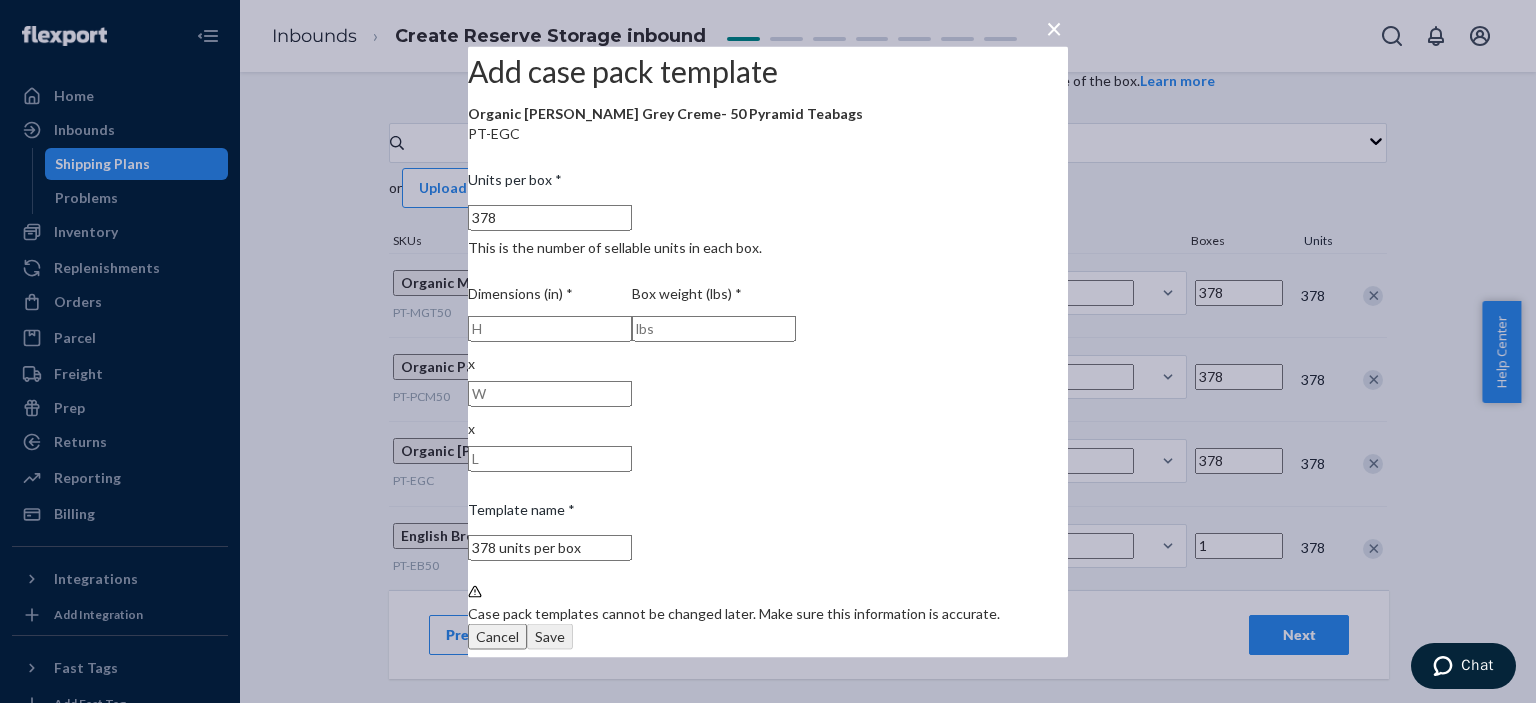 type on "379" 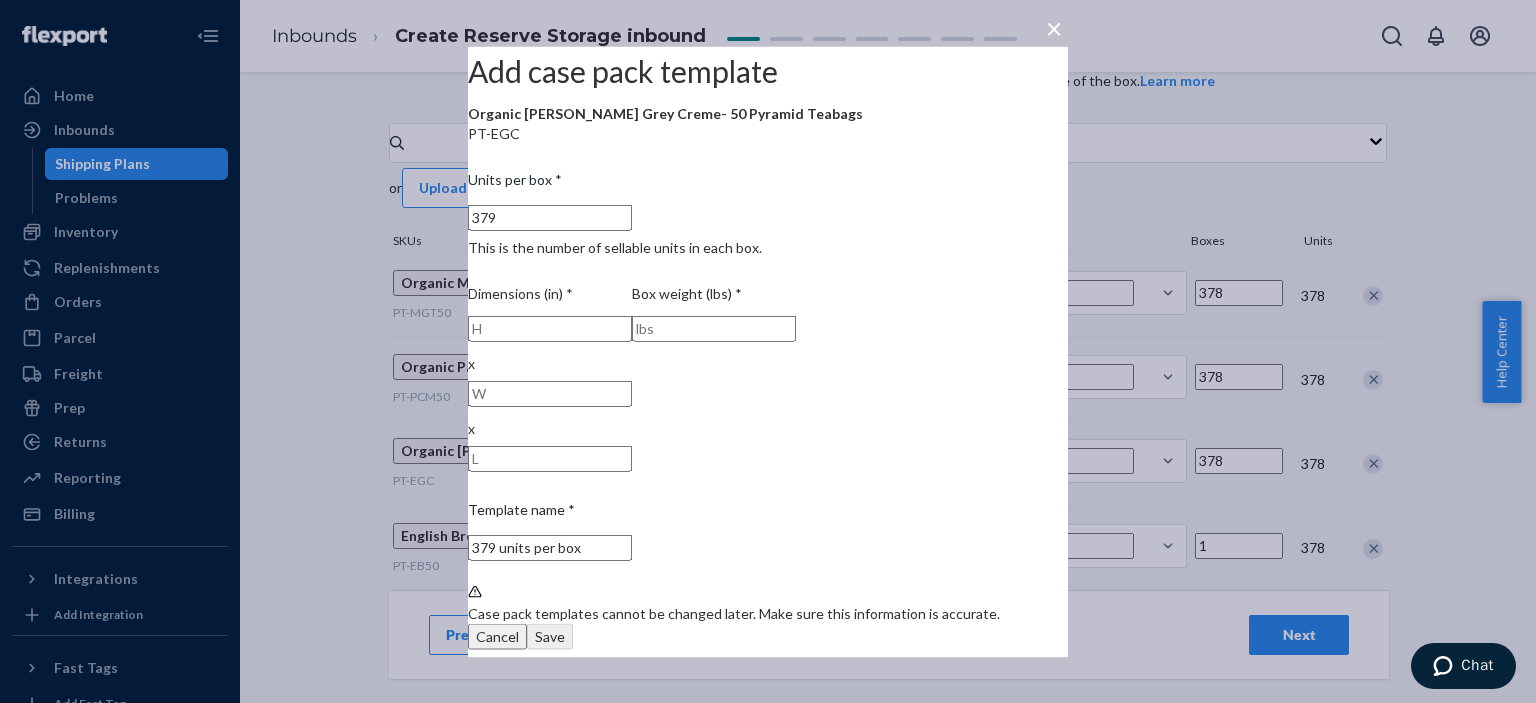 type on "380" 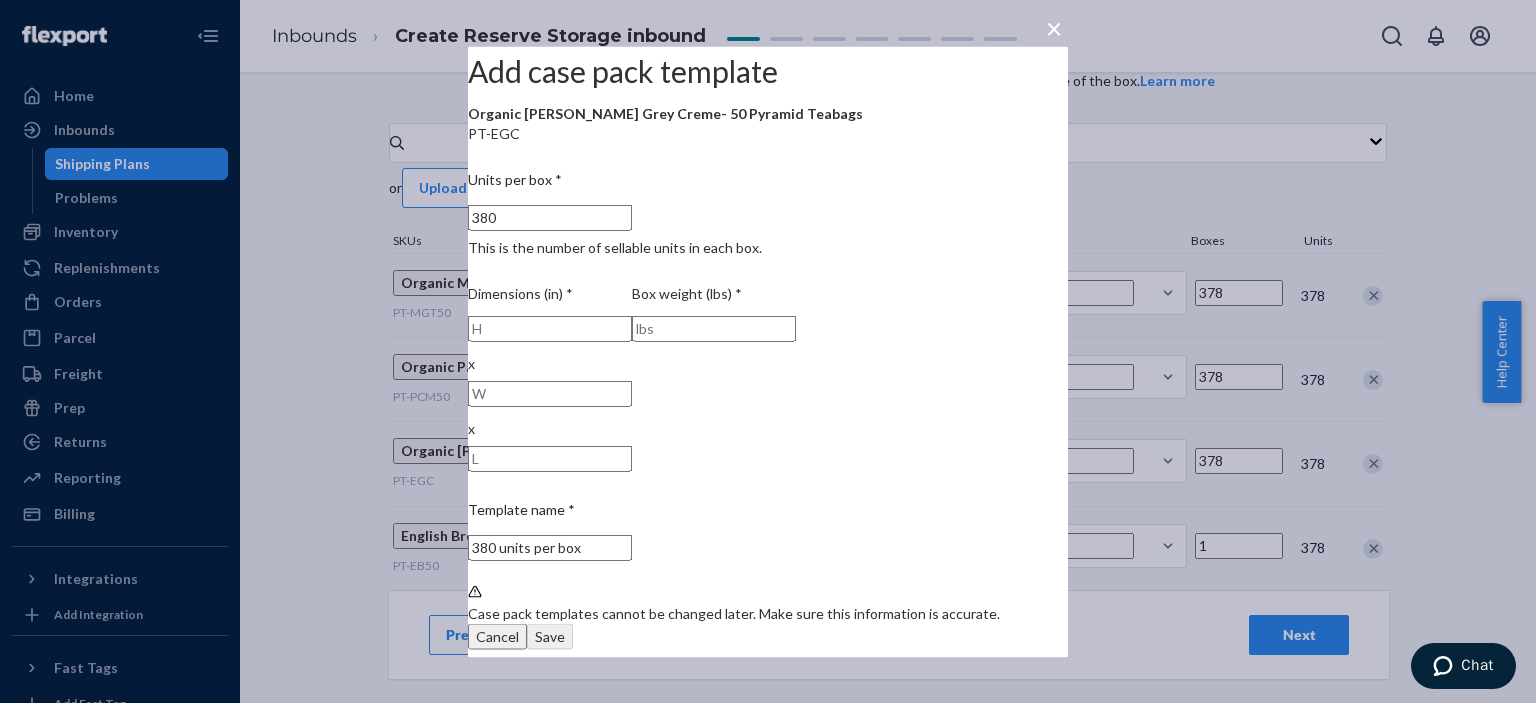 type on "381" 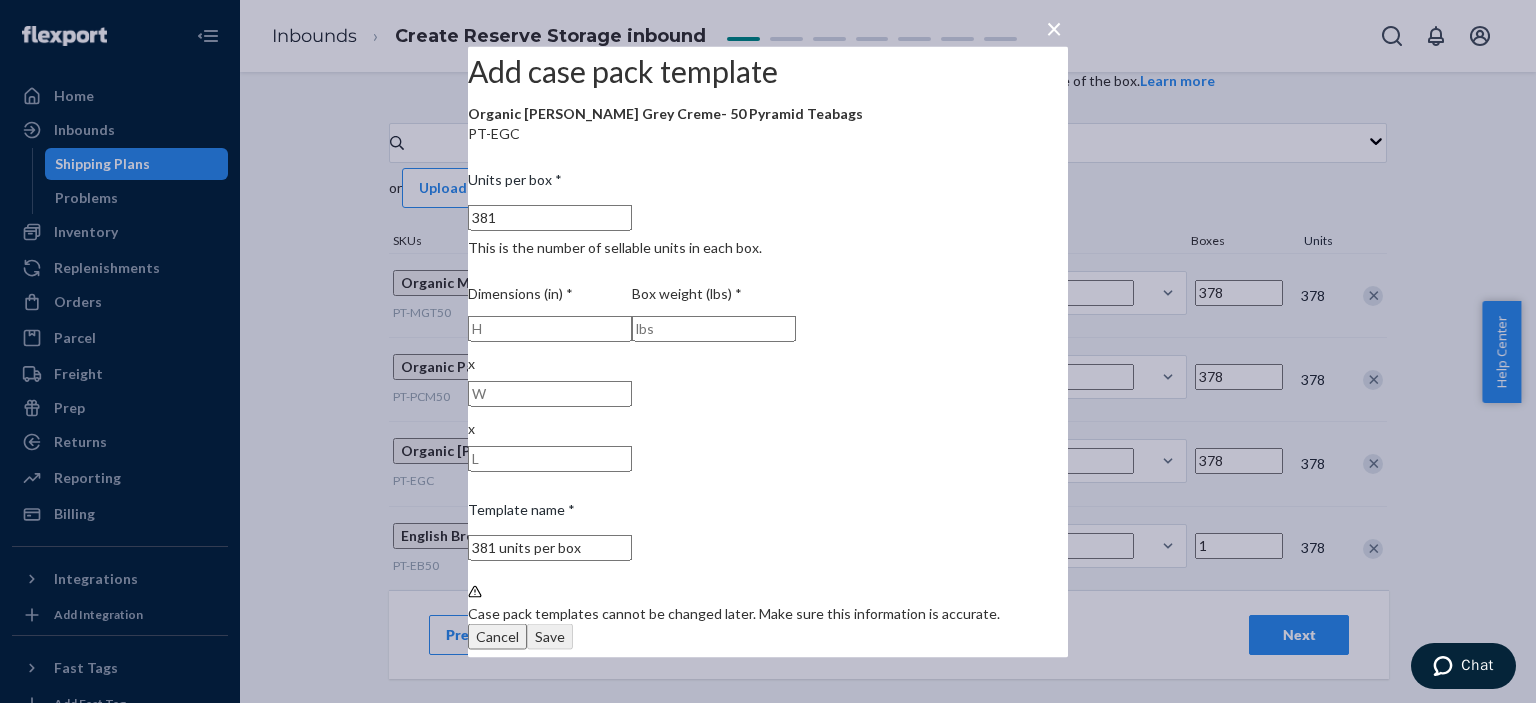 type on "380" 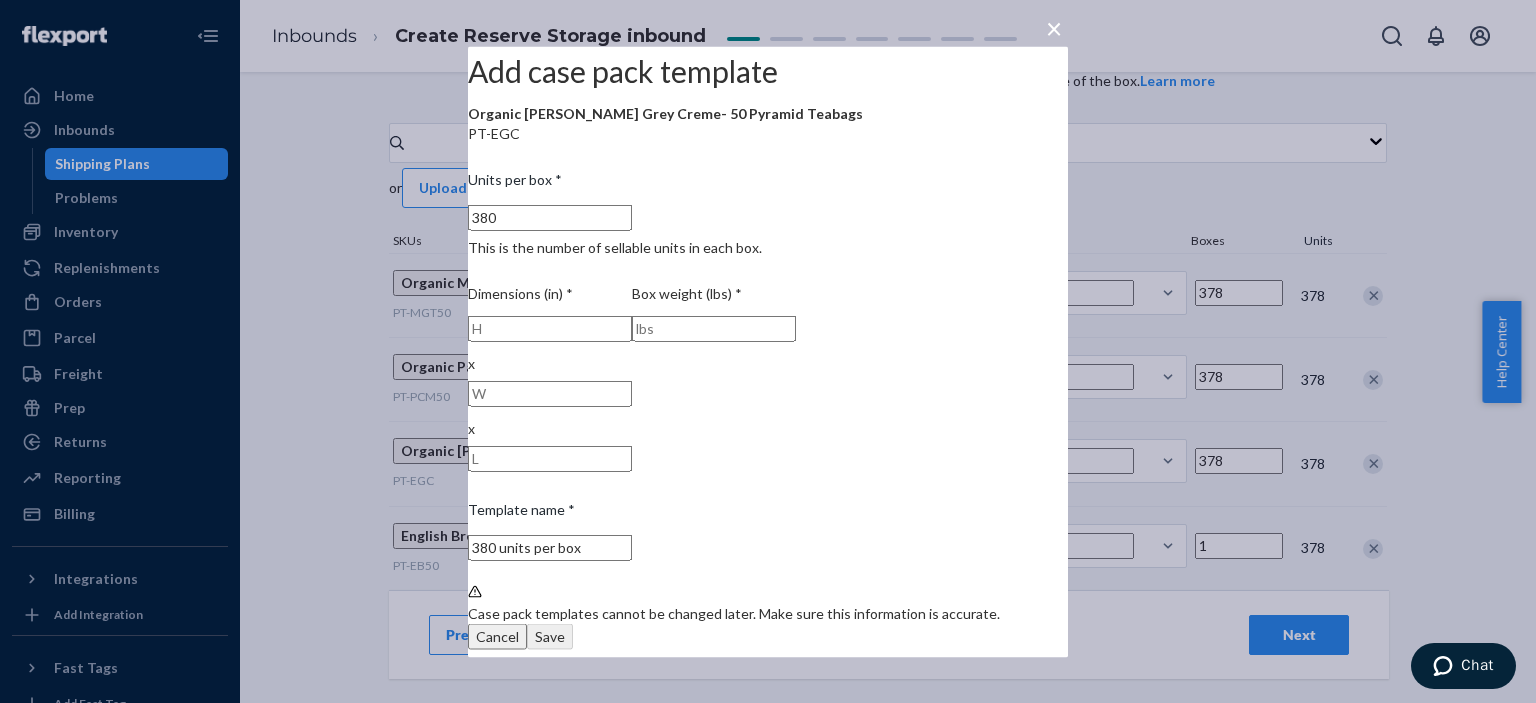 type on "38" 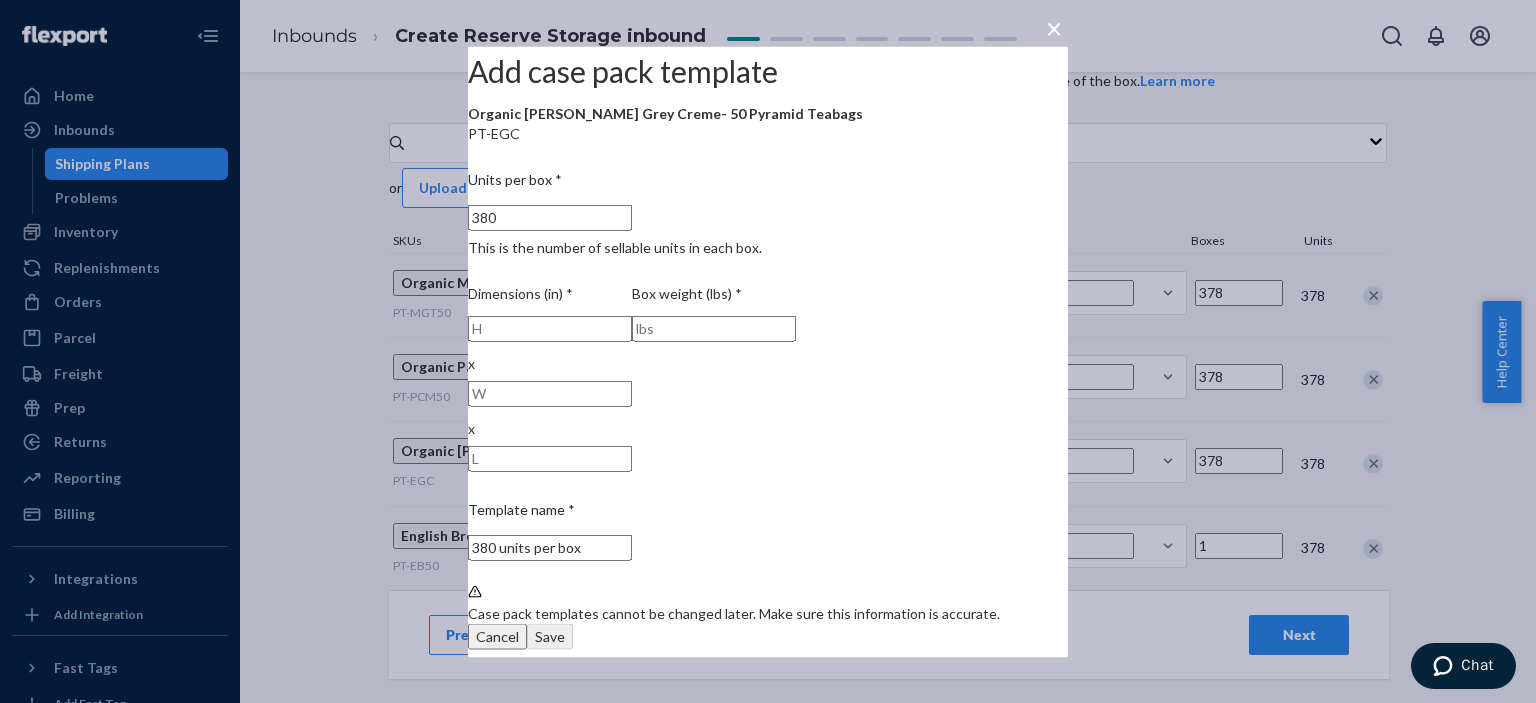 type on "38 units per box" 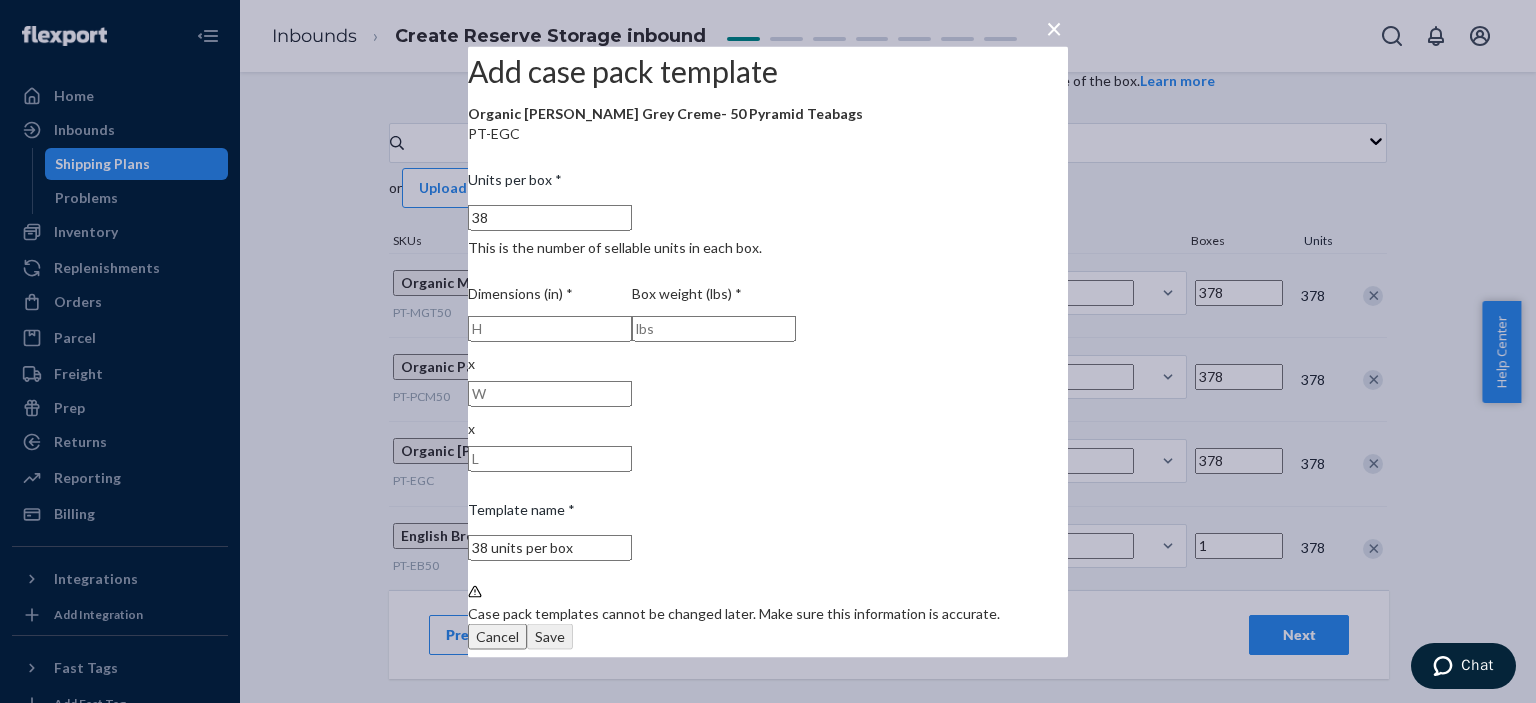 type on "3" 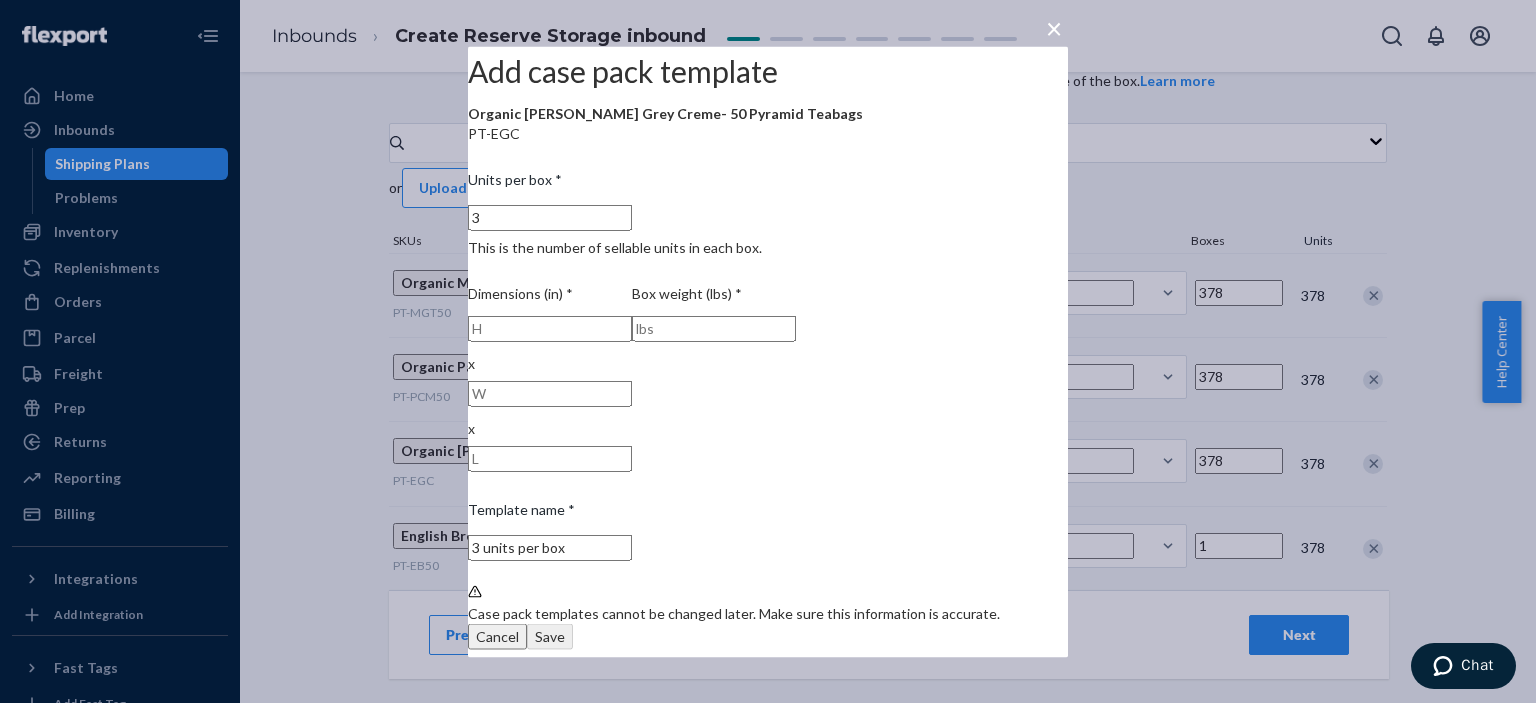 type on "37" 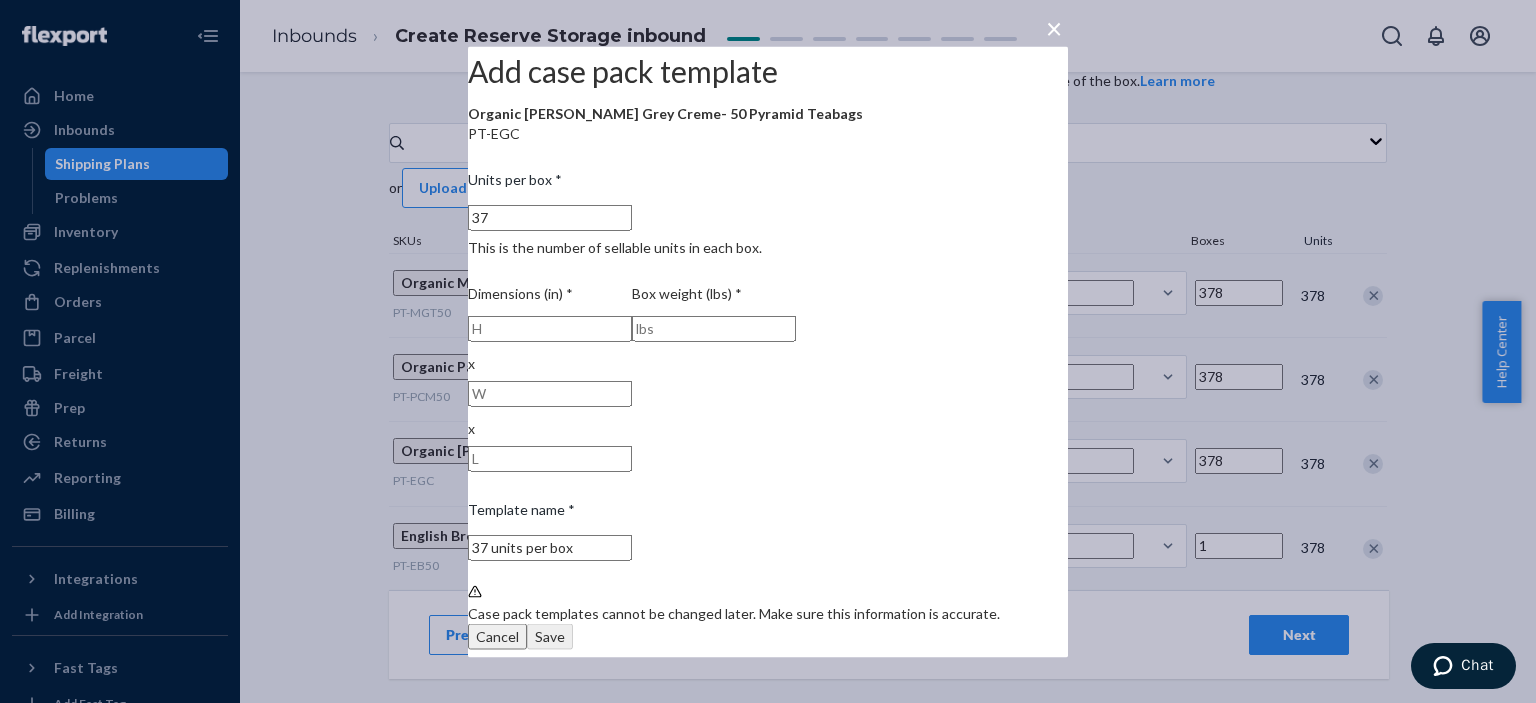 type on "378" 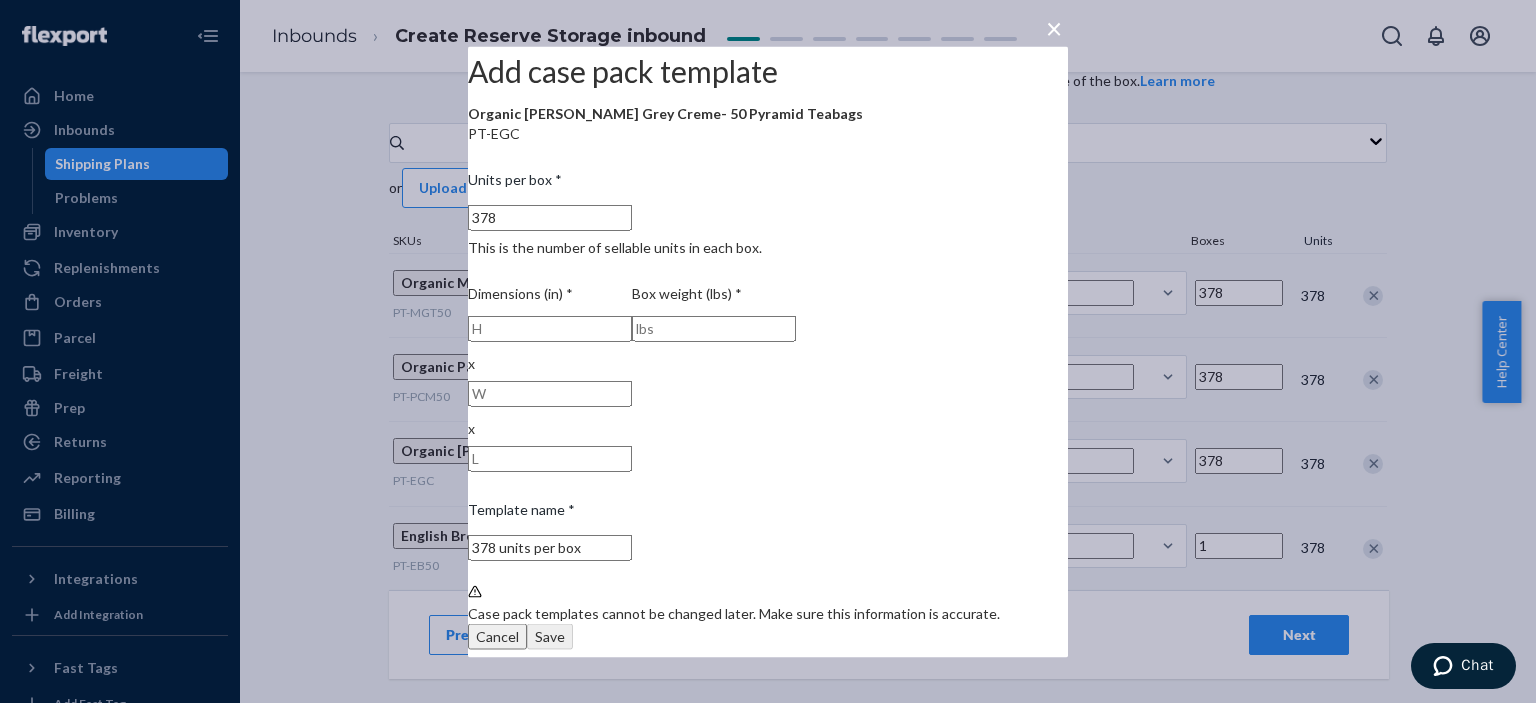 type on "378" 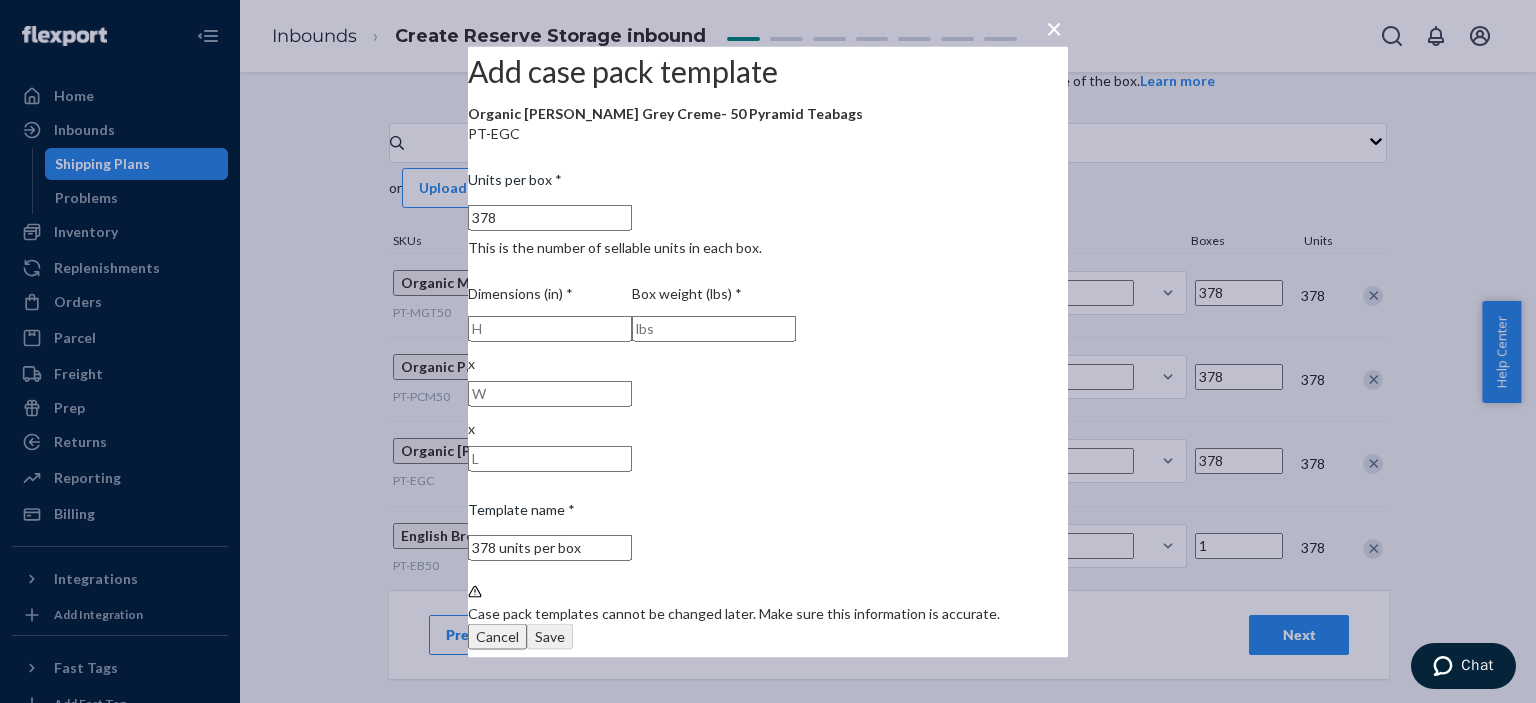 click at bounding box center (550, 328) 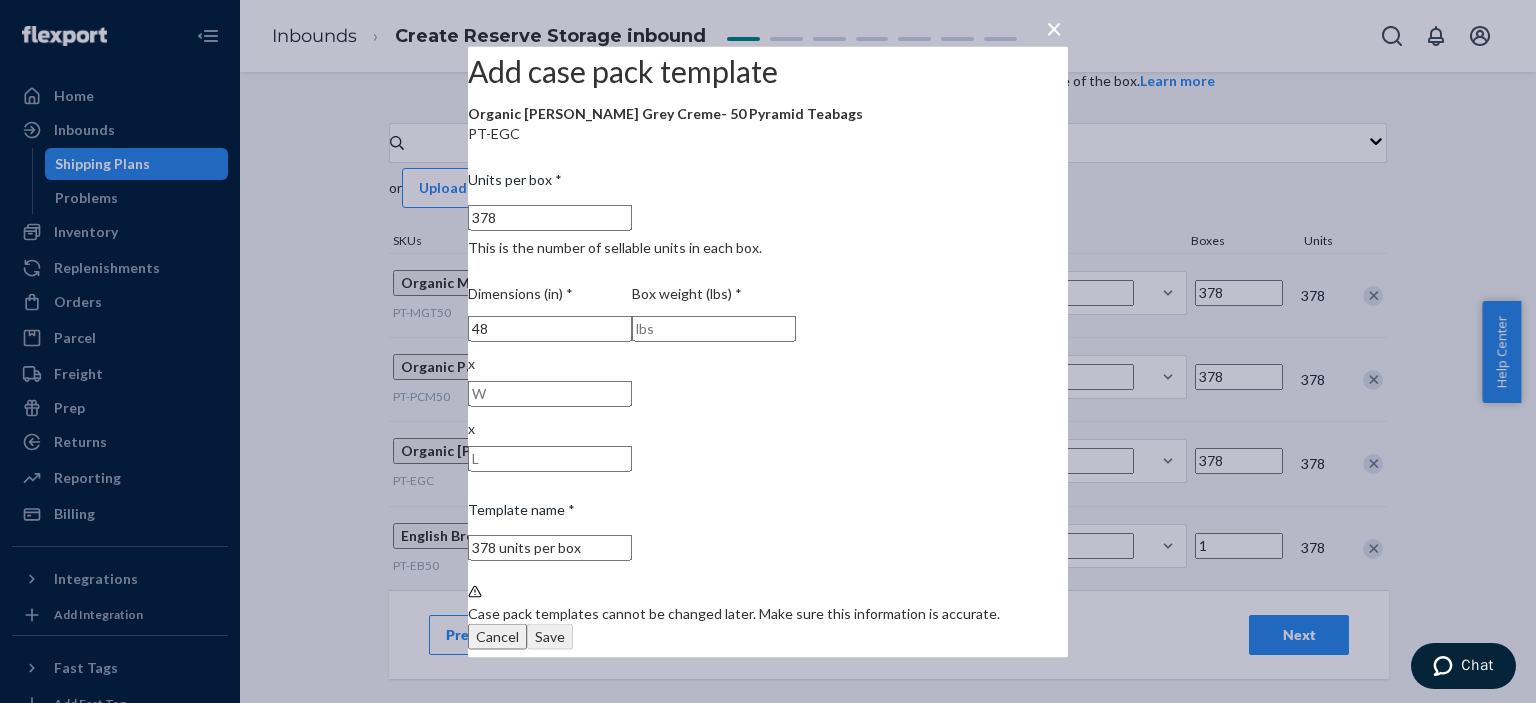 type on "48" 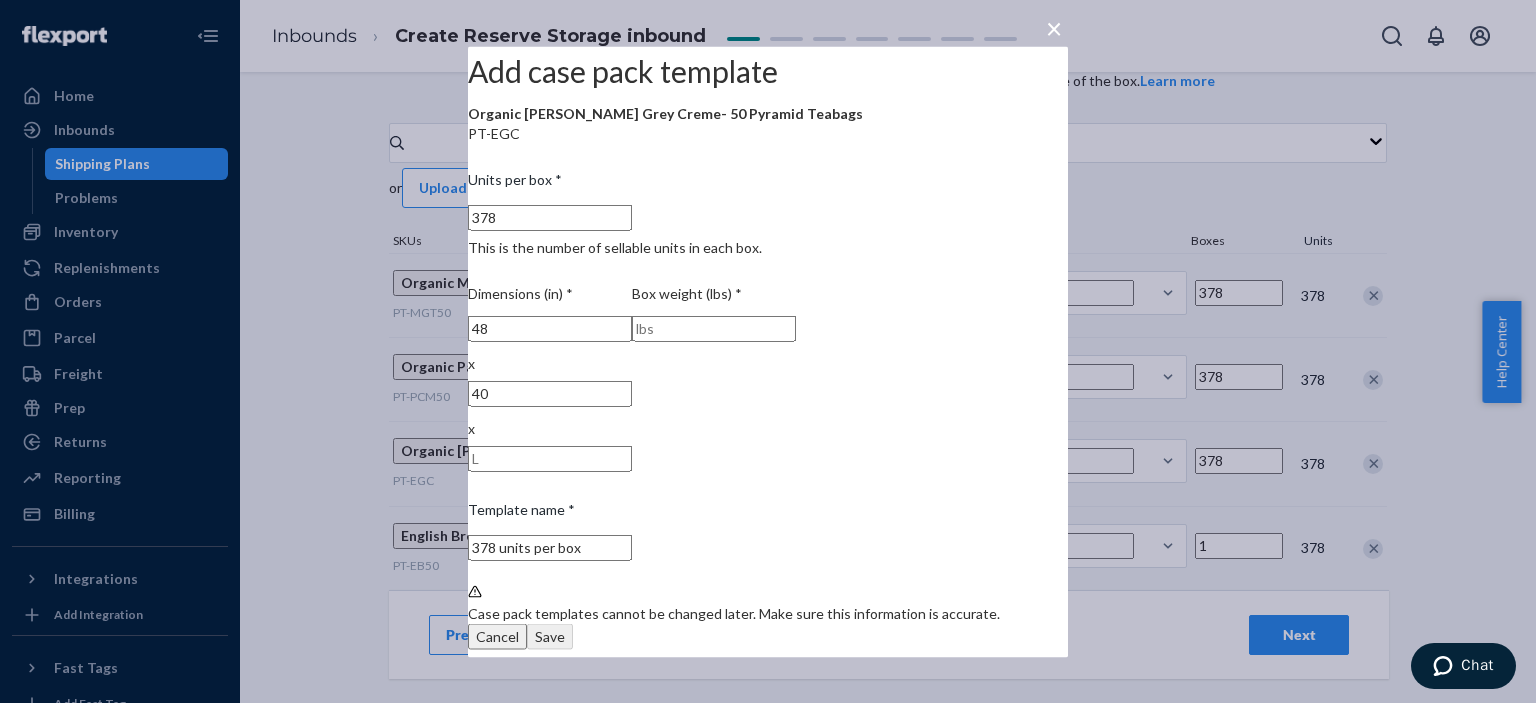 type on "40" 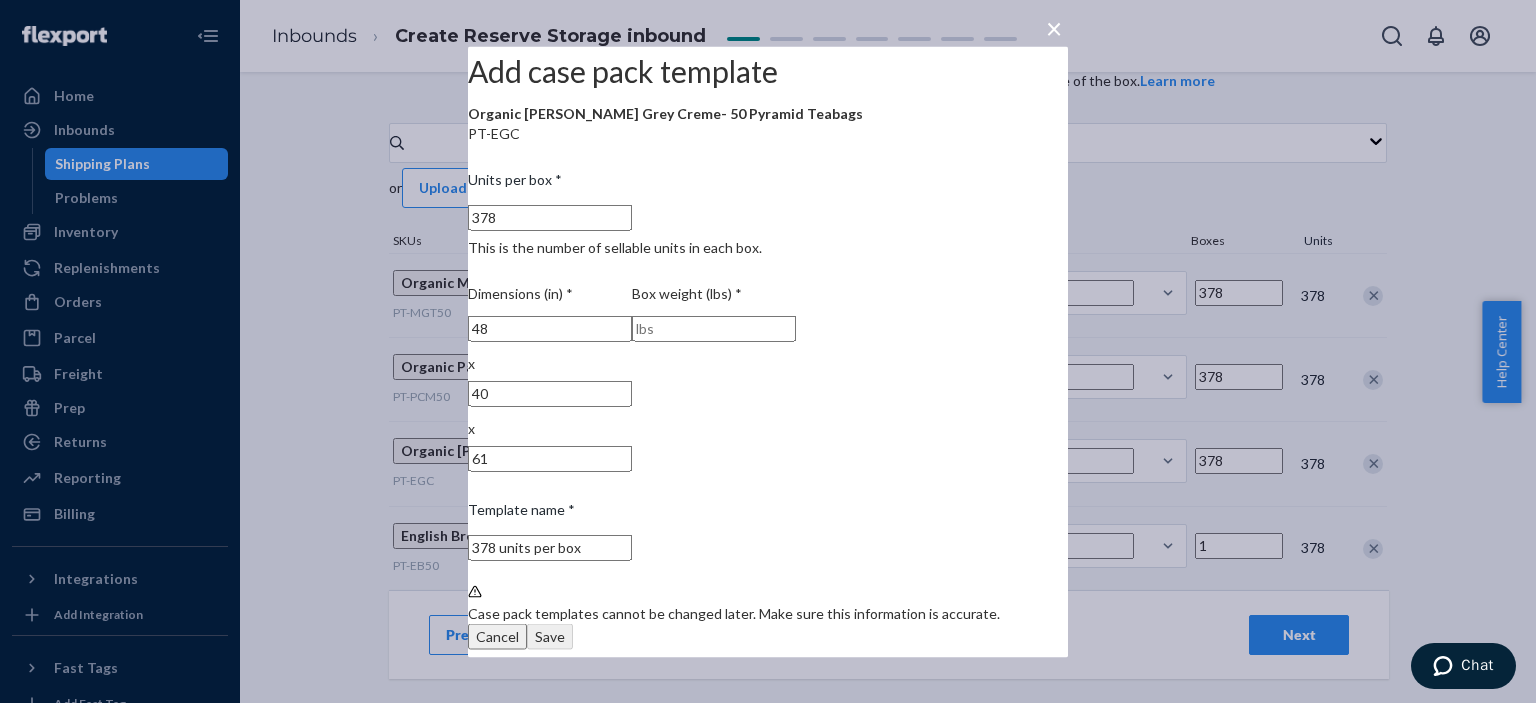 type on "61" 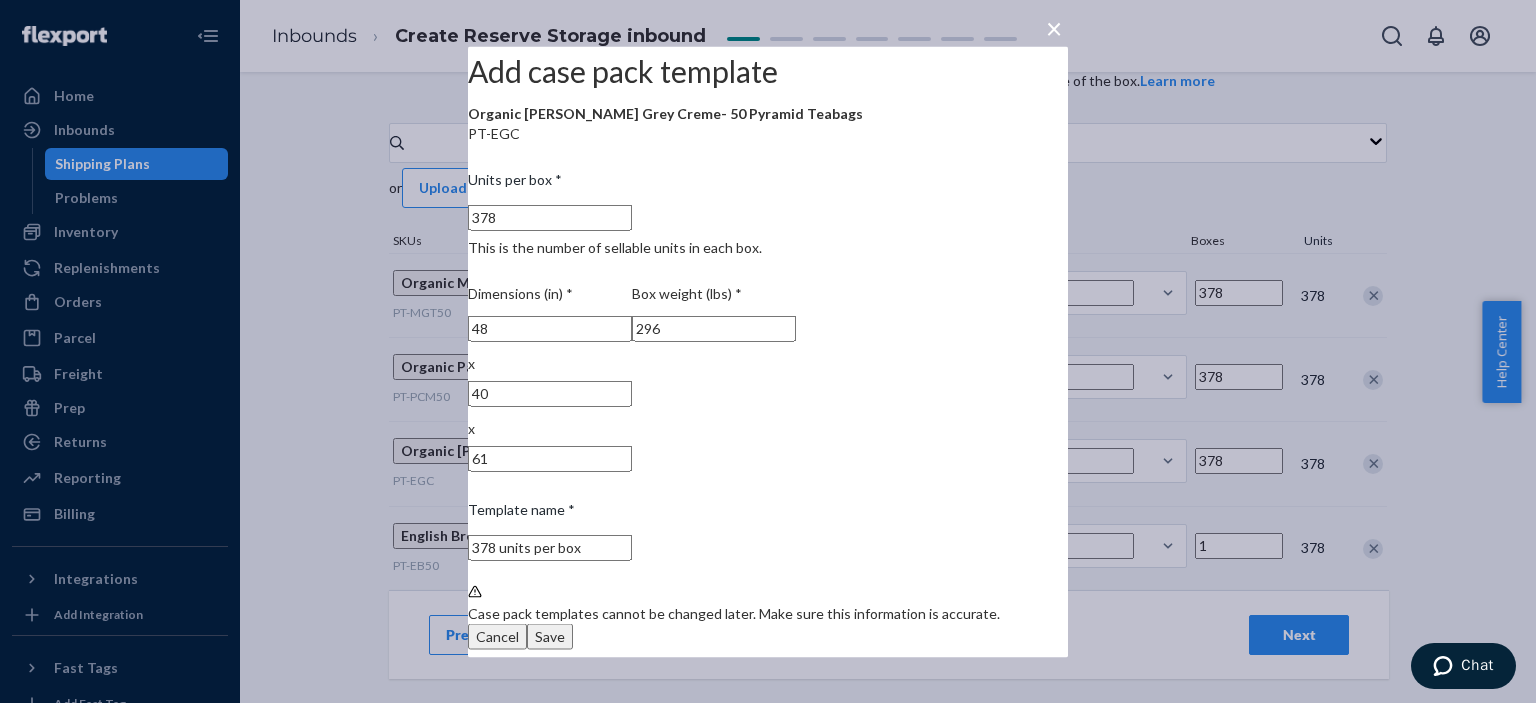 type on "296" 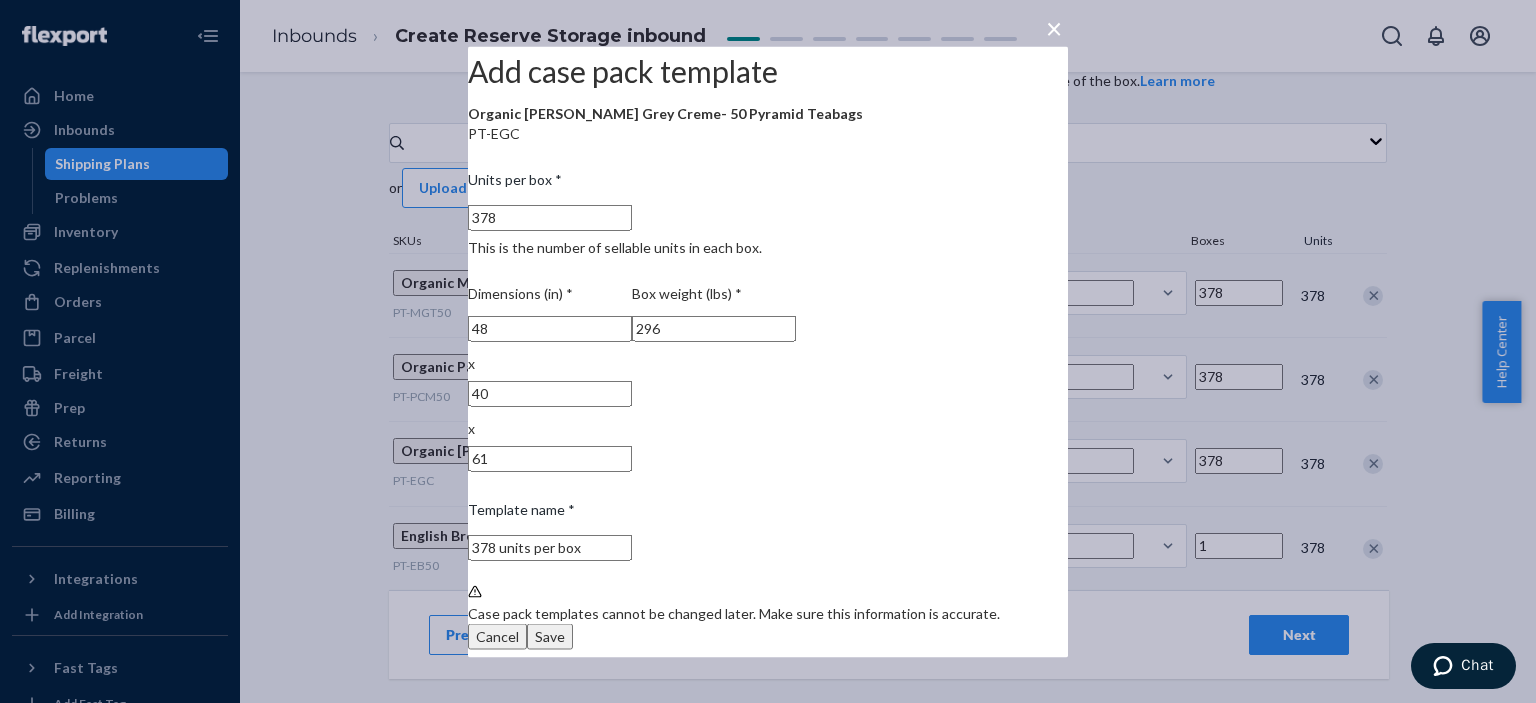 click on "378 units per box" at bounding box center (550, 547) 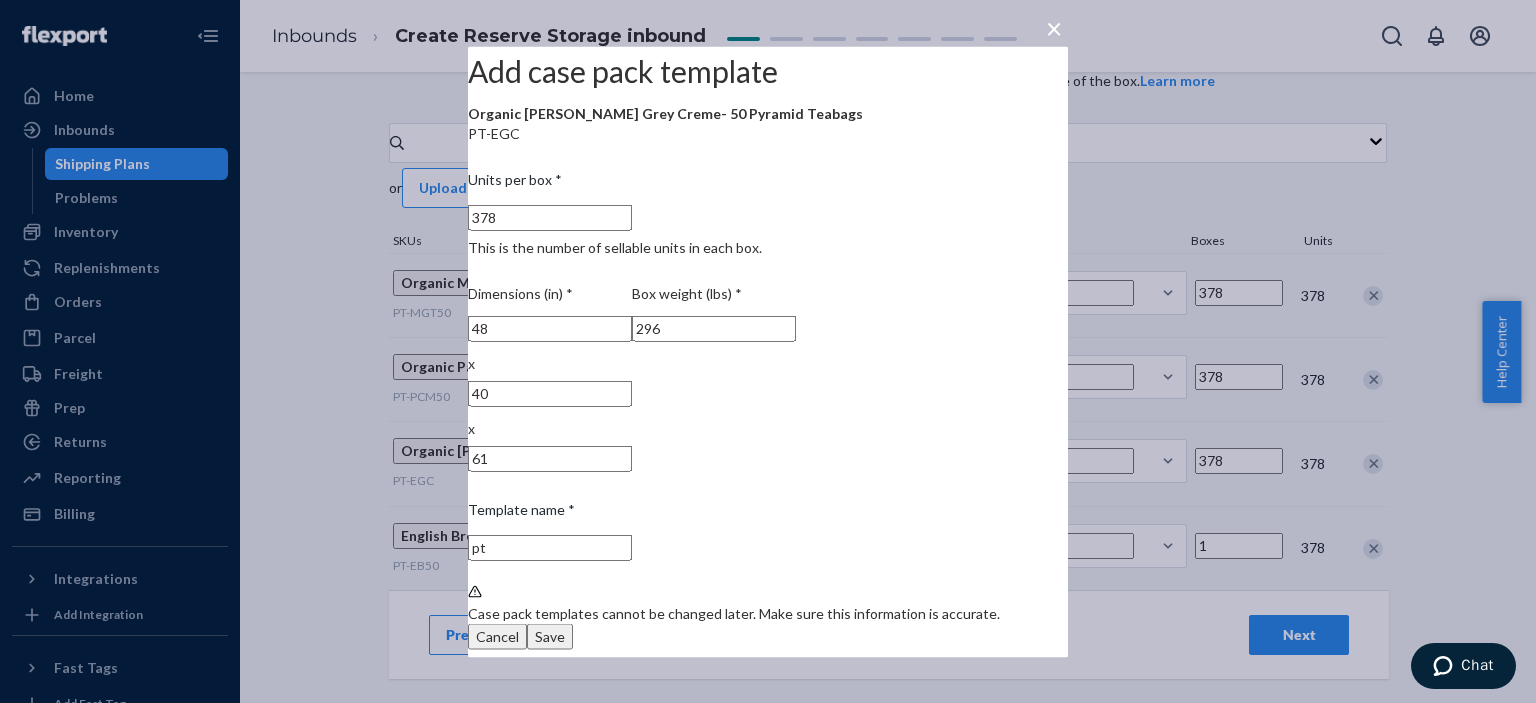 type on "p" 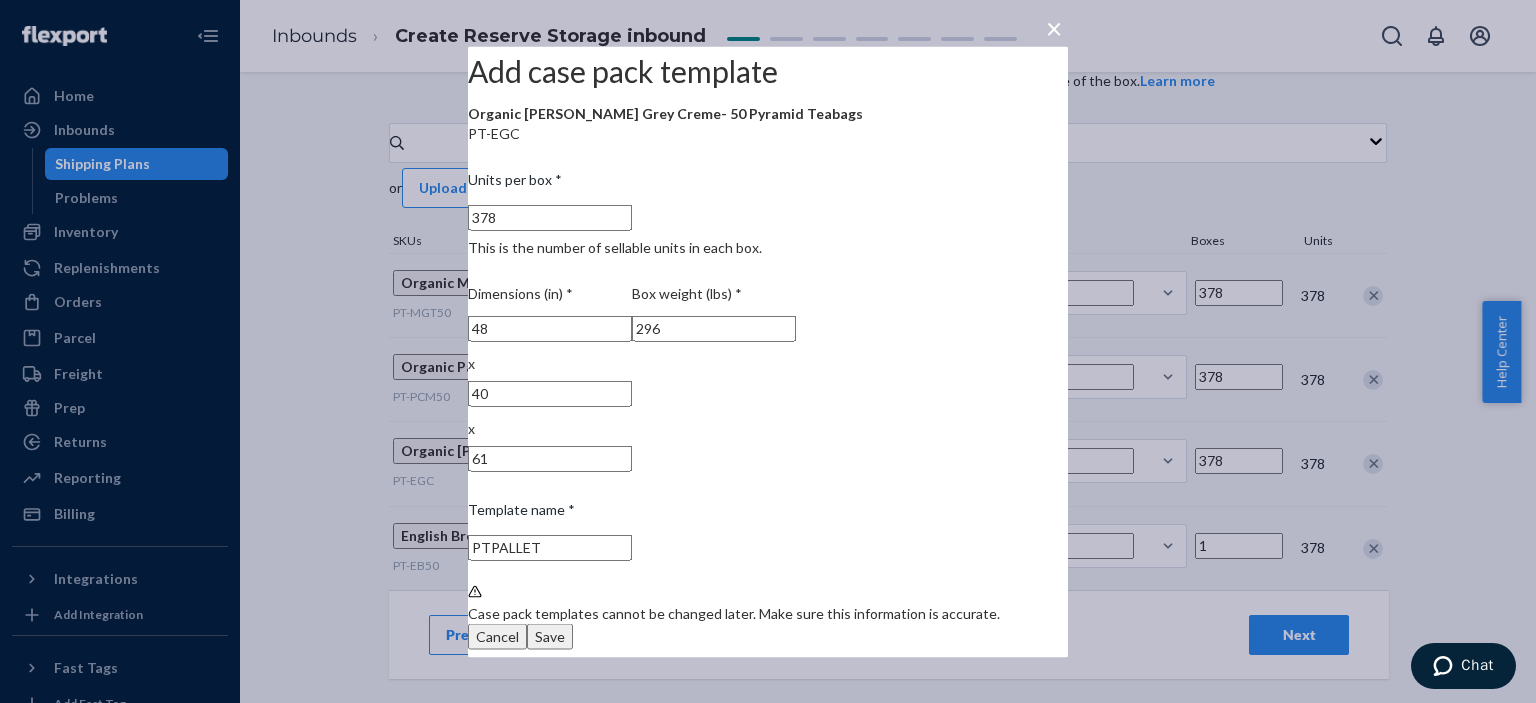 type on "PTPALLET" 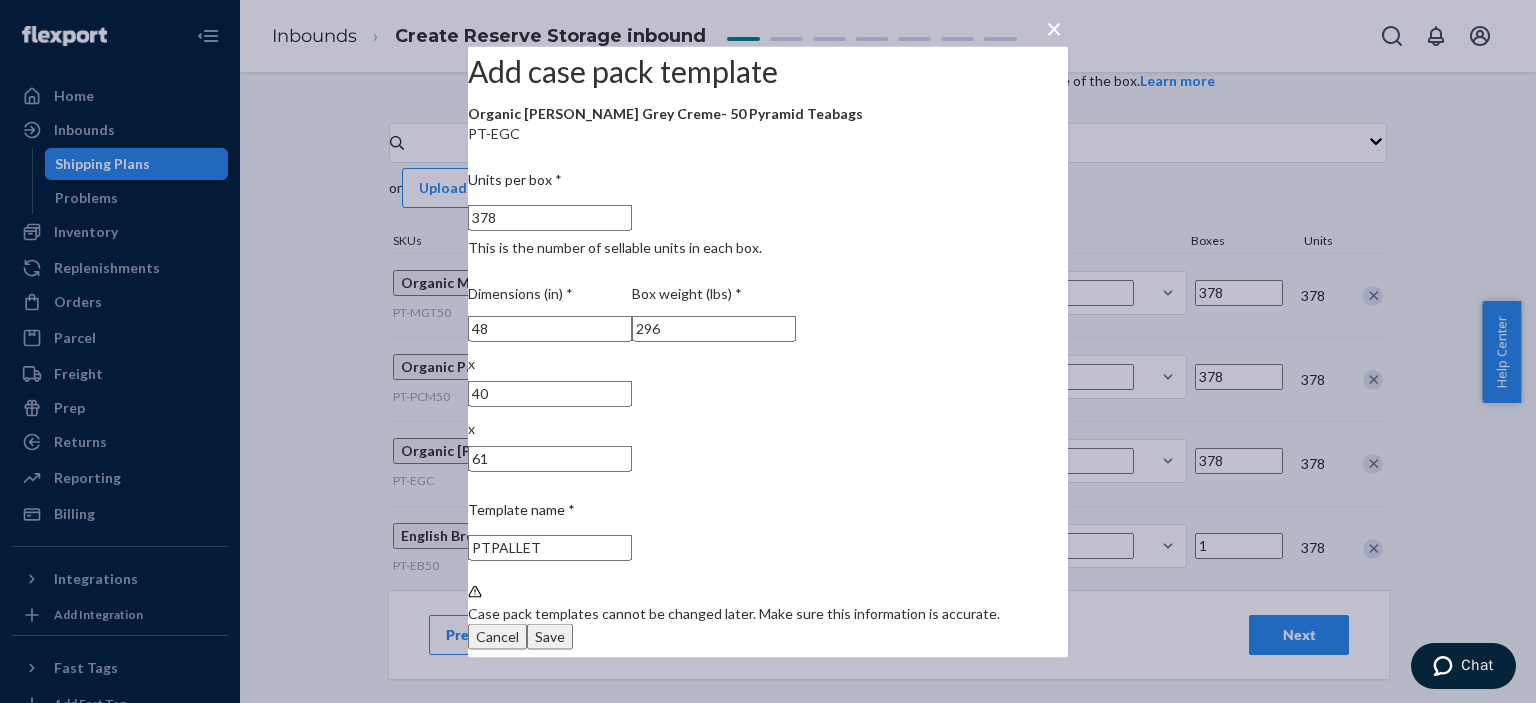 click on "Save" at bounding box center [550, 636] 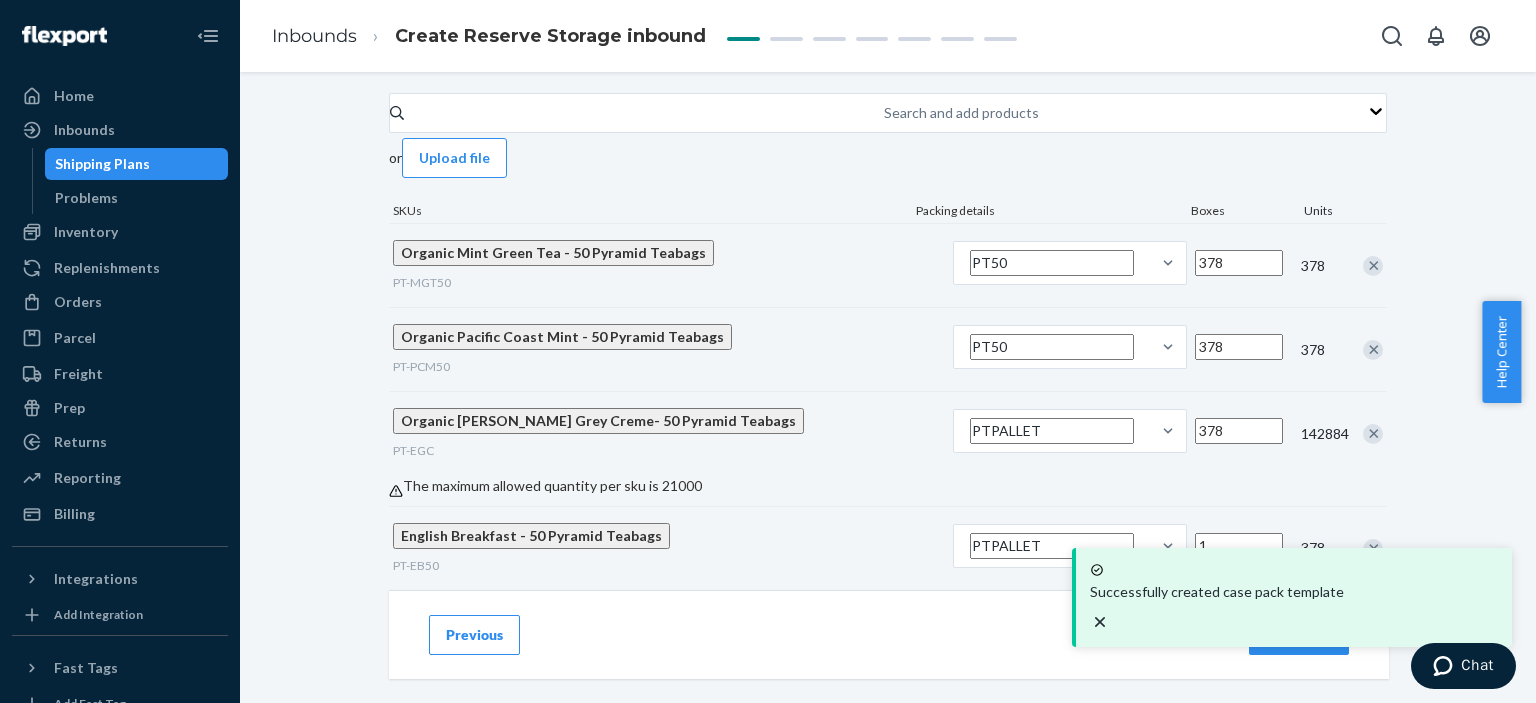 scroll, scrollTop: 197, scrollLeft: 0, axis: vertical 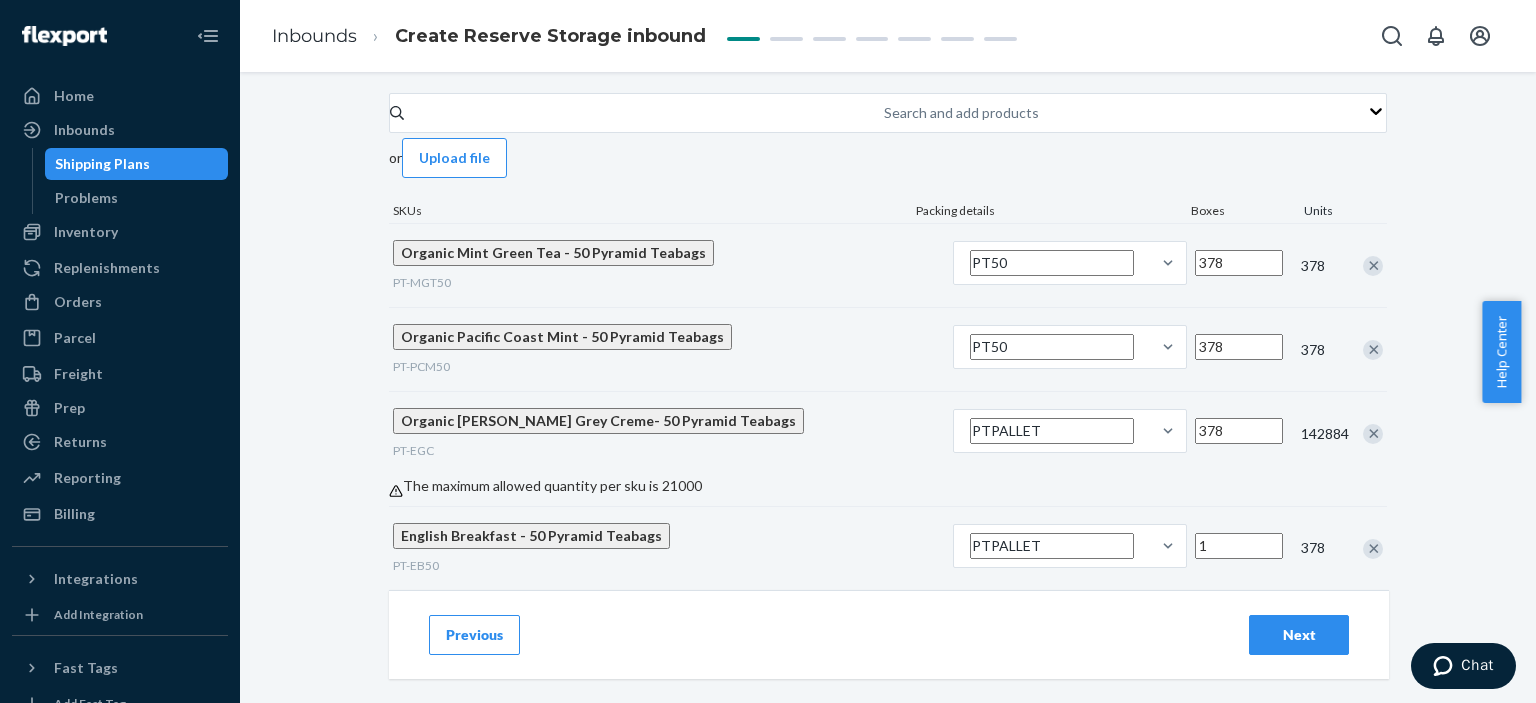 click on "378" at bounding box center [1239, 431] 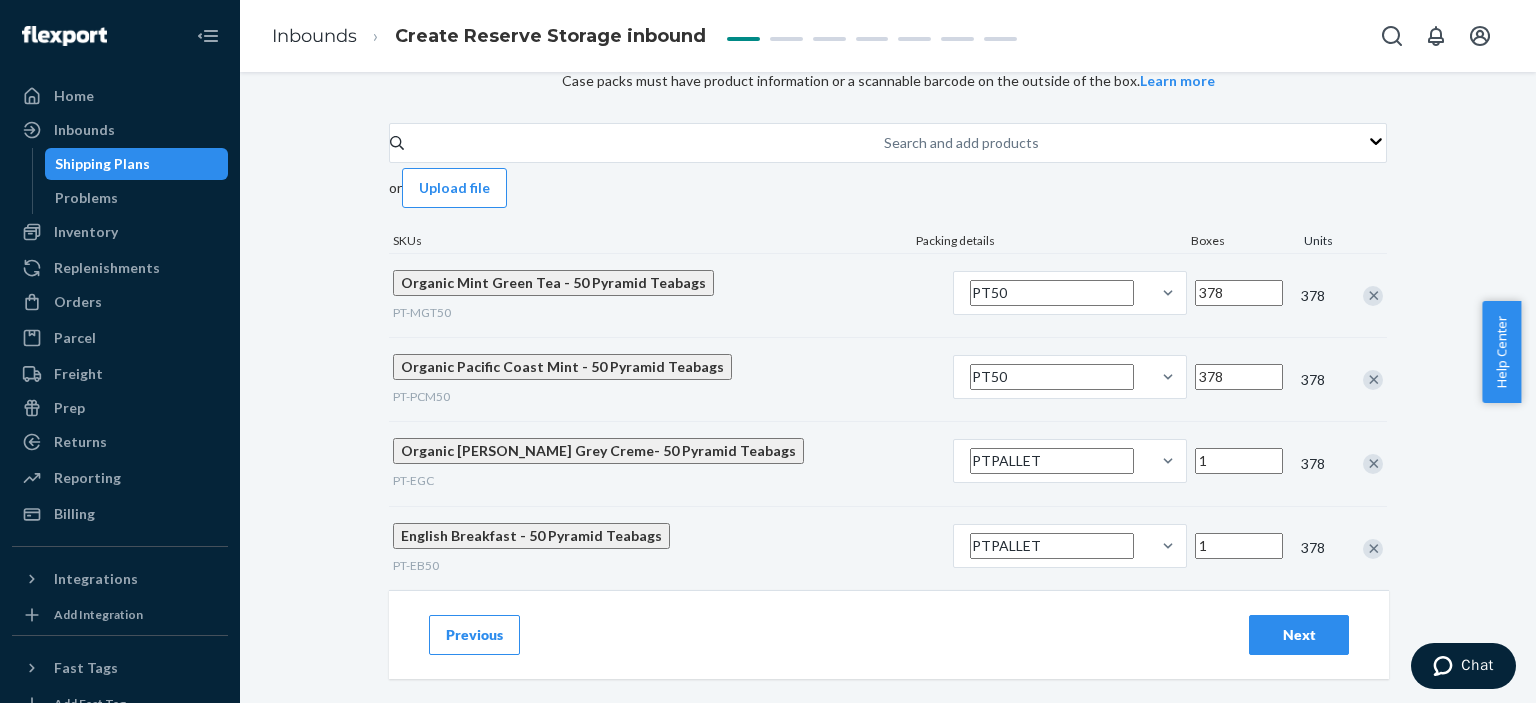 scroll, scrollTop: 180, scrollLeft: 0, axis: vertical 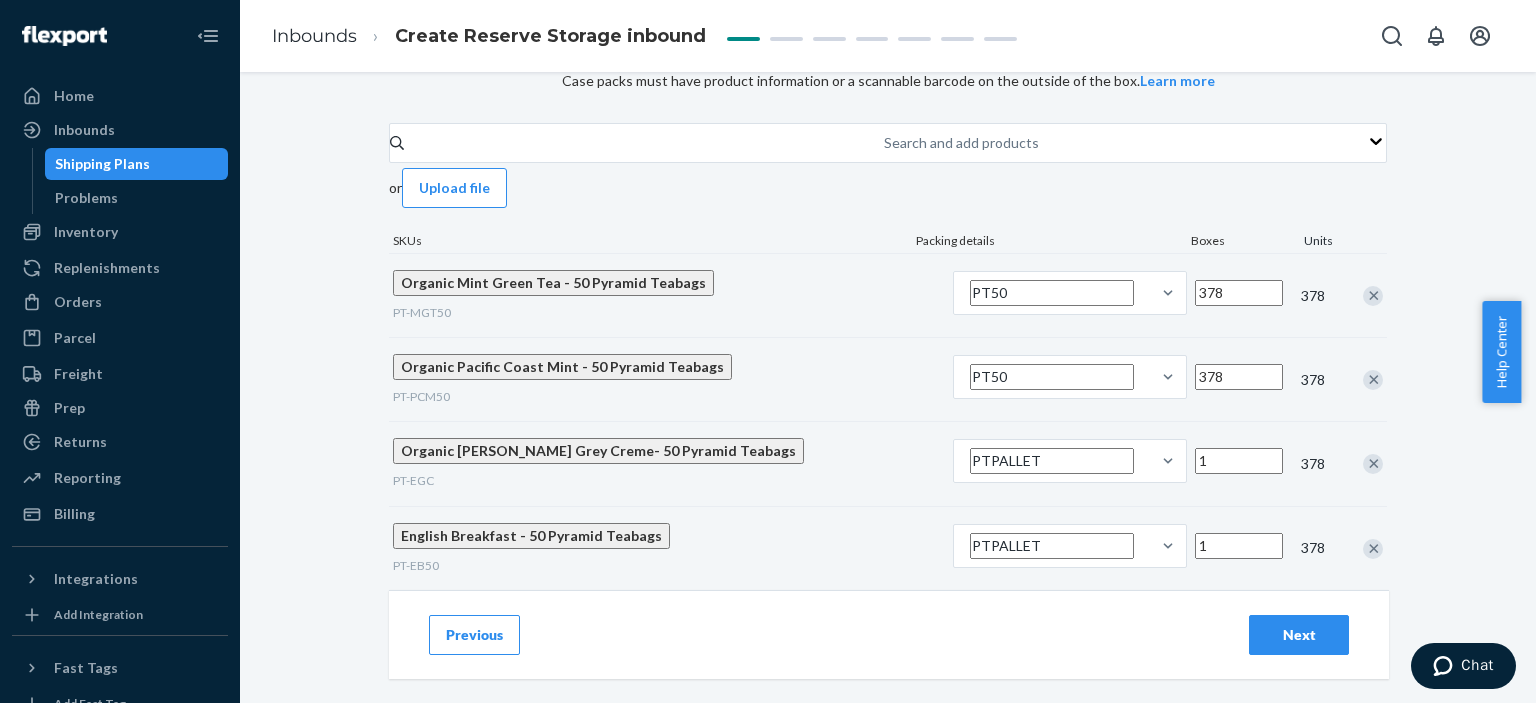 type on "1" 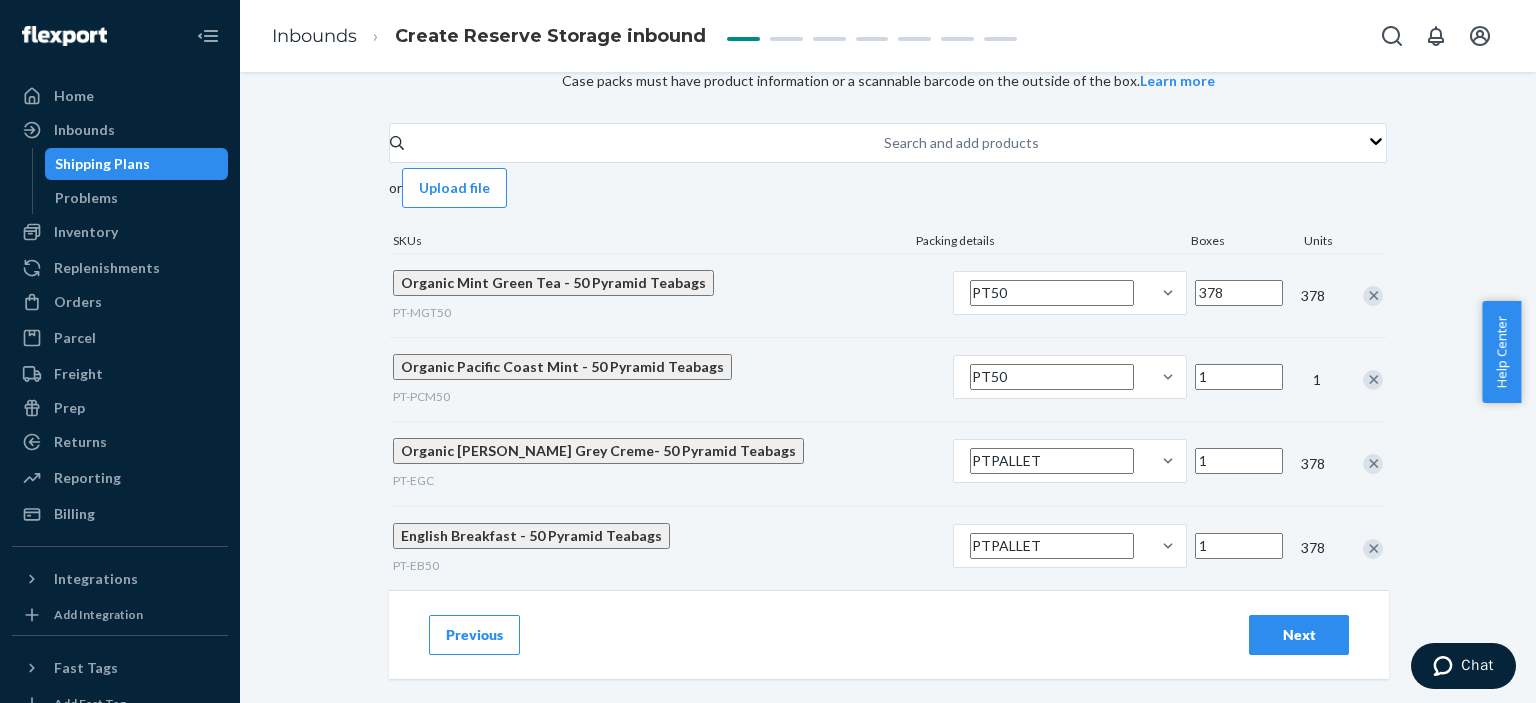 type on "1" 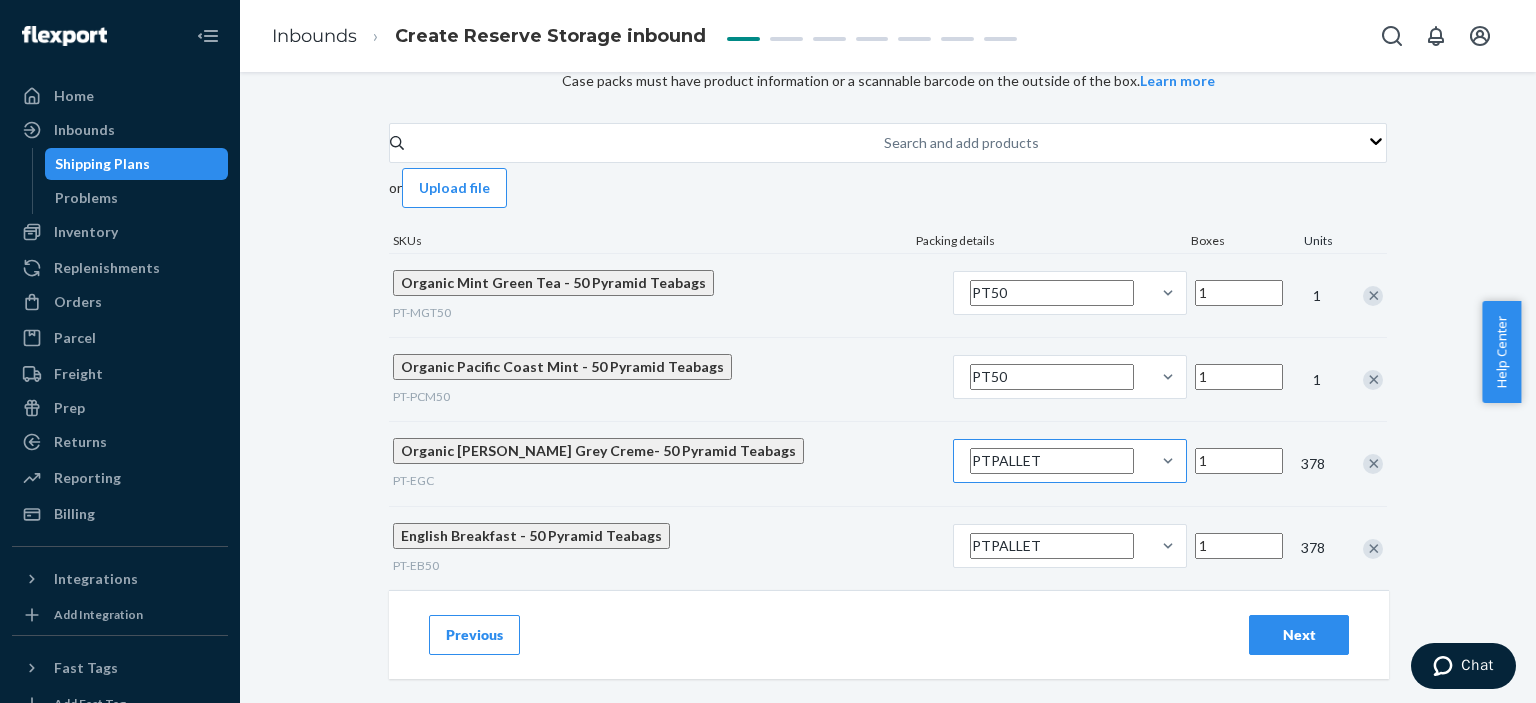 type on "1" 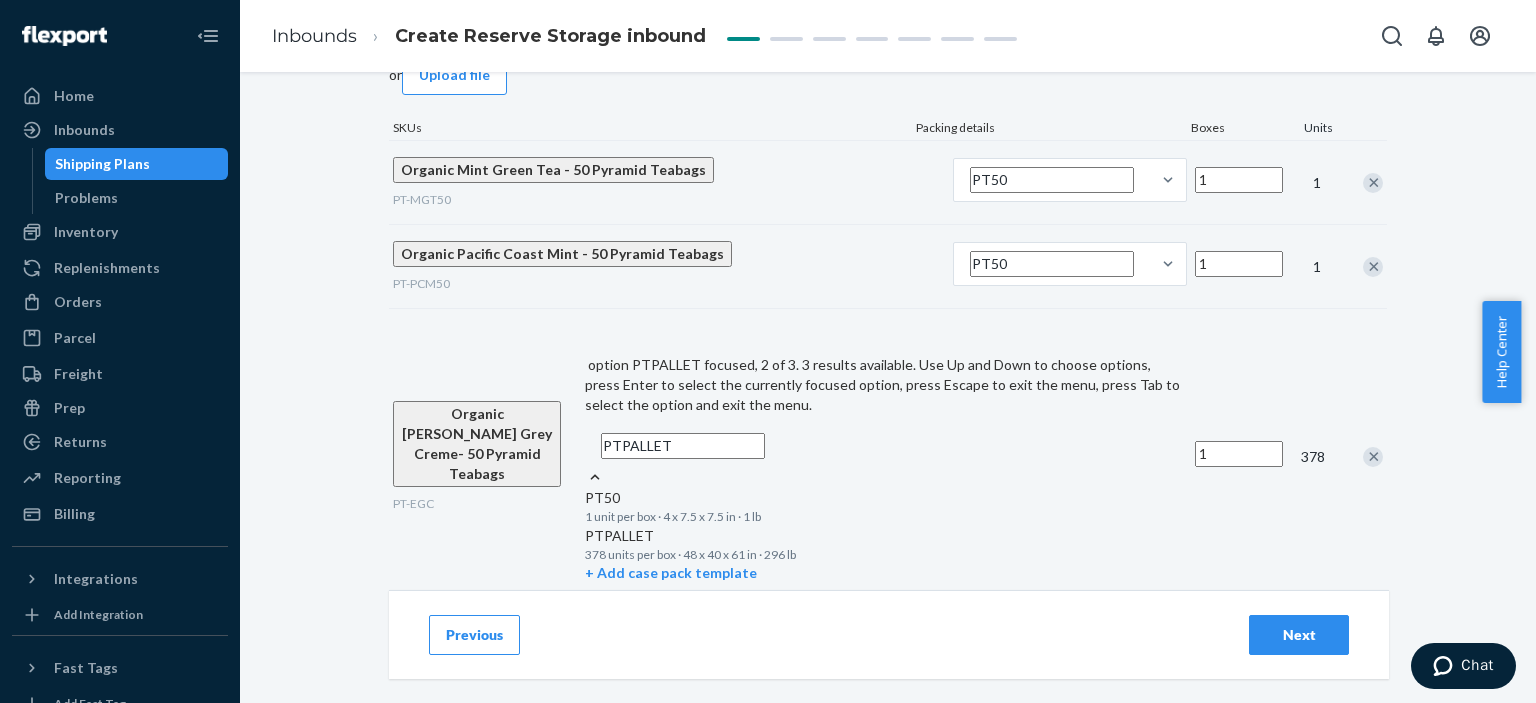 click on "PTPALLET" at bounding box center [886, 446] 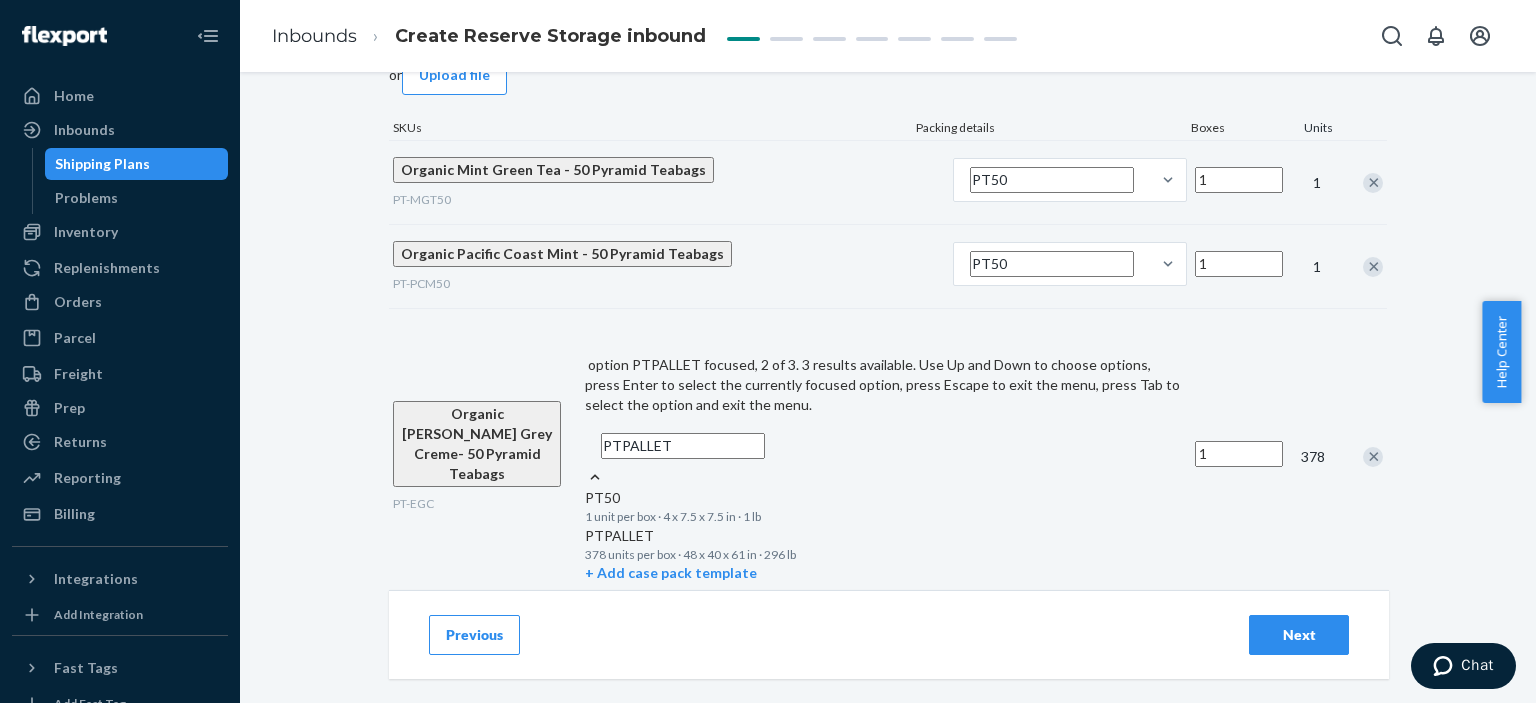 click on "option PTPALLET focused, 2 of 3. 3 results available. Use Up and Down to choose options, press Enter to select the currently focused option, press Escape to exit the menu, press Tab to select the option and exit the menu. PTPALLET PT50 1 unit per box · 4 x 7.5 x 7.5 in · 1 lb PTPALLET 378 units per box · 48 x 40 x 61 in · 296 lb + Add case pack template" at bounding box center [683, 446] 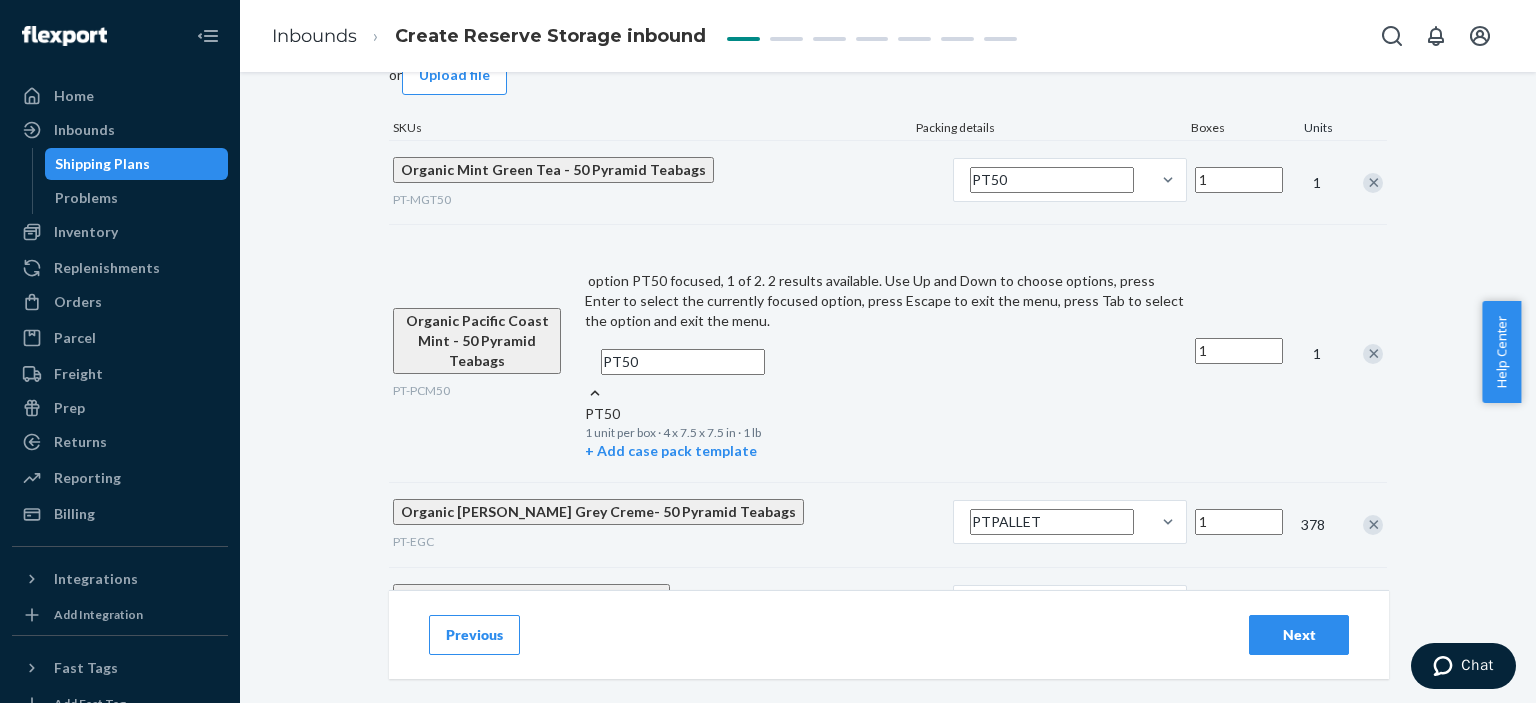 click on "PT50" at bounding box center (886, 362) 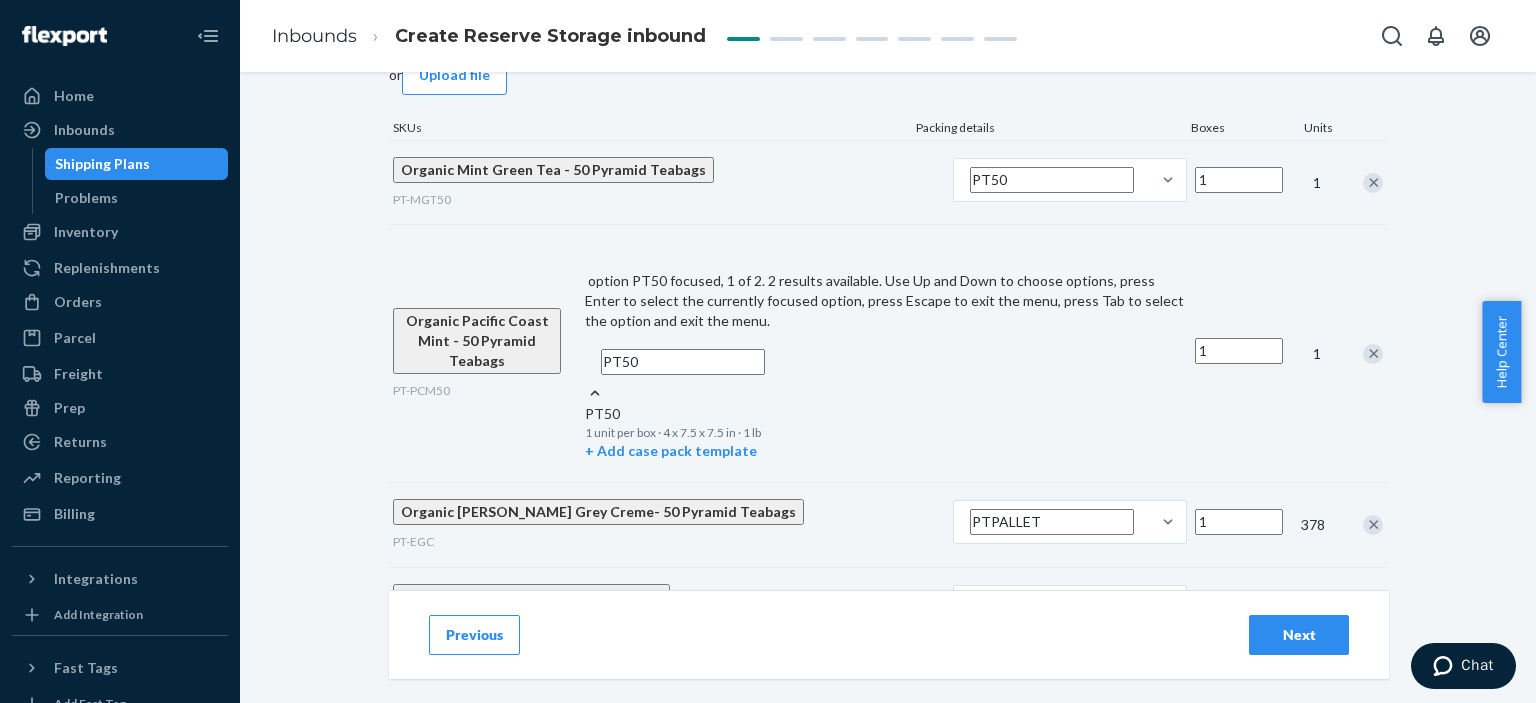click on "option PT50 focused, 1 of 2. 2 results available. Use Up and Down to choose options, press Enter to select the currently focused option, press Escape to exit the menu, press Tab to select the option and exit the menu. PT50 PT50 1 unit per box · 4 x 7.5 x 7.5 in · 1 lb + Add case pack template" at bounding box center [683, 362] 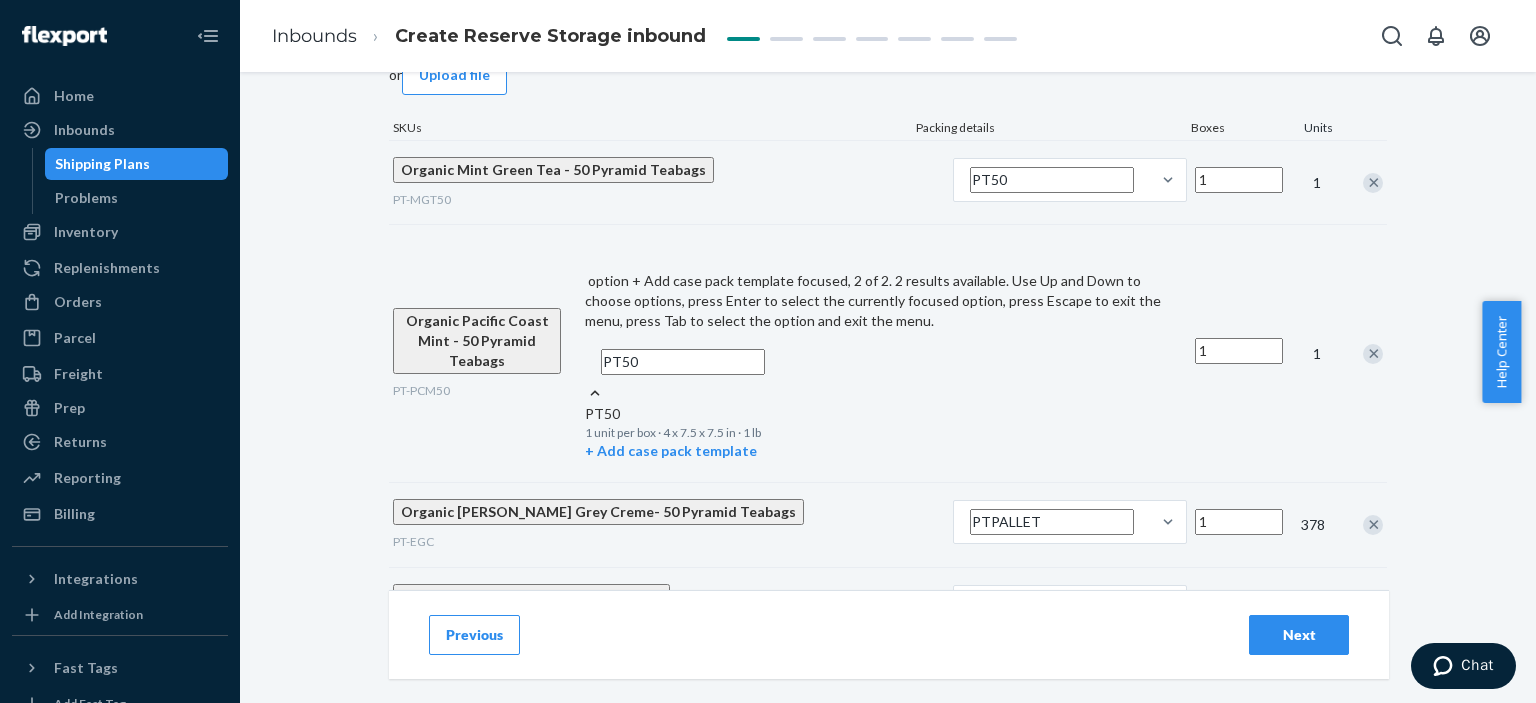 click on "+ Add case pack template" at bounding box center (886, 451) 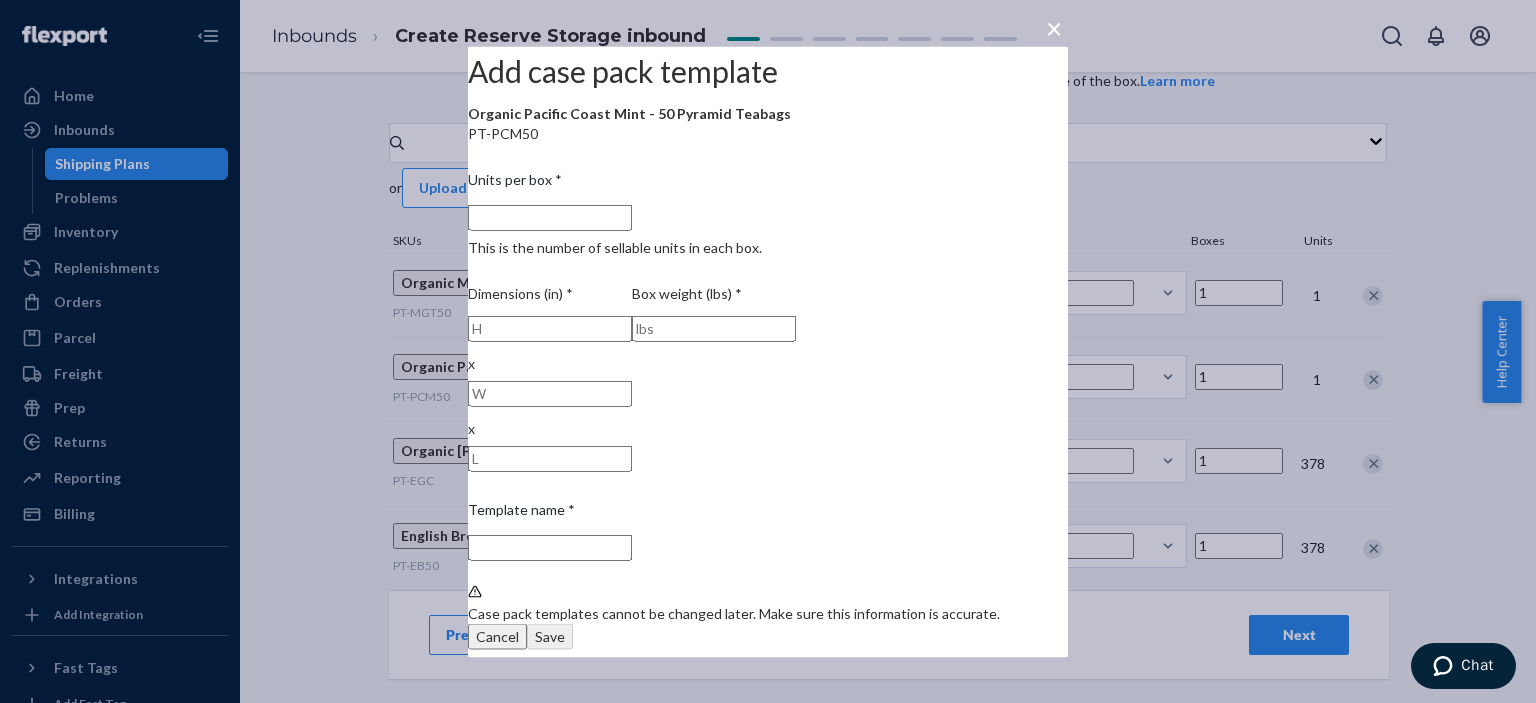 click on "Units per box * This is the number of sellable units in each box." at bounding box center [550, 217] 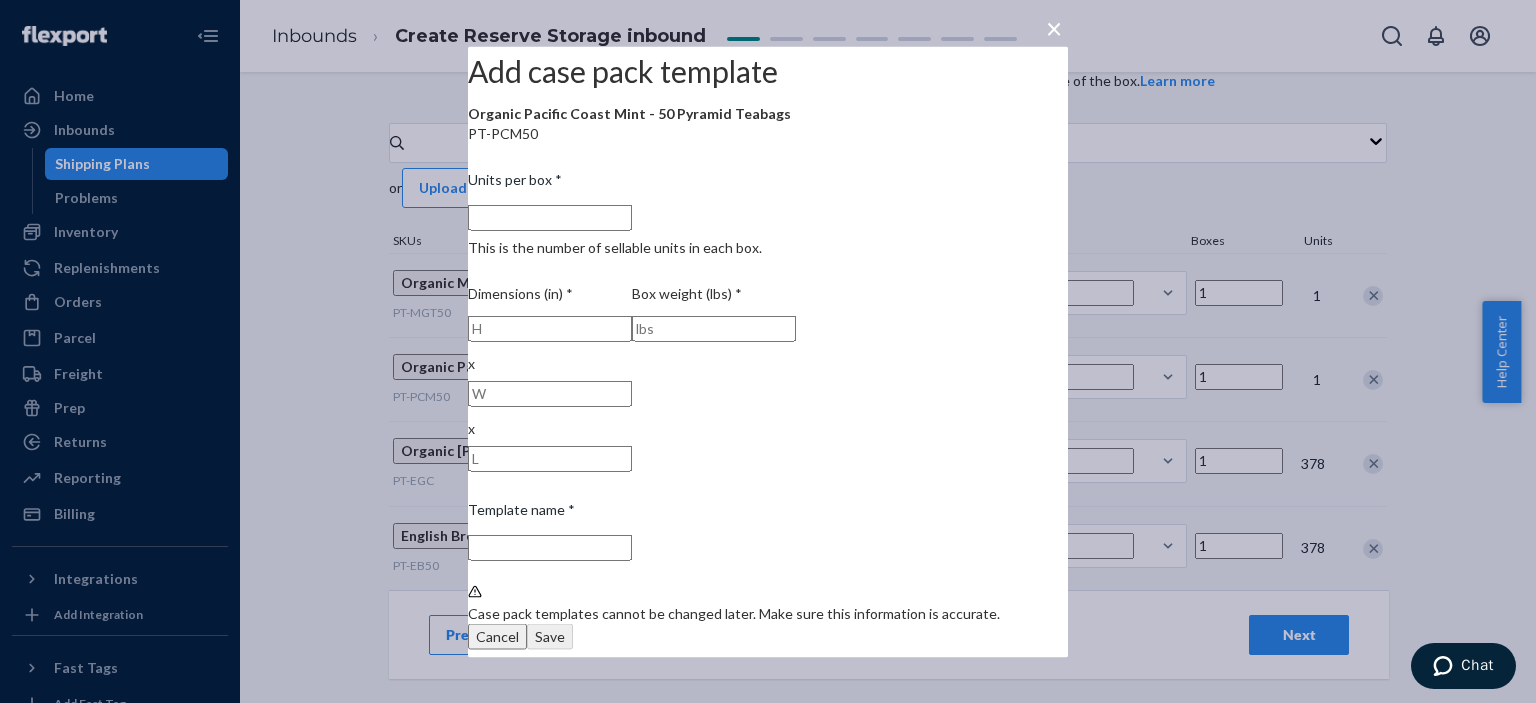 type on "3" 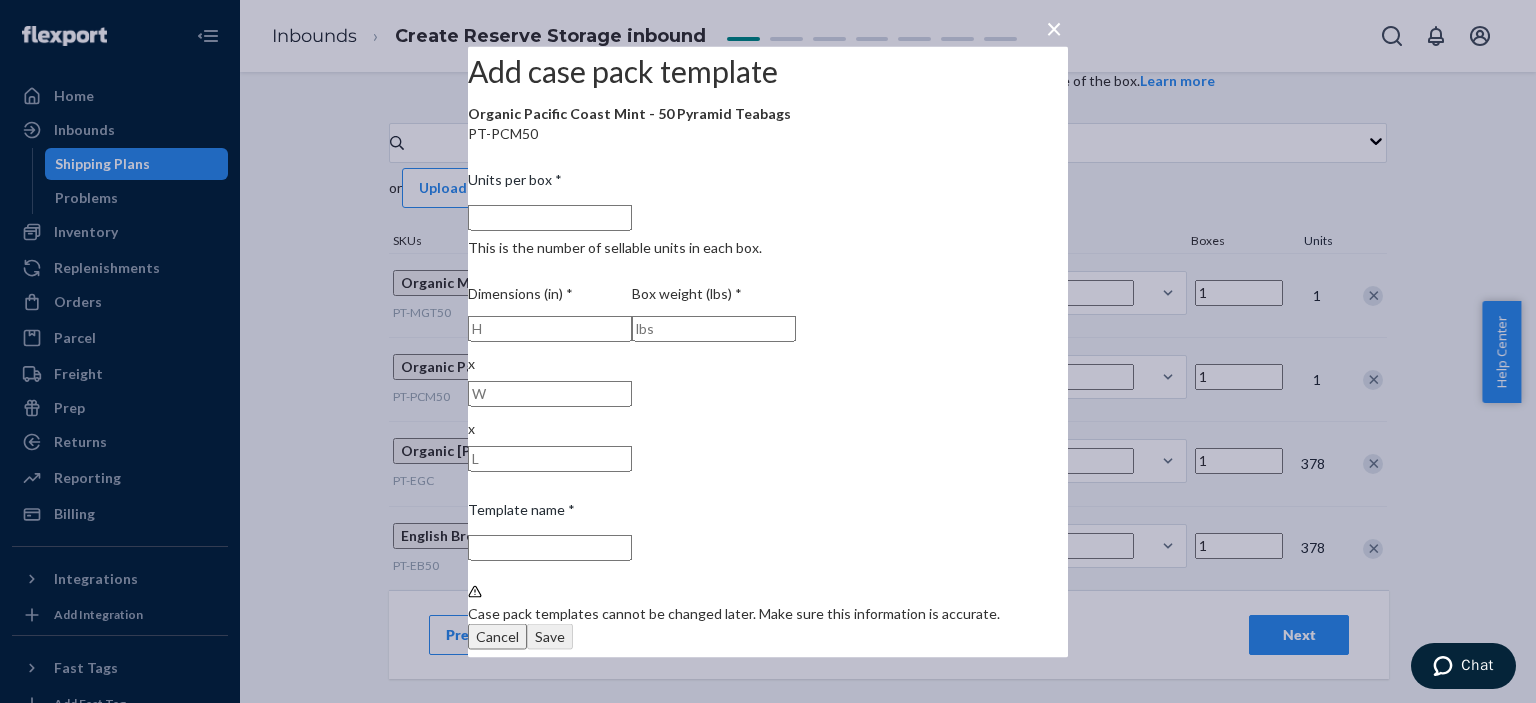 type on "3 units per box" 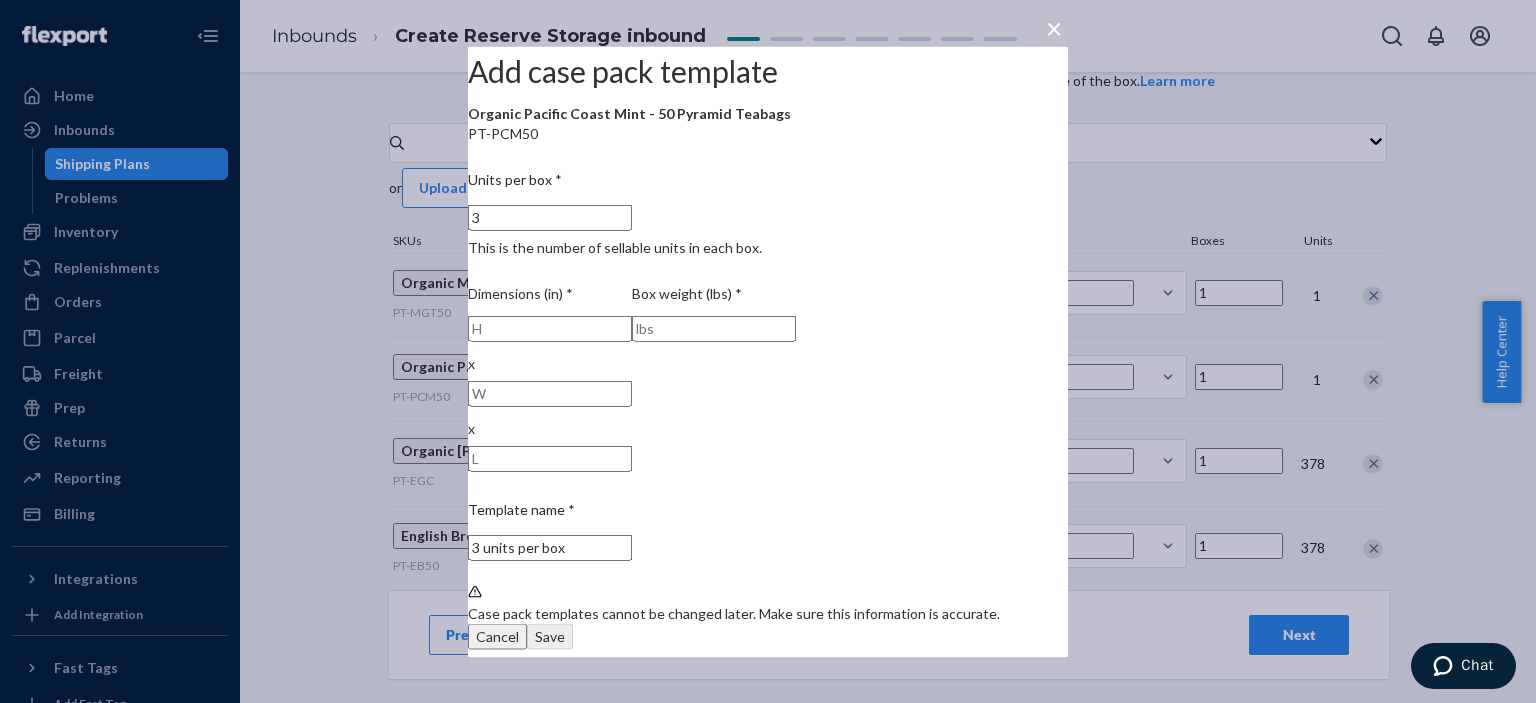type on "37" 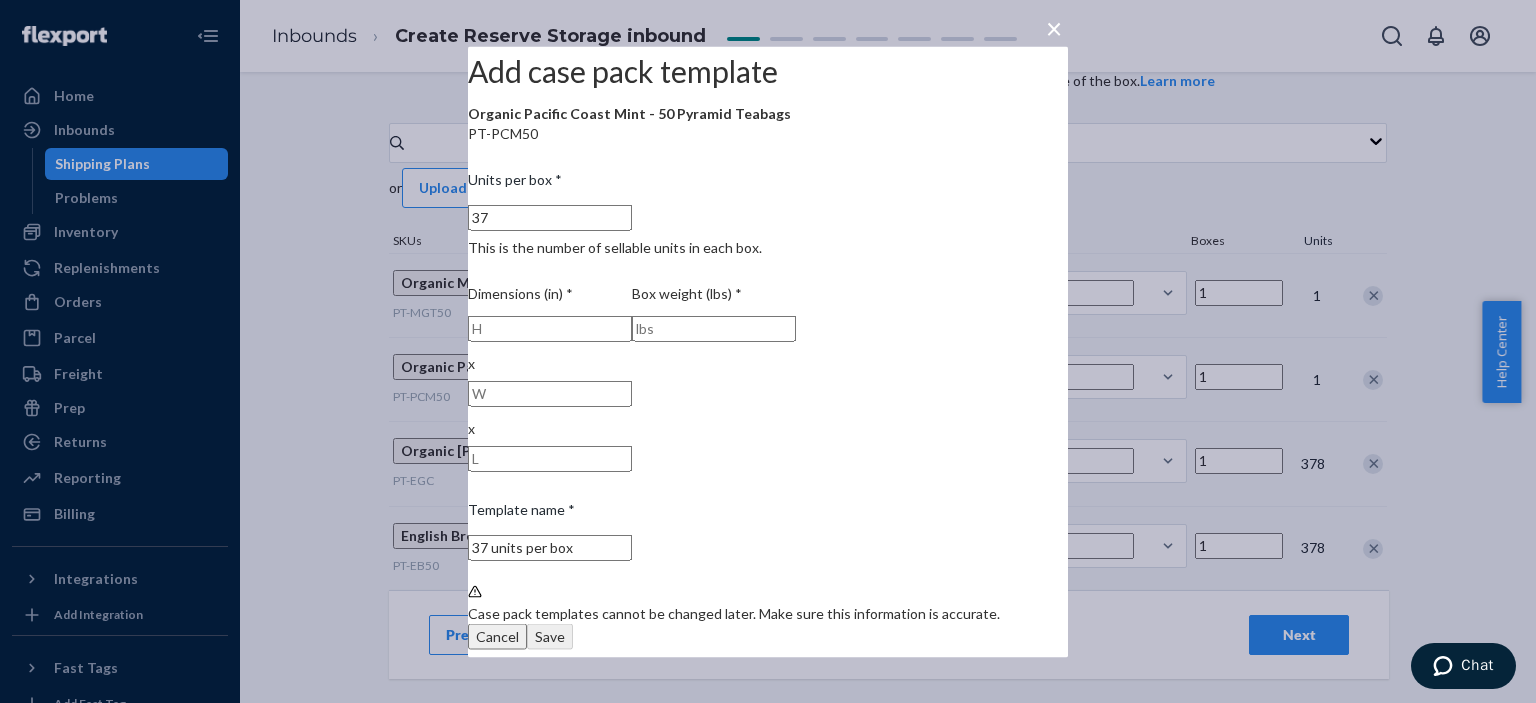 type on "378" 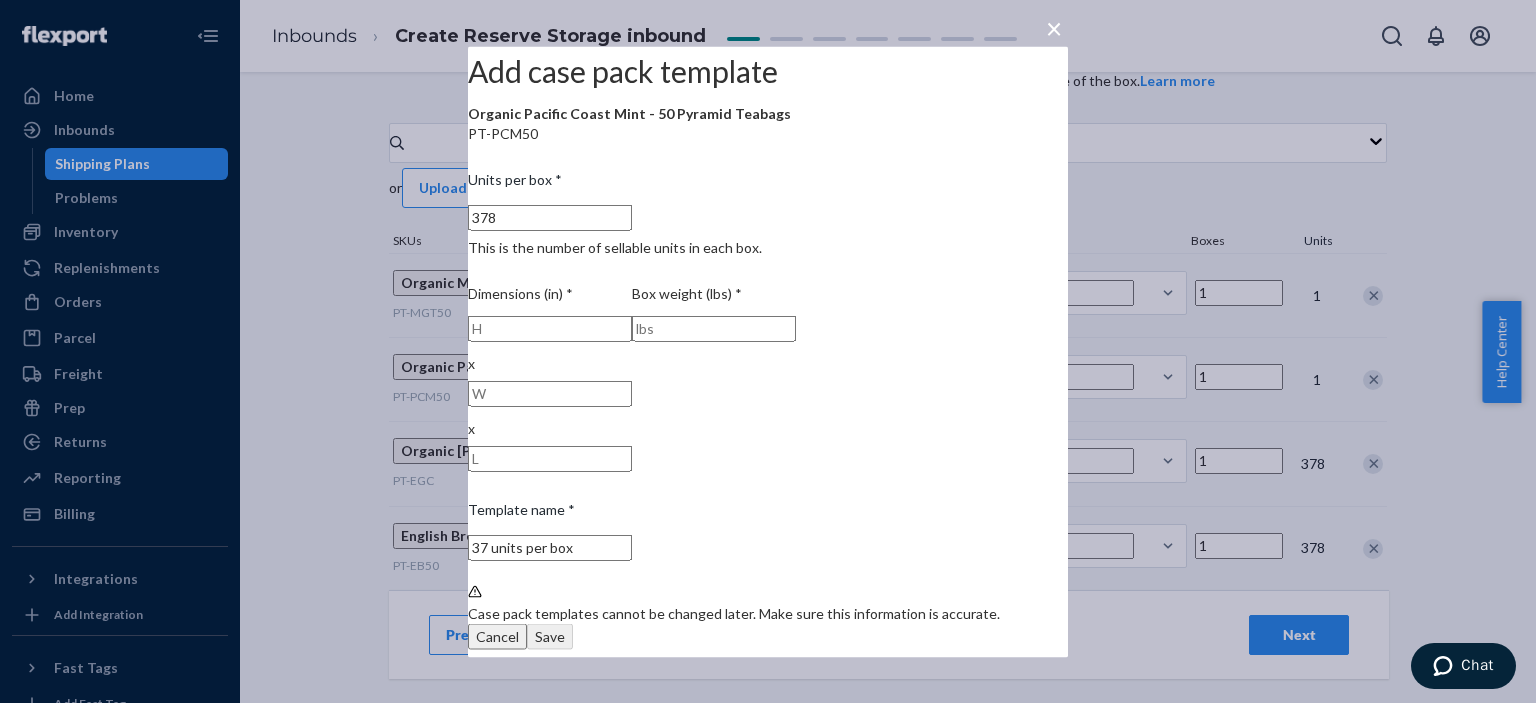 type on "378 units per box" 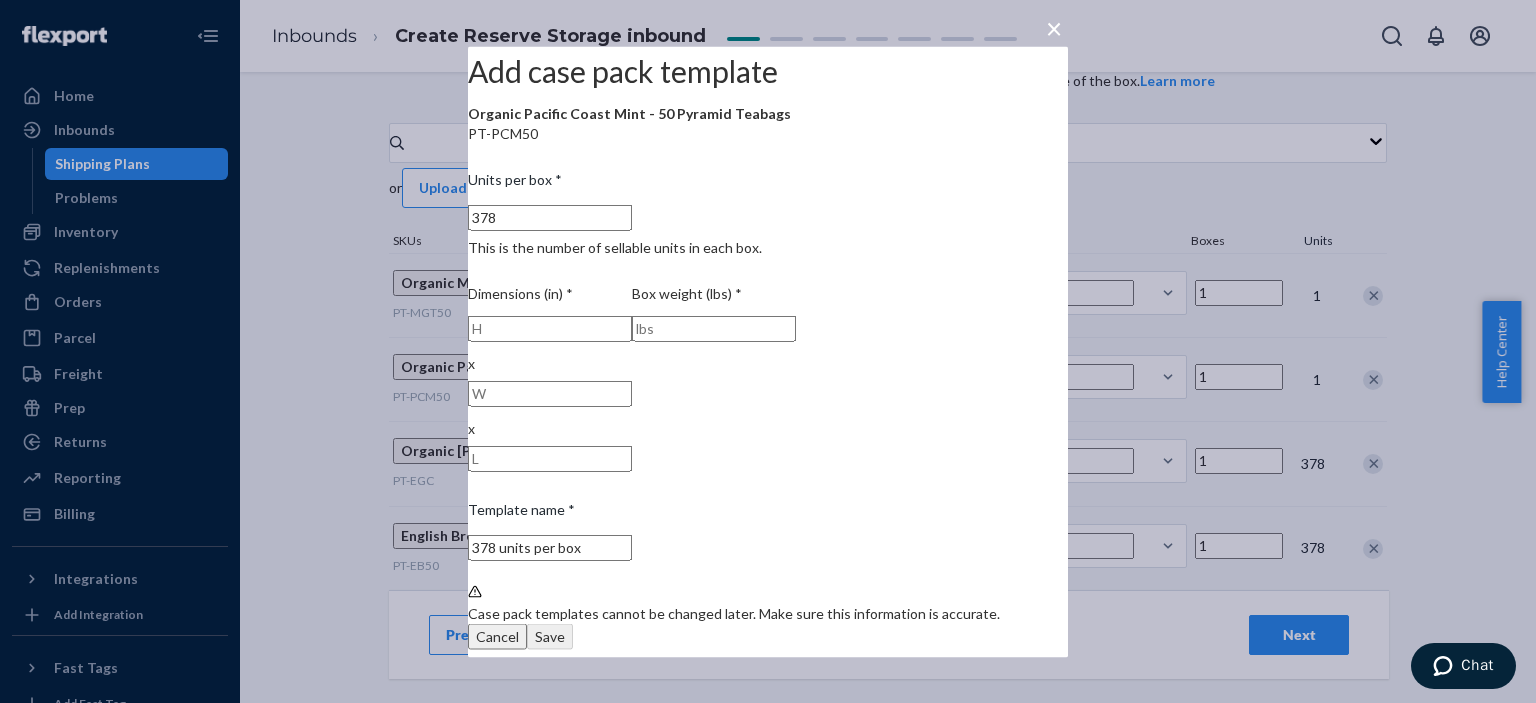 type on "378" 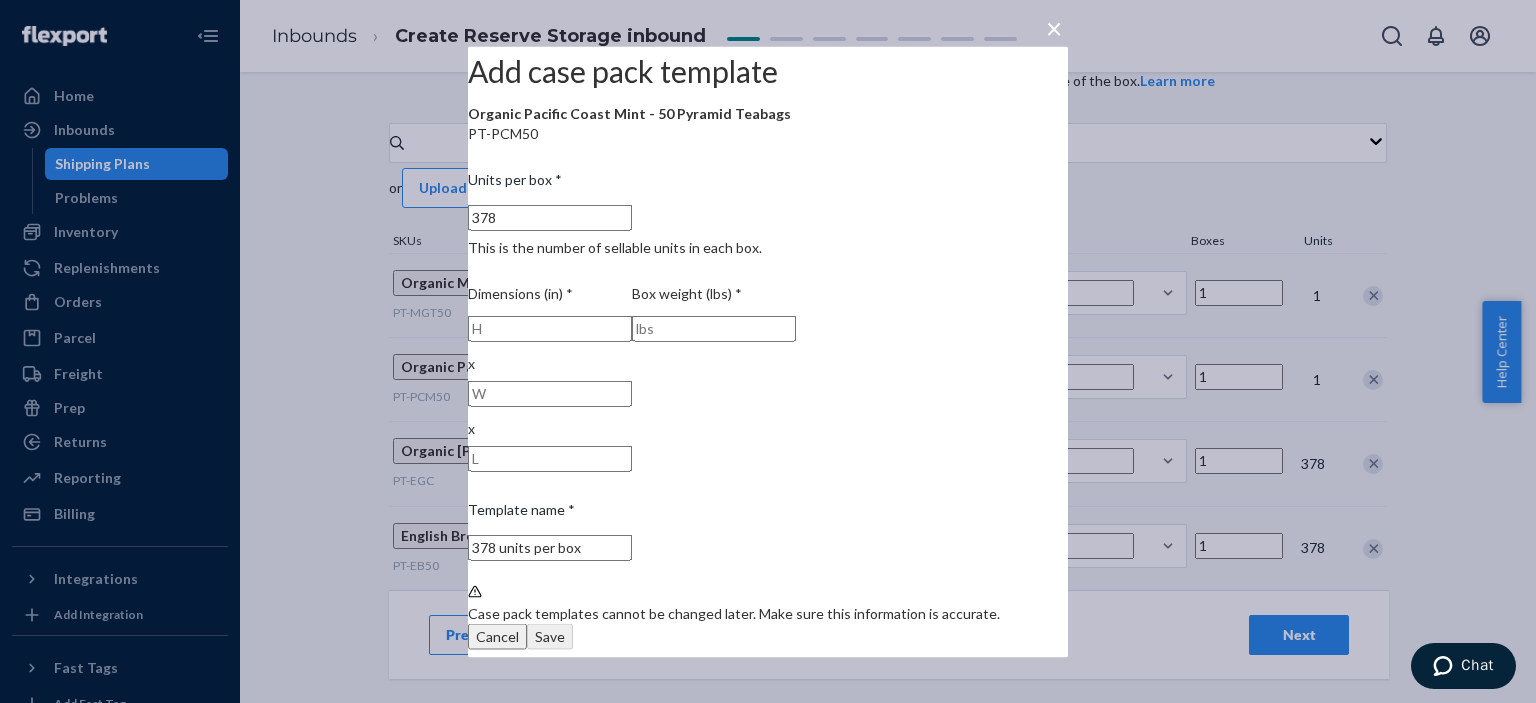 click at bounding box center (550, 328) 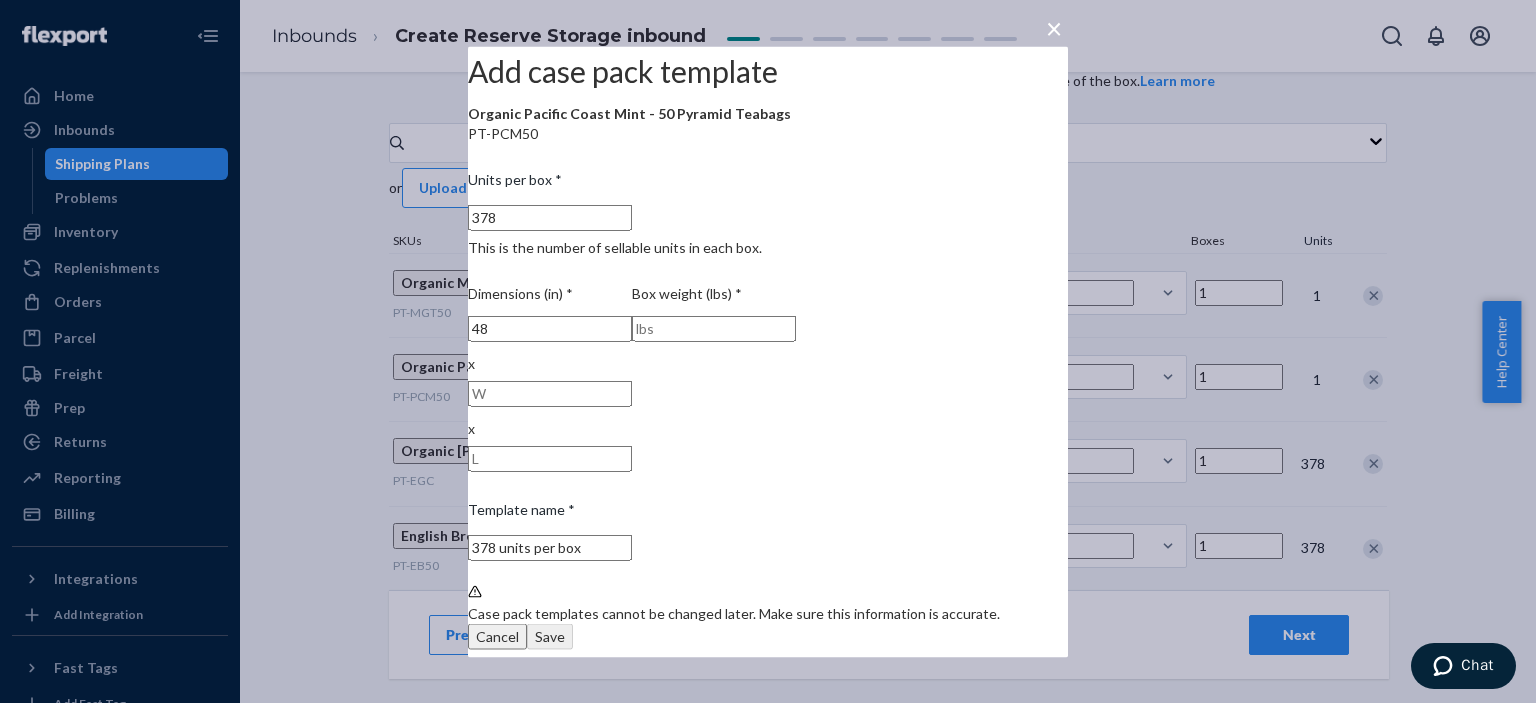type on "48" 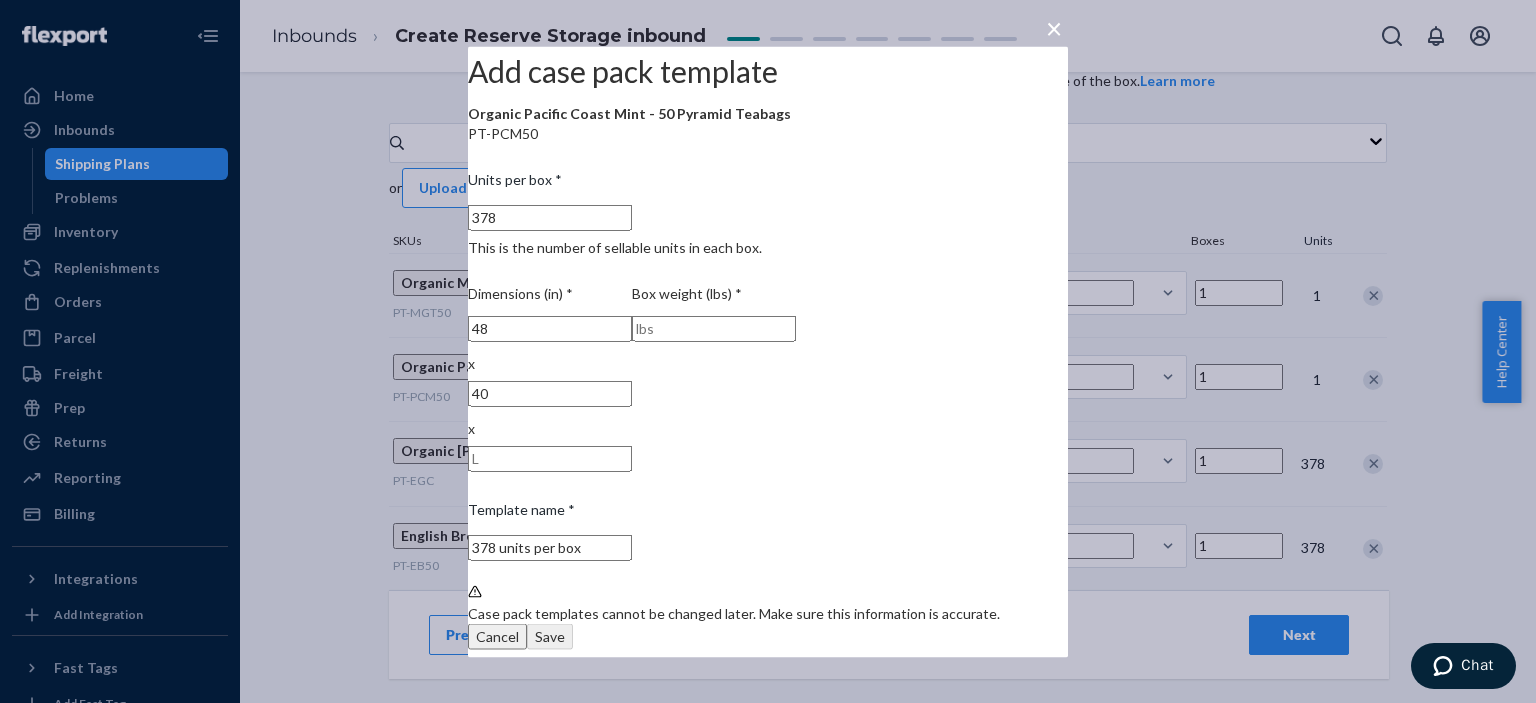 type on "40" 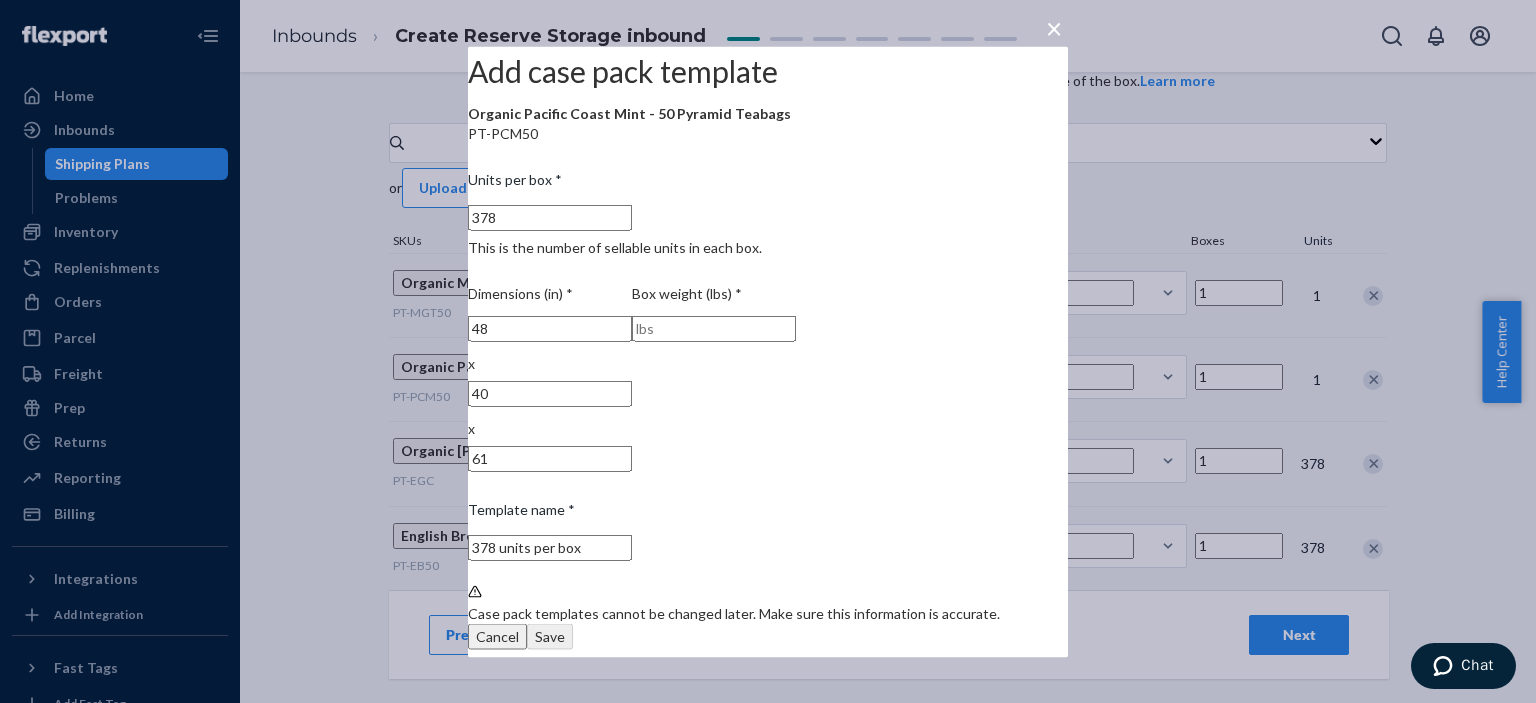type on "61" 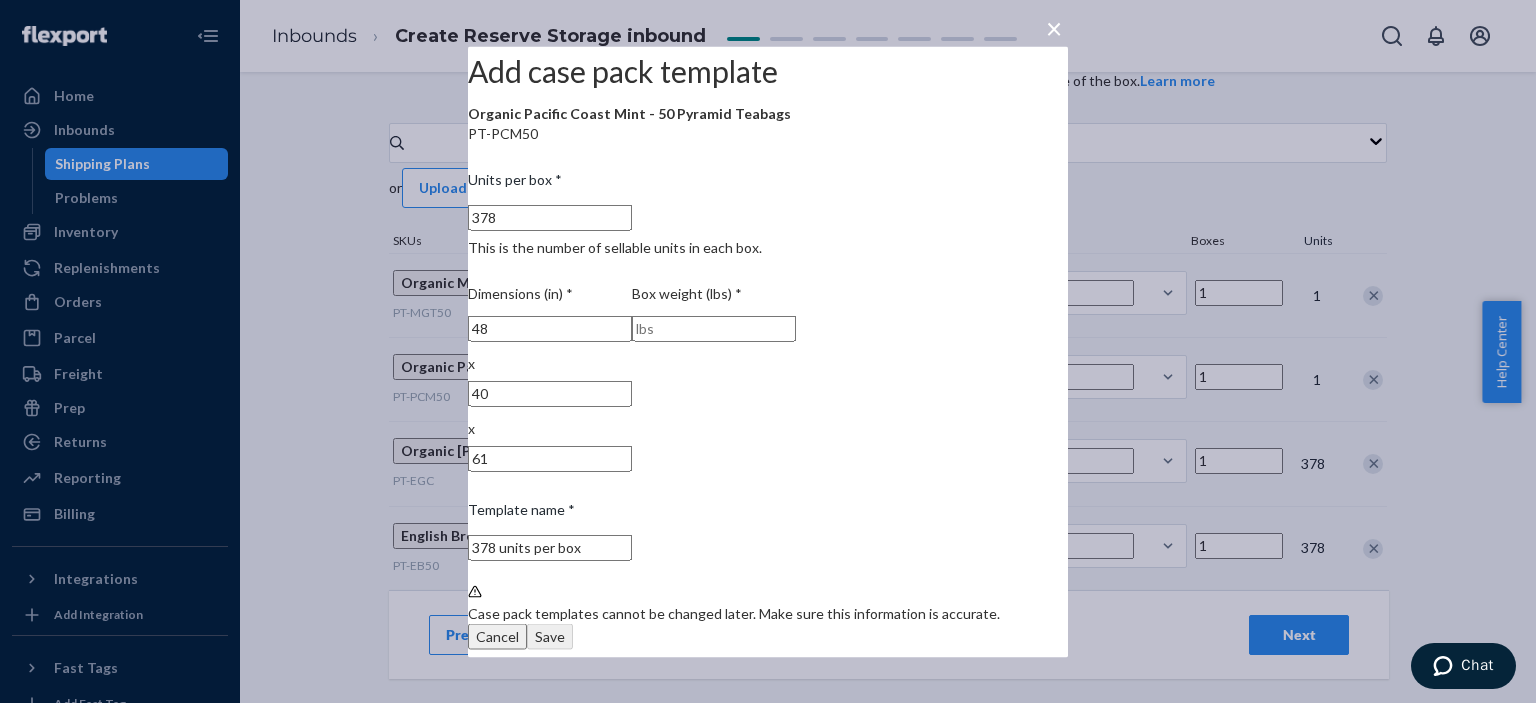 click at bounding box center (714, 328) 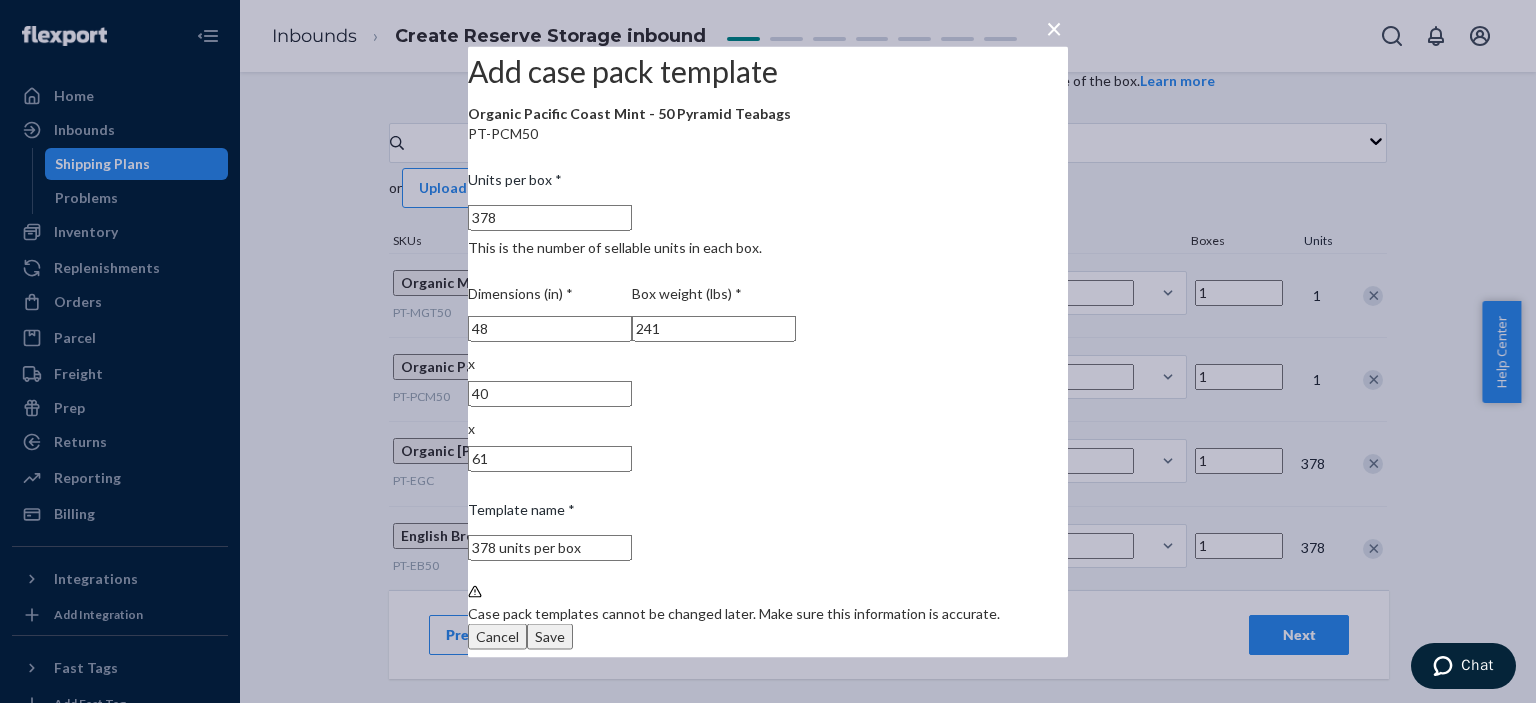 type on "241" 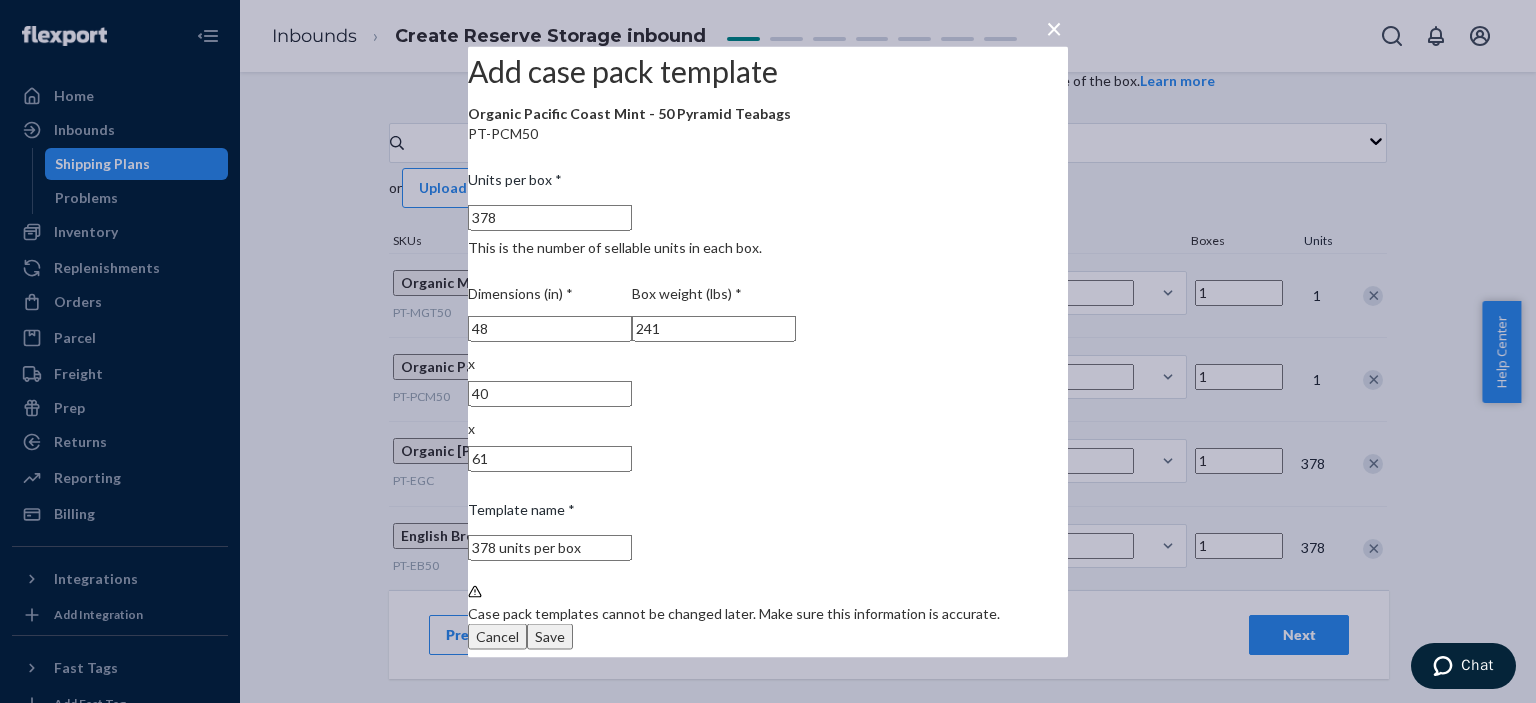 click on "378 units per box" at bounding box center [550, 547] 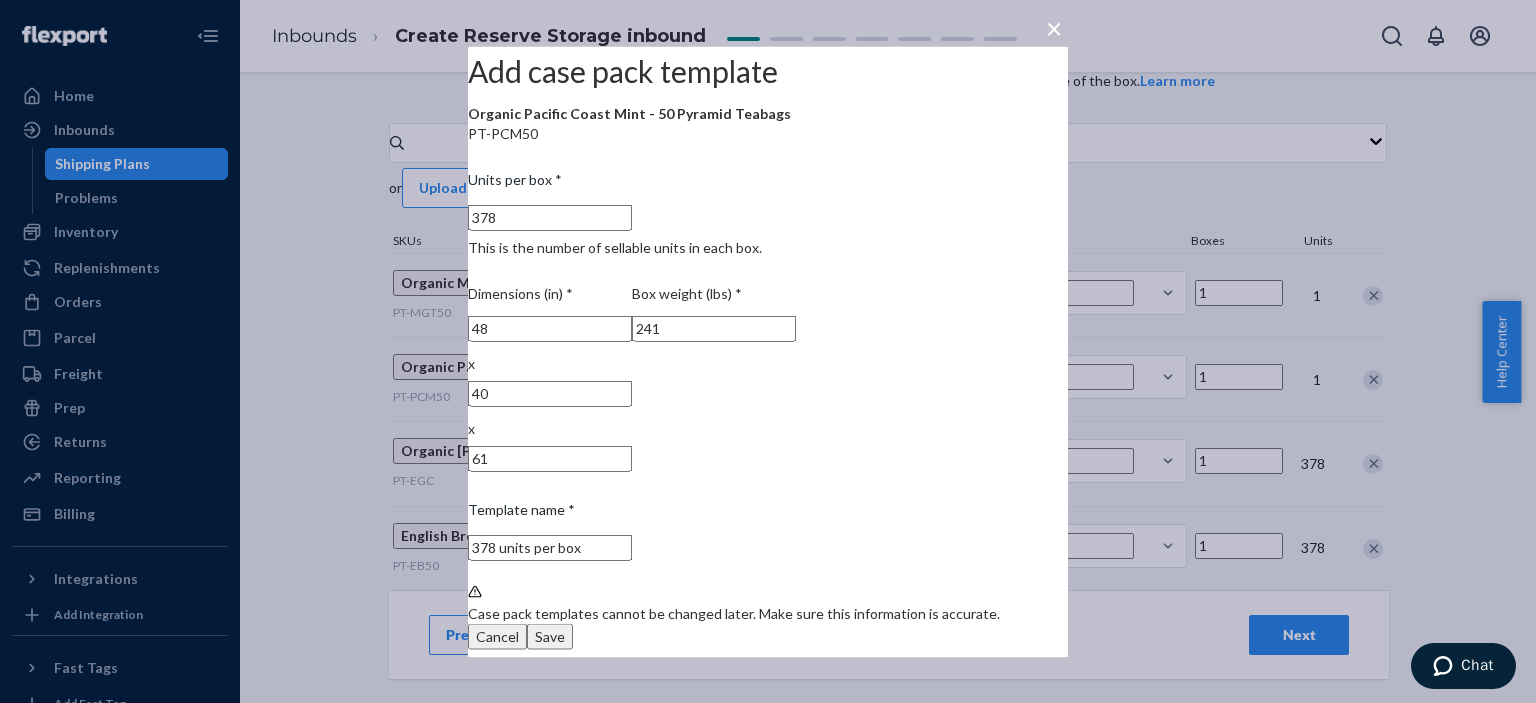 click on "378 units per box" at bounding box center (550, 547) 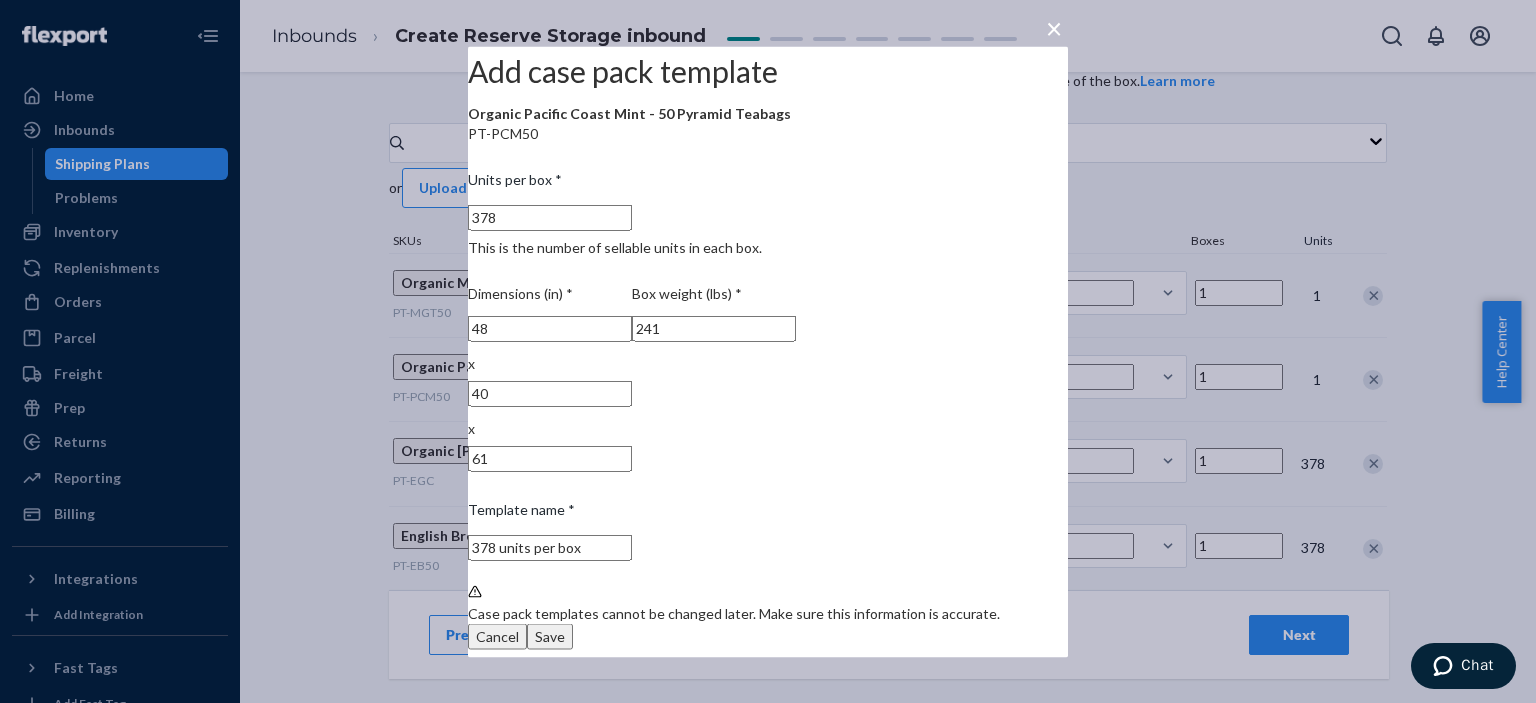 click on "378 units per box" at bounding box center [550, 547] 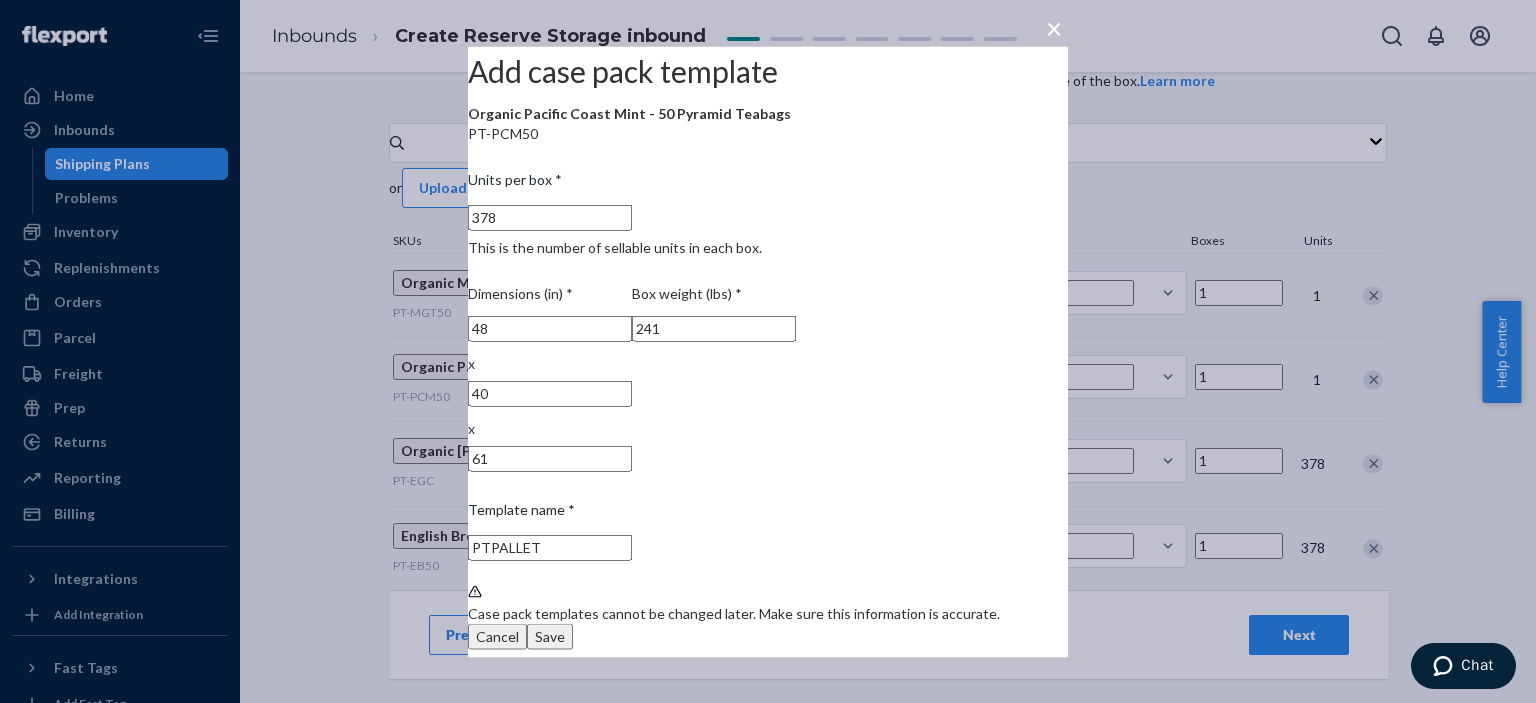 type on "PTPALLET" 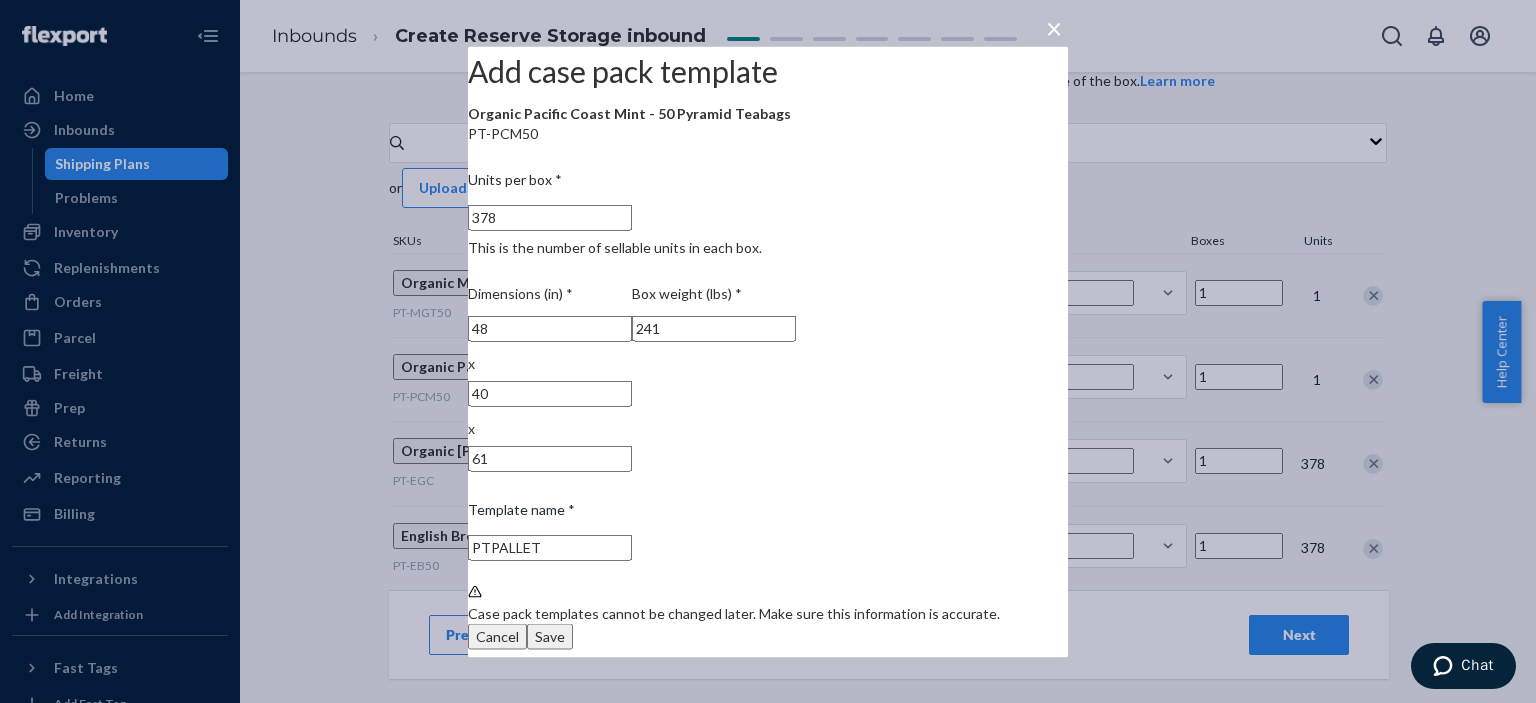 click on "Save" at bounding box center [550, 636] 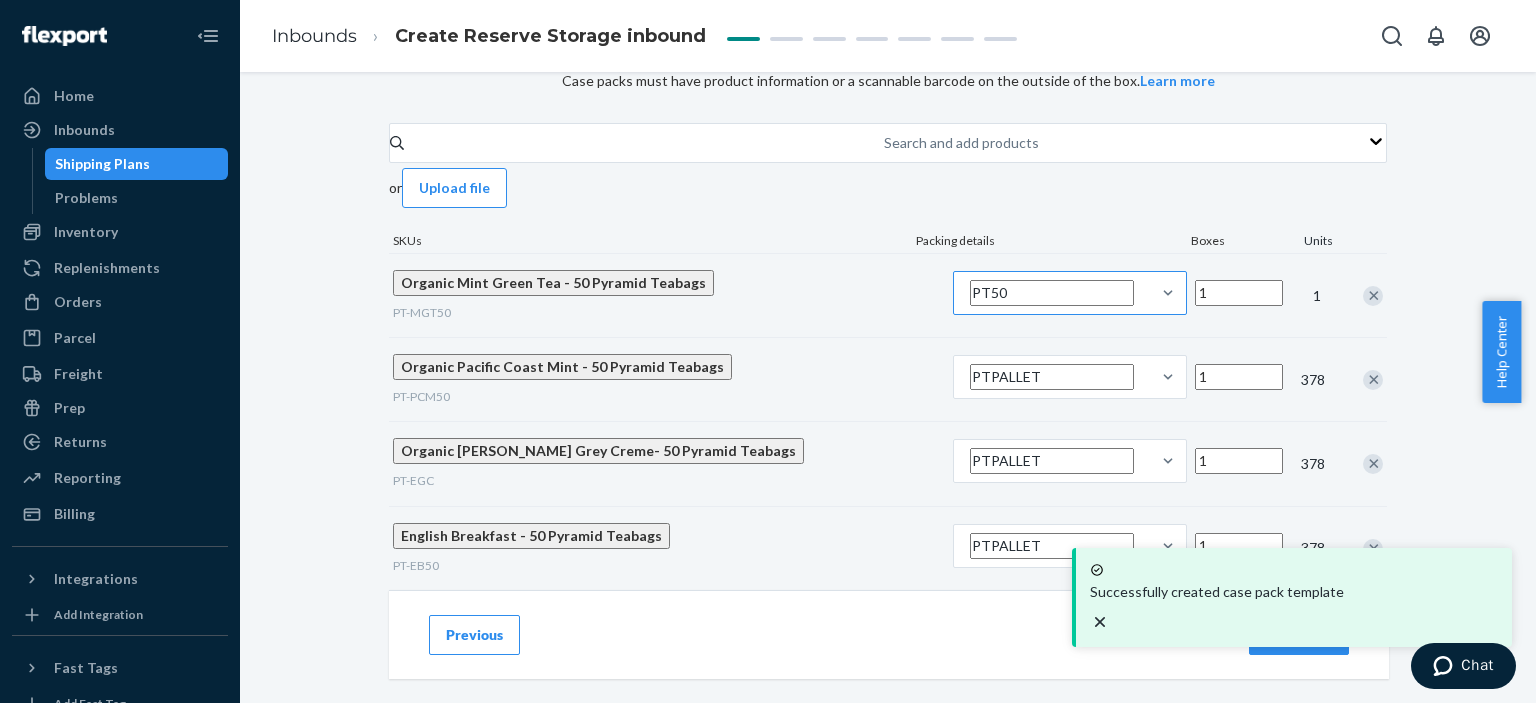 click on "PT50" at bounding box center [1052, 293] 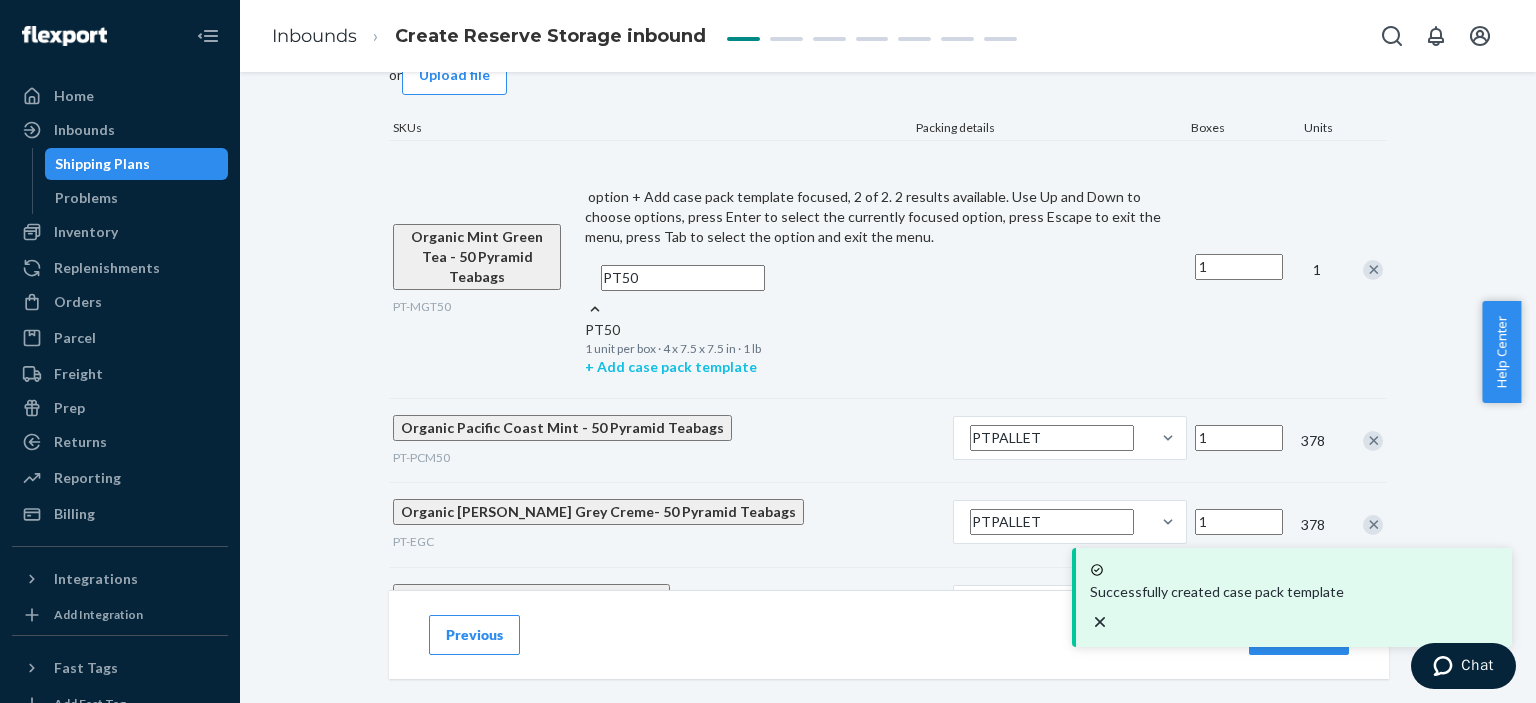 click on "+ Add case pack template" at bounding box center (886, 367) 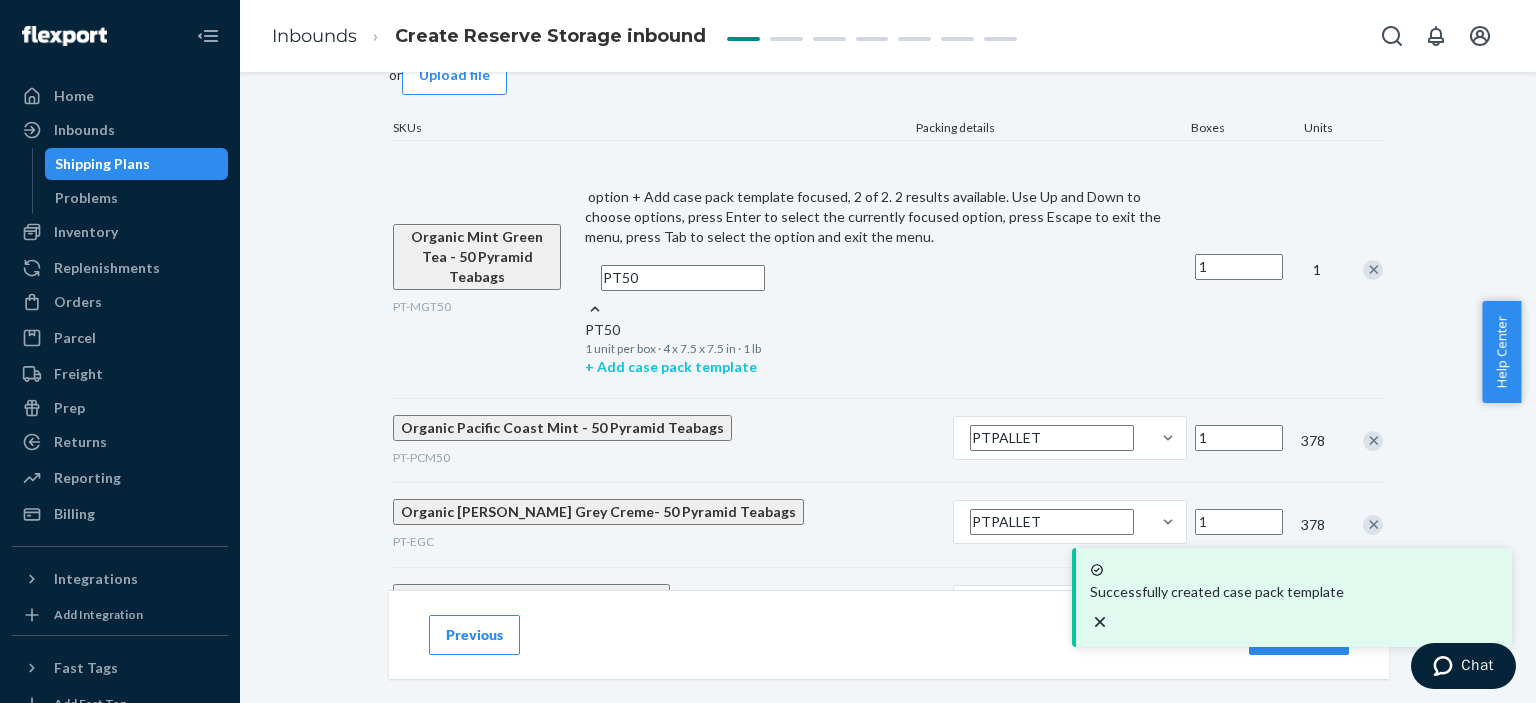 click on "option + Add case pack template focused, 2 of 2. 2 results available. Use Up and Down to choose options, press Enter to select the currently focused option, press Escape to exit the menu, press Tab to select the option and exit the menu. PT50 PT50 1 unit per box · 4 x 7.5 x 7.5 in · 1 lb + Add case pack template" at bounding box center (683, 278) 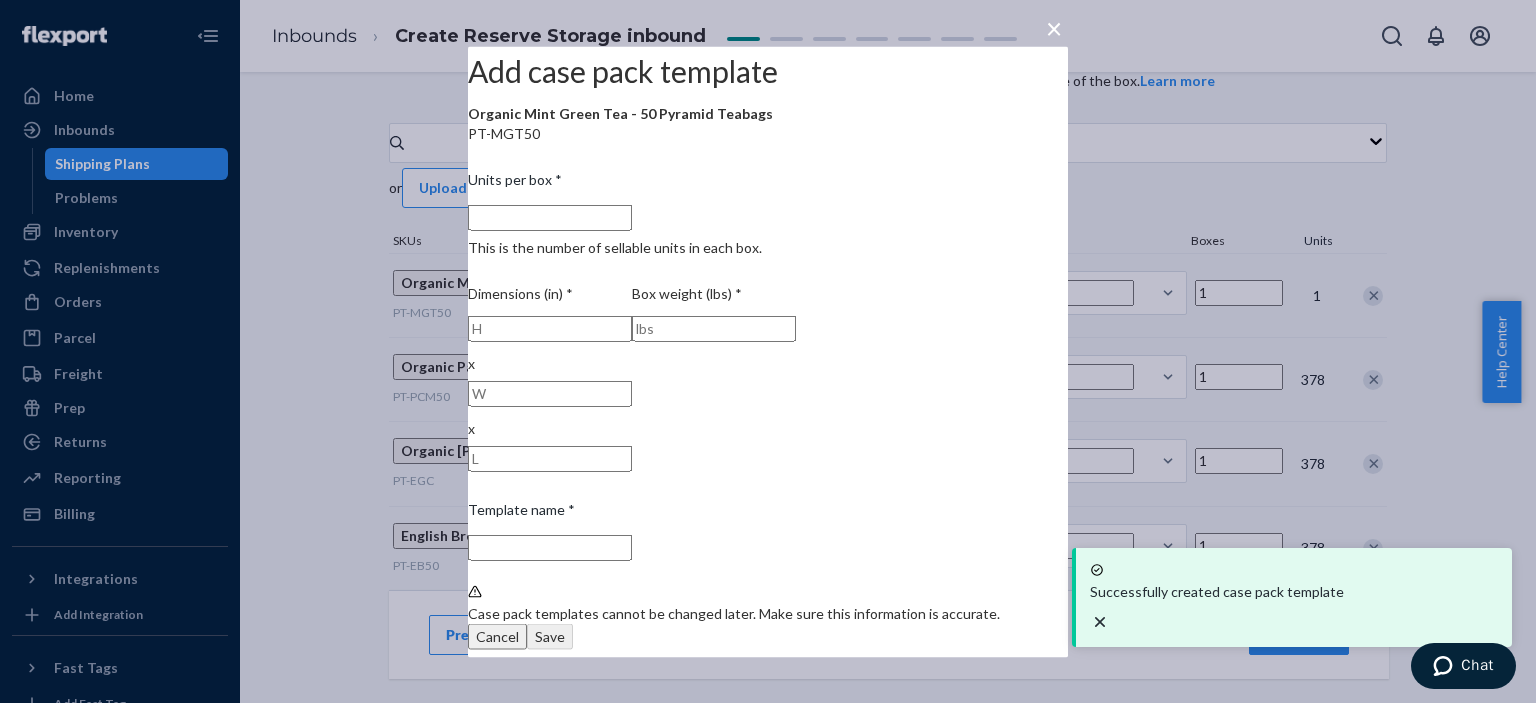 click on "Units per box * This is the number of sellable units in each box." at bounding box center (550, 217) 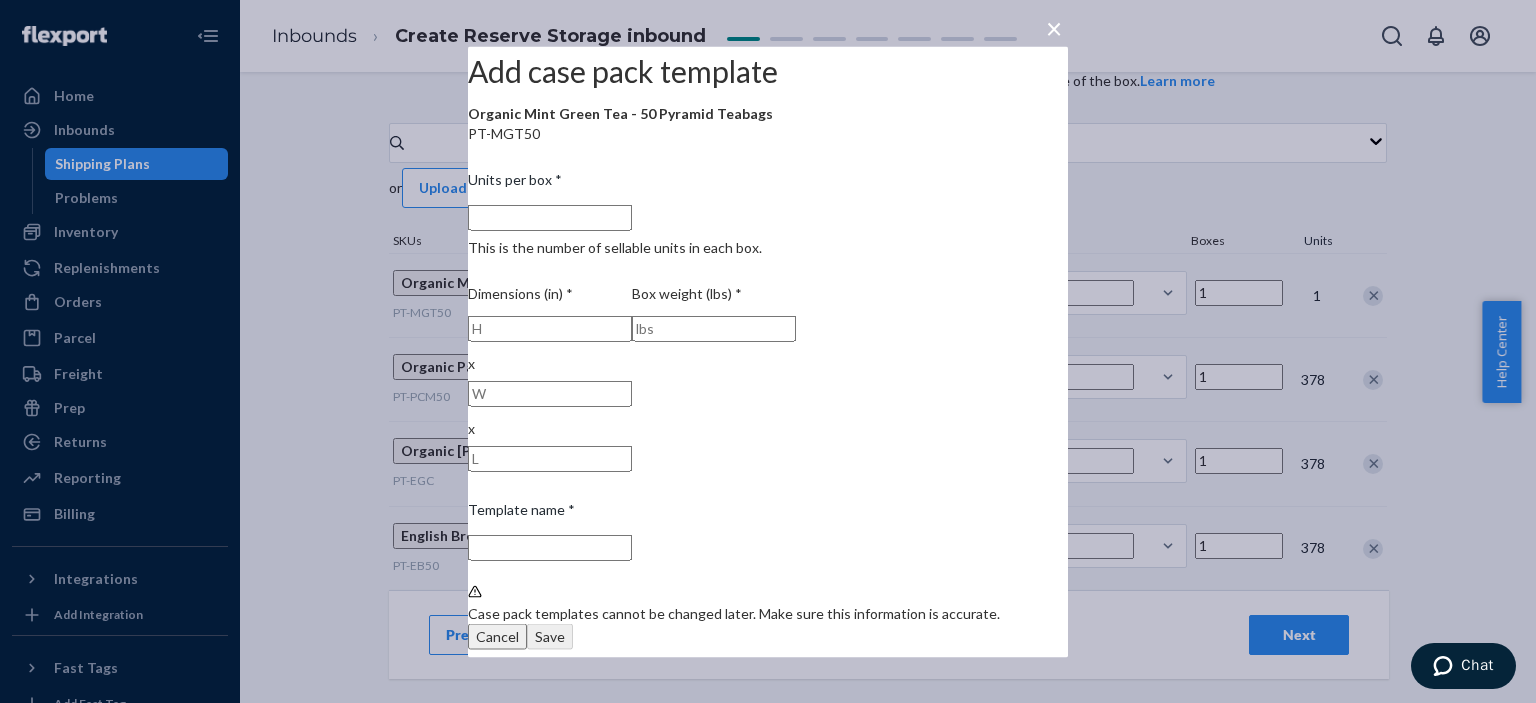 type on "3" 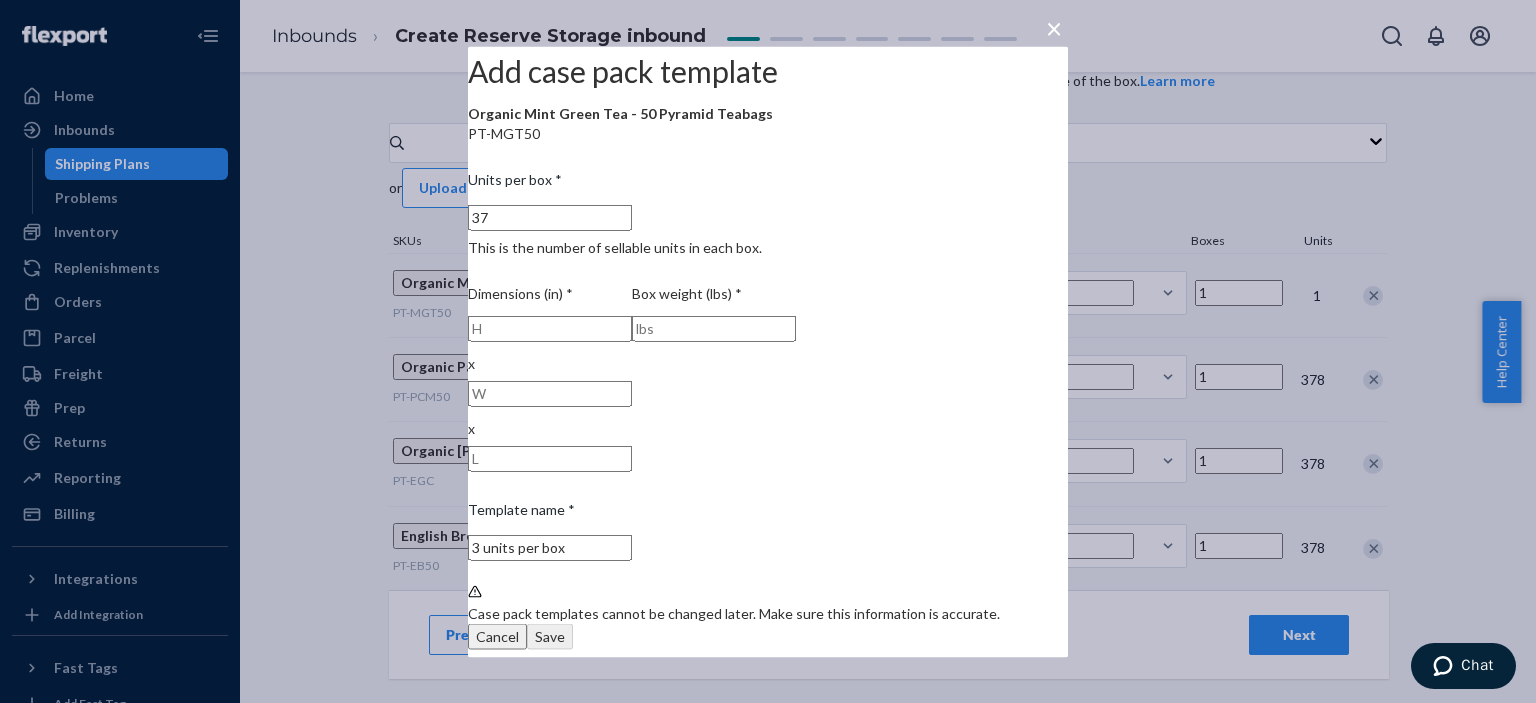 type on "378" 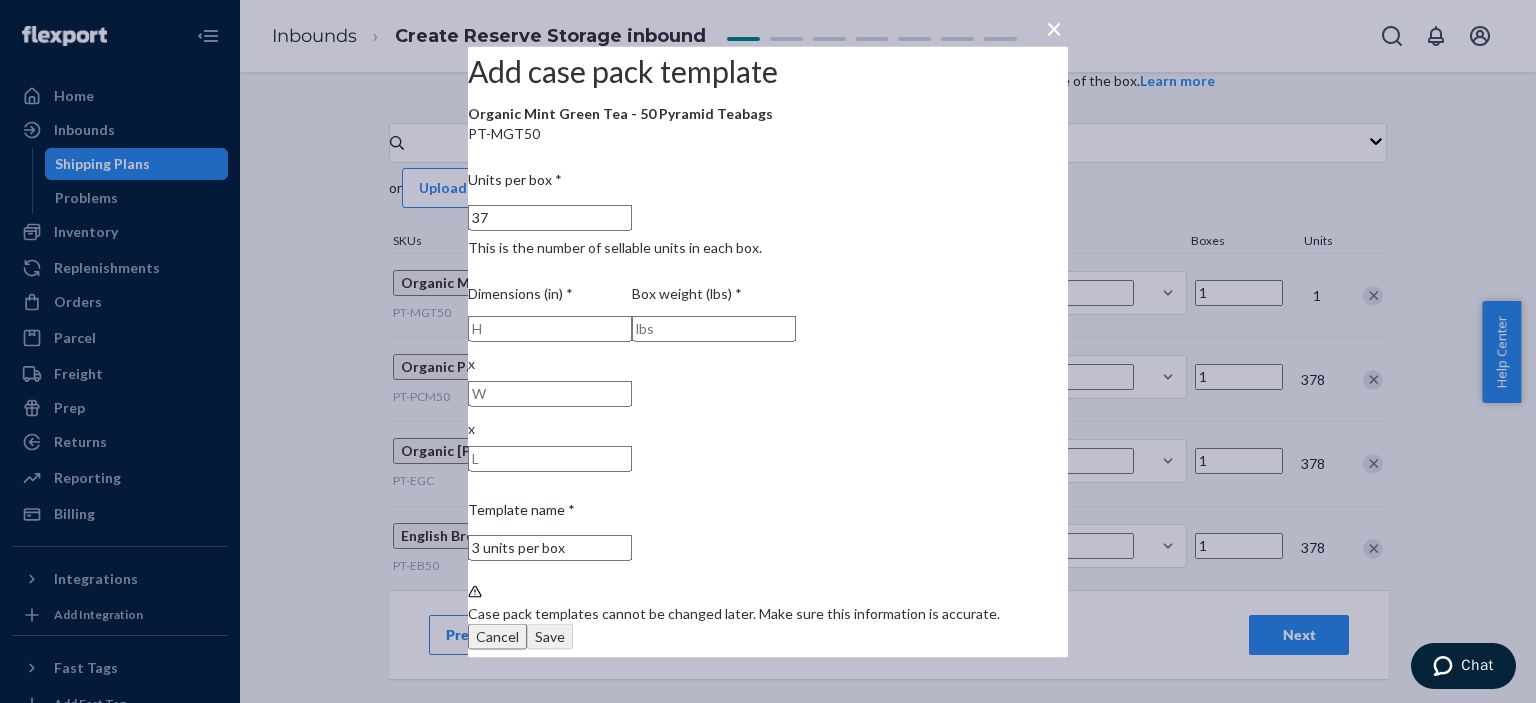 type on "378 units per box" 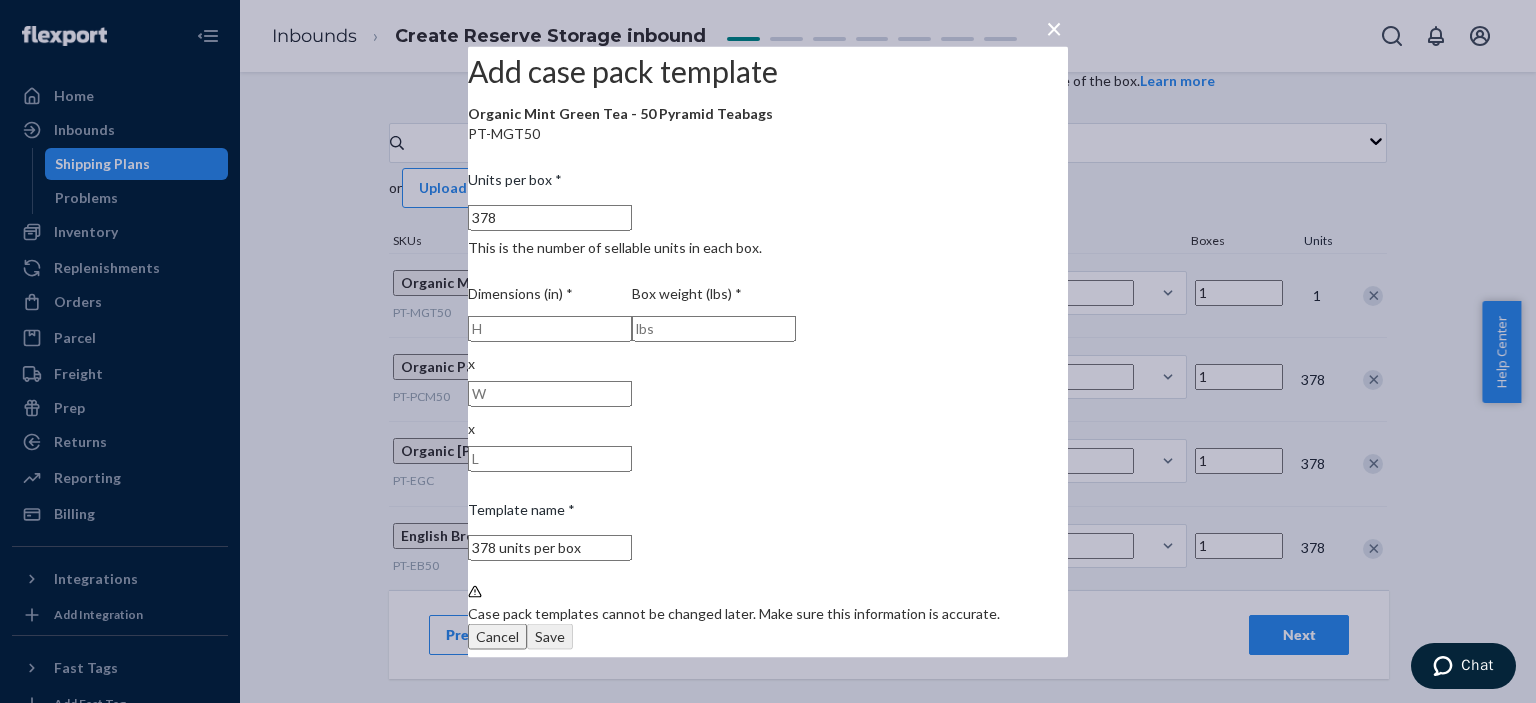 type on "378" 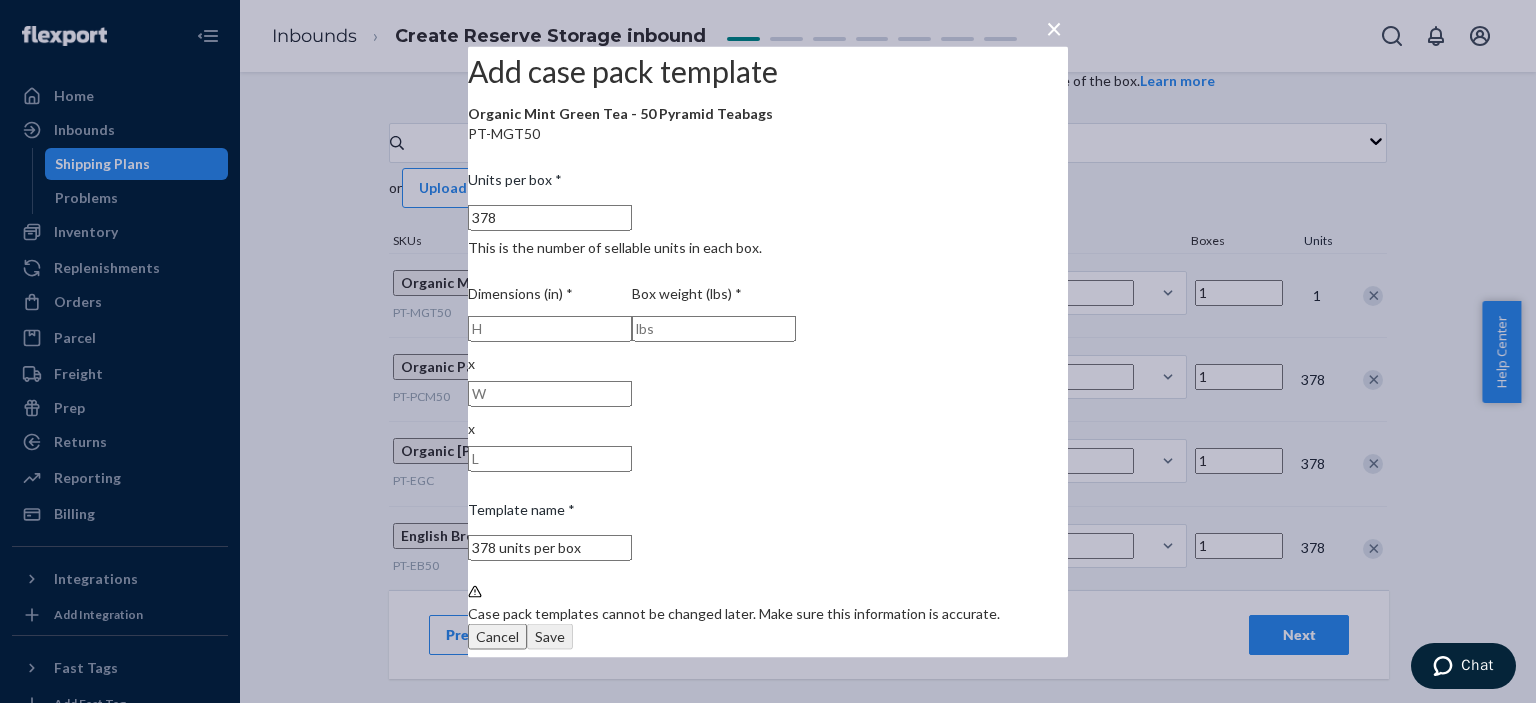 drag, startPoint x: 597, startPoint y: 337, endPoint x: 604, endPoint y: 346, distance: 11.401754 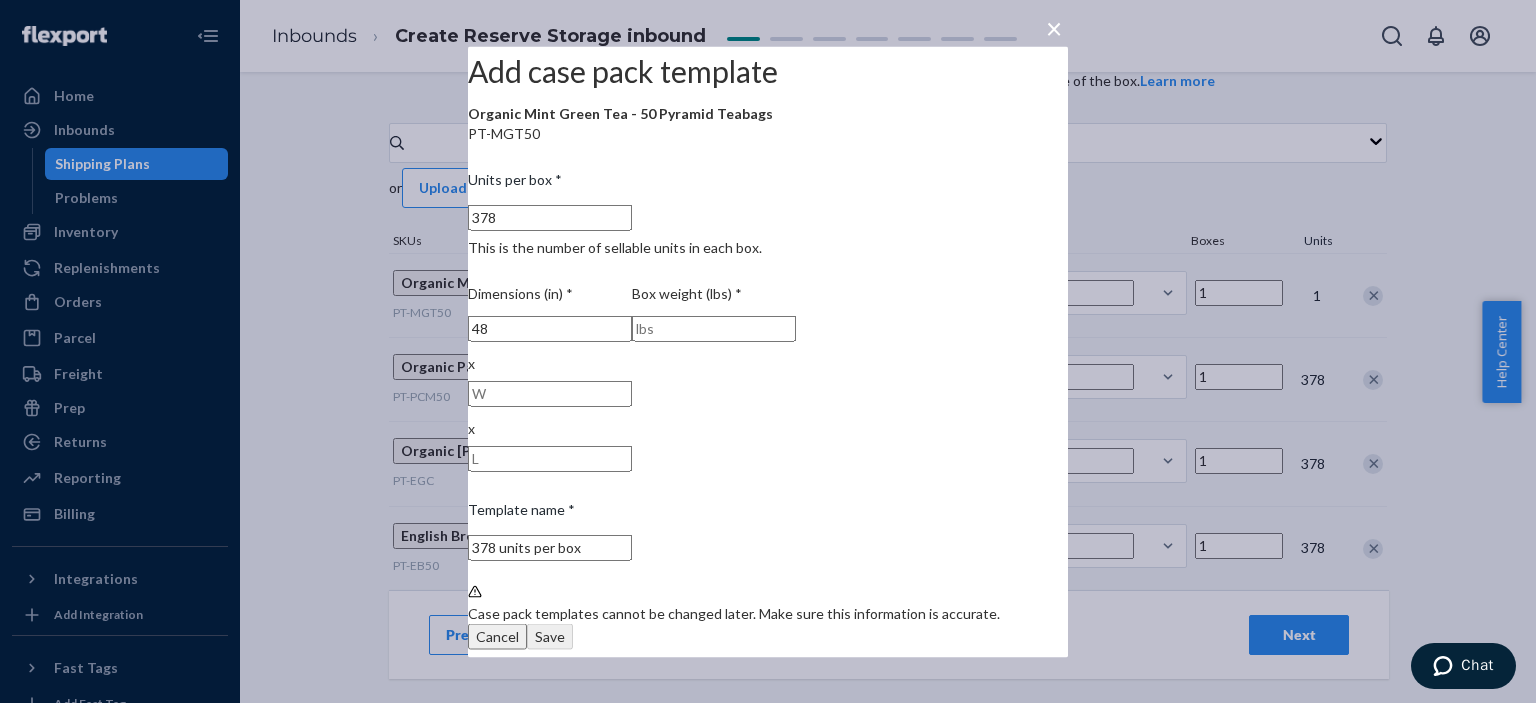 type on "48" 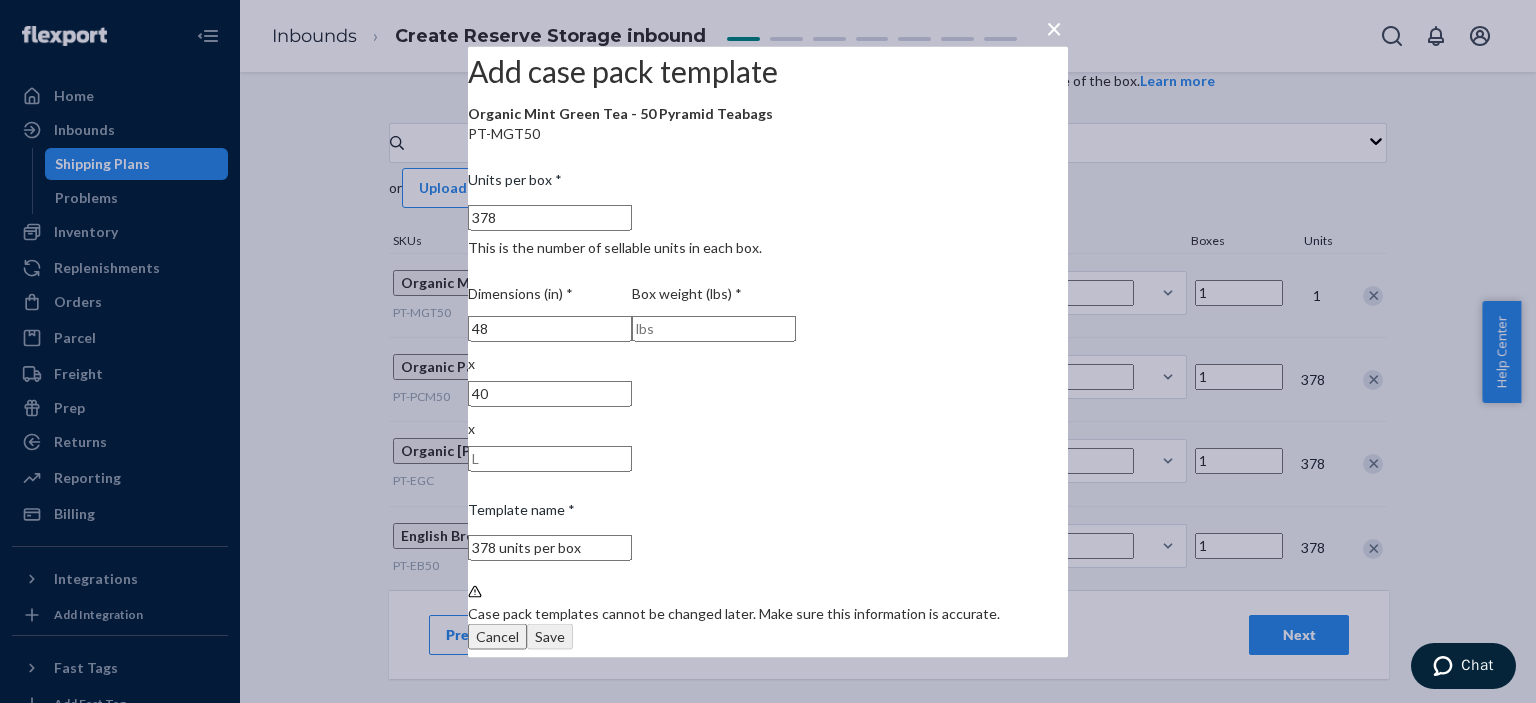 type on "40" 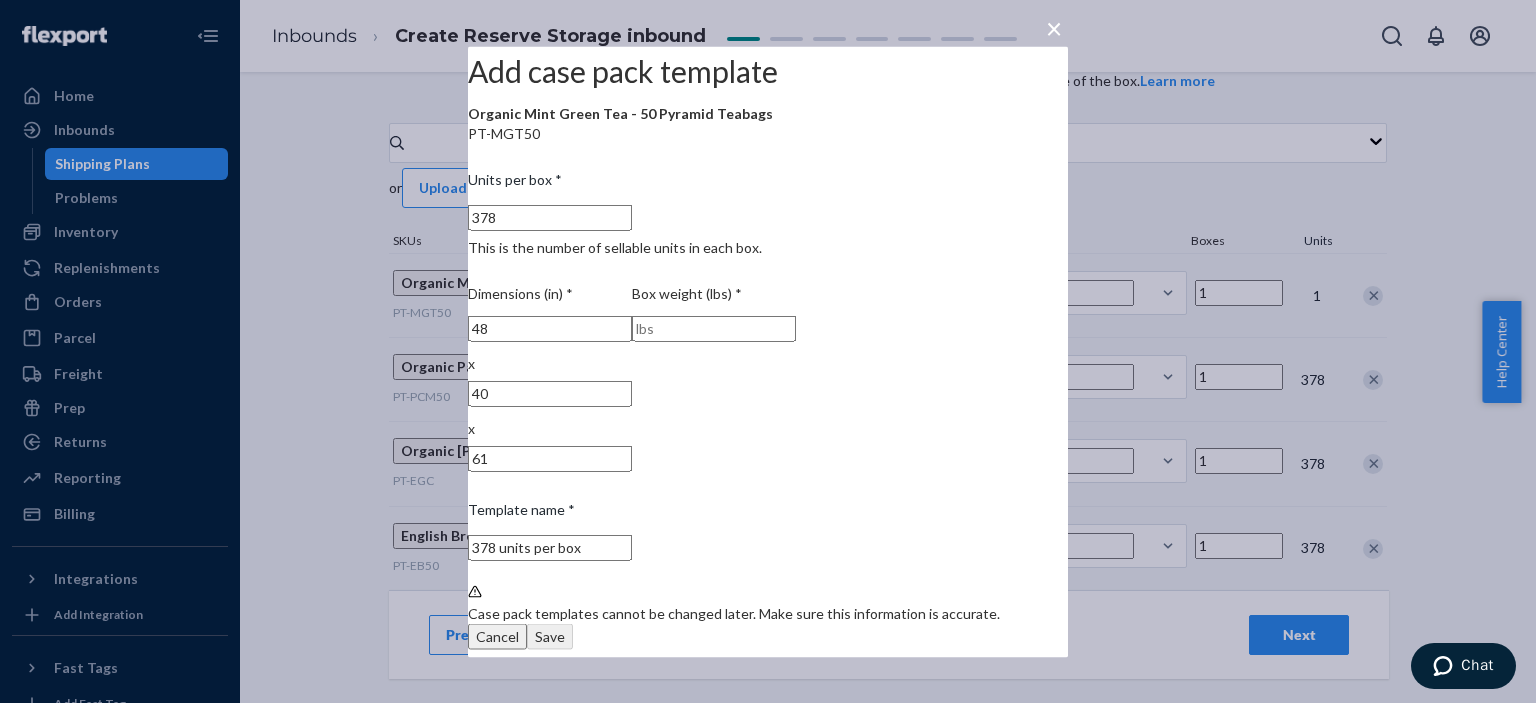 type on "61" 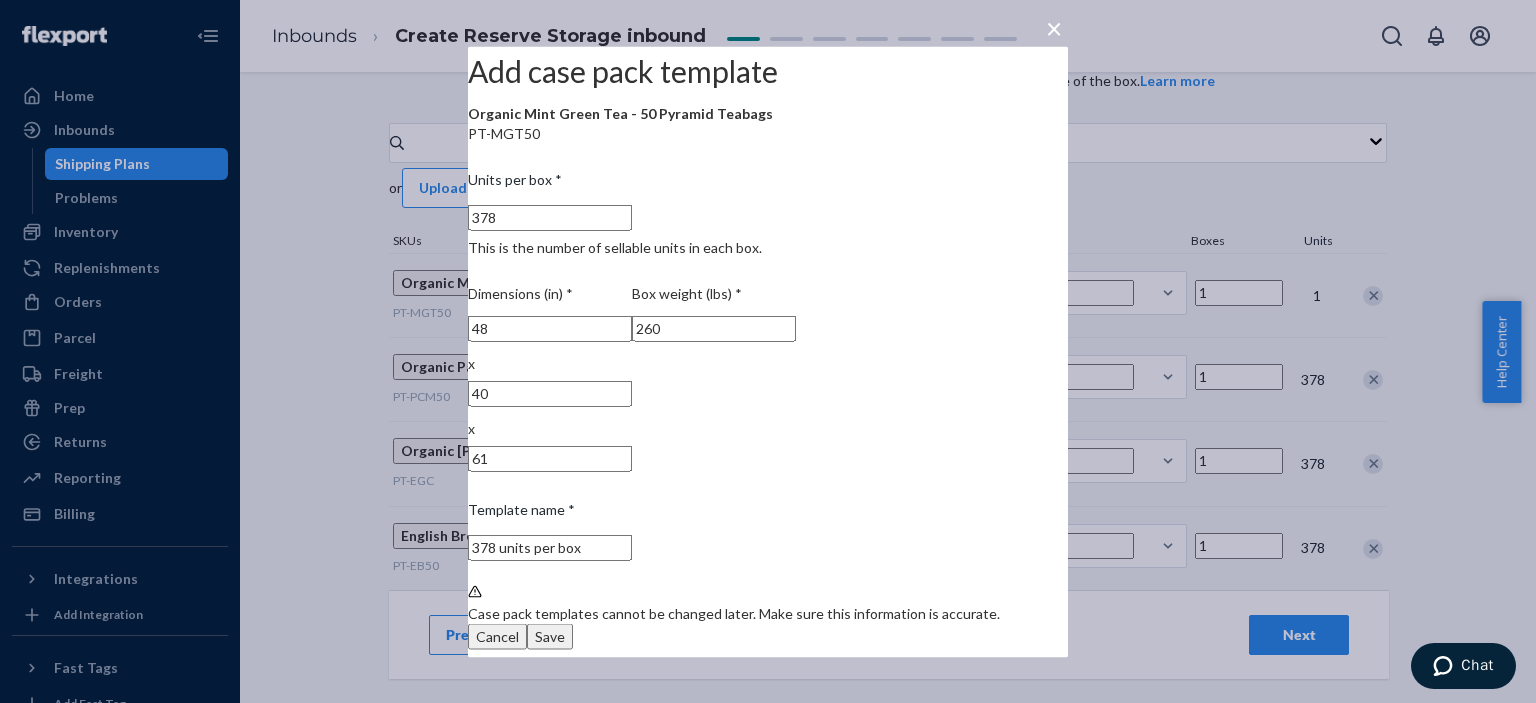 type on "260" 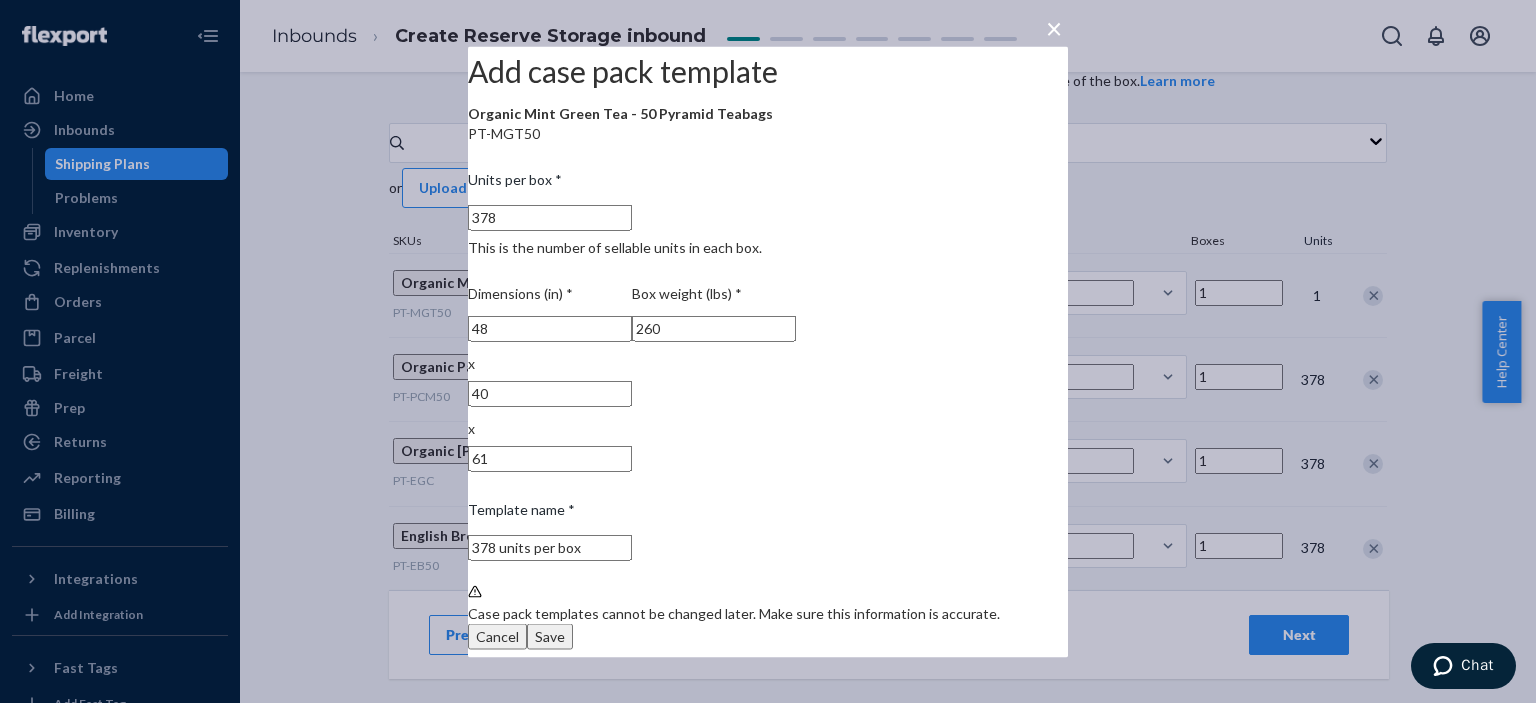 click on "378 units per box" at bounding box center [550, 547] 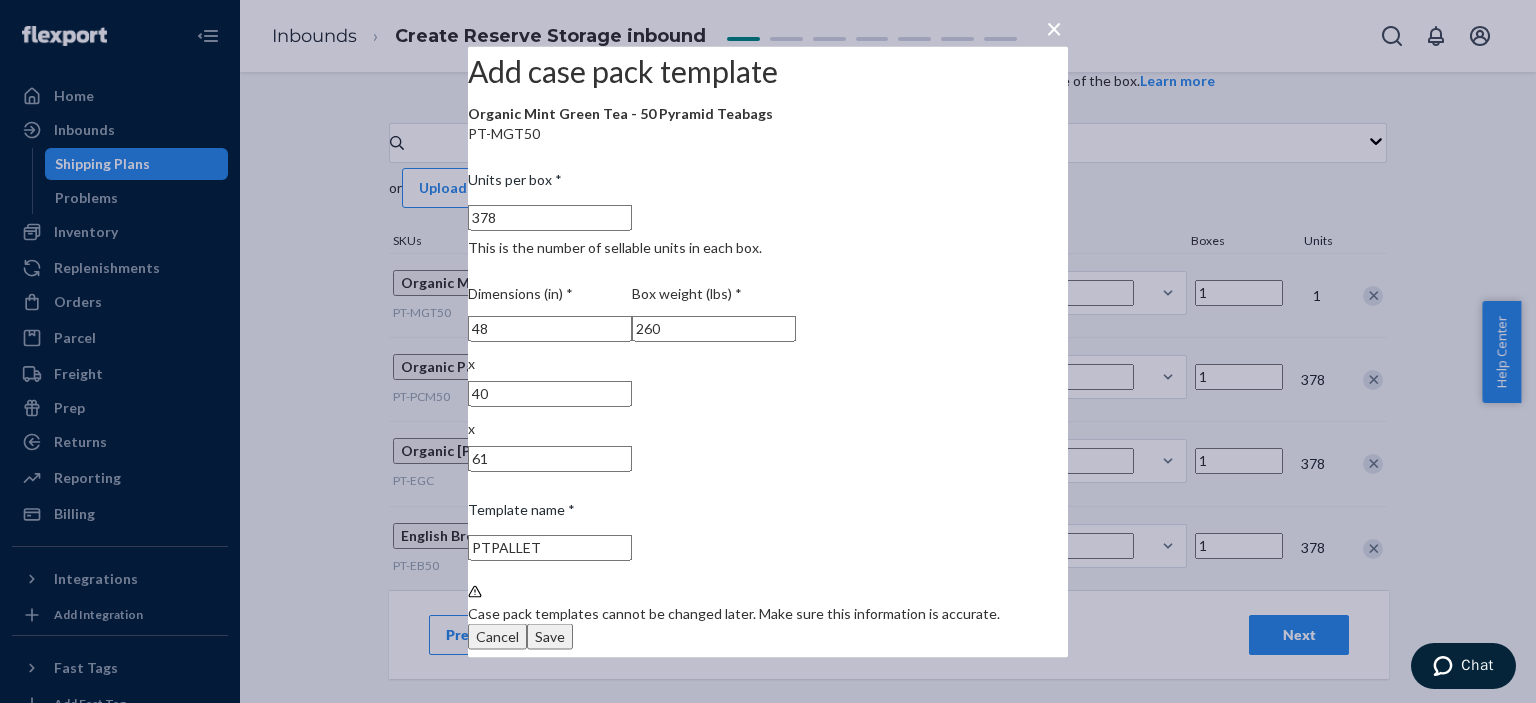 type on "PTPALLET" 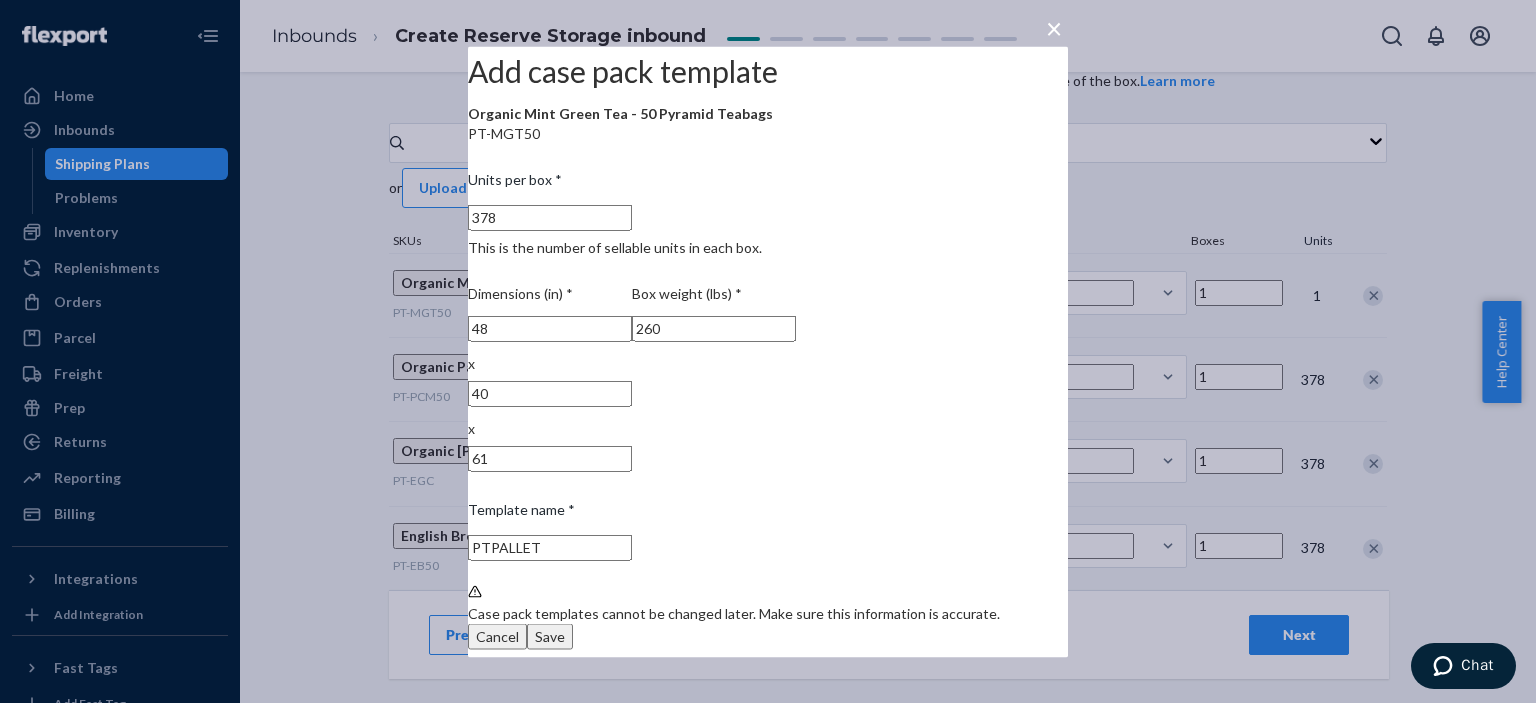 click on "Save" at bounding box center [550, 636] 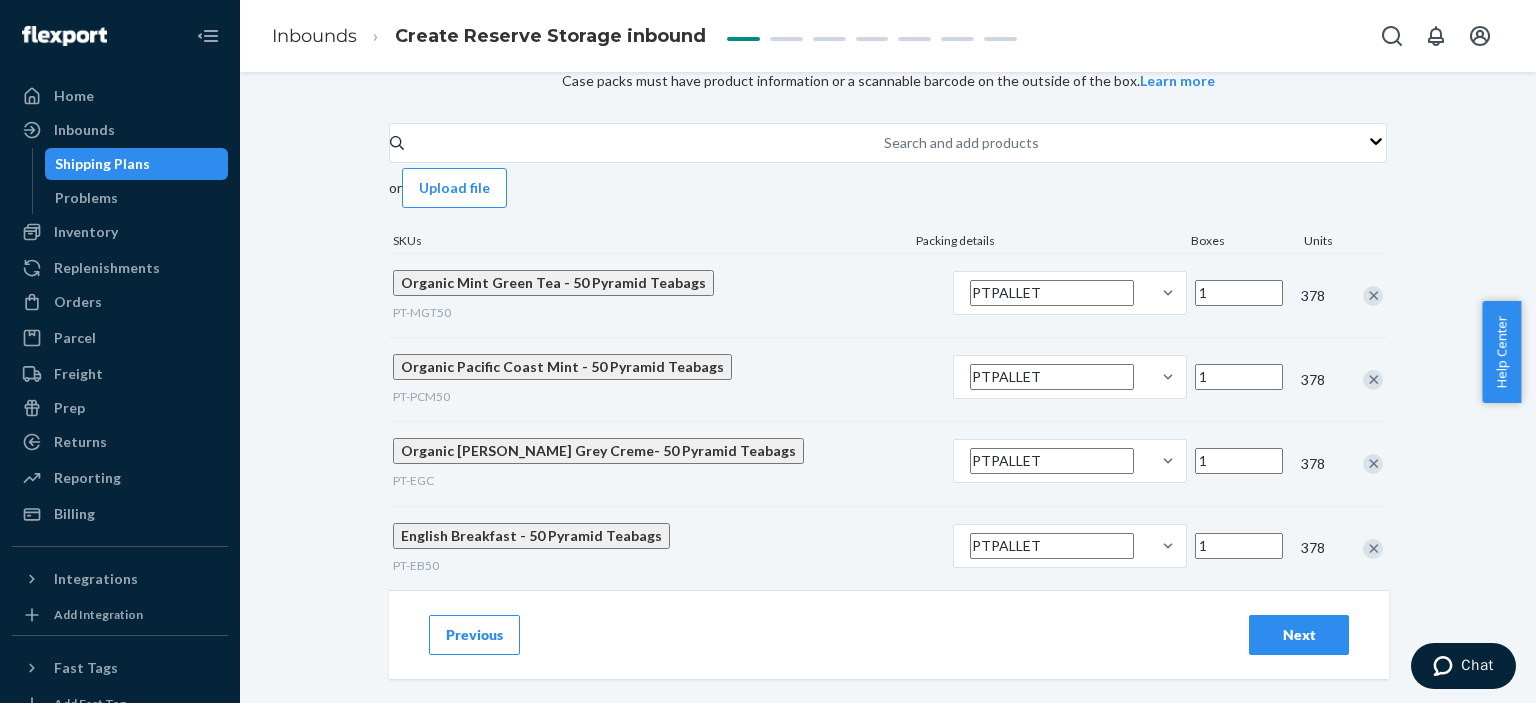 click on "1" at bounding box center (1239, 546) 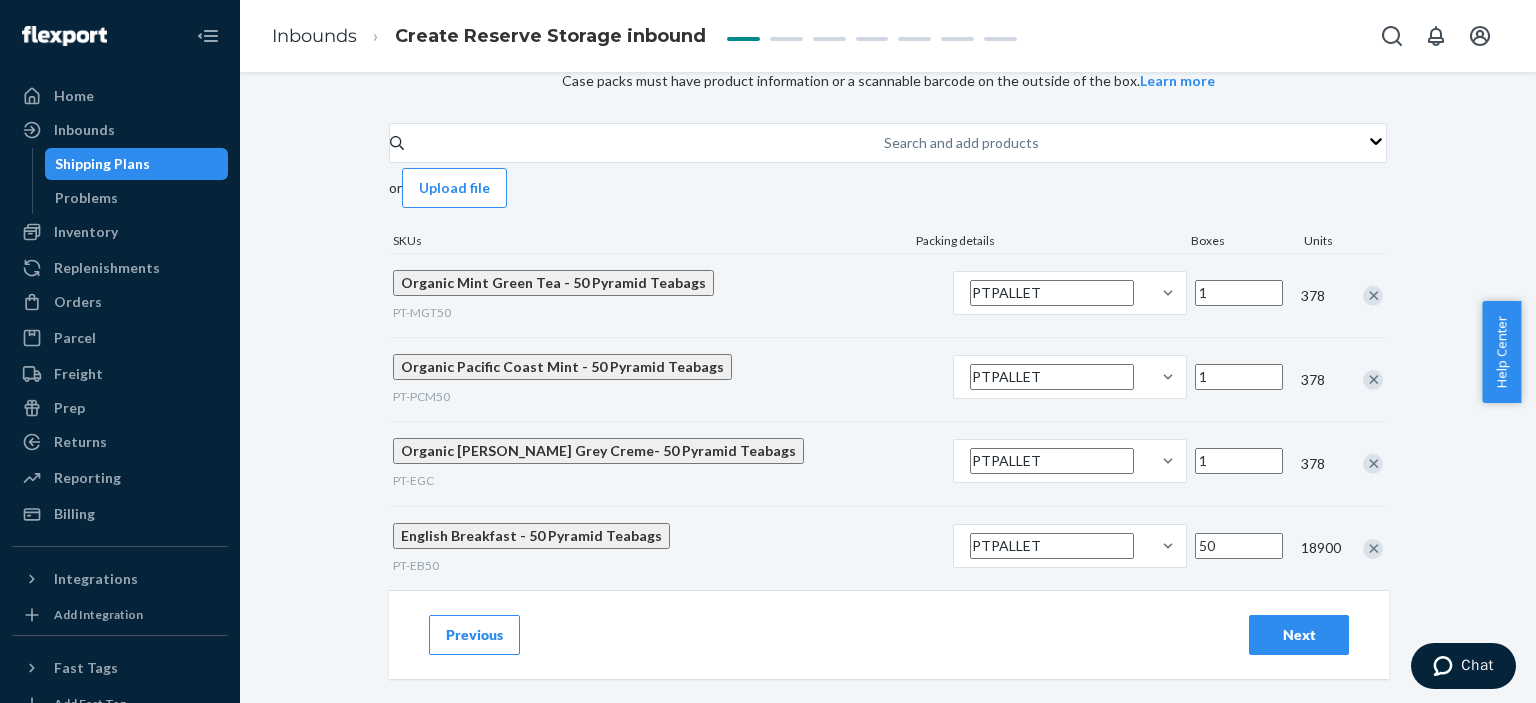 click on "50" at bounding box center (1239, 546) 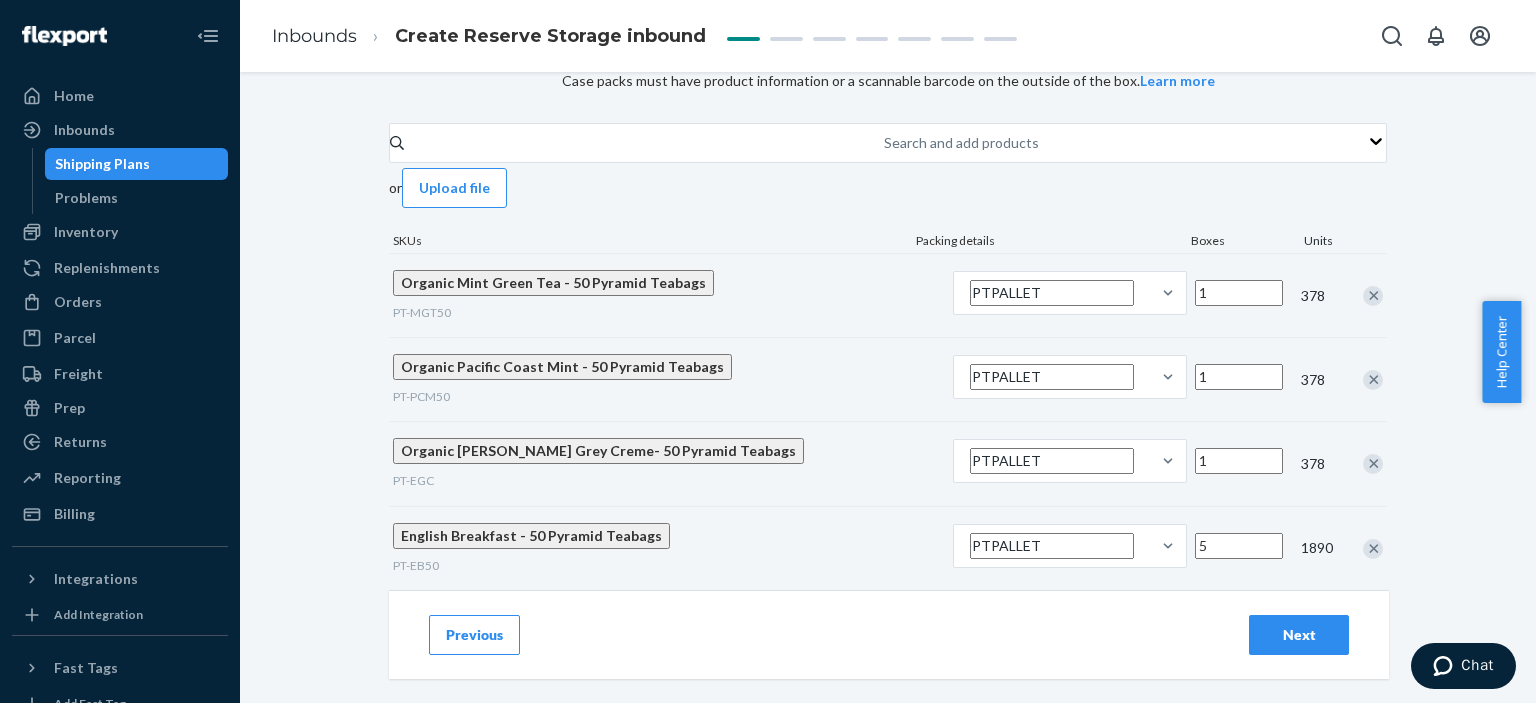 type on "5" 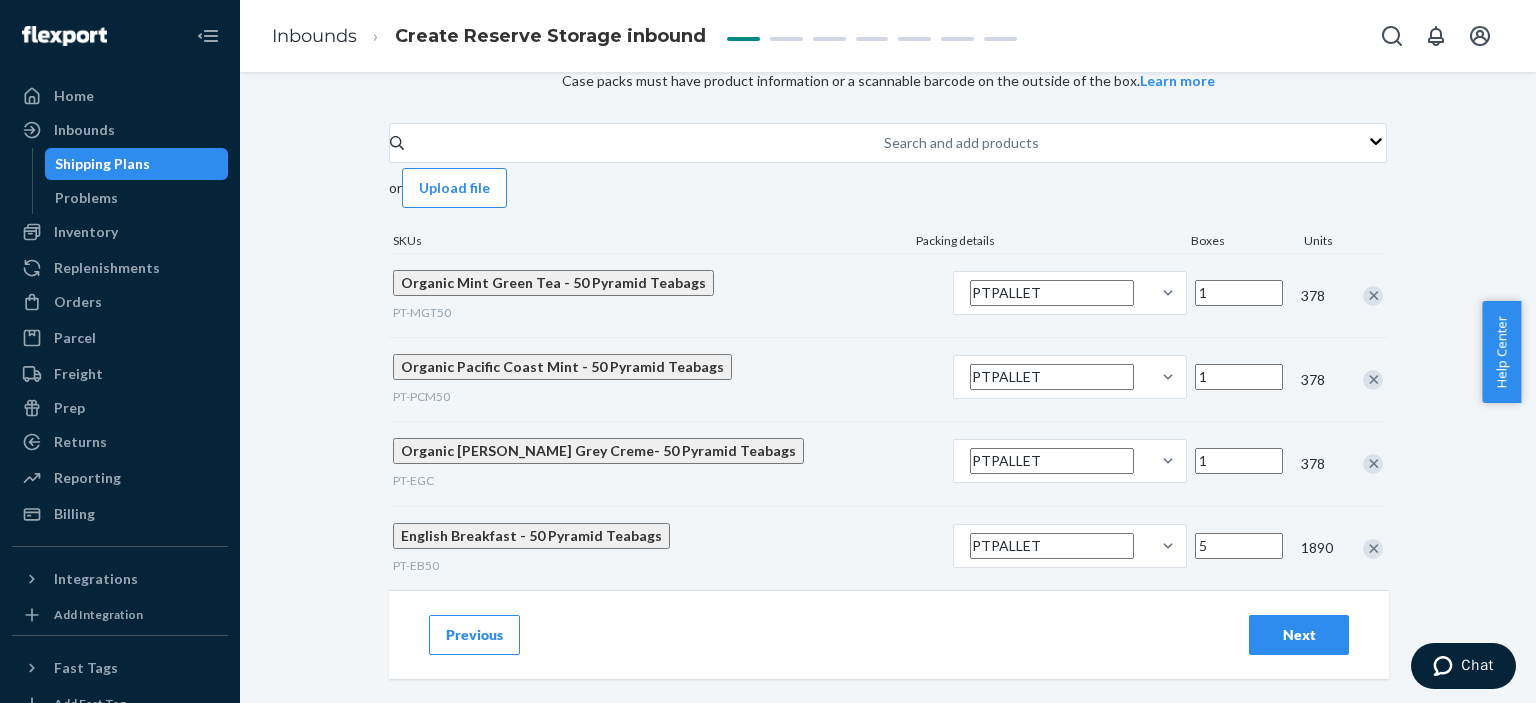 click on "Add case-packed products Case packs must have product information or a scannable barcode on the outside of the box.  Learn more Search and add products or Upload file SKUs Packing details Boxes Units Organic Mint Green Tea - 50 Pyramid Teabags PT-MGT50 PTPALLET 1 378 Organic Pacific Coast Mint - 50 Pyramid Teabags PT-PCM50 PTPALLET 1 378 Organic Earl Grey Creme- 50 Pyramid Teabags PT-EGC PTPALLET 1 378 English Breakfast - 50 Pyramid Teabags PT-EB50 PTPALLET 5 1890" at bounding box center [888, 312] 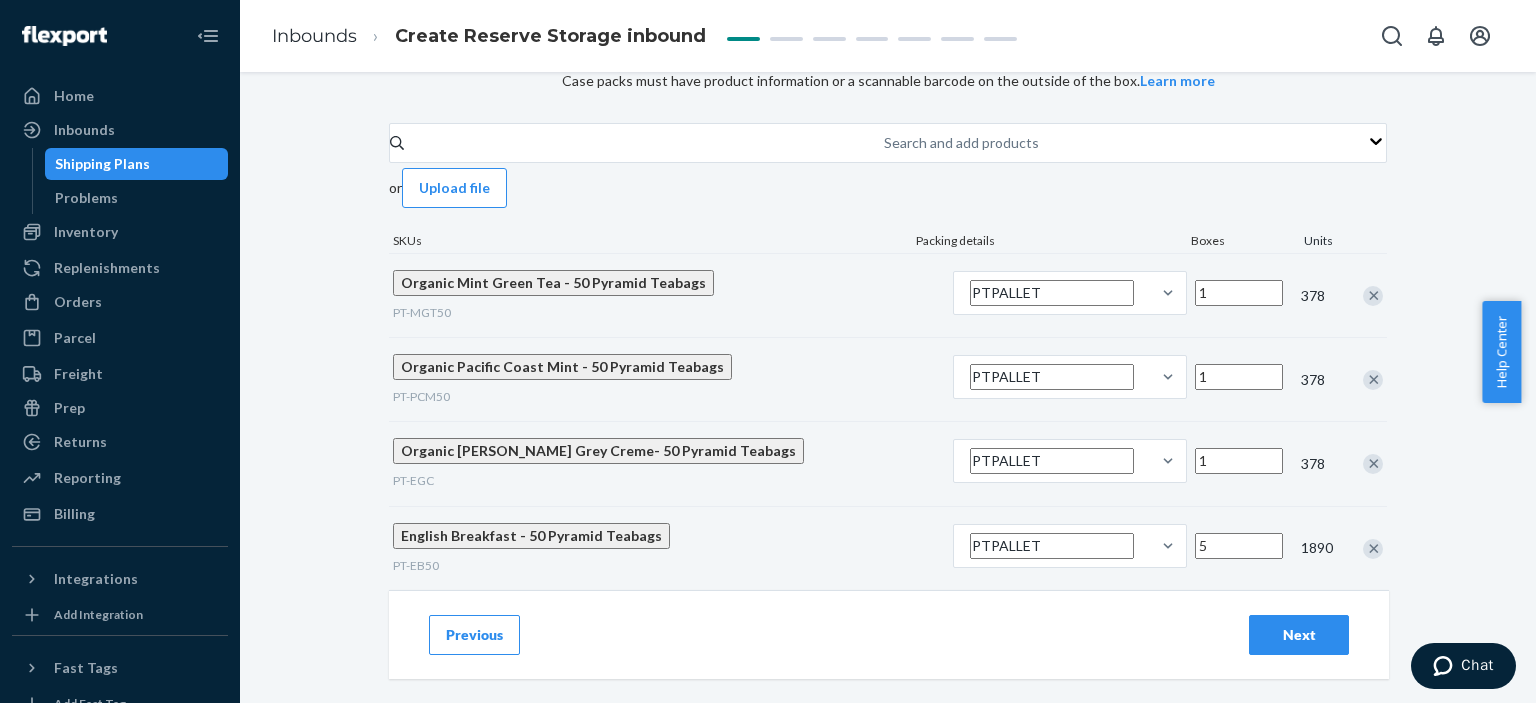 scroll, scrollTop: 180, scrollLeft: 0, axis: vertical 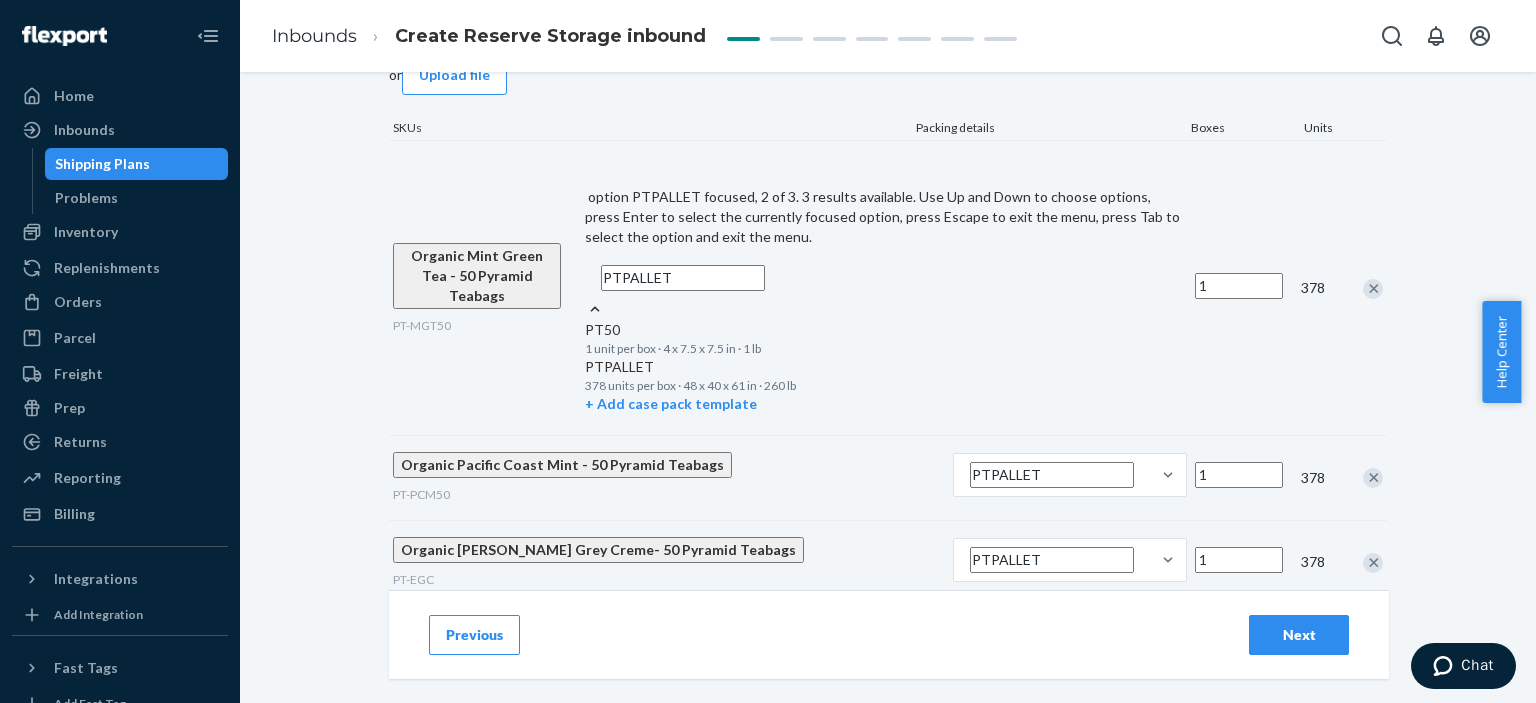 click on "PTPALLET" at bounding box center [886, 278] 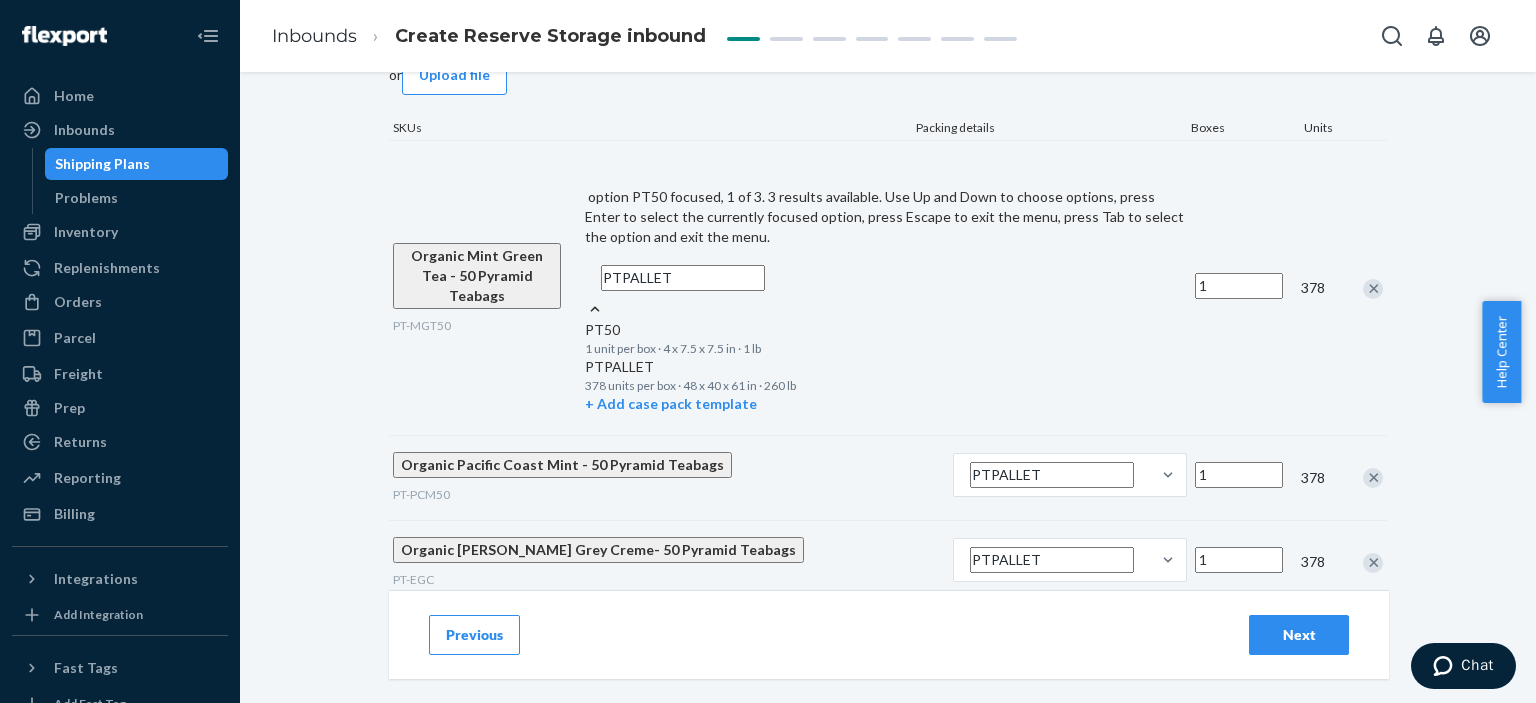 click at bounding box center (595, 309) 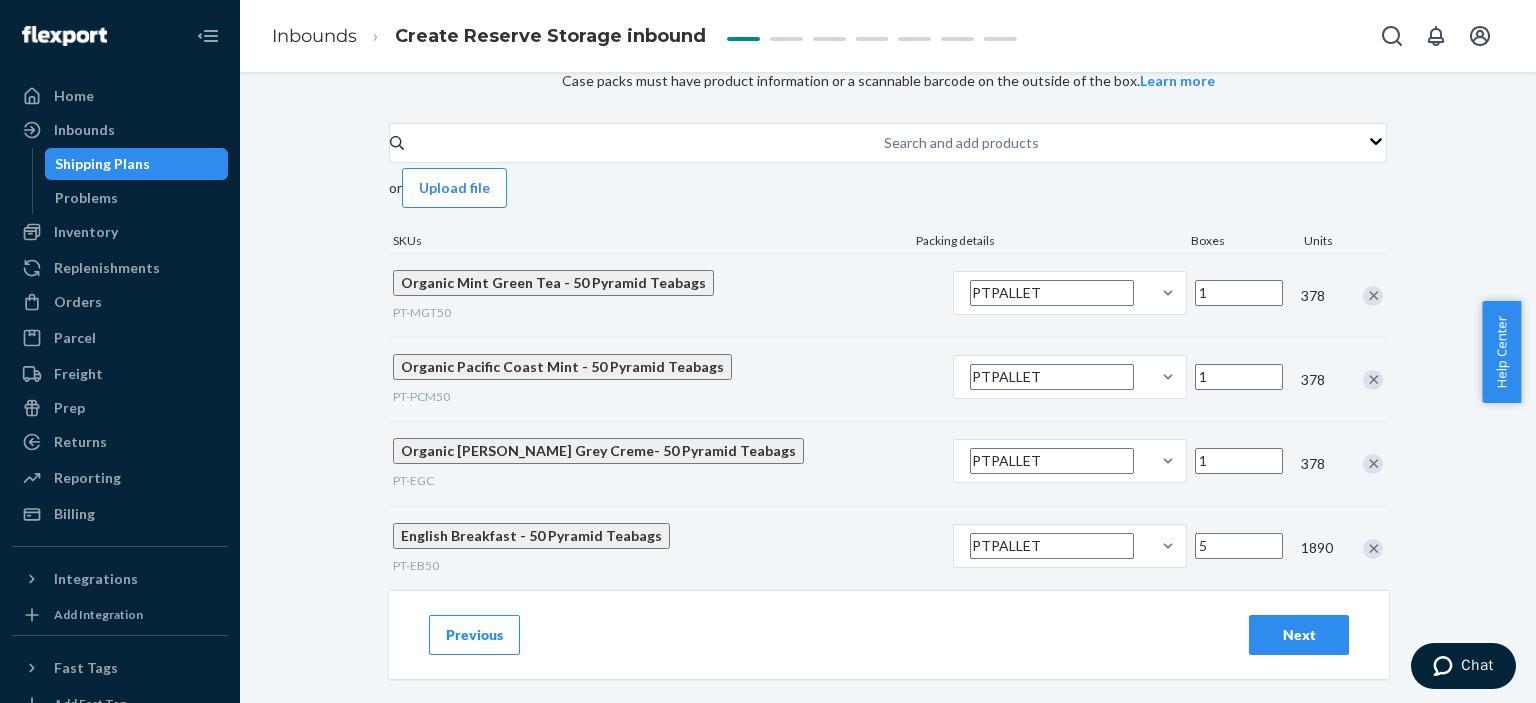 click on "PTPALLET" at bounding box center [1070, 379] 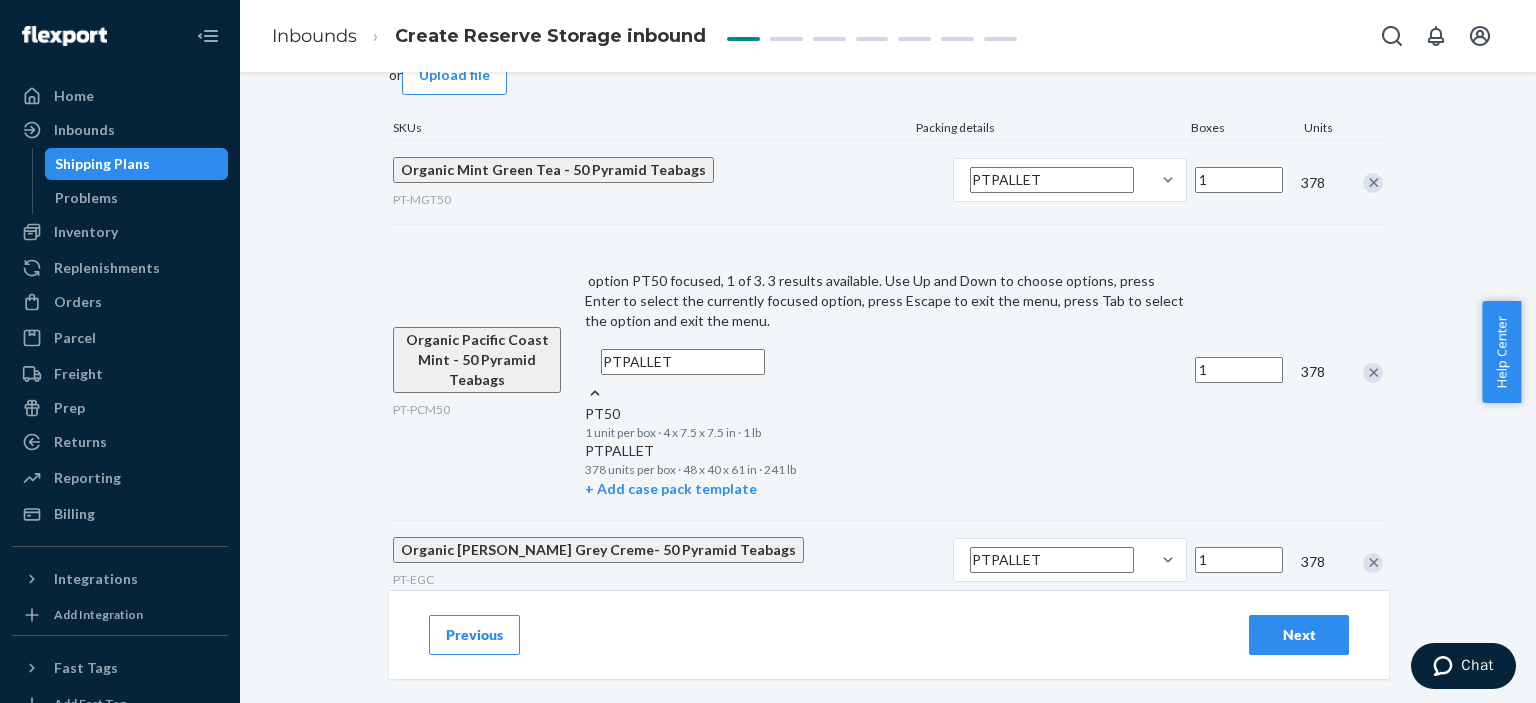 click on "PTPALLET" at bounding box center [886, 362] 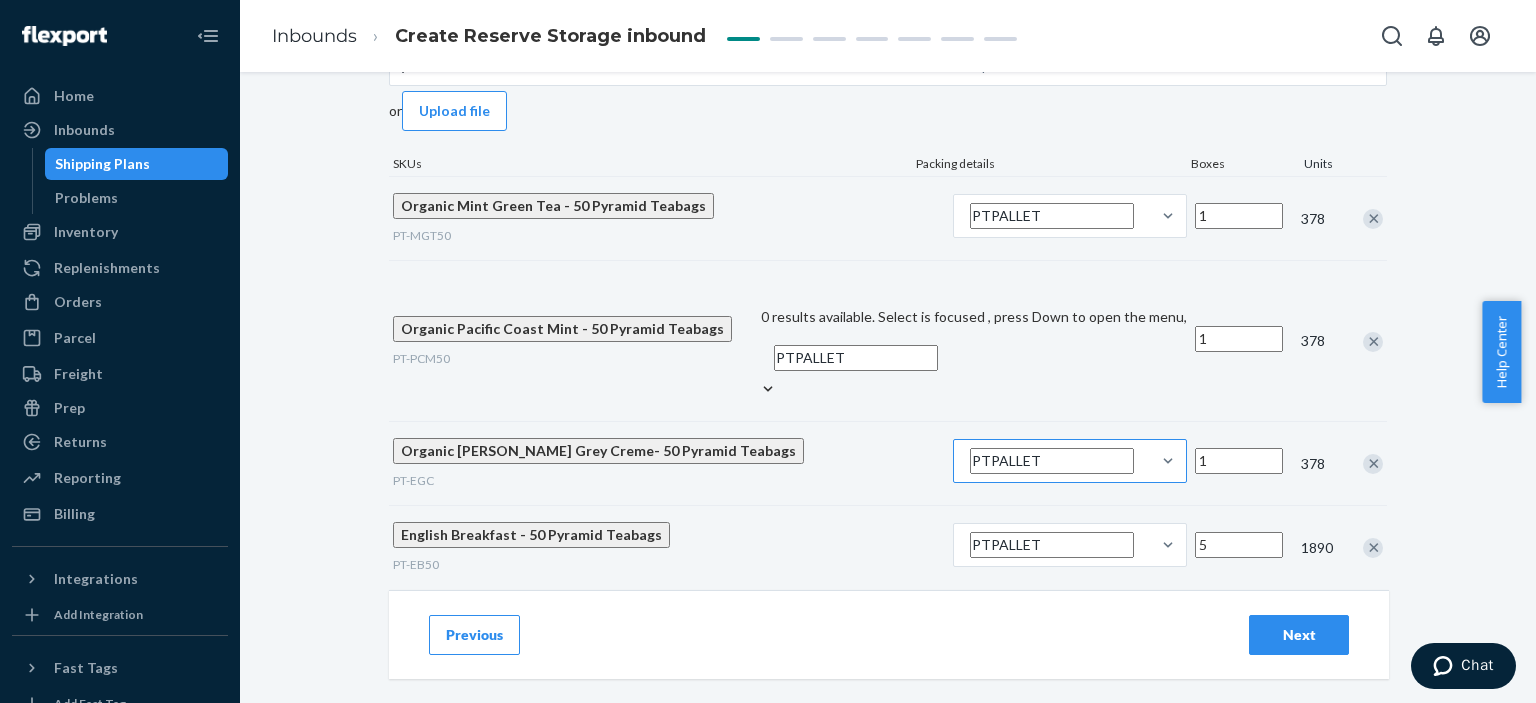 click on "PTPALLET" at bounding box center (1052, 216) 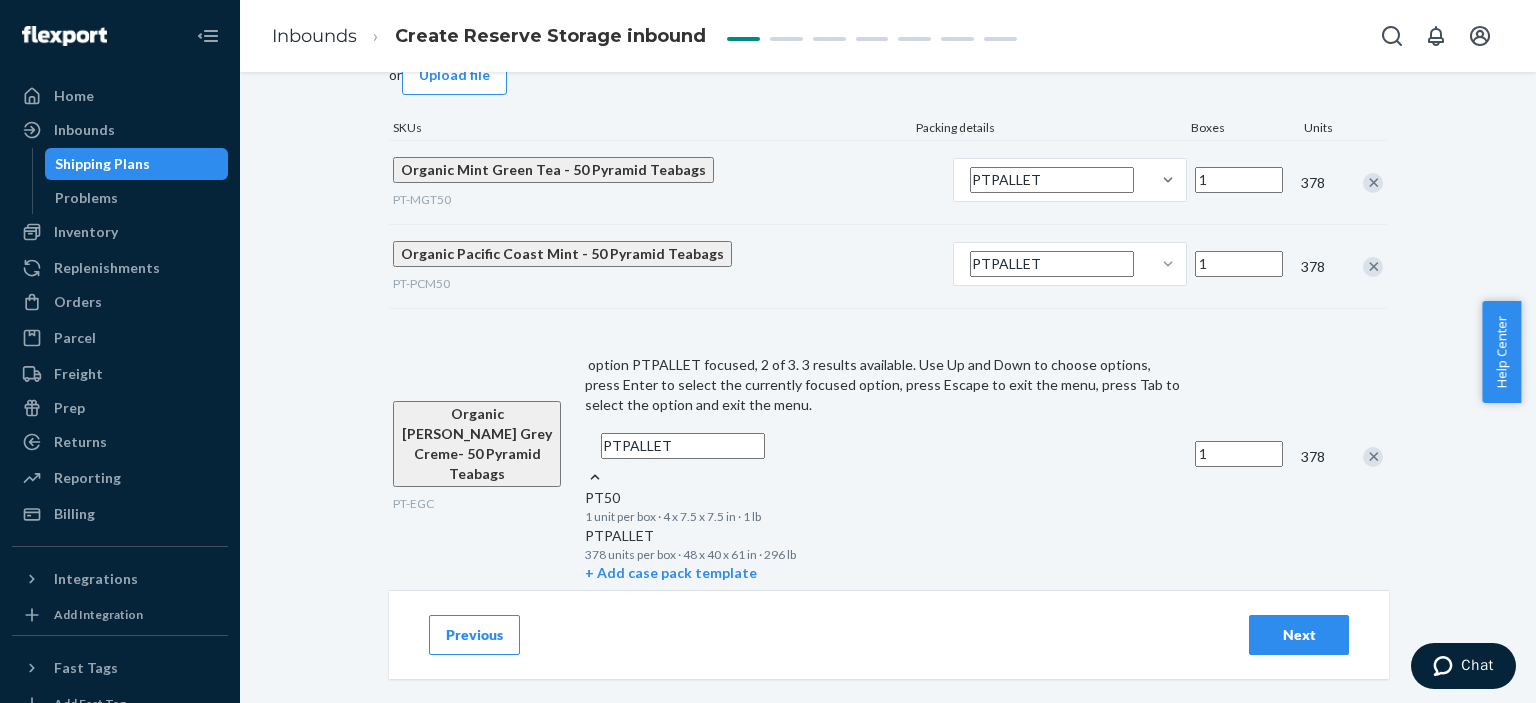click on "PTPALLET" at bounding box center [886, 446] 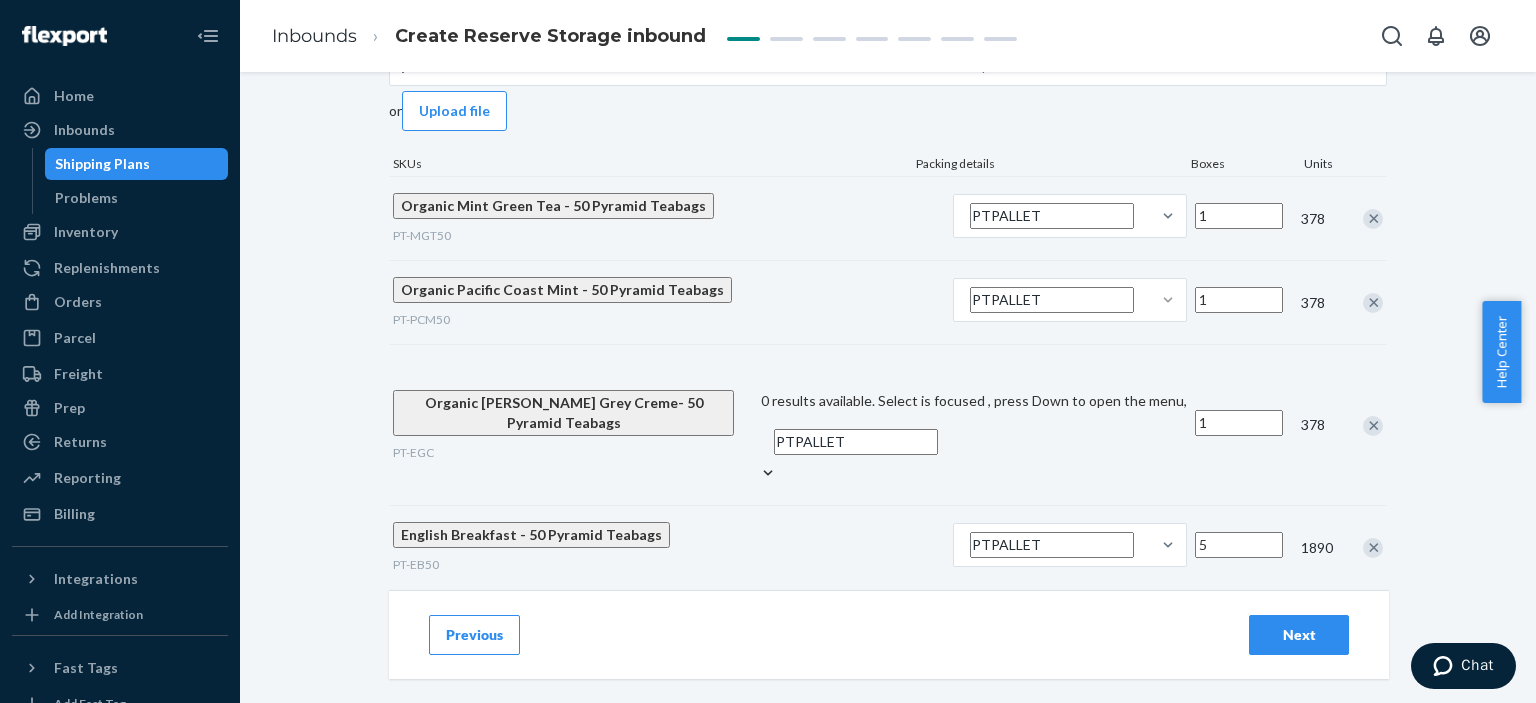 click on "Next" at bounding box center [1299, 635] 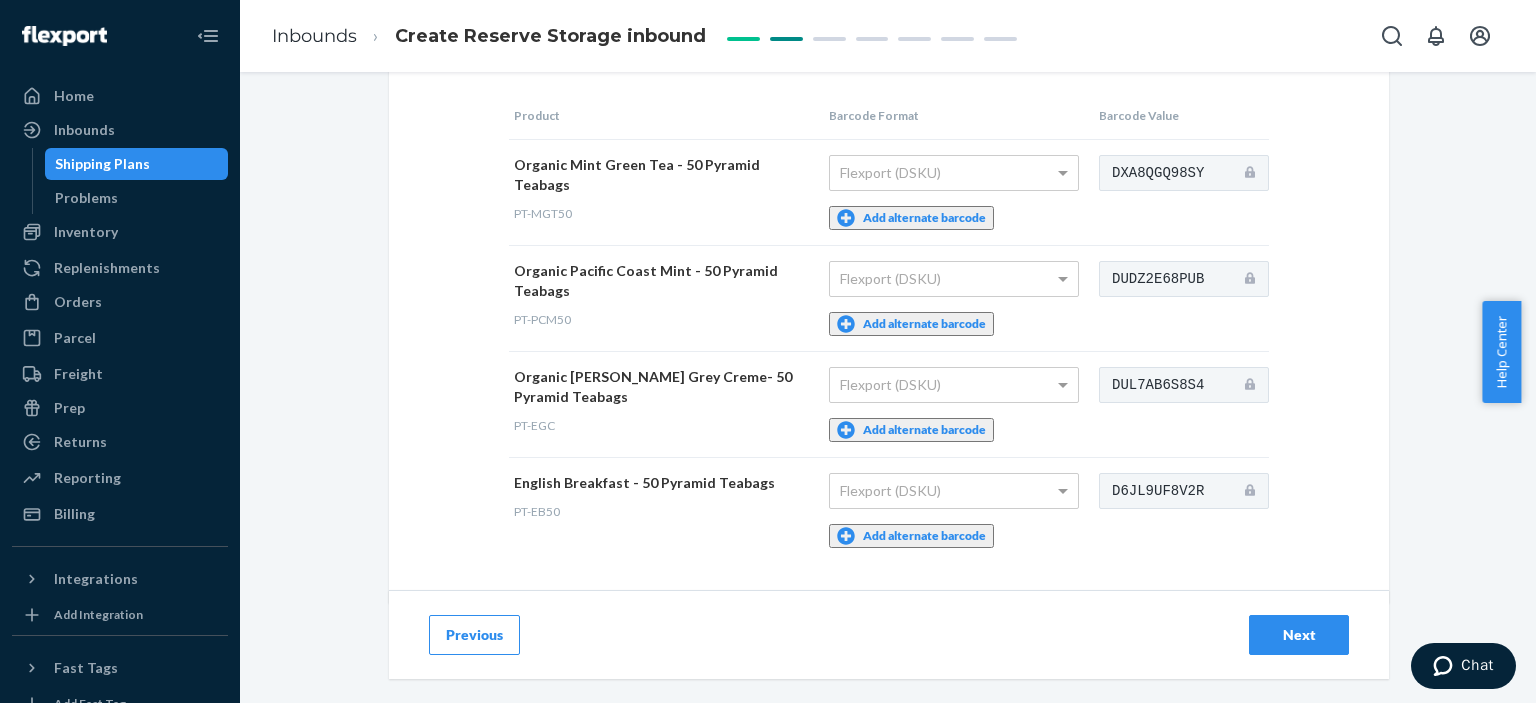 scroll, scrollTop: 0, scrollLeft: 0, axis: both 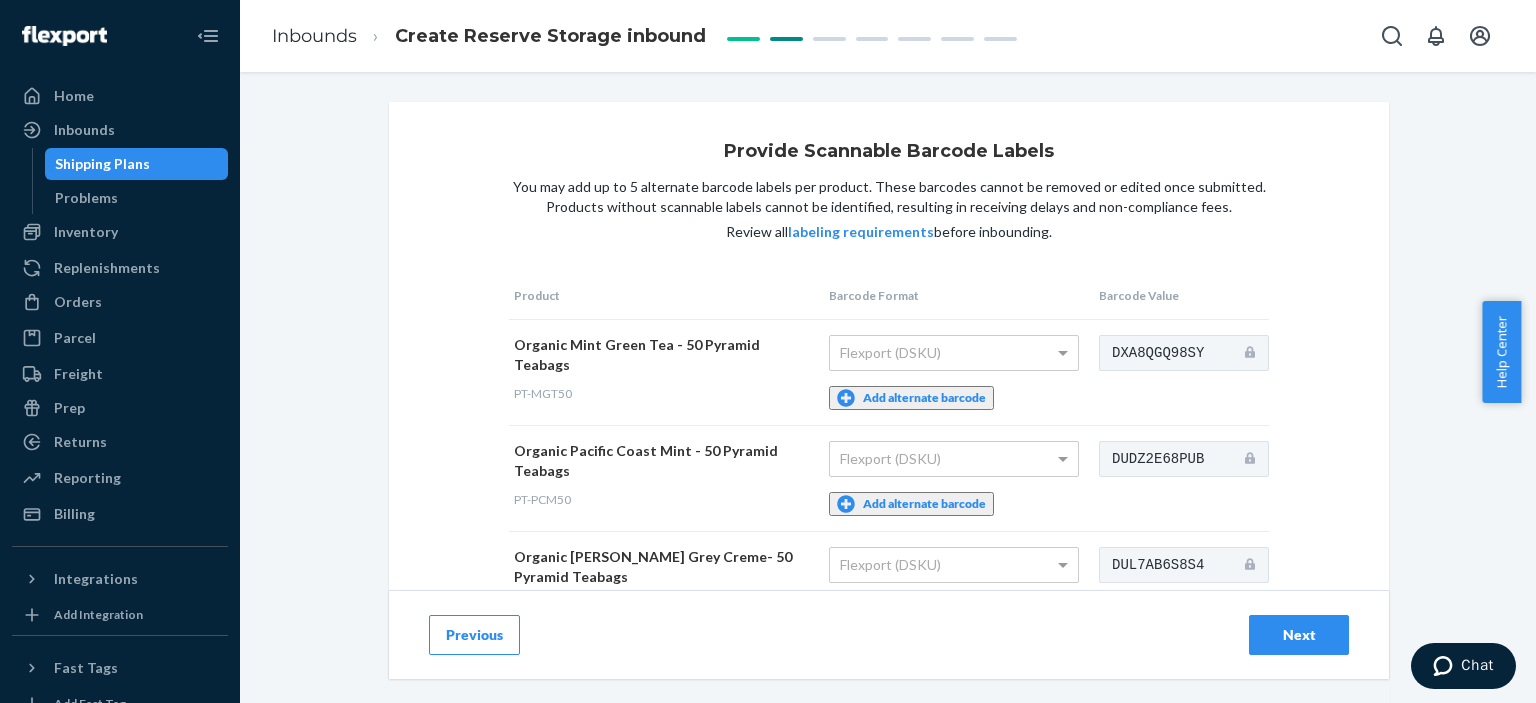 click on "Add alternate barcode" at bounding box center [911, 398] 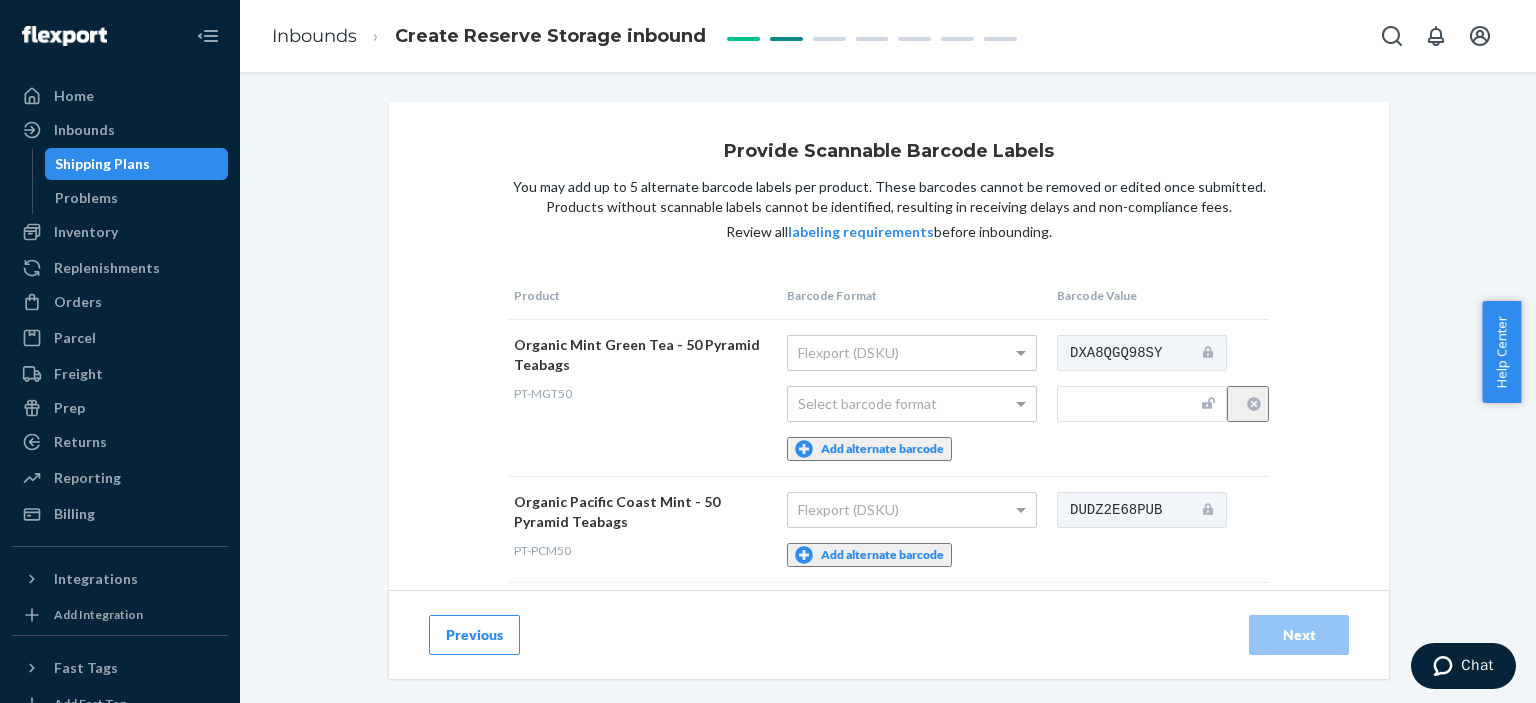 click at bounding box center (1142, 404) 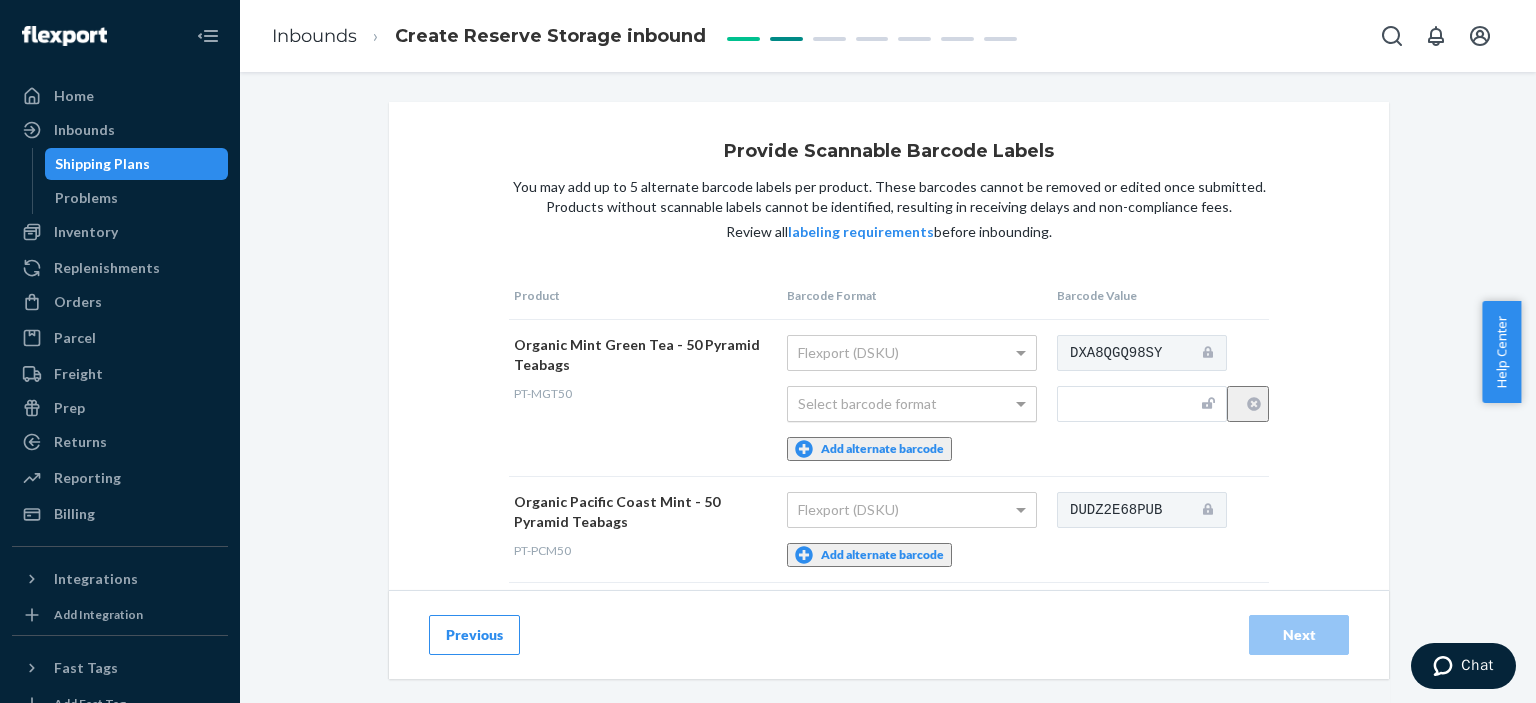 click on "Select barcode format" at bounding box center (912, 404) 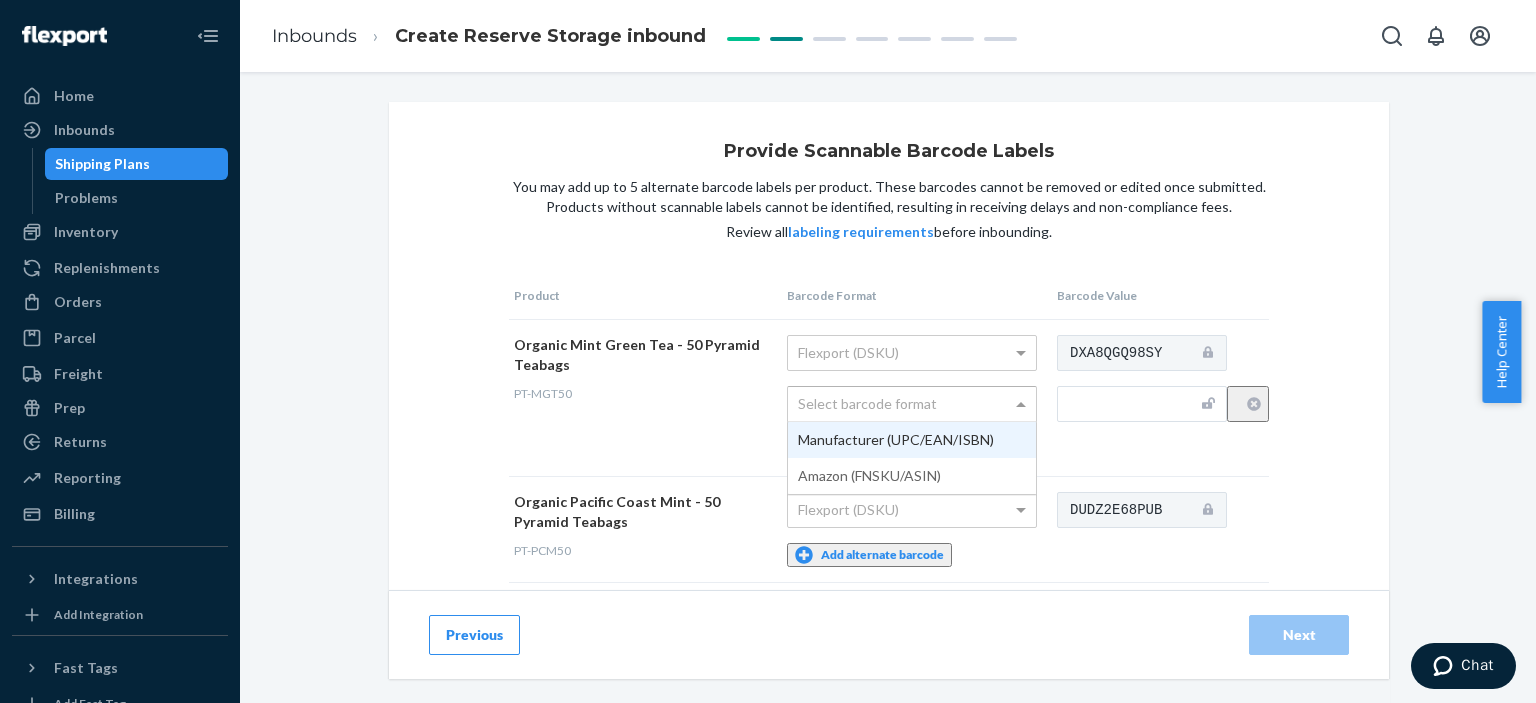 click on "Select barcode format" at bounding box center (912, 404) 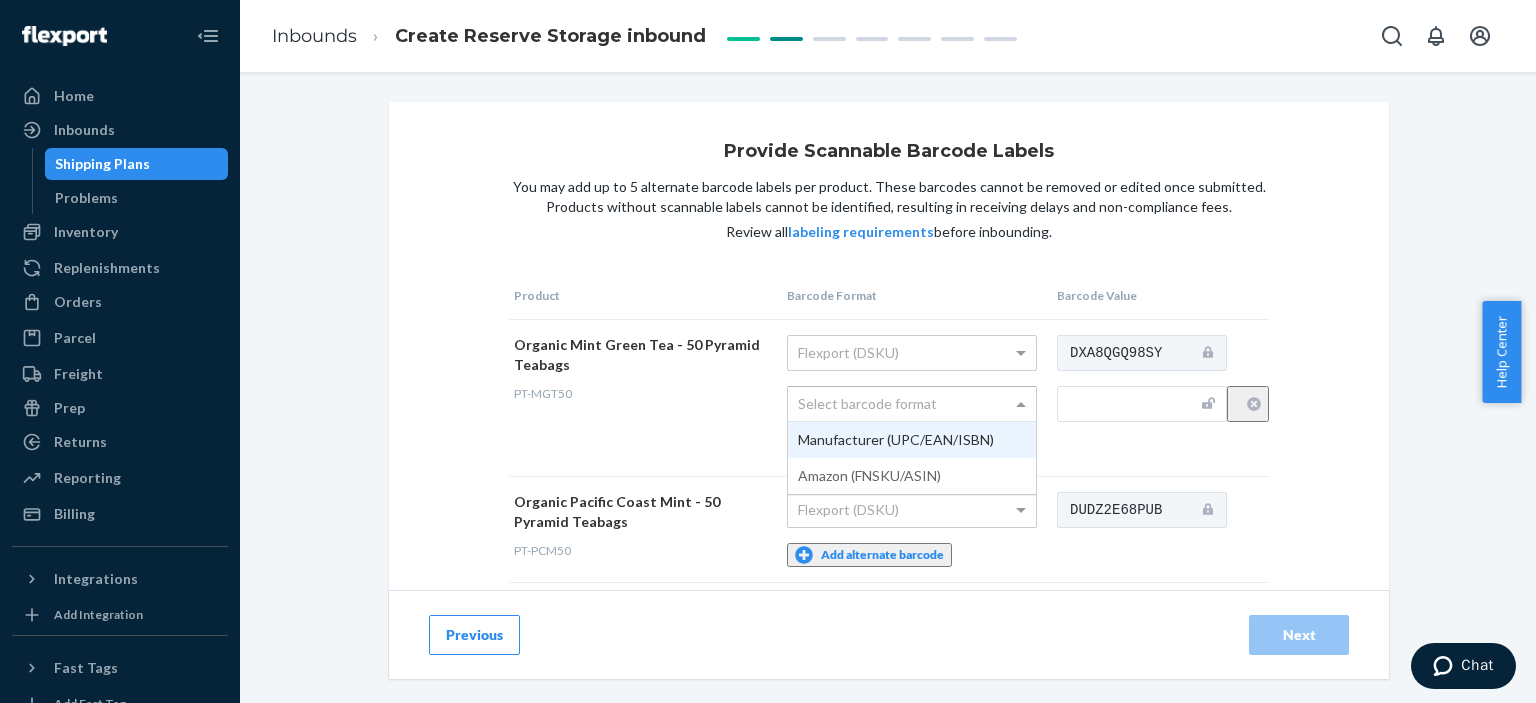 scroll, scrollTop: 100, scrollLeft: 0, axis: vertical 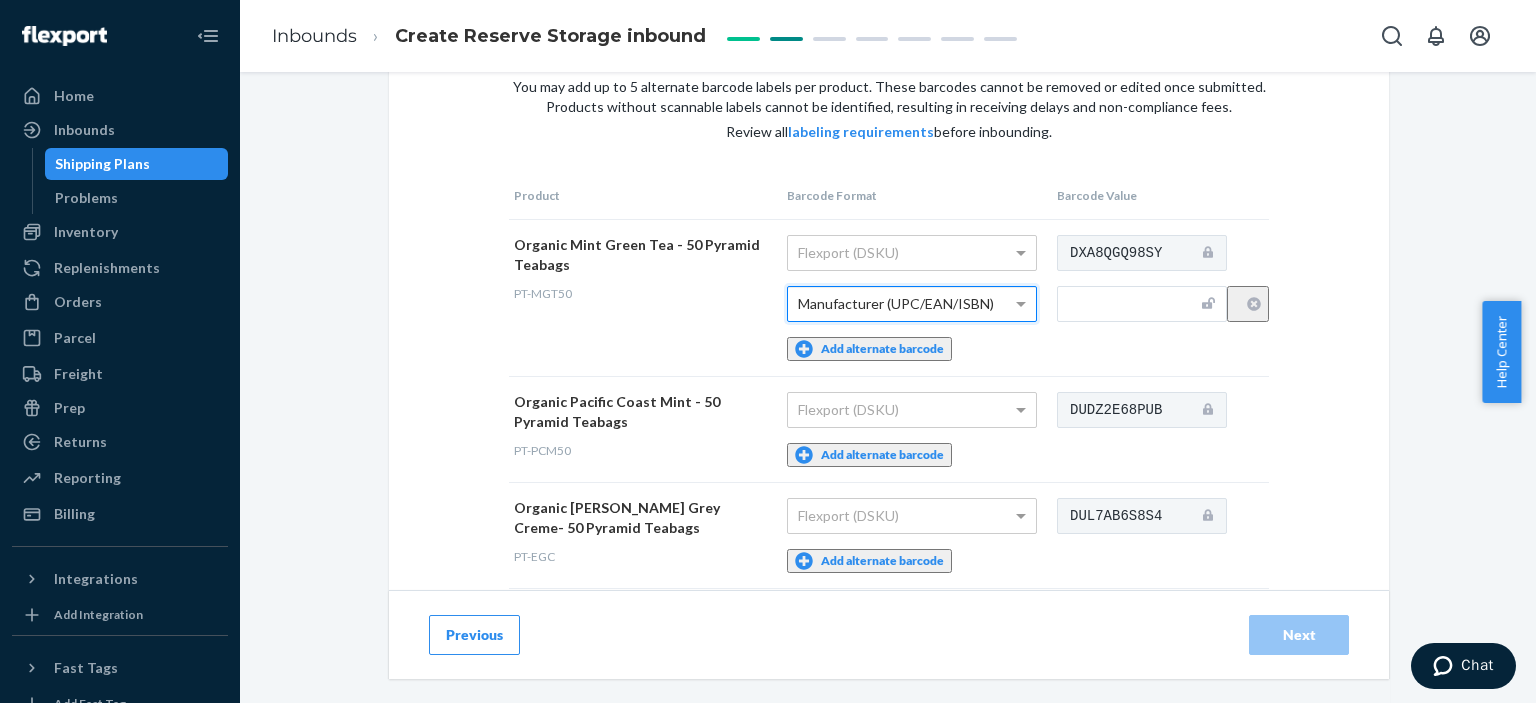 click on "Flexport (DSKU) Add alternate barcode" at bounding box center (917, 429) 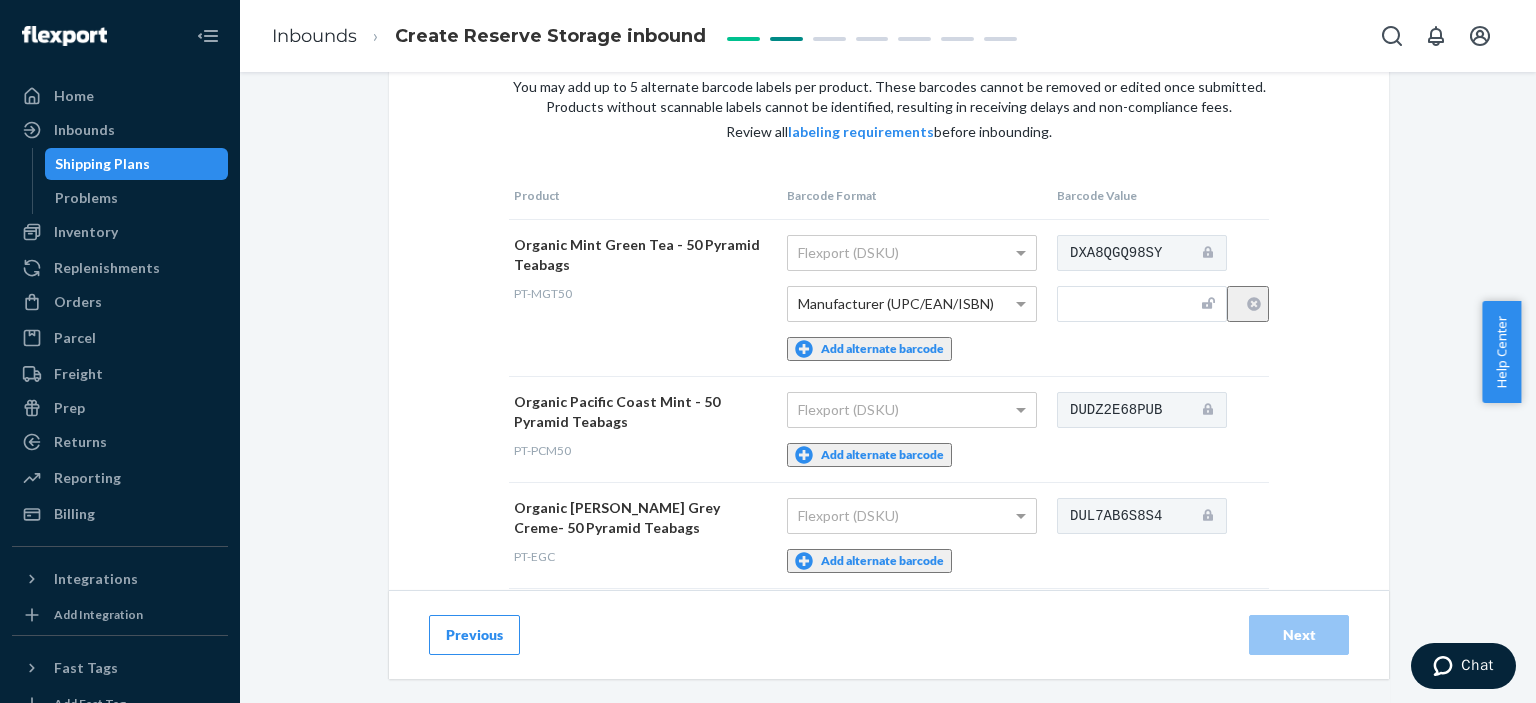 click on "Add alternate barcode" at bounding box center (869, 455) 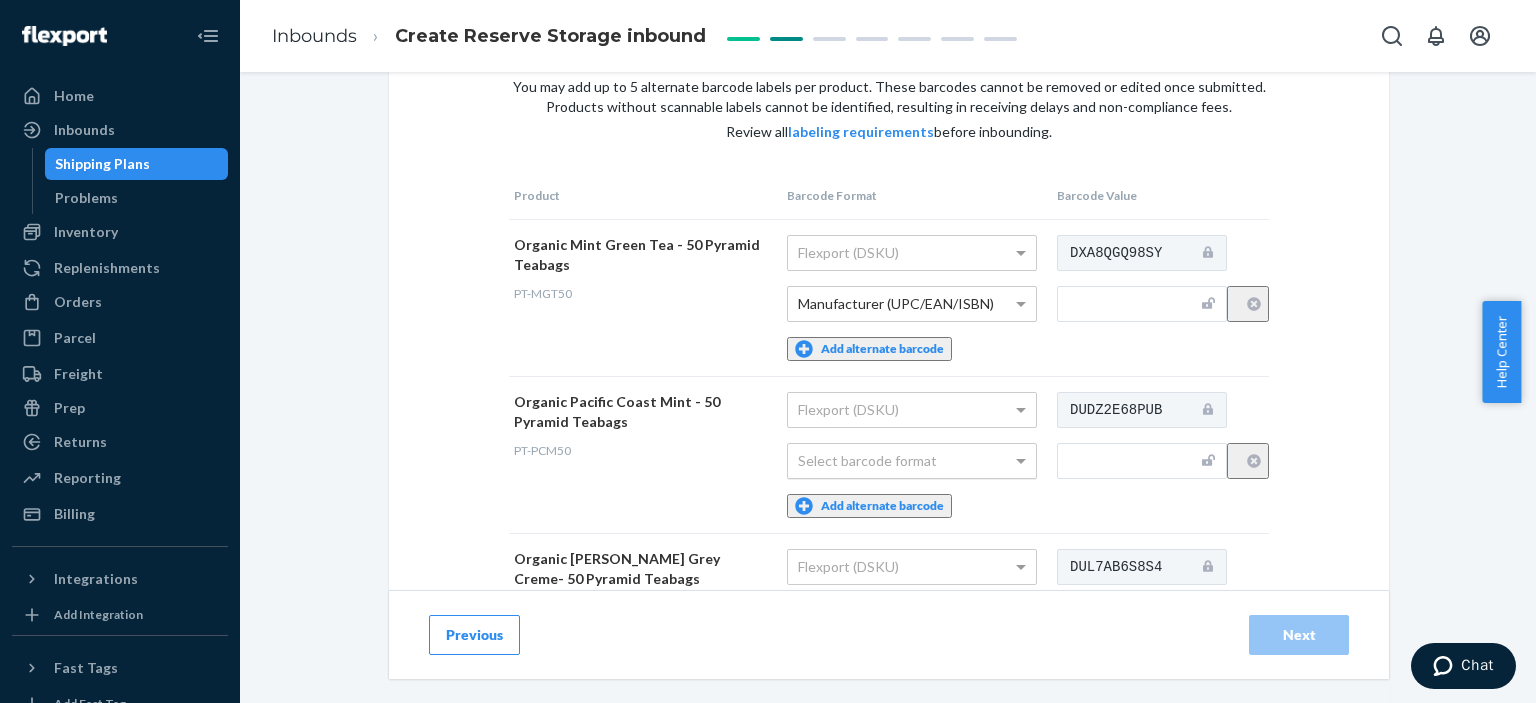 drag, startPoint x: 878, startPoint y: 496, endPoint x: 923, endPoint y: 447, distance: 66.52819 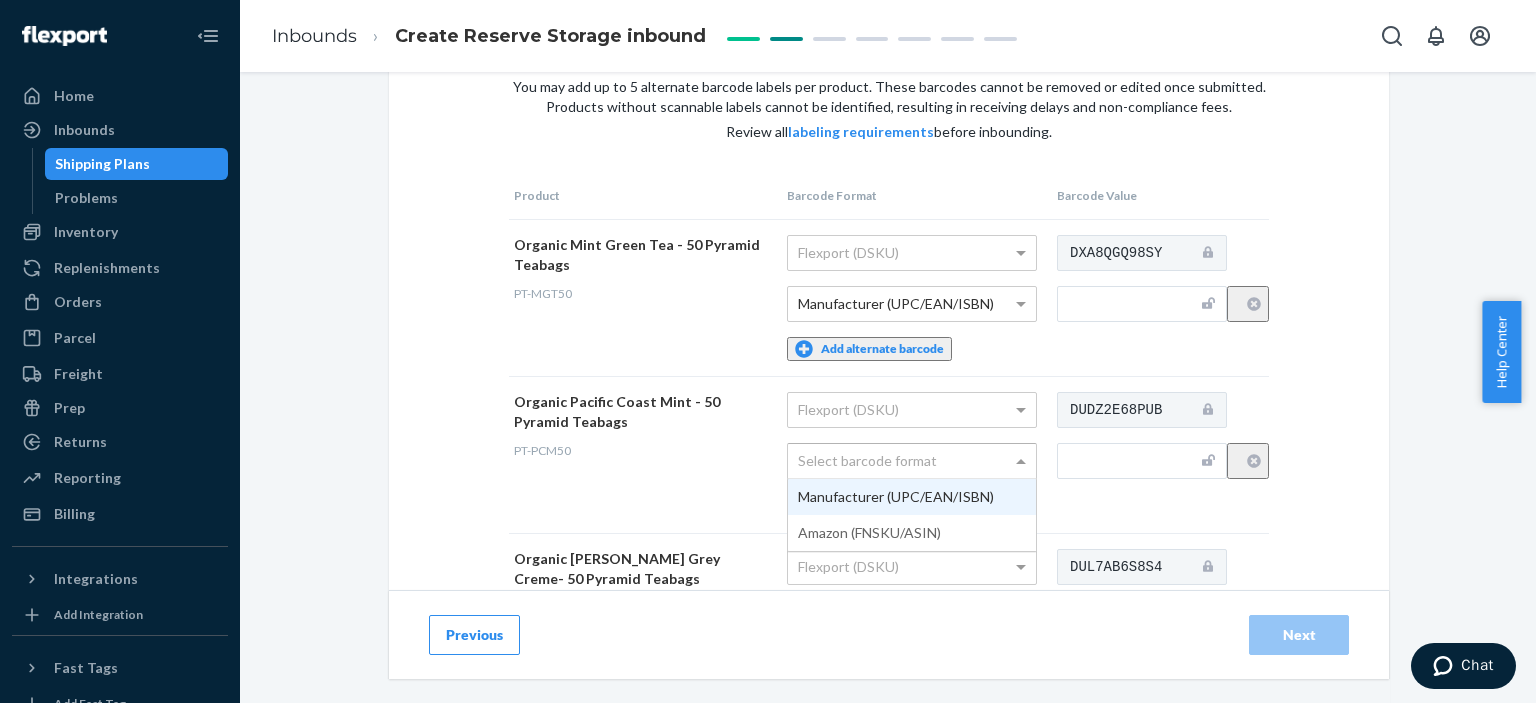 click on "Select barcode format" at bounding box center [912, 461] 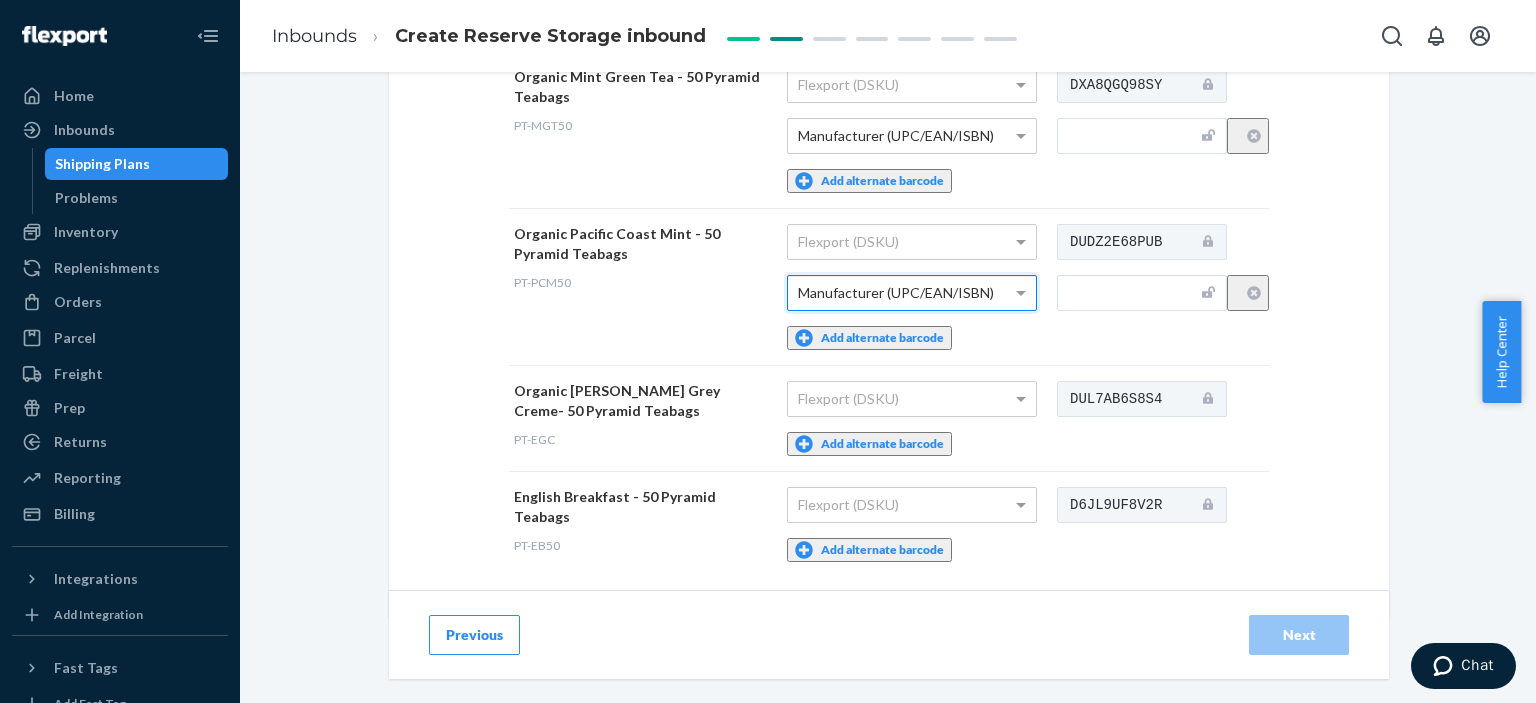 scroll, scrollTop: 269, scrollLeft: 0, axis: vertical 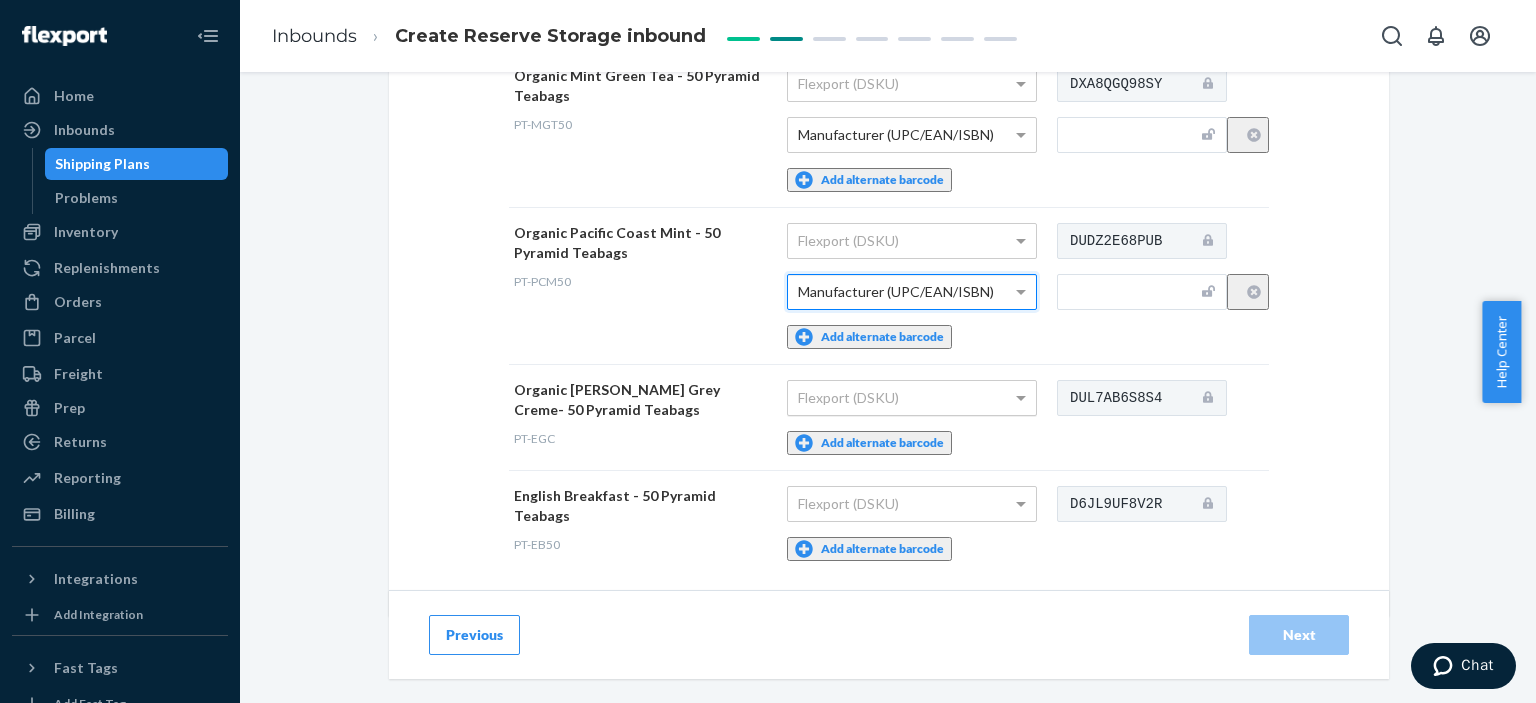 click on "Flexport (DSKU)" at bounding box center (912, 398) 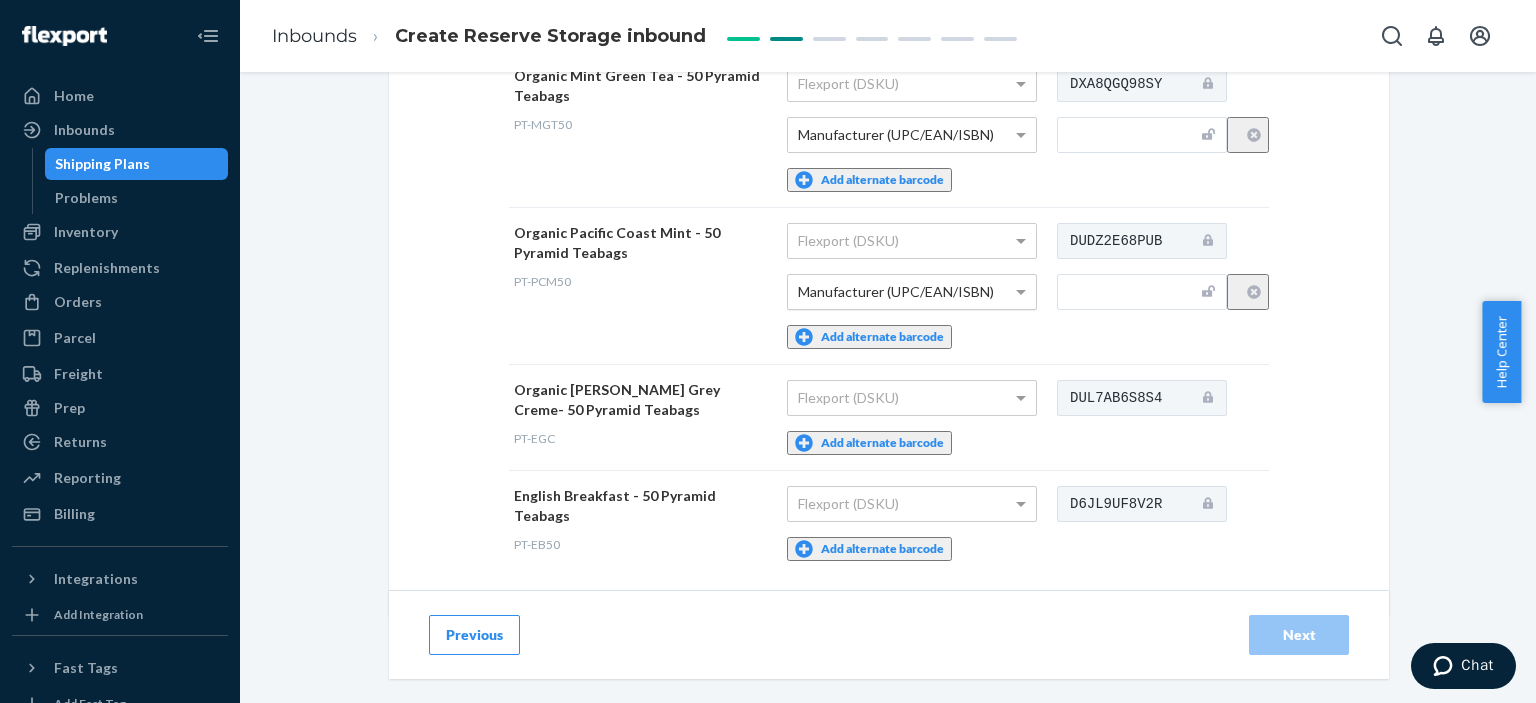click on "Add alternate barcode" at bounding box center [869, 443] 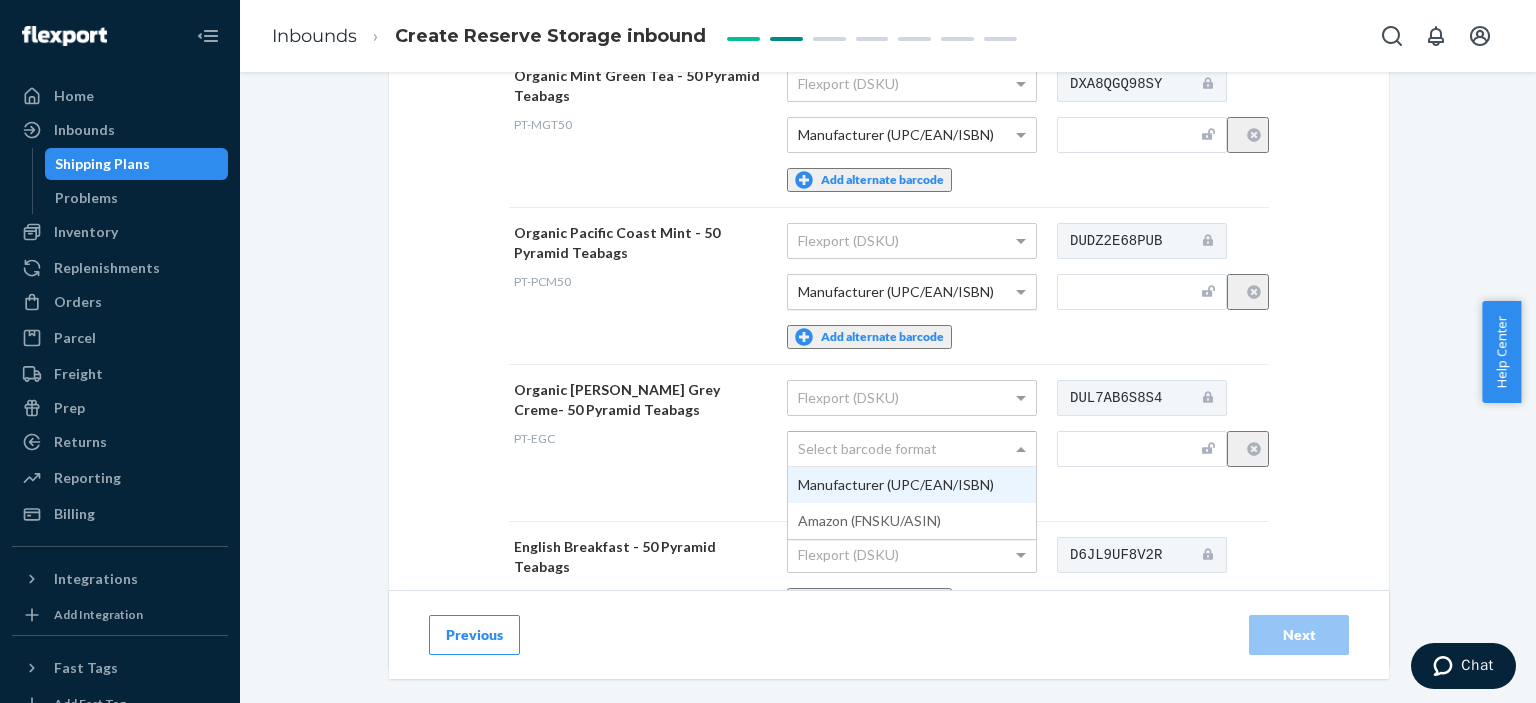 click on "Select barcode format" at bounding box center (912, 449) 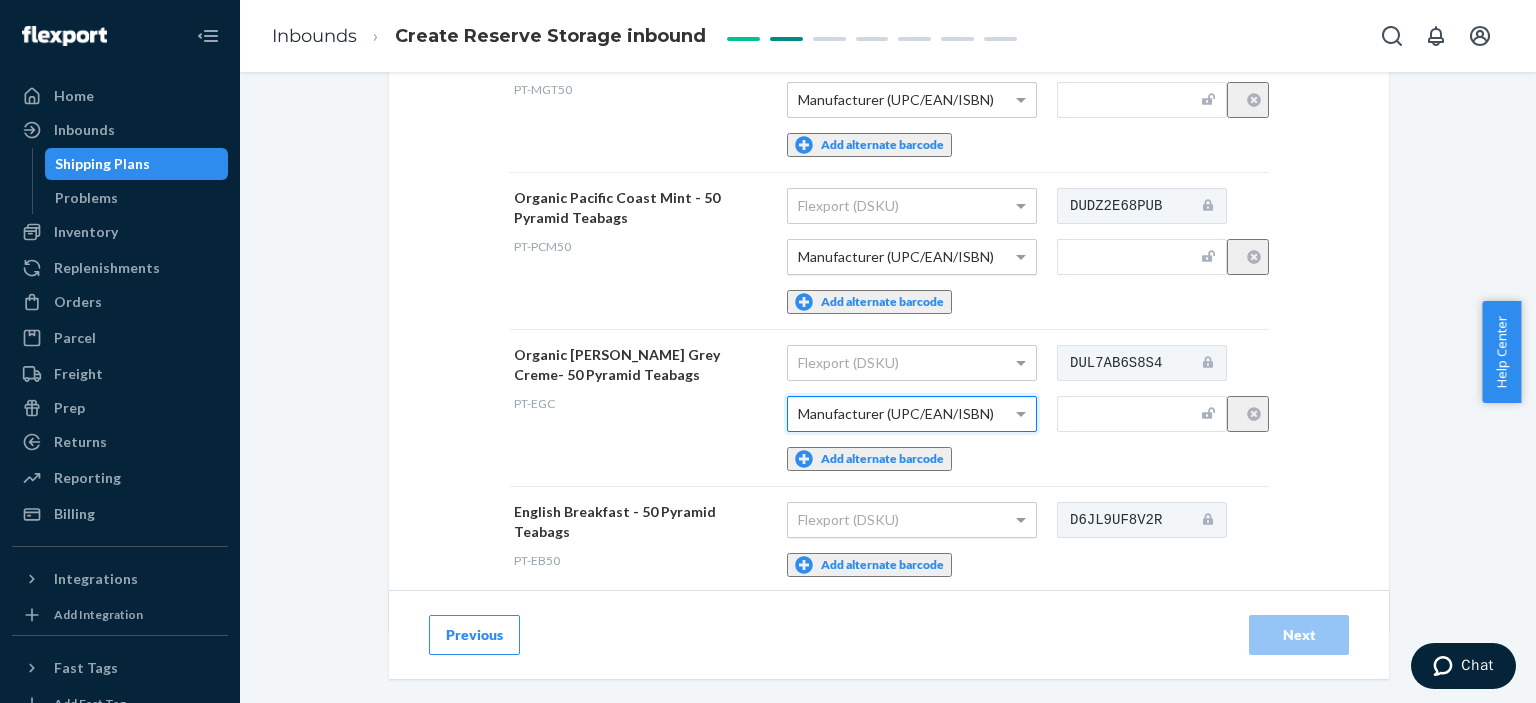 scroll, scrollTop: 320, scrollLeft: 0, axis: vertical 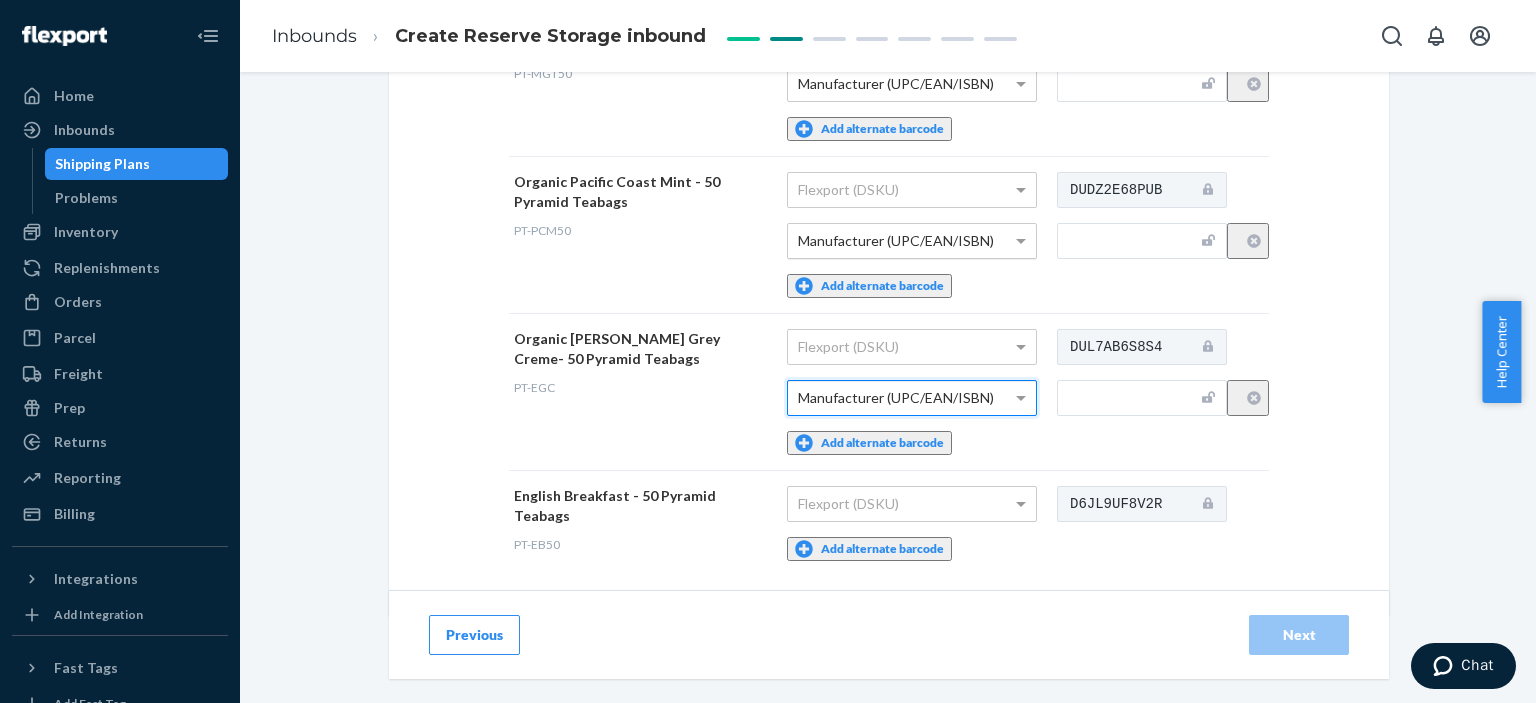 click on "Add alternate barcode" at bounding box center (869, 549) 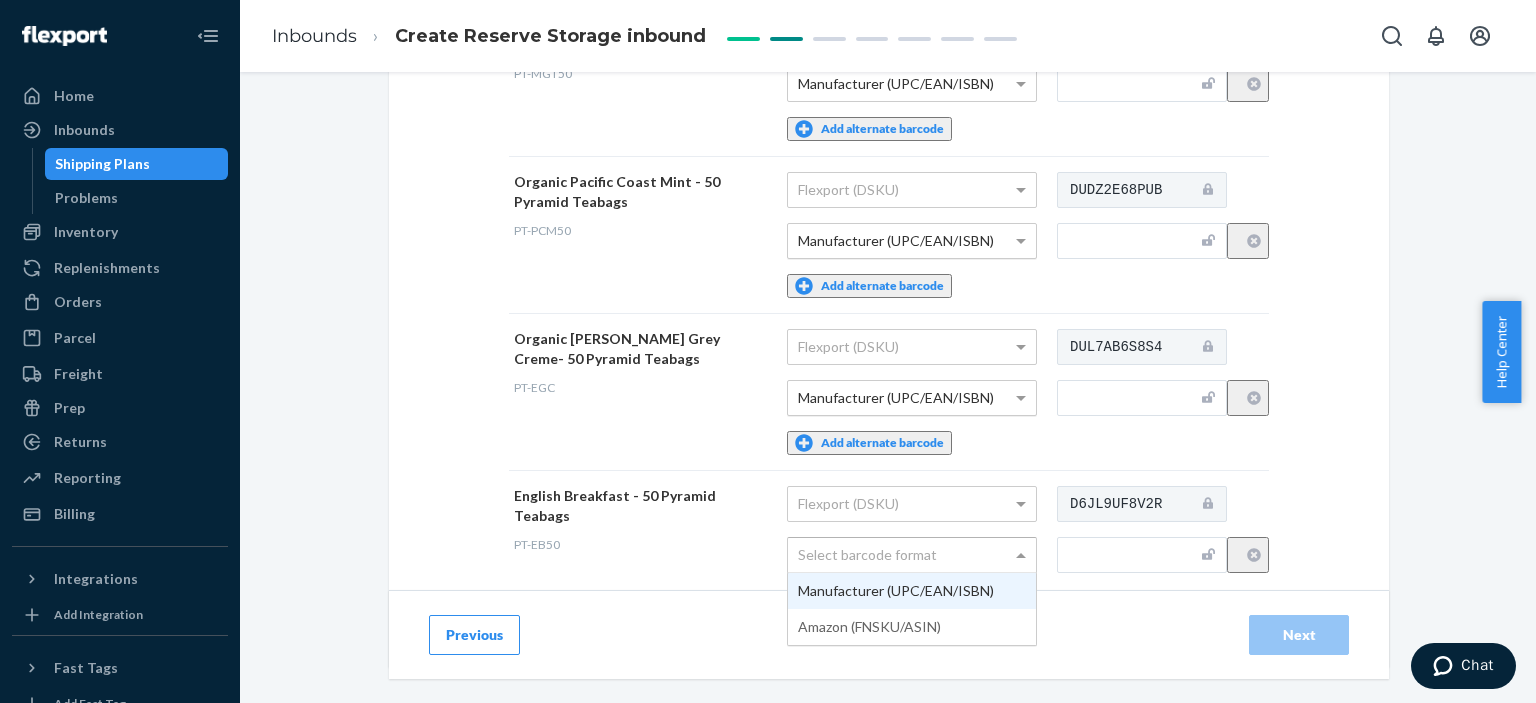 click on "Select barcode format" at bounding box center [912, 555] 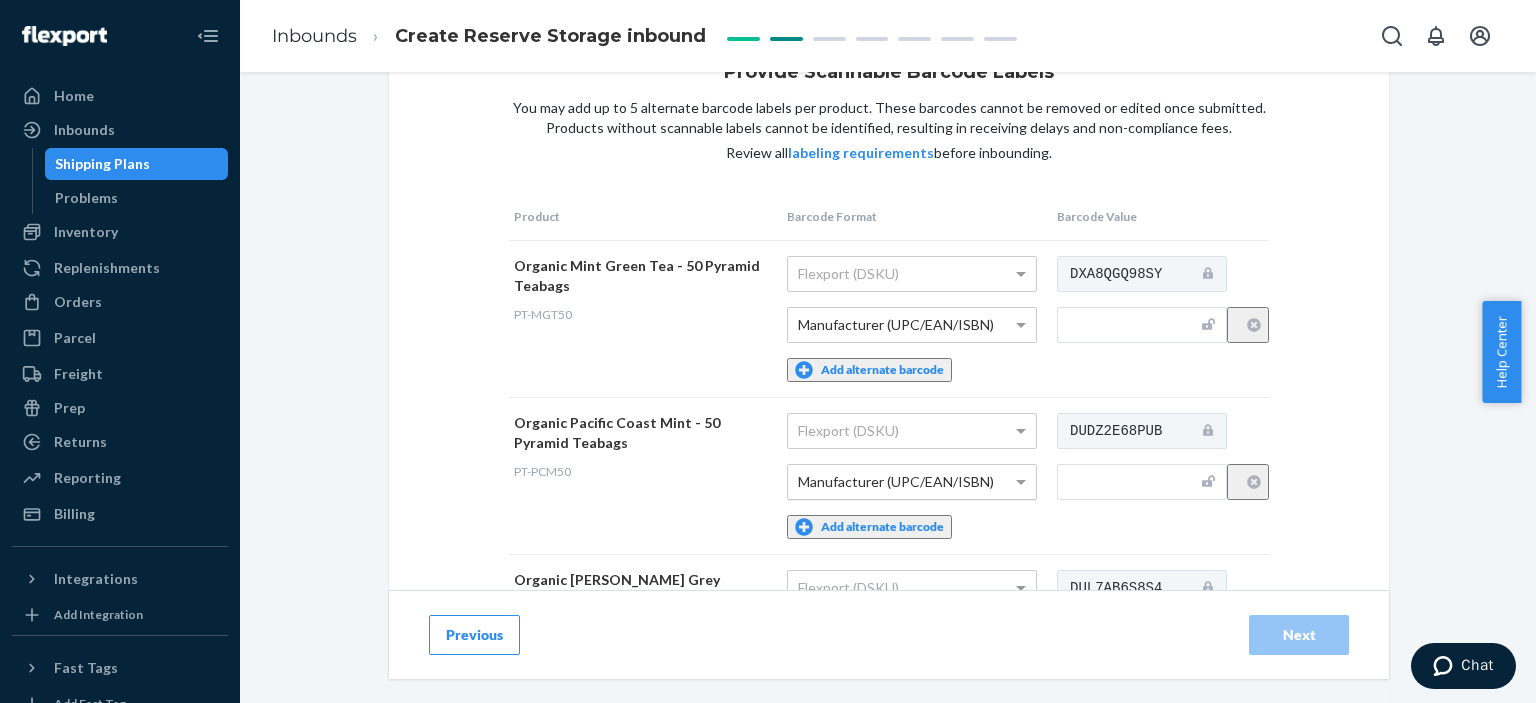 scroll, scrollTop: 20, scrollLeft: 0, axis: vertical 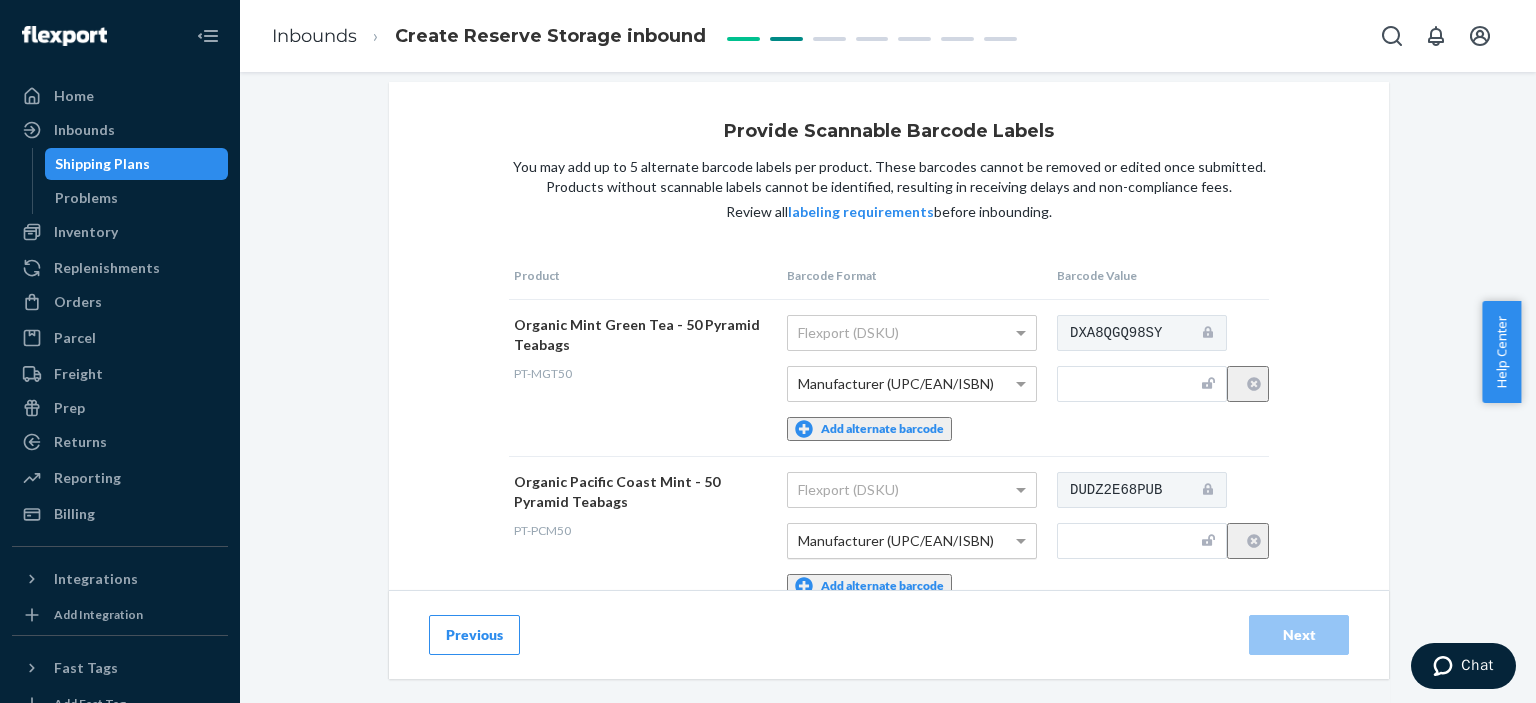 click on "Flexport (DSKU) Manufacturer (UPC/EAN/ISBN) Add alternate barcode" at bounding box center [917, 377] 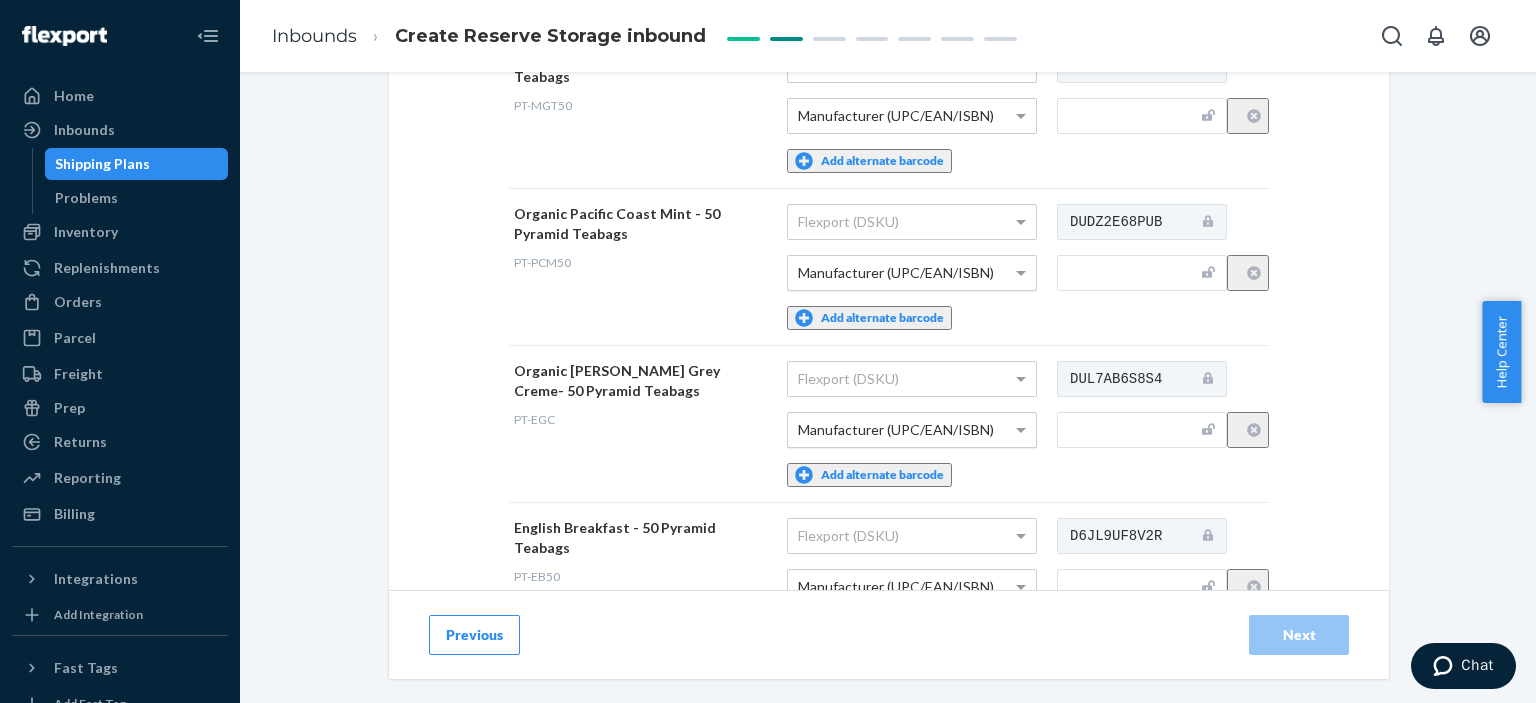scroll, scrollTop: 320, scrollLeft: 0, axis: vertical 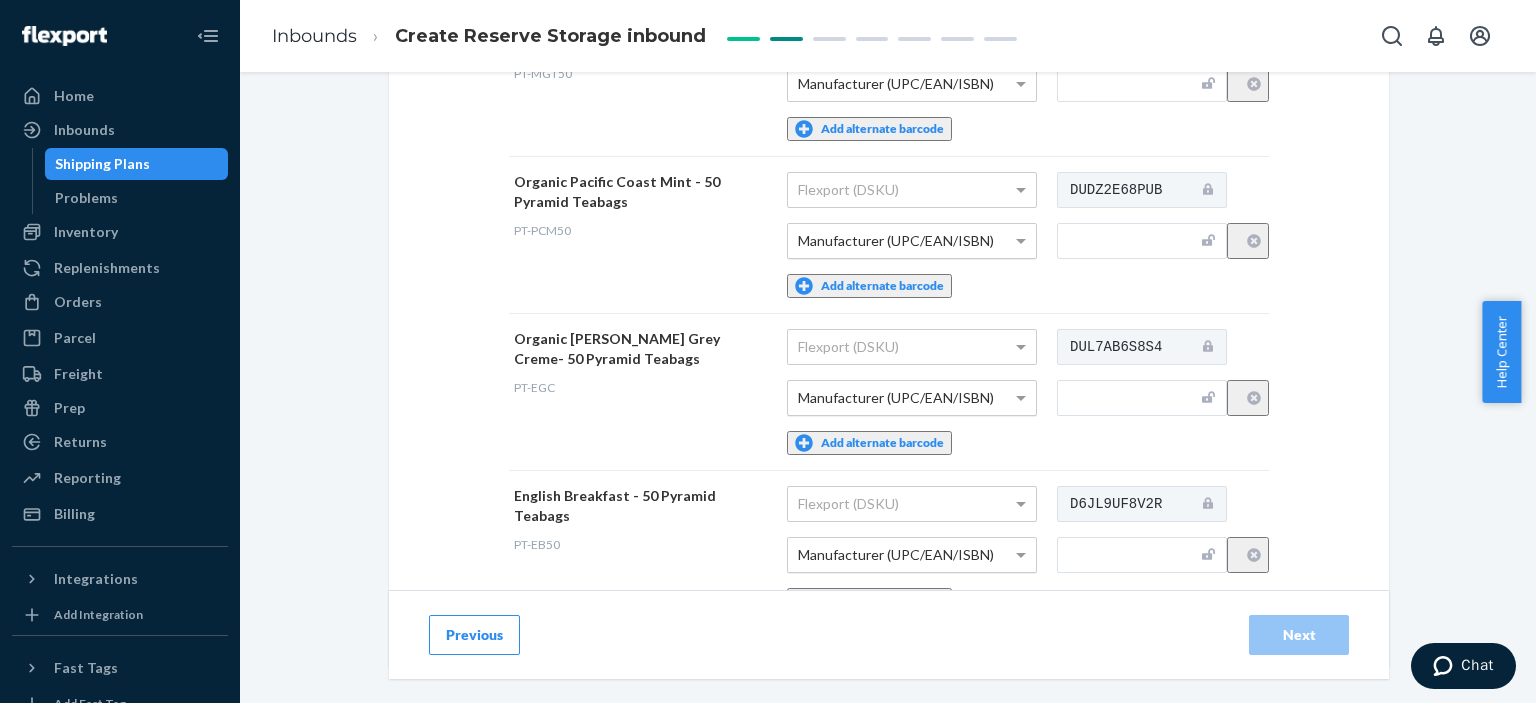 click at bounding box center (1142, 398) 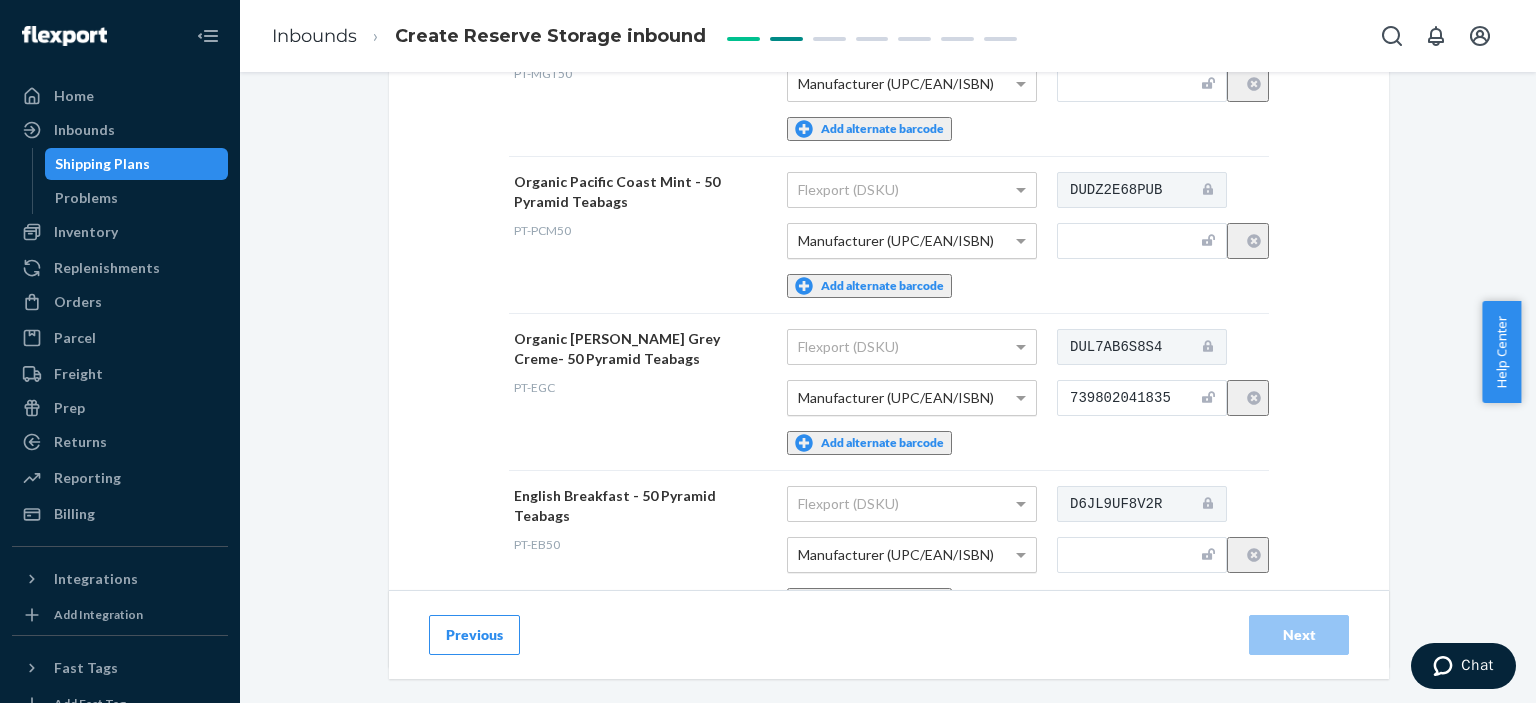 type on "739802041835" 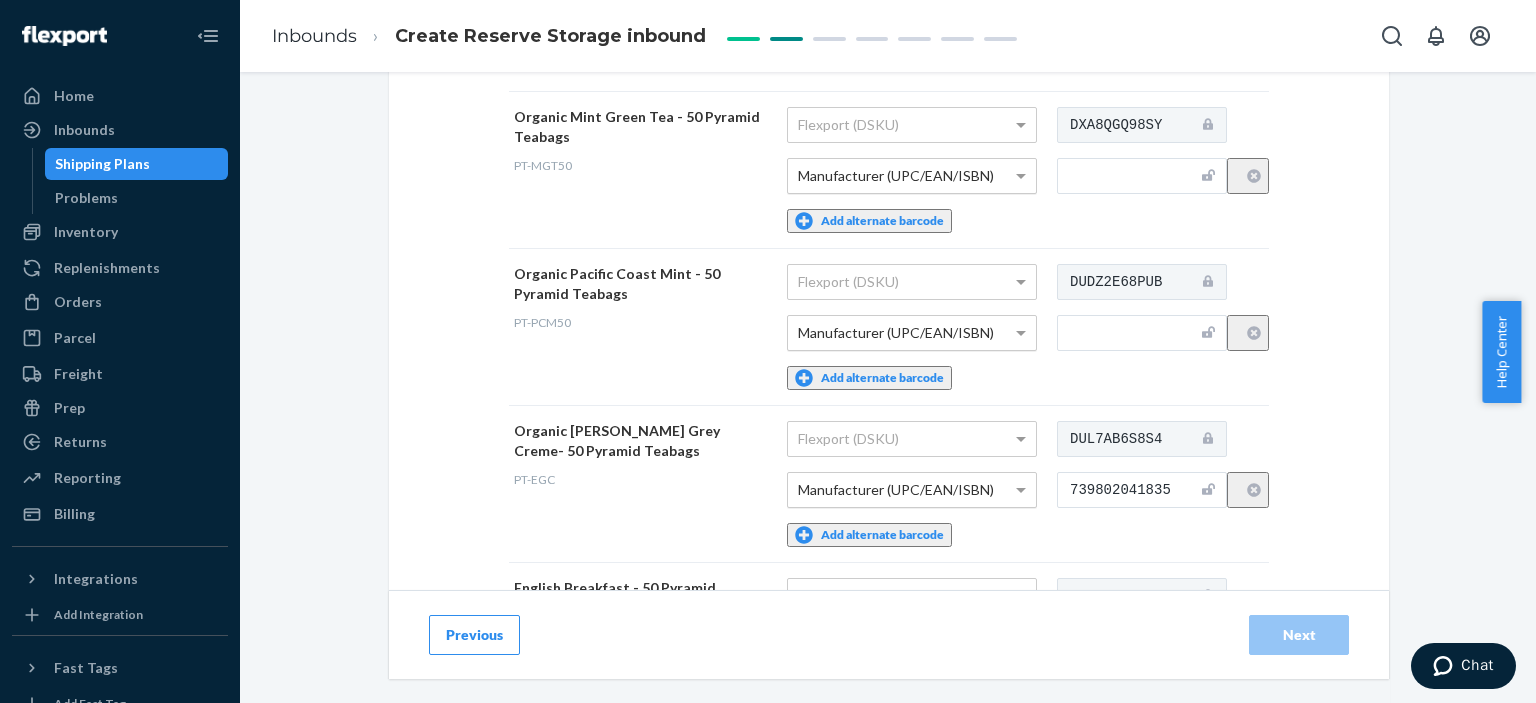 scroll, scrollTop: 20, scrollLeft: 0, axis: vertical 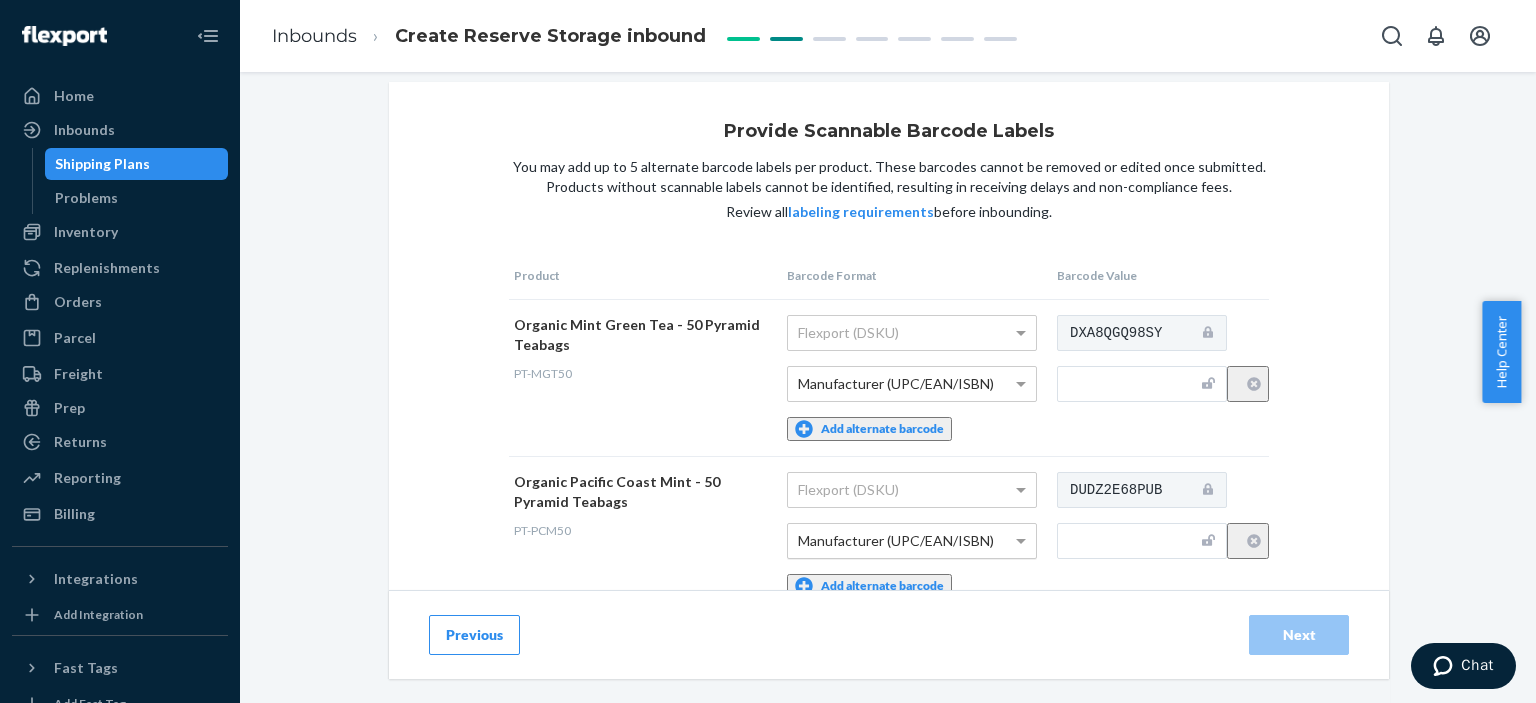 click at bounding box center [1142, 541] 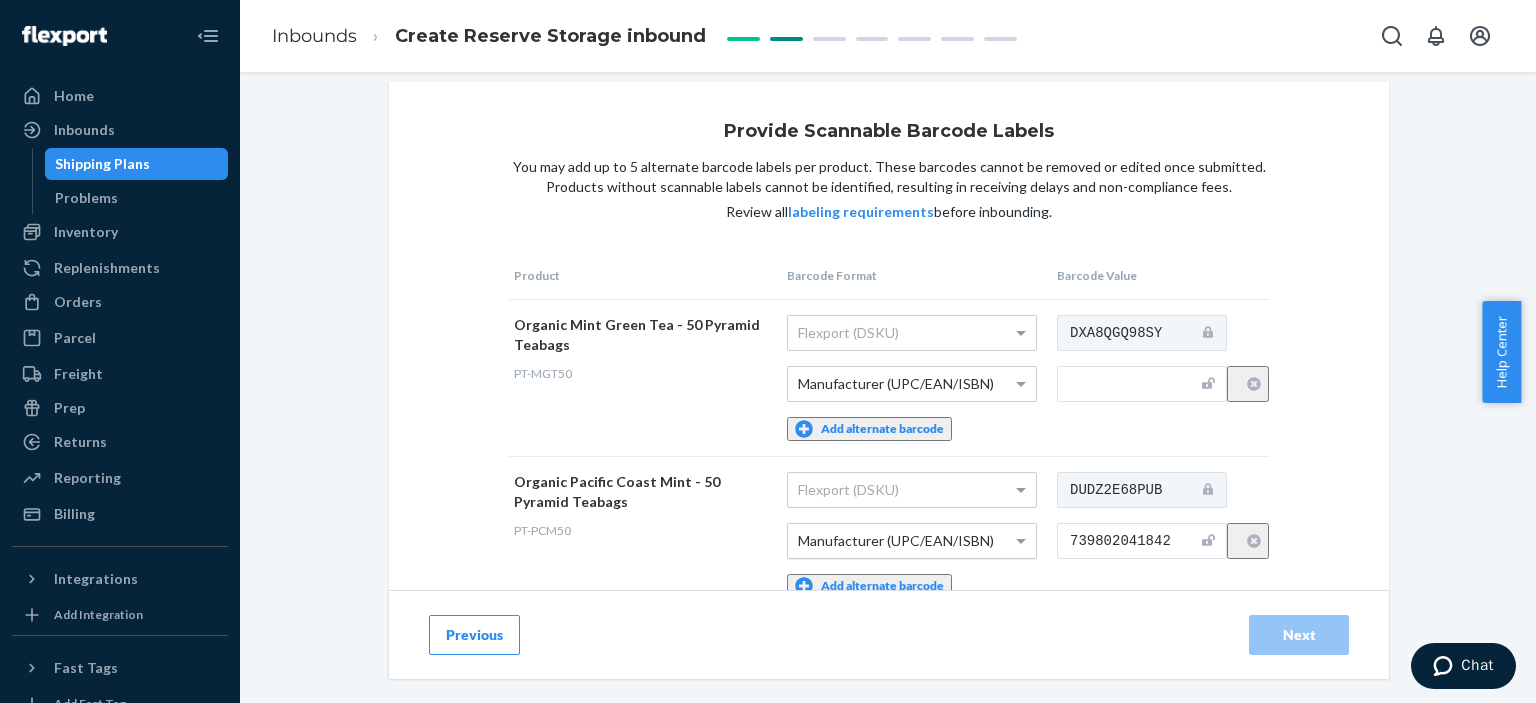 type on "739802041842" 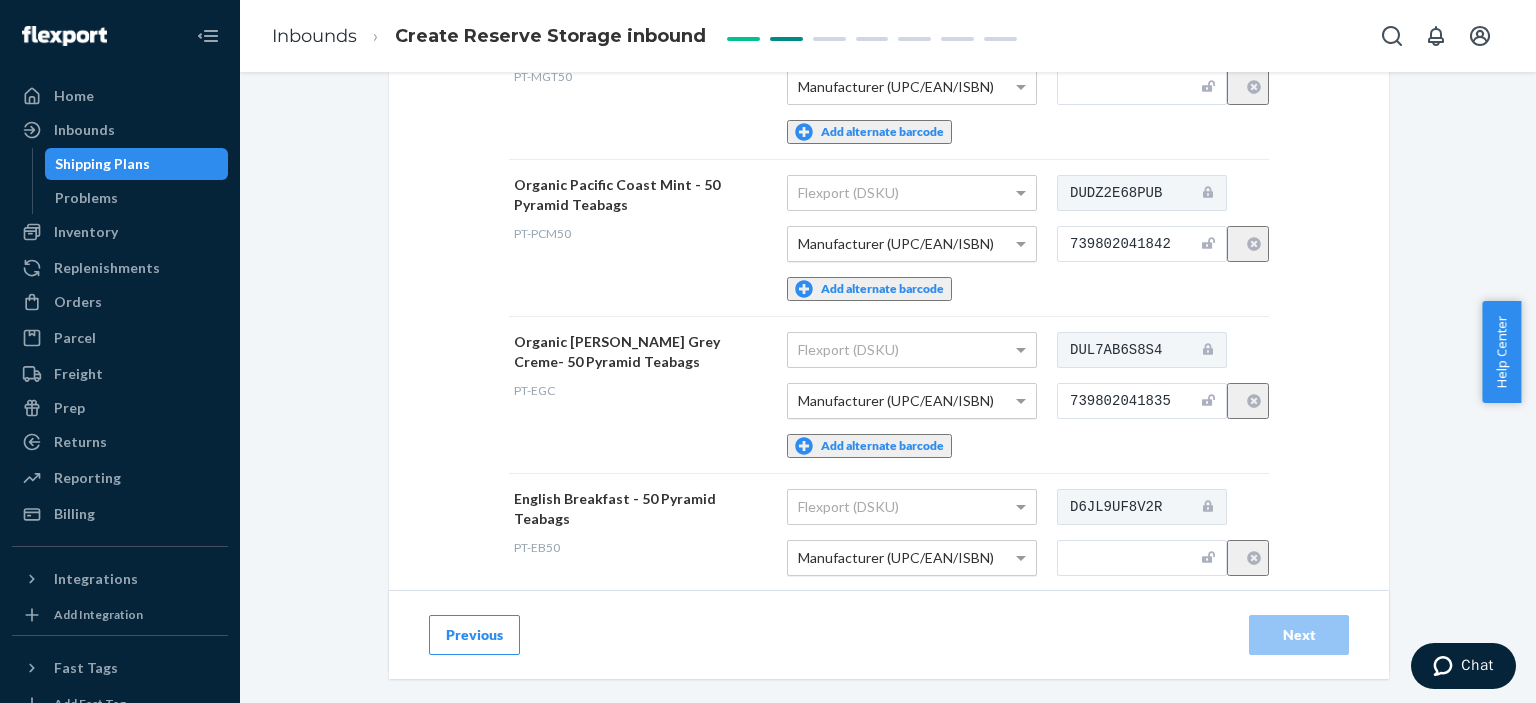 scroll, scrollTop: 372, scrollLeft: 0, axis: vertical 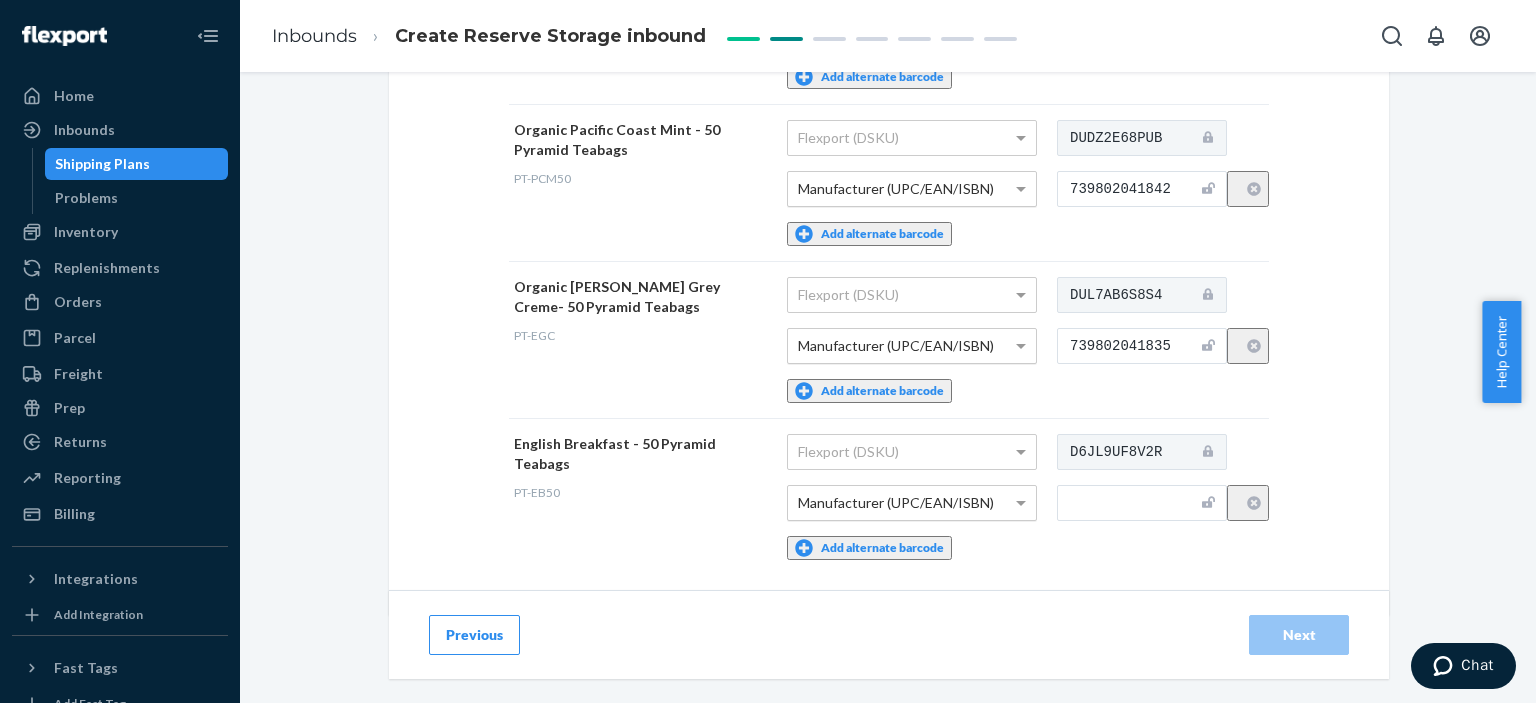 click at bounding box center (1142, 503) 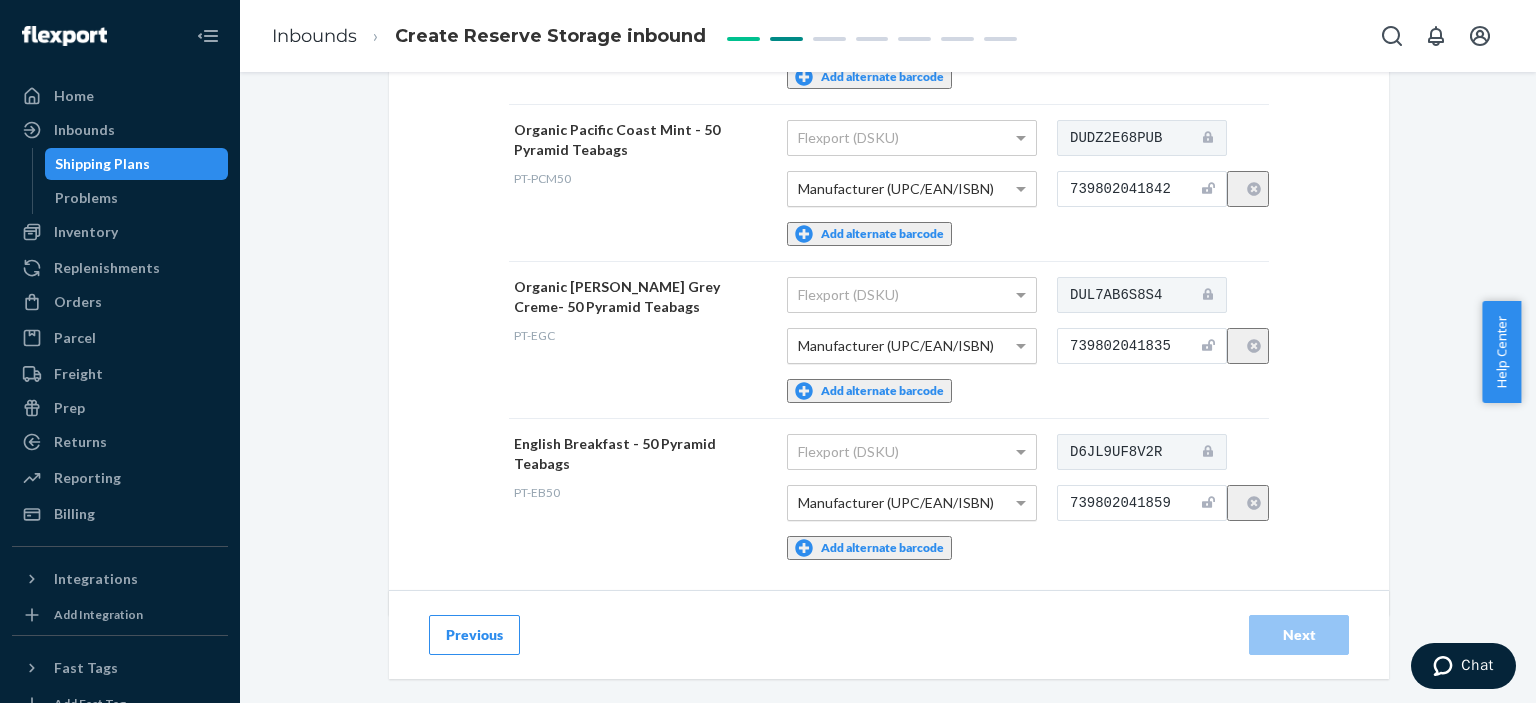 type on "739802041859" 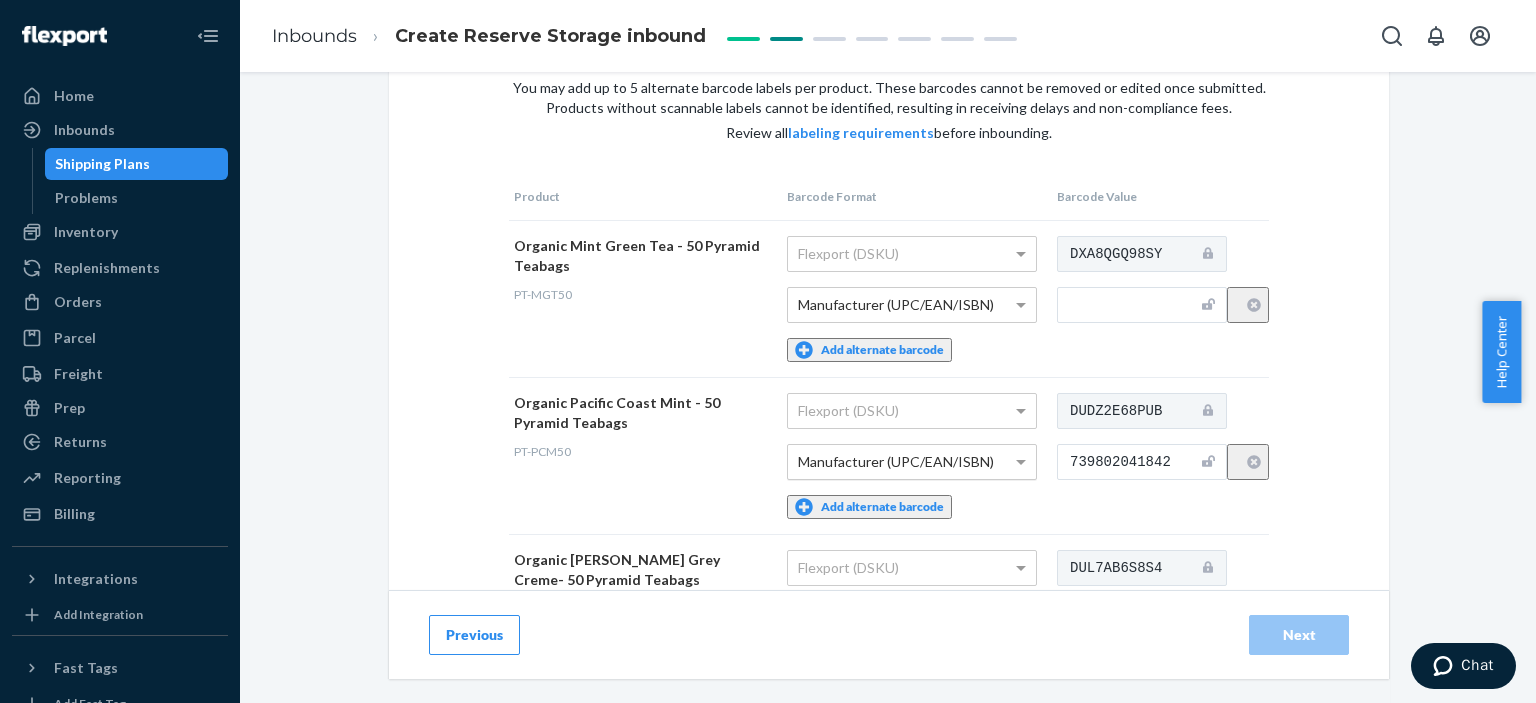 scroll, scrollTop: 0, scrollLeft: 0, axis: both 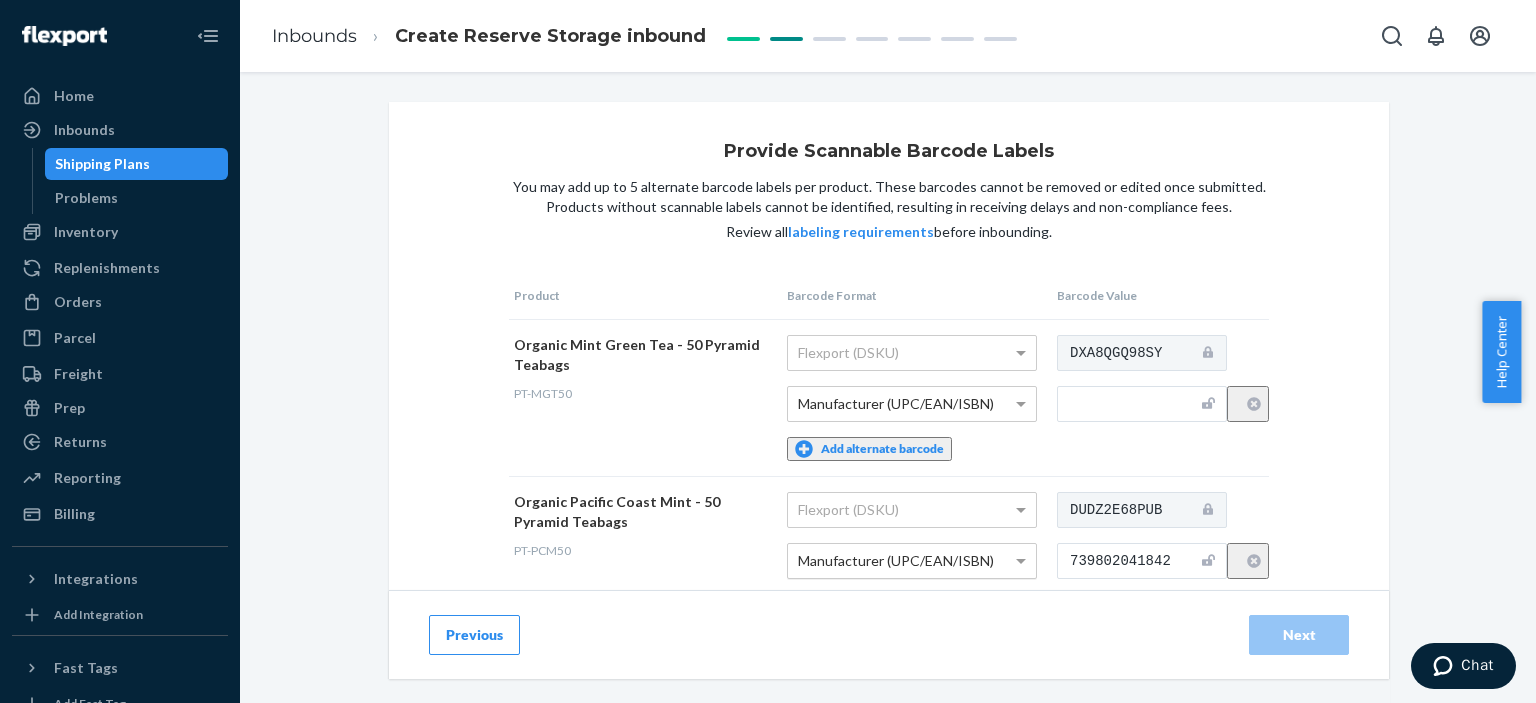 click at bounding box center [1142, 404] 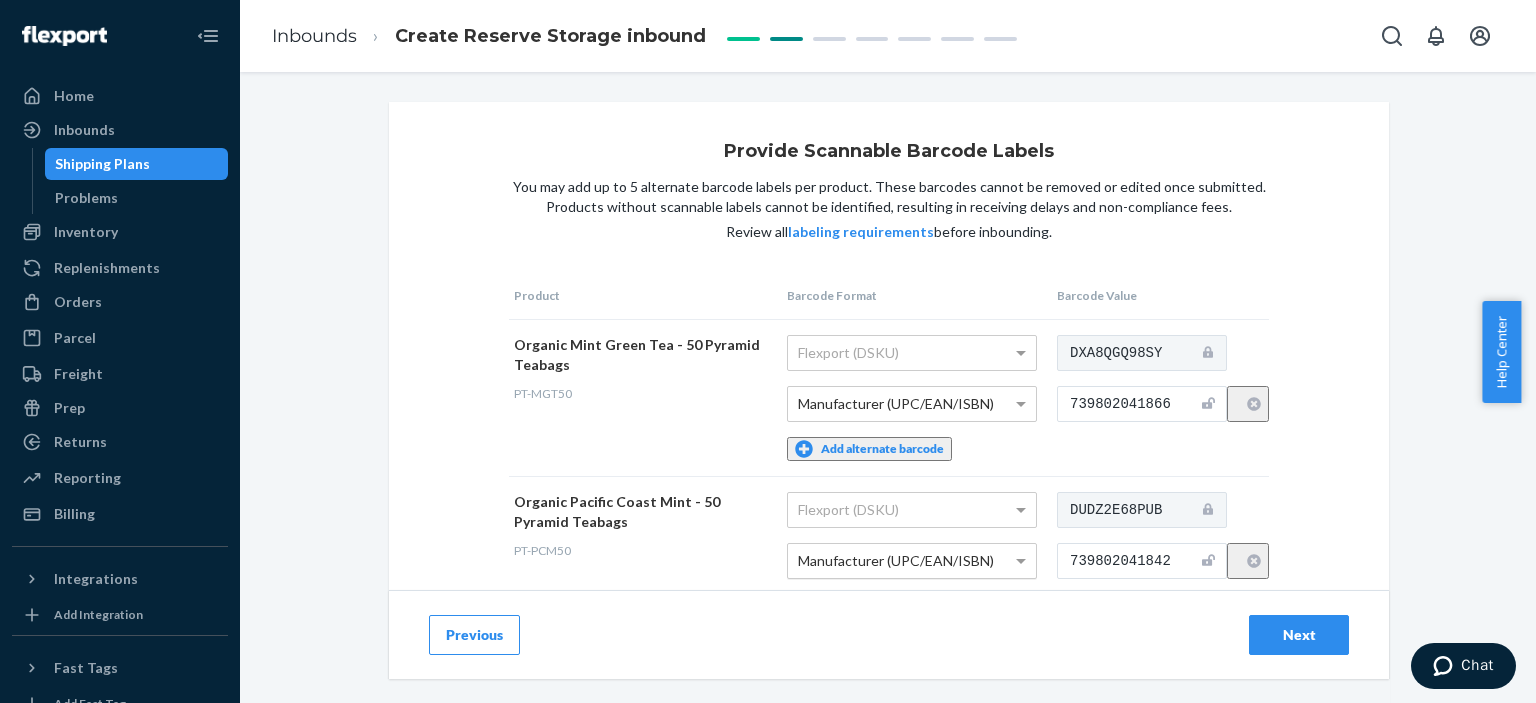 type on "739802041866" 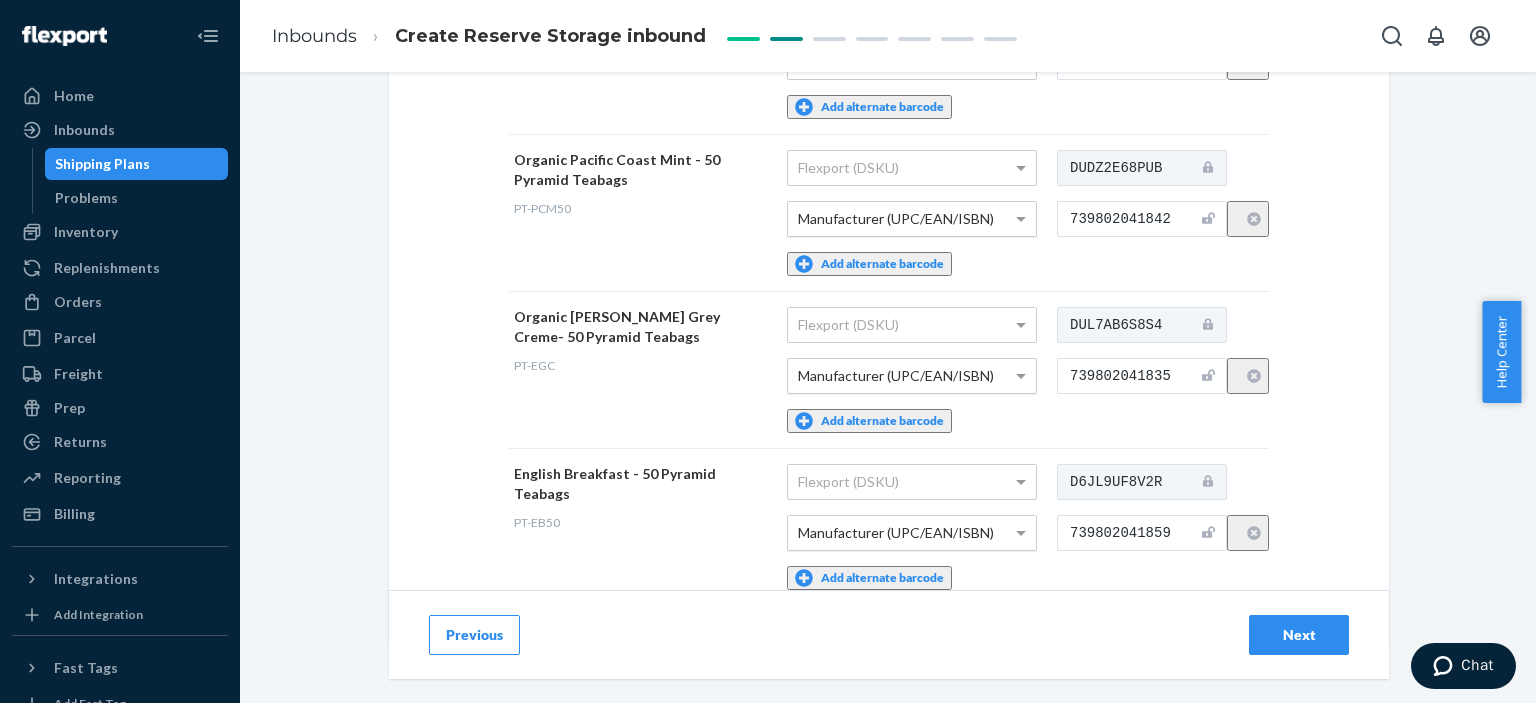 scroll, scrollTop: 372, scrollLeft: 0, axis: vertical 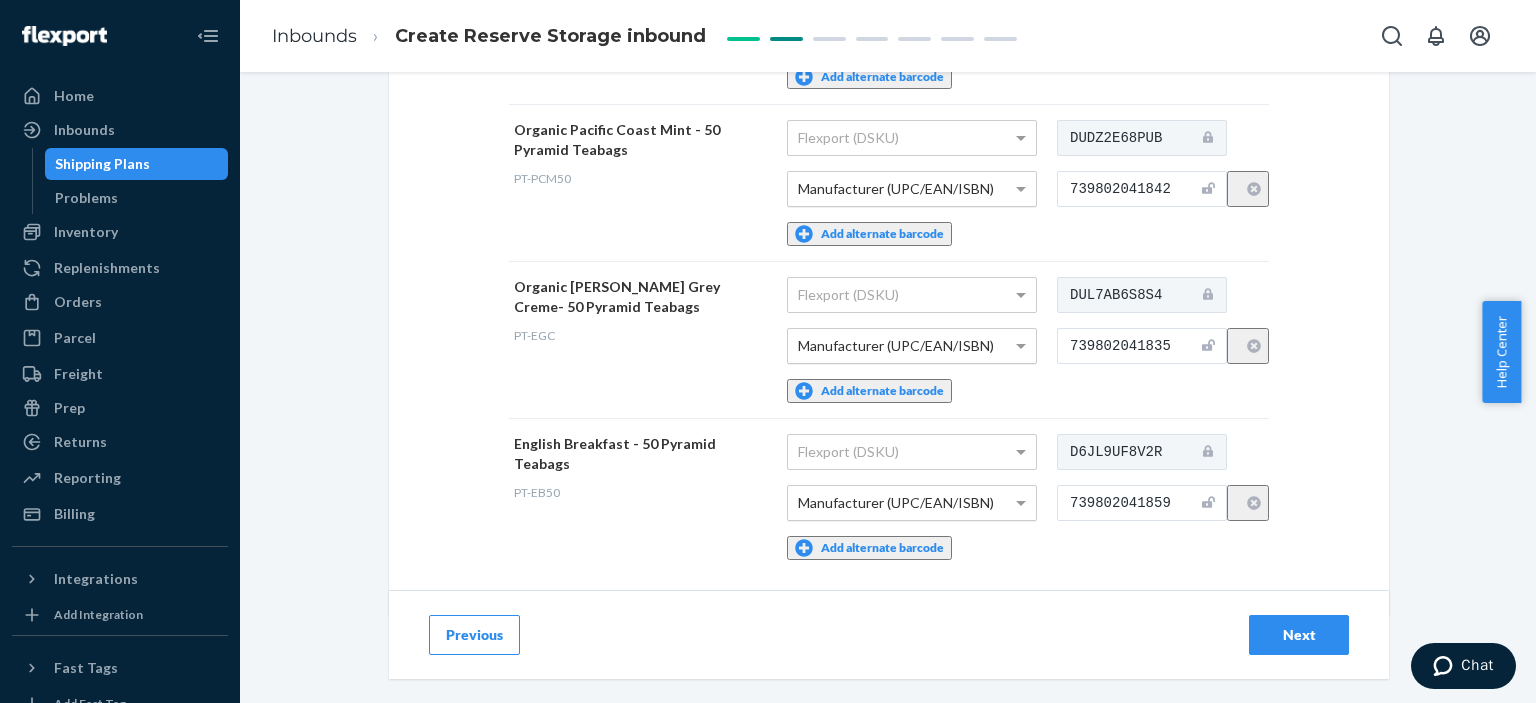 click on "Next" at bounding box center [1299, 635] 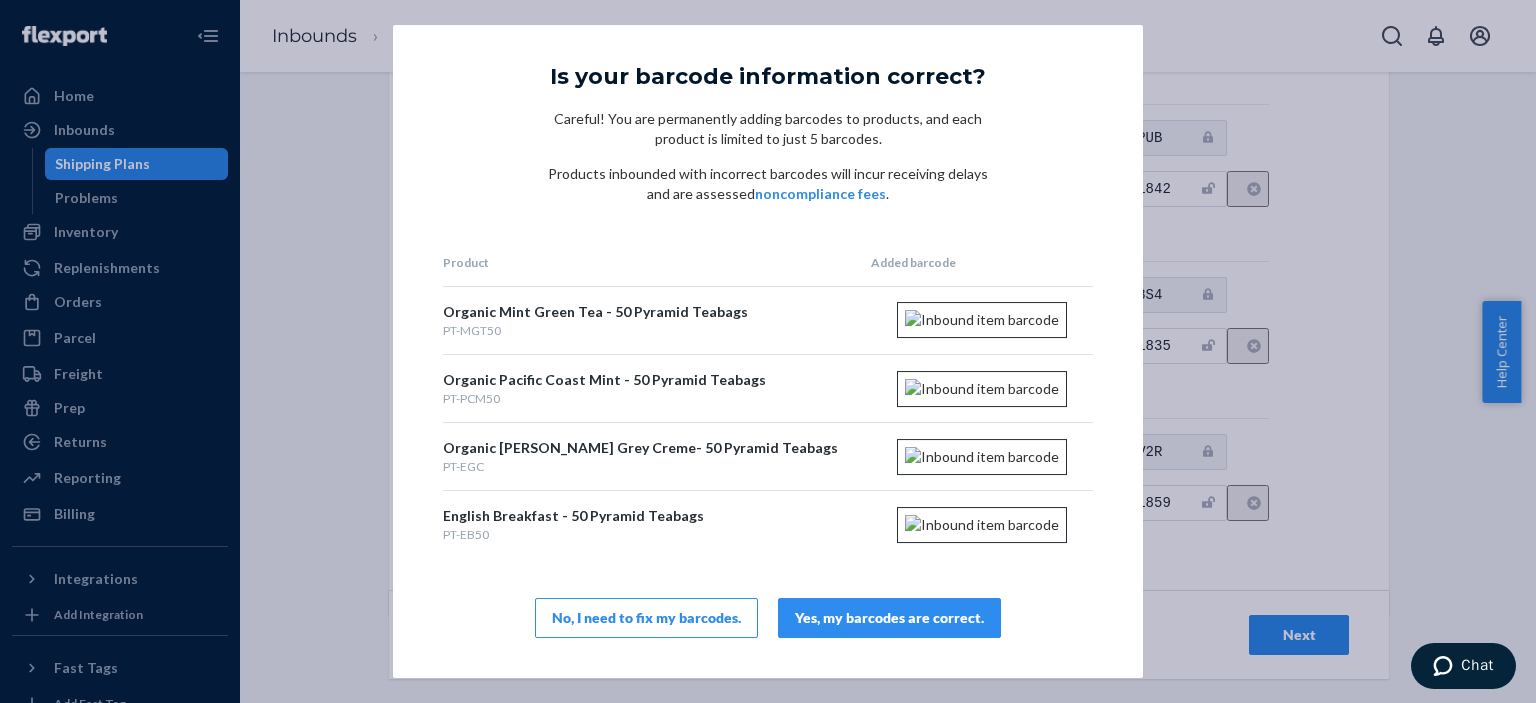 scroll, scrollTop: 0, scrollLeft: 0, axis: both 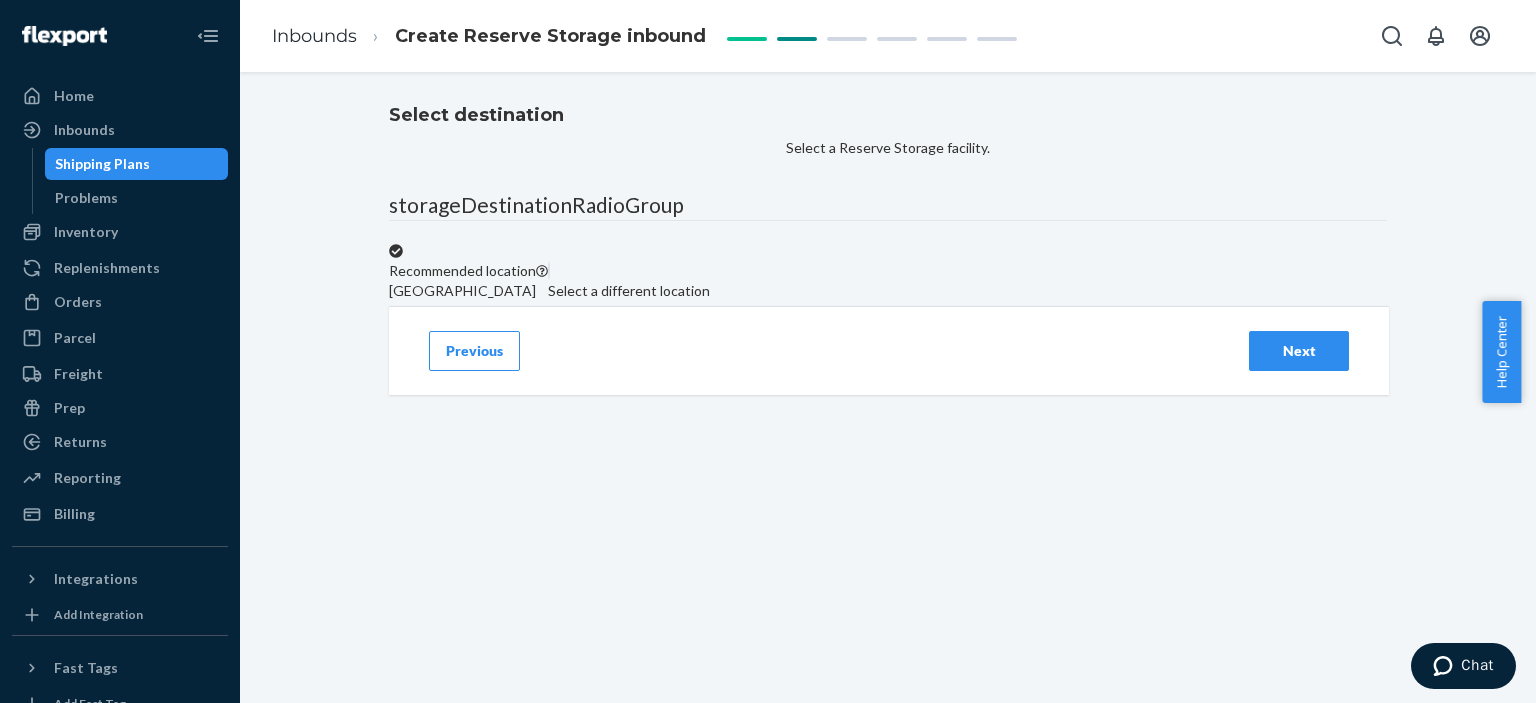 click on "Select a different location" at bounding box center (629, 281) 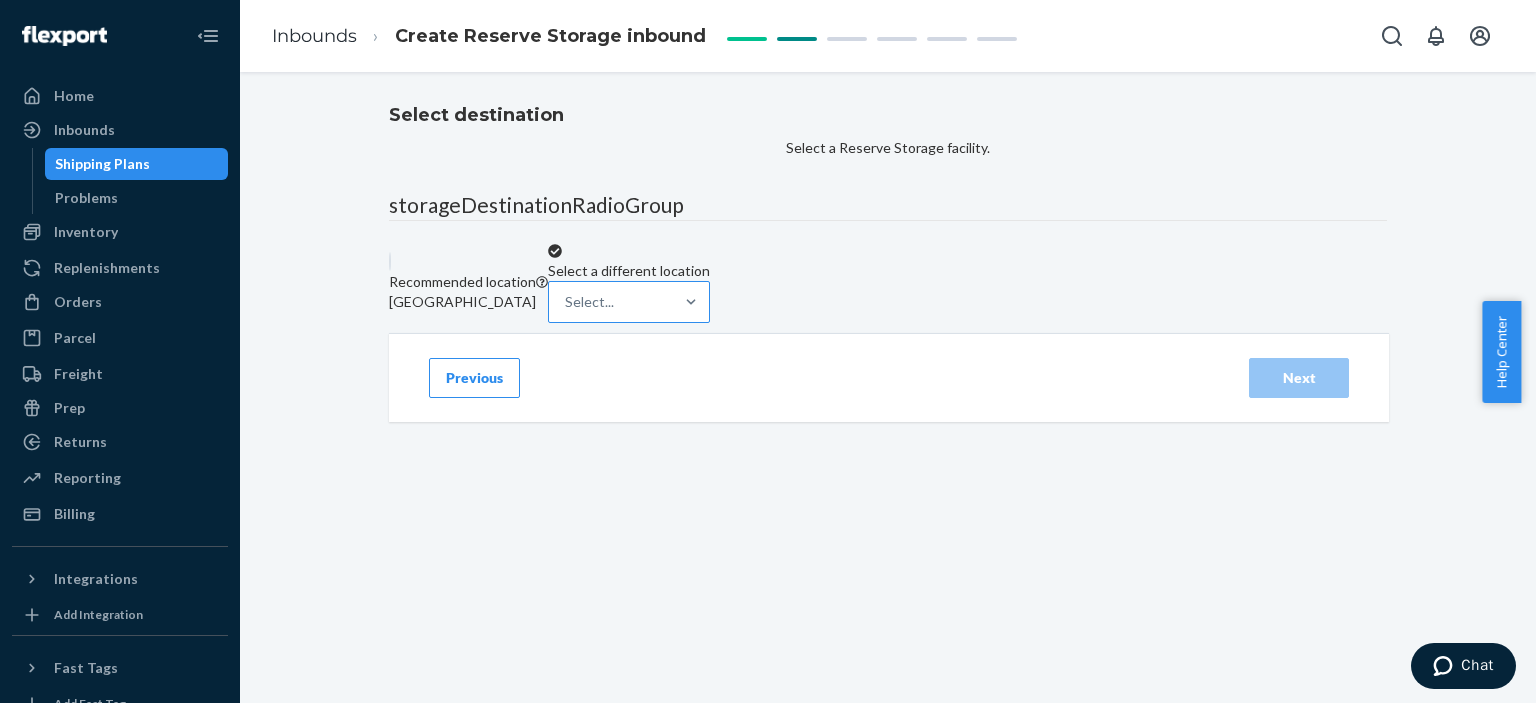 click on "Select..." at bounding box center (611, 302) 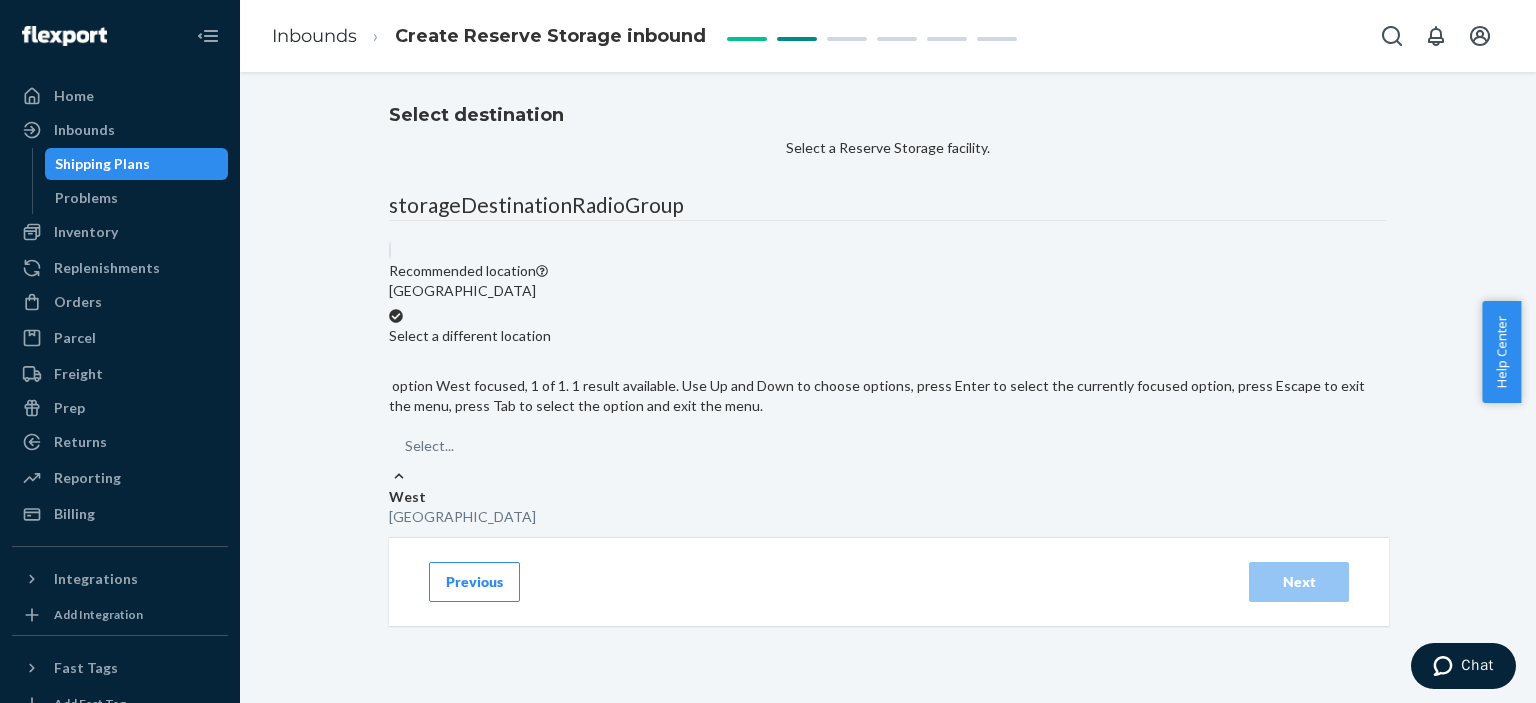 click on "San Bernardino, CA 92408" at bounding box center [888, 517] 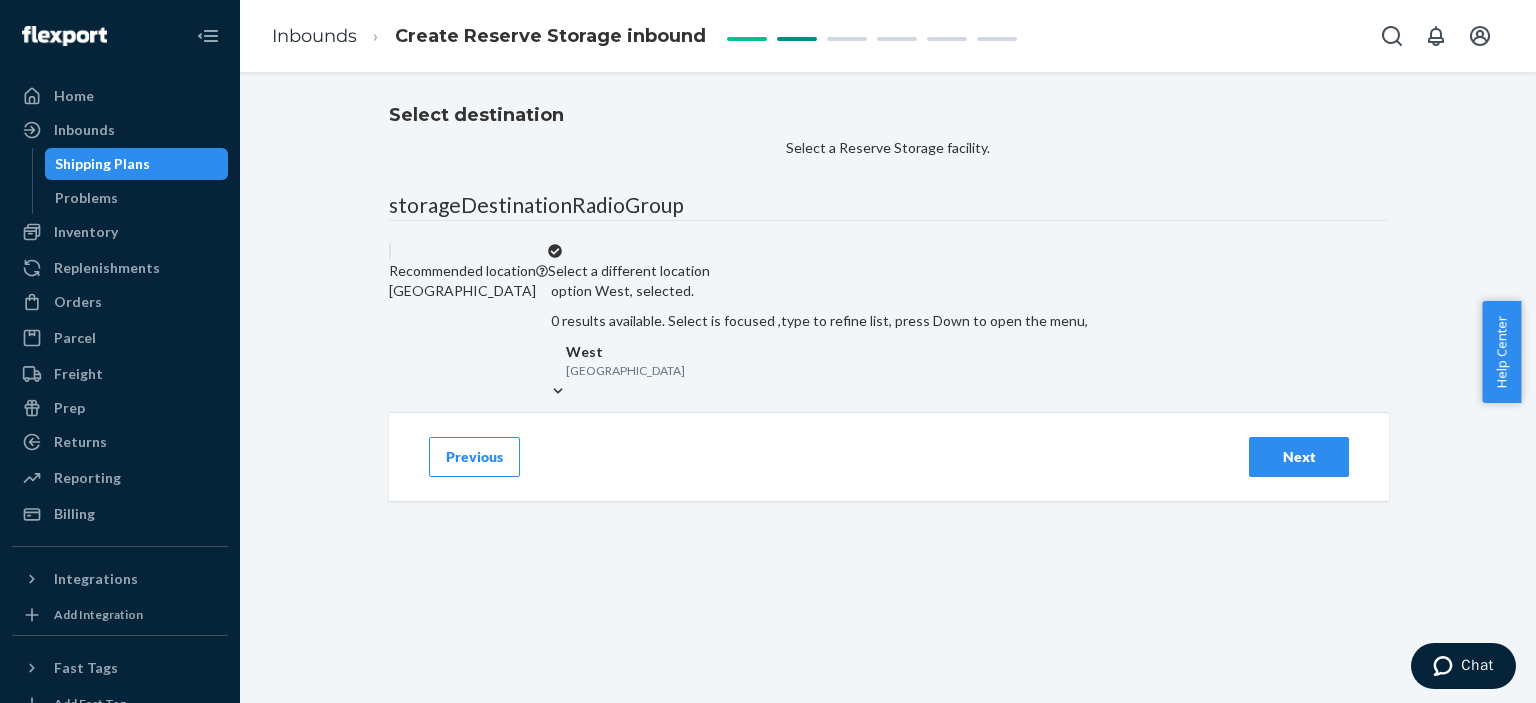 click on "Next" at bounding box center (1299, 457) 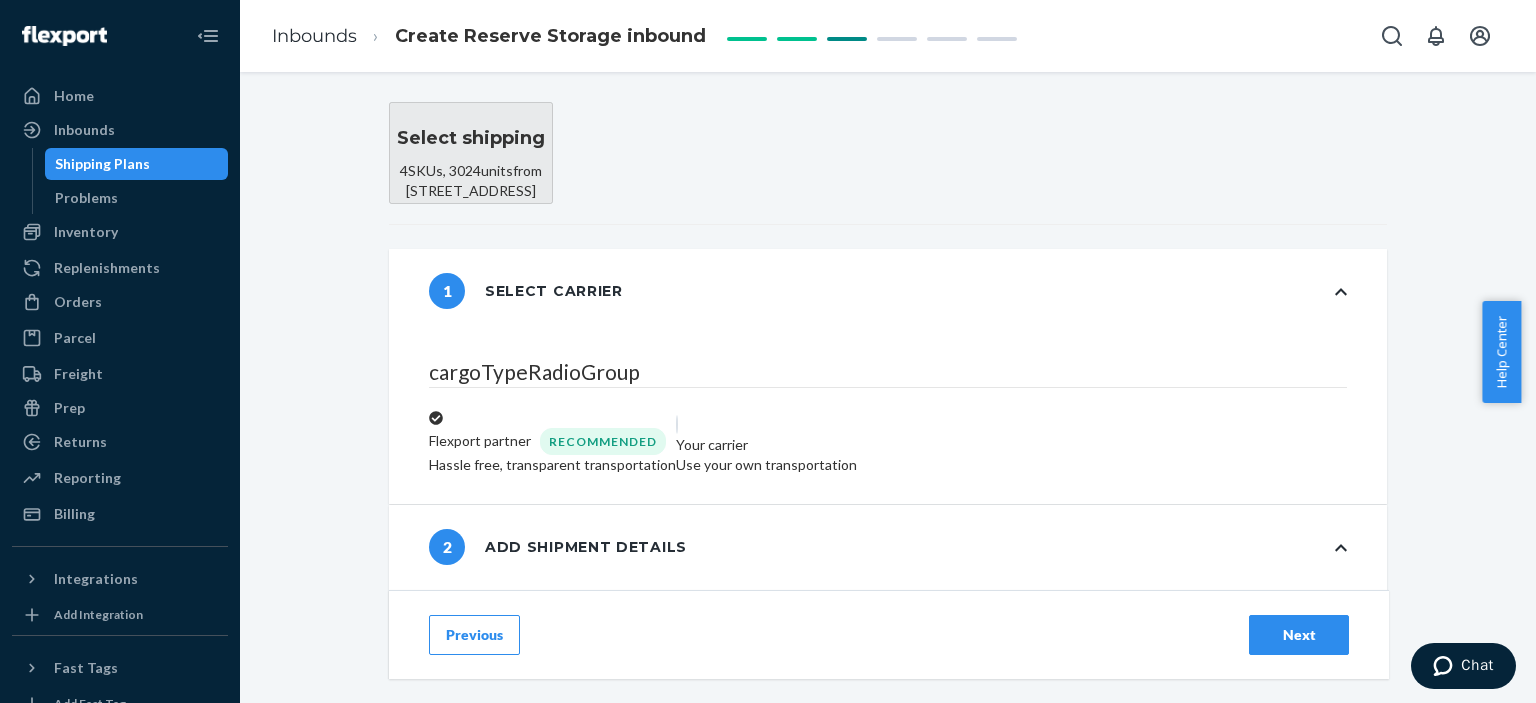 radio on "false" 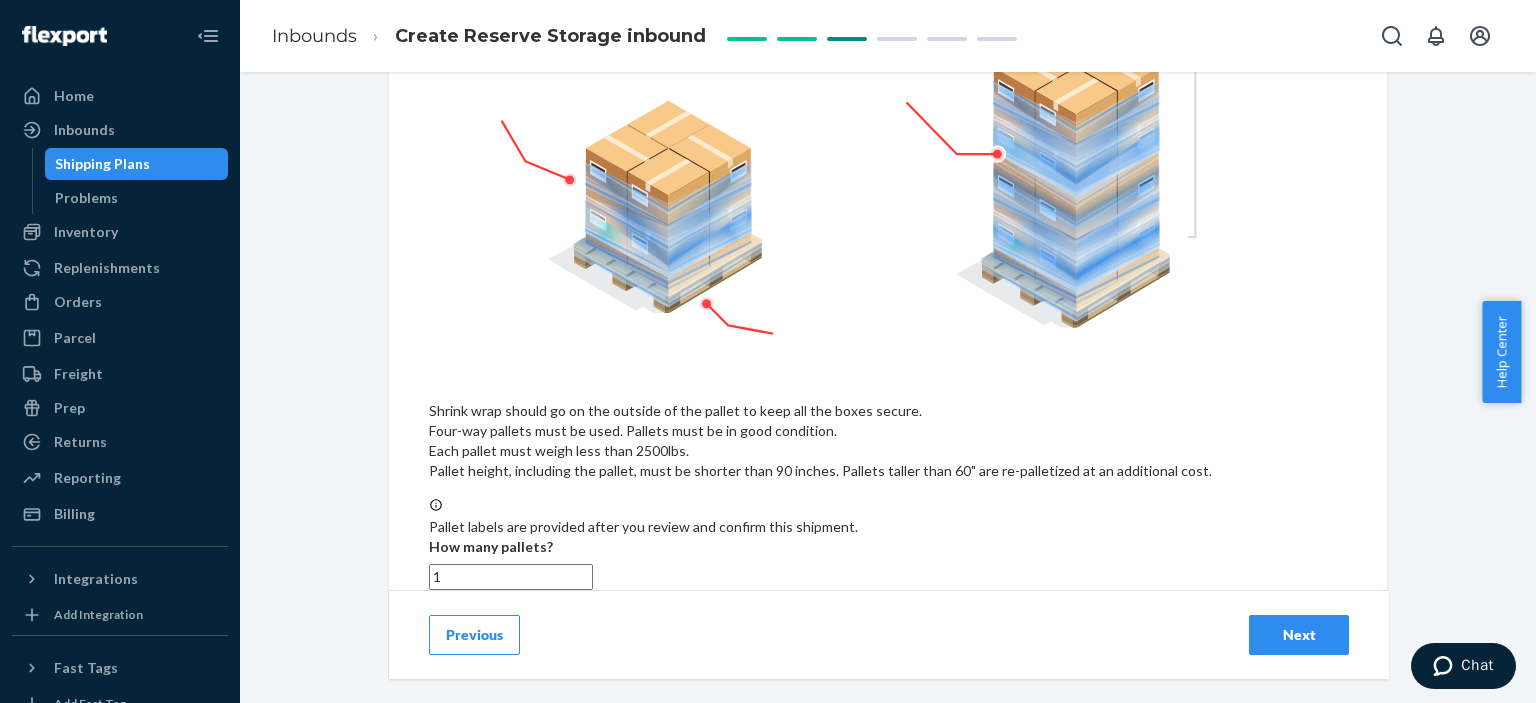 scroll, scrollTop: 900, scrollLeft: 0, axis: vertical 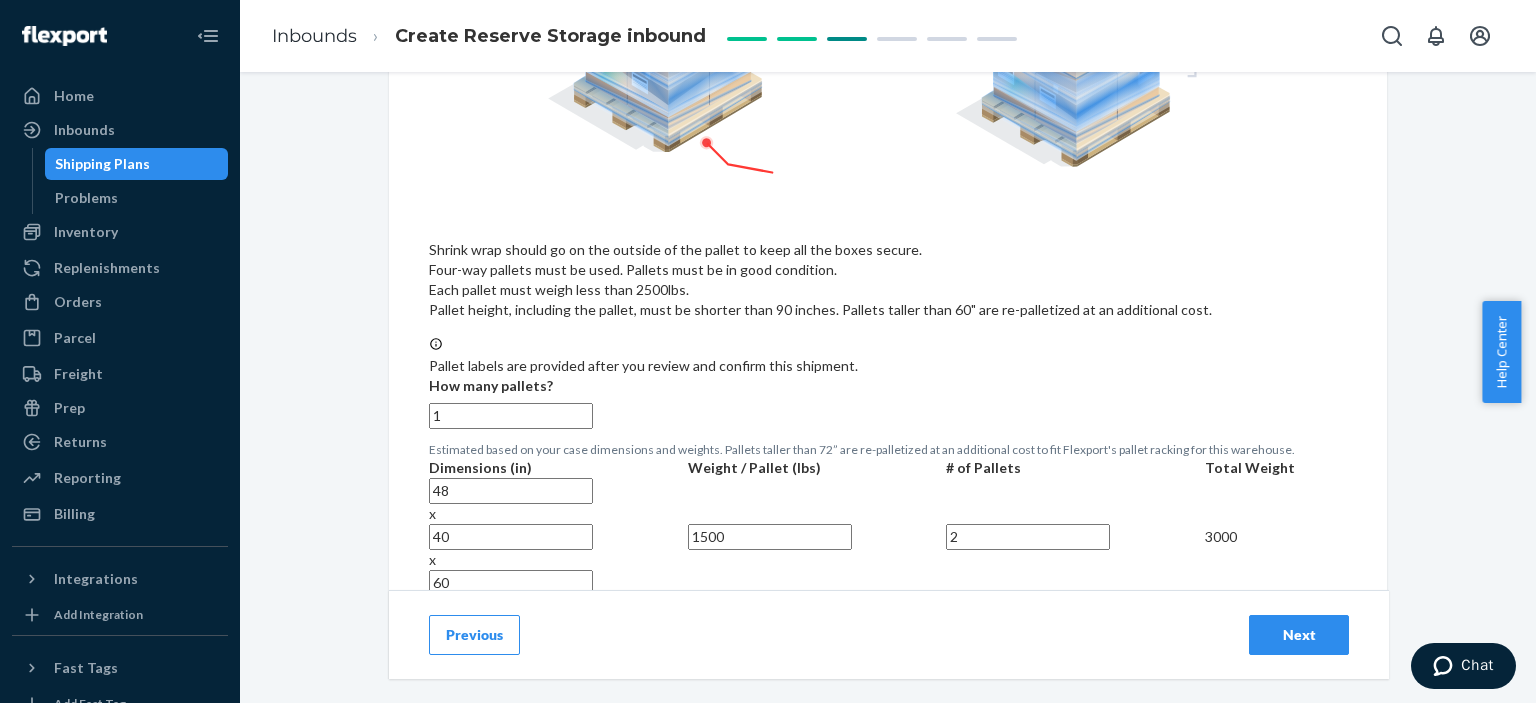 click on "1" at bounding box center [511, 416] 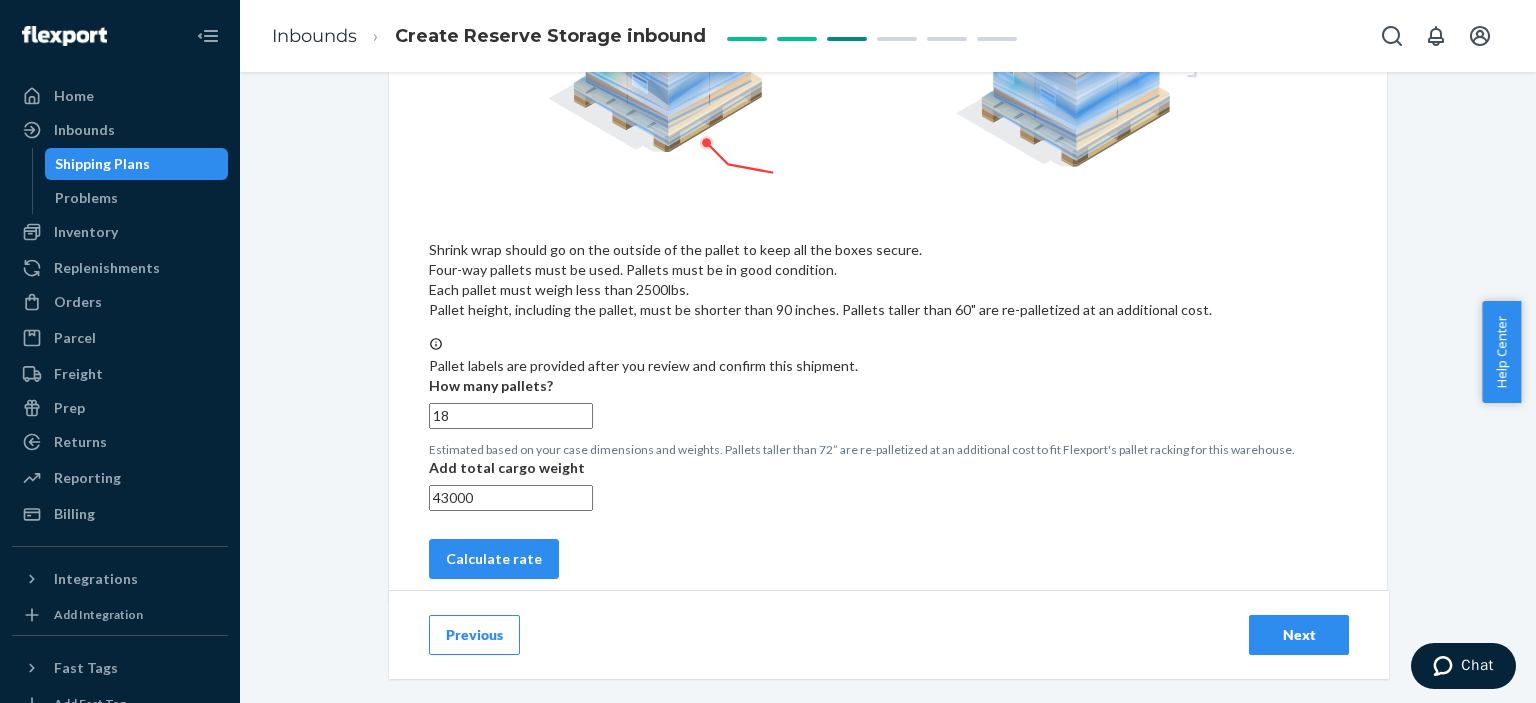 radio on "false" 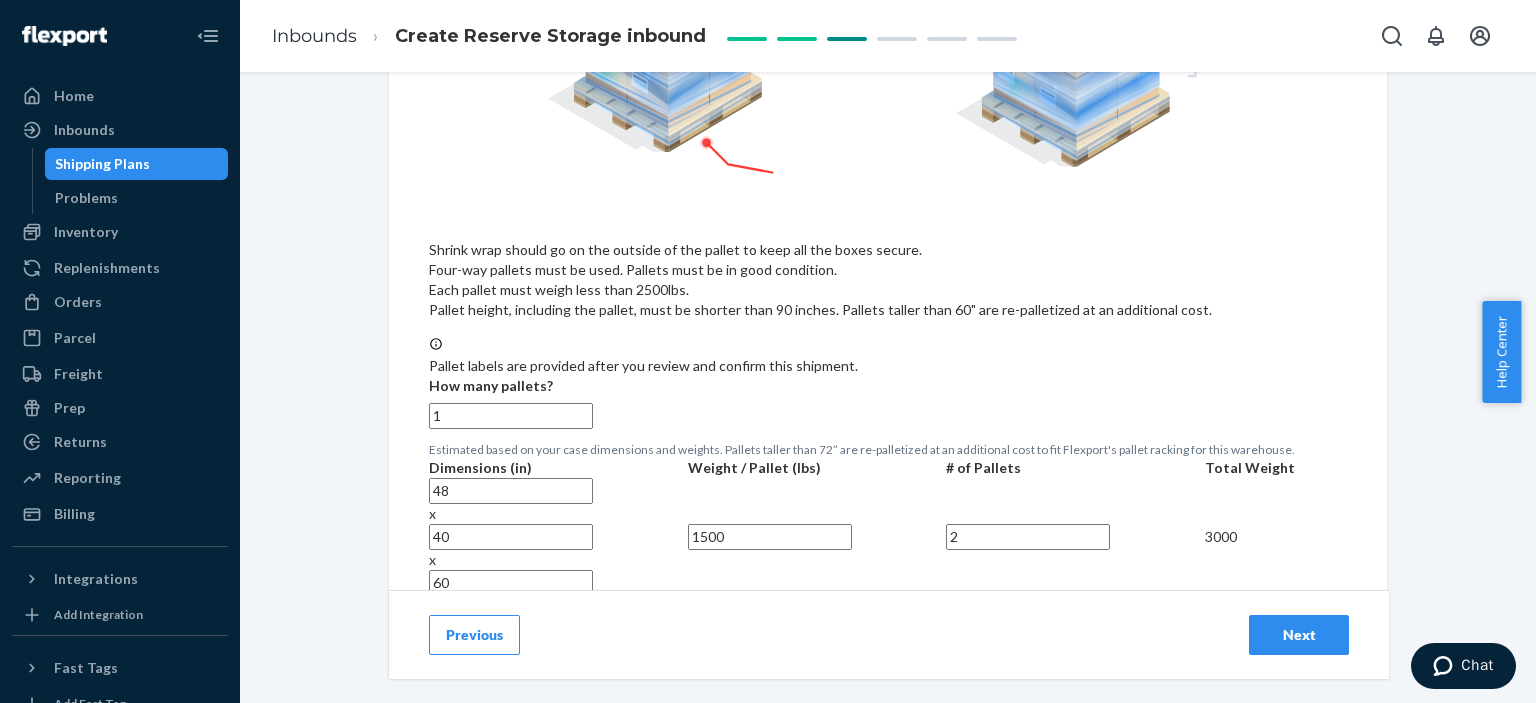 radio on "false" 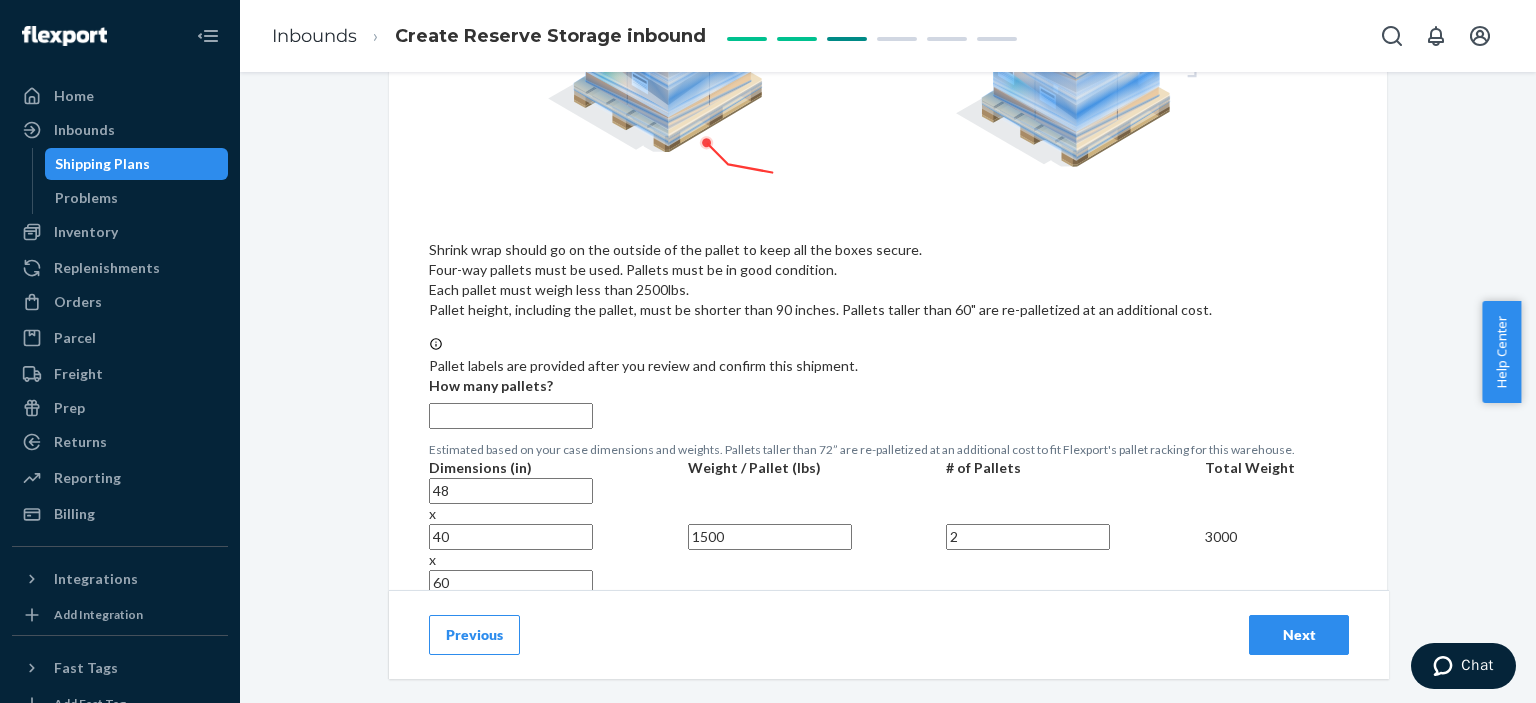radio on "false" 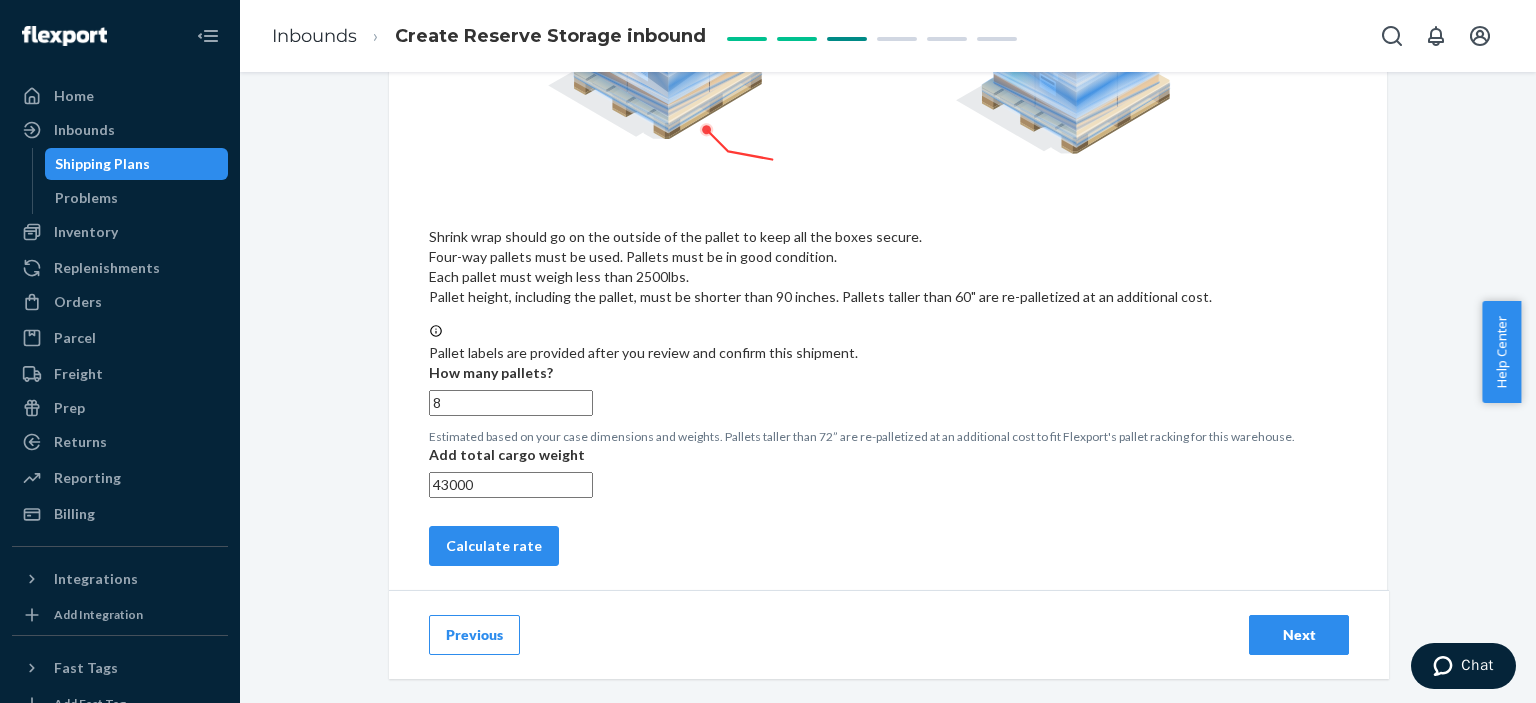 scroll, scrollTop: 1012, scrollLeft: 0, axis: vertical 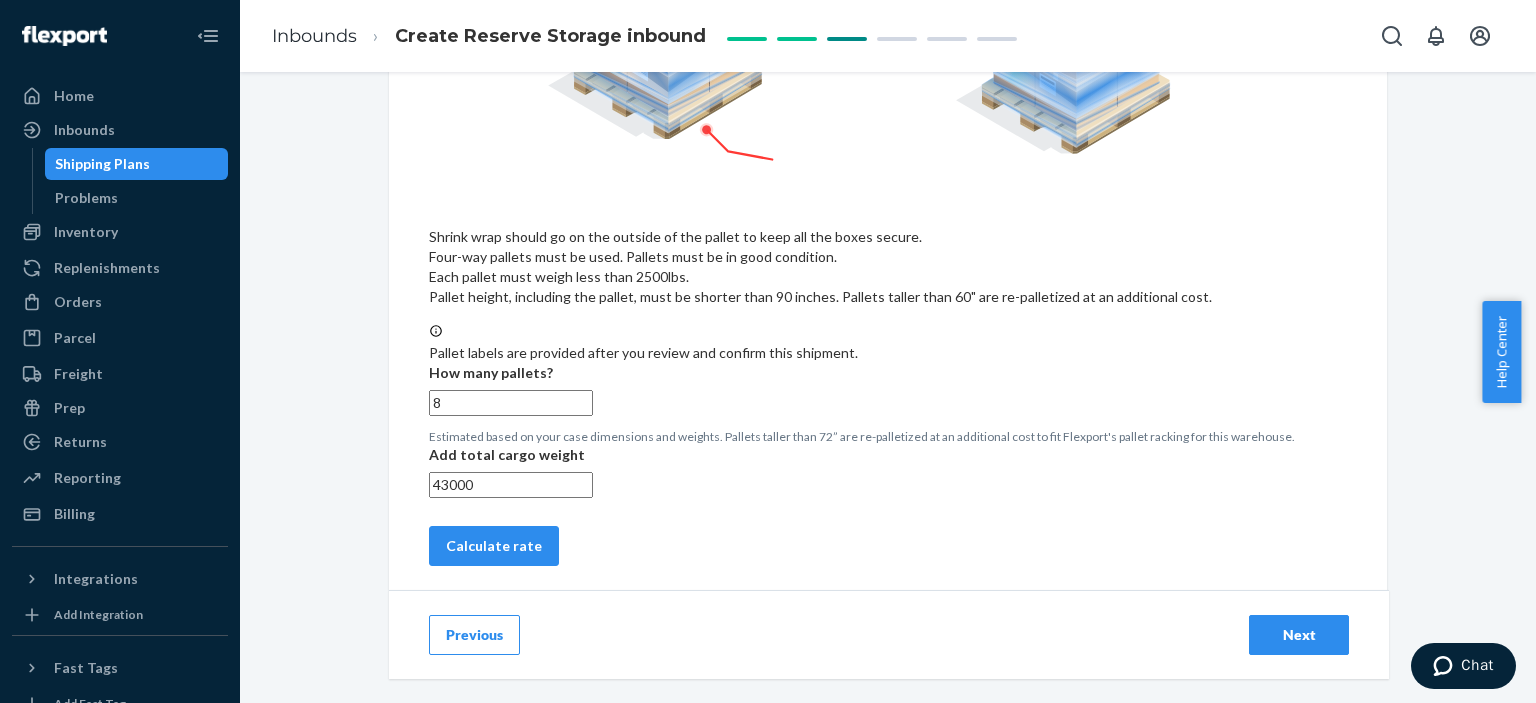 click on "43000" at bounding box center (511, 485) 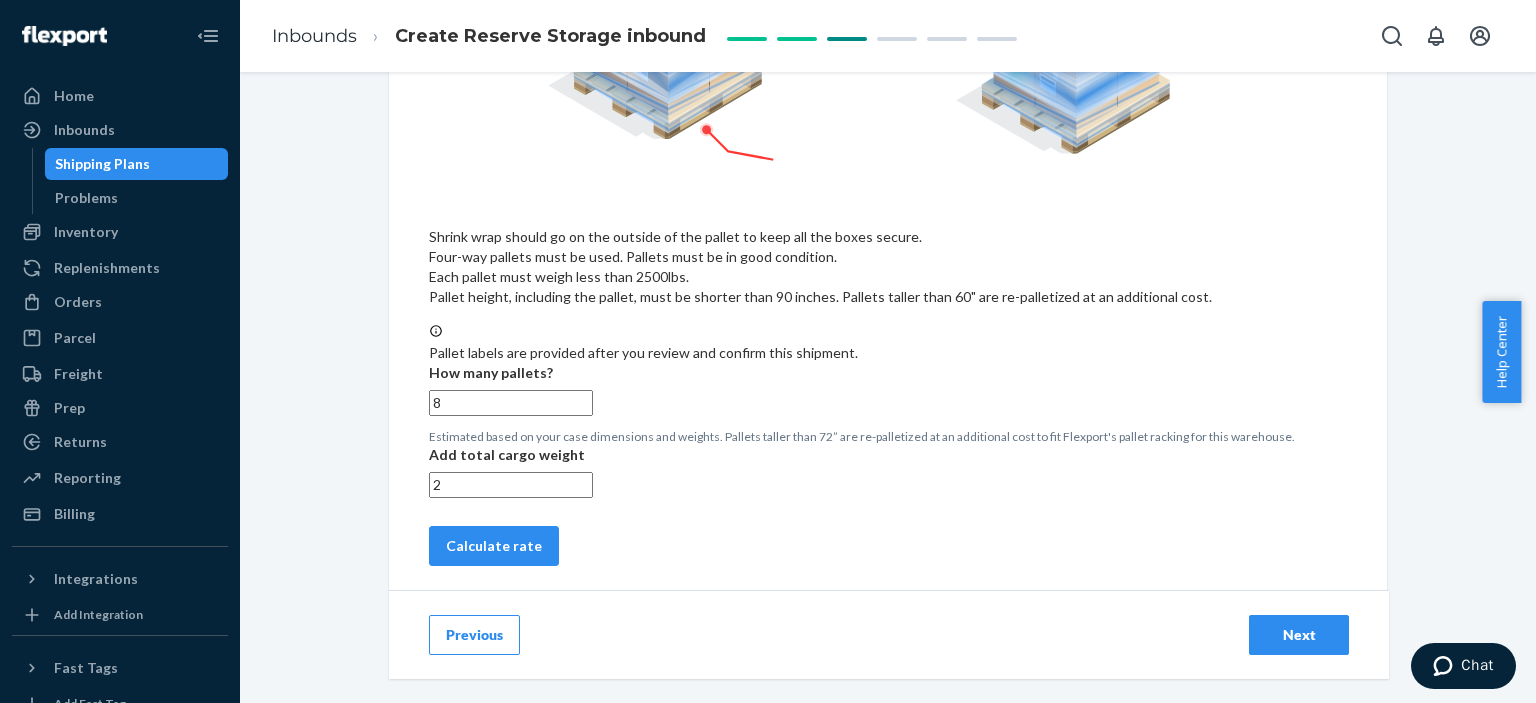 radio on "false" 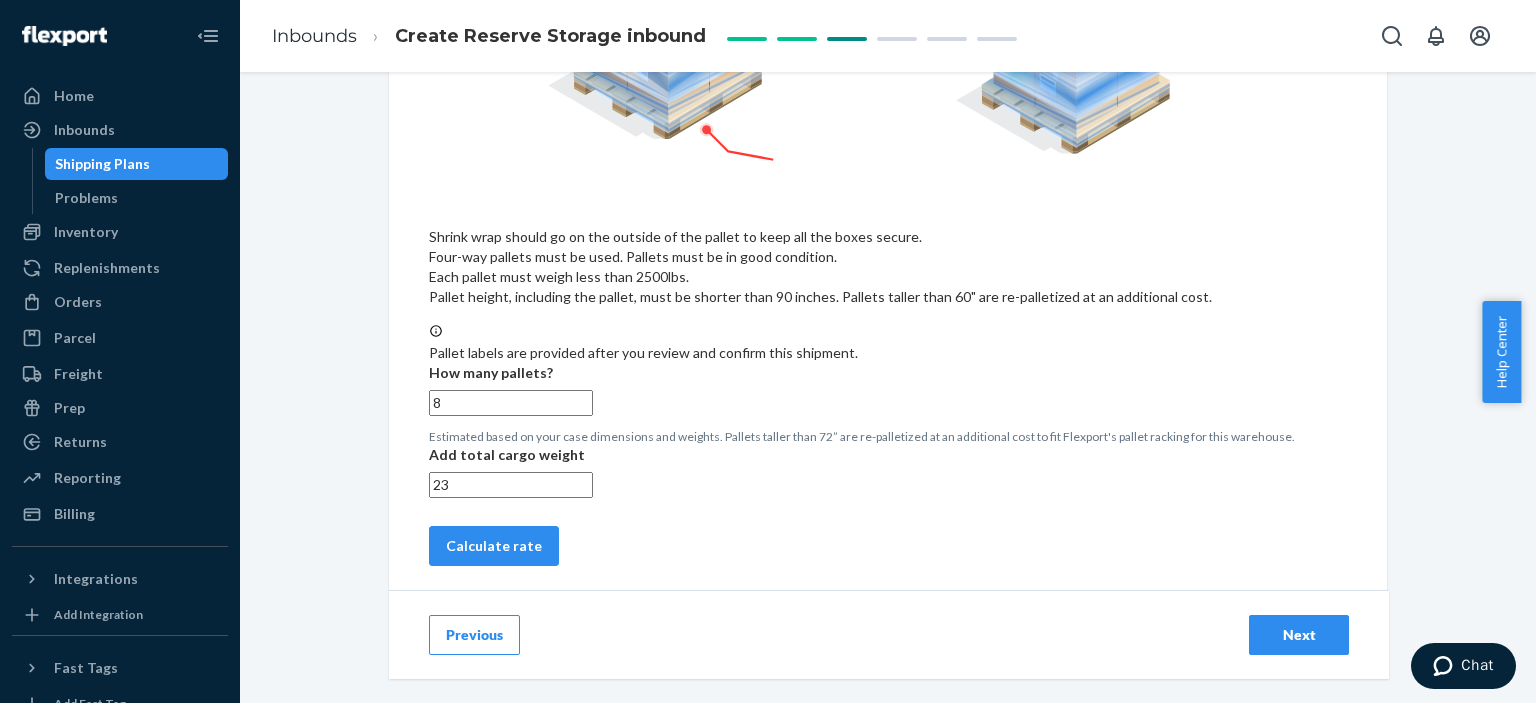 radio on "false" 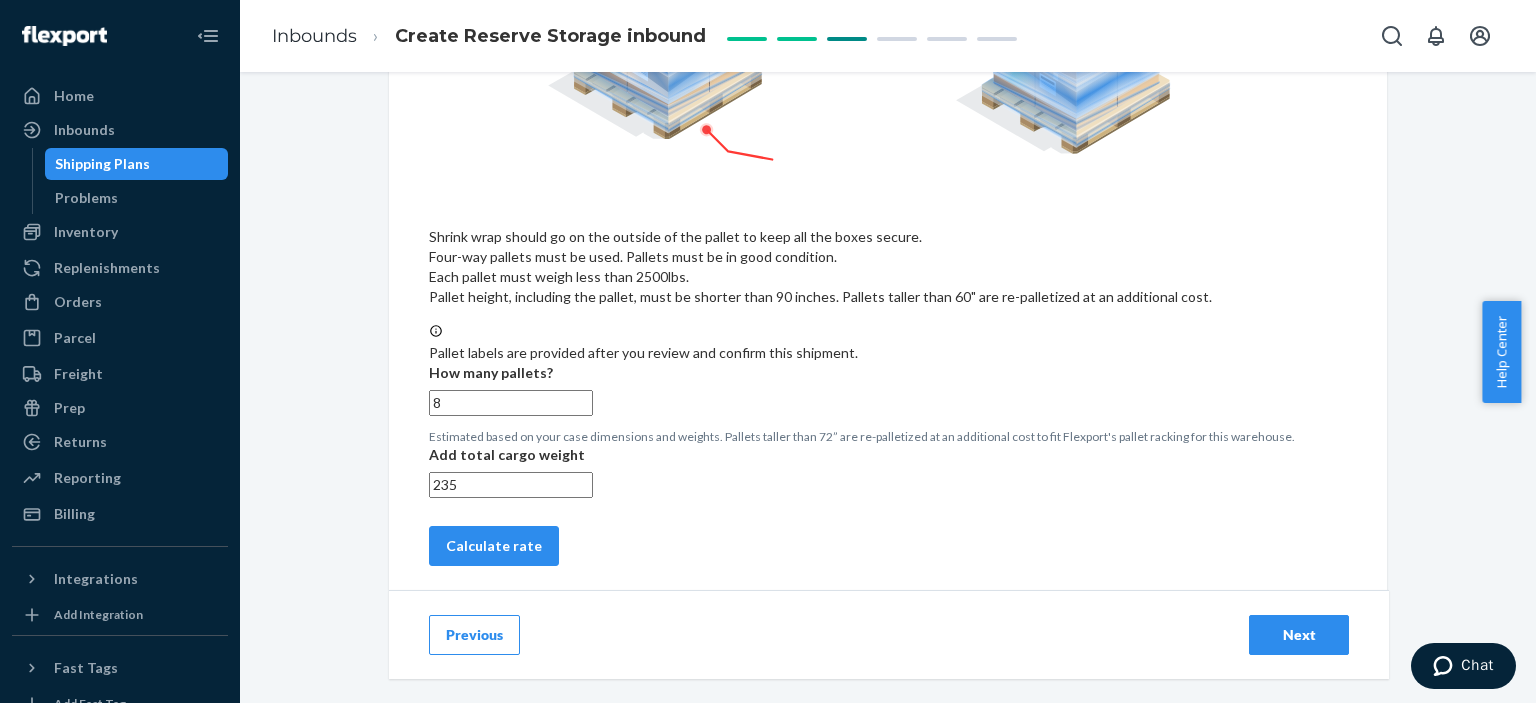 radio on "false" 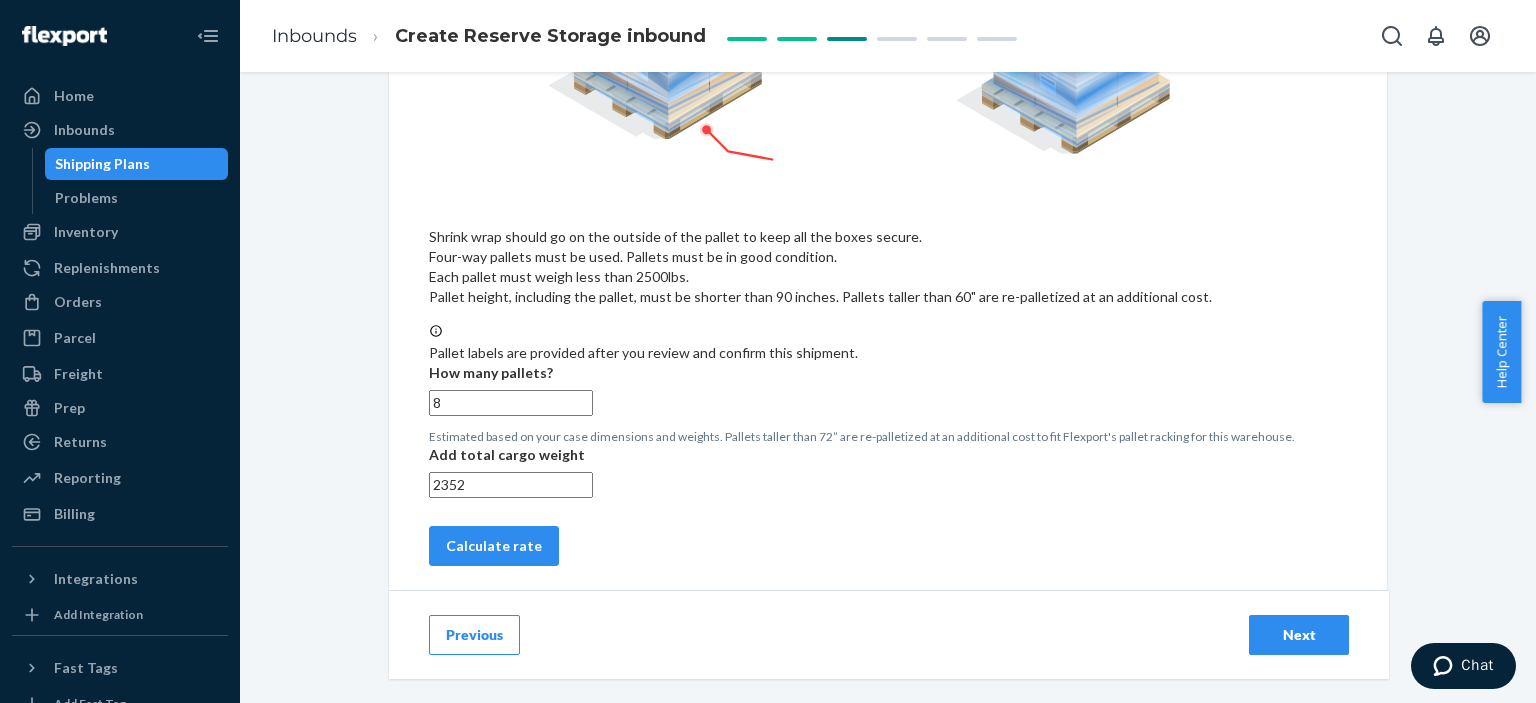 type on "2352" 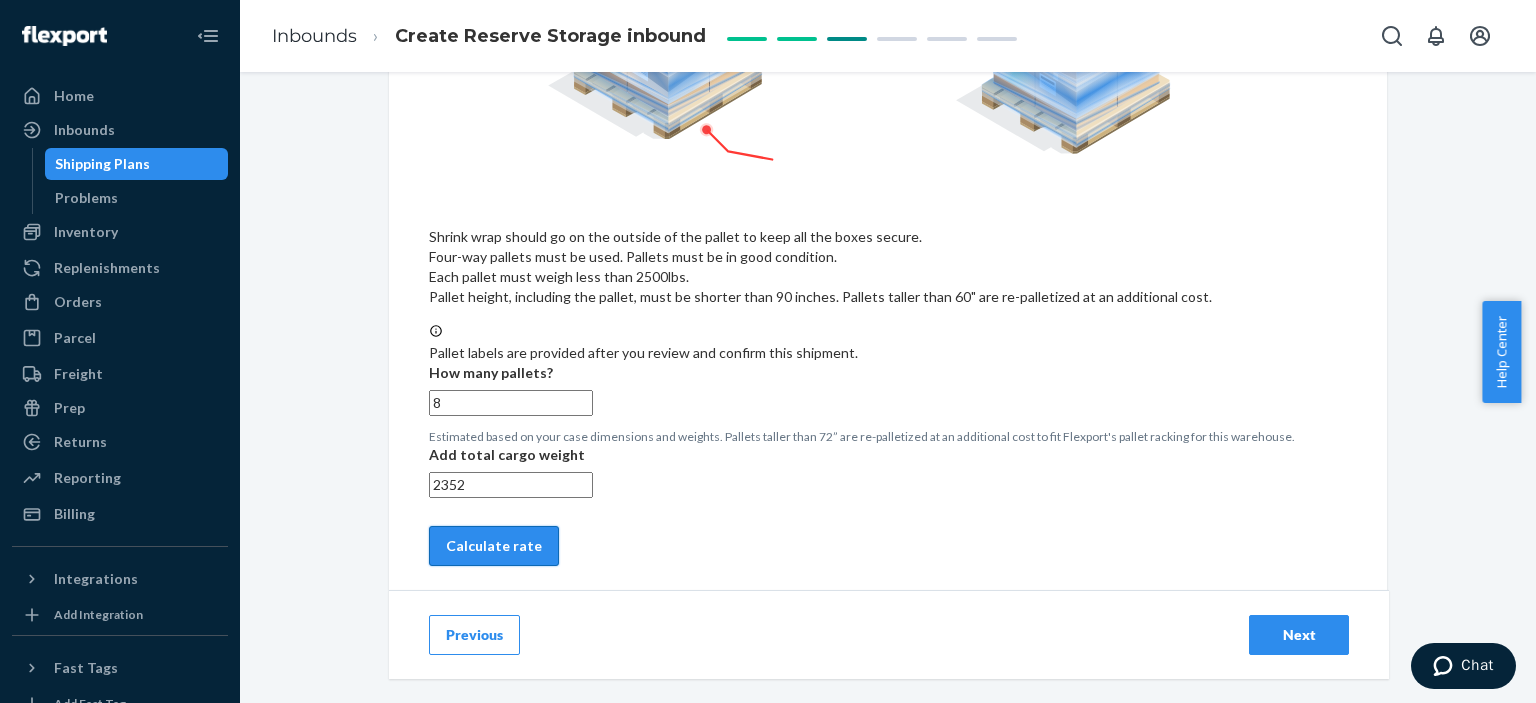 click on "Calculate rate" at bounding box center (494, 546) 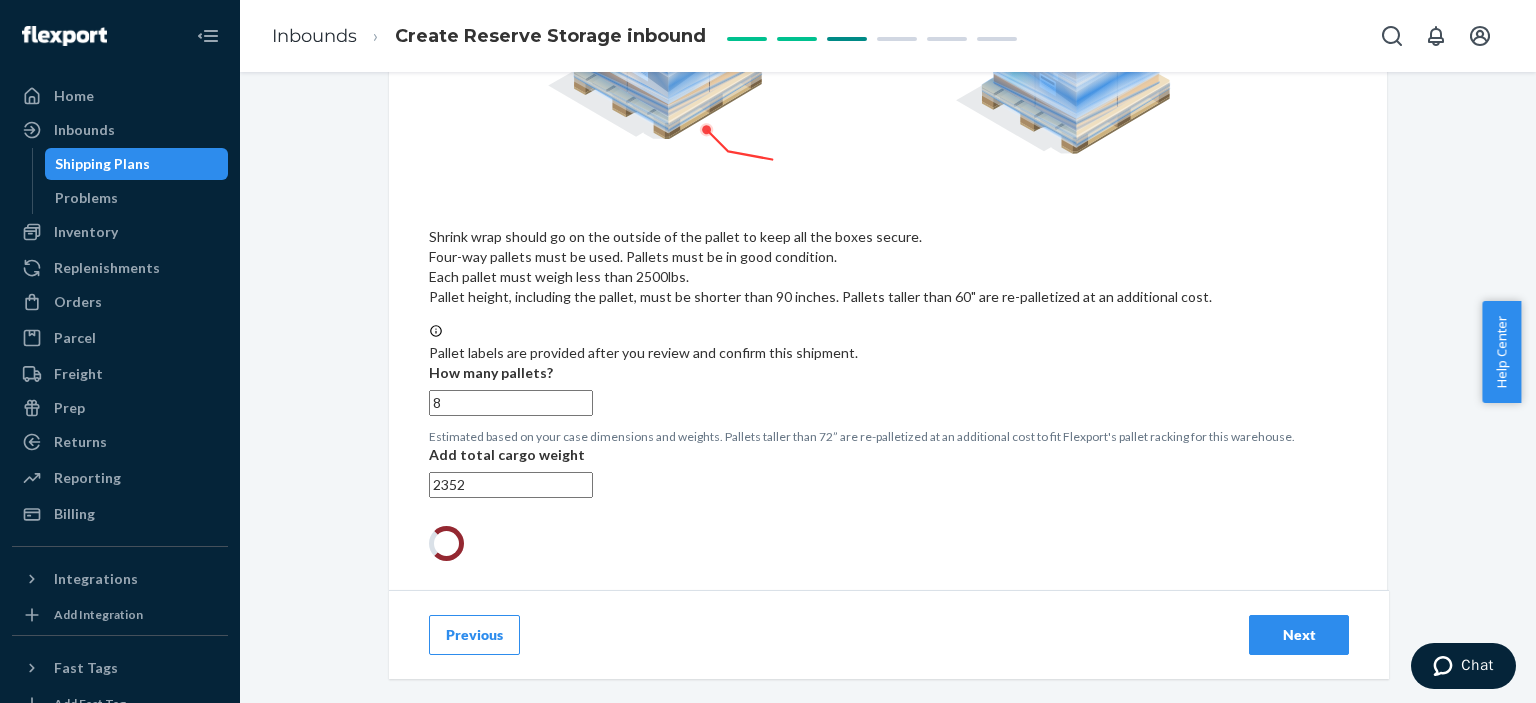 scroll, scrollTop: 1012, scrollLeft: 0, axis: vertical 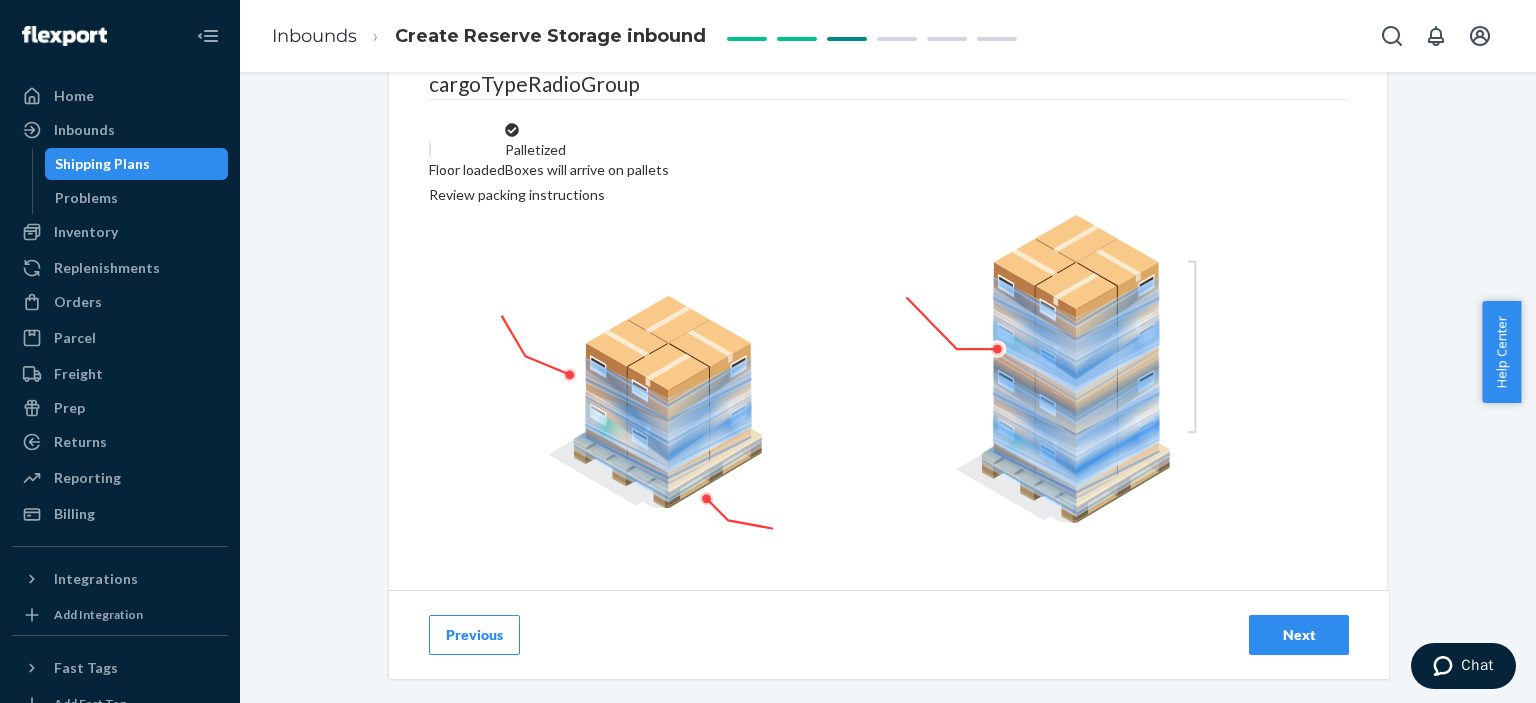 radio on "false" 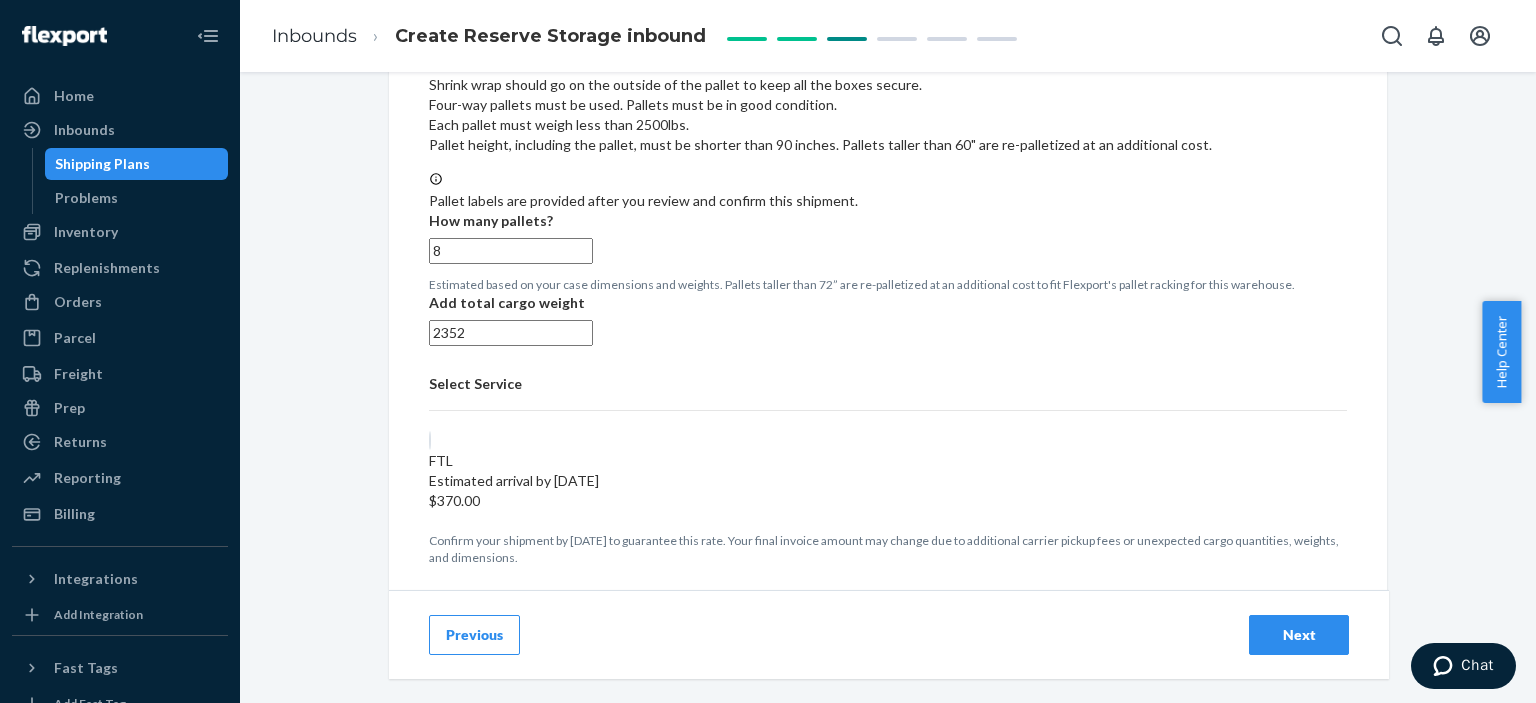 scroll, scrollTop: 1178, scrollLeft: 0, axis: vertical 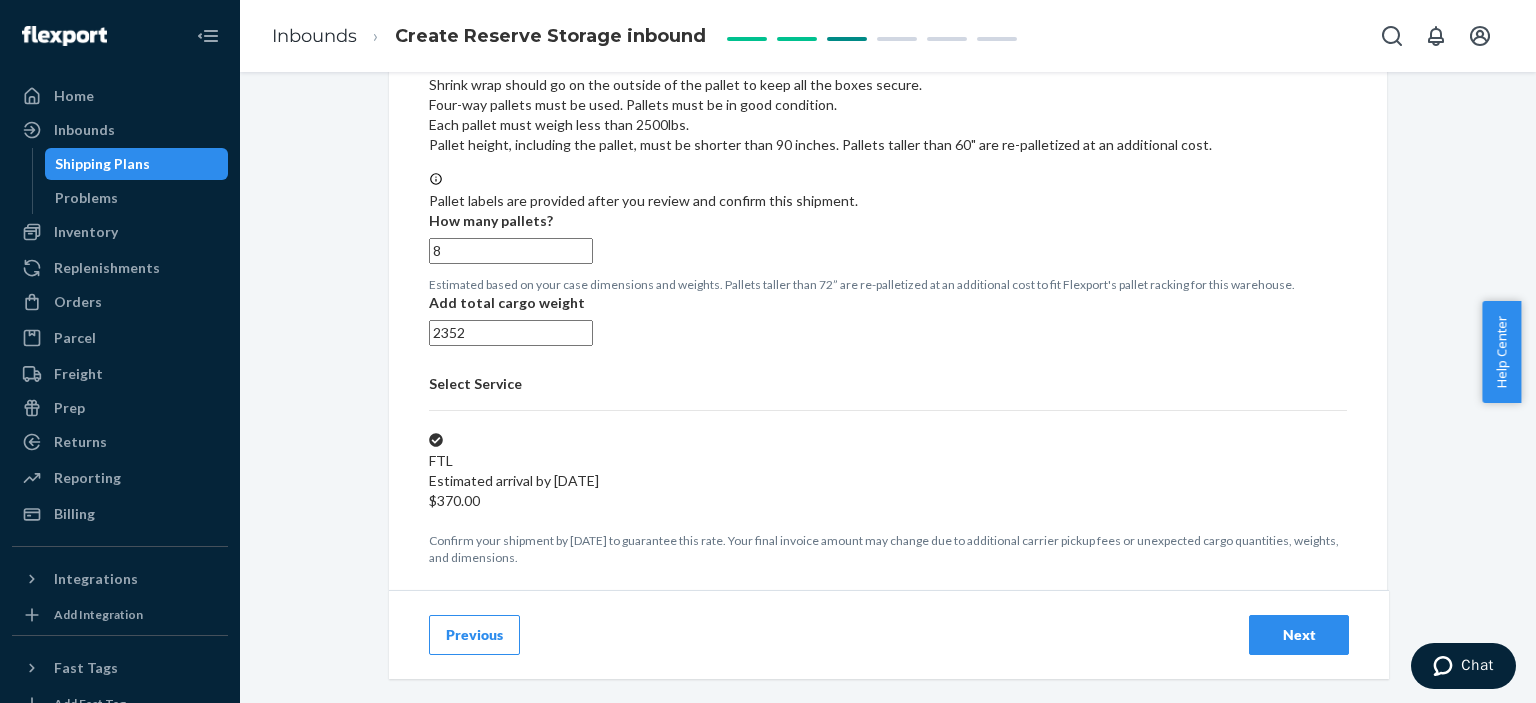 click on "Next" at bounding box center (1299, 635) 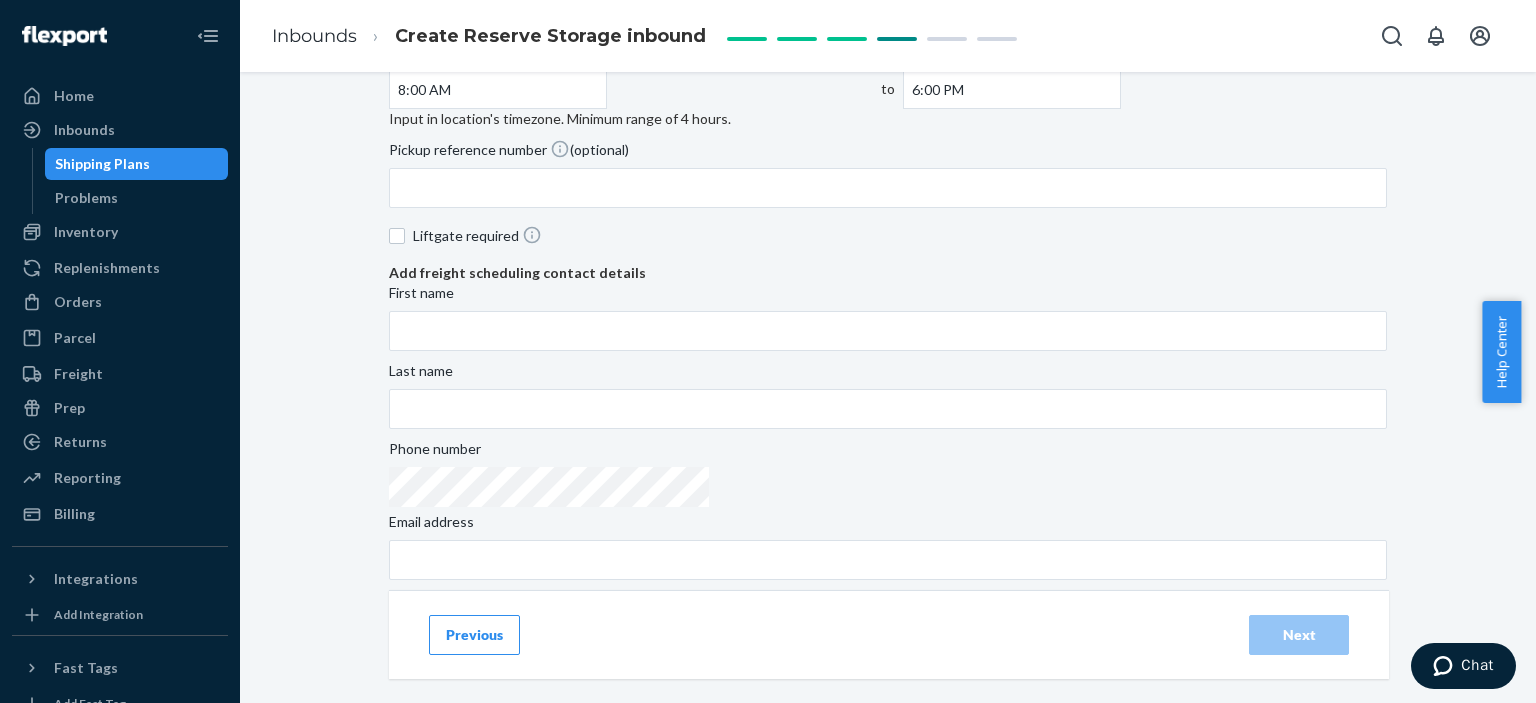 scroll, scrollTop: 0, scrollLeft: 0, axis: both 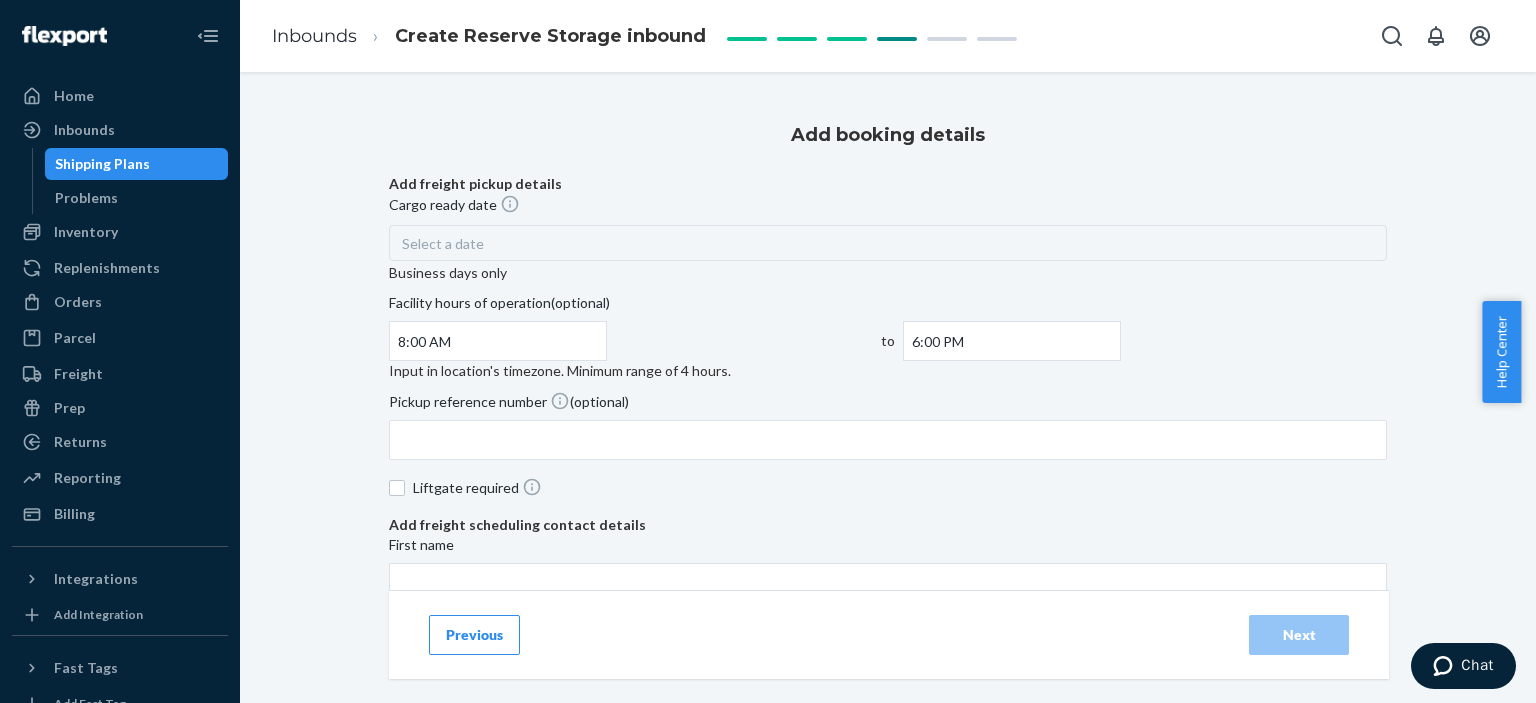 click on "8:00 AM" at bounding box center [498, 341] 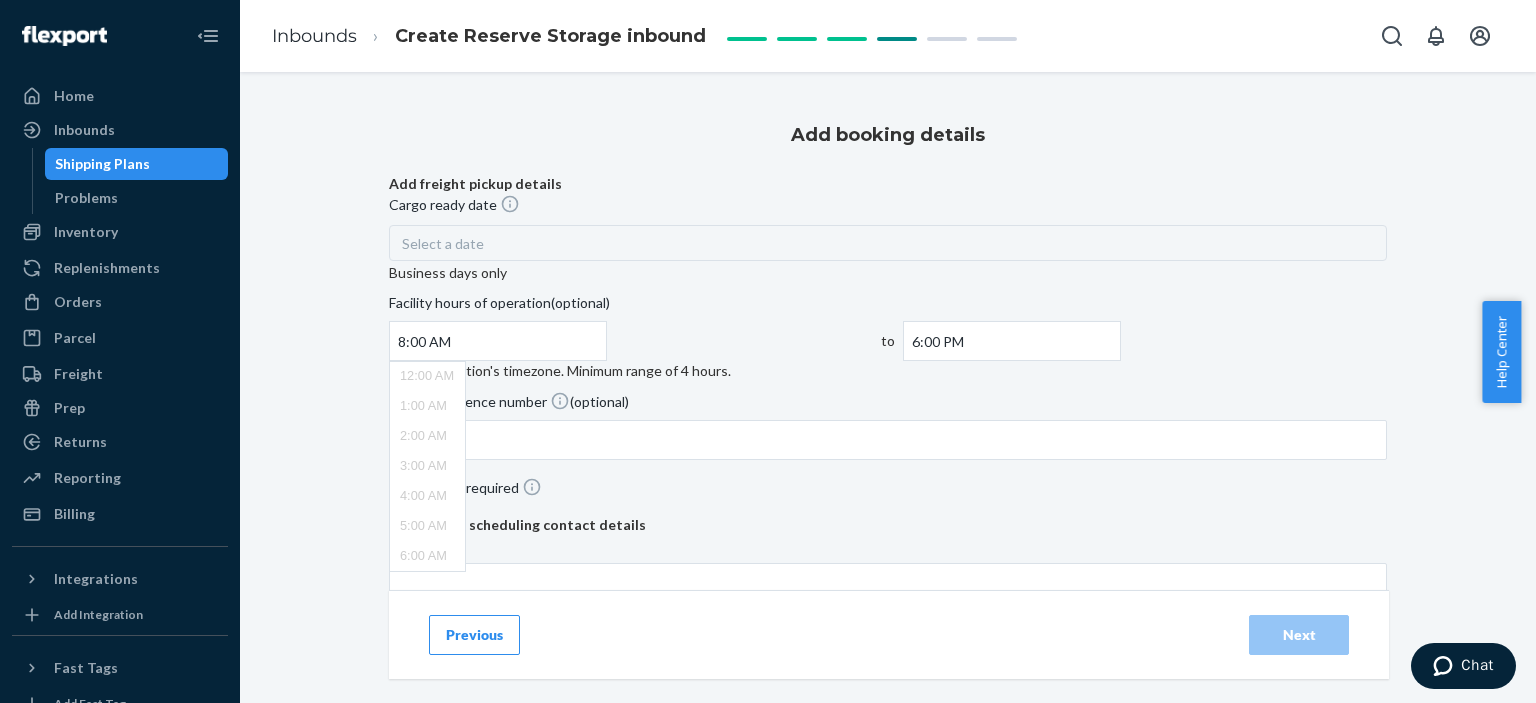scroll, scrollTop: 186, scrollLeft: 0, axis: vertical 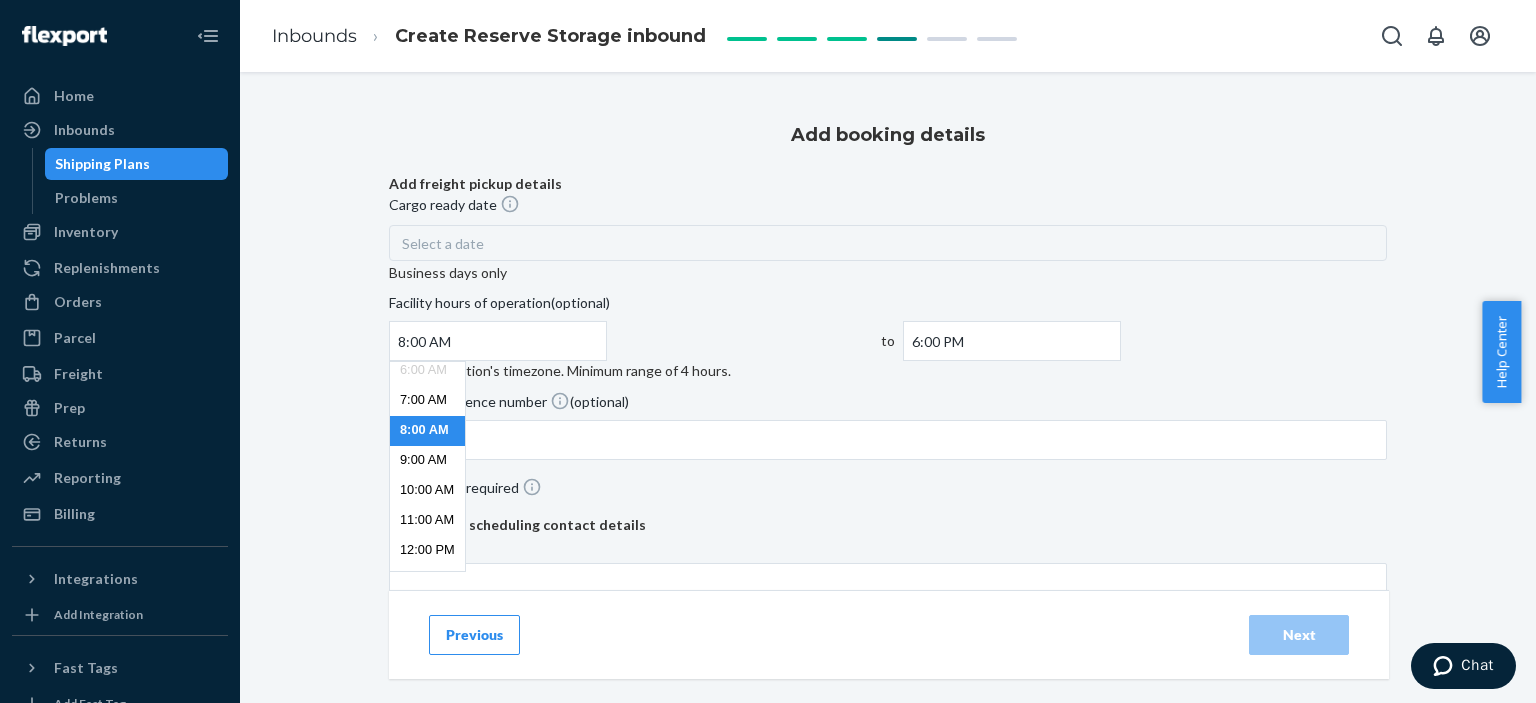 click on "8:00 AM" at bounding box center (498, 341) 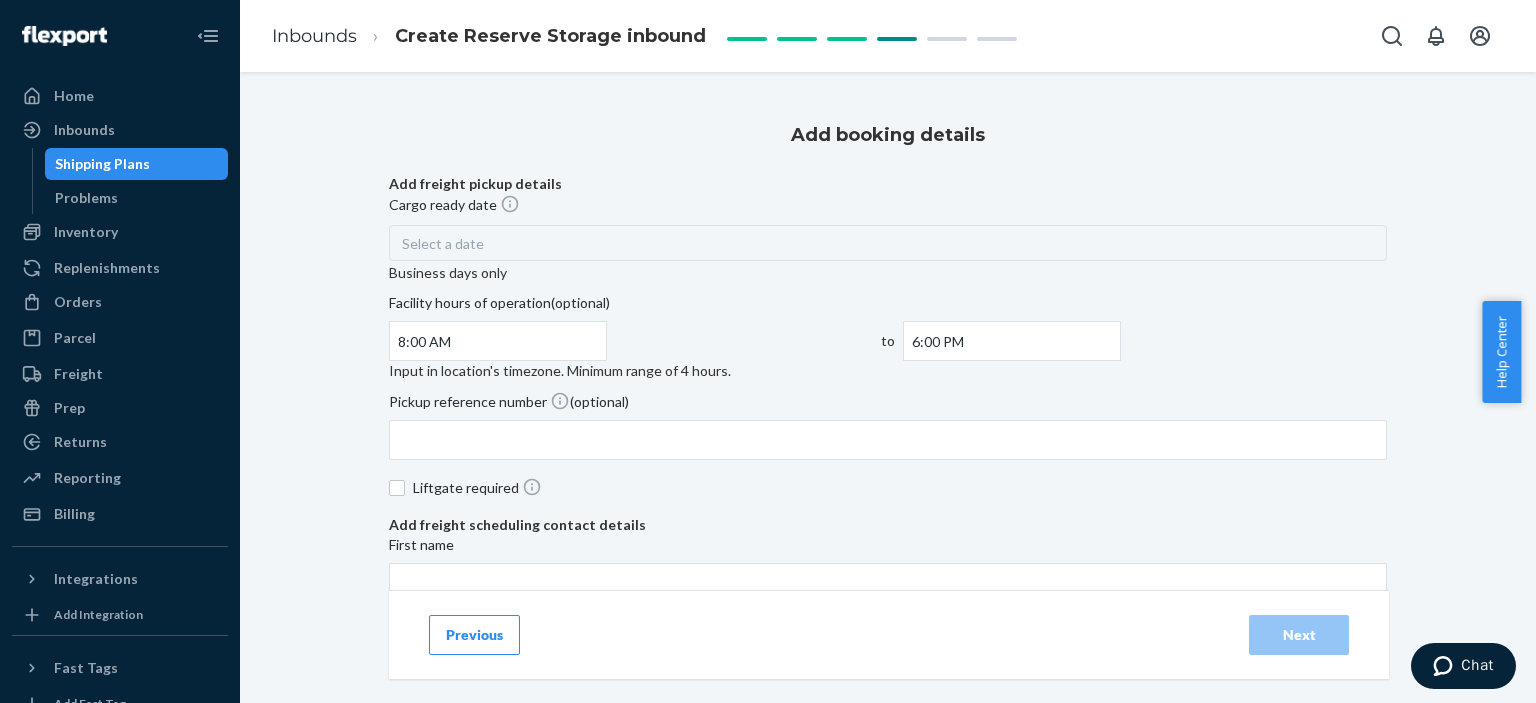 click on "6:00 PM" at bounding box center (1012, 341) 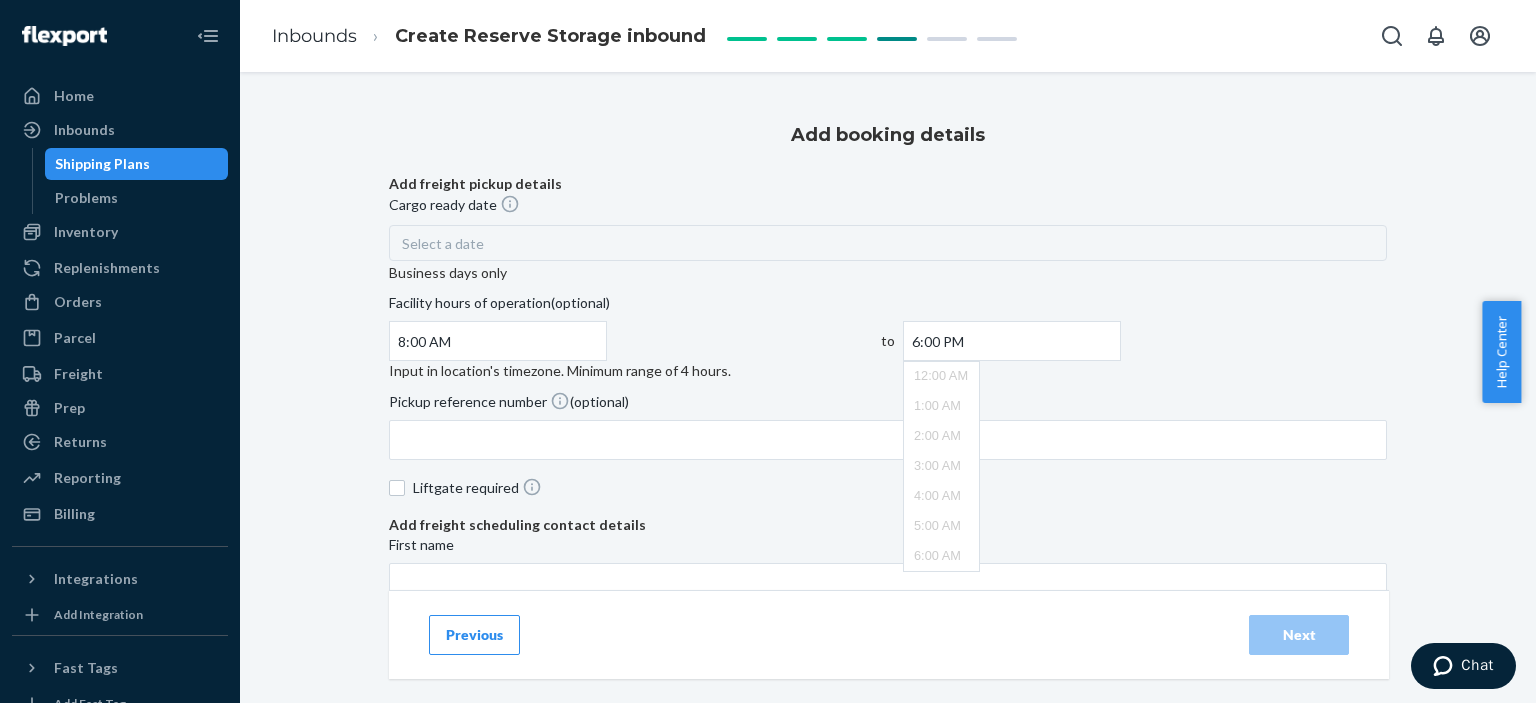 scroll, scrollTop: 526, scrollLeft: 0, axis: vertical 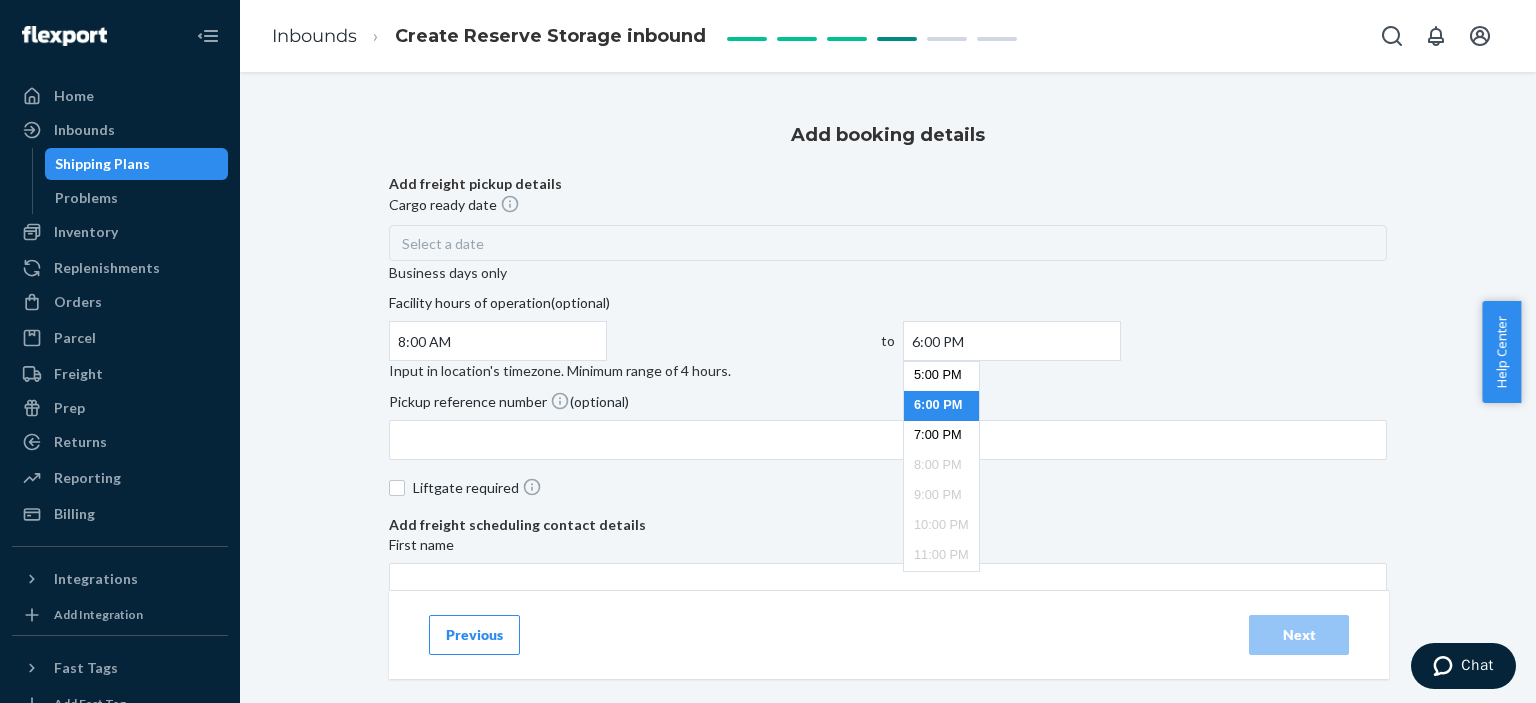 click on "Select a date" at bounding box center (888, 243) 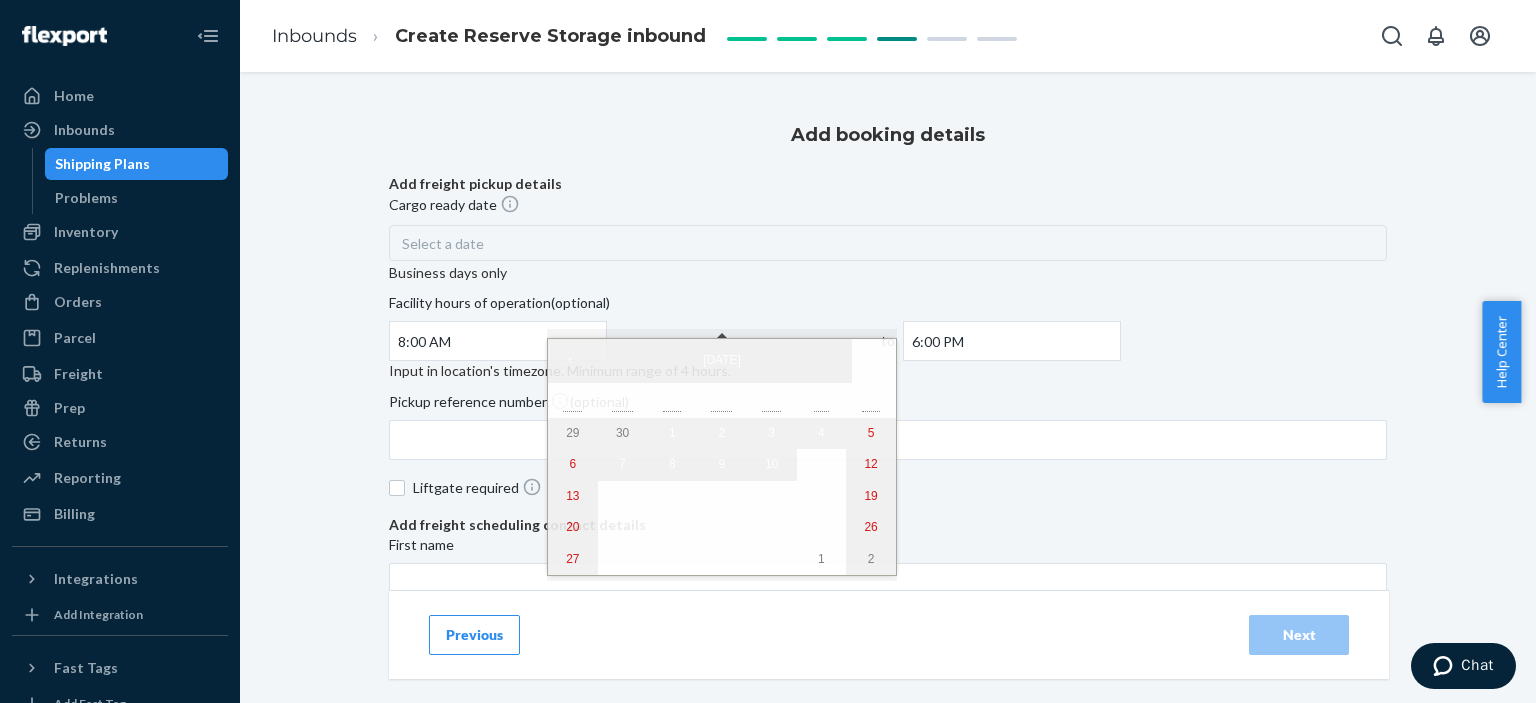 click on "Select a date" at bounding box center [888, 243] 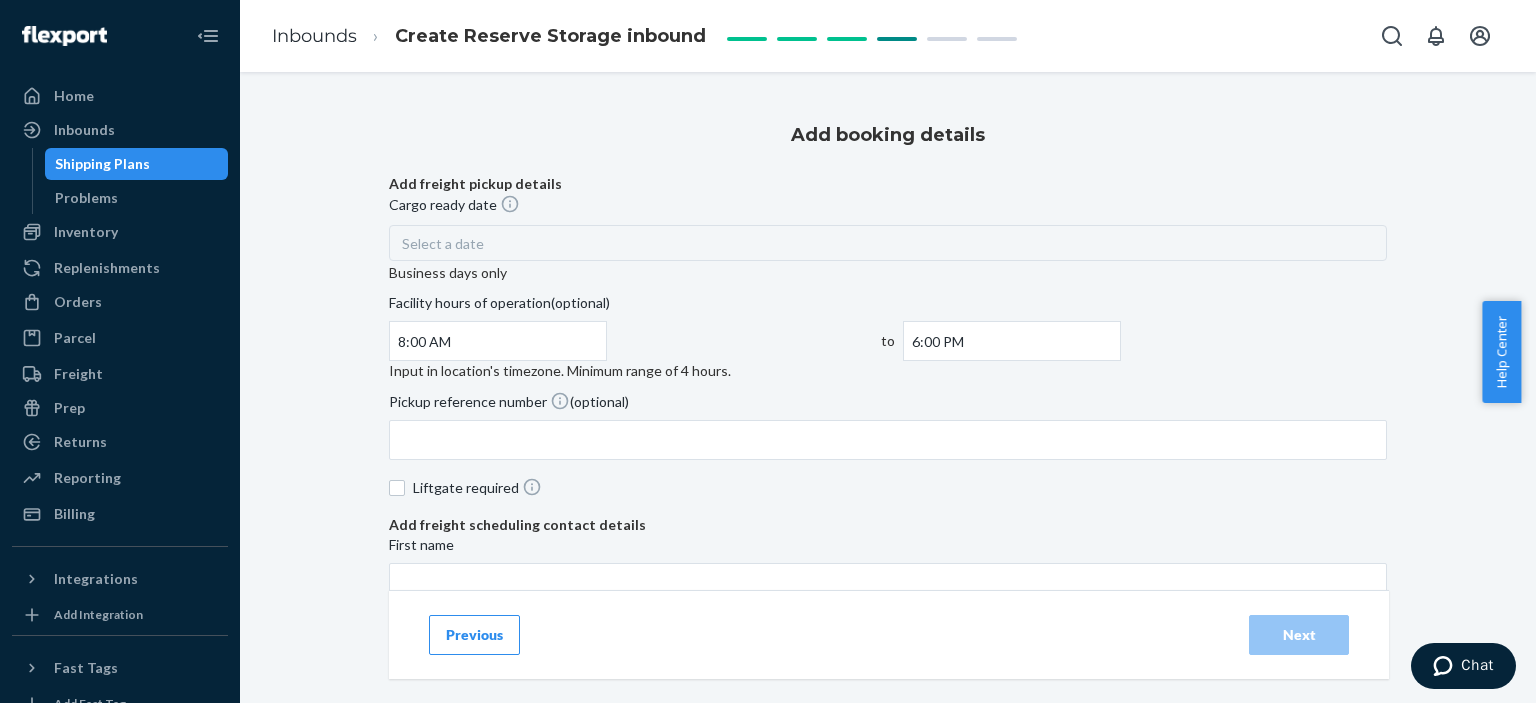 click on "Select a date" at bounding box center [888, 243] 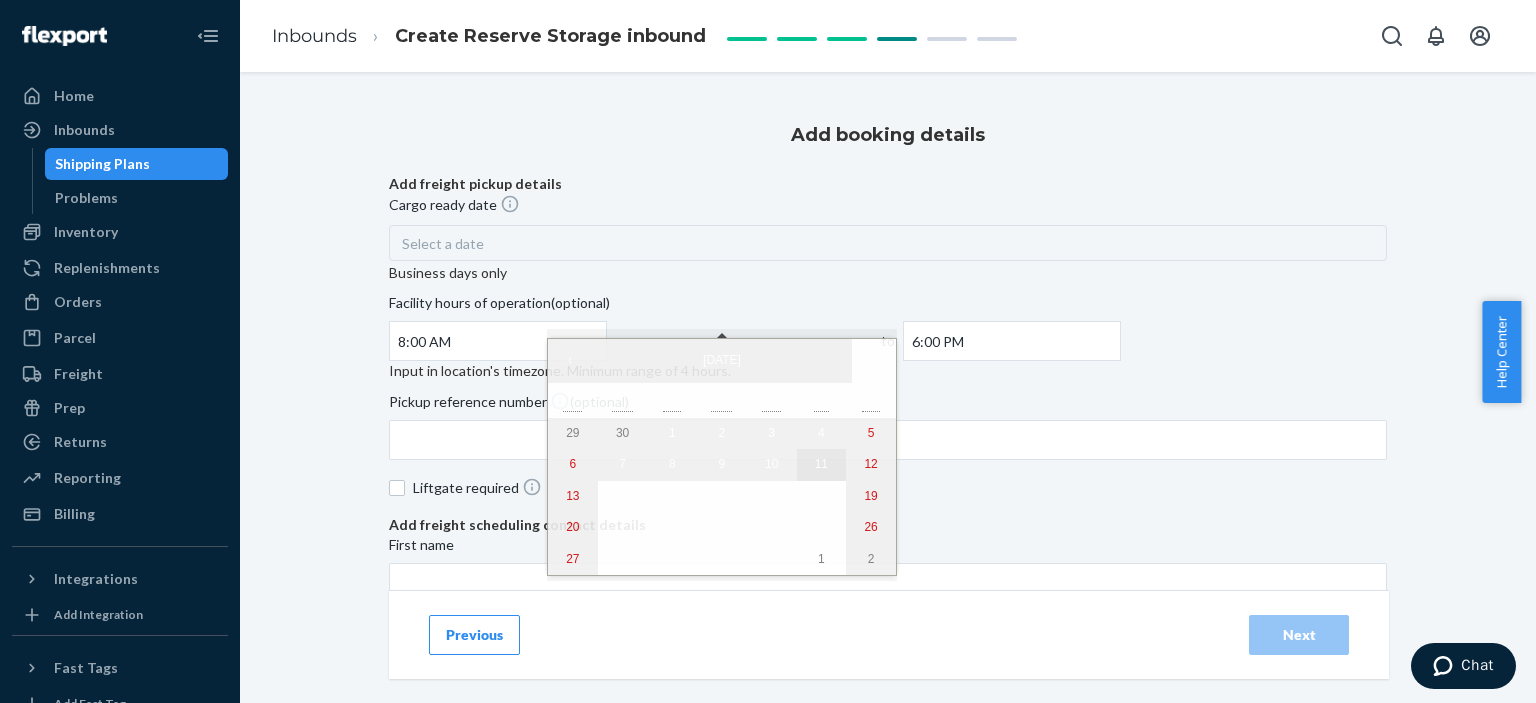 click on "11" at bounding box center [821, 464] 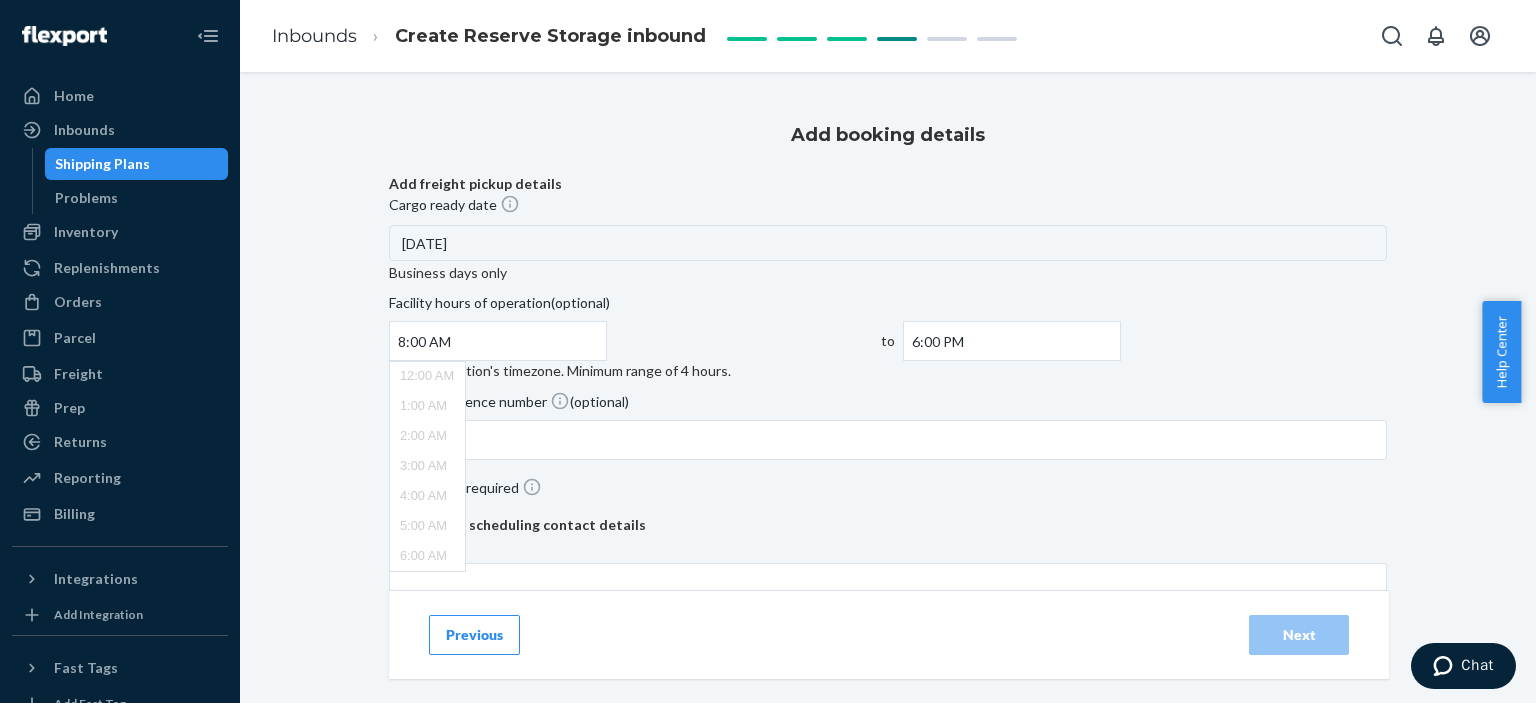 click on "8:00 AM" at bounding box center (498, 341) 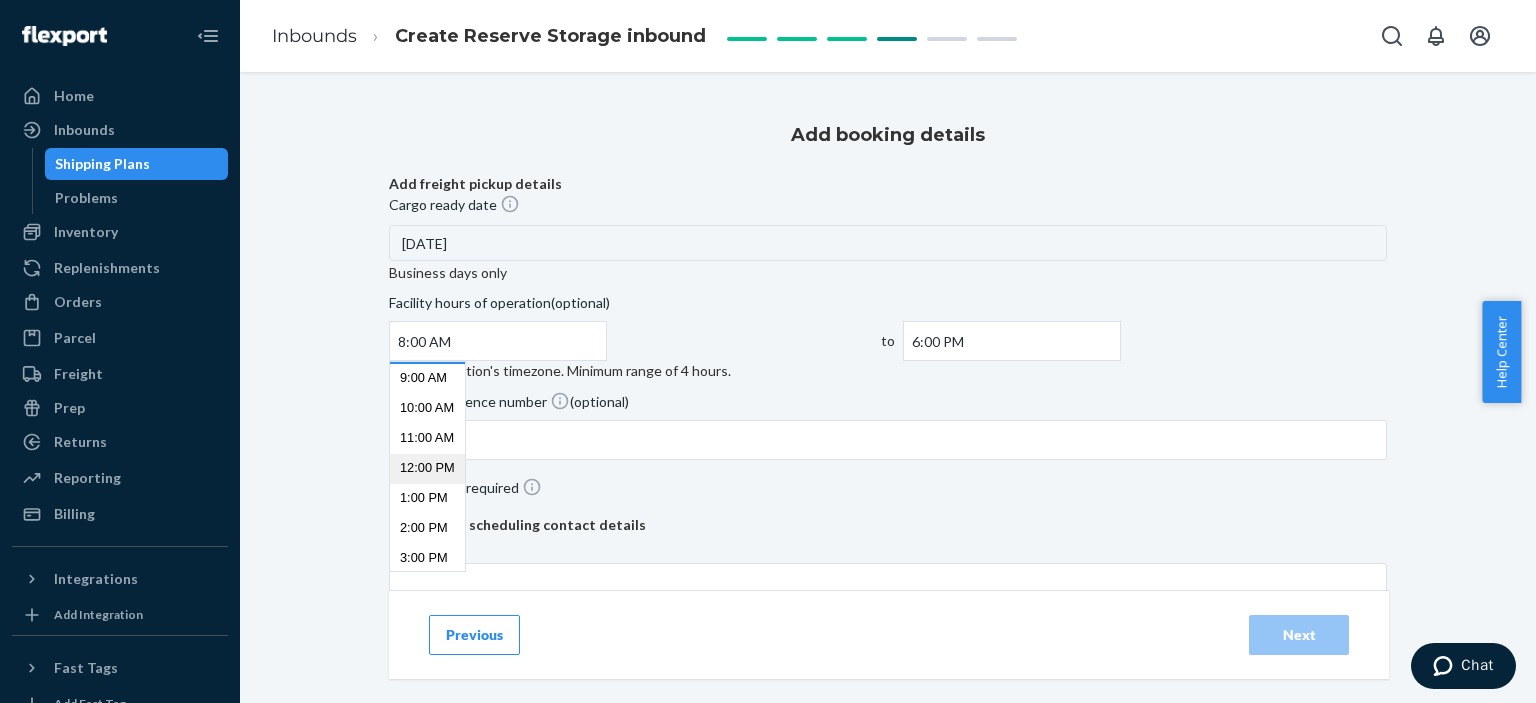 scroll, scrollTop: 286, scrollLeft: 0, axis: vertical 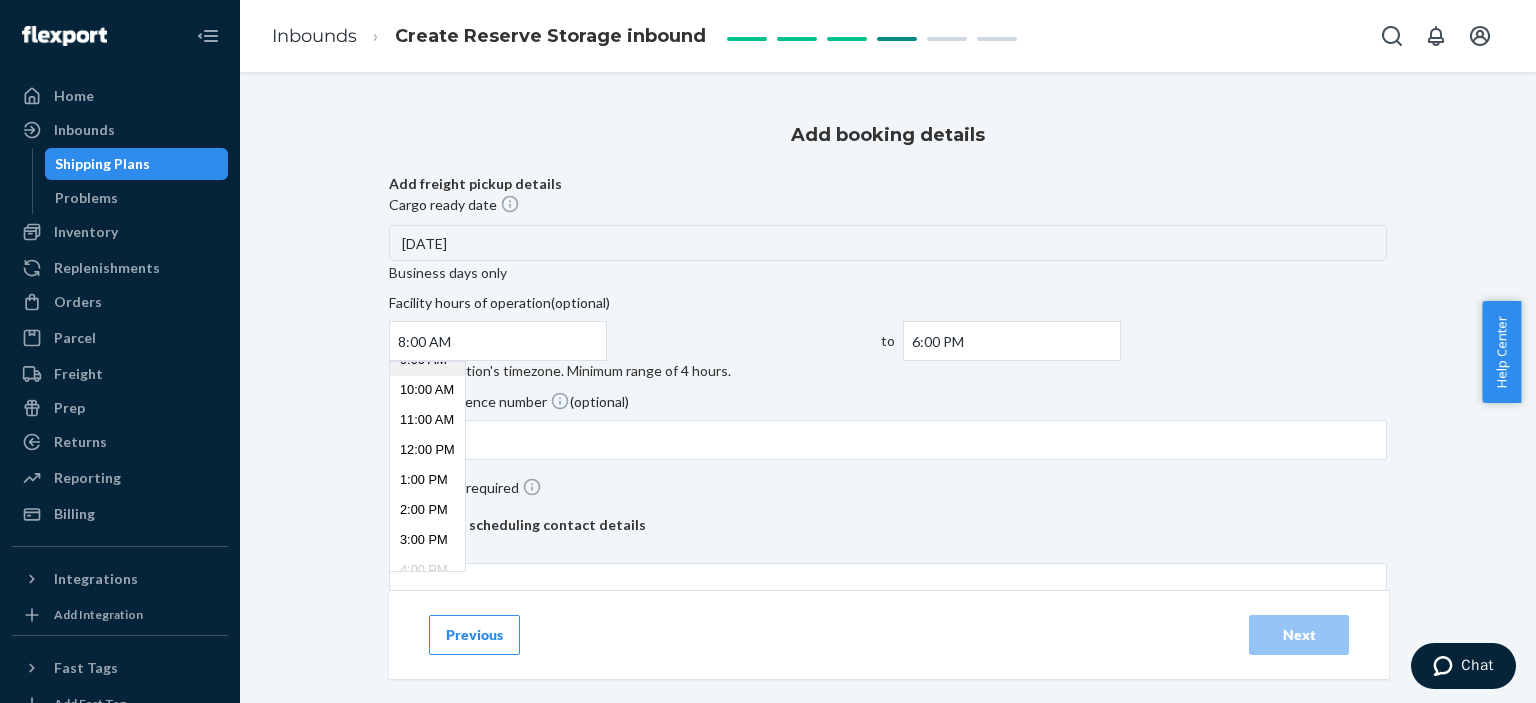 click on "9:00 AM" at bounding box center [427, 361] 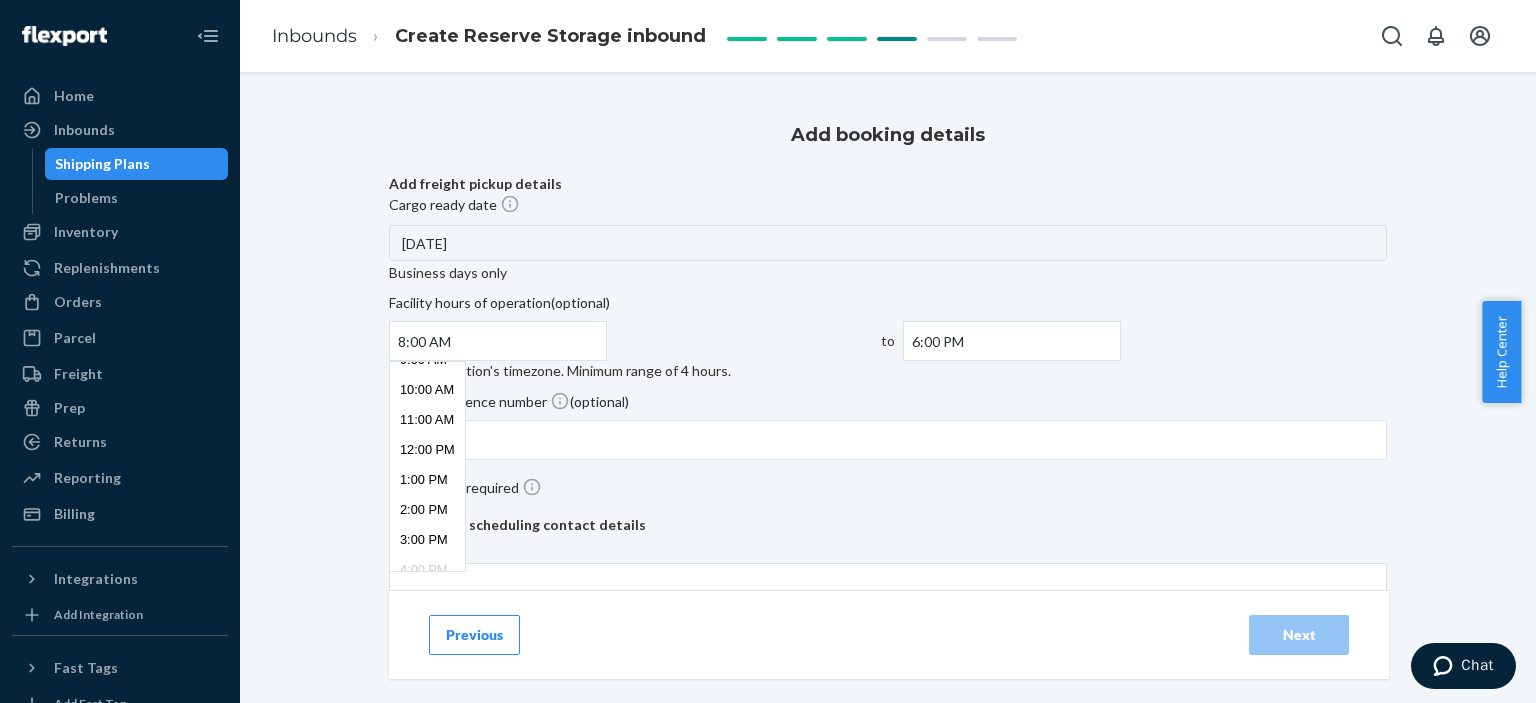 type on "9:00 AM" 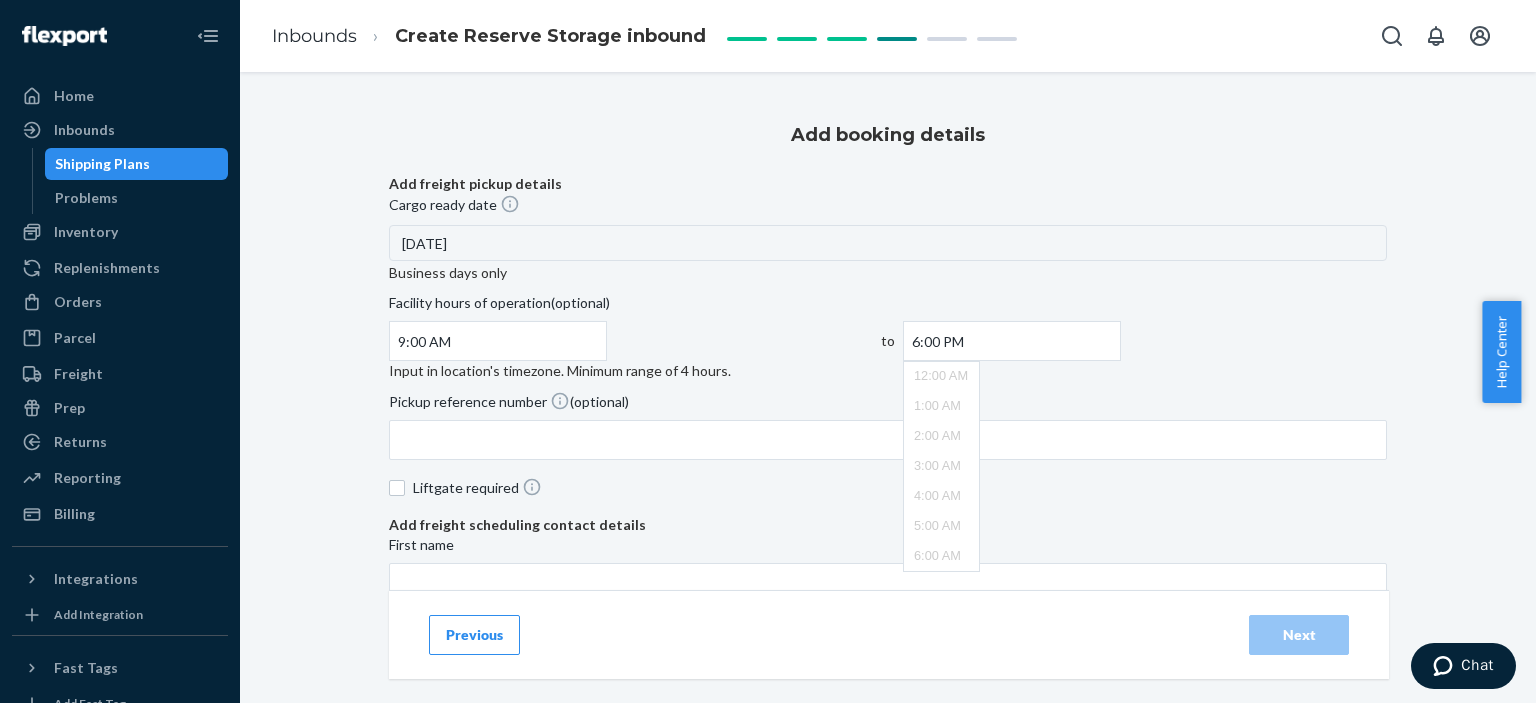 click on "6:00 PM" at bounding box center (1012, 341) 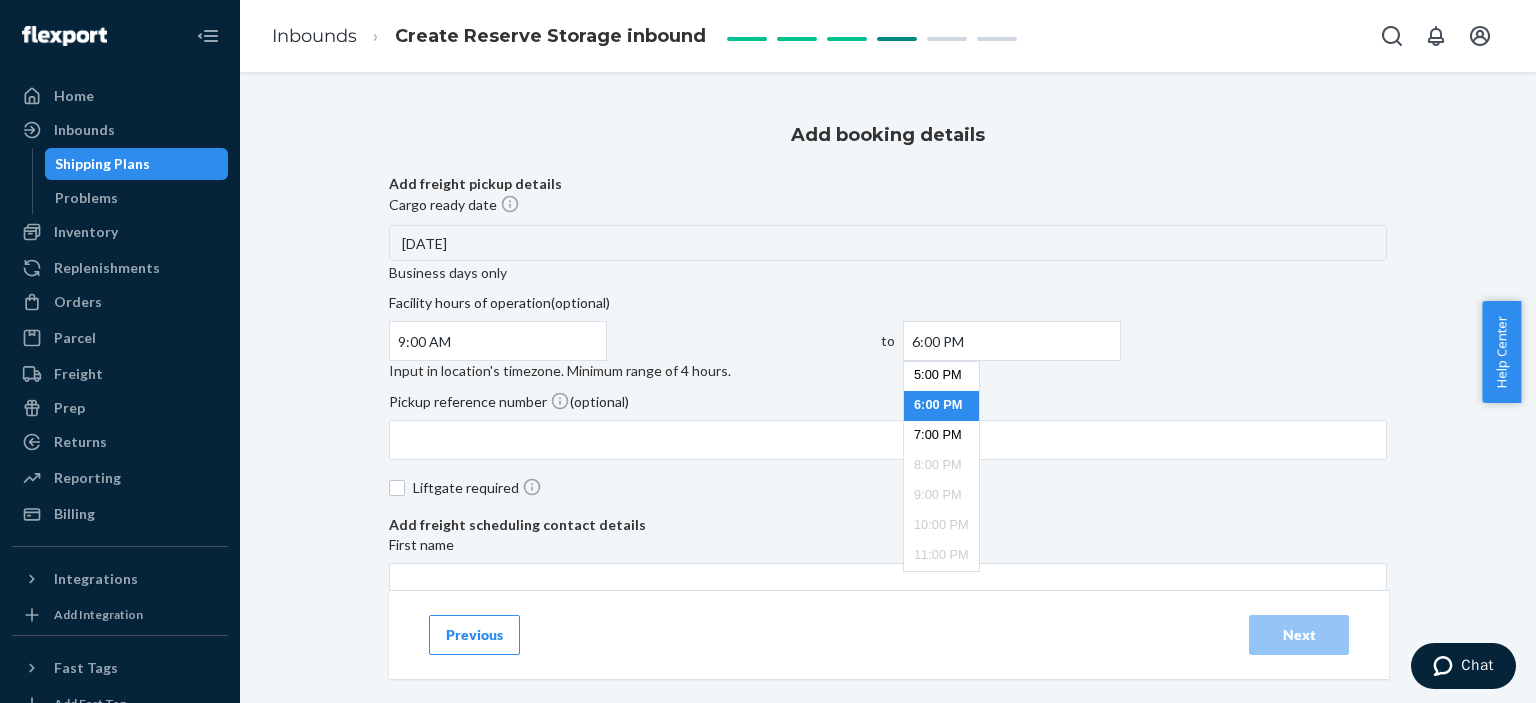 click on "4:00 PM" at bounding box center [941, 346] 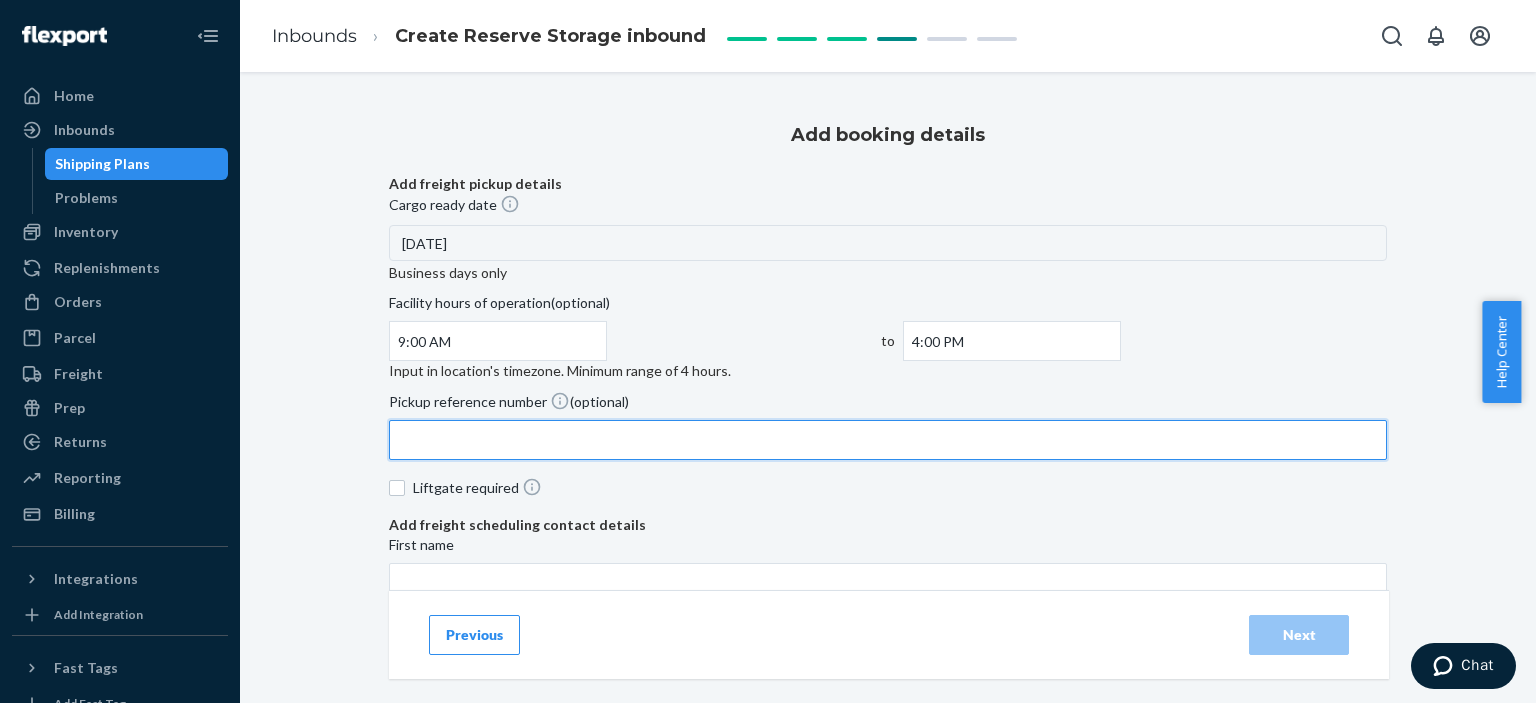 click on "Pickup reference number    (optional)" at bounding box center (888, 440) 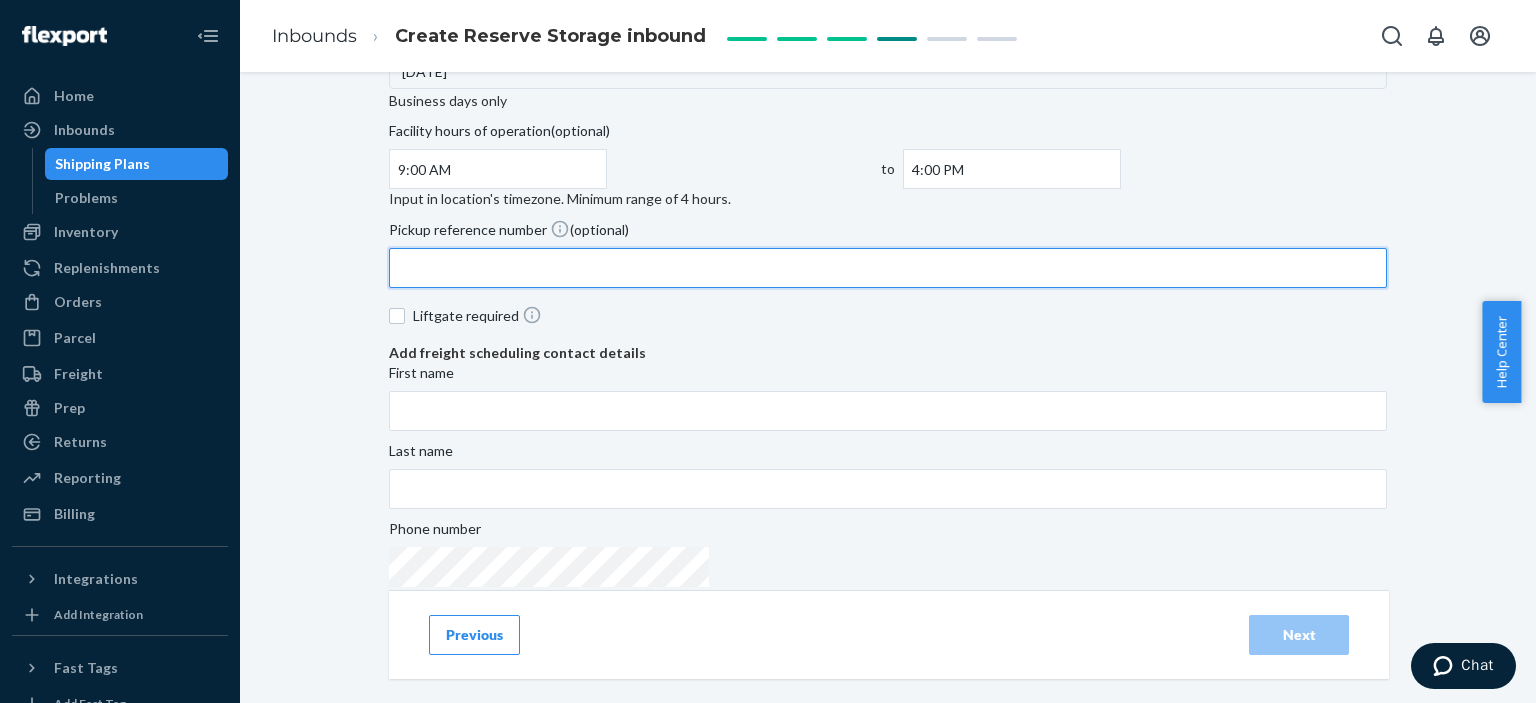 scroll, scrollTop: 200, scrollLeft: 0, axis: vertical 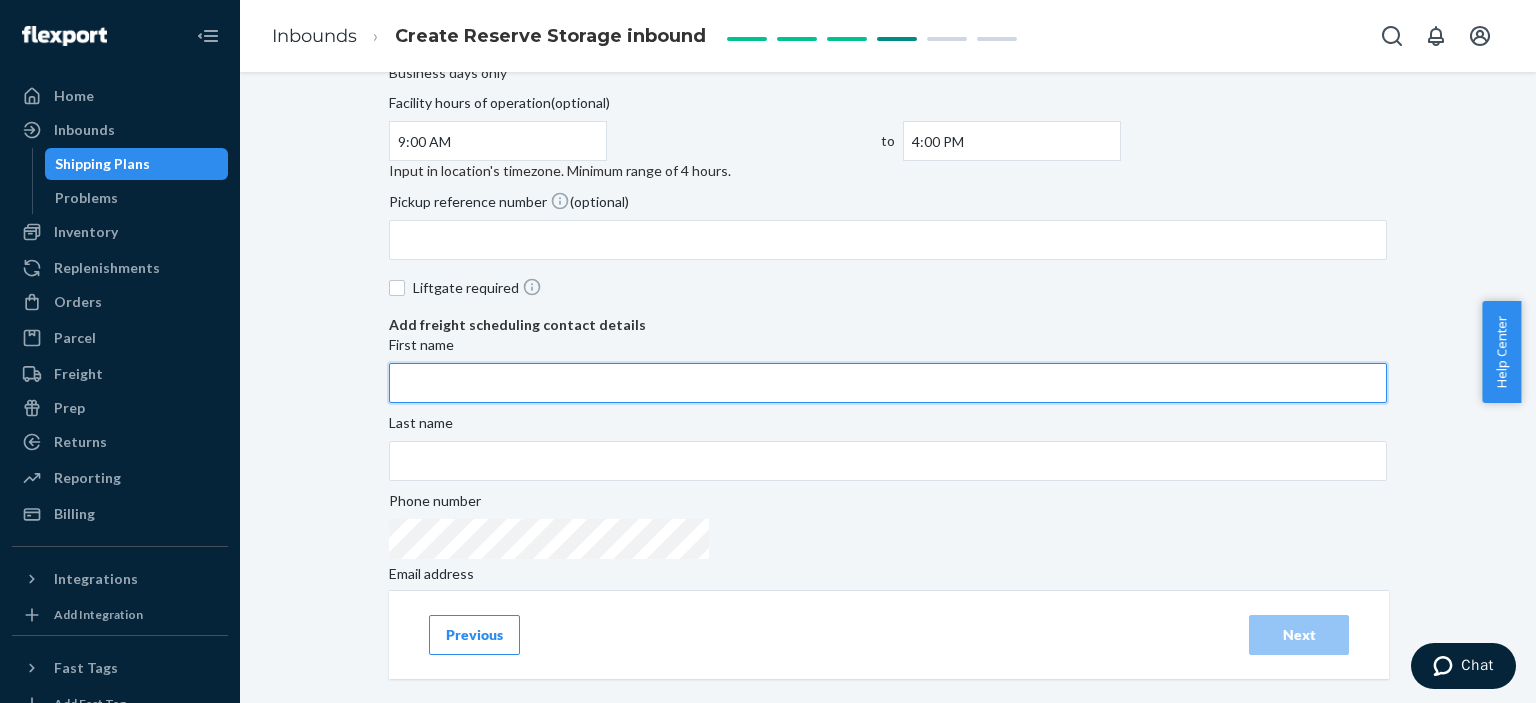 click on "First name" at bounding box center (888, 383) 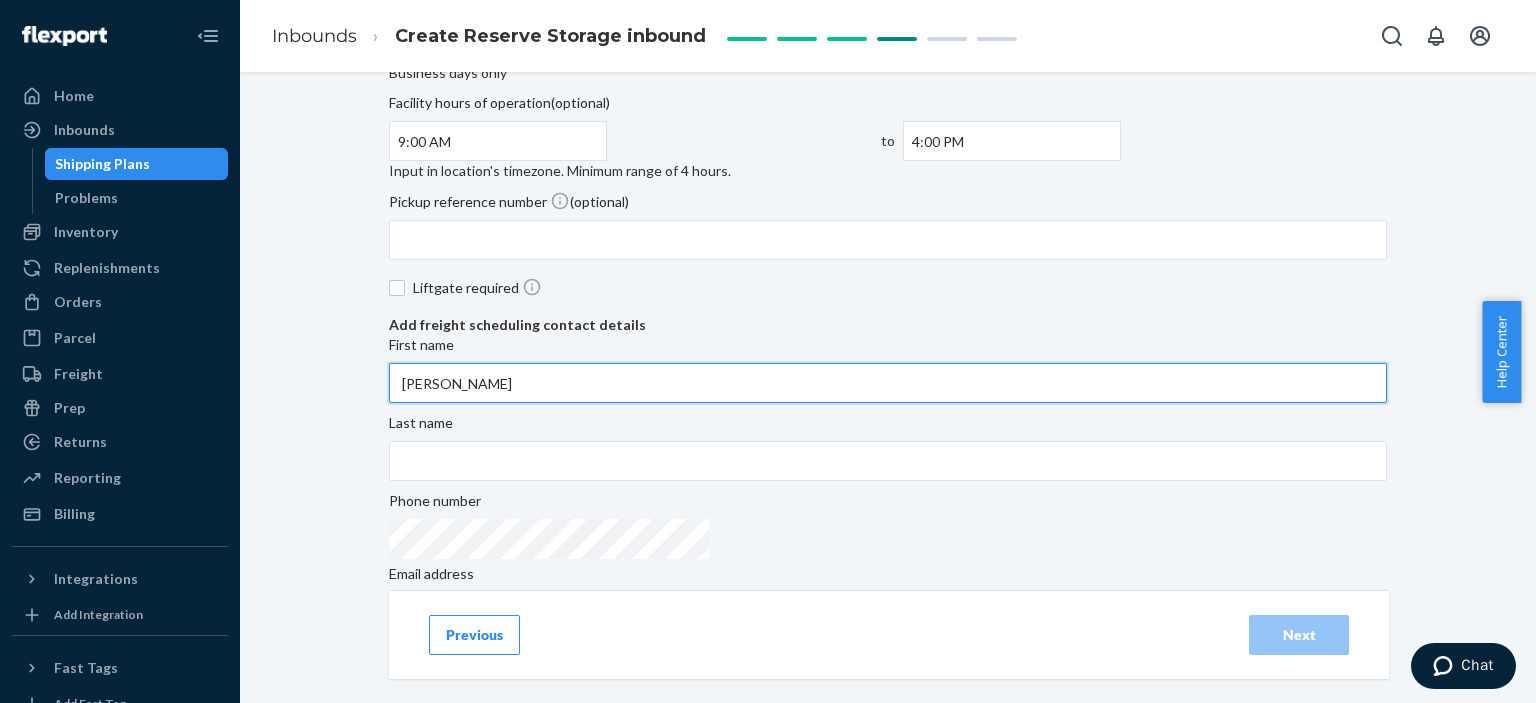 type on "Joseph" 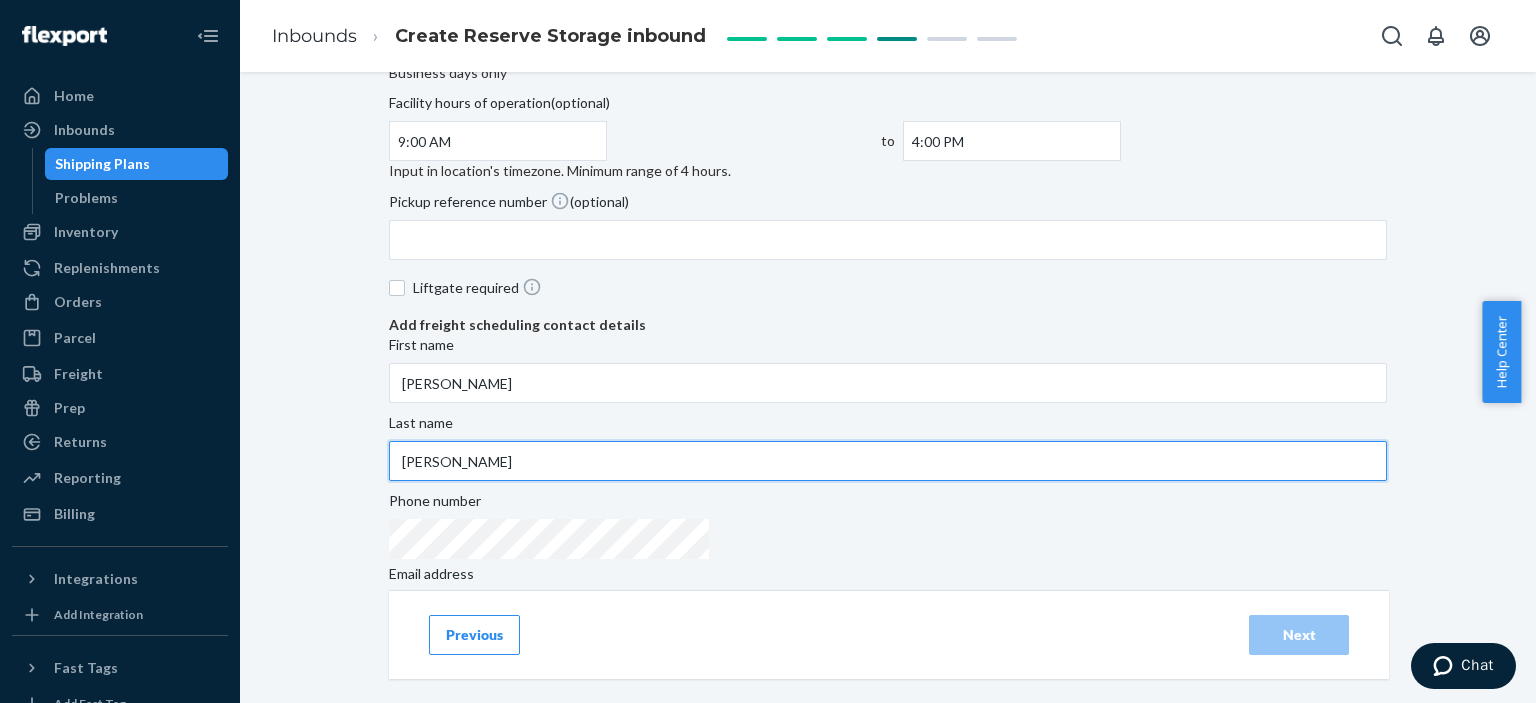 type on "Huerta" 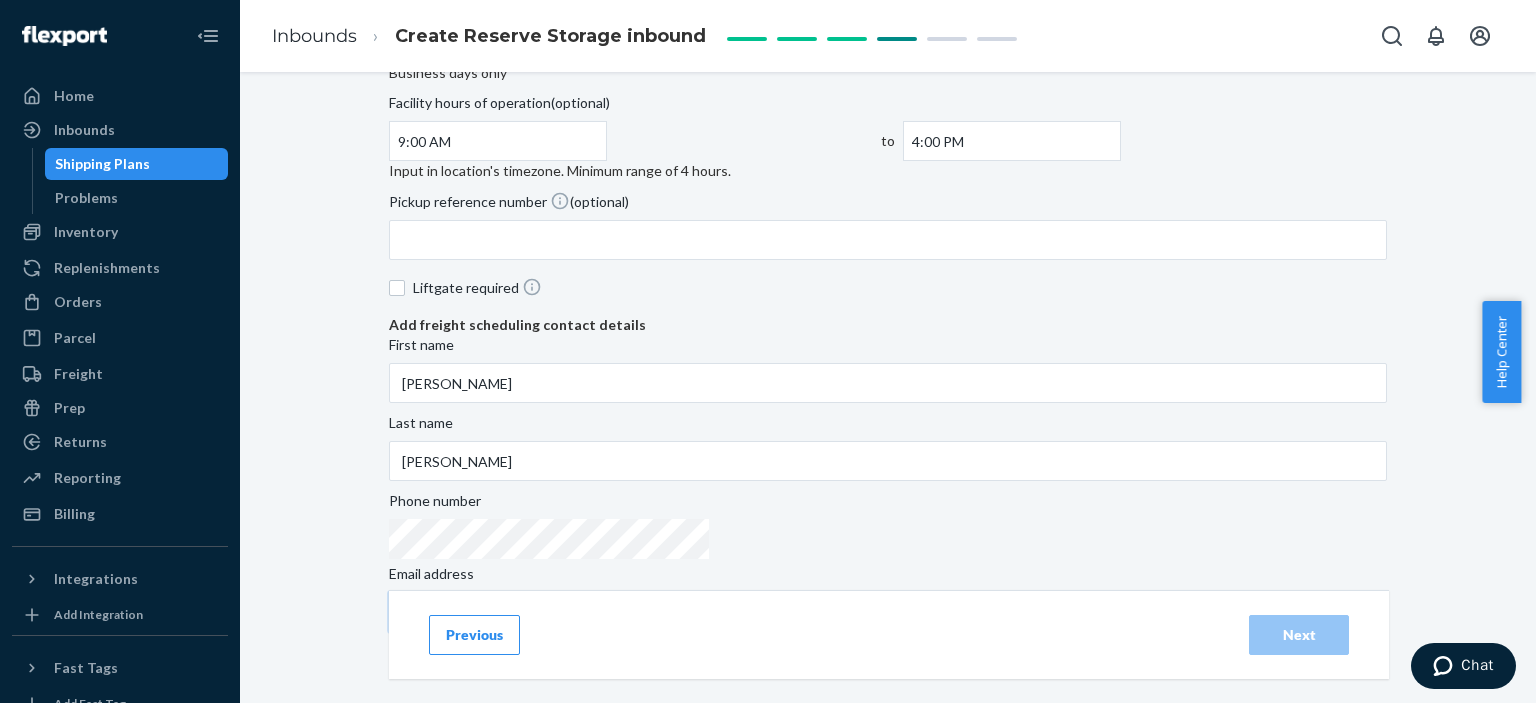 click on "Email address" at bounding box center [888, 612] 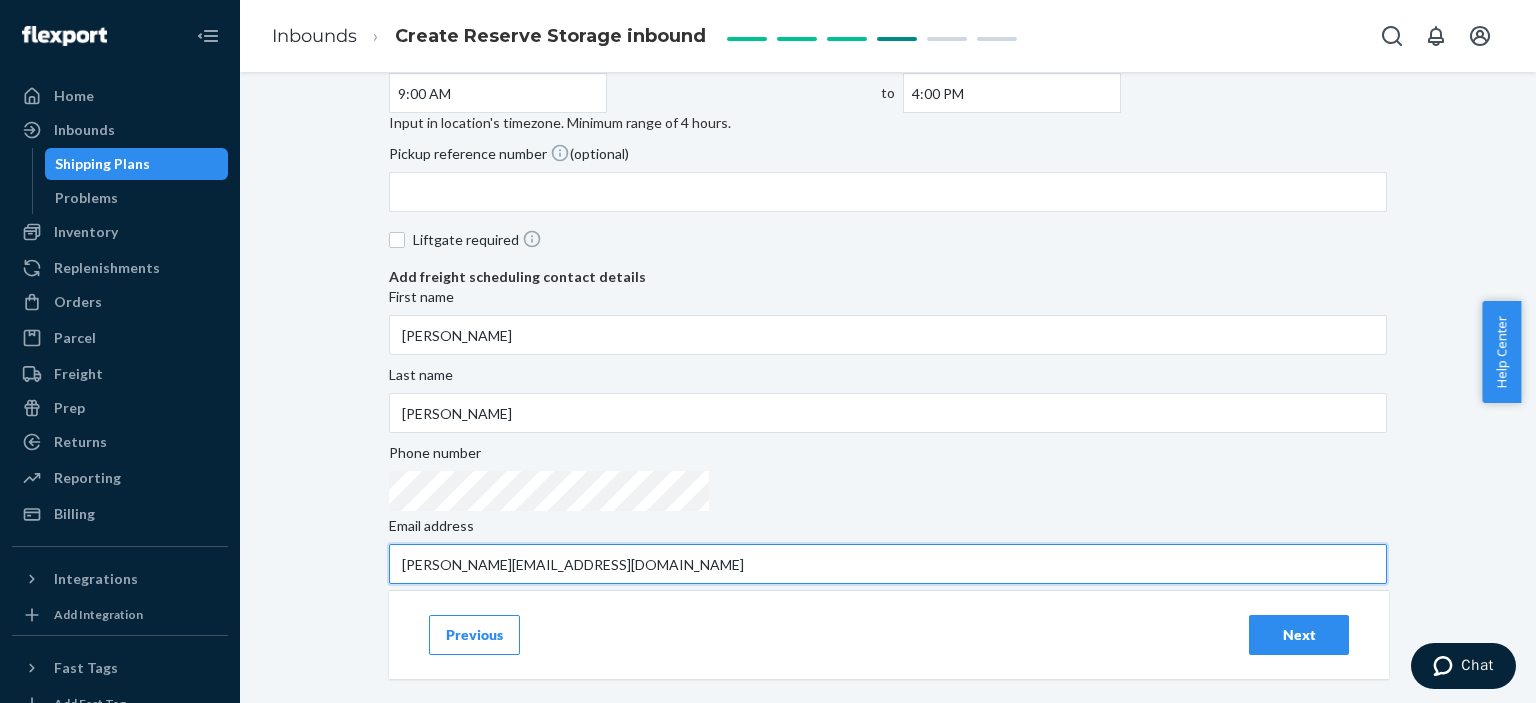 scroll, scrollTop: 260, scrollLeft: 0, axis: vertical 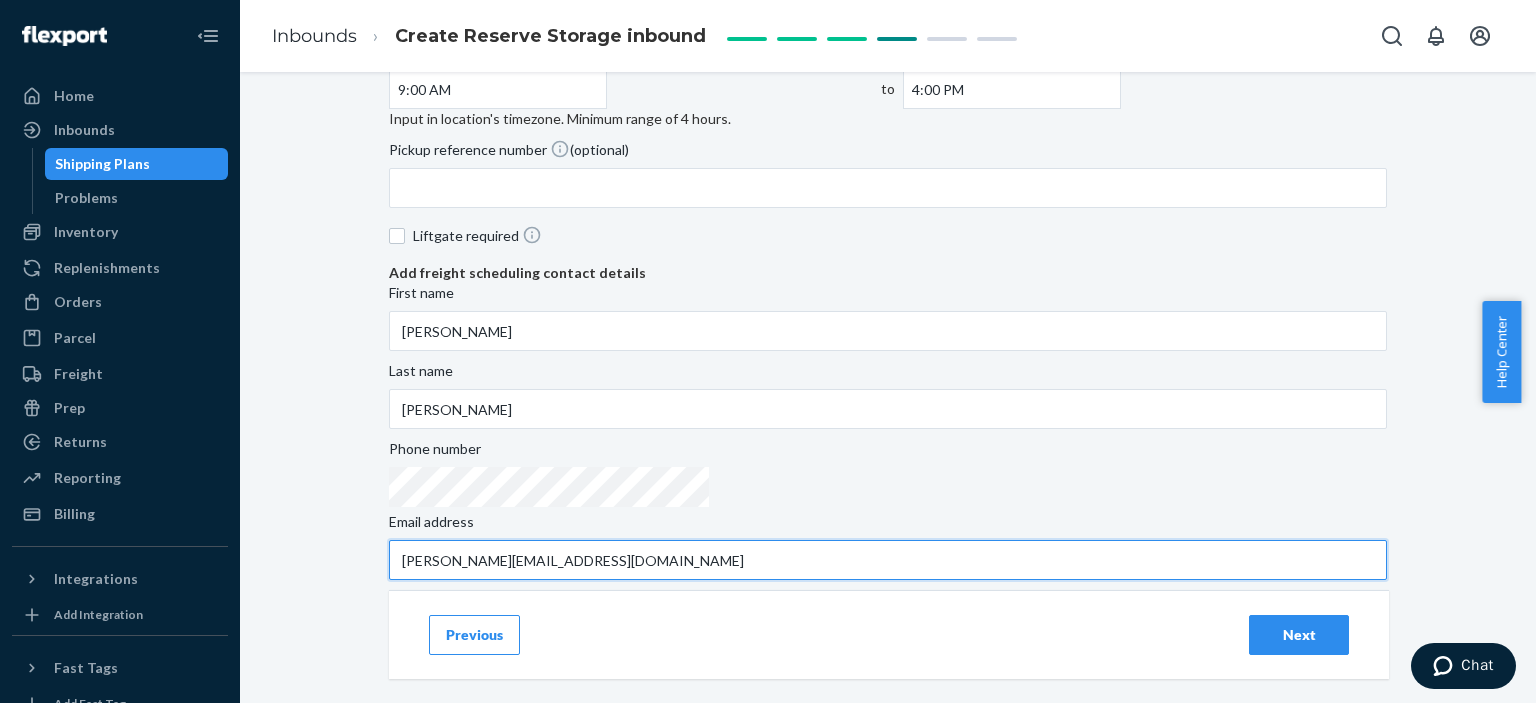 type on "joseph@artoftea.com" 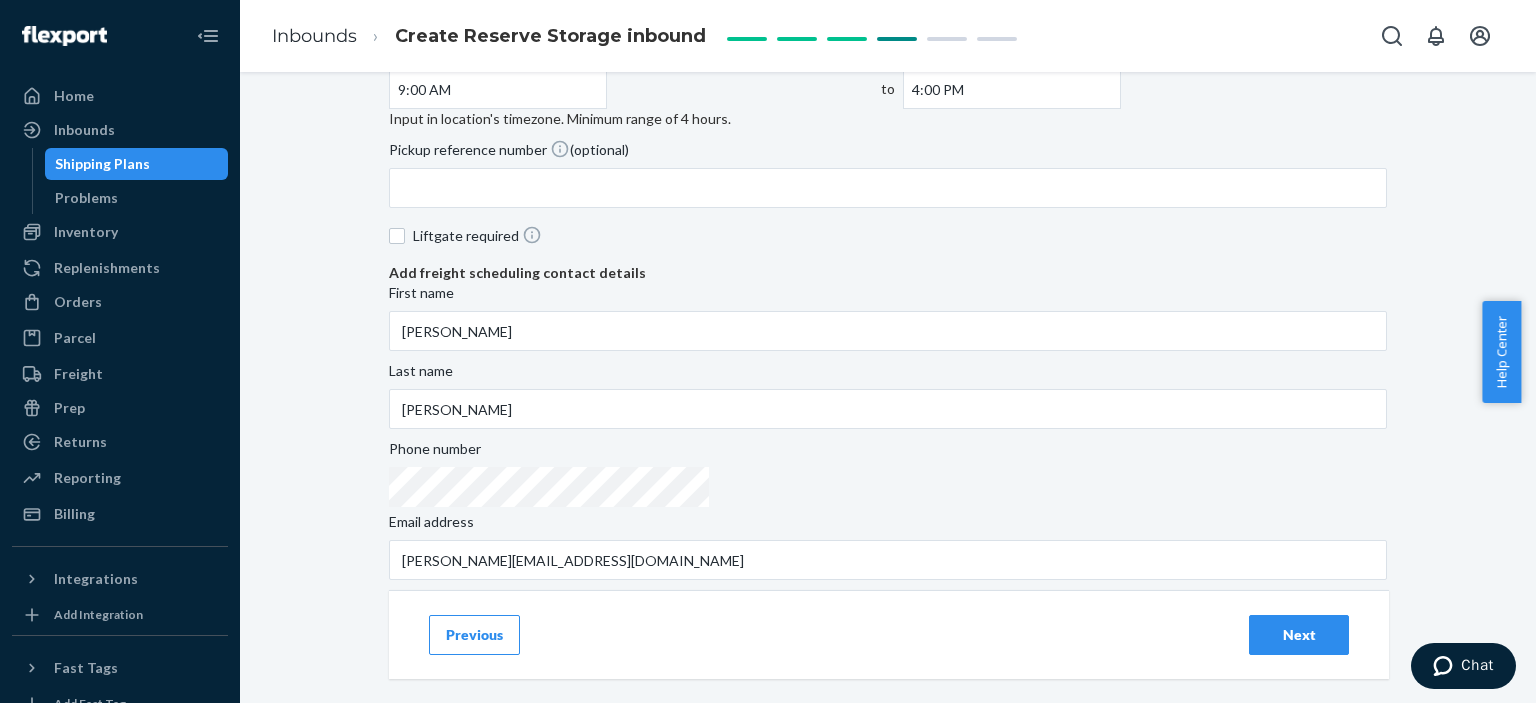click on "Next" at bounding box center (1299, 635) 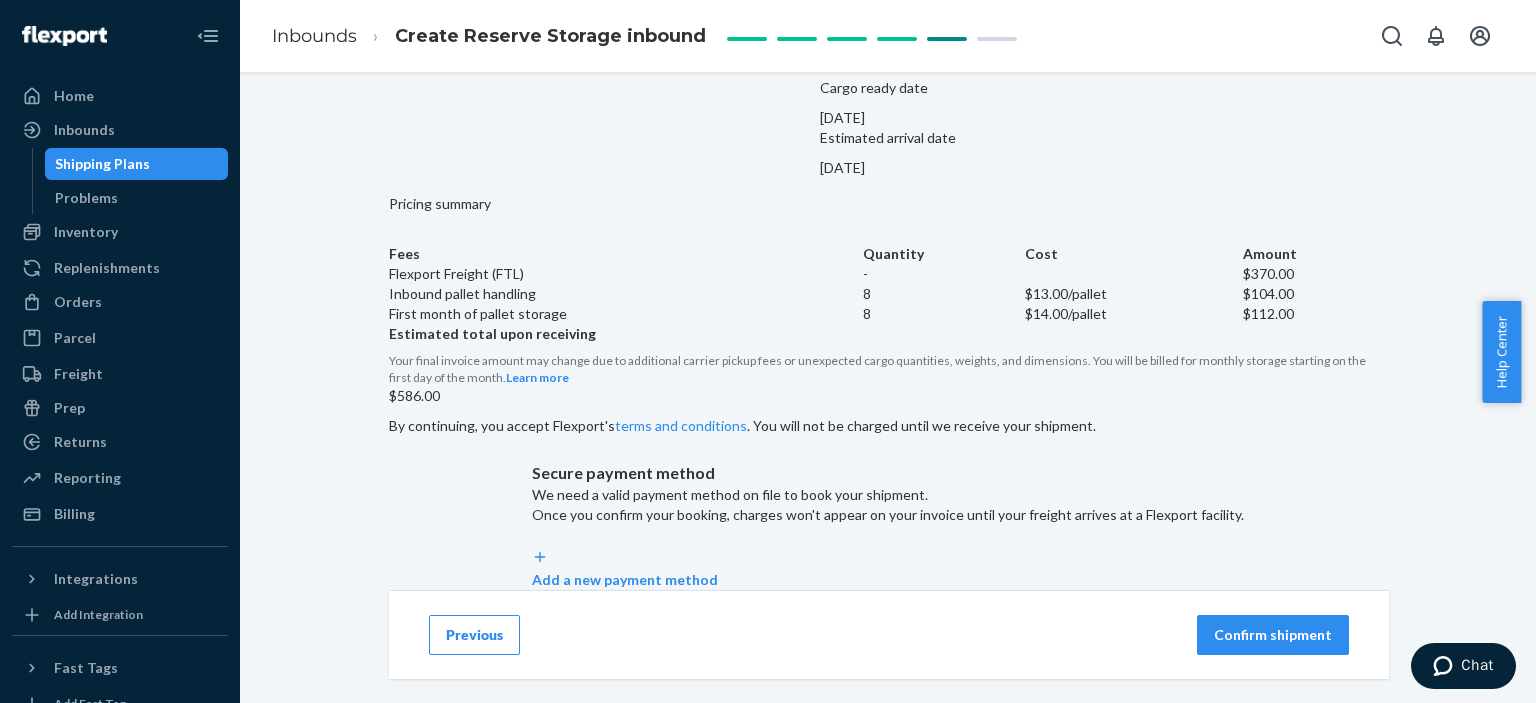 scroll, scrollTop: 490, scrollLeft: 0, axis: vertical 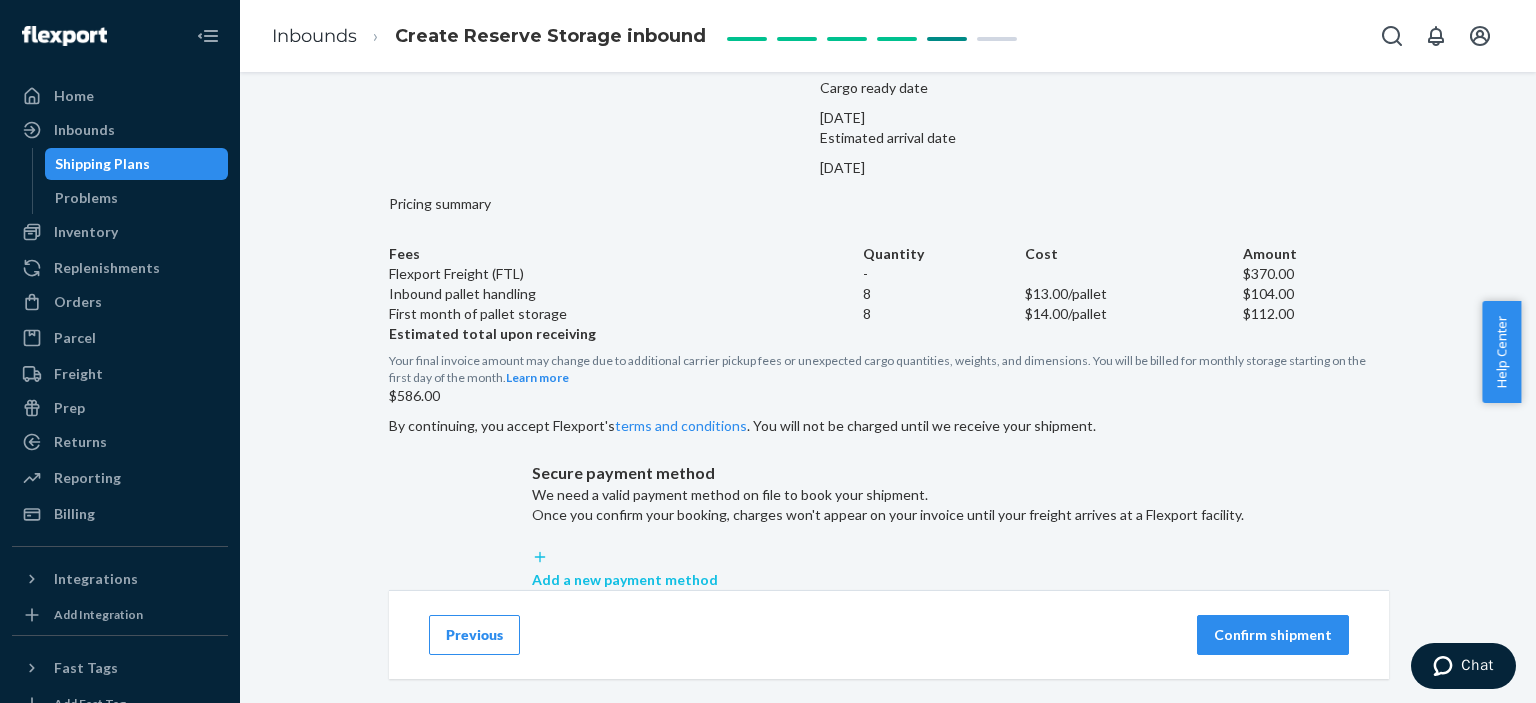 click on "Add a new payment method" at bounding box center [888, 580] 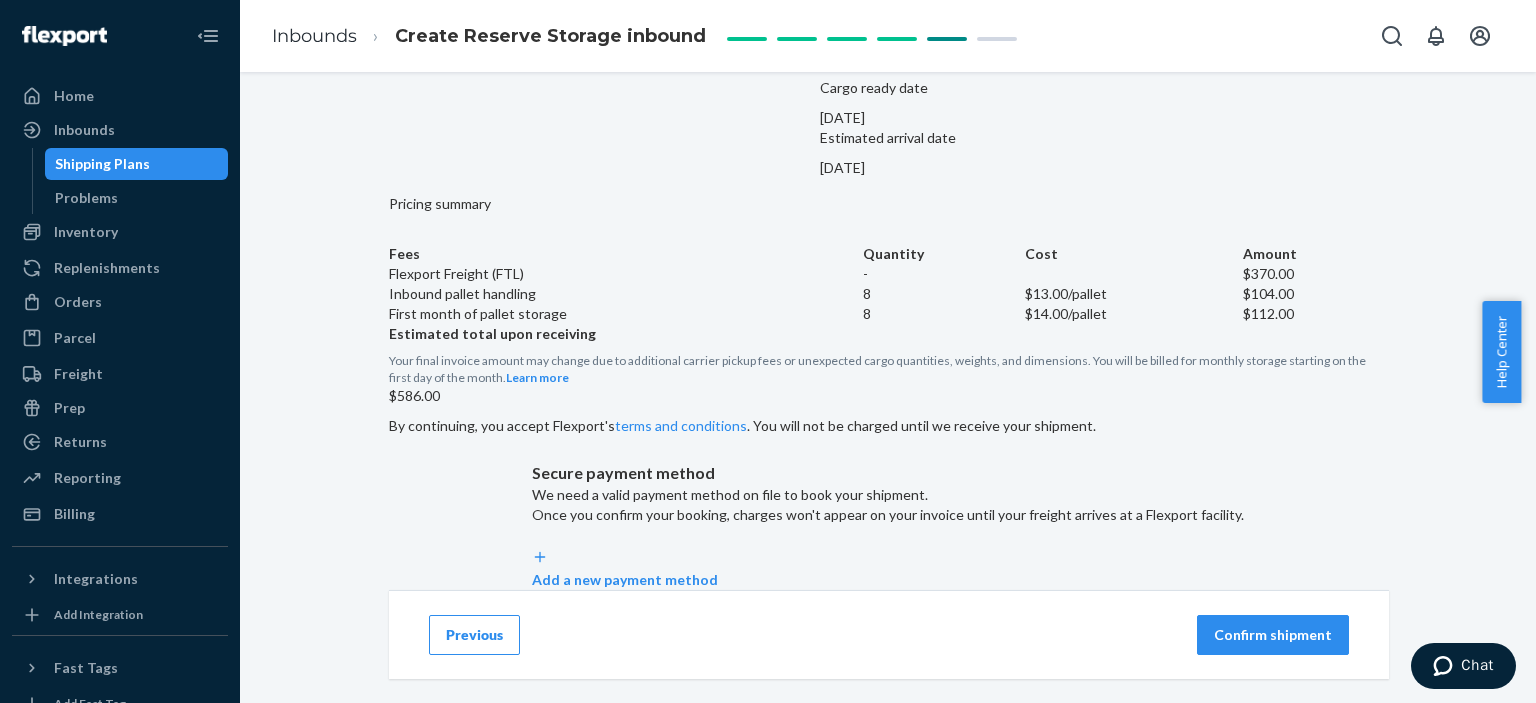 scroll, scrollTop: 490, scrollLeft: 0, axis: vertical 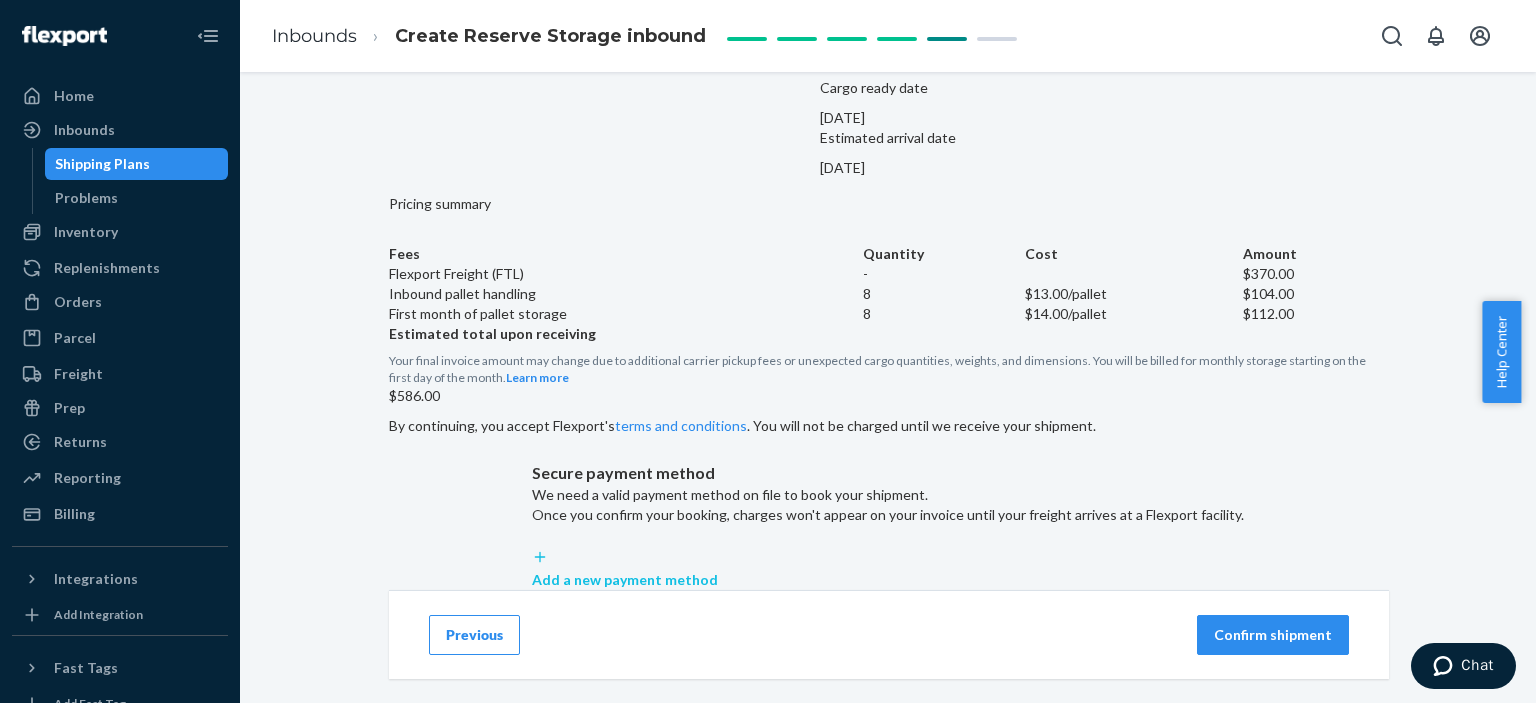 click on "Add a new payment method" at bounding box center (888, 580) 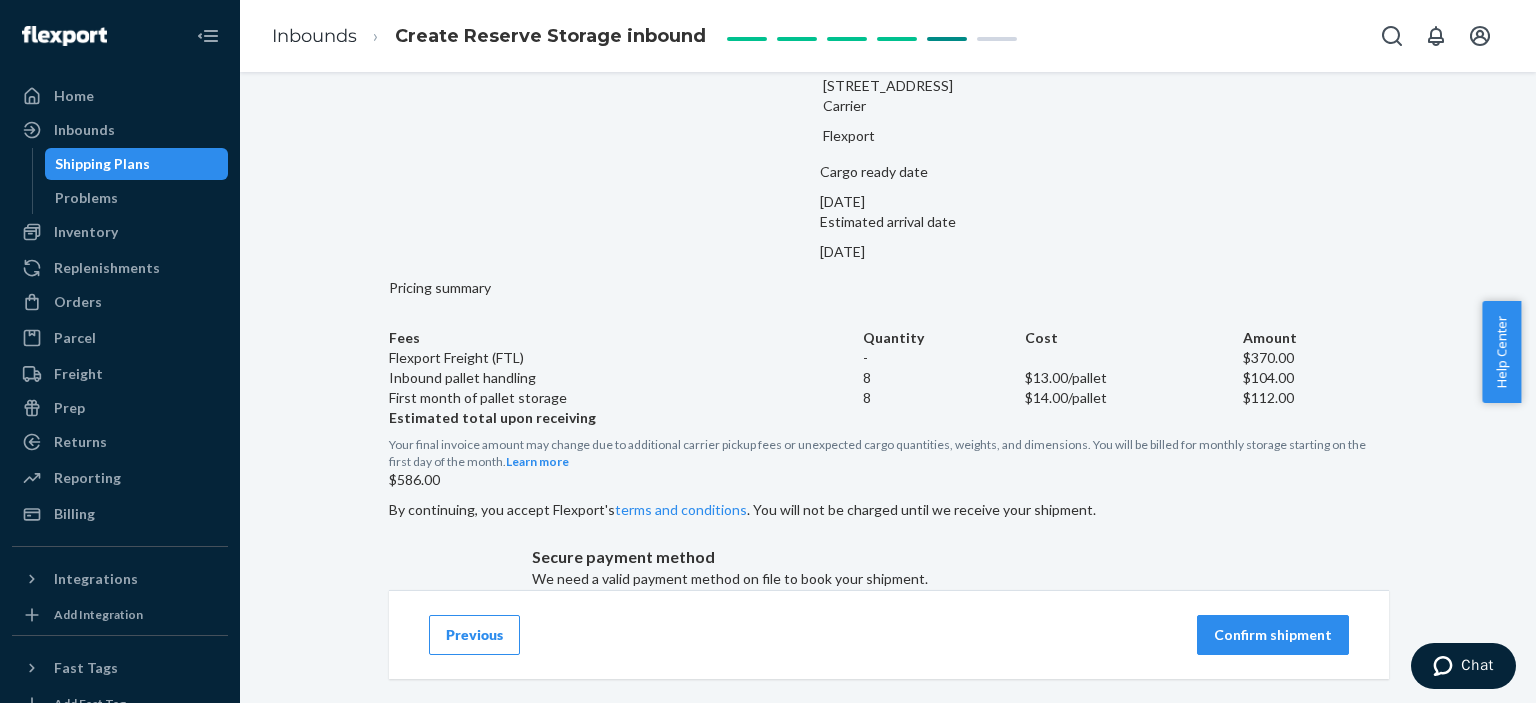 scroll, scrollTop: 400, scrollLeft: 0, axis: vertical 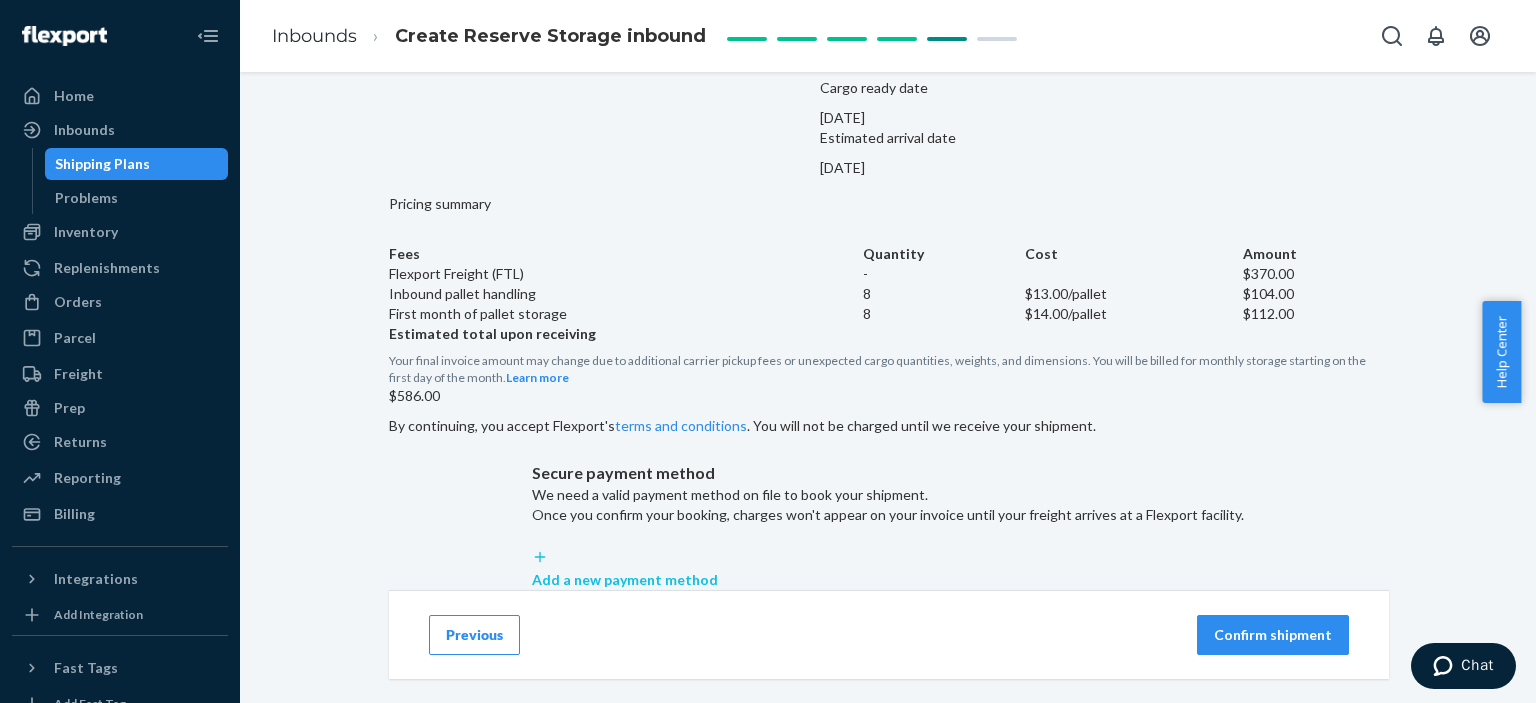 click on "Add a new payment method" at bounding box center [888, 580] 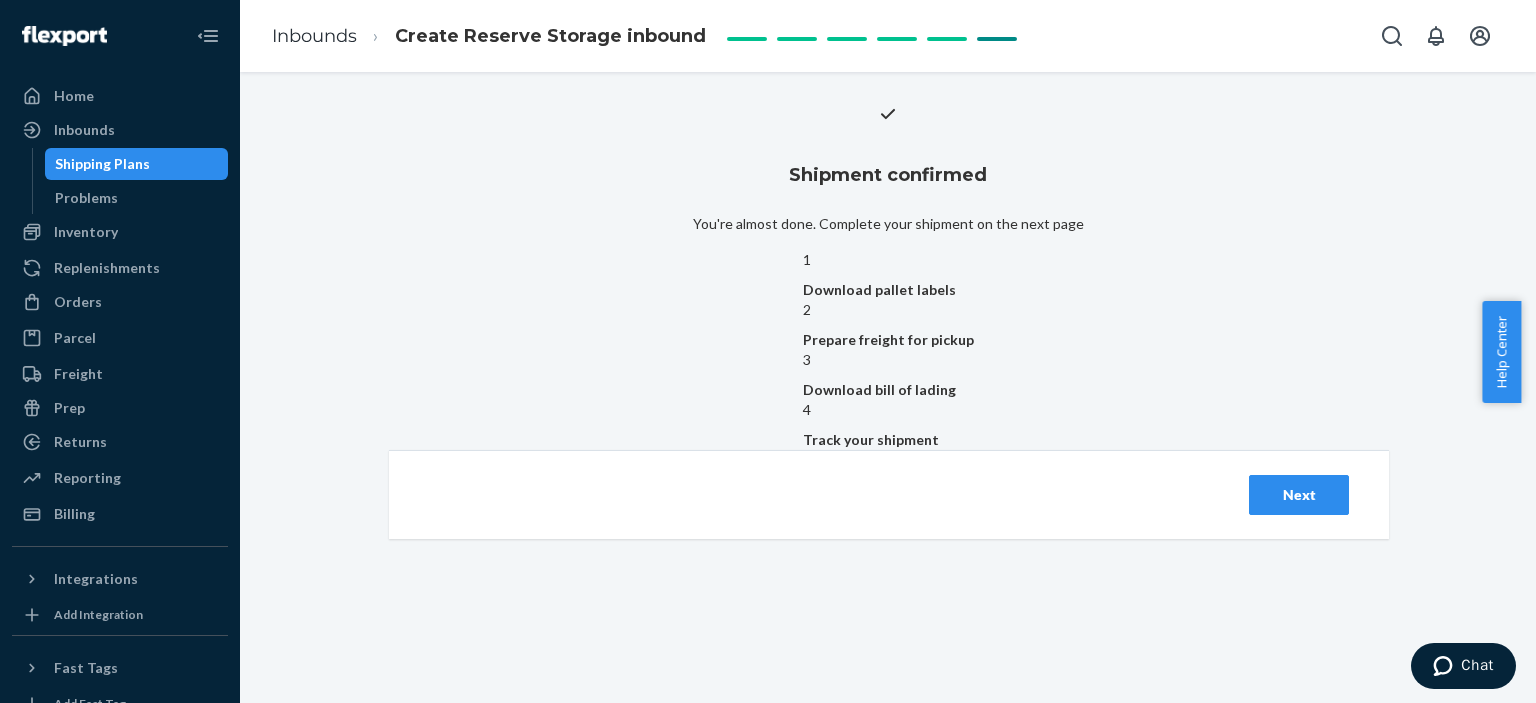 scroll, scrollTop: 0, scrollLeft: 0, axis: both 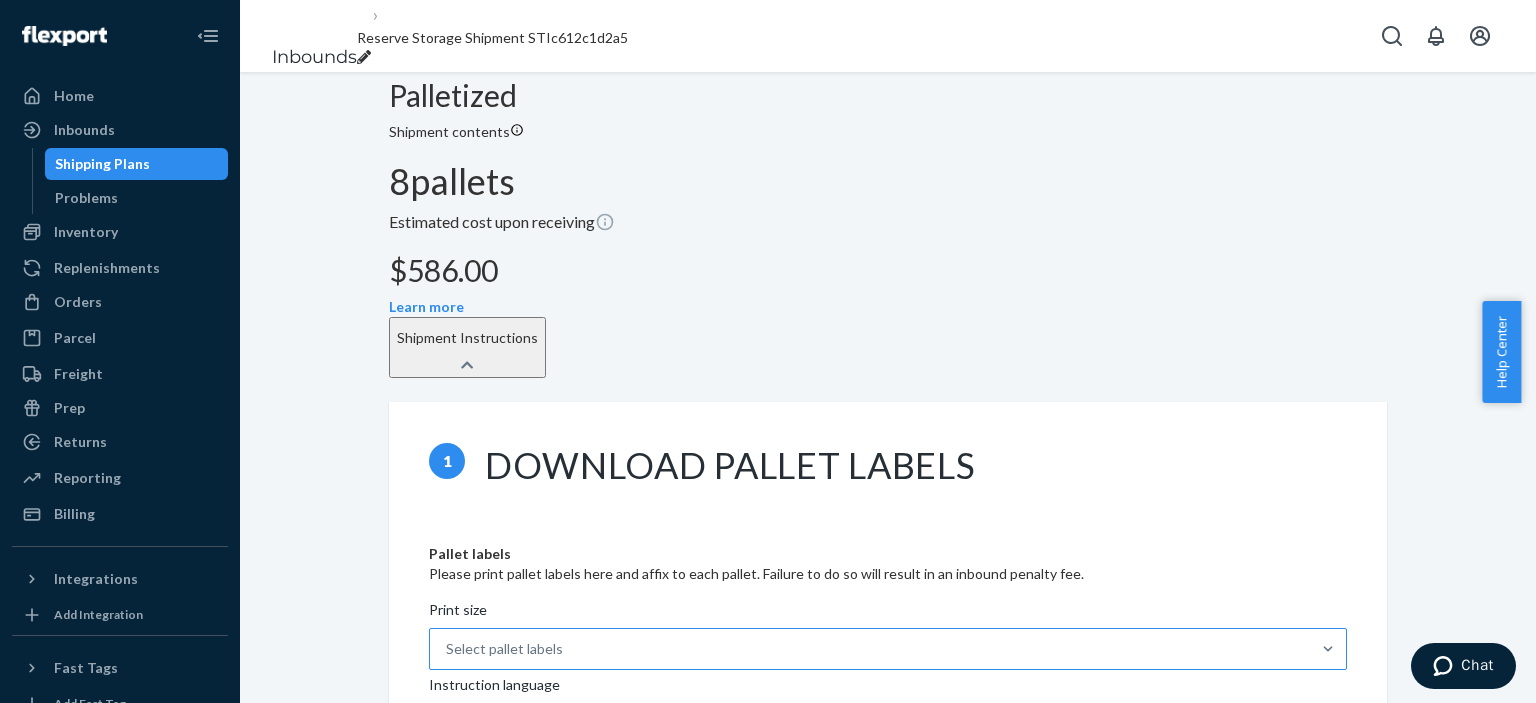 click on "Select pallet labels" at bounding box center [870, 649] 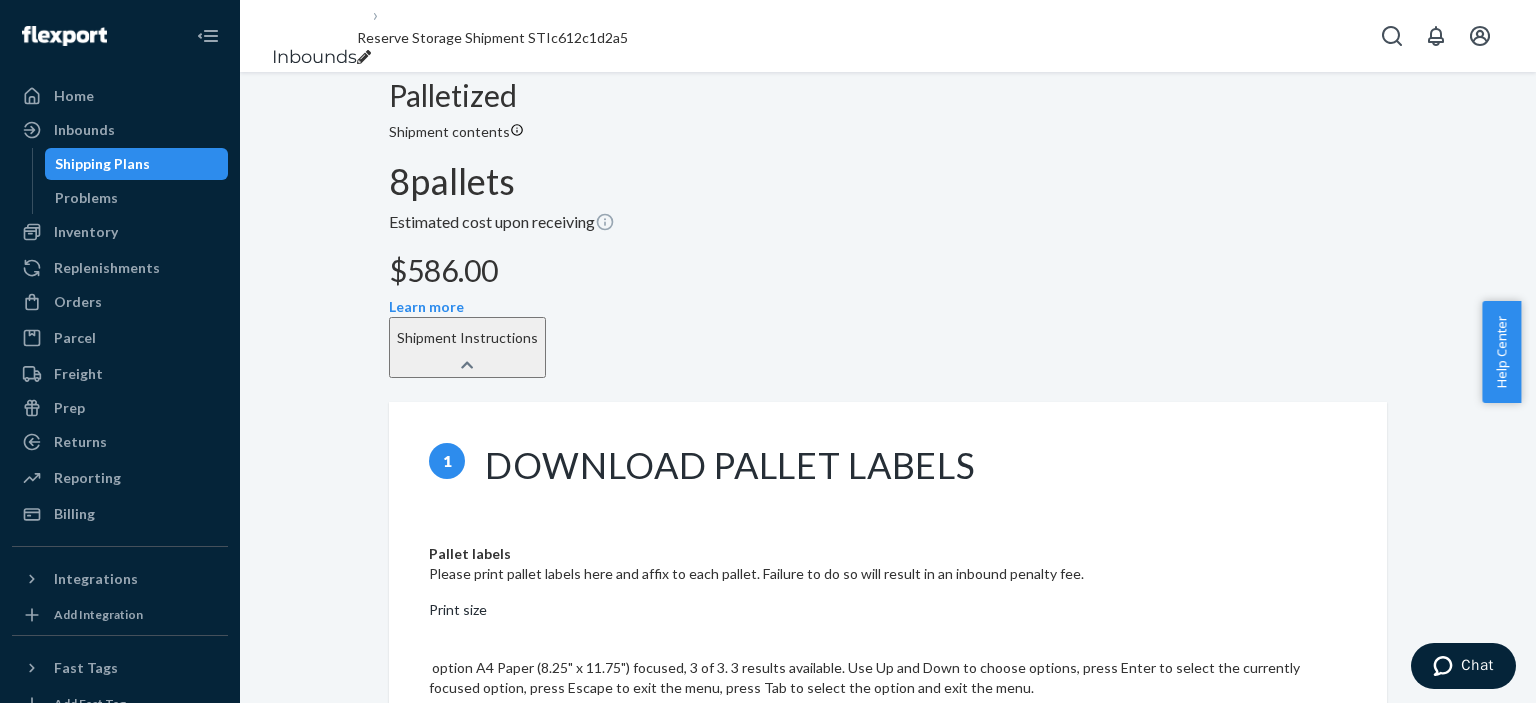 click on "A4 Paper (8.25" x 11.75")" at bounding box center [888, 819] 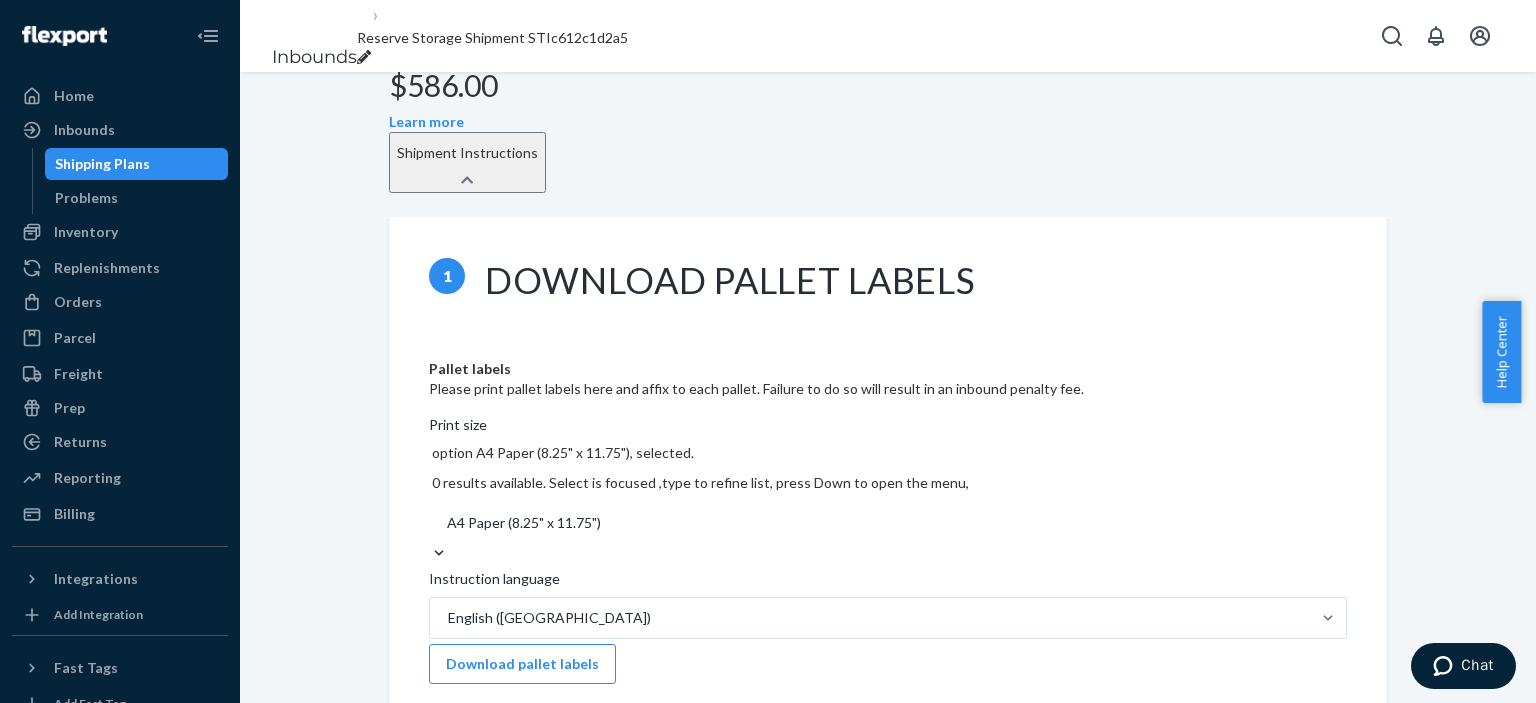 scroll, scrollTop: 700, scrollLeft: 0, axis: vertical 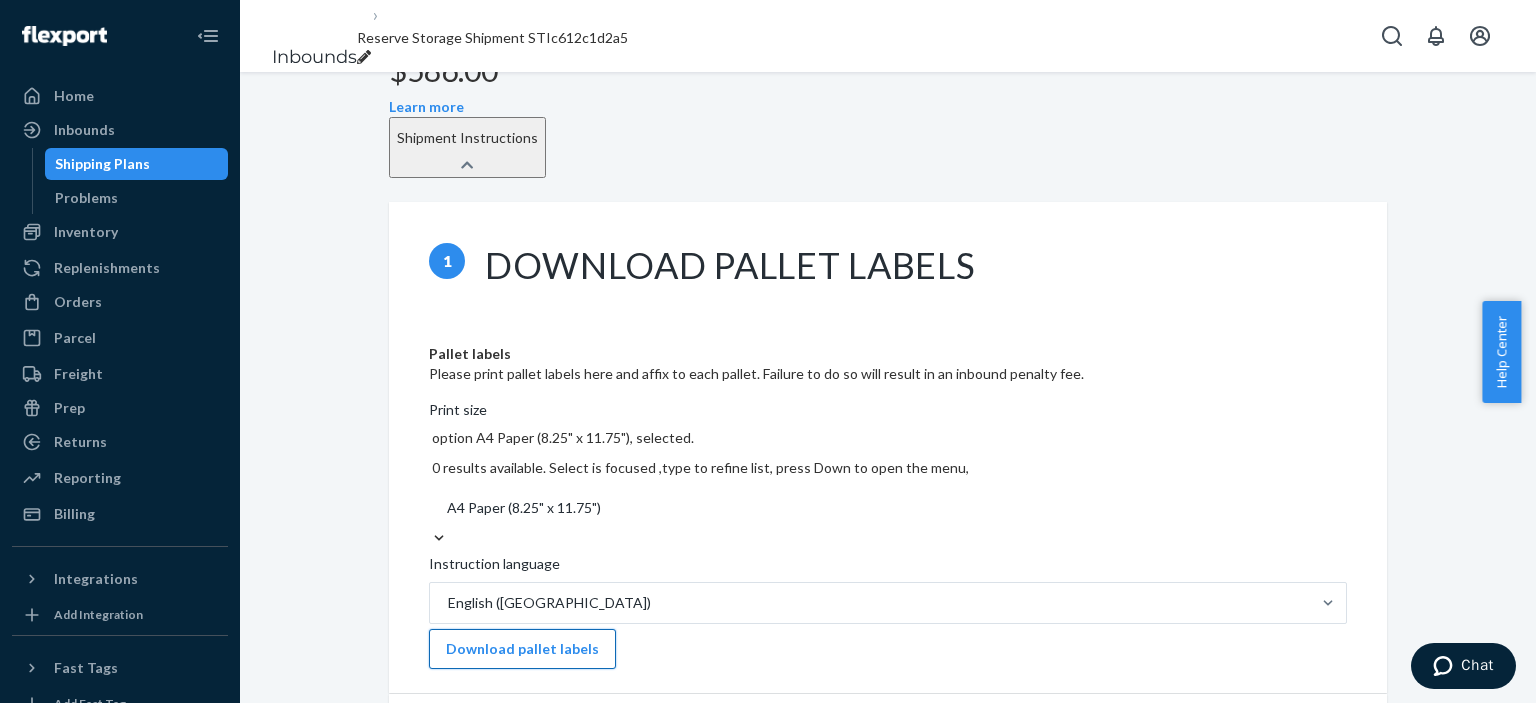 click on "Download pallet labels" at bounding box center [522, 649] 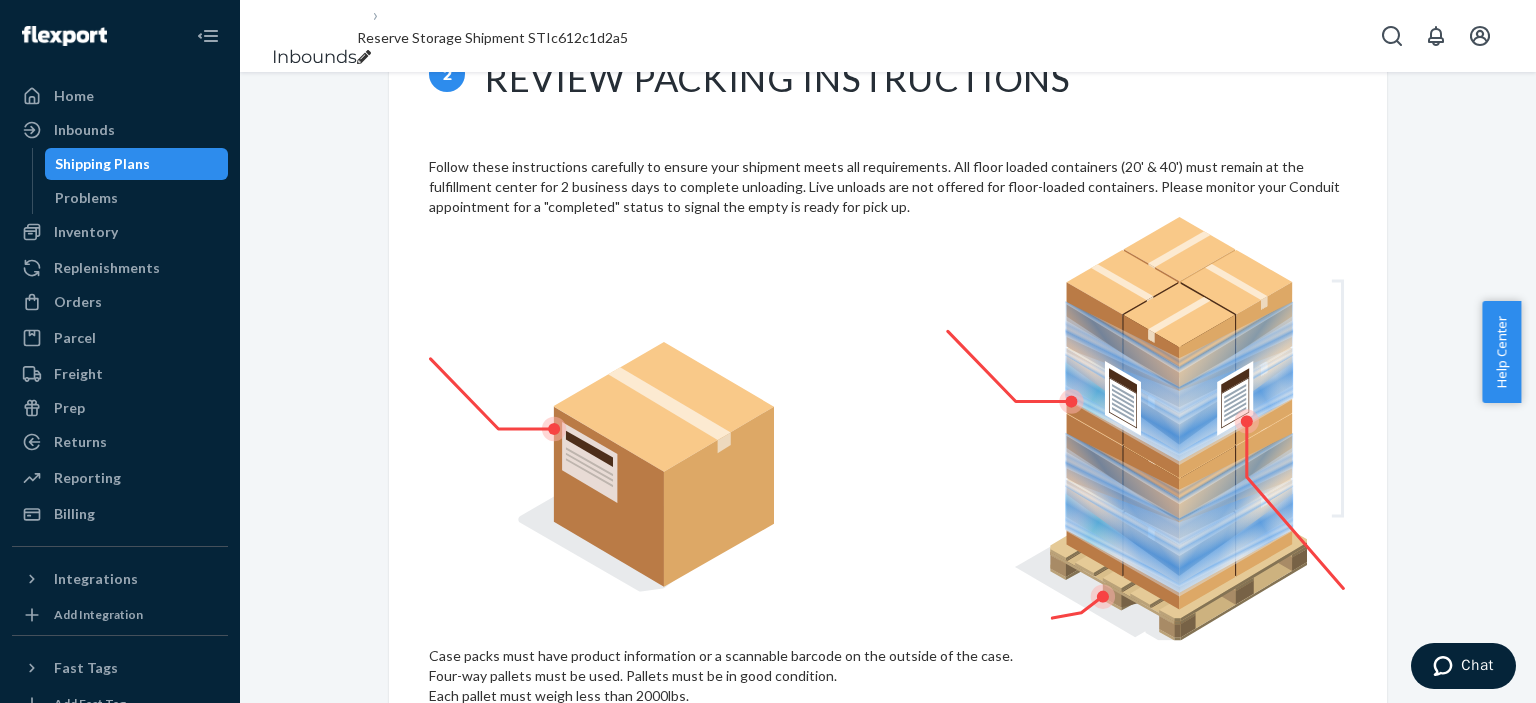 scroll, scrollTop: 1400, scrollLeft: 0, axis: vertical 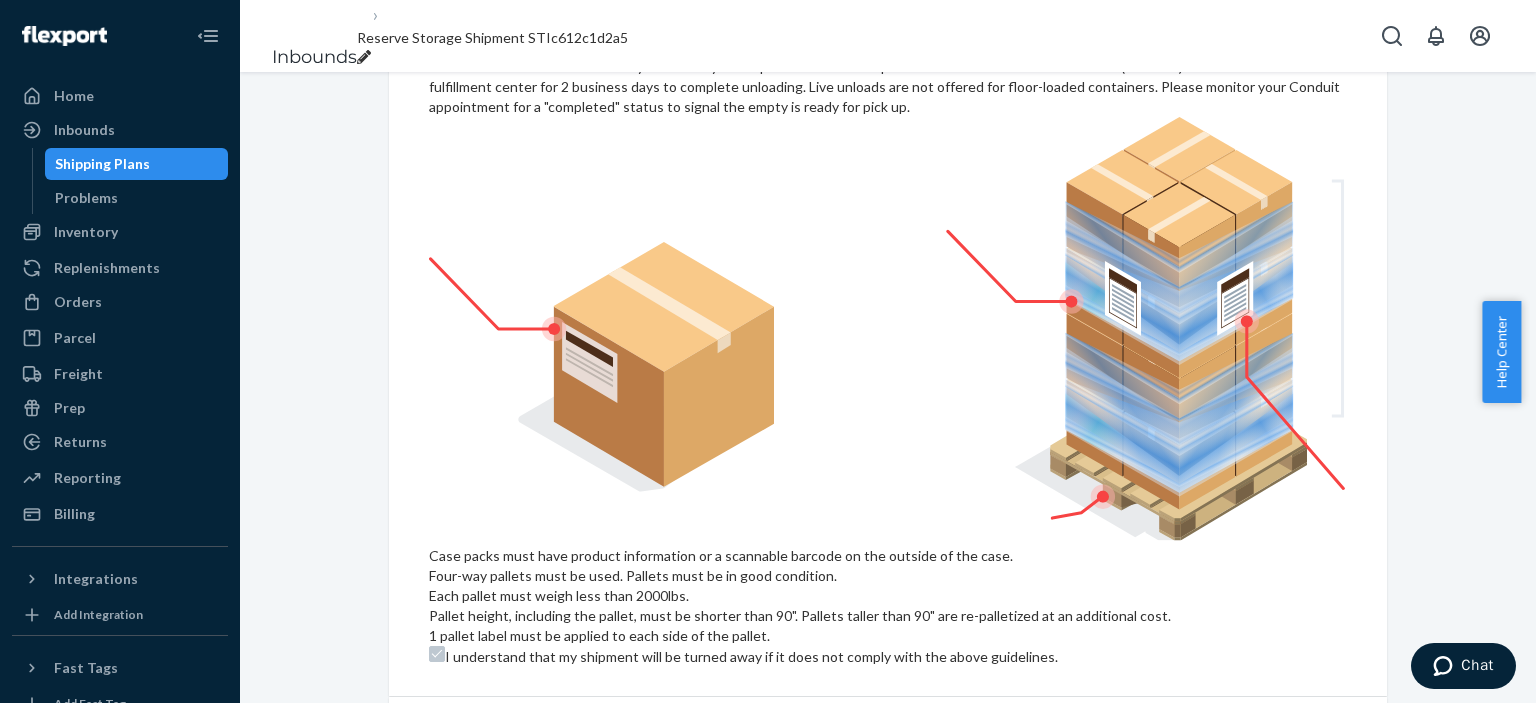 click on "4:23 pm GMT-7" at bounding box center (846, 848) 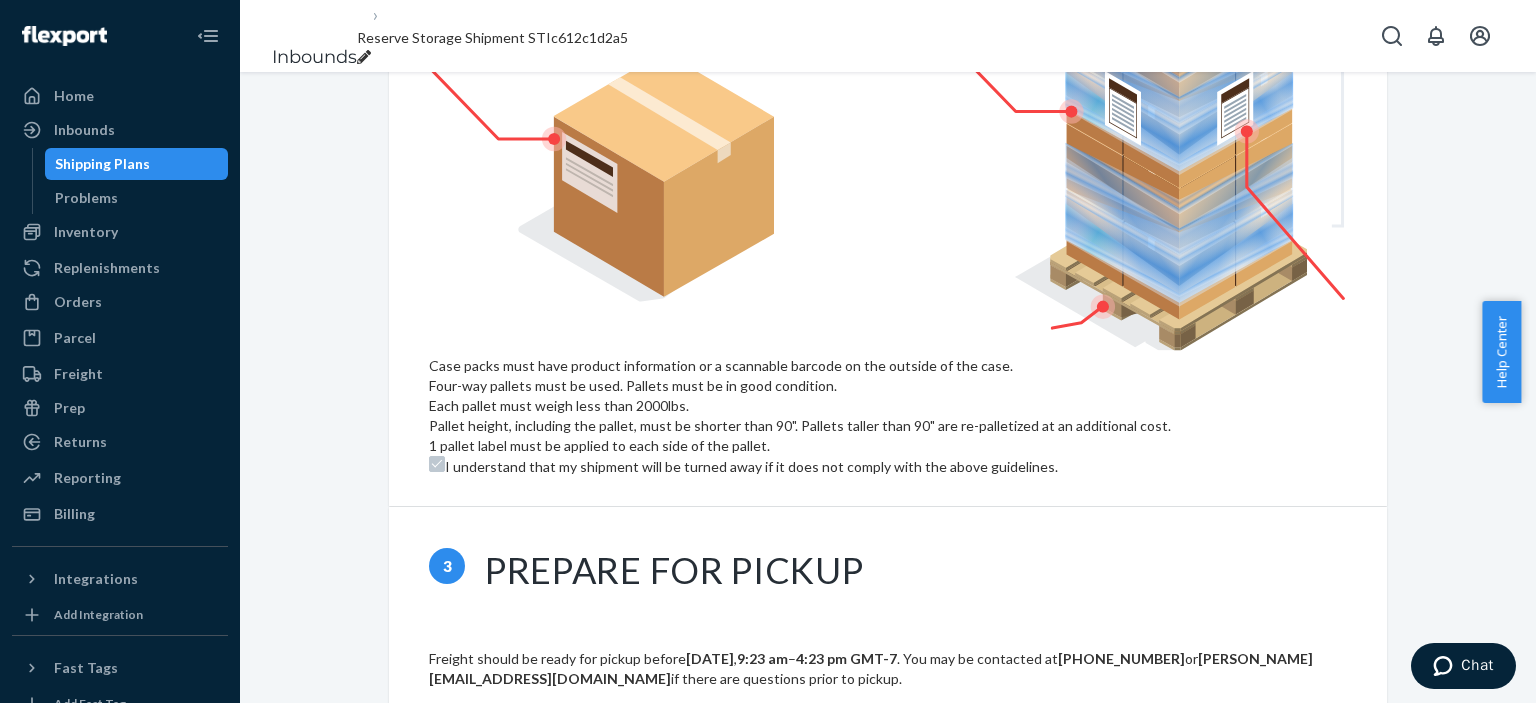 scroll, scrollTop: 1800, scrollLeft: 0, axis: vertical 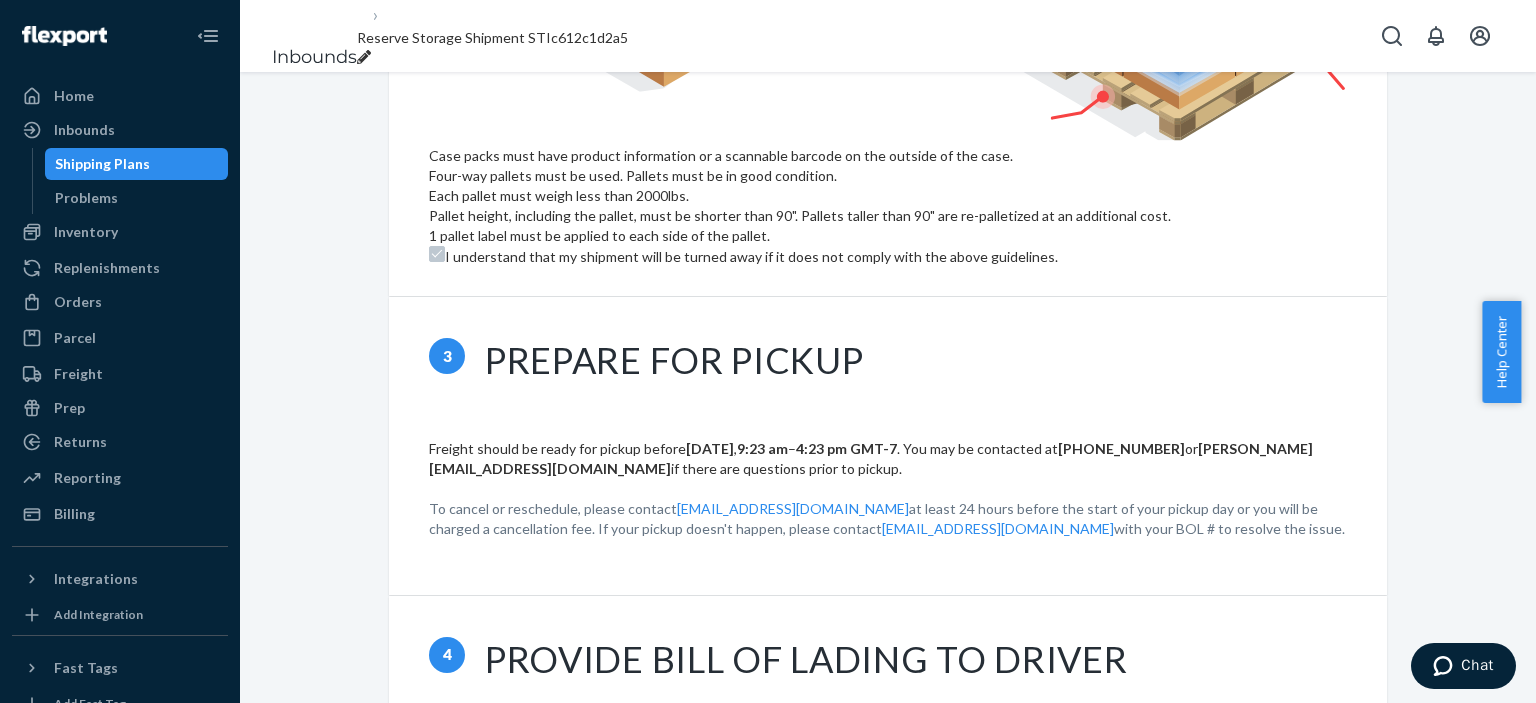 click on "Download bill of lading" at bounding box center [522, 793] 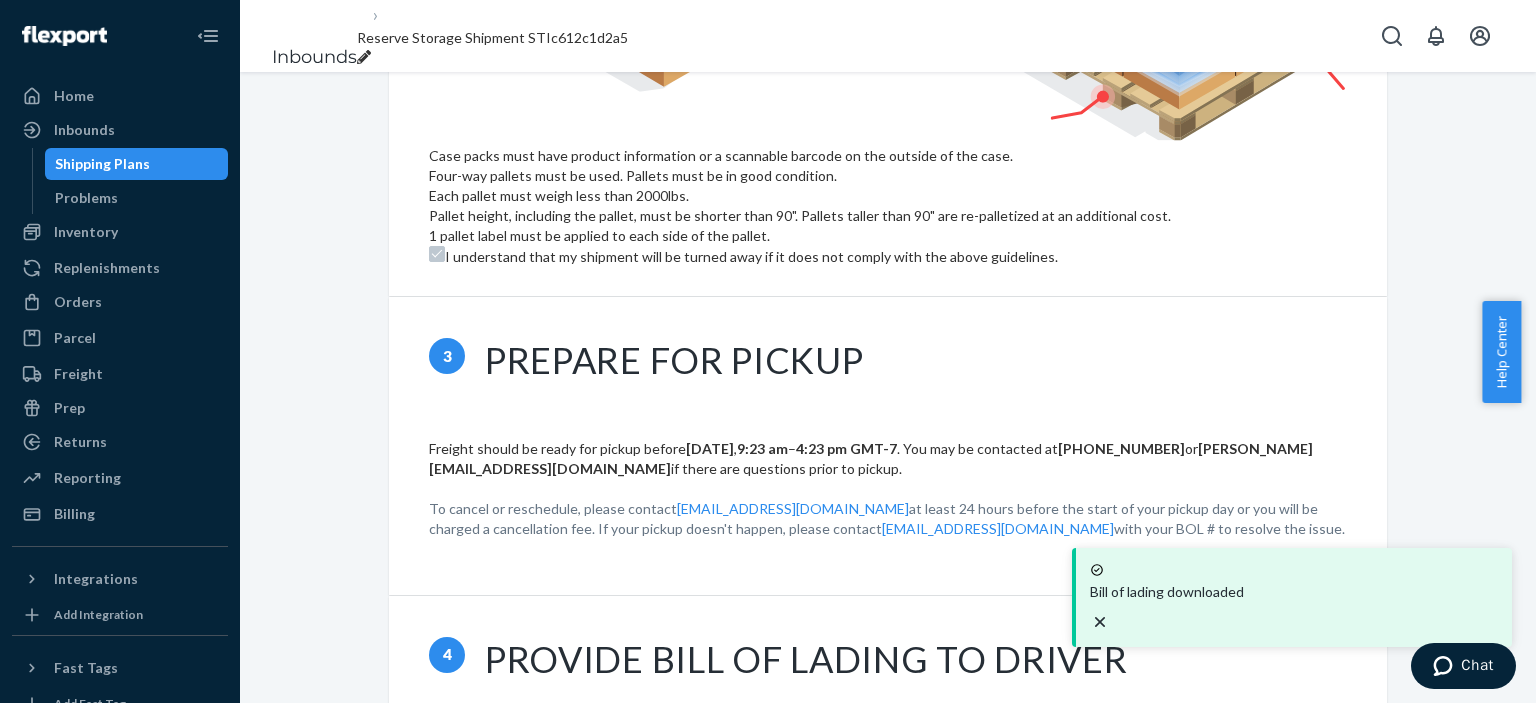 click on "Download bill of lading" at bounding box center (522, 793) 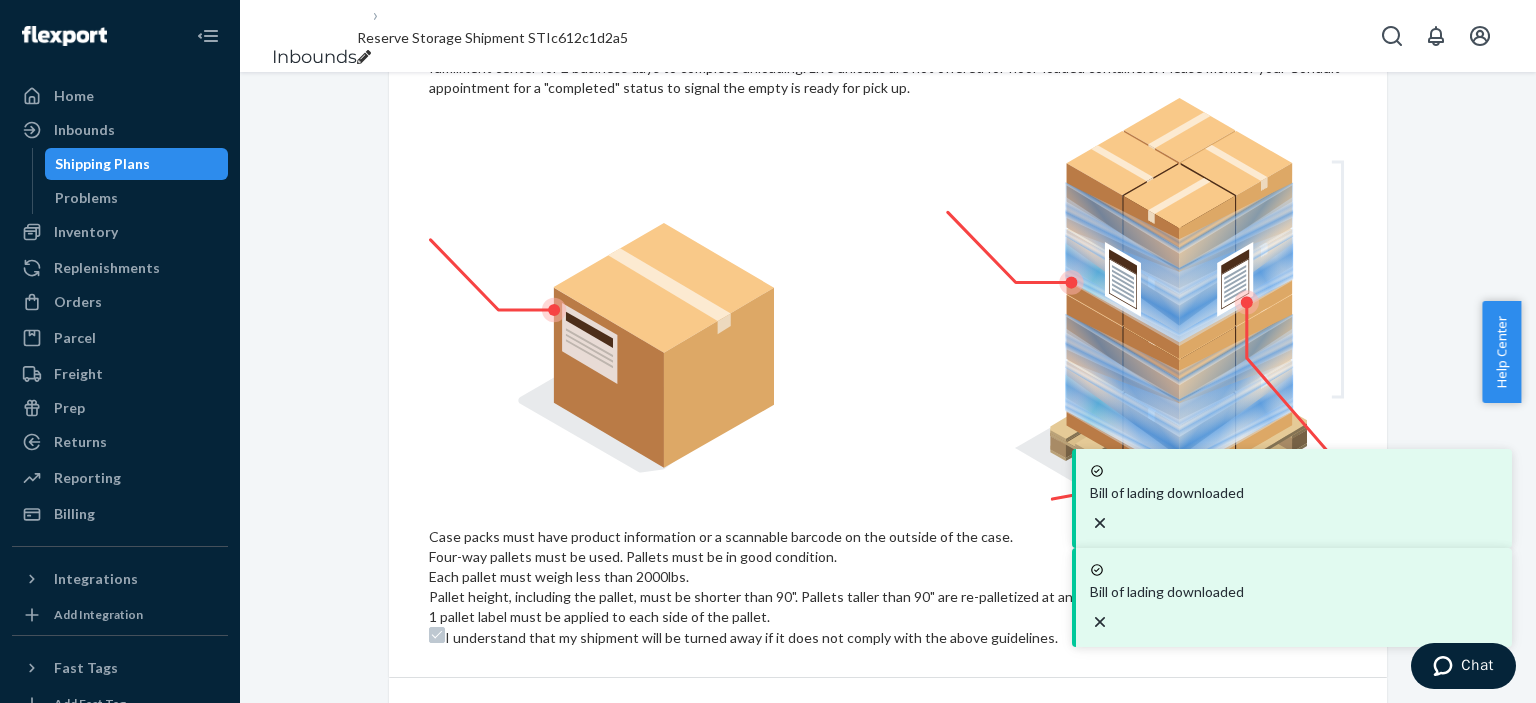 scroll, scrollTop: 1400, scrollLeft: 0, axis: vertical 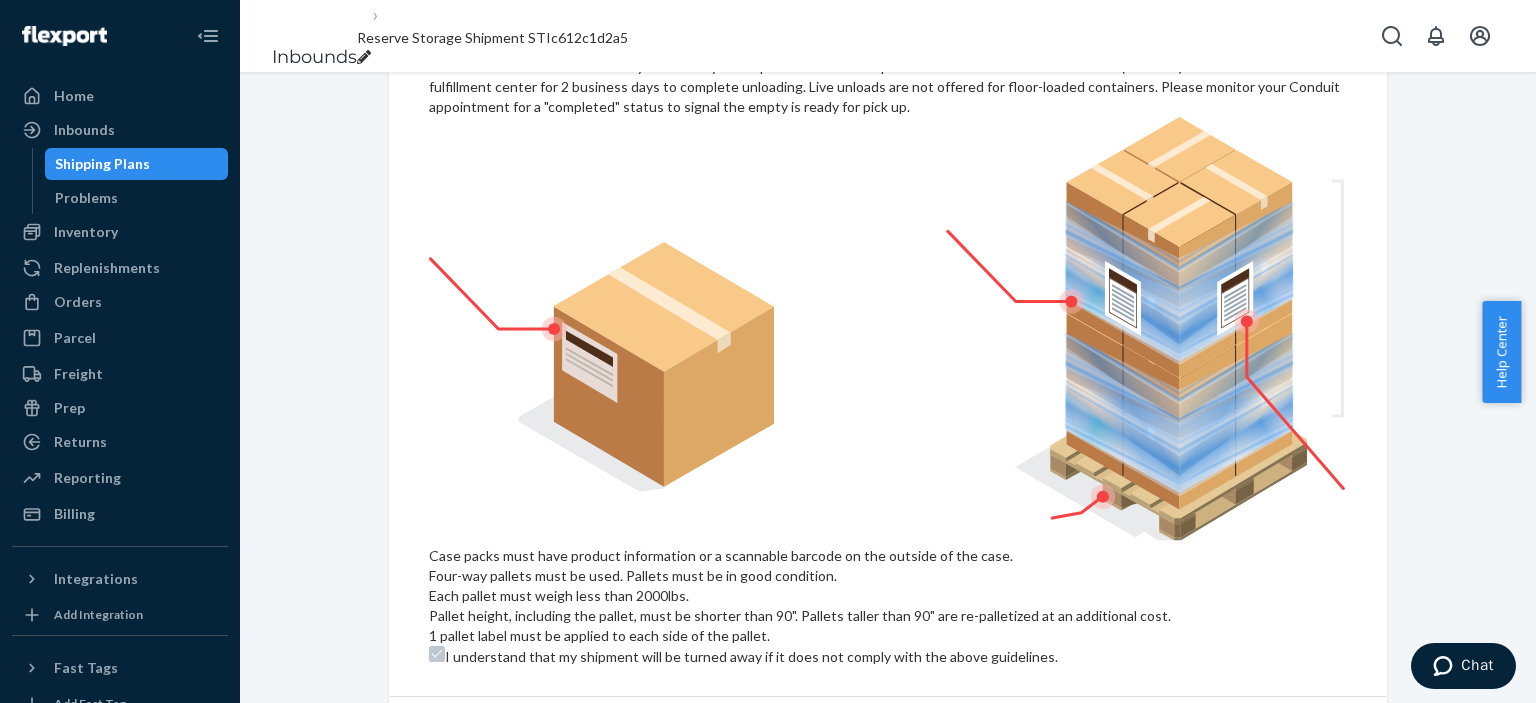 drag, startPoint x: 888, startPoint y: 412, endPoint x: 898, endPoint y: 415, distance: 10.440307 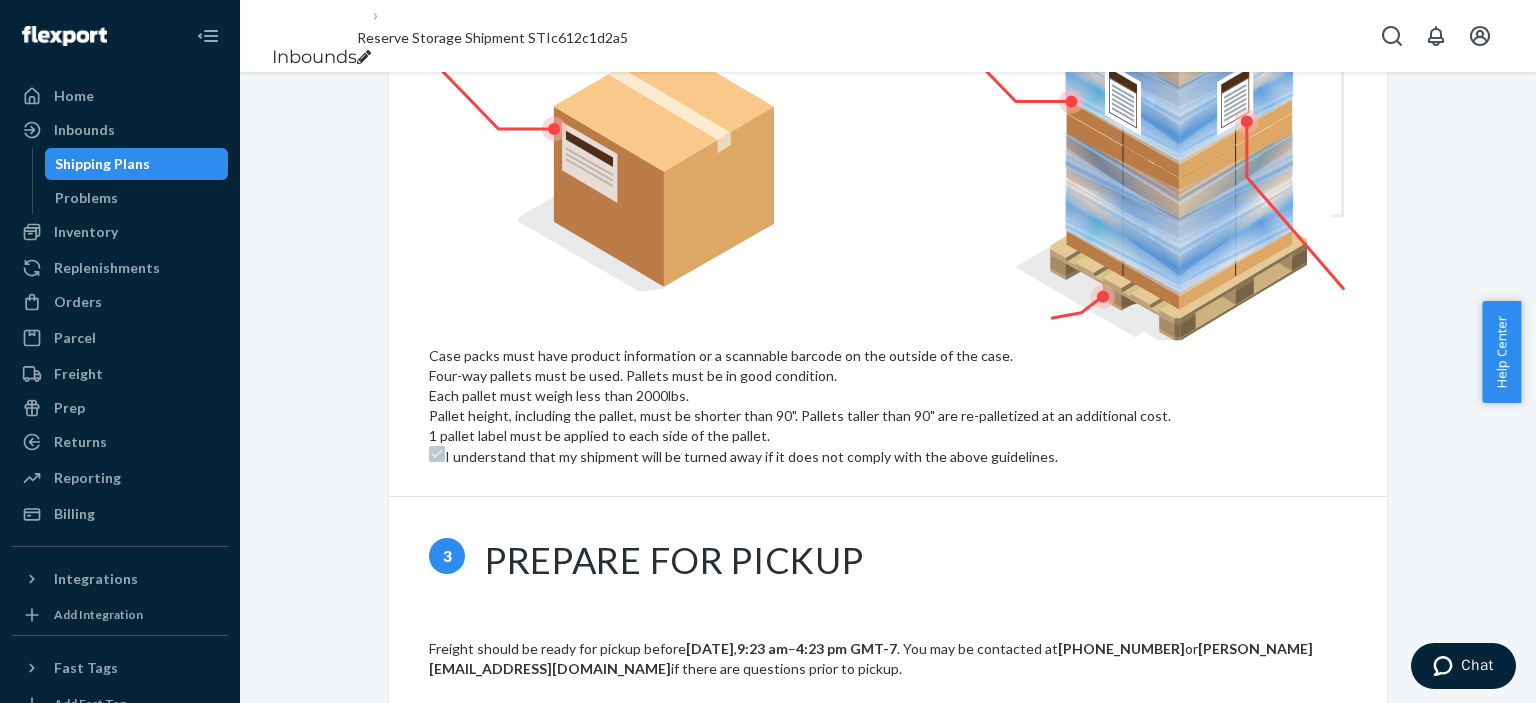 scroll, scrollTop: 1500, scrollLeft: 0, axis: vertical 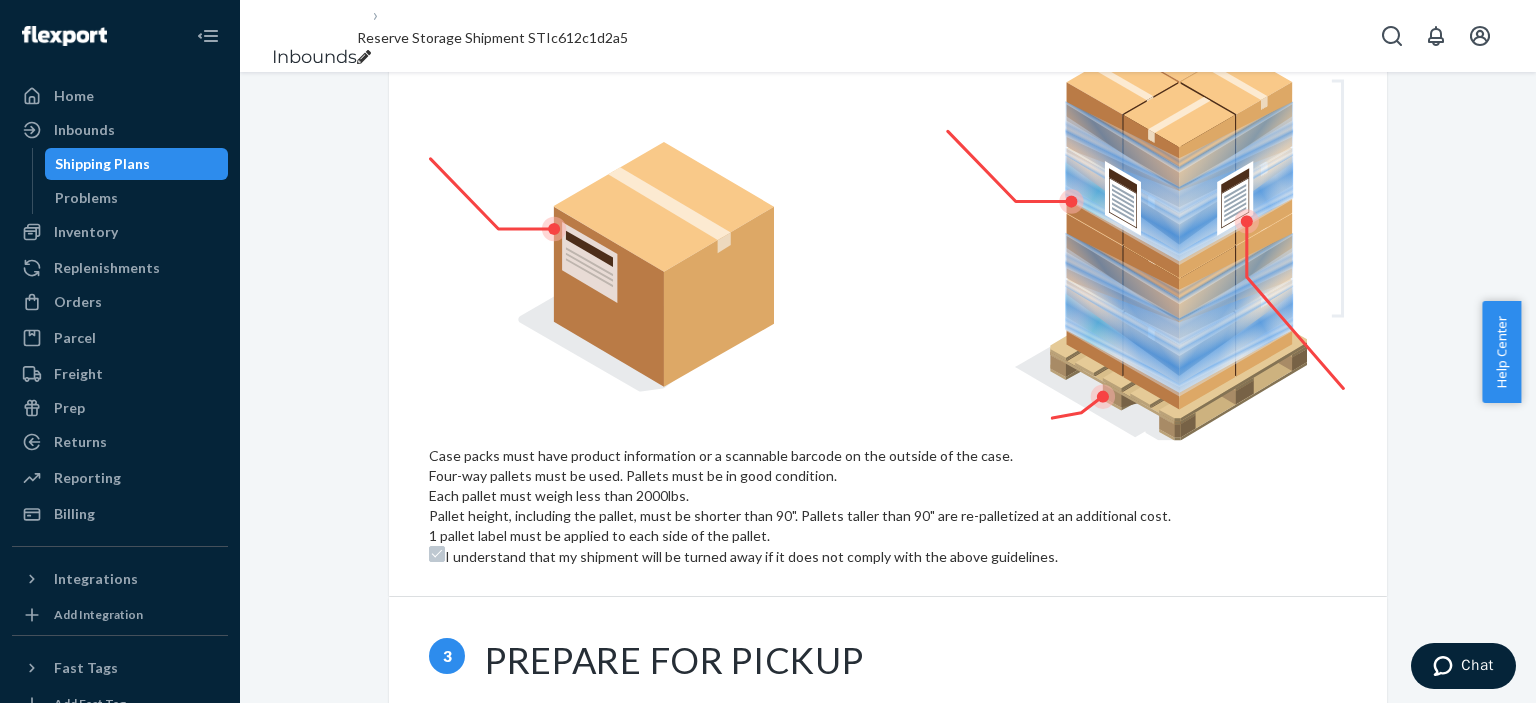 click on "freight@deliverr.com" at bounding box center [793, 808] 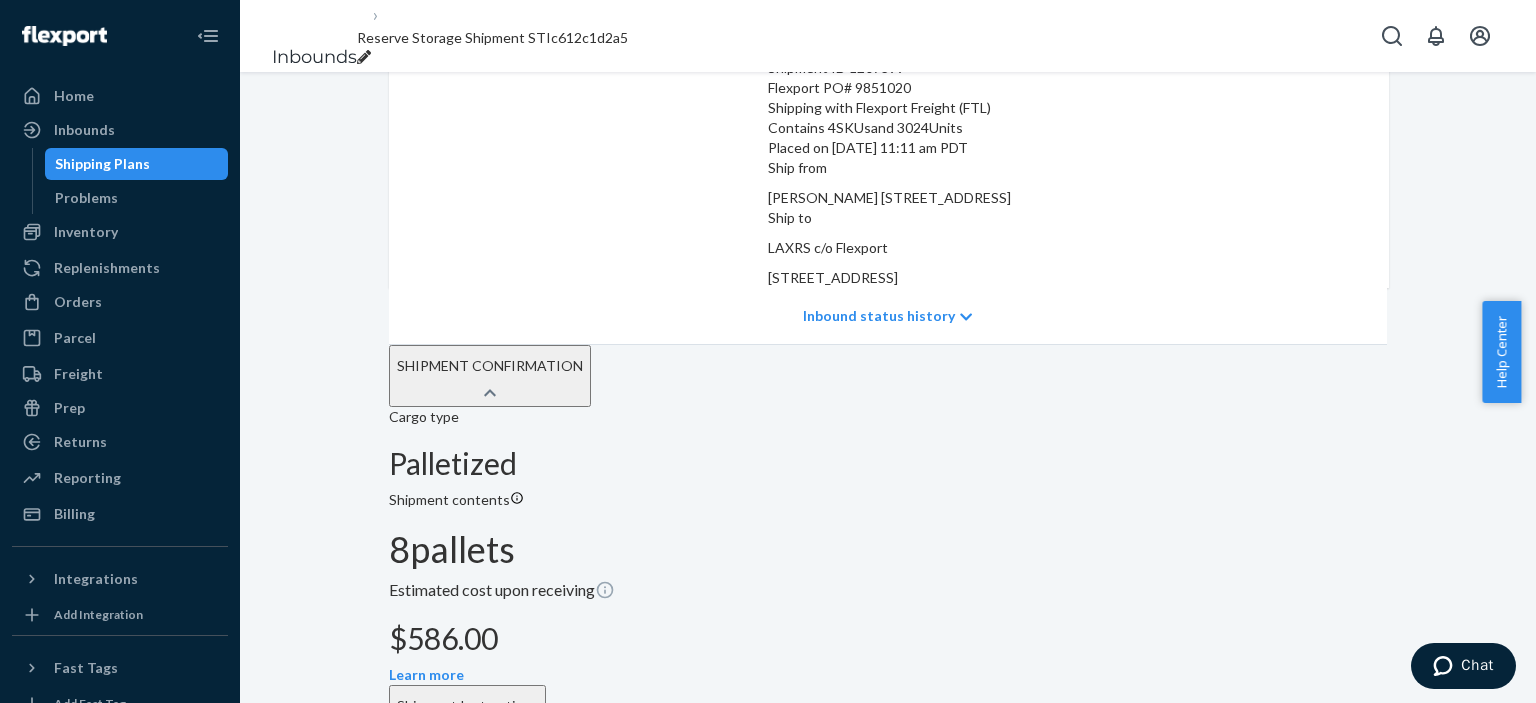 scroll, scrollTop: 100, scrollLeft: 0, axis: vertical 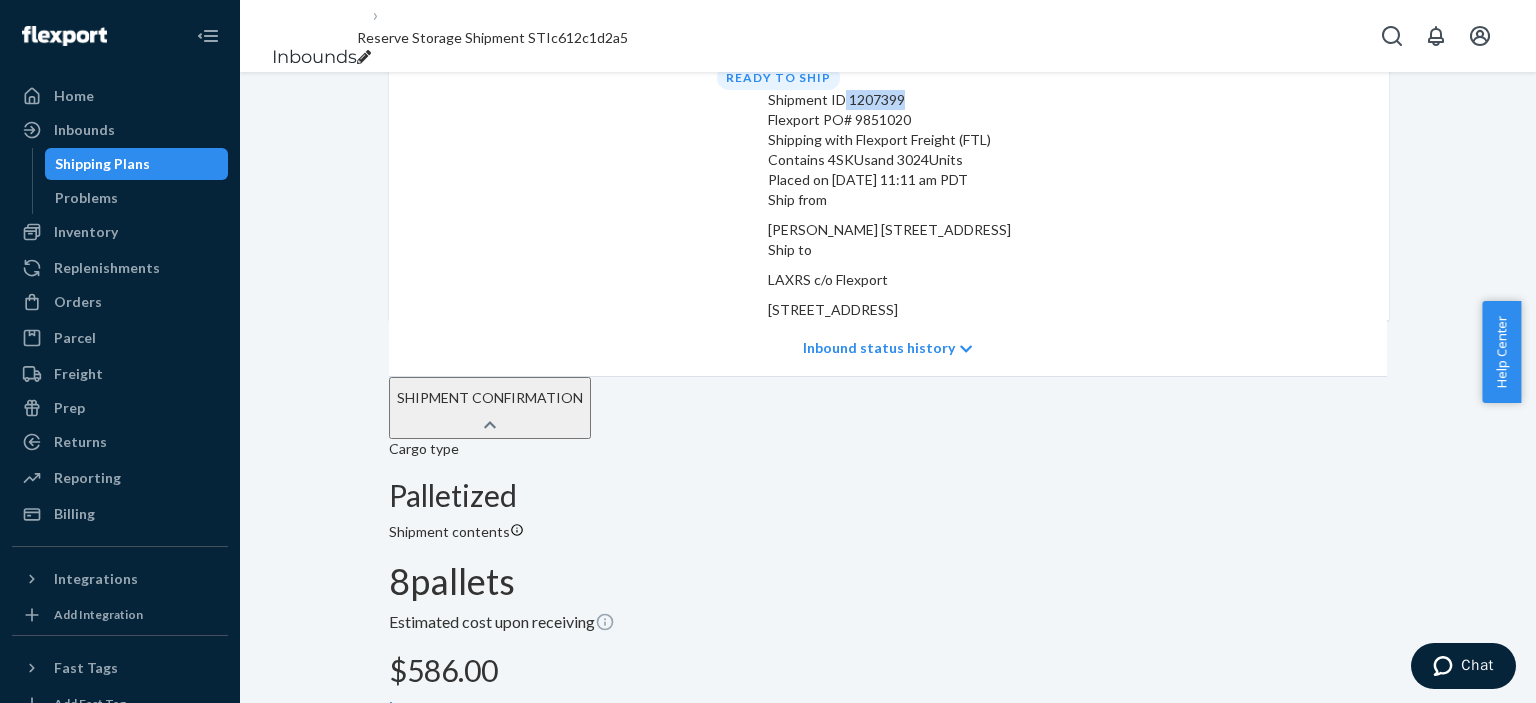drag, startPoint x: 574, startPoint y: 185, endPoint x: 508, endPoint y: 186, distance: 66.007576 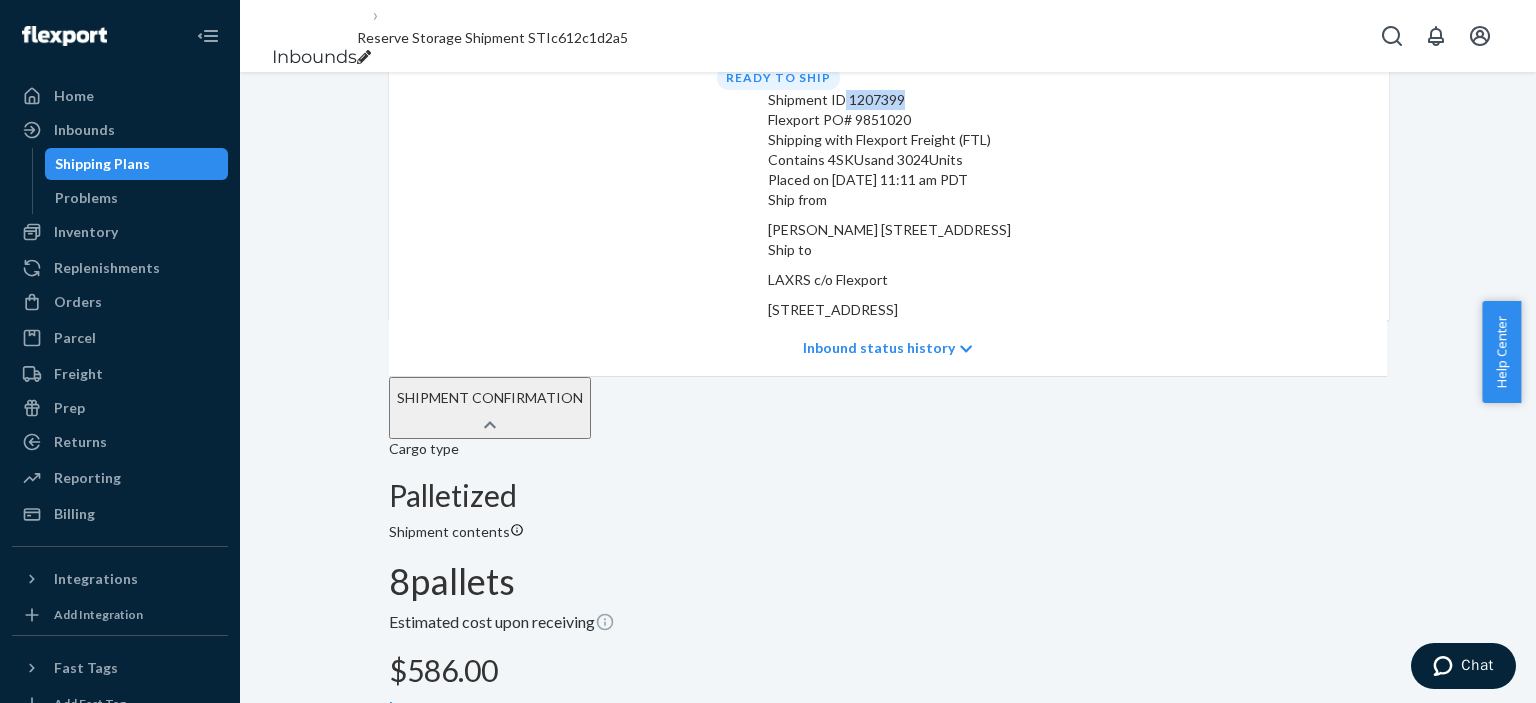 click on "Shipment ID 1207399" at bounding box center (889, 100) 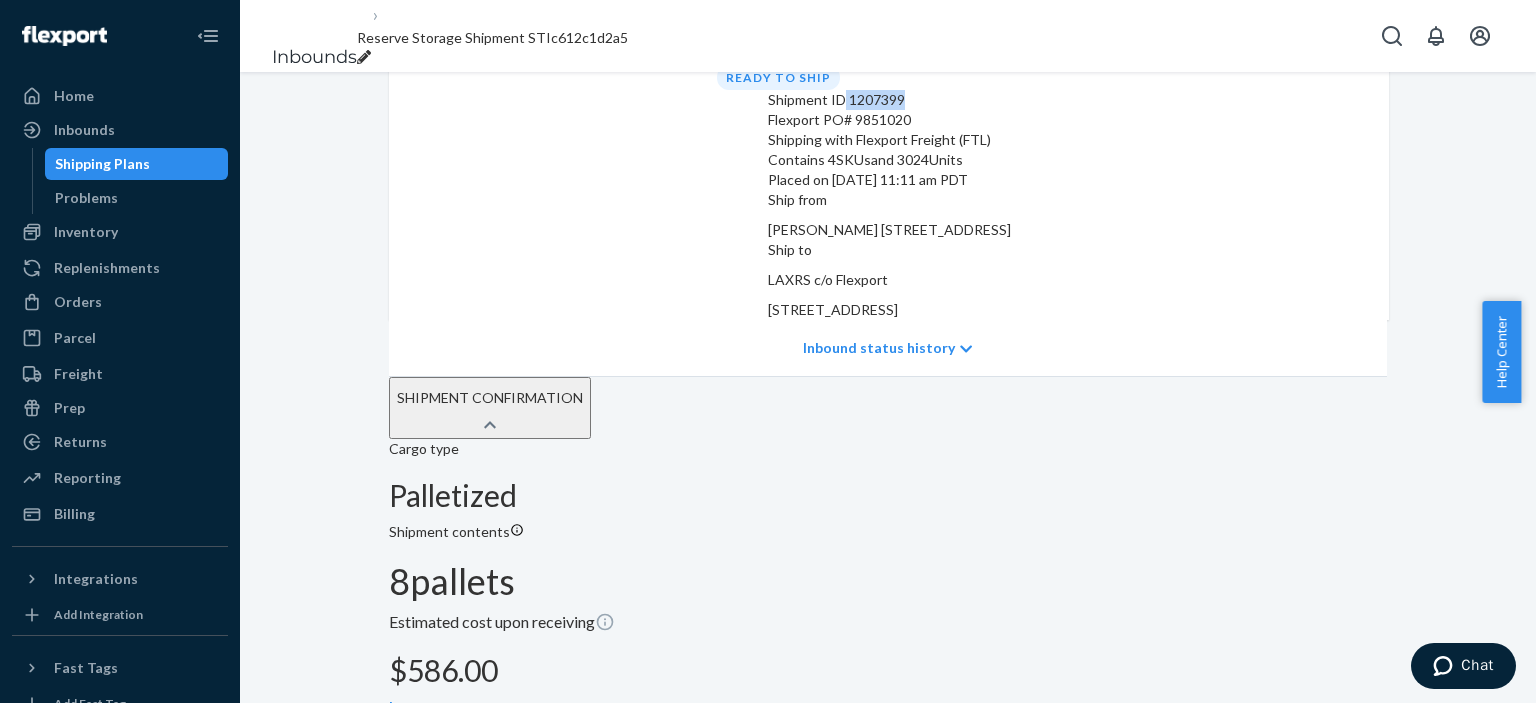 copy on "1207399" 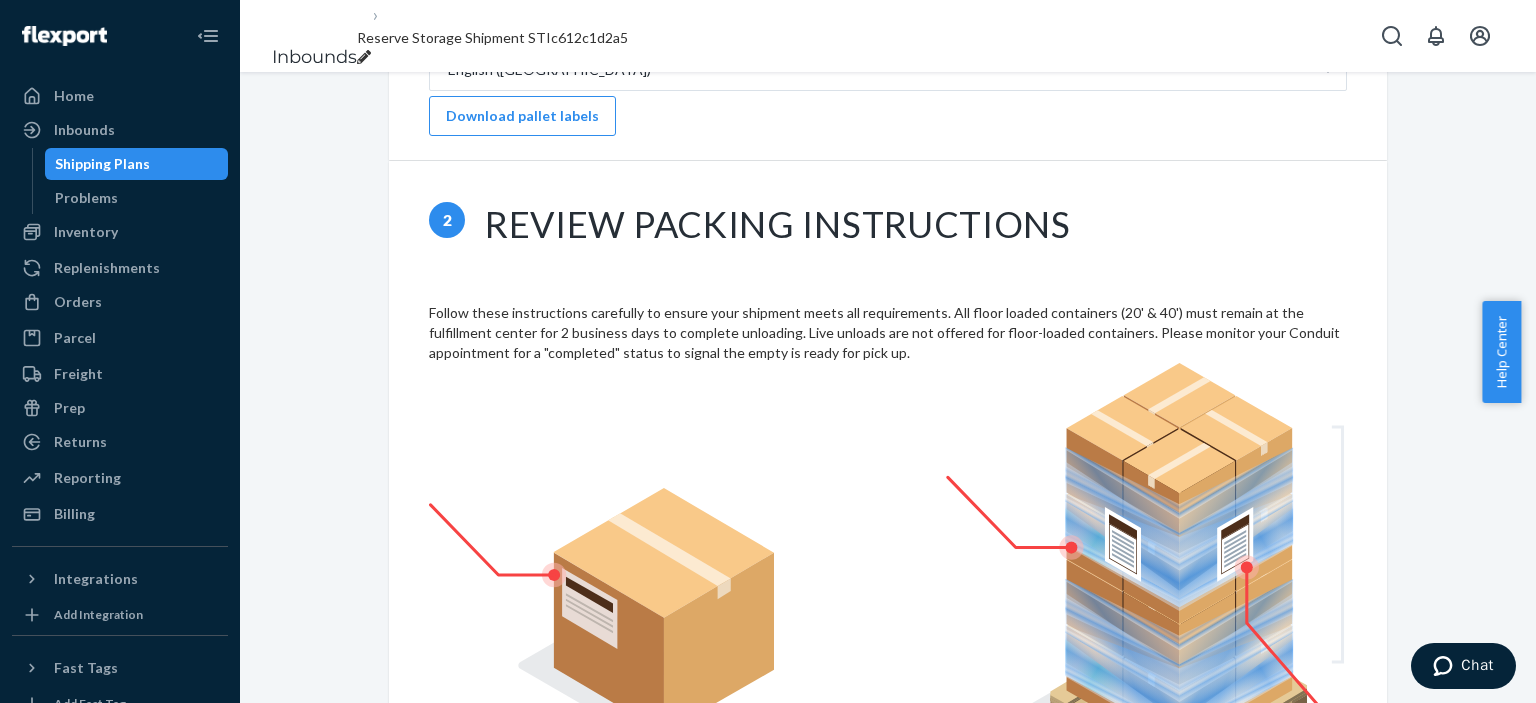 scroll, scrollTop: 980, scrollLeft: 0, axis: vertical 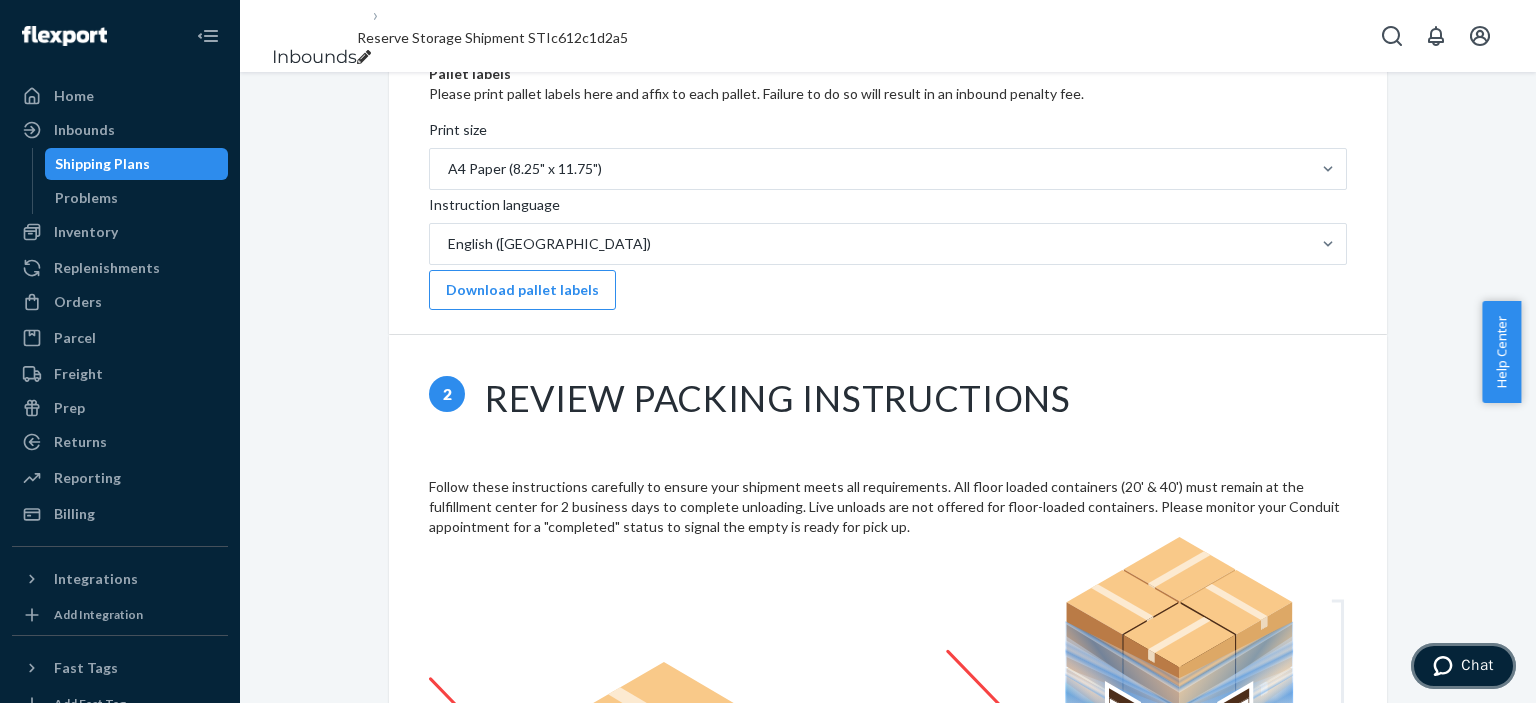 click on "Chat" at bounding box center (1463, 666) 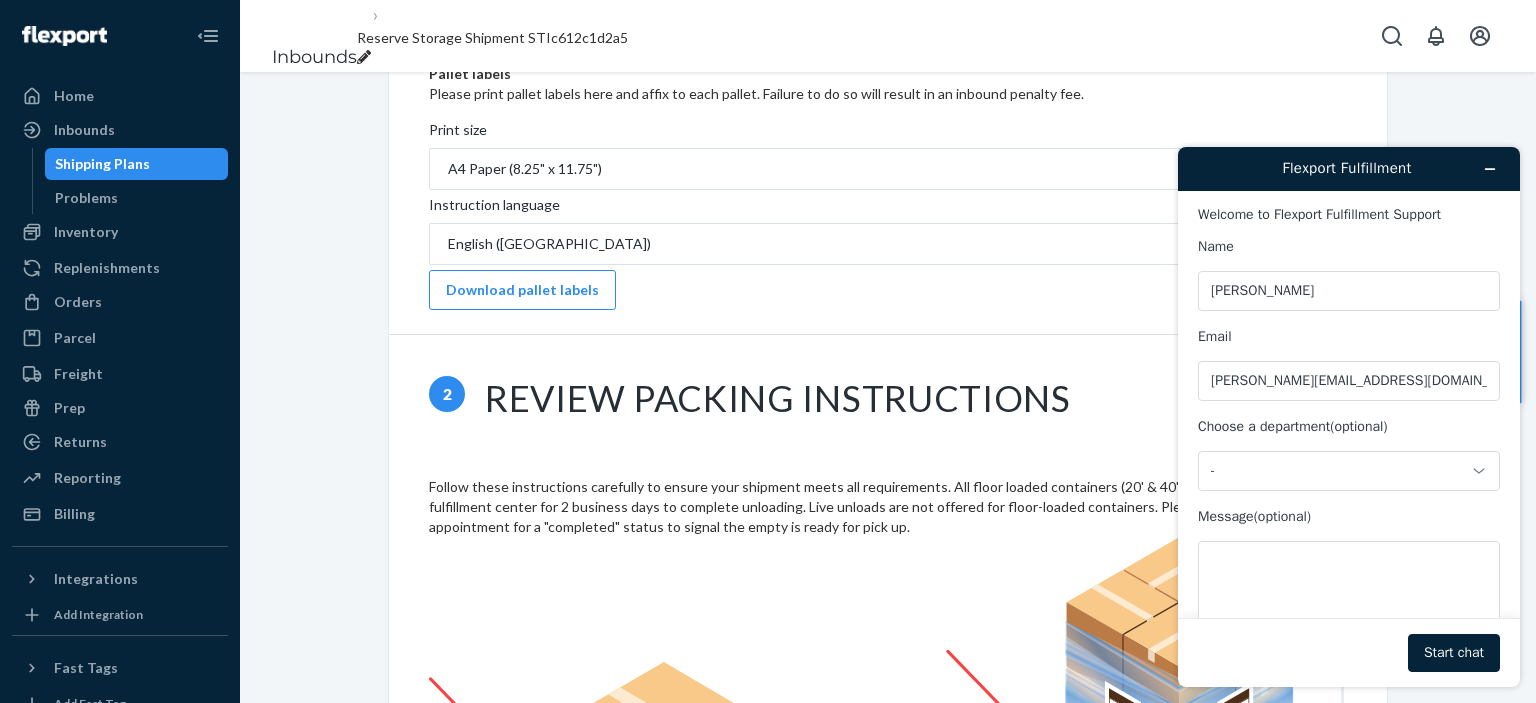 scroll, scrollTop: 0, scrollLeft: 0, axis: both 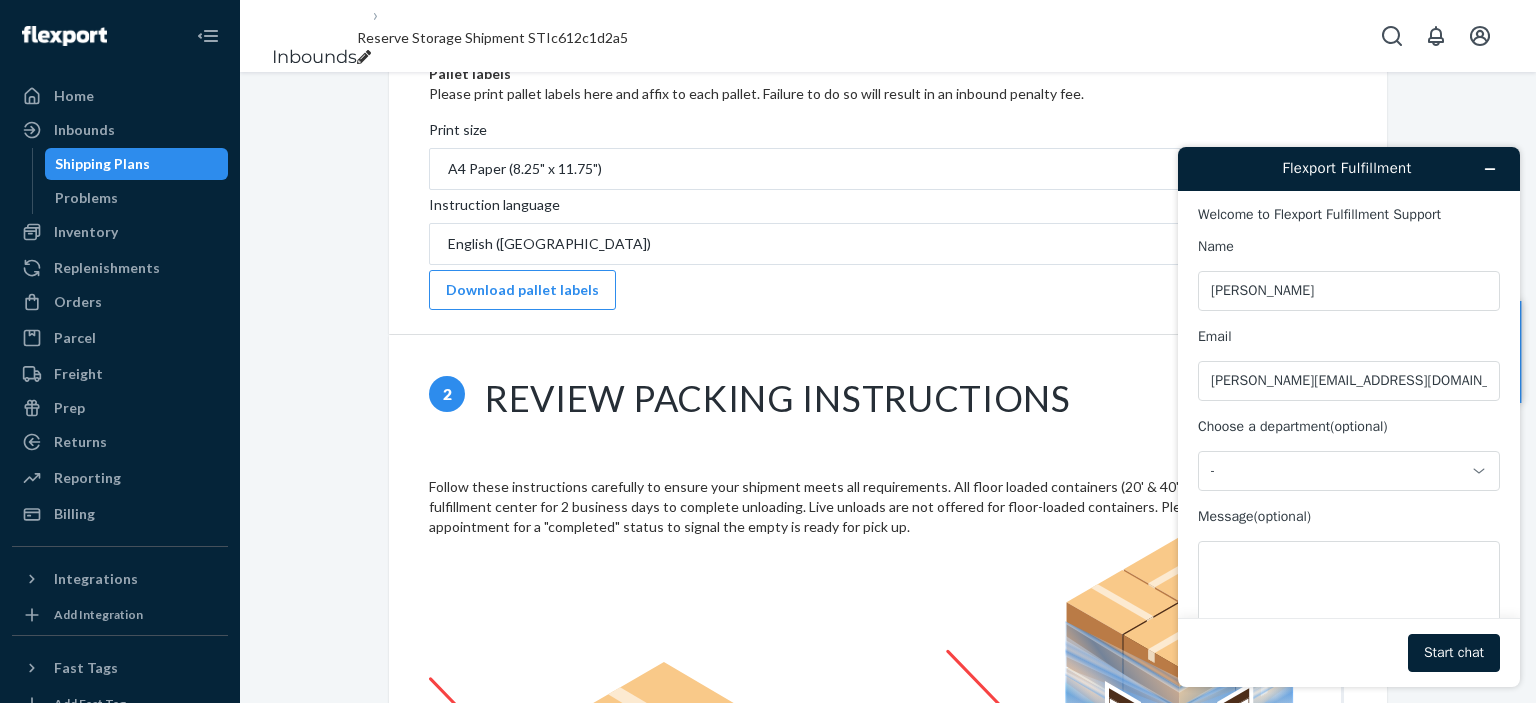 click on "Follow these instructions carefully to ensure your shipment meets all requirements. All floor loaded containers (20' & 40') must remain at the fulfillment center for 2 business days to complete unloading. Live unloads are not offered for floor-loaded containers. Please monitor your Conduit appointment for a "completed" status to signal the empty is ready for pick up." at bounding box center (888, 507) 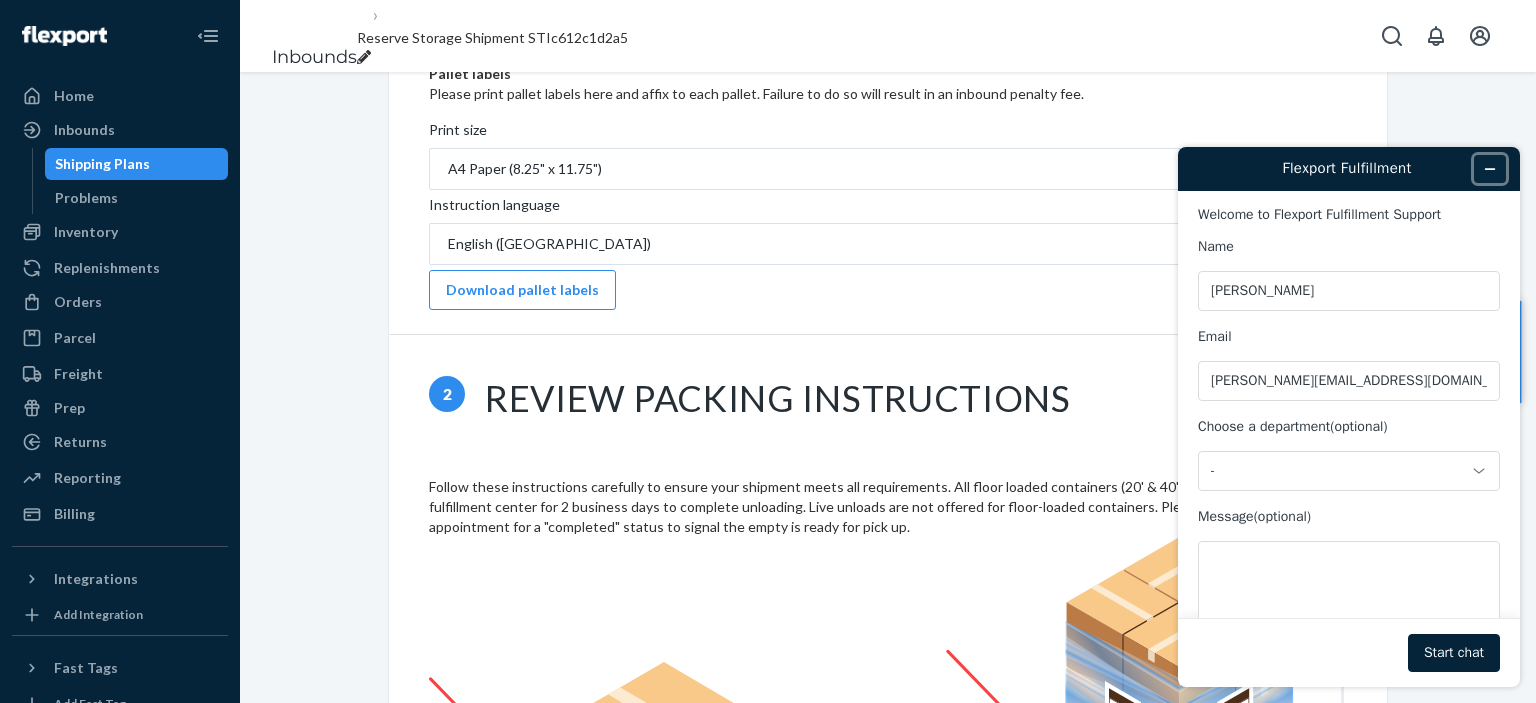 click at bounding box center [1490, 169] 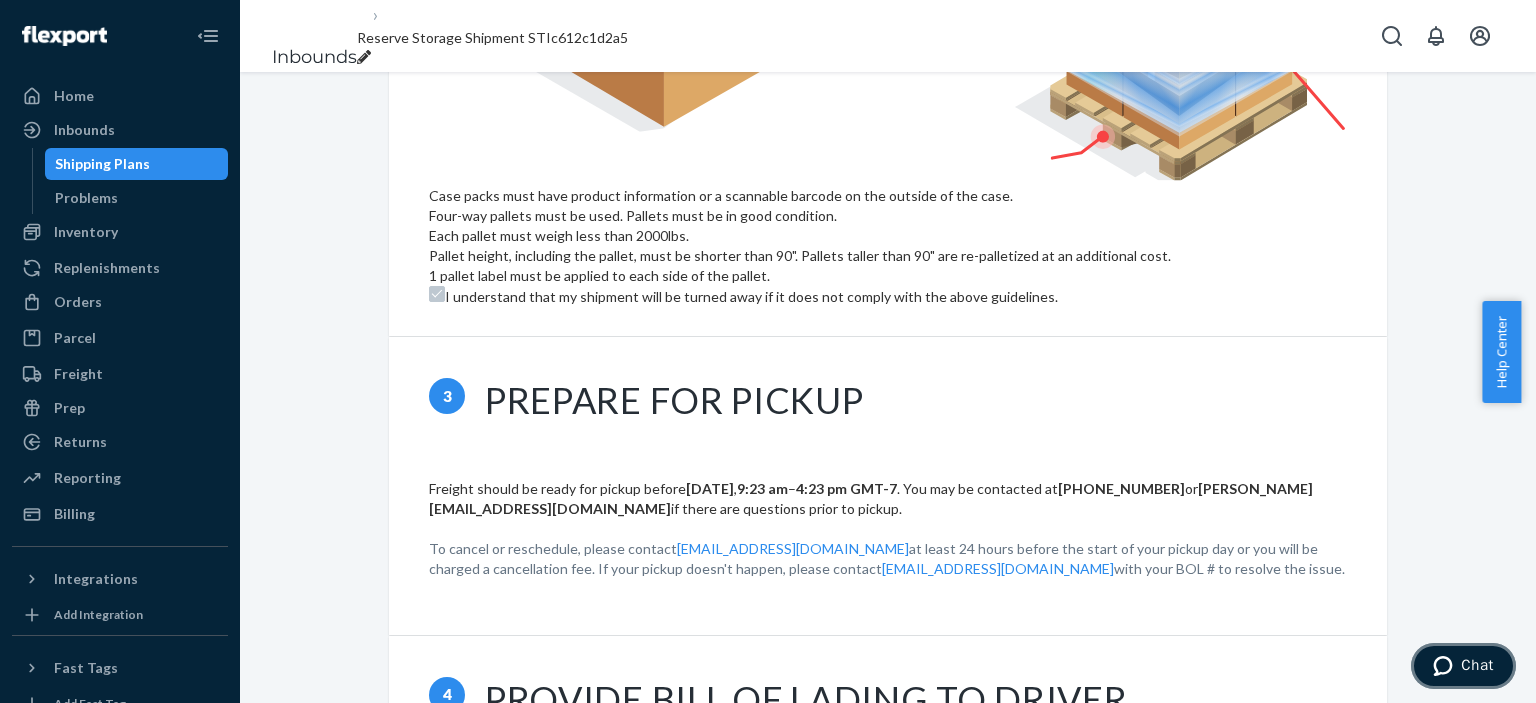 scroll, scrollTop: 1580, scrollLeft: 0, axis: vertical 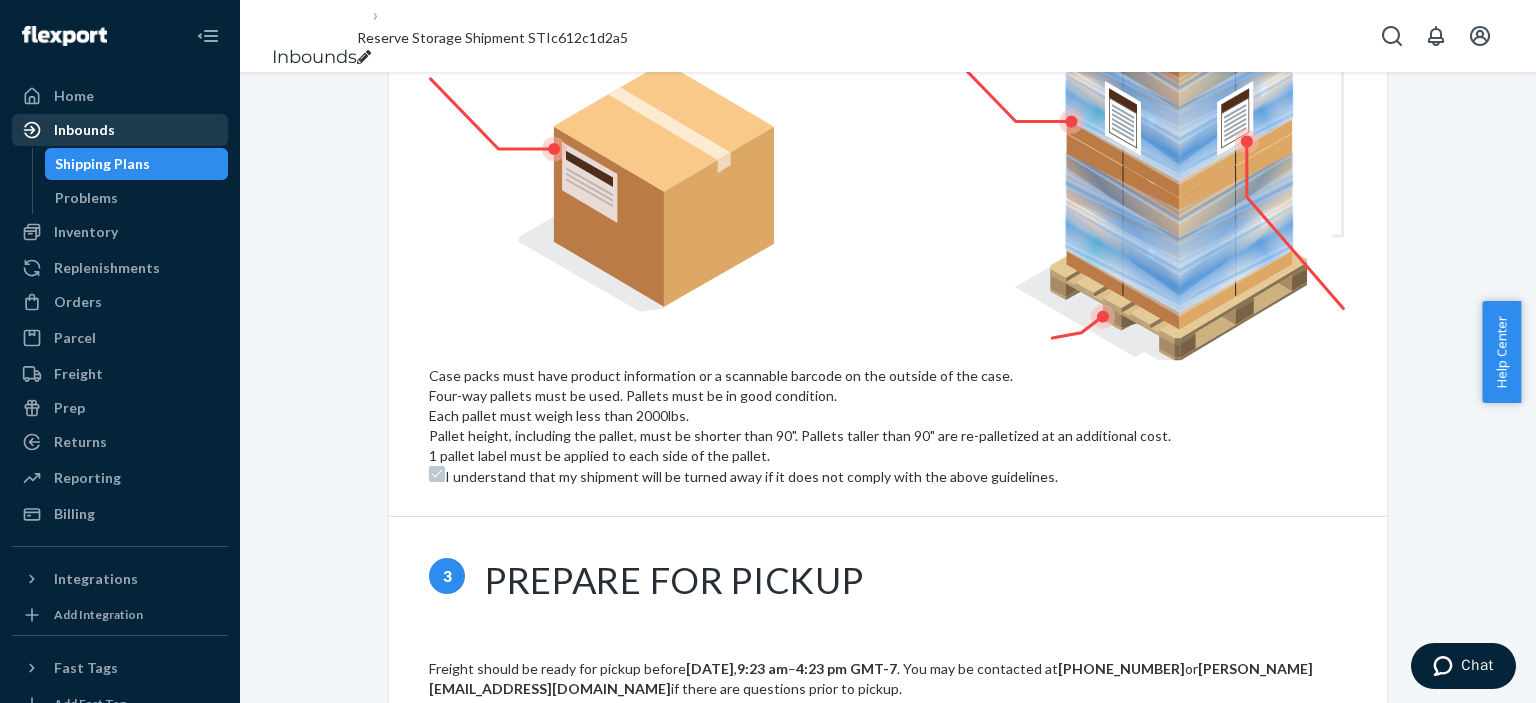 click on "Inbounds" at bounding box center [120, 130] 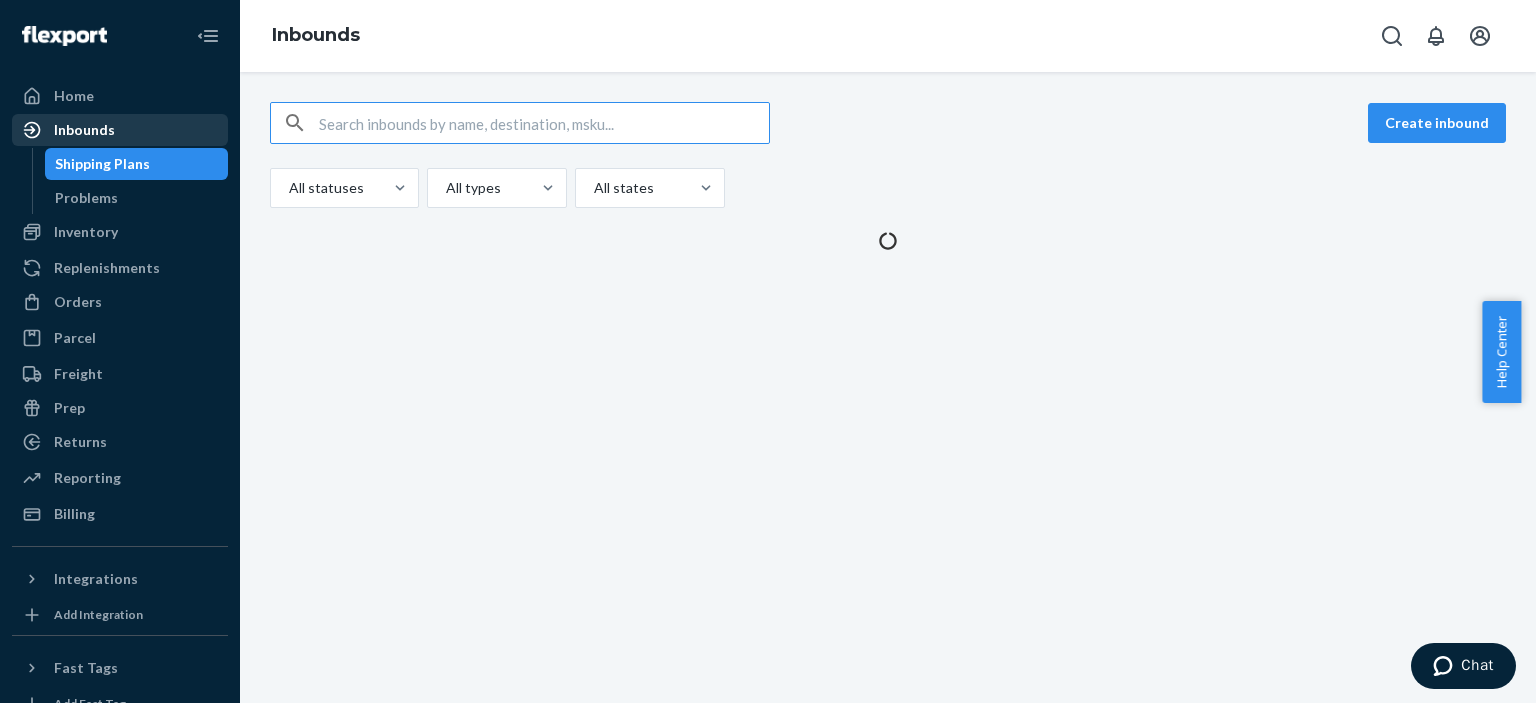 scroll, scrollTop: 0, scrollLeft: 0, axis: both 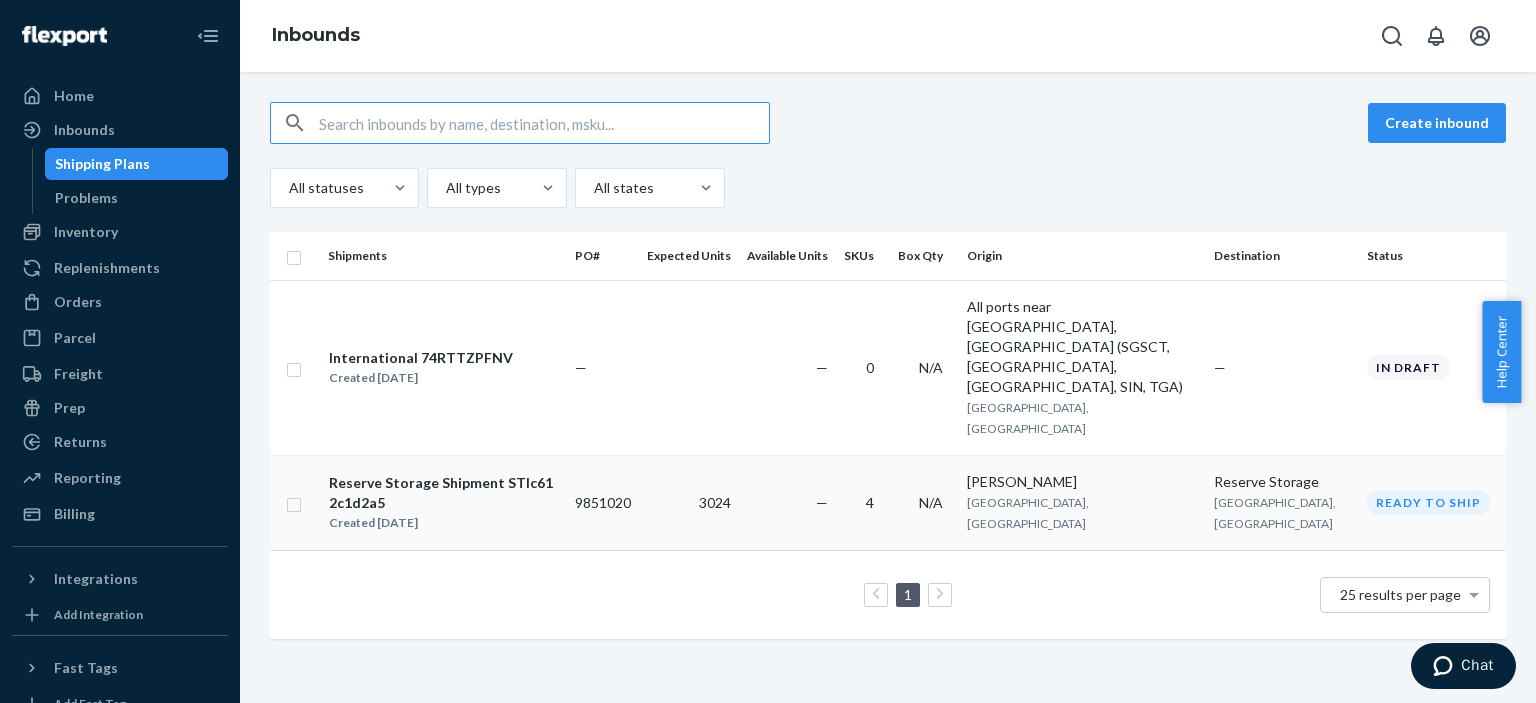 click on "Reserve Storage Shipment STIc612c1d2a5" at bounding box center (443, 493) 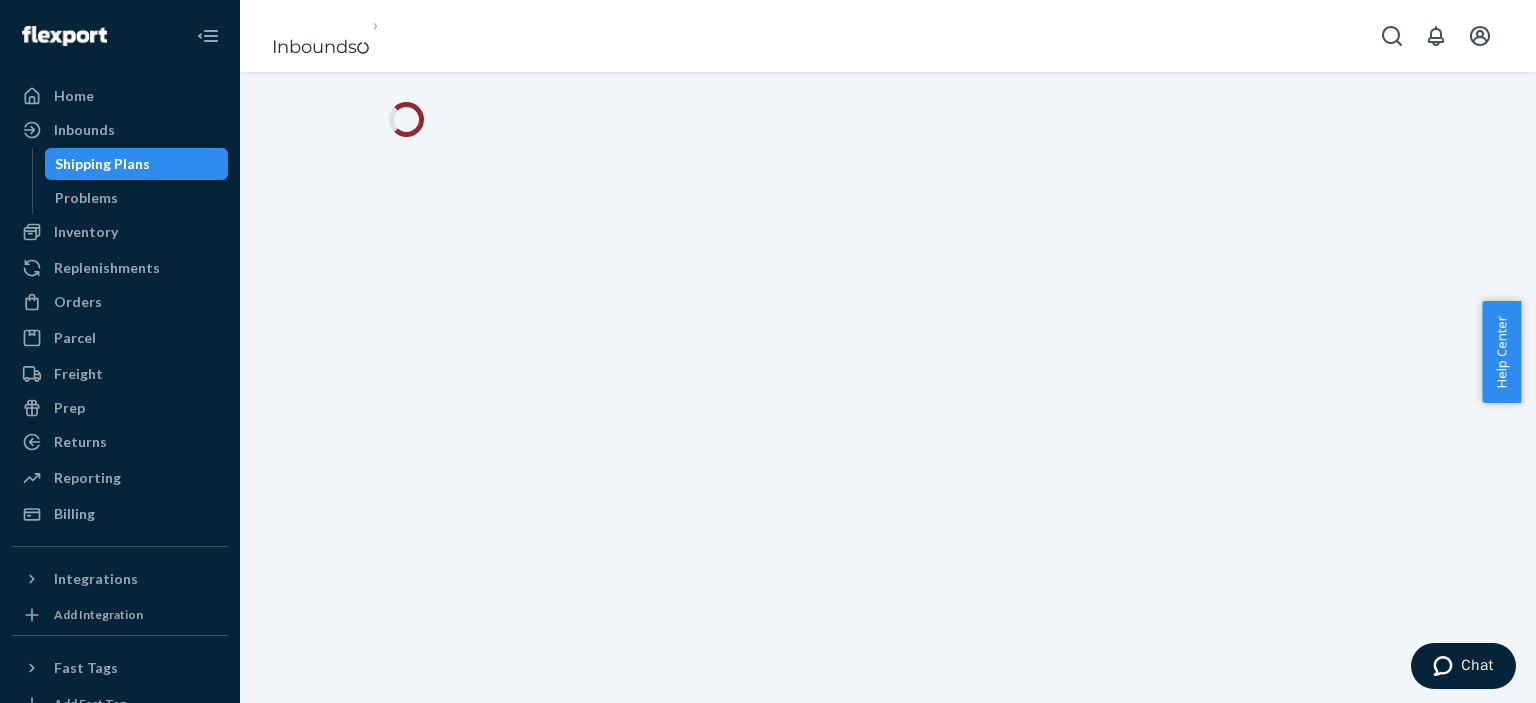 click at bounding box center [888, 119] 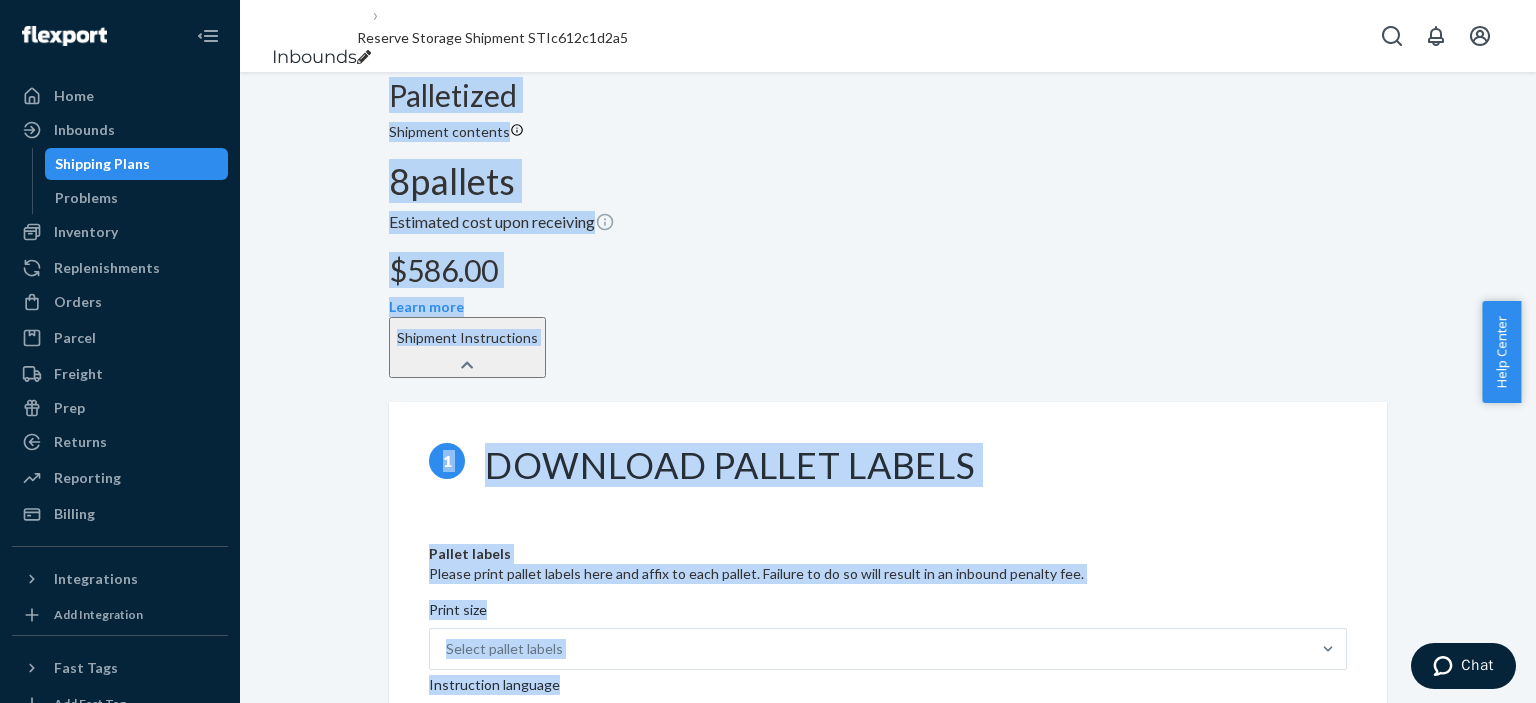 click on "Shipment Instructions" at bounding box center (467, 347) 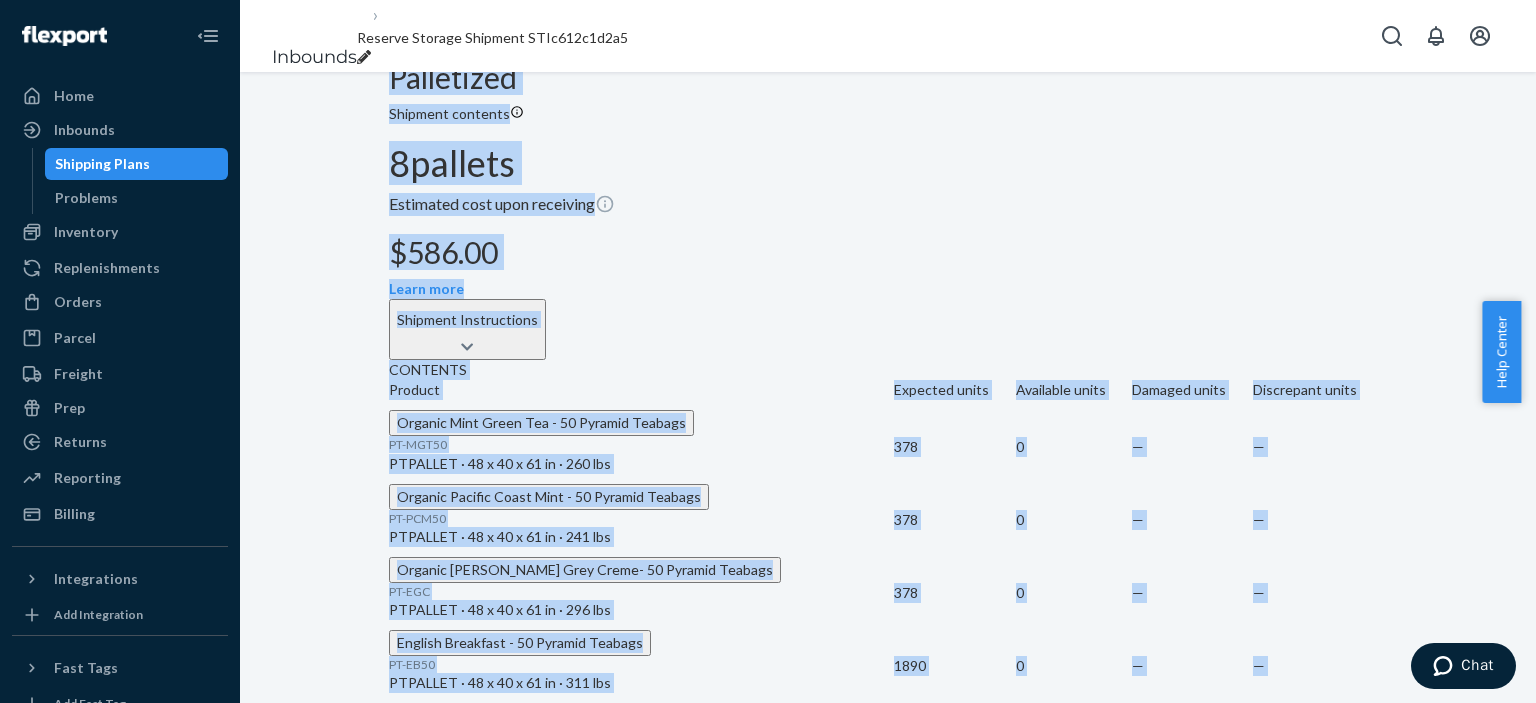 scroll, scrollTop: 600, scrollLeft: 0, axis: vertical 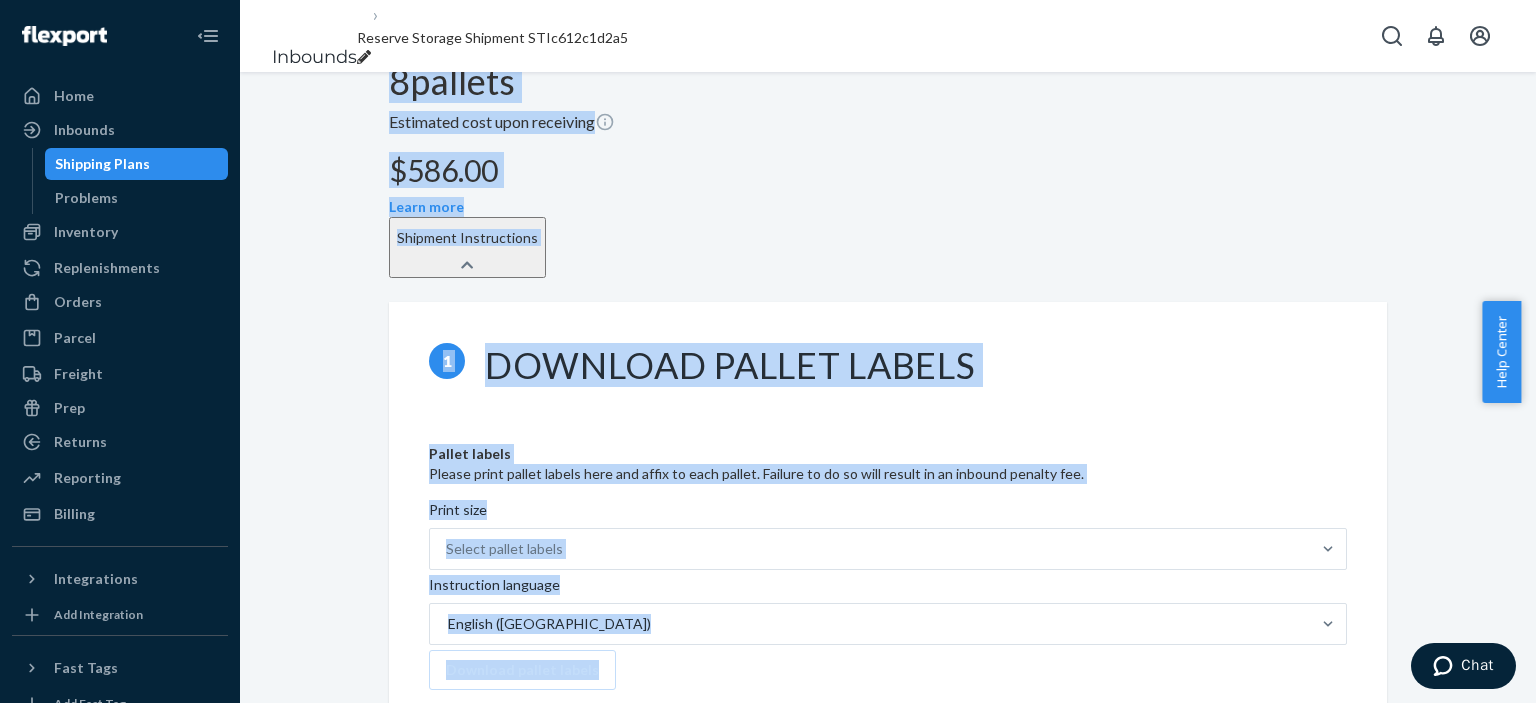 click on "Reserve Storage shipment Ready to ship Shipment ID 1207399 Flexport PO# 9851020 Shipping with Flexport Freight (FTL) Contains 4  SKUs  and 3024  Units Placed on 06/26/2025 at 11:11 am PDT Ship from Andy Jung
748 Monterey Pass Rd
Monterey Park, CA 91754 Ship to LAXRS c/o Flexport 2615 E 3rd Street
San Bernardino, CA 92408 Inbound status history SHIPMENT CONFIRMATION Cargo type Palletized Shipment contents 8  pallets Estimated cost upon receiving $586.00 Learn more Shipment Instructions 1 Download pallet labels Pallet labels Please print pallet labels here and affix to each pallet. Failure to do so will result in an inbound penalty fee. Print size Select pallet labels Instruction language English (US) Download pallet labels 2 Review packing instructions Case packs must have product information or a scannable barcode on the outside of the case. Four-way pallets must be used. Pallets must be in good condition. Each pallet must weigh less than 2000lbs. 1 pallet label must be applied to each side of the pallet. 3 4" at bounding box center [888, 941] 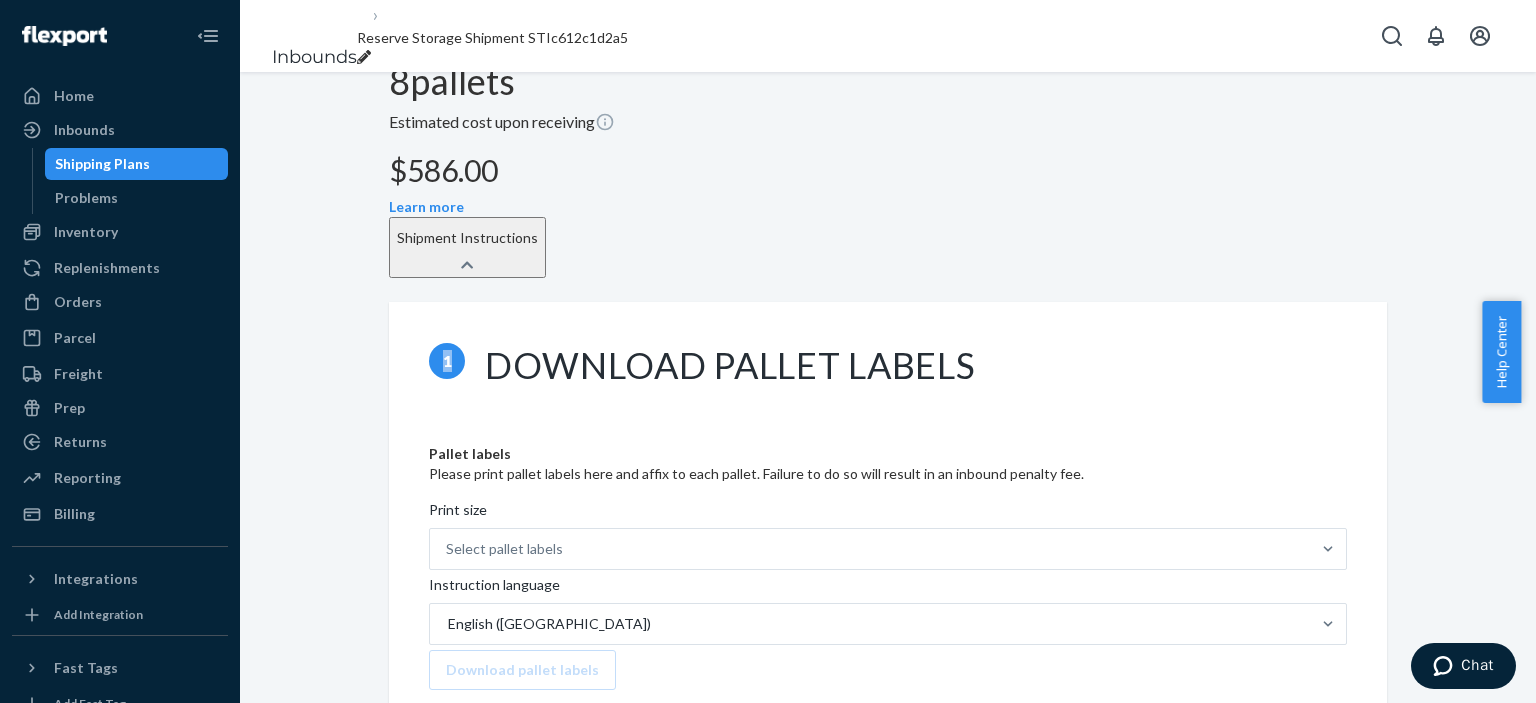 click on "Reserve Storage shipment Ready to ship Shipment ID 1207399 Flexport PO# 9851020 Shipping with Flexport Freight (FTL) Contains 4  SKUs  and 3024  Units Placed on 06/26/2025 at 11:11 am PDT Ship from Andy Jung
748 Monterey Pass Rd
Monterey Park, CA 91754 Ship to LAXRS c/o Flexport 2615 E 3rd Street
San Bernardino, CA 92408 Inbound status history SHIPMENT CONFIRMATION Cargo type Palletized Shipment contents 8  pallets Estimated cost upon receiving $586.00 Learn more Shipment Instructions 1 Download pallet labels Pallet labels Please print pallet labels here and affix to each pallet. Failure to do so will result in an inbound penalty fee. Print size Select pallet labels Instruction language English (US) Download pallet labels 2 Review packing instructions Case packs must have product information or a scannable barcode on the outside of the case. Four-way pallets must be used. Pallets must be in good condition. Each pallet must weigh less than 2000lbs. 1 pallet label must be applied to each side of the pallet. 3 4" at bounding box center [888, 941] 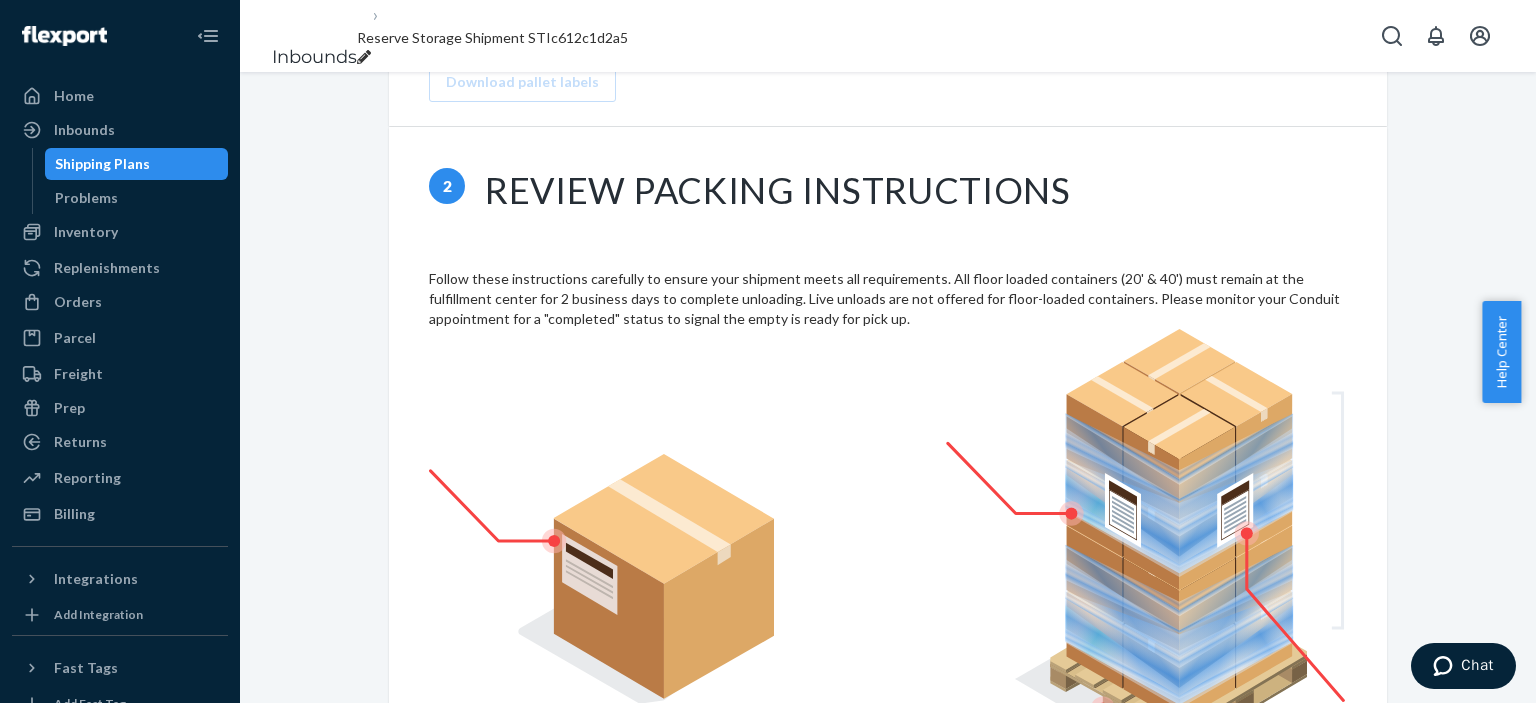 scroll, scrollTop: 1180, scrollLeft: 0, axis: vertical 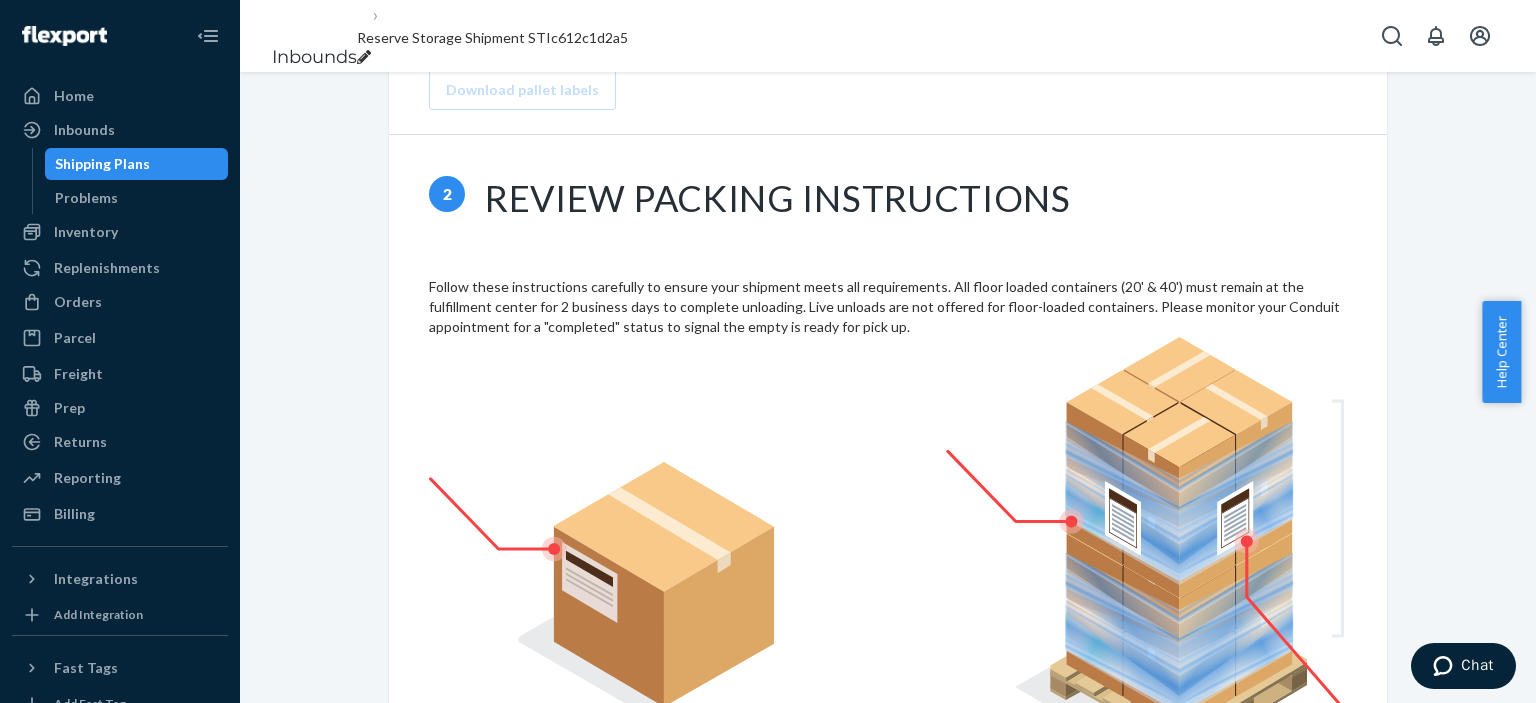 click on "I understand that my shipment will be turned away if it does not comply with the above guidelines." at bounding box center [751, 876] 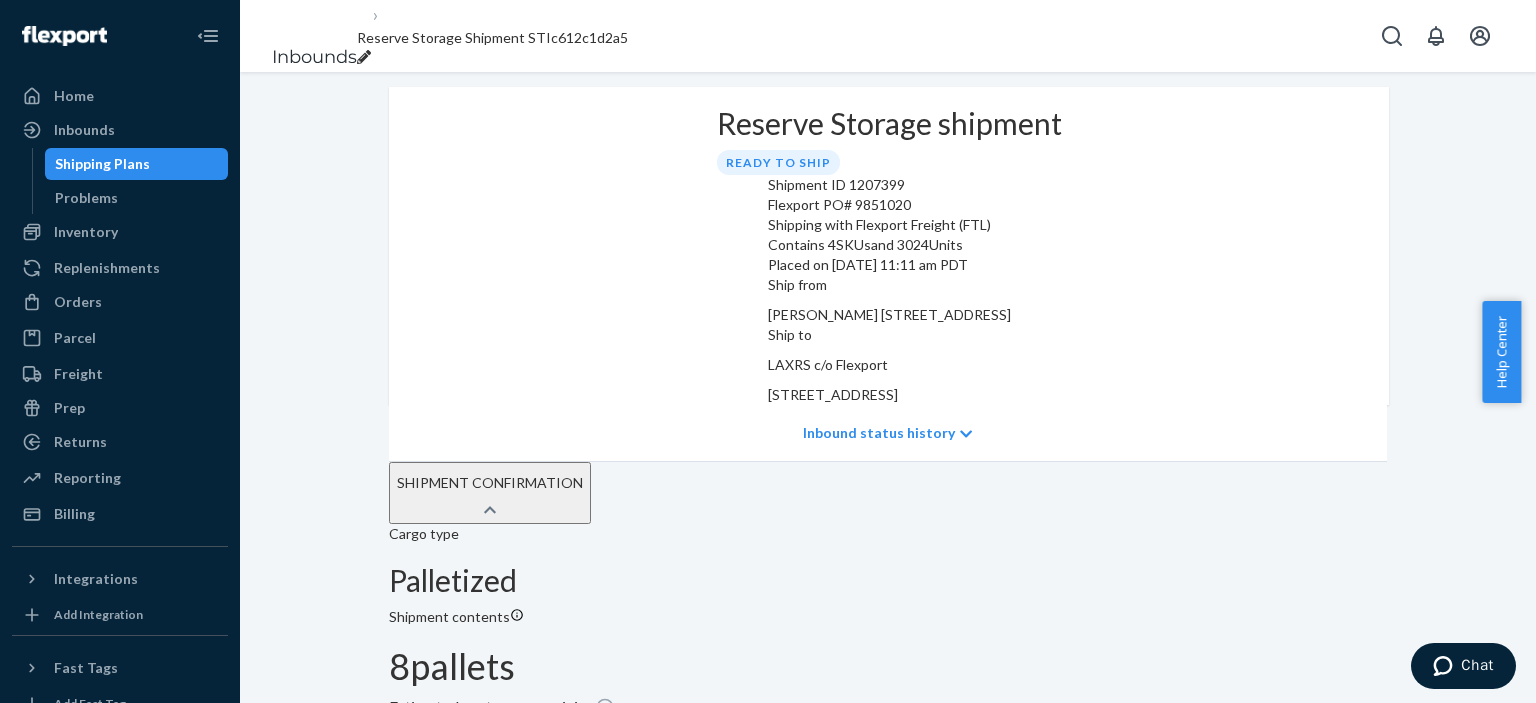 scroll, scrollTop: 0, scrollLeft: 0, axis: both 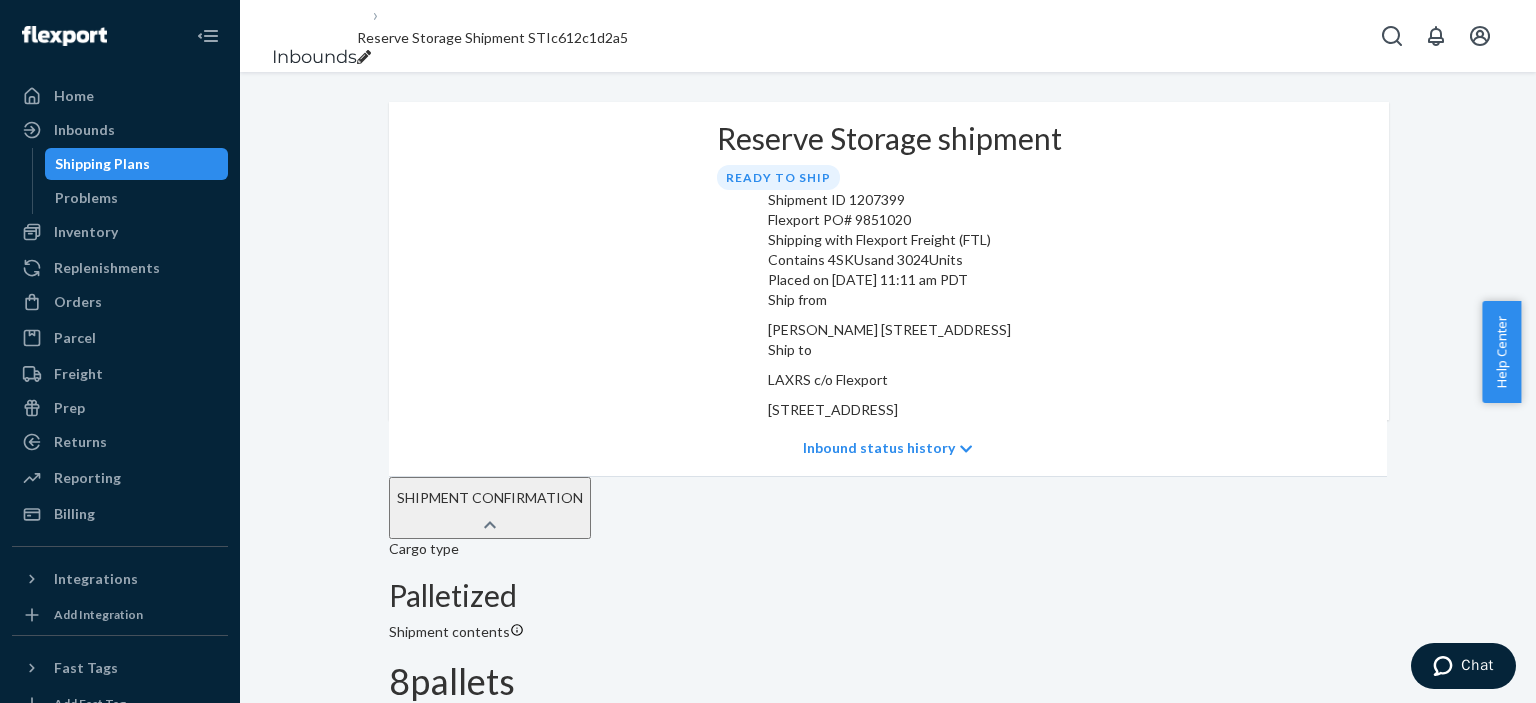 click on "Inbound status history" at bounding box center [879, 448] 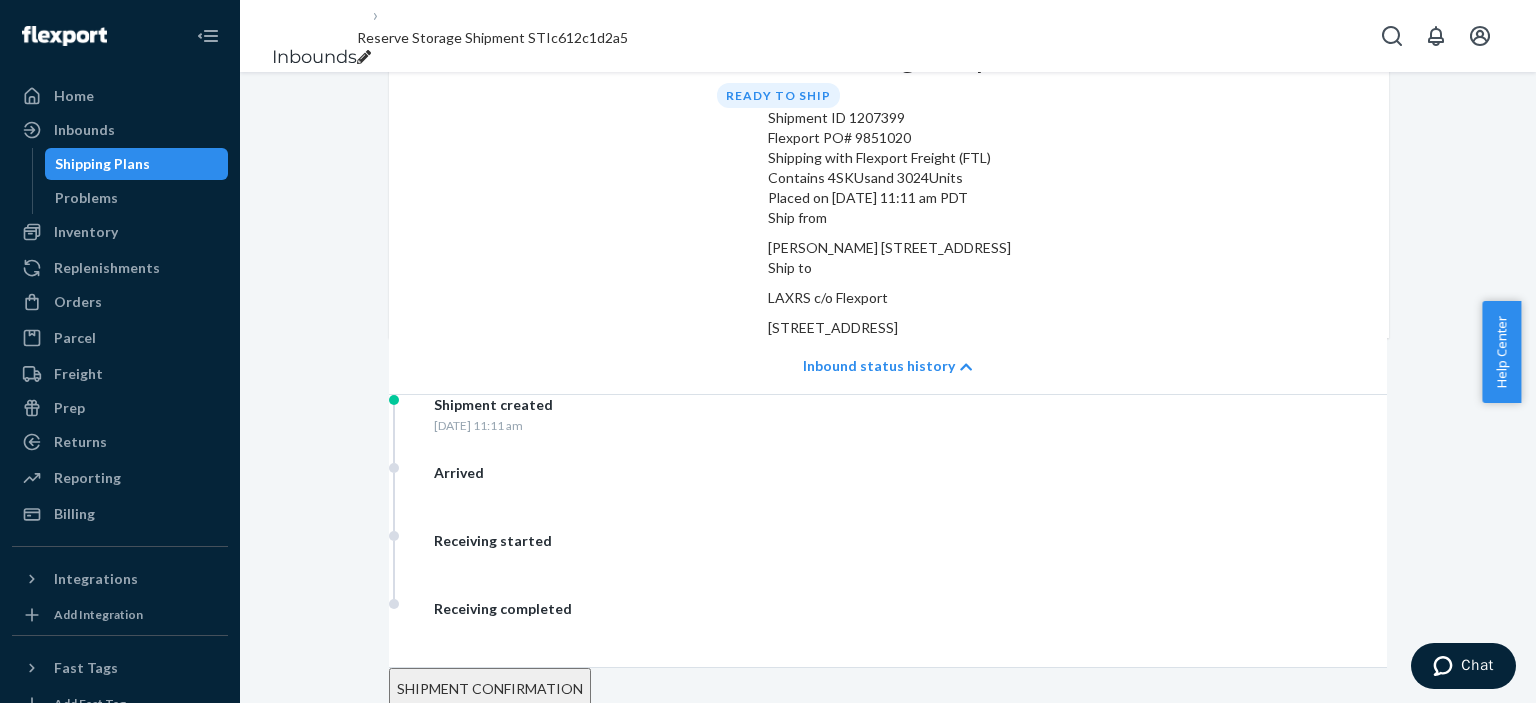 scroll, scrollTop: 100, scrollLeft: 0, axis: vertical 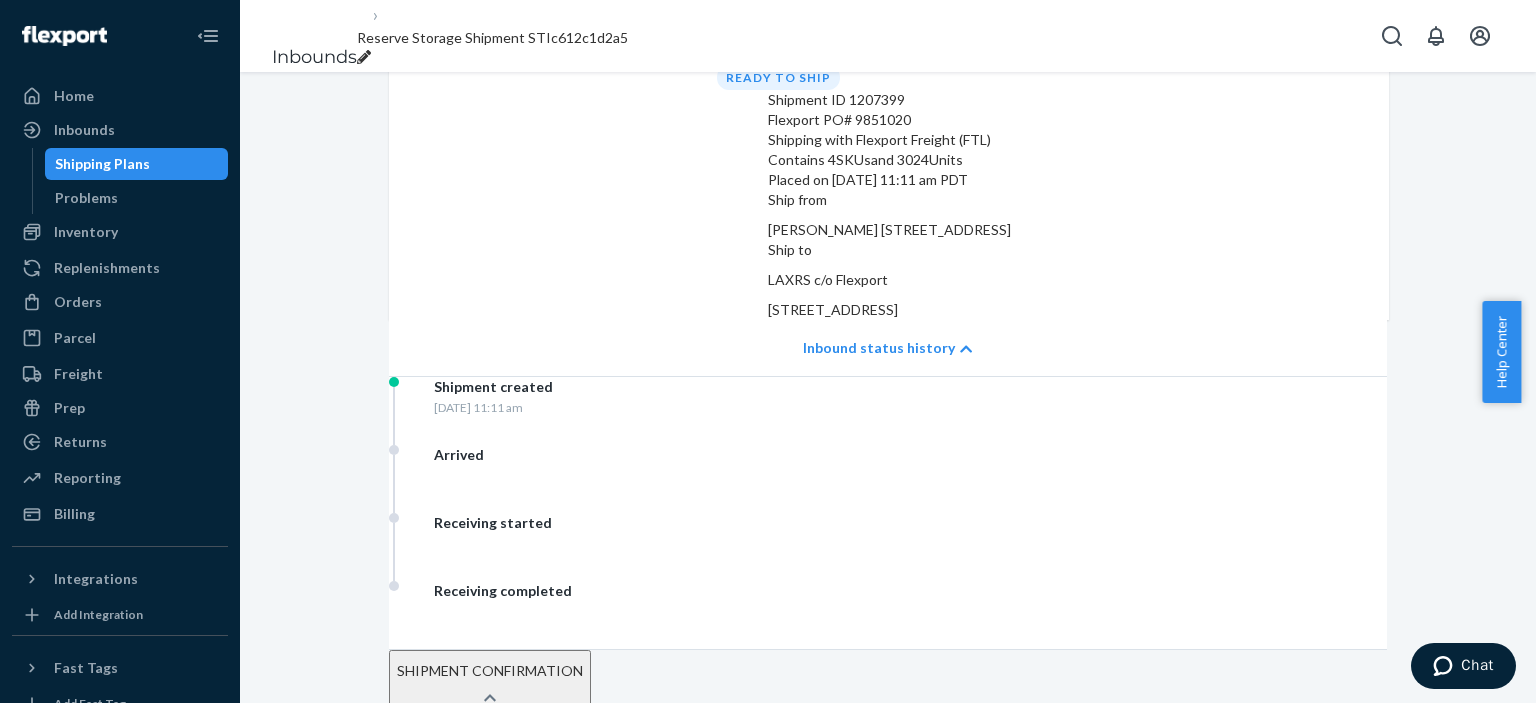 click on "Inbound status history" at bounding box center (888, 348) 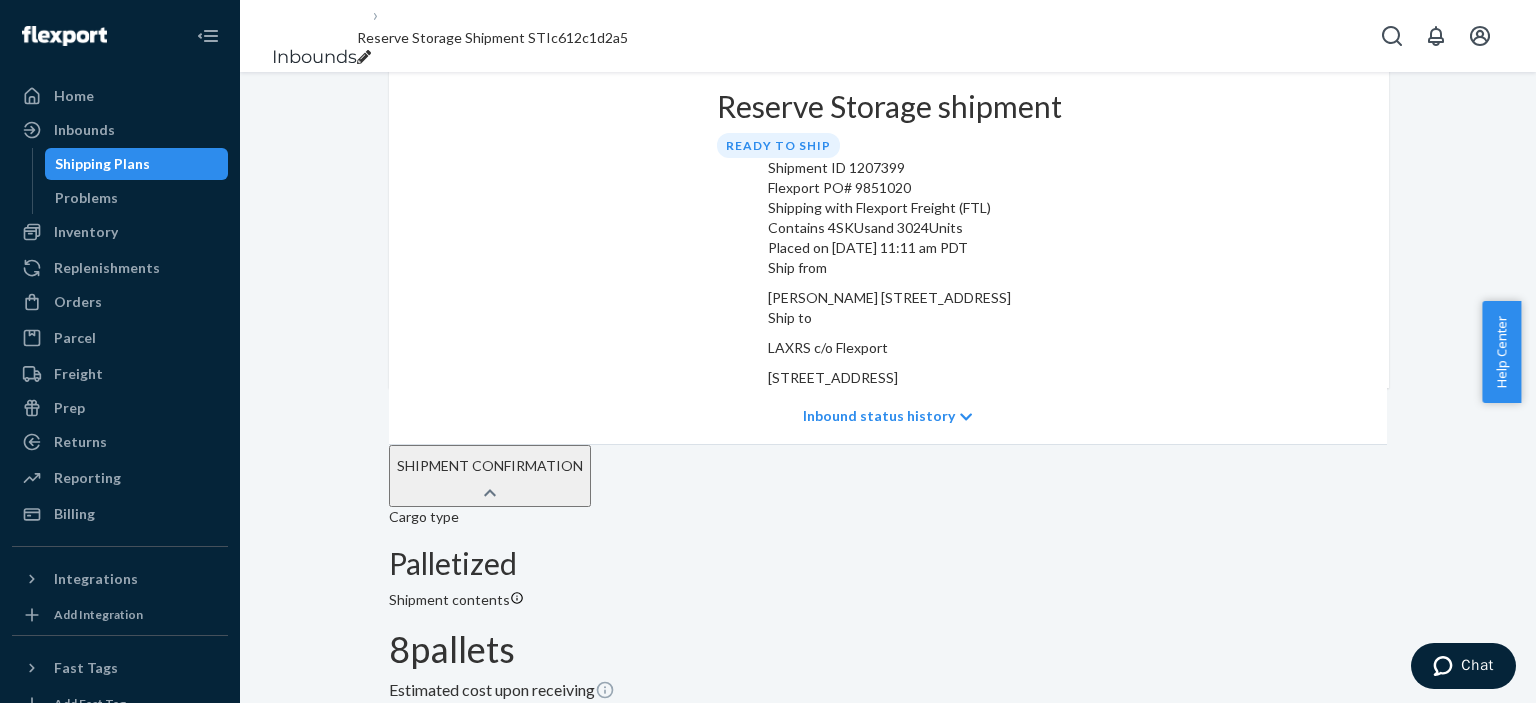 scroll, scrollTop: 0, scrollLeft: 0, axis: both 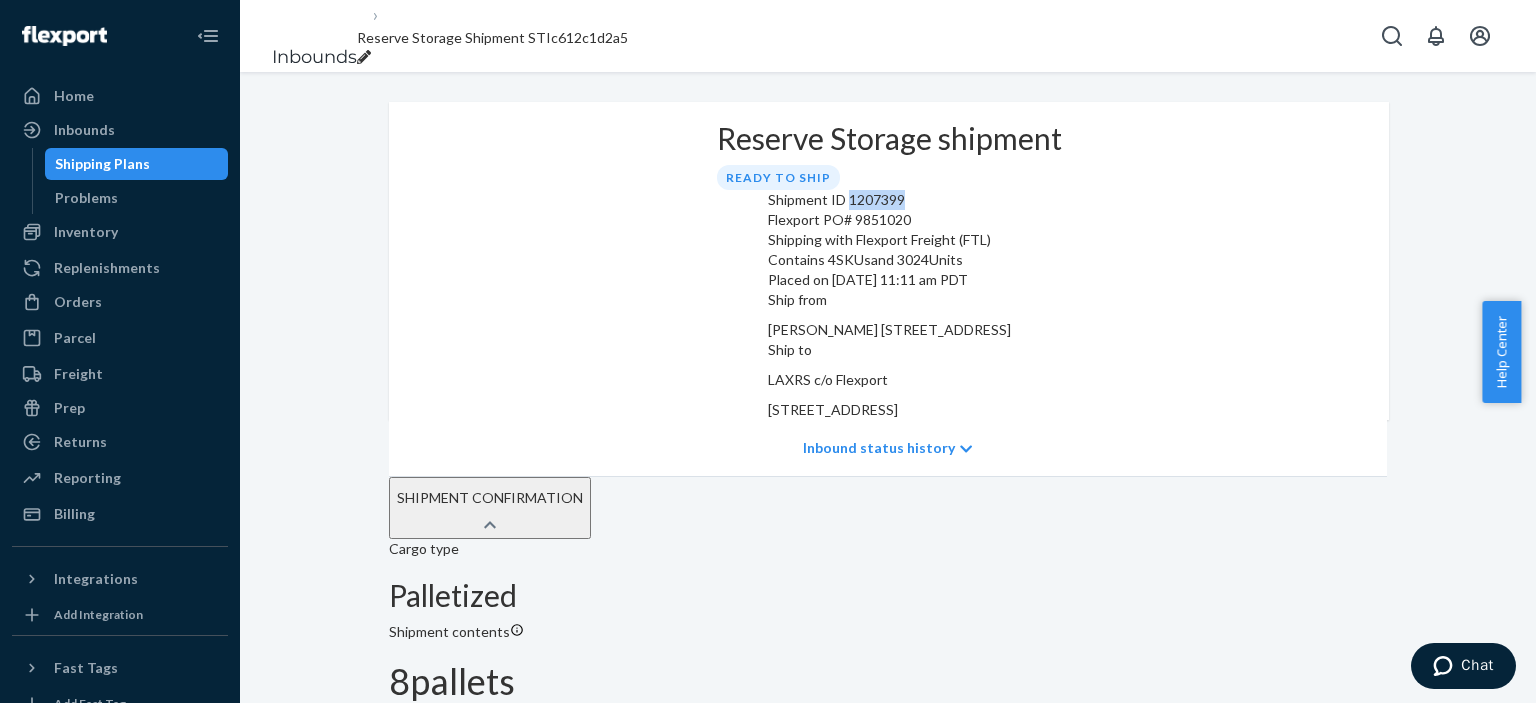 drag, startPoint x: 564, startPoint y: 284, endPoint x: 514, endPoint y: 293, distance: 50.803543 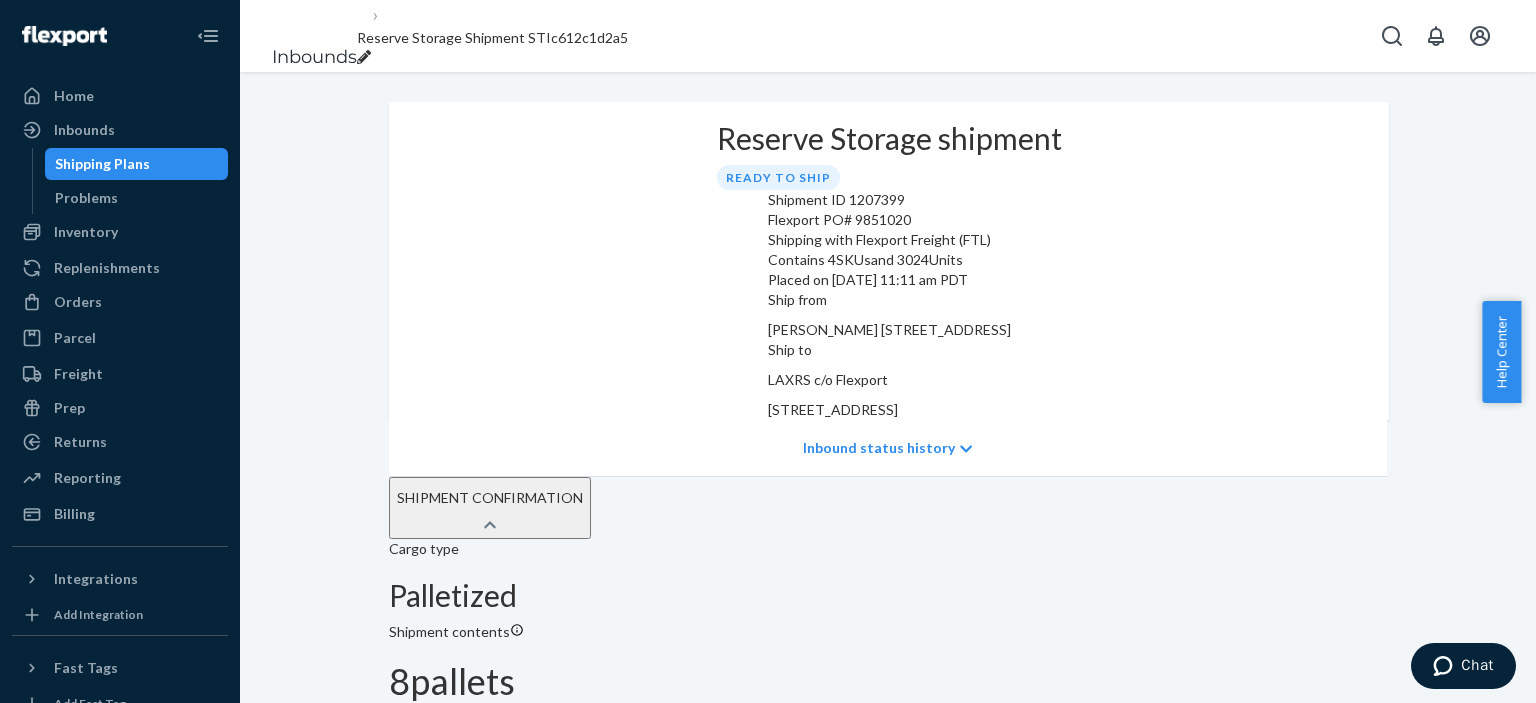 click on "Shipment ID 1207399 Flexport PO# 9851020 Shipping with Flexport Freight (FTL) Contains 4  SKUs  and 3024  Units Placed on 06/26/2025 at 11:11 am PDT" at bounding box center (889, 240) 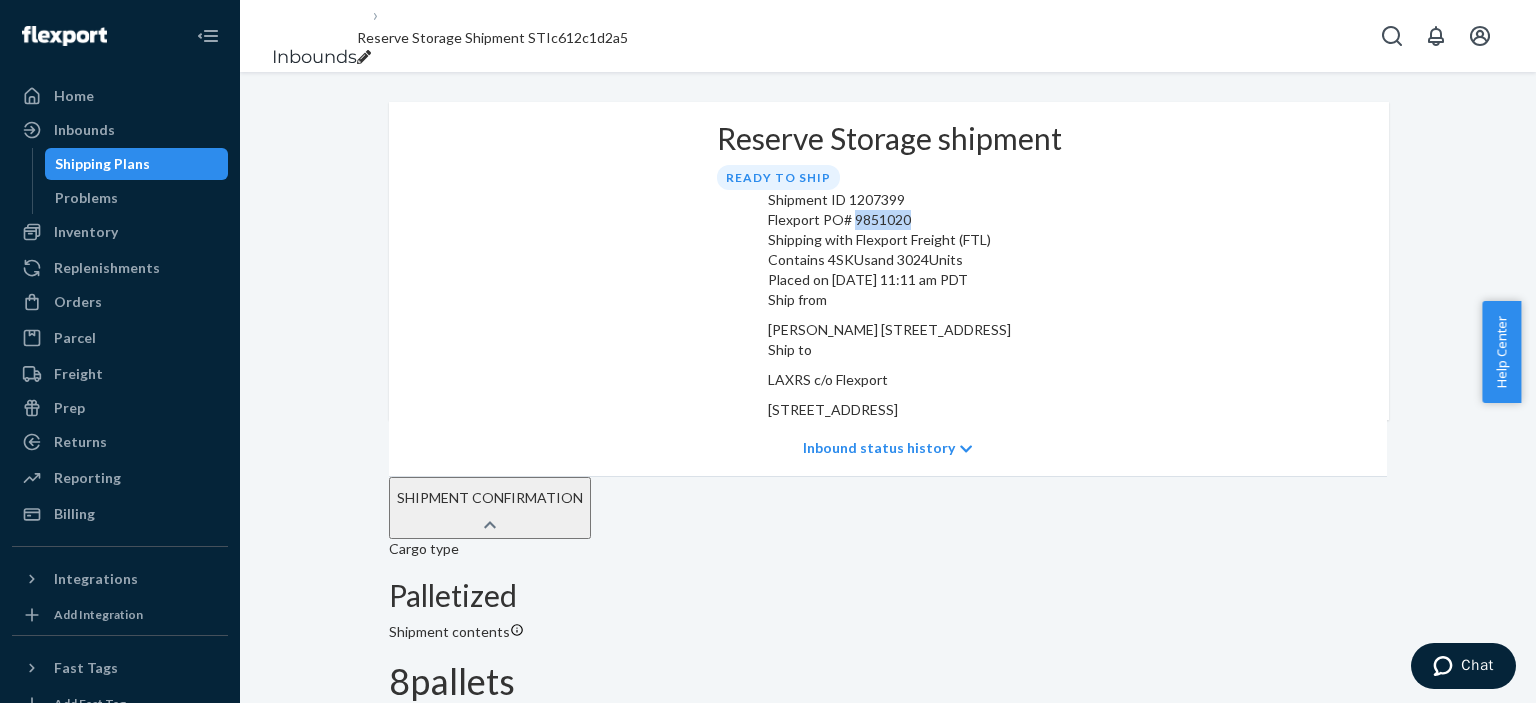 drag, startPoint x: 581, startPoint y: 311, endPoint x: 521, endPoint y: 314, distance: 60.074955 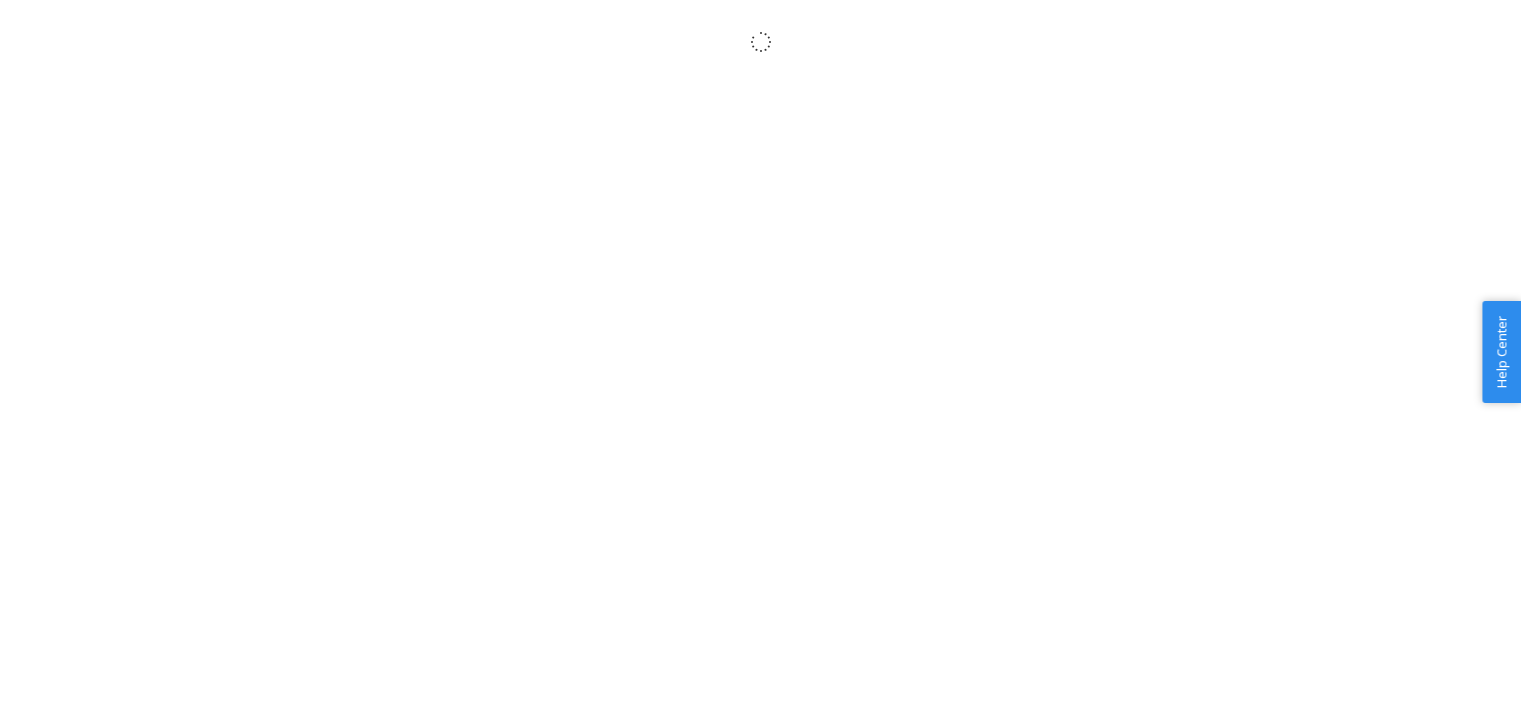 scroll, scrollTop: 0, scrollLeft: 0, axis: both 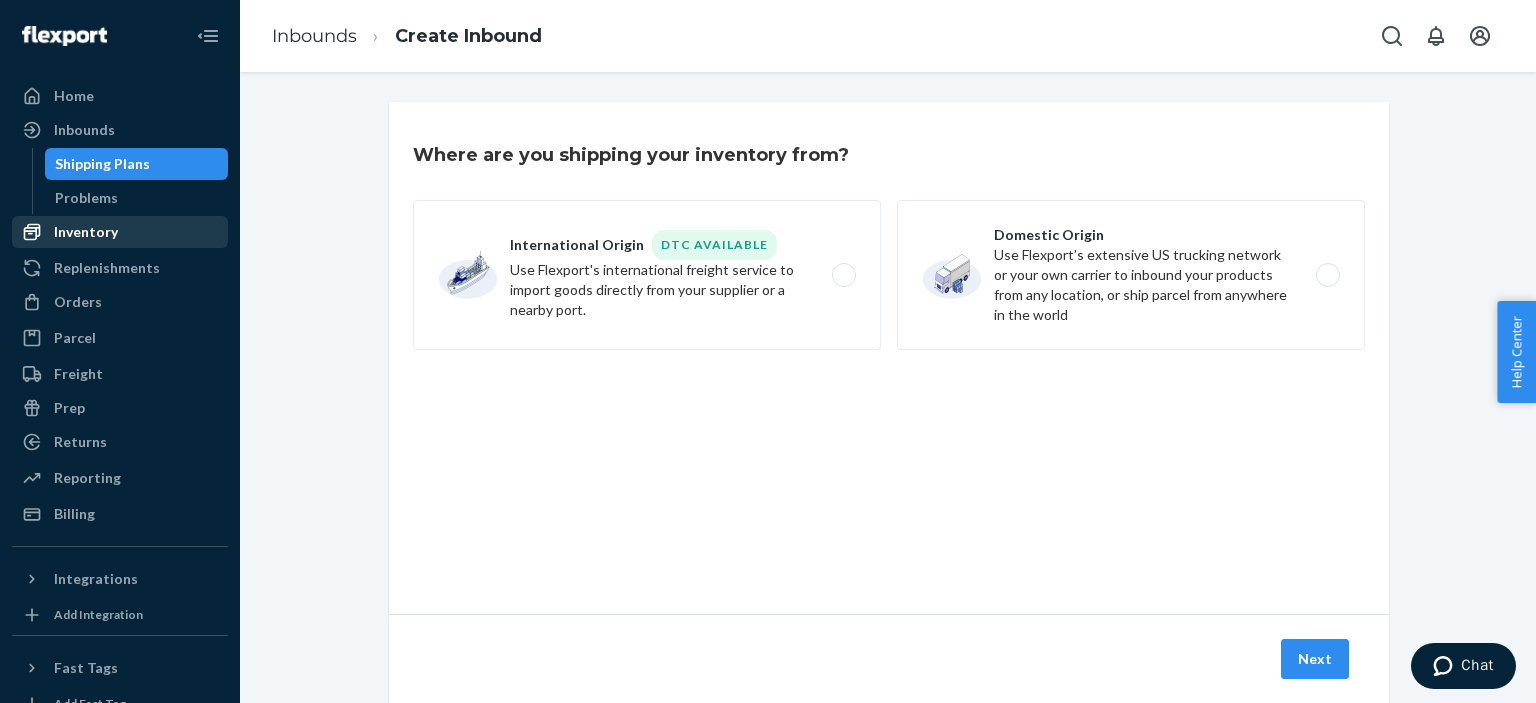 click on "Inventory" at bounding box center (120, 232) 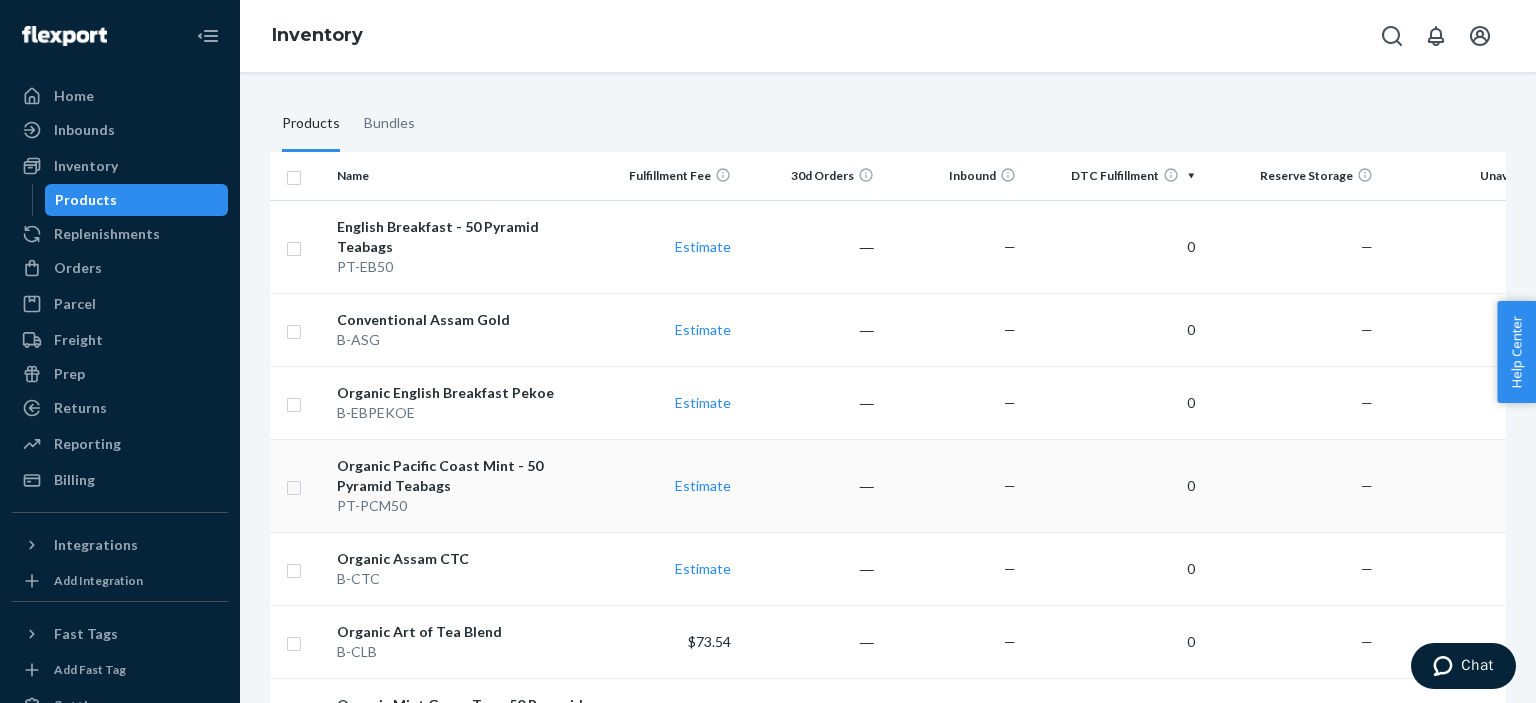 scroll, scrollTop: 200, scrollLeft: 0, axis: vertical 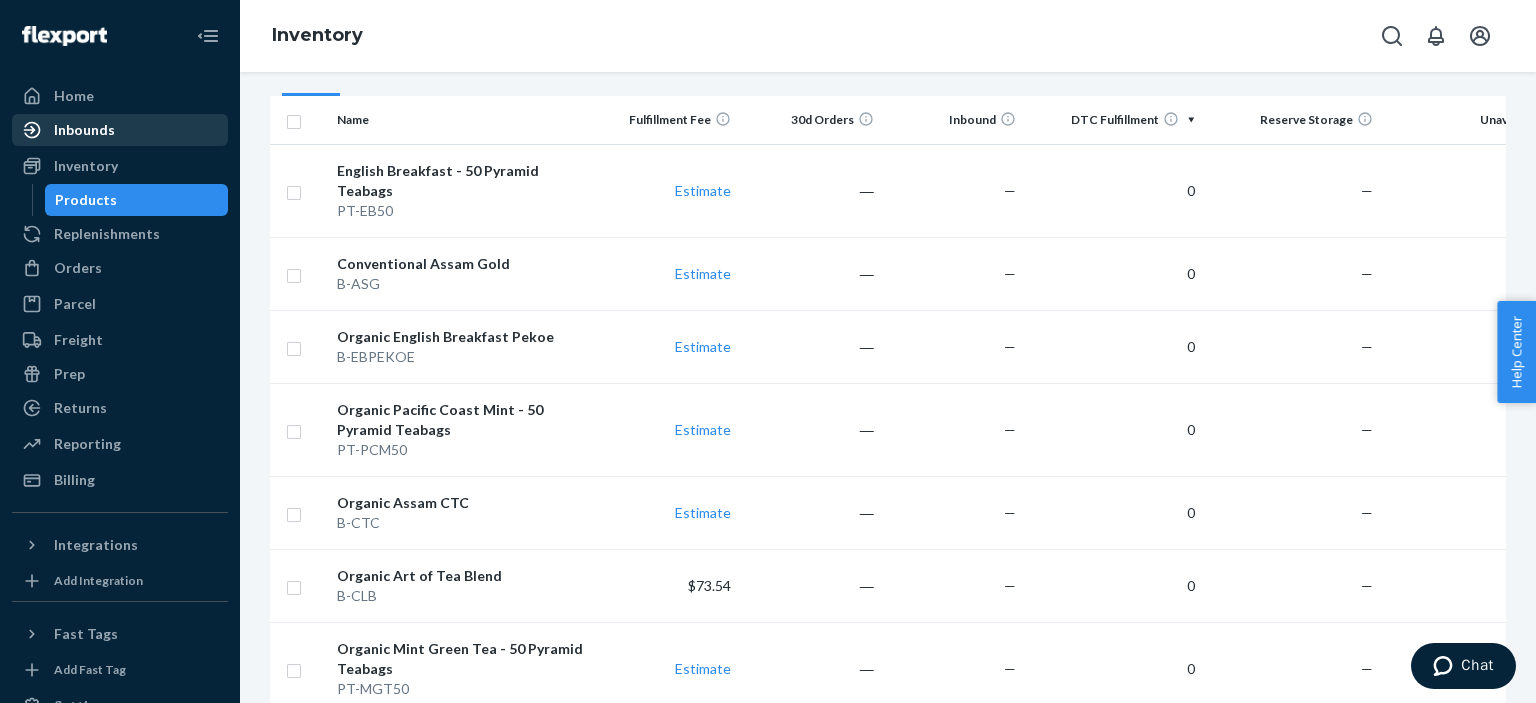 click on "Inbounds" at bounding box center [120, 130] 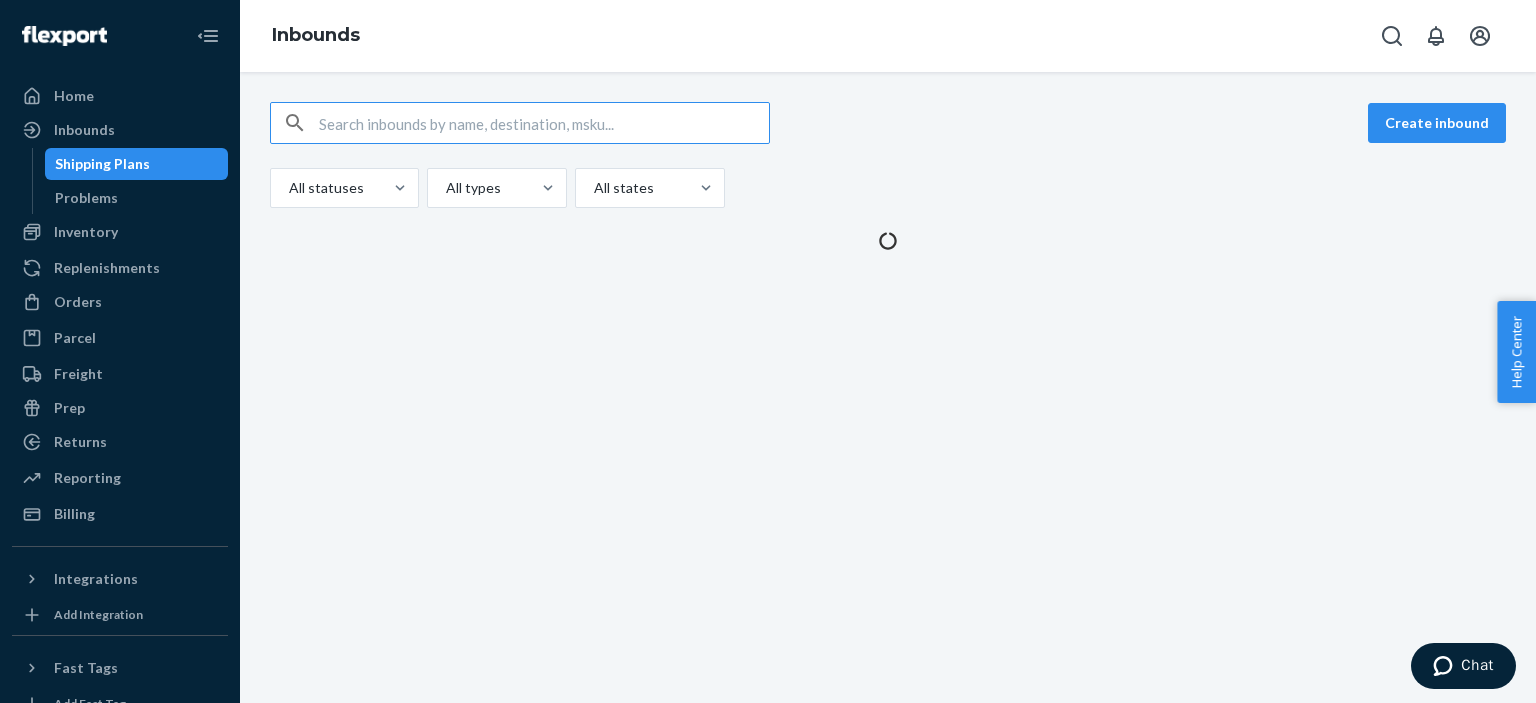 scroll, scrollTop: 0, scrollLeft: 0, axis: both 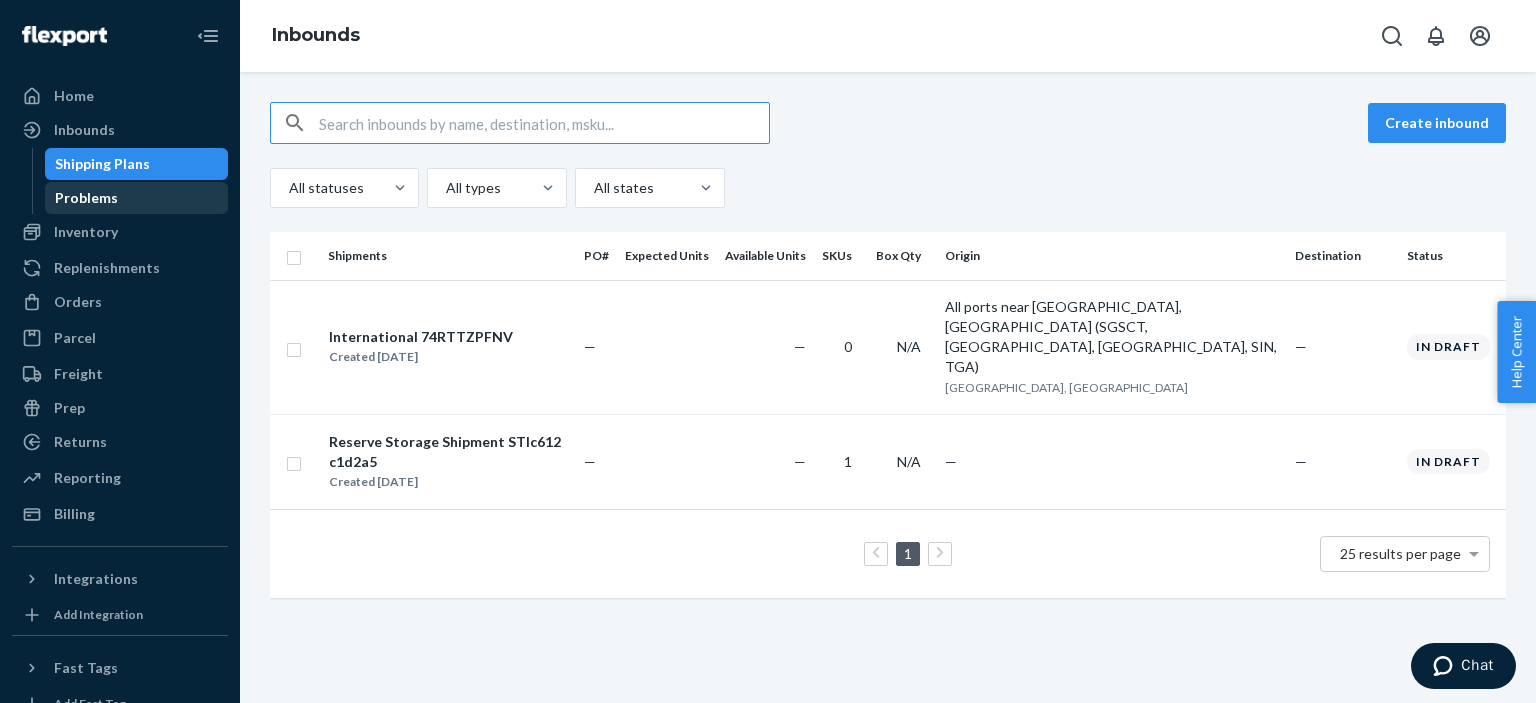 click on "Problems" at bounding box center [137, 198] 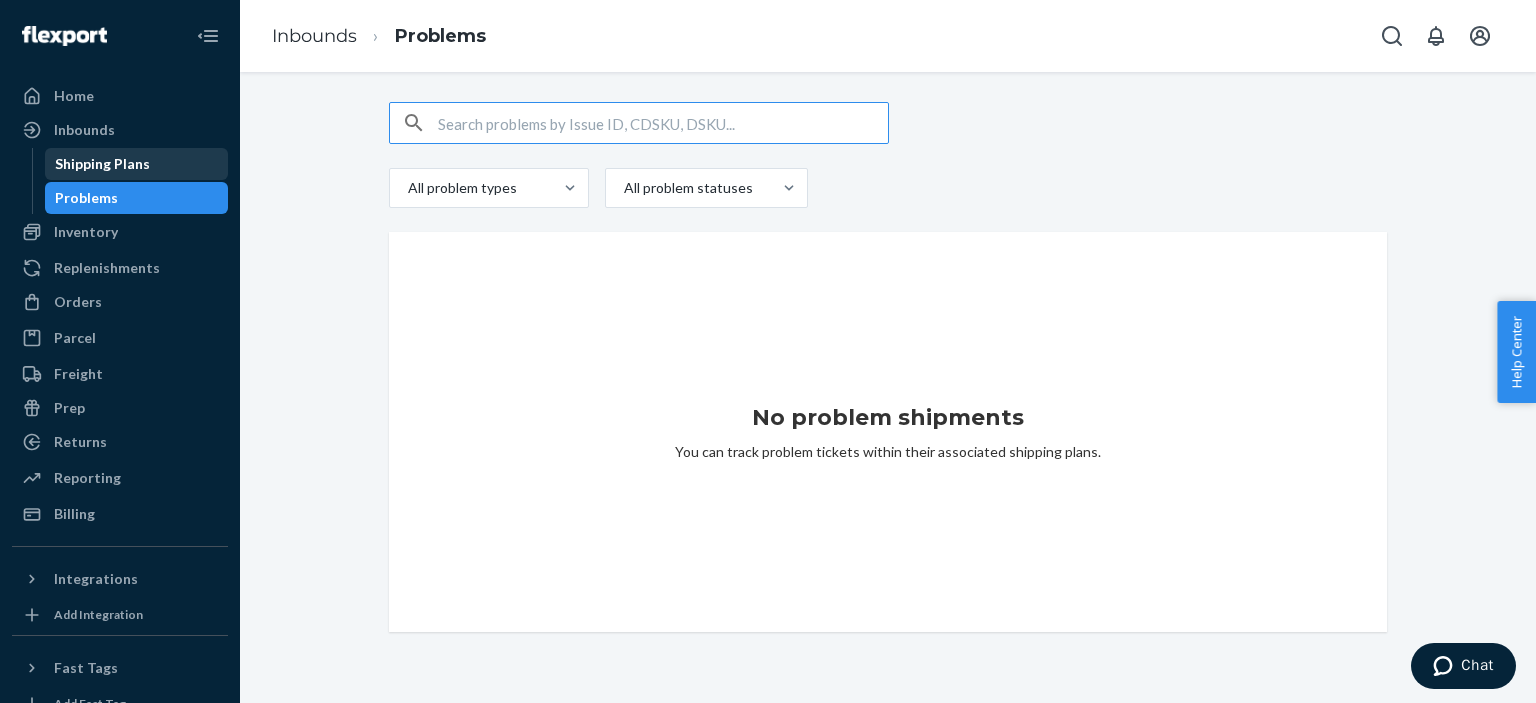 click on "Shipping Plans" at bounding box center [102, 164] 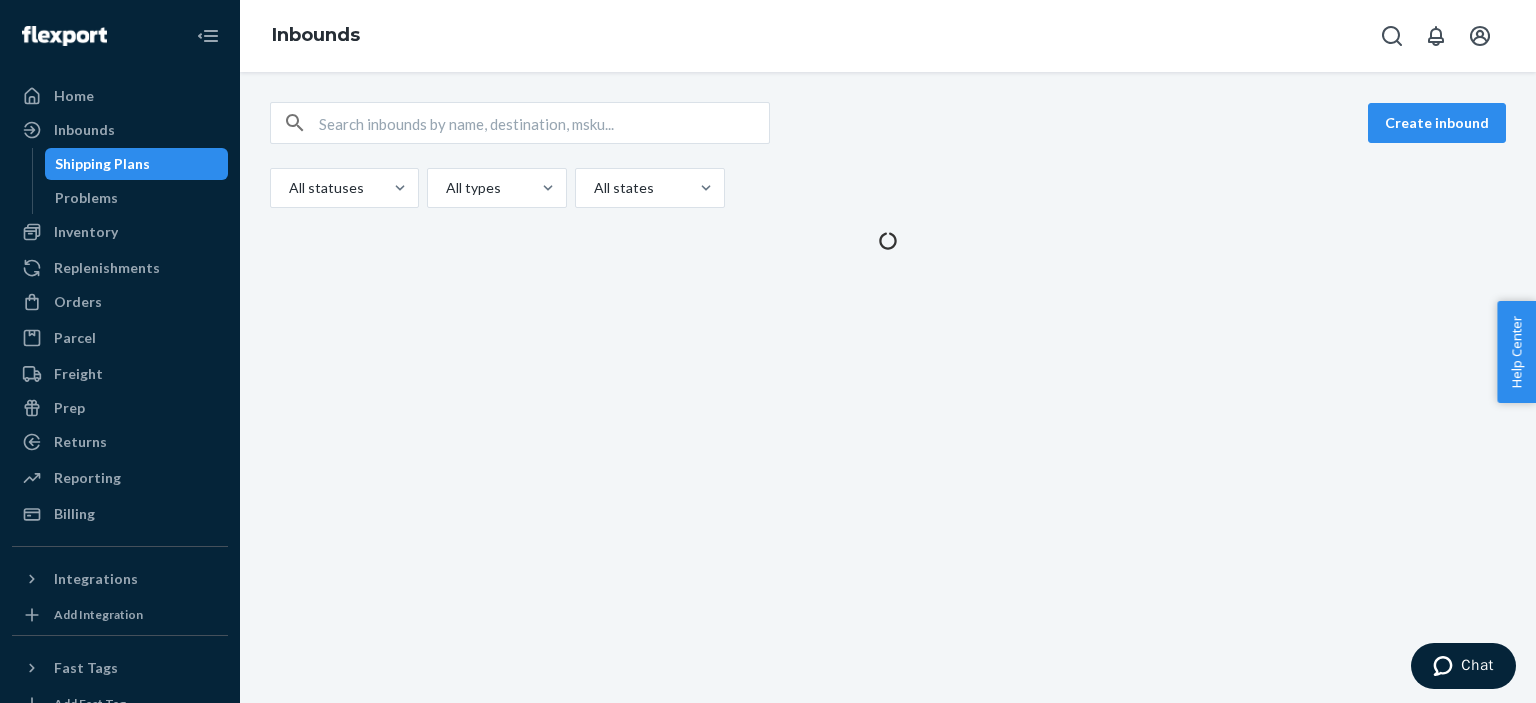 click on "Create inbound All statuses All types All states" at bounding box center (888, 387) 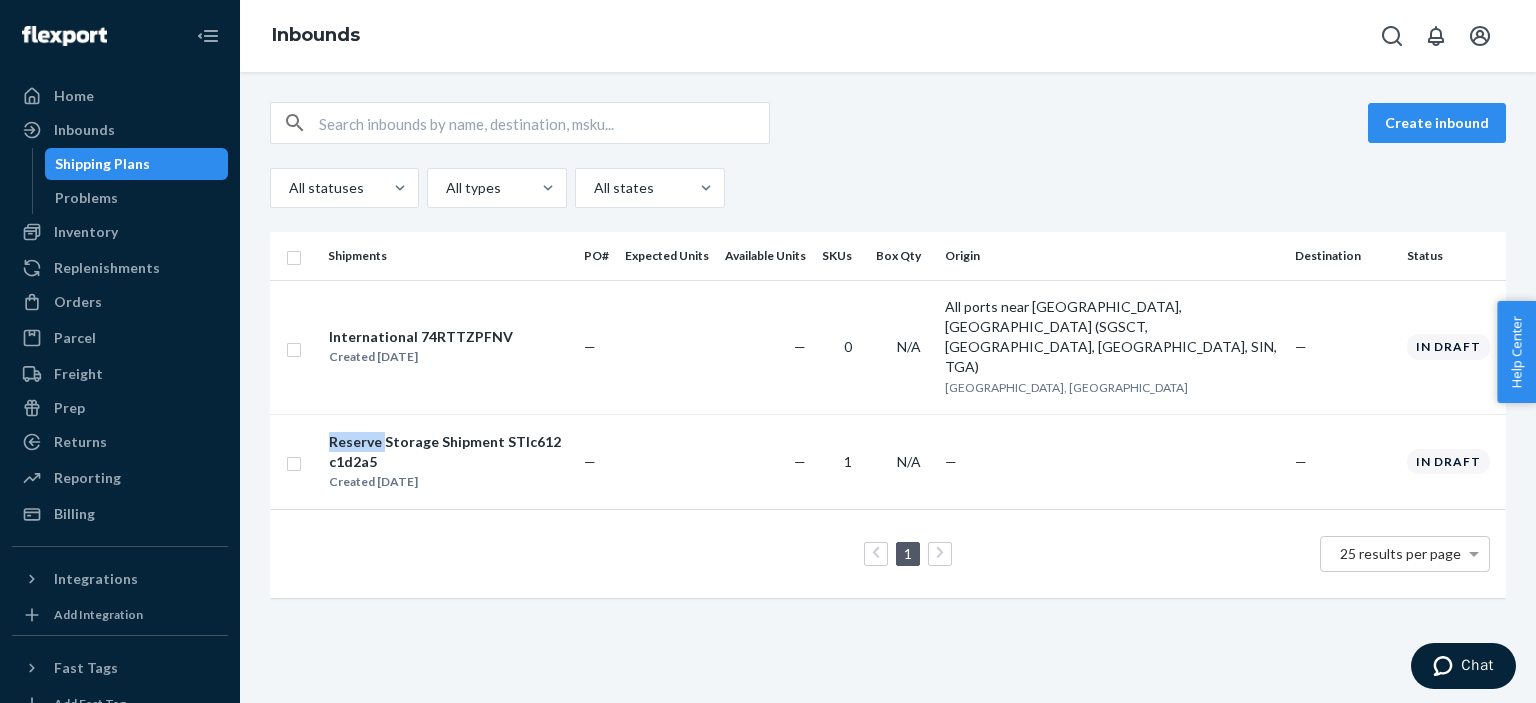 click on "Reserve Storage Shipment STIc612c1d2a5" at bounding box center [448, 452] 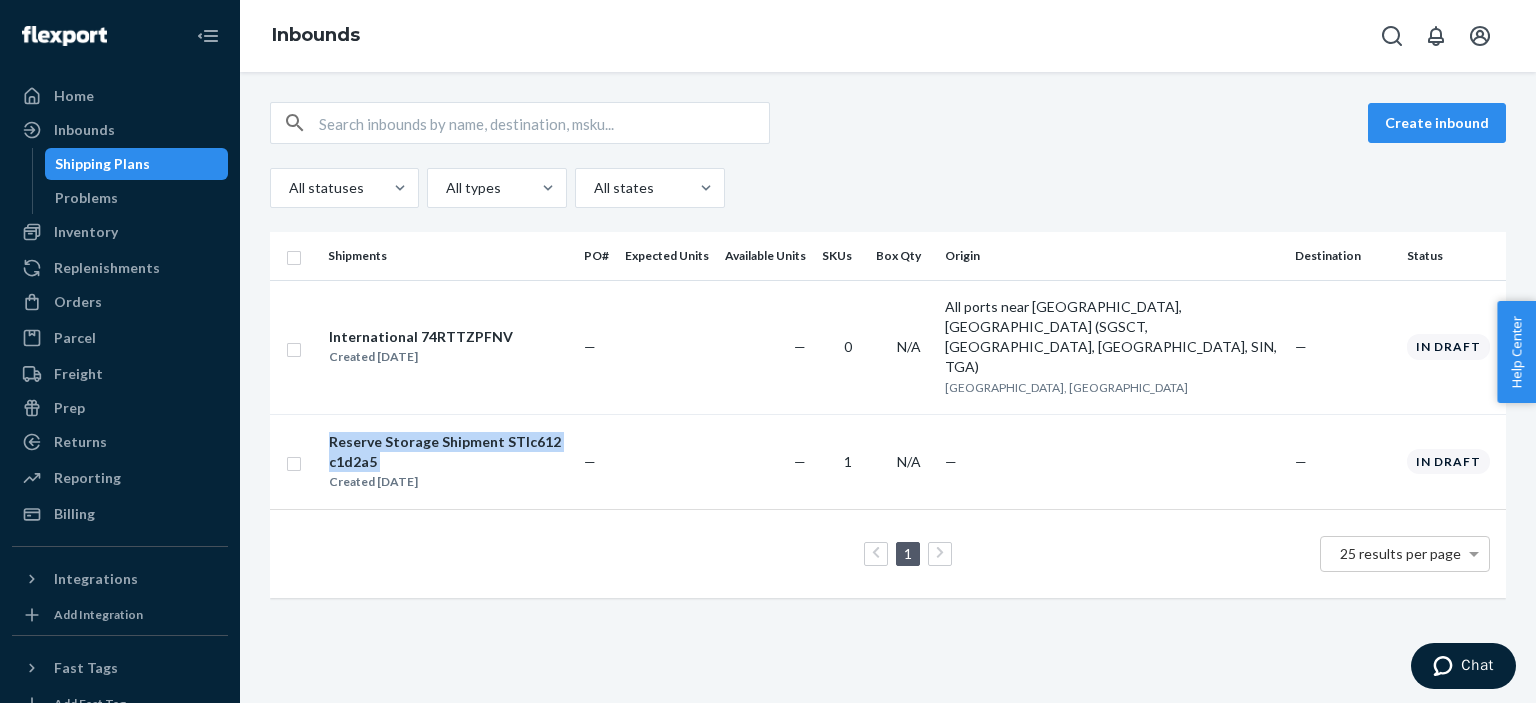 click on "Reserve Storage Shipment STIc612c1d2a5" at bounding box center [448, 452] 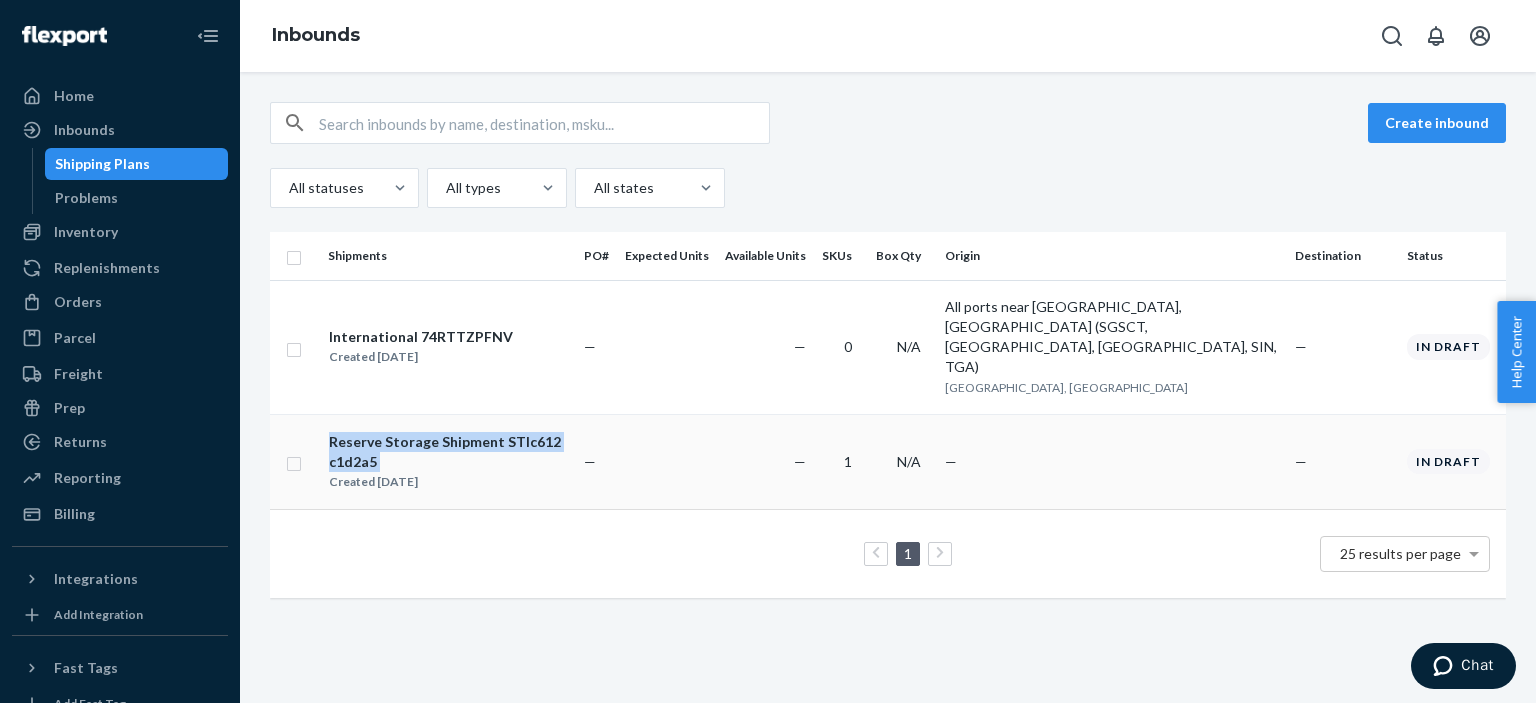 click on "Reserve Storage Shipment STIc612c1d2a5" at bounding box center [448, 452] 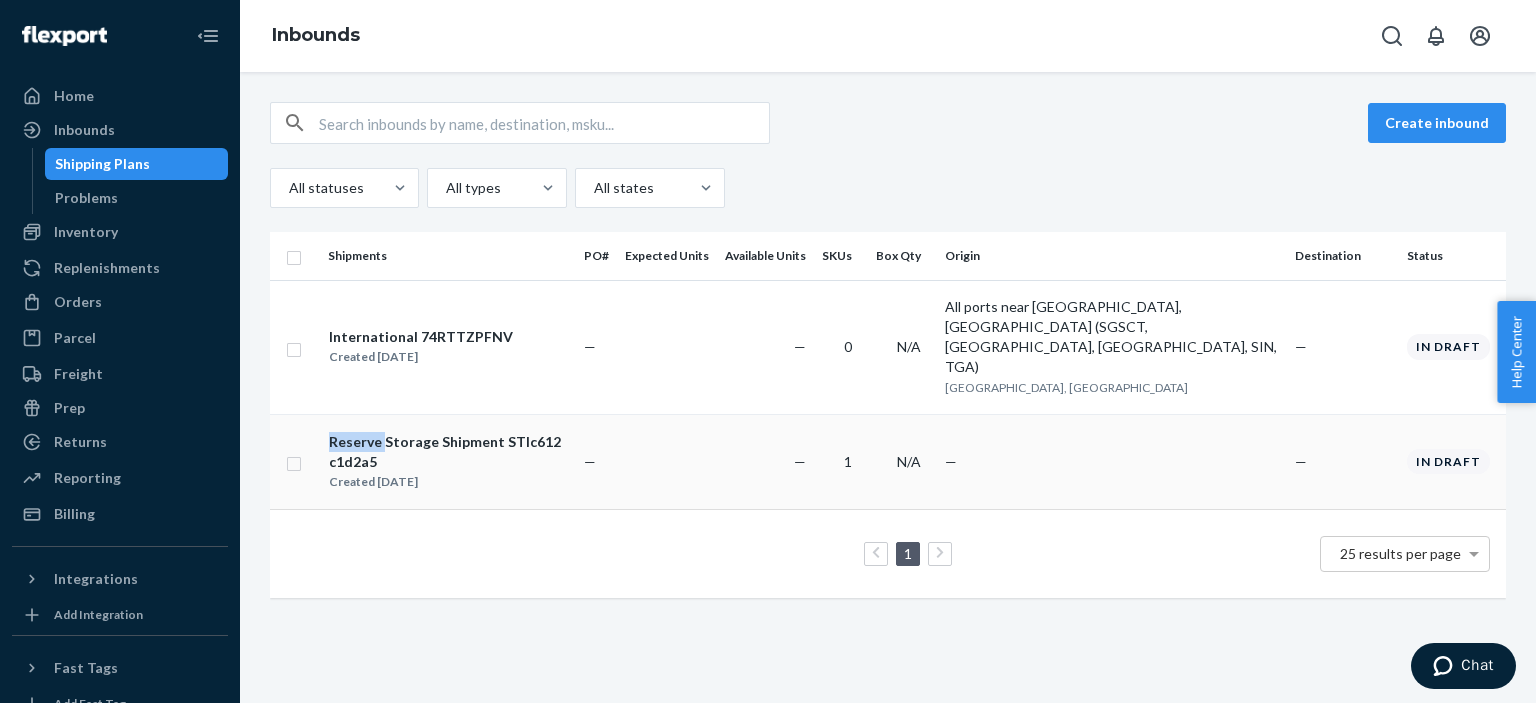 click on "Reserve Storage Shipment STIc612c1d2a5" at bounding box center (448, 452) 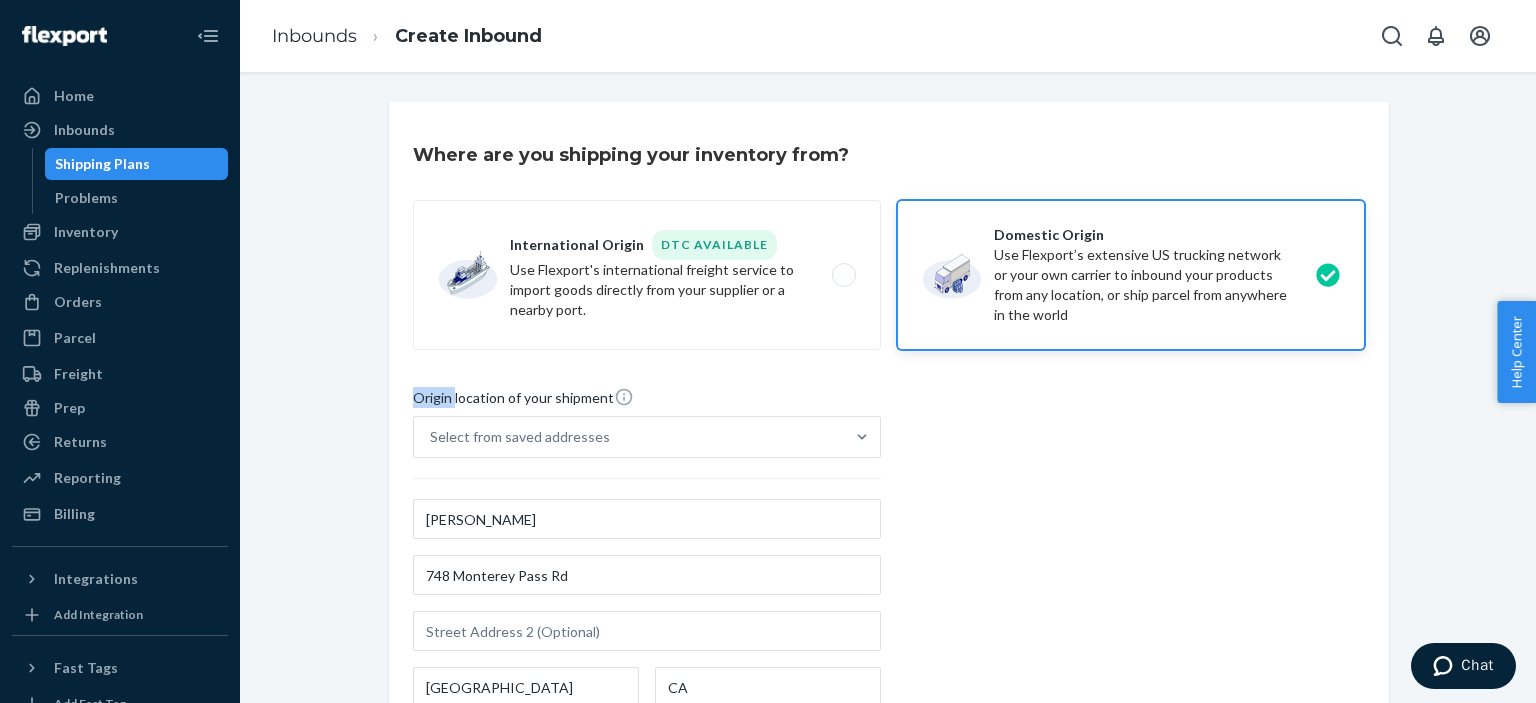 scroll, scrollTop: 356, scrollLeft: 0, axis: vertical 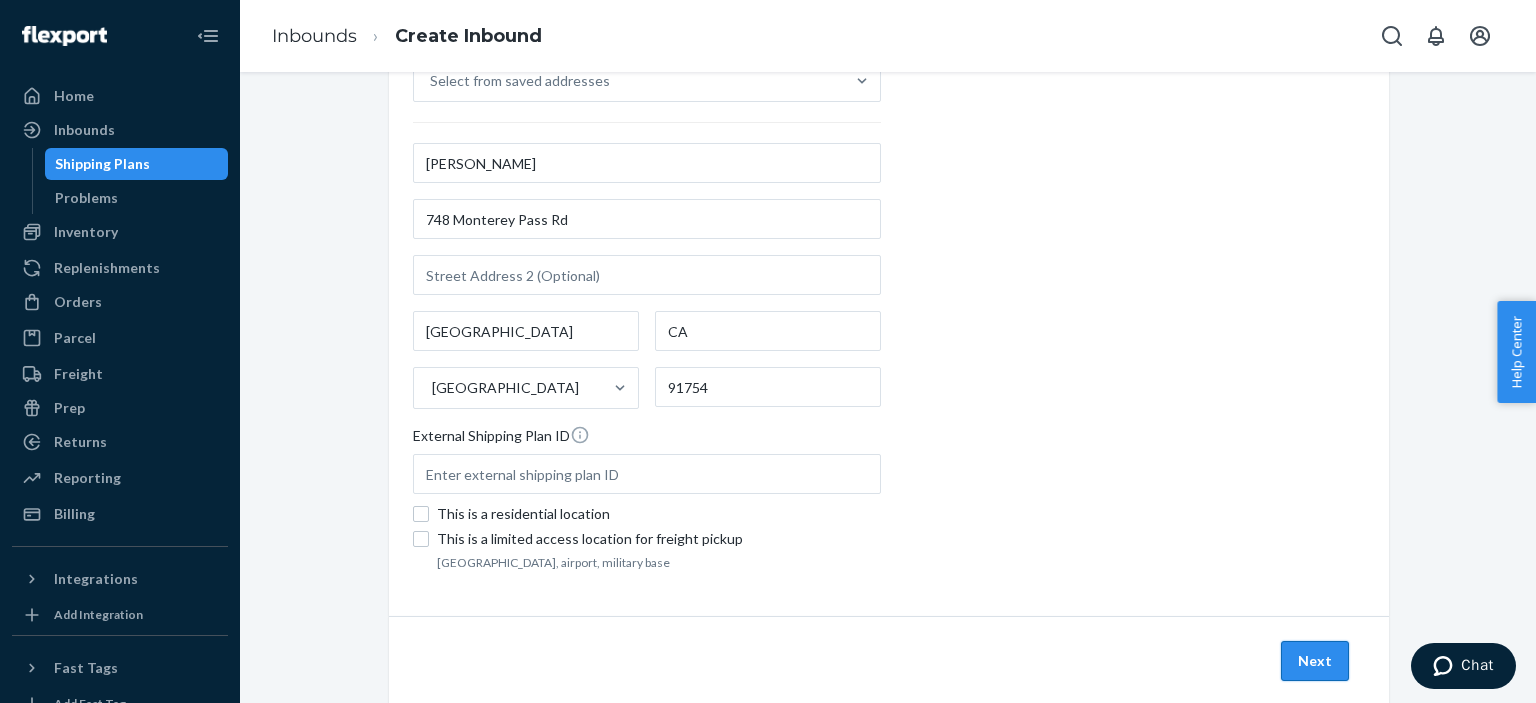 click on "Next" at bounding box center (1315, 661) 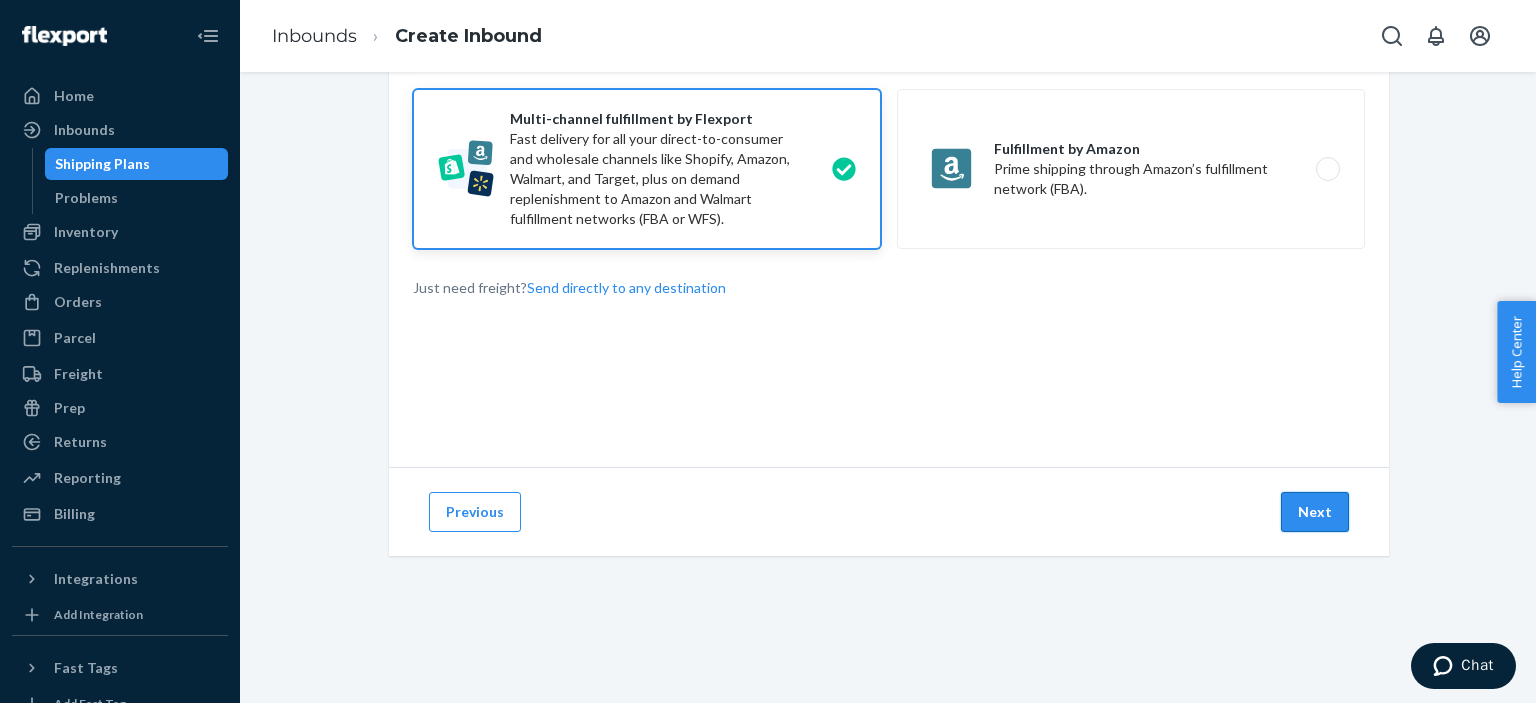 scroll, scrollTop: 0, scrollLeft: 0, axis: both 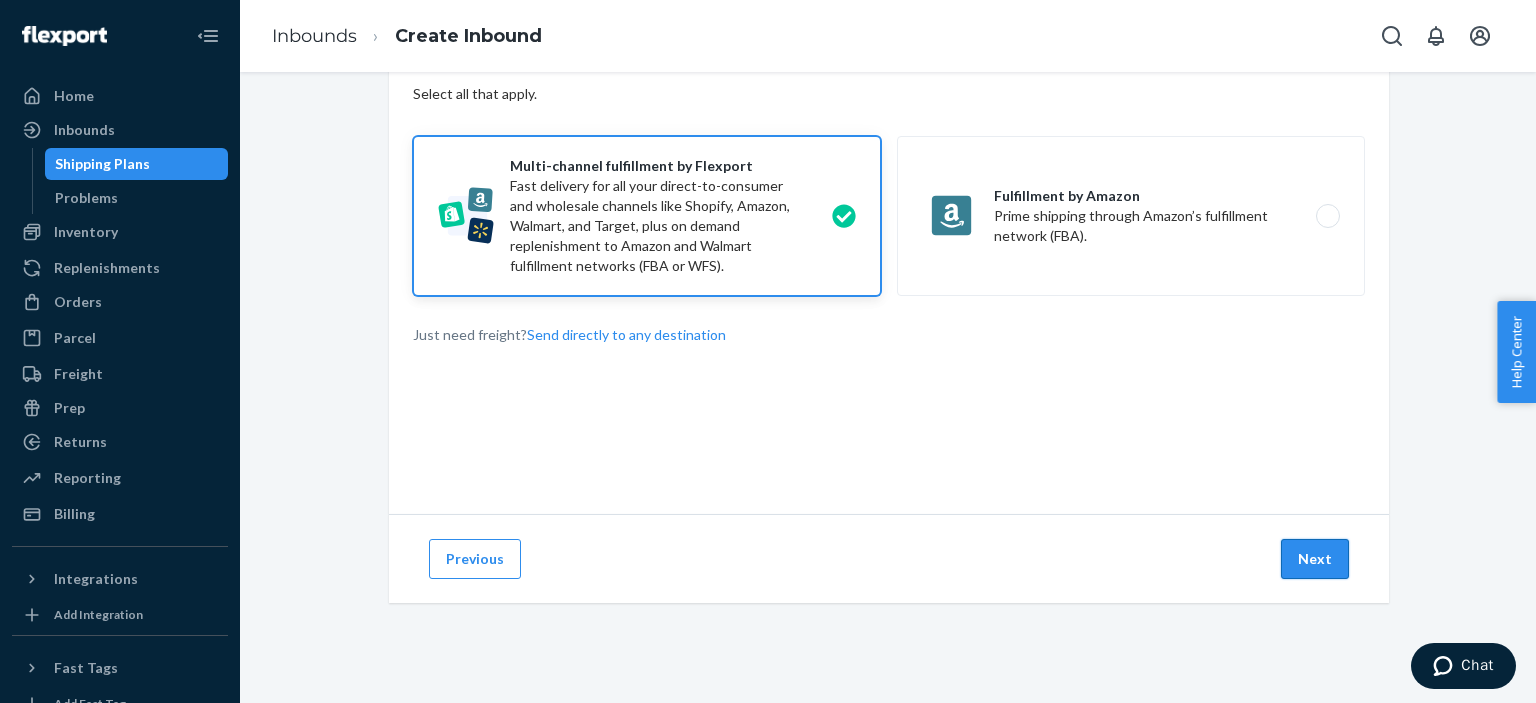 drag, startPoint x: 1300, startPoint y: 563, endPoint x: 1284, endPoint y: 551, distance: 20 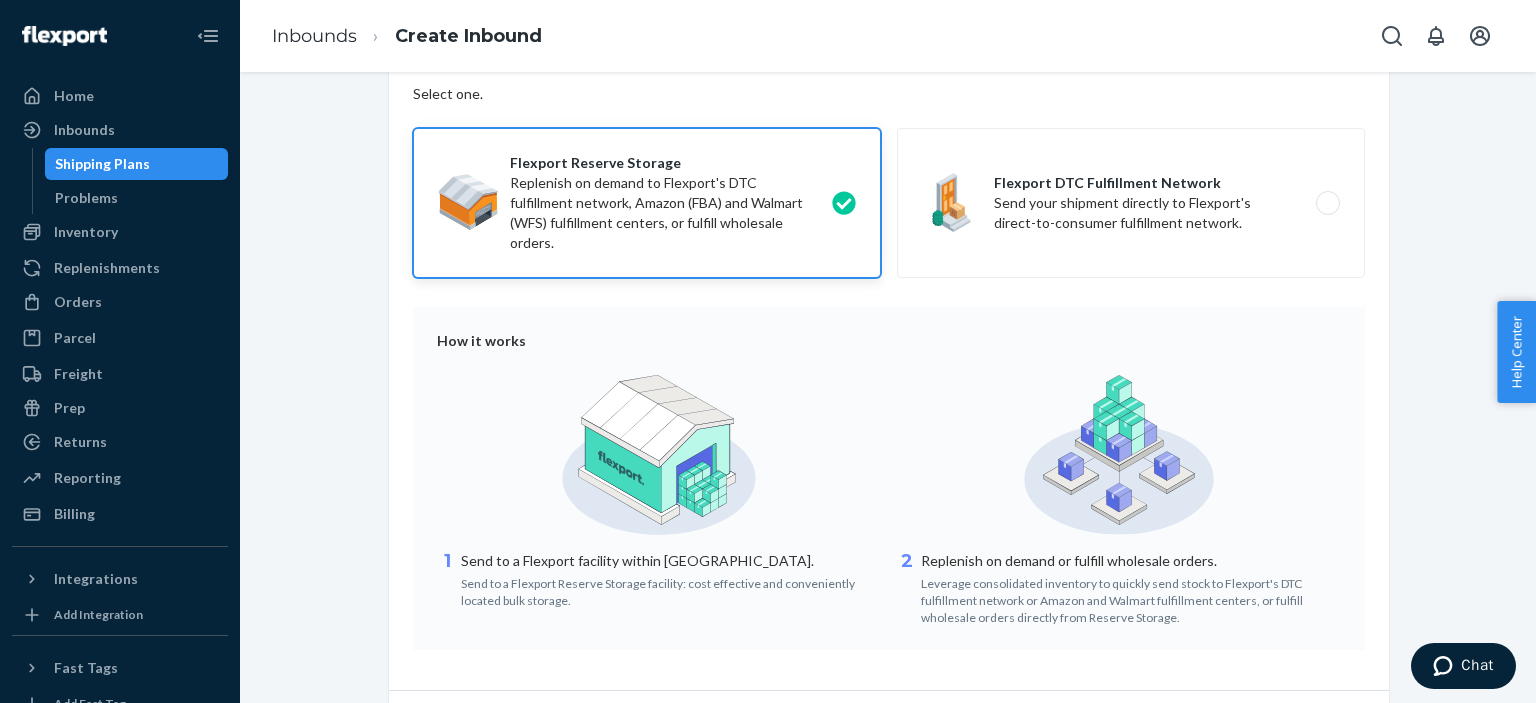 scroll, scrollTop: 0, scrollLeft: 0, axis: both 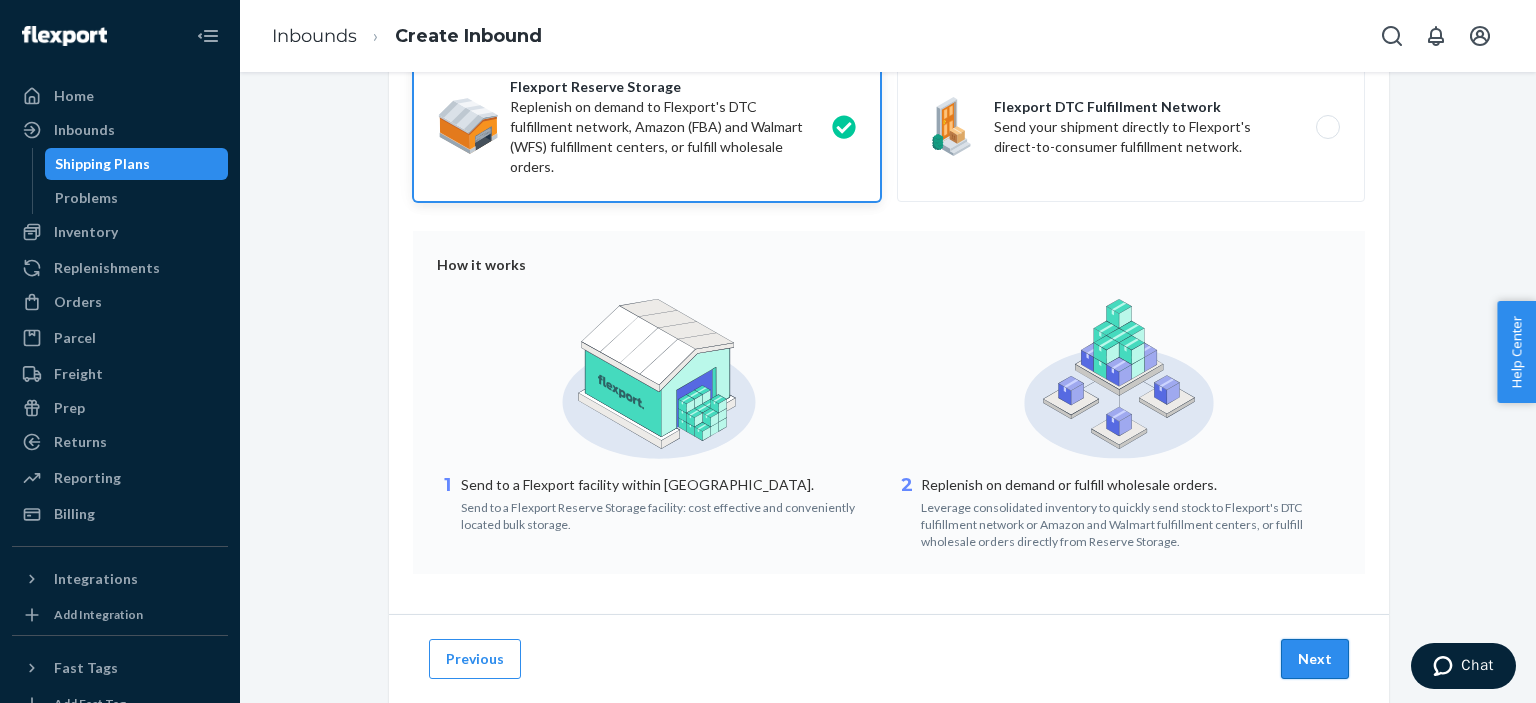 click on "Next" at bounding box center (1315, 659) 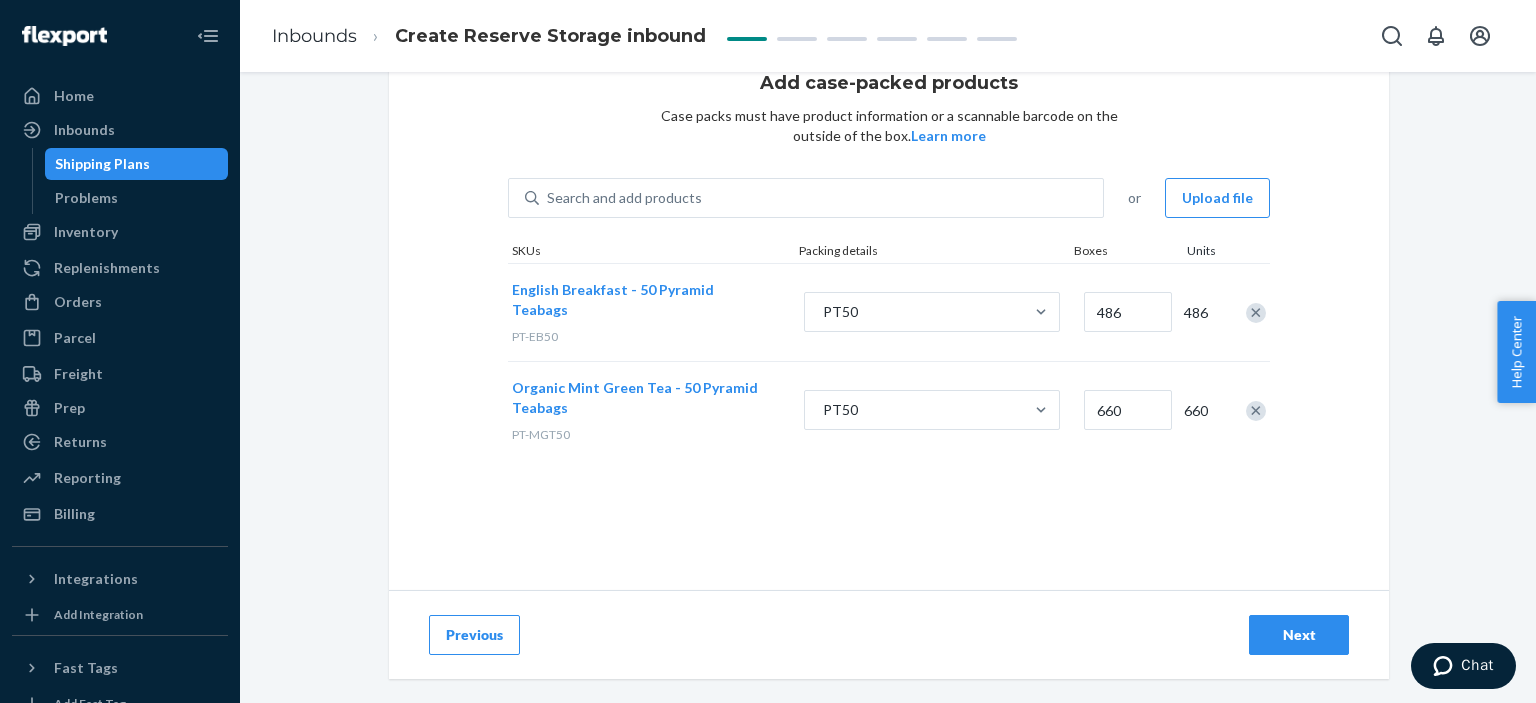 scroll, scrollTop: 0, scrollLeft: 0, axis: both 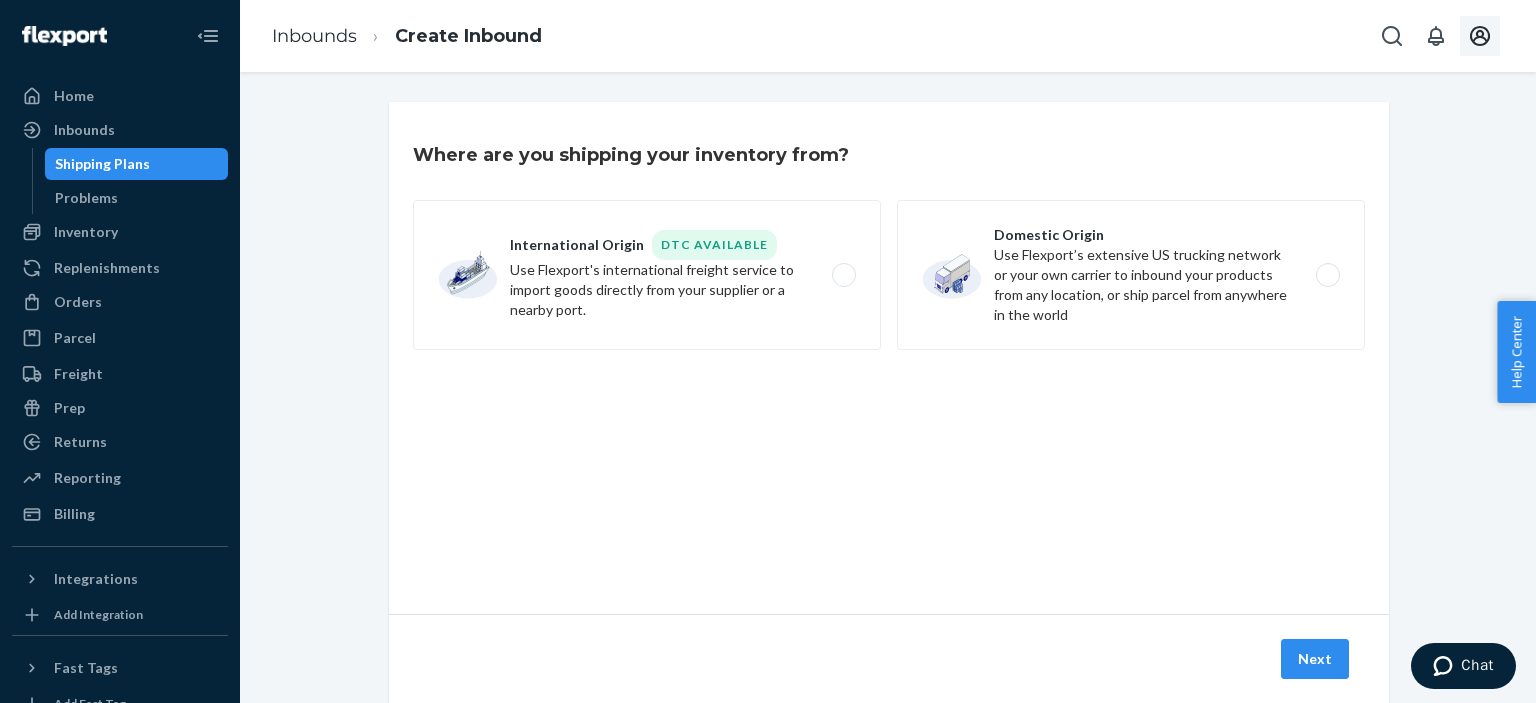 click 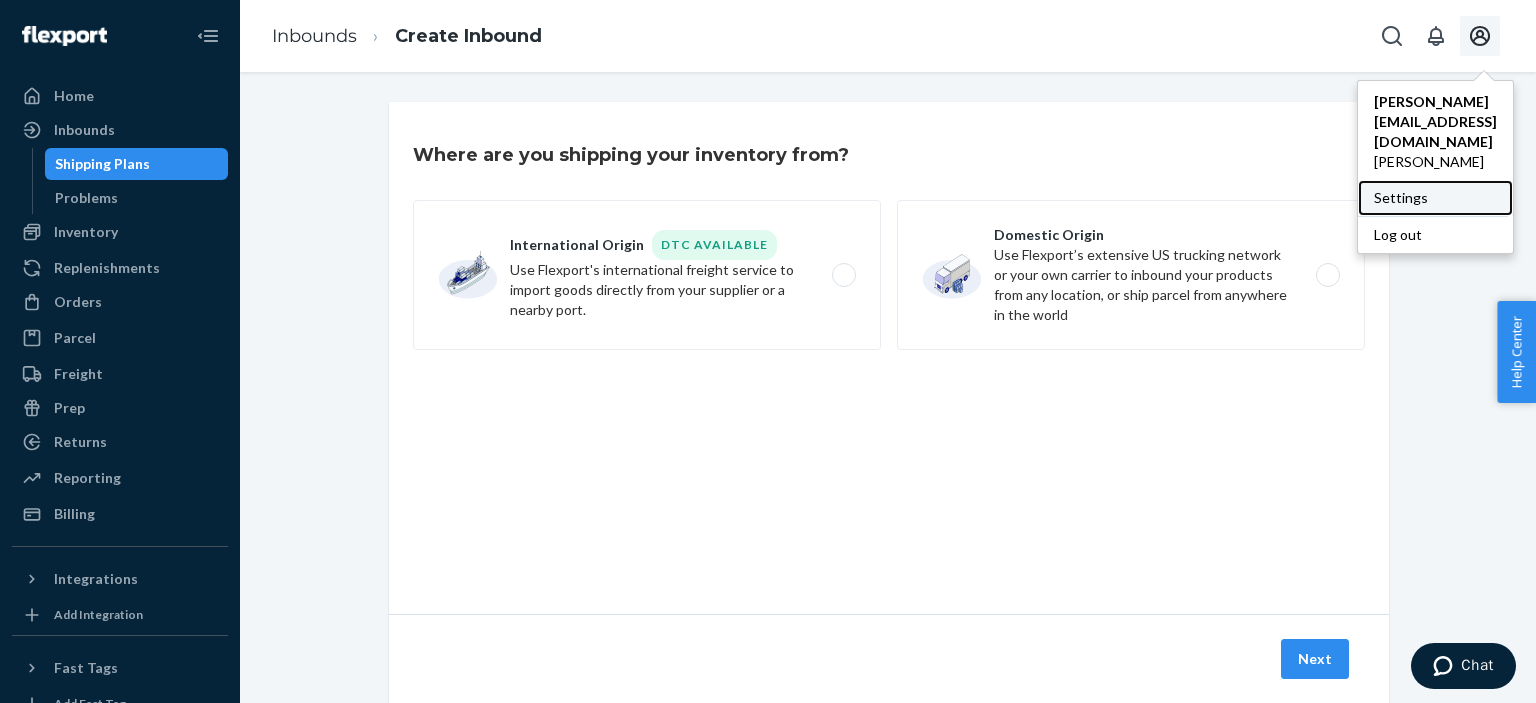 click on "Settings" at bounding box center (1435, 198) 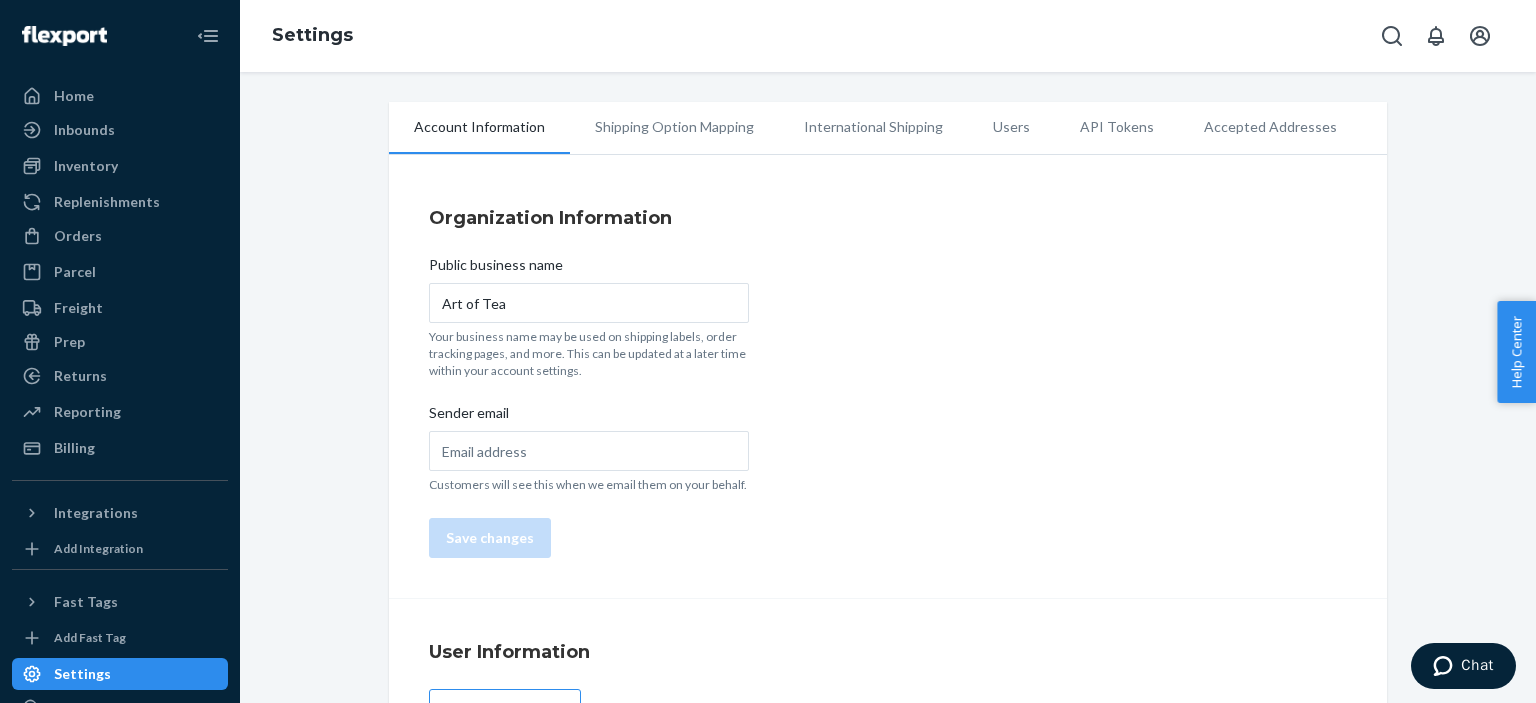 scroll, scrollTop: 0, scrollLeft: 0, axis: both 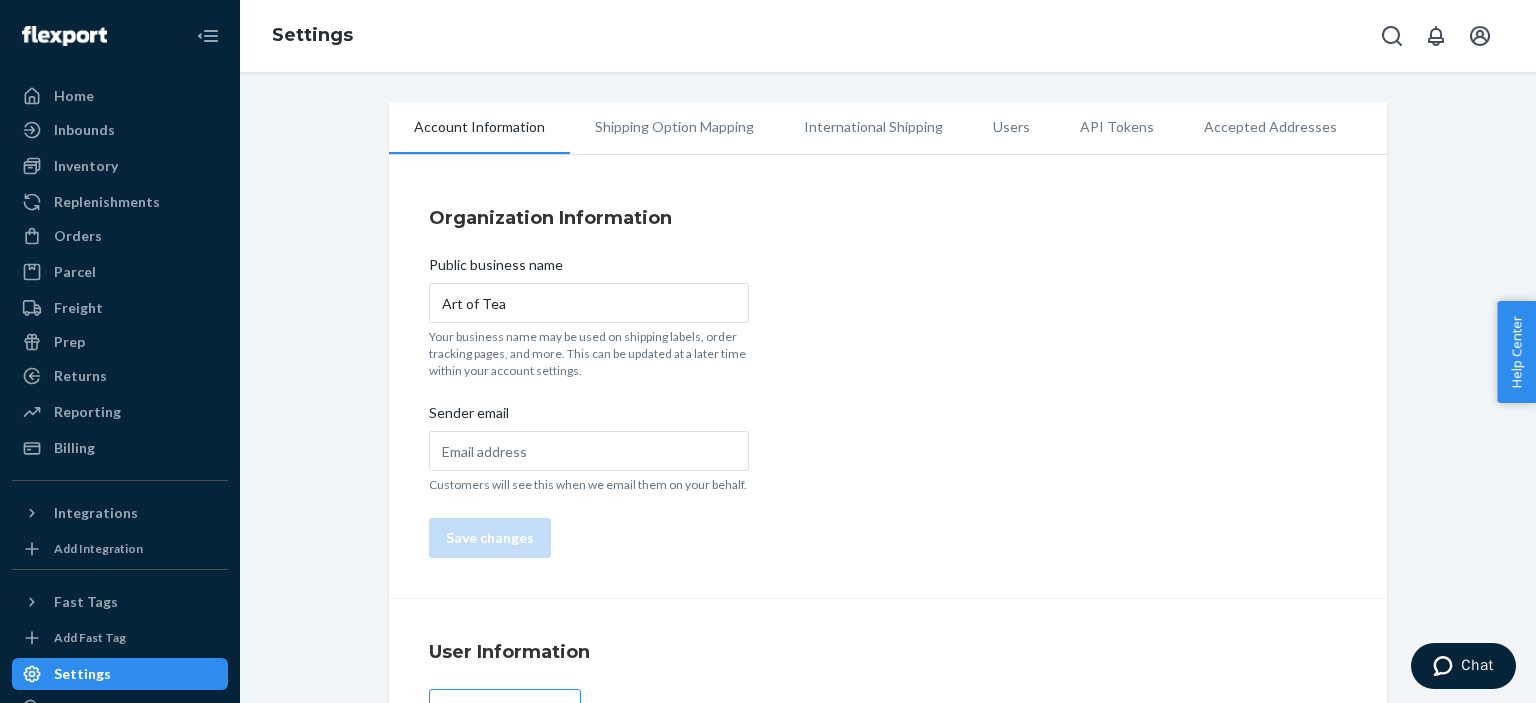 click on "Shipping Option Mapping" at bounding box center [674, 127] 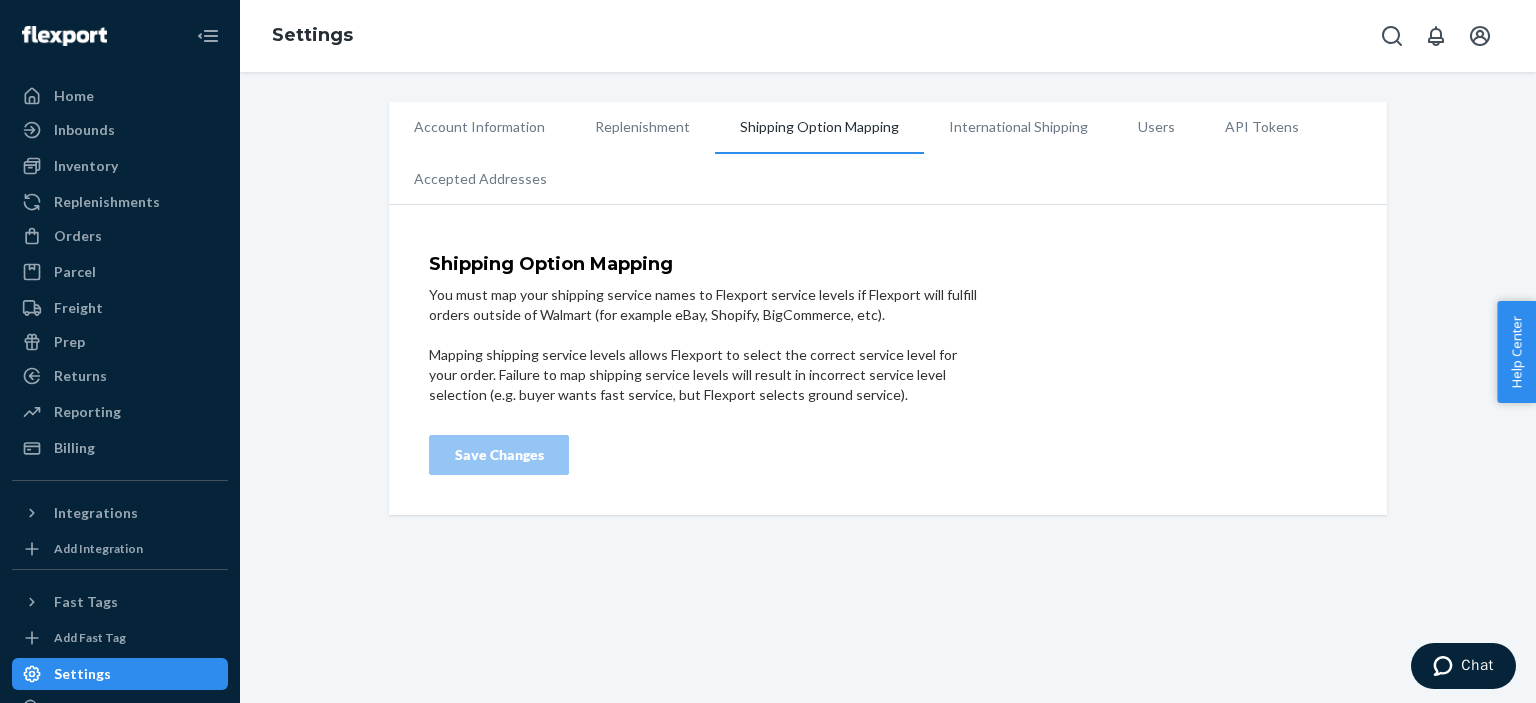 click on "Accepted Addresses" at bounding box center (480, 179) 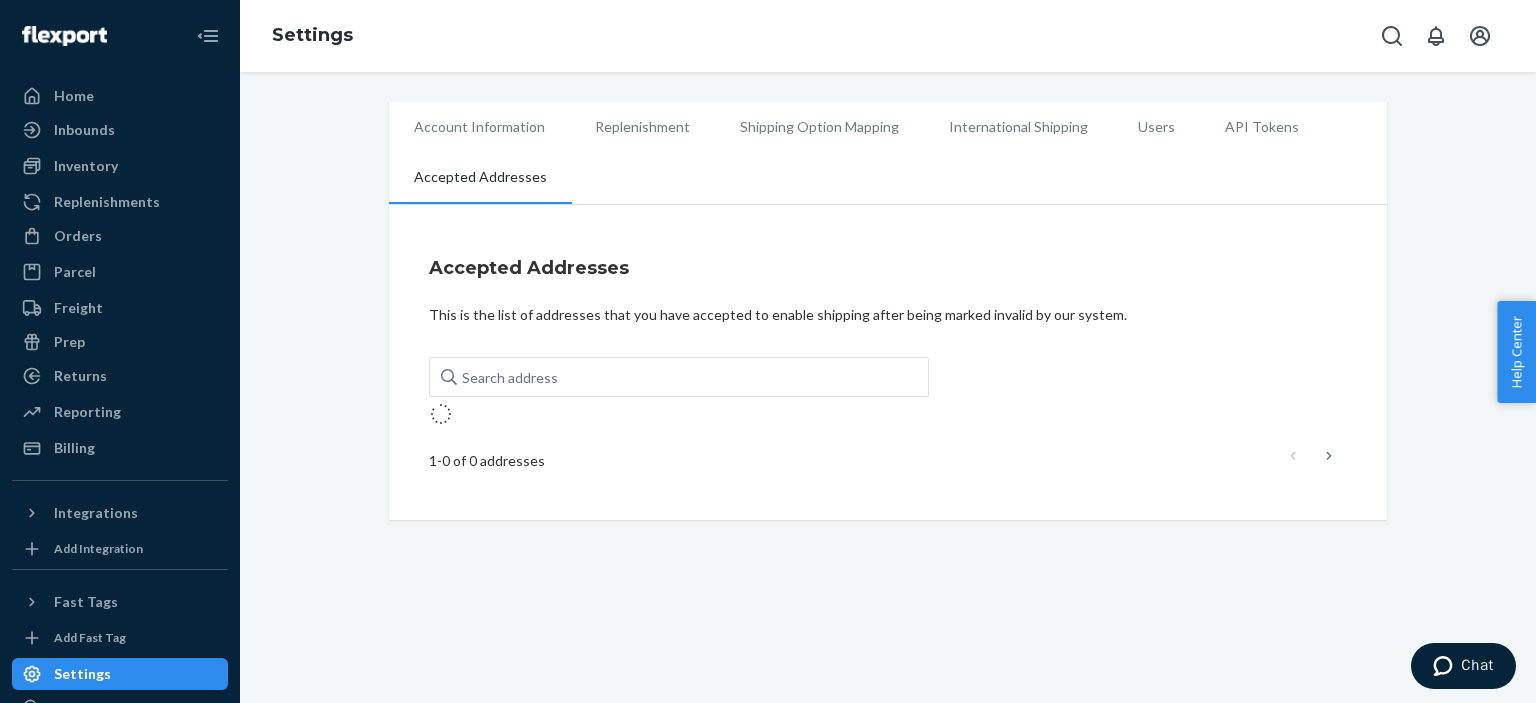 click on "Account Information" at bounding box center [479, 127] 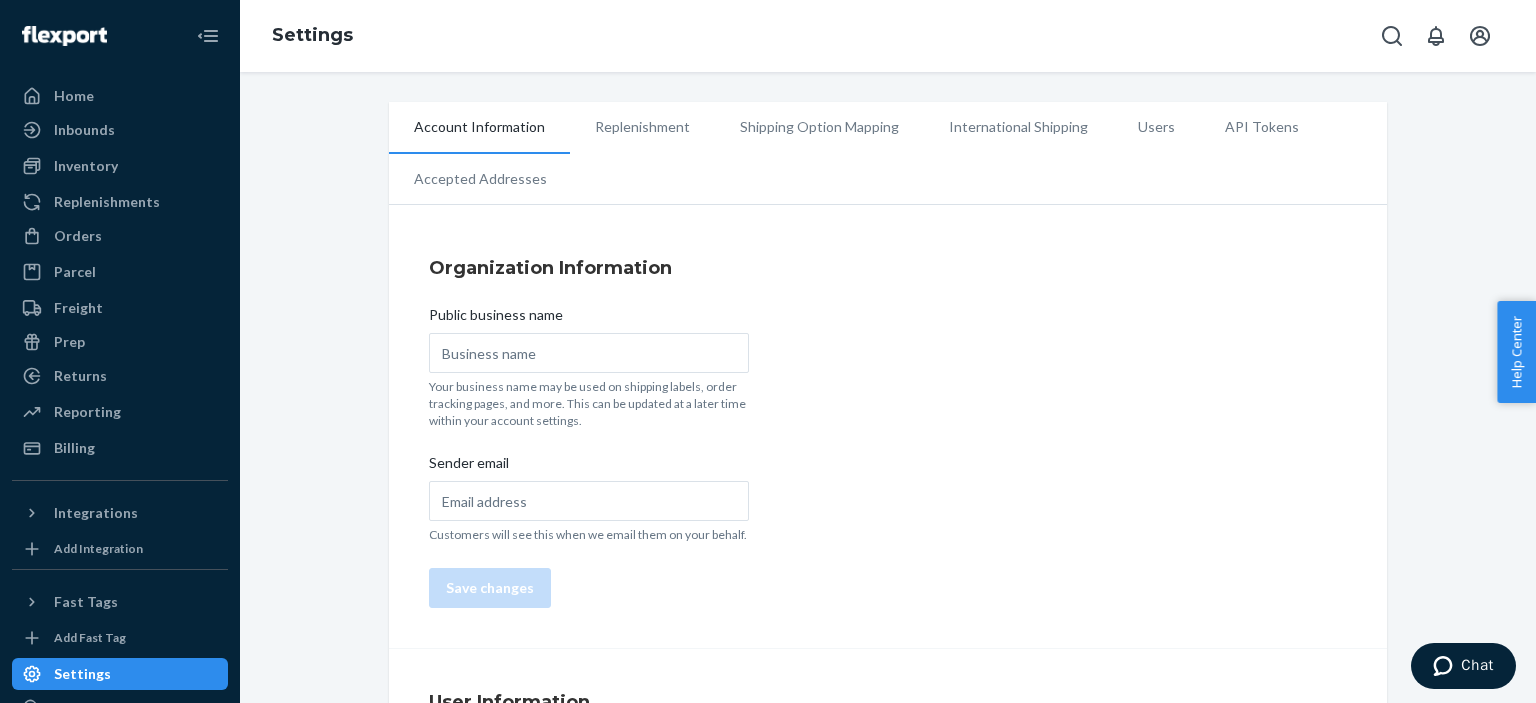 type on "Art of Tea" 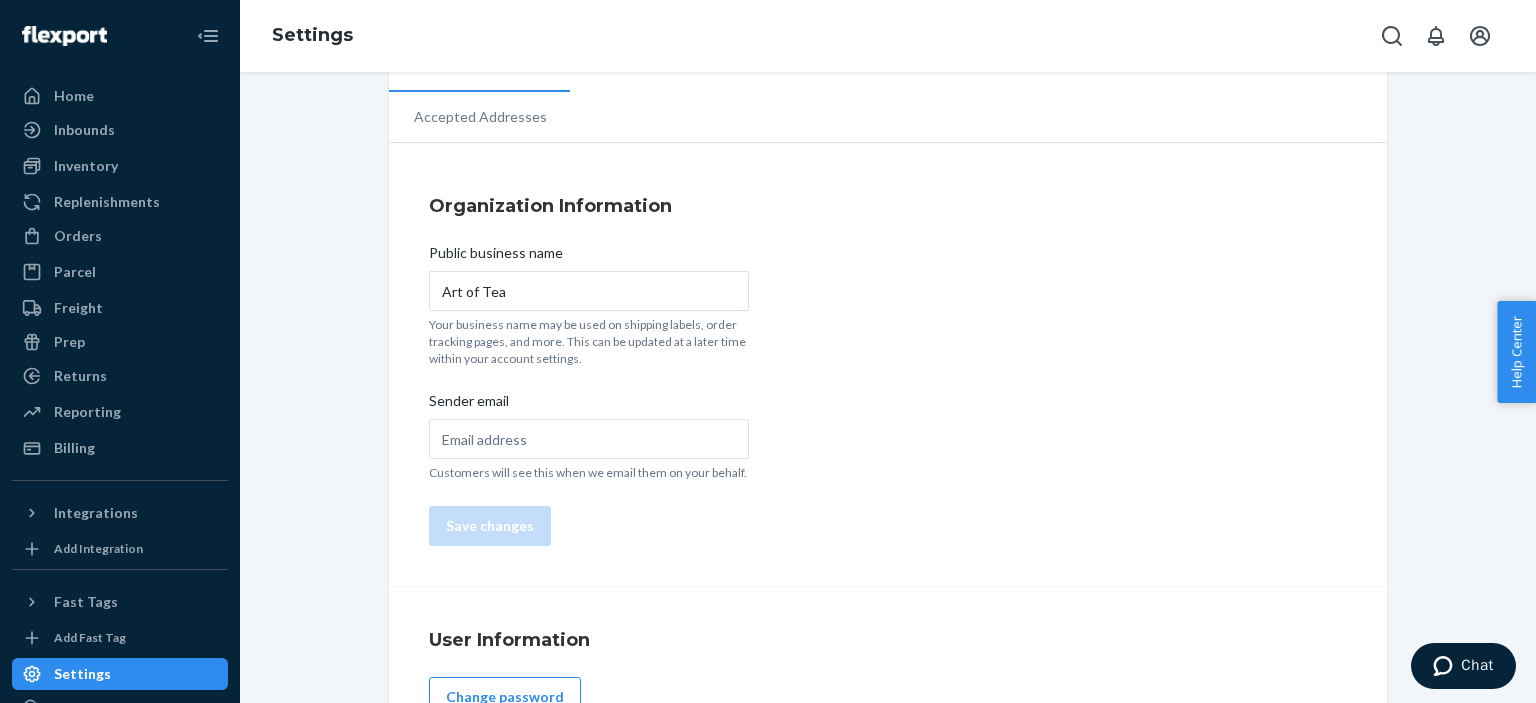 scroll, scrollTop: 0, scrollLeft: 0, axis: both 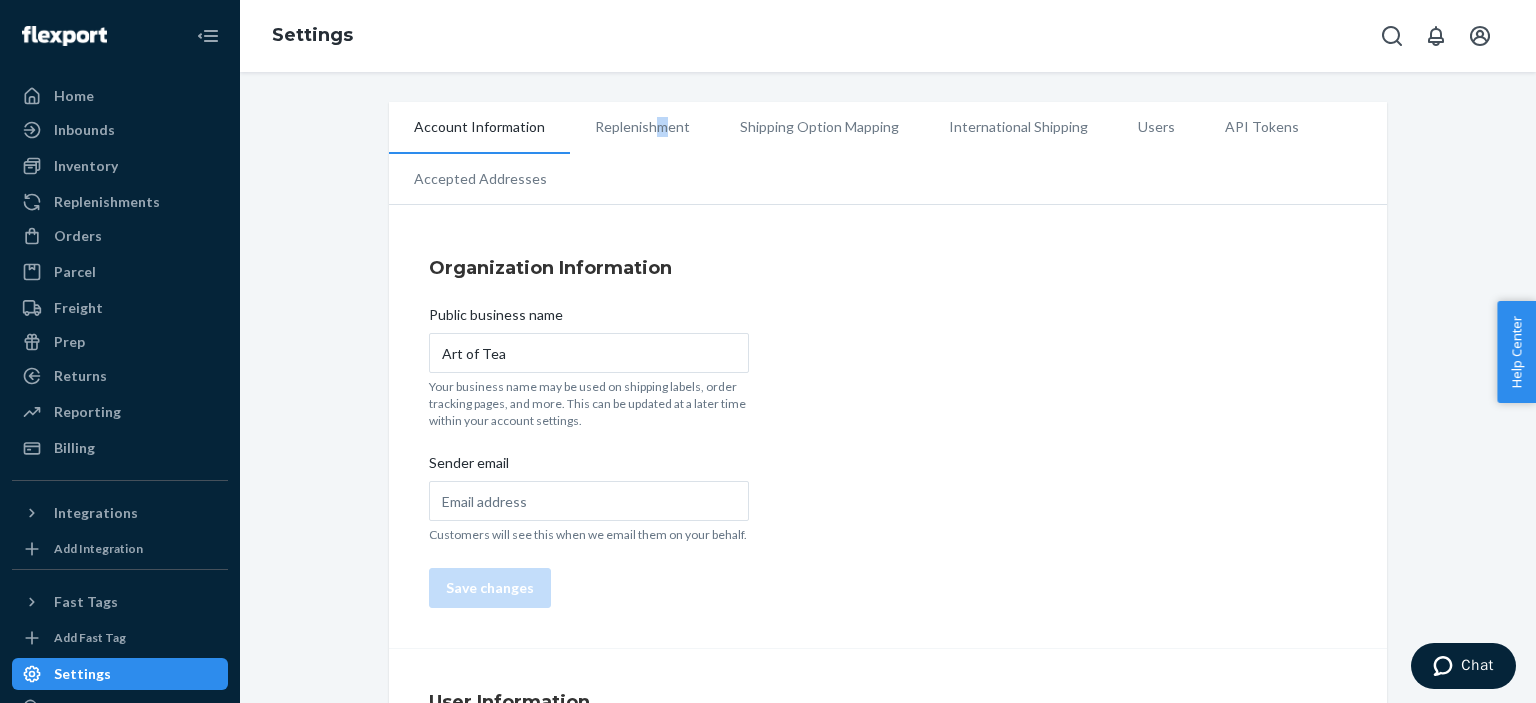 click on "Replenishment" at bounding box center (642, 127) 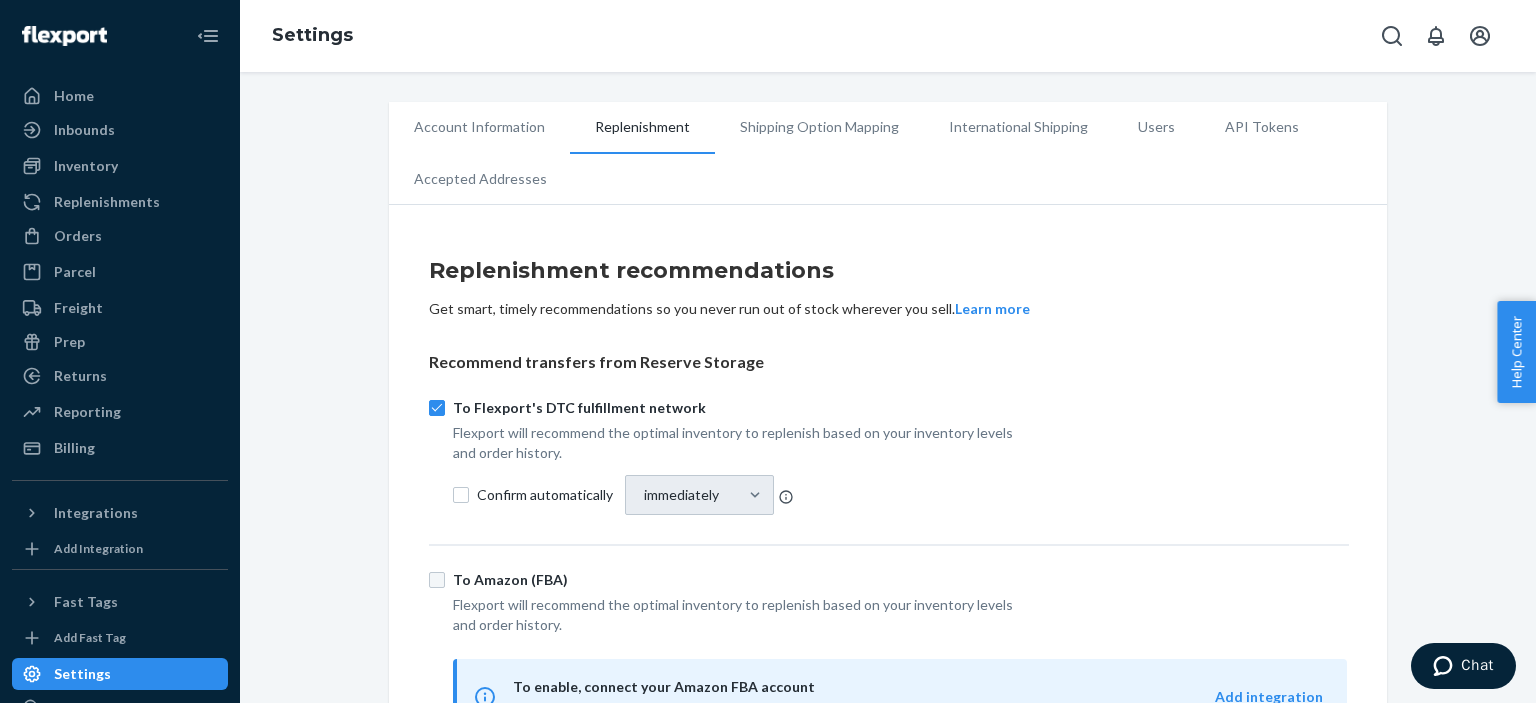 click on "Shipping Option Mapping" at bounding box center (819, 127) 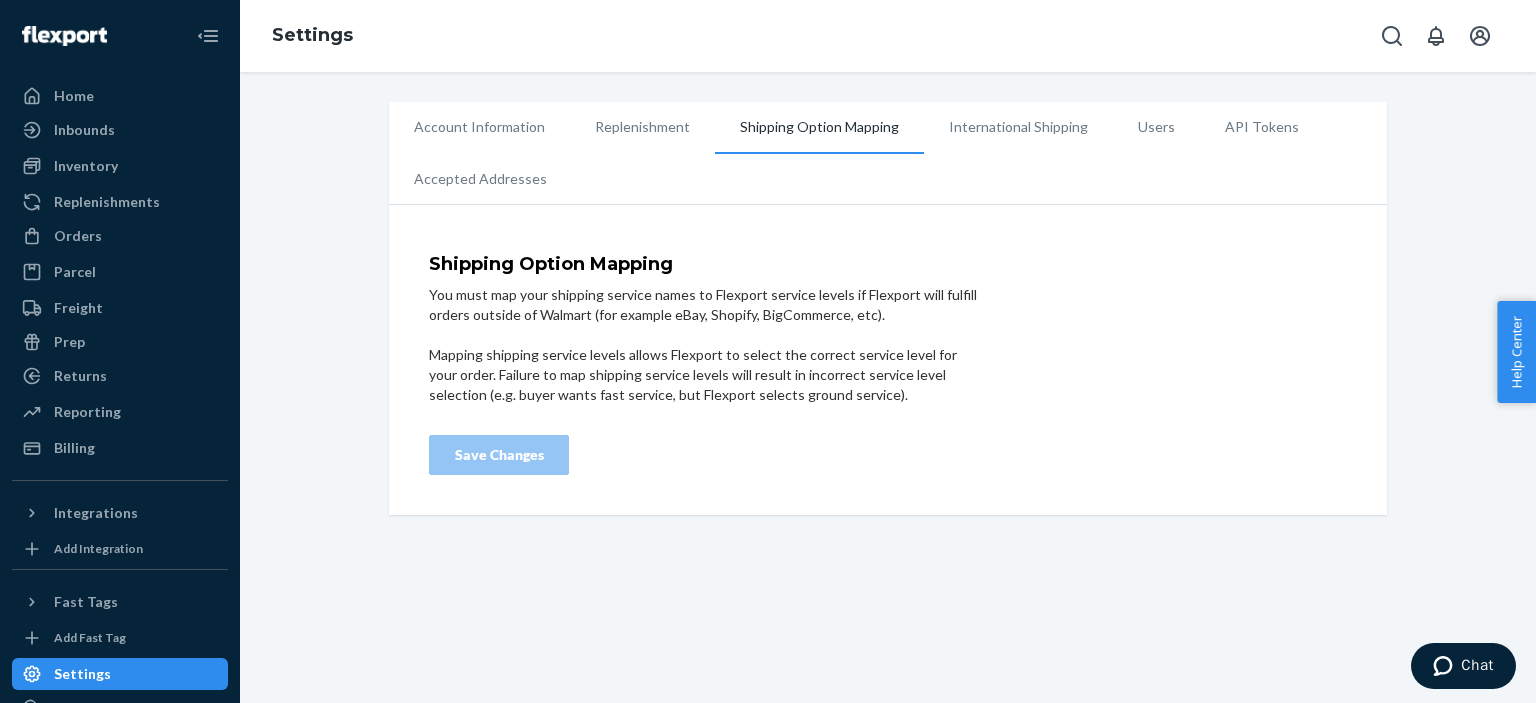 click on "International Shipping" at bounding box center (1018, 127) 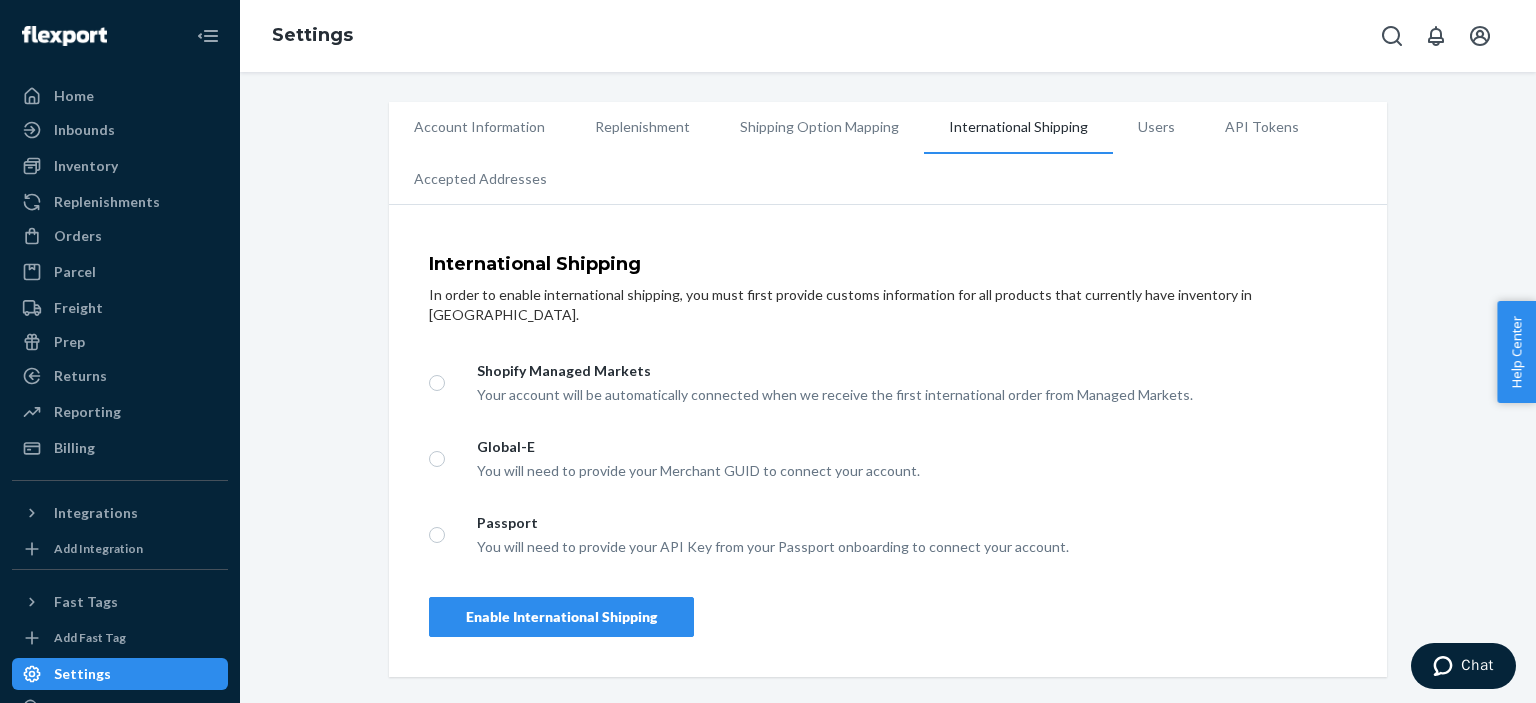 click on "Account Information" at bounding box center [479, 127] 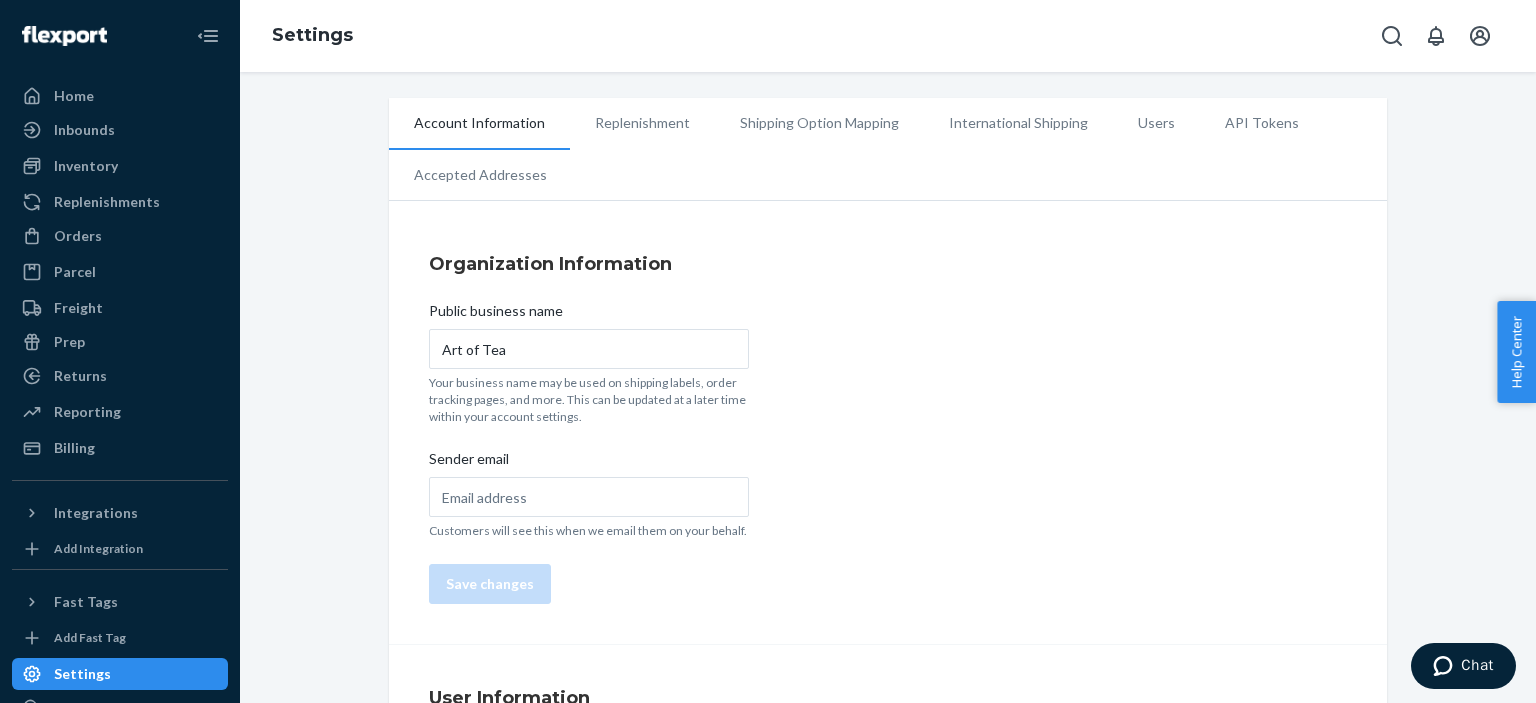 scroll, scrollTop: 0, scrollLeft: 0, axis: both 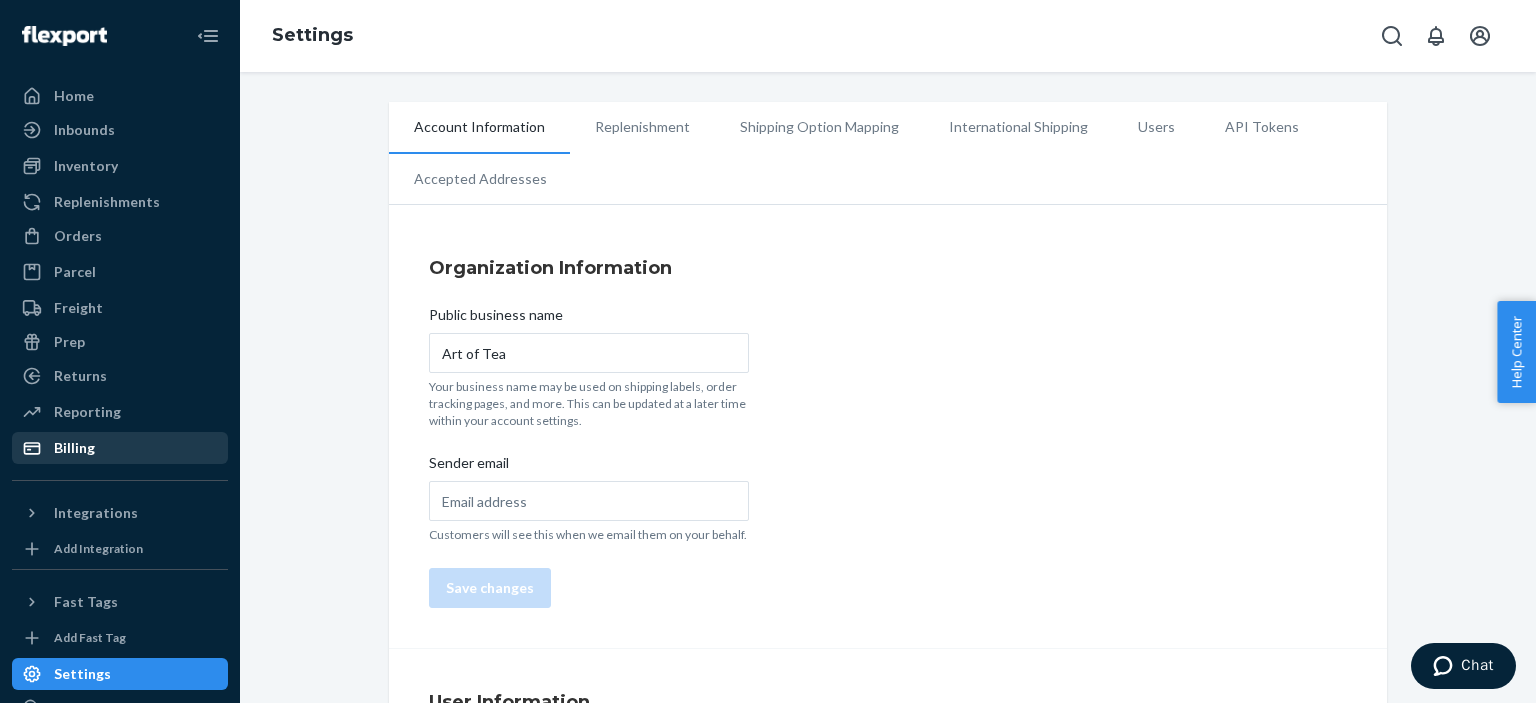 click on "Billing" at bounding box center [120, 448] 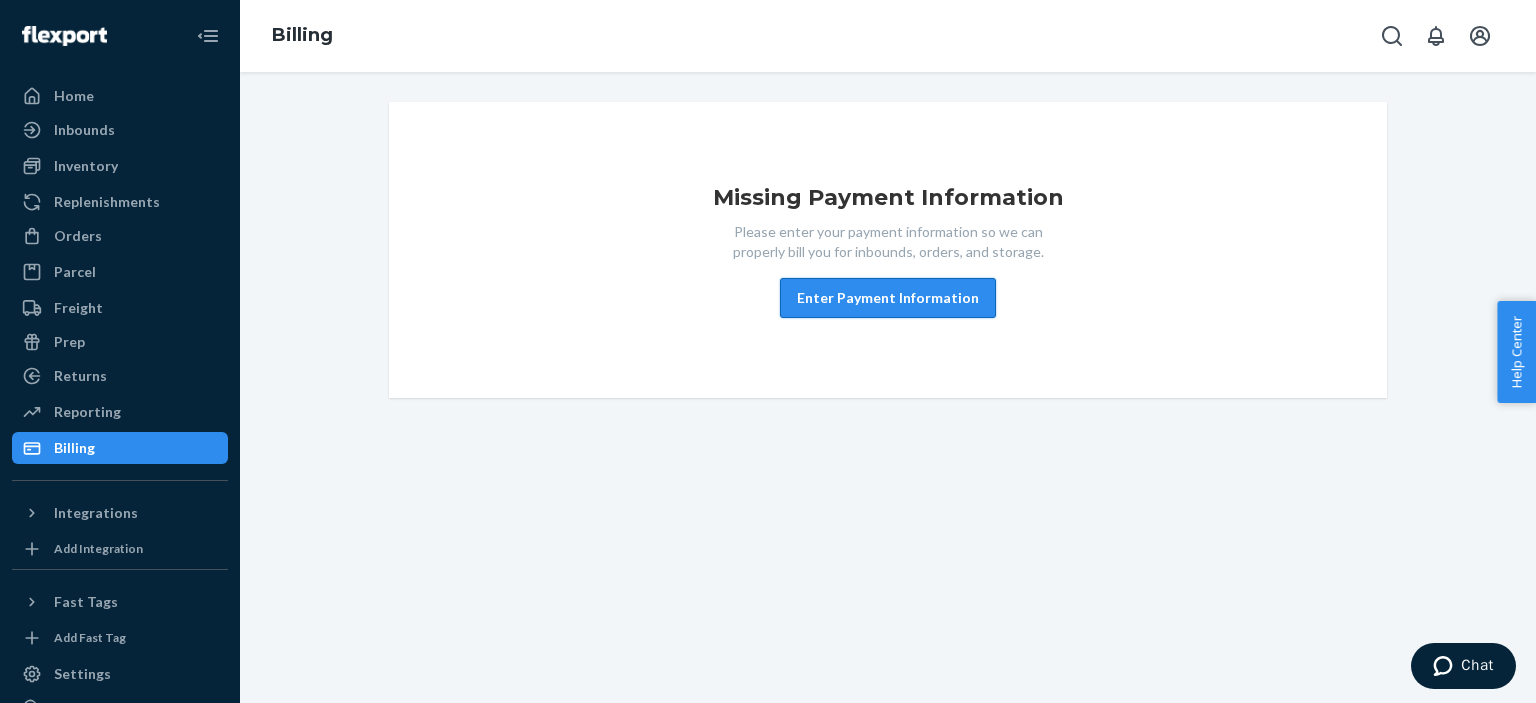 click on "Enter Payment Information" at bounding box center [888, 298] 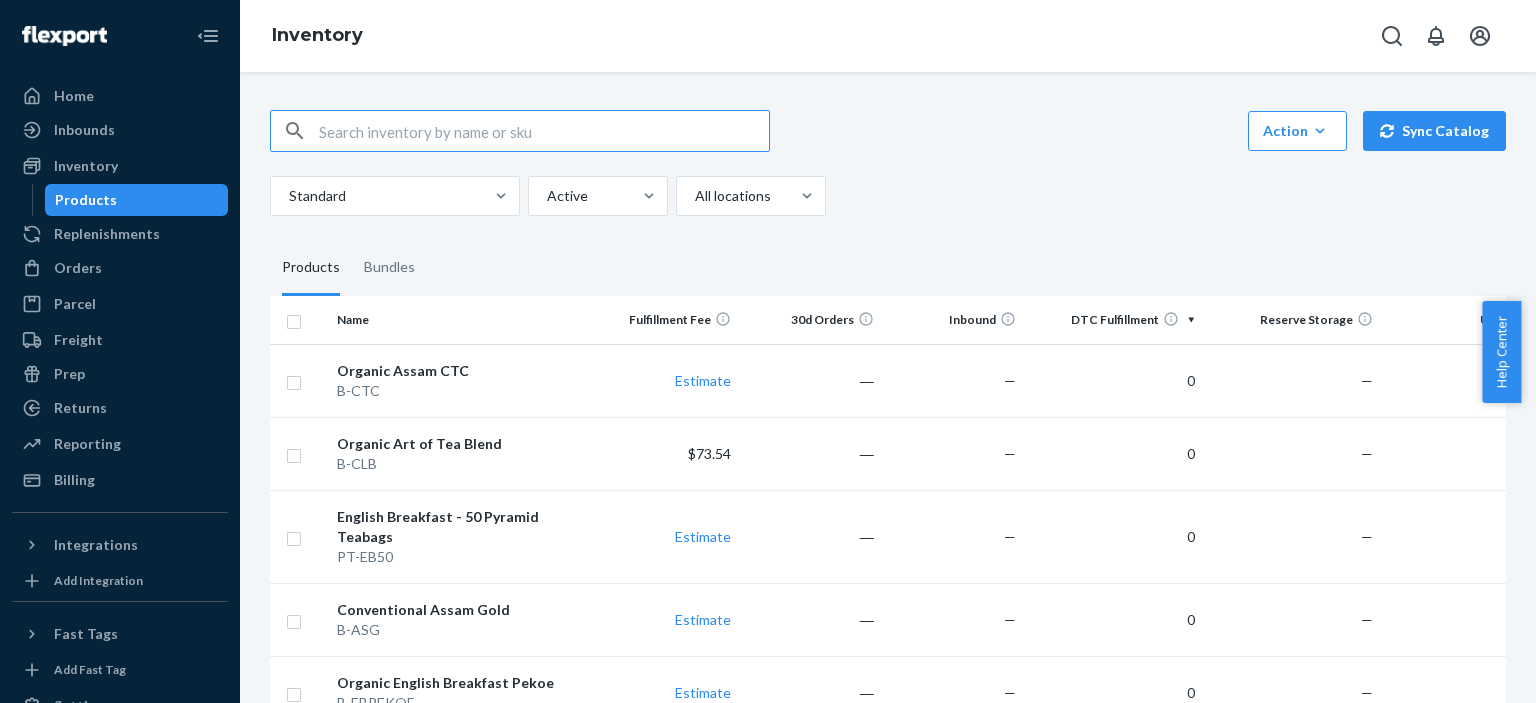 scroll, scrollTop: 0, scrollLeft: 0, axis: both 